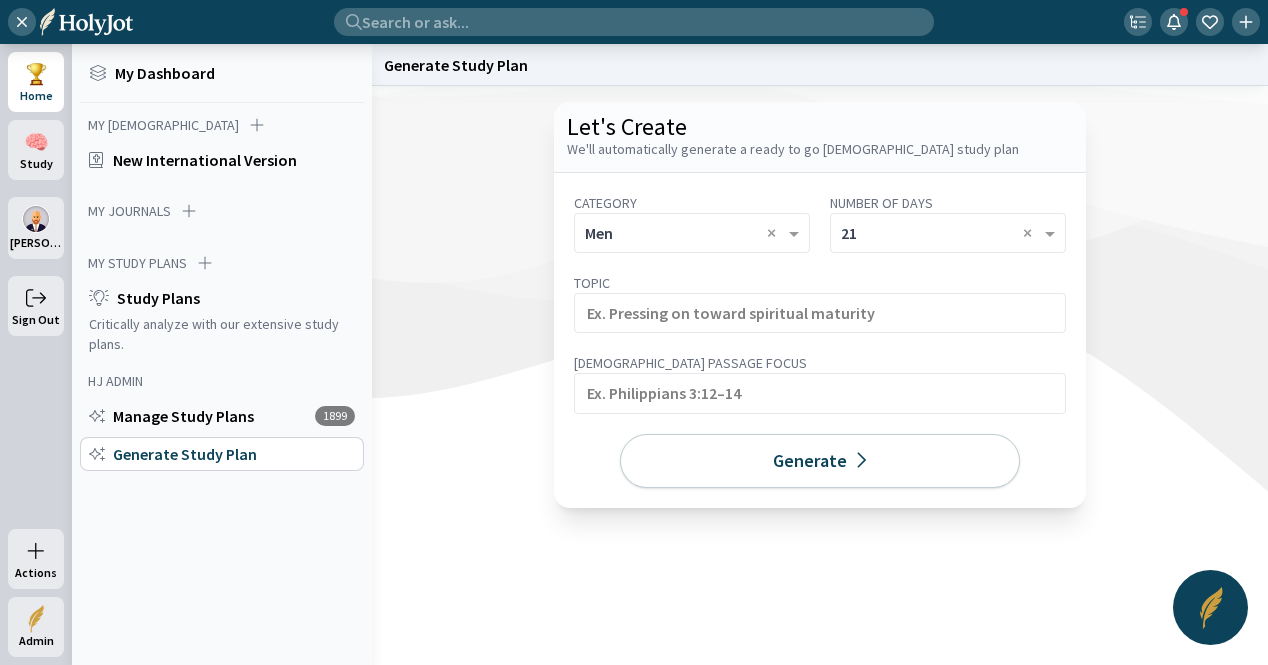 scroll, scrollTop: 0, scrollLeft: 0, axis: both 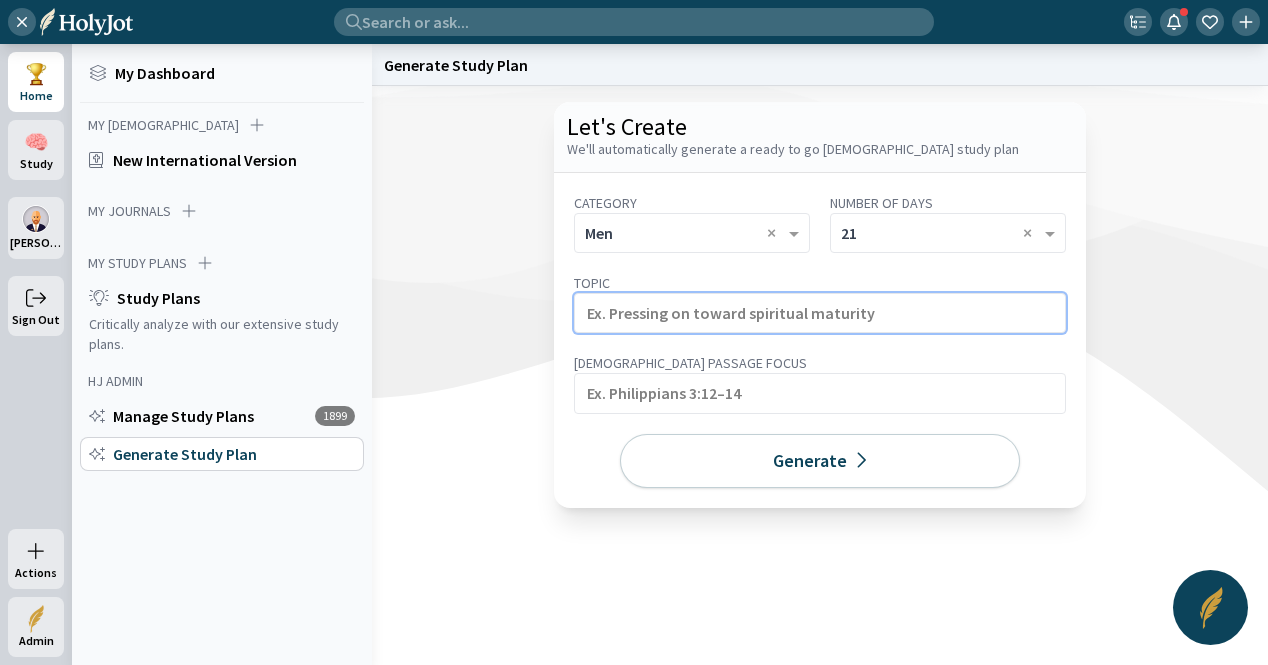 click 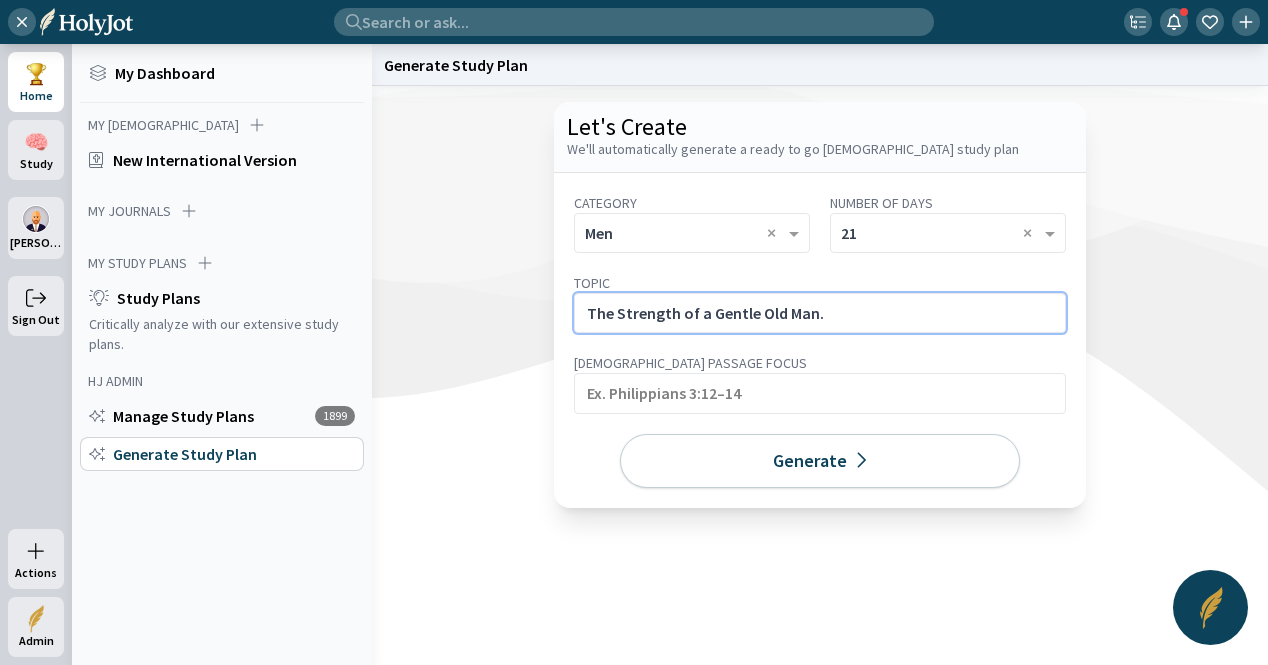 click on "The Strength of a Gentle Old Man." 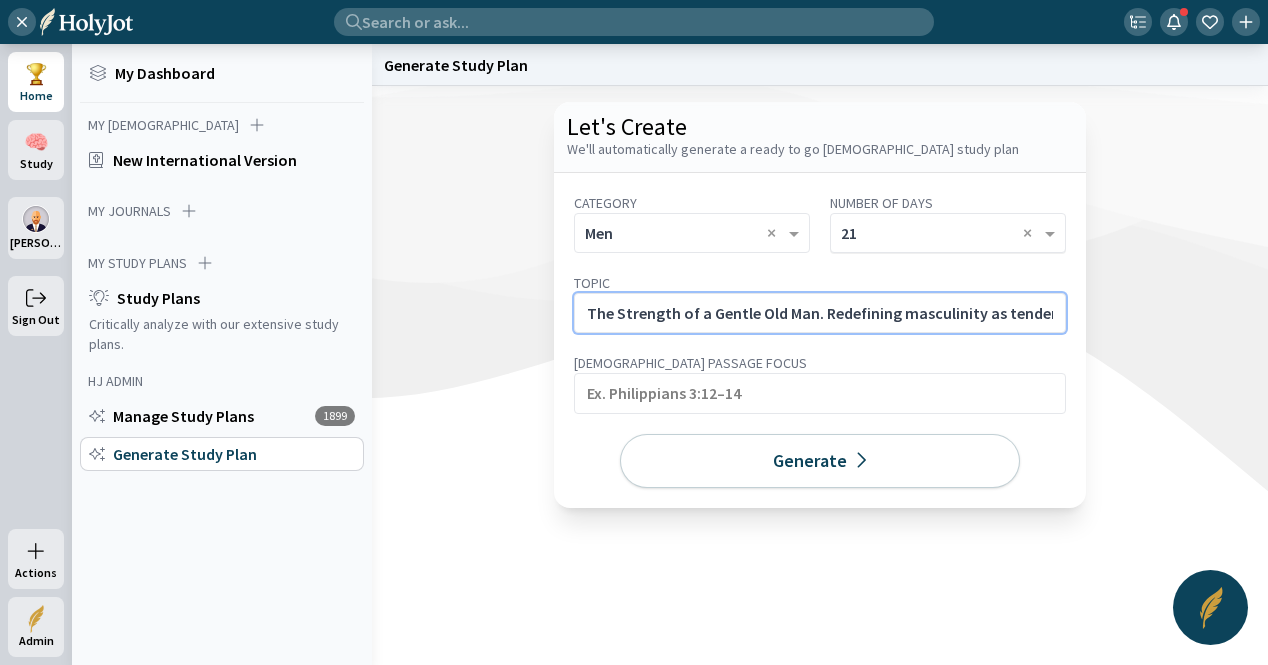 scroll, scrollTop: 0, scrollLeft: 209, axis: horizontal 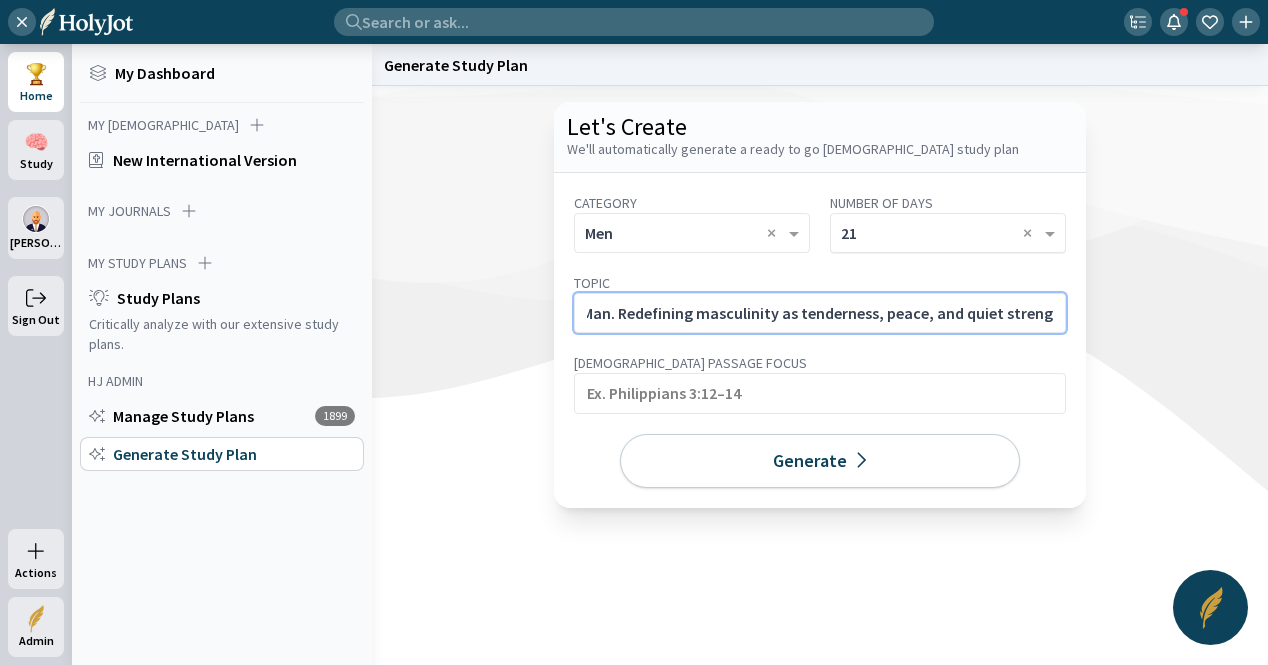 type on "The Strength of a Gentle Old Man. Redefining masculinity as tenderness, peace, and quiet strength." 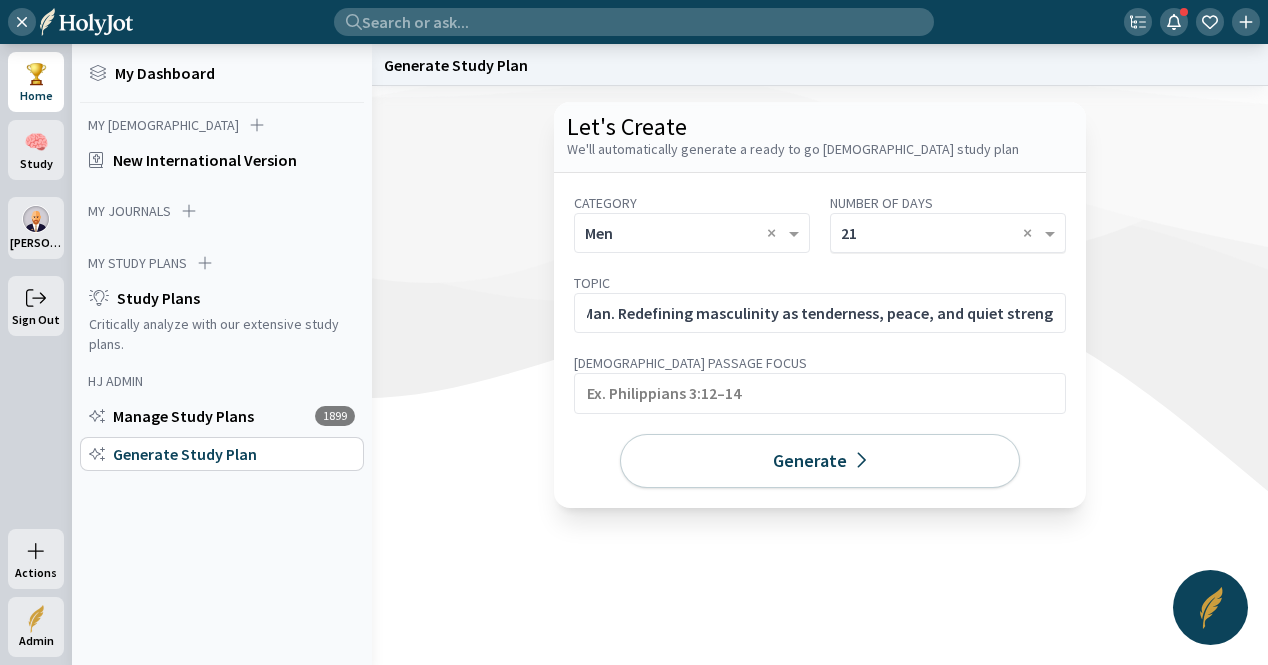drag, startPoint x: 930, startPoint y: 220, endPoint x: 933, endPoint y: 233, distance: 13.341664 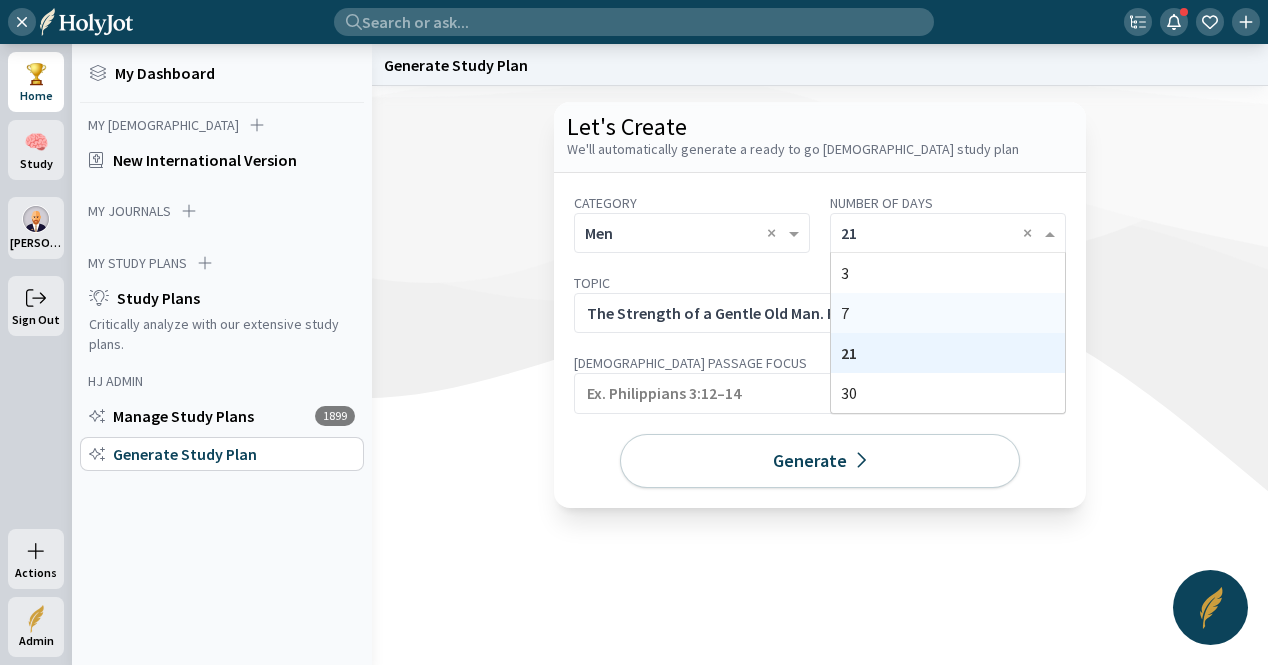click on "7" at bounding box center (948, 313) 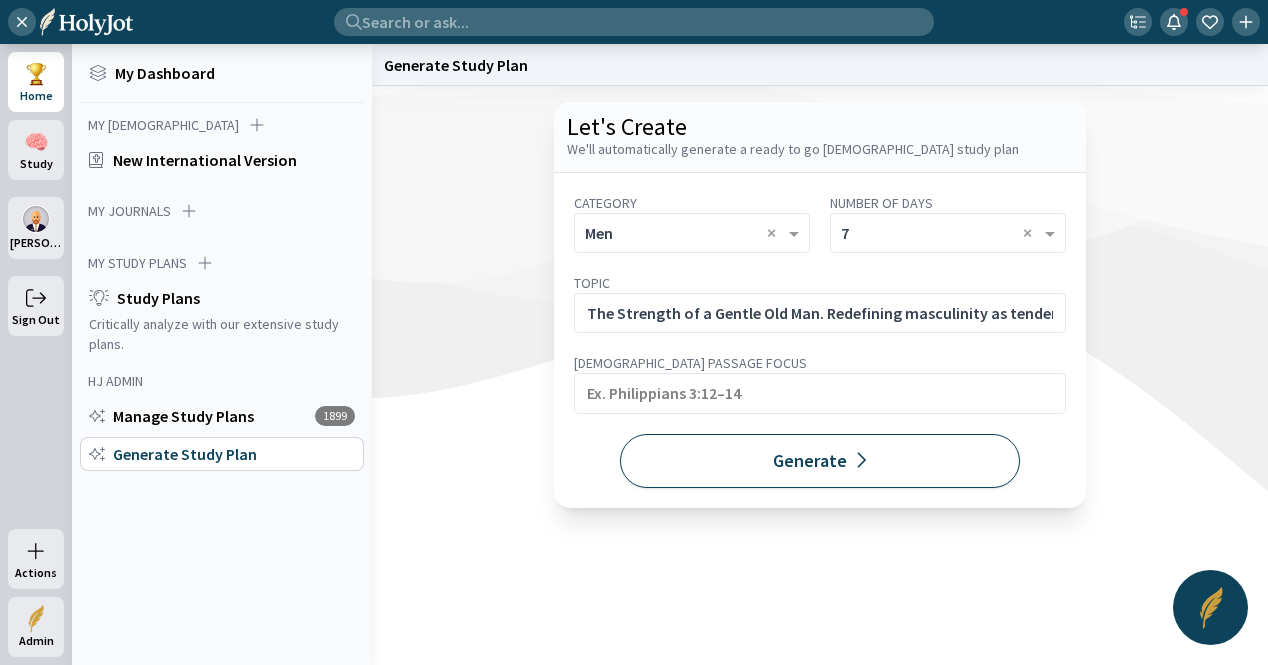 click on "Generate" 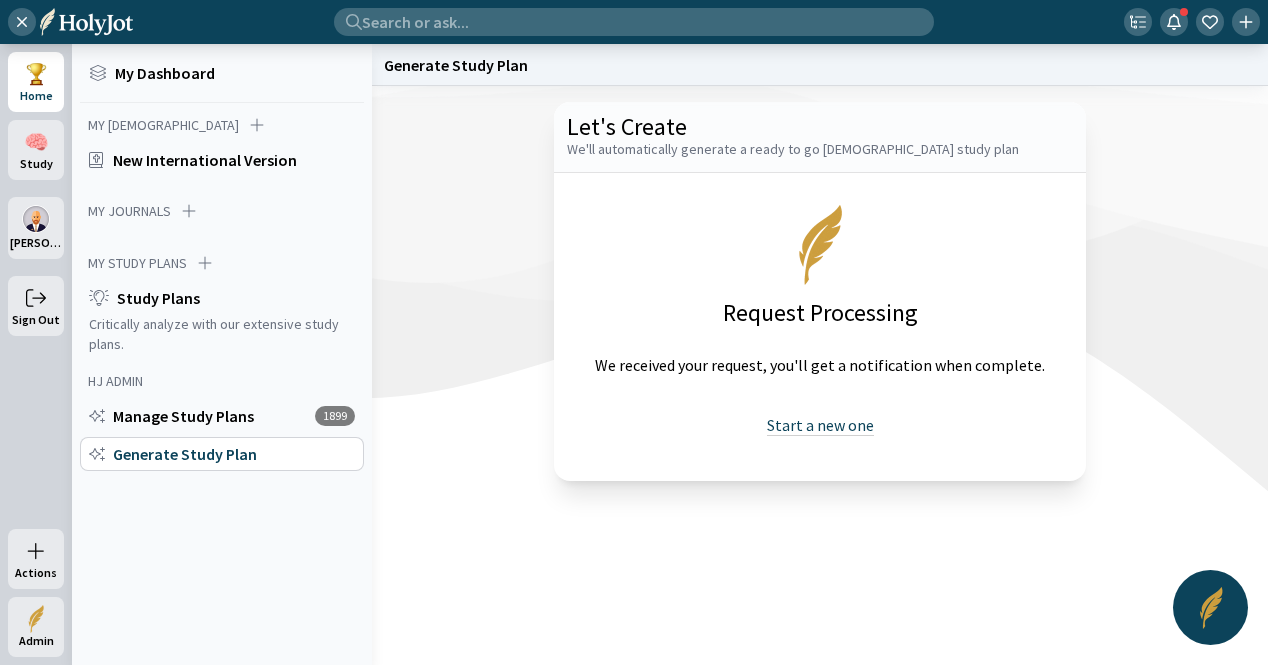 click on "Start a new one" 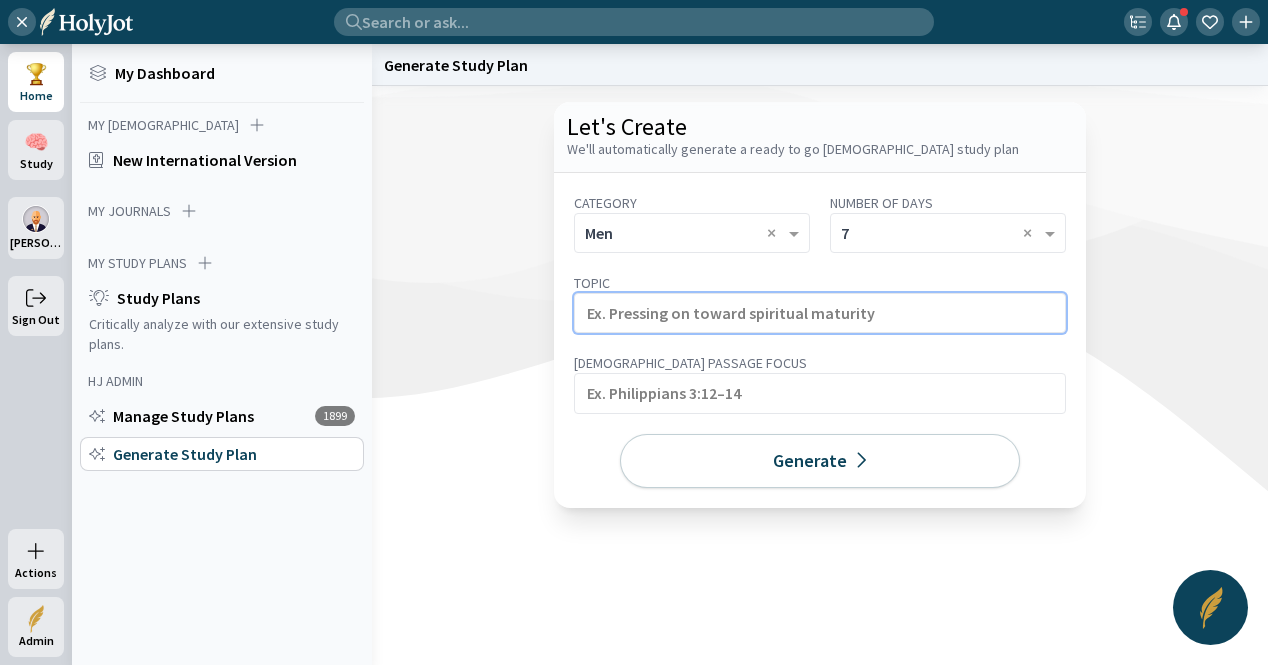 click 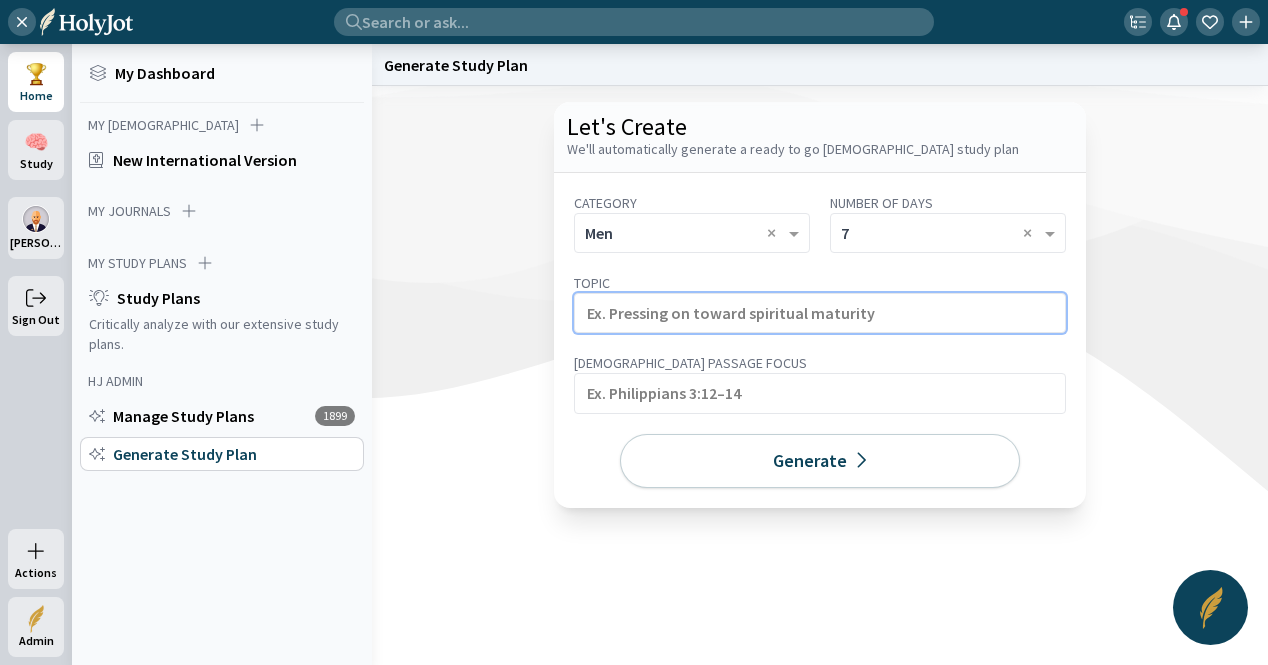 paste on "The Elder’s Role in the [DEMOGRAPHIC_DATA]" 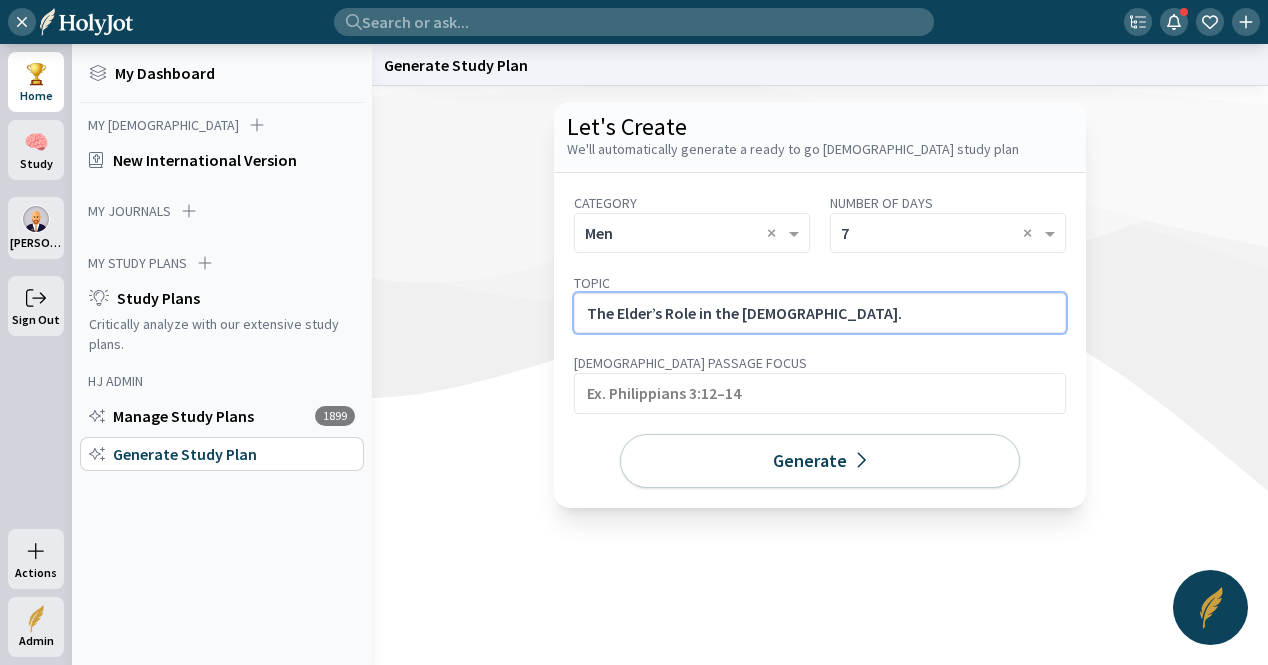 click on "The Elder’s Role in the [DEMOGRAPHIC_DATA]." 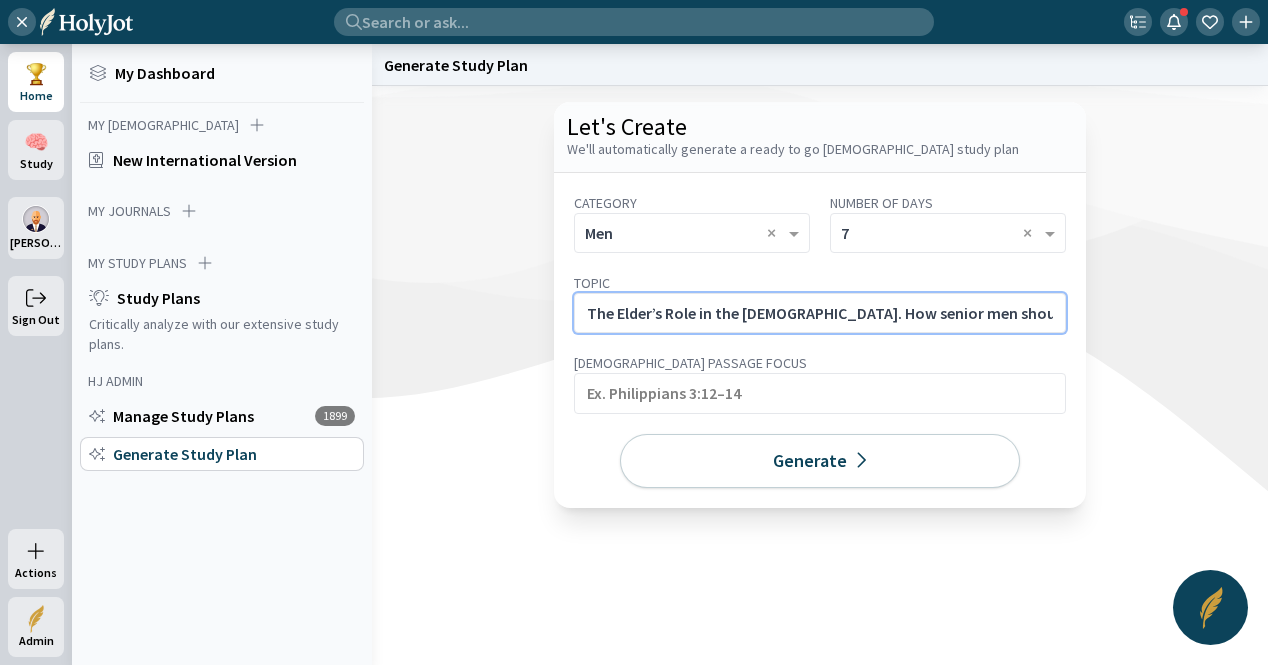 scroll, scrollTop: 0, scrollLeft: 178, axis: horizontal 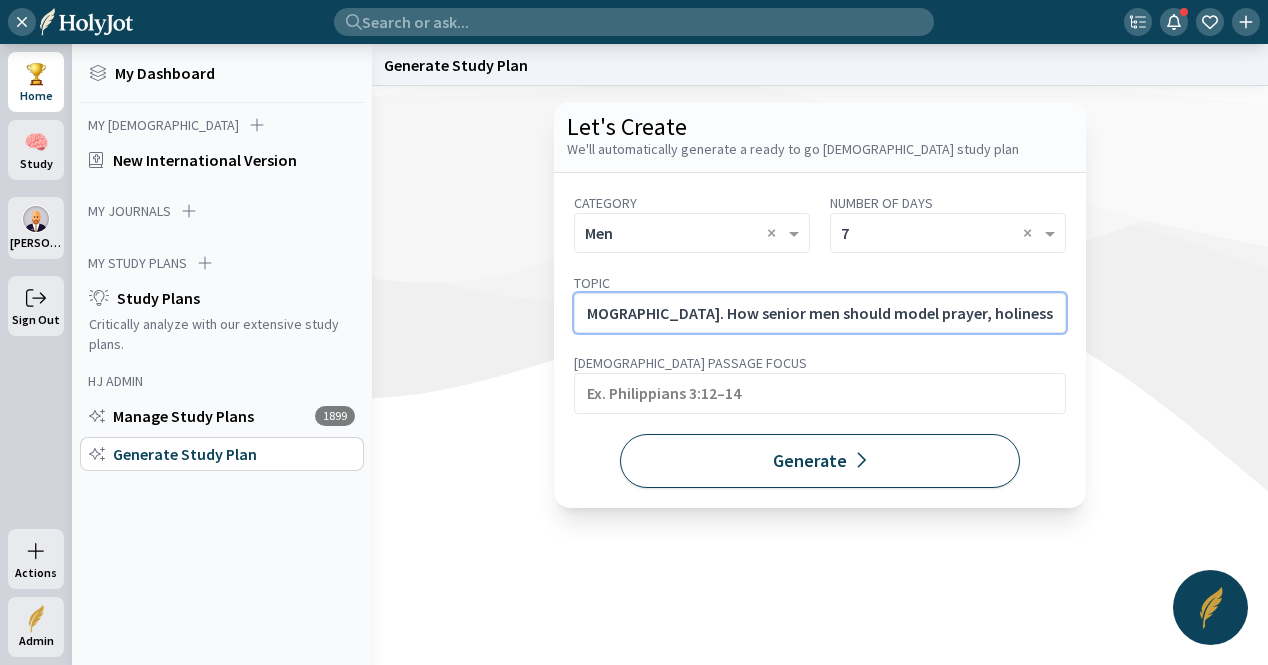 type on "The Elder’s Role in the [DEMOGRAPHIC_DATA]. How senior men should model prayer, holiness, and leadership." 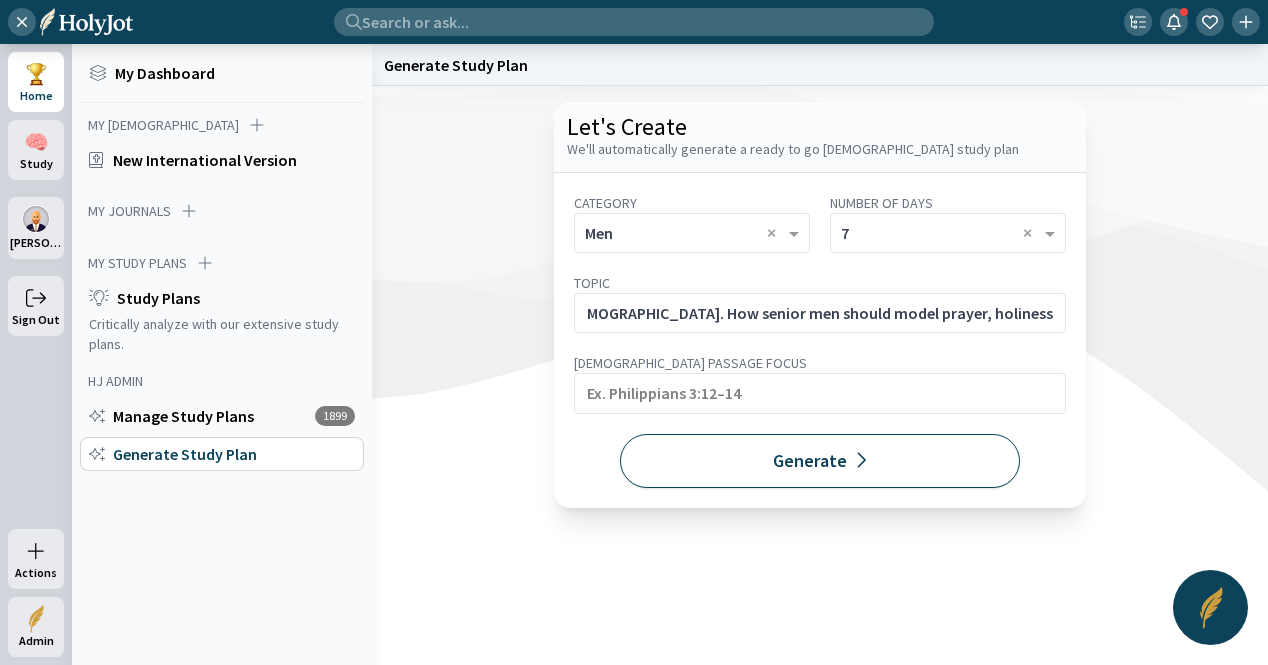 scroll, scrollTop: 0, scrollLeft: 0, axis: both 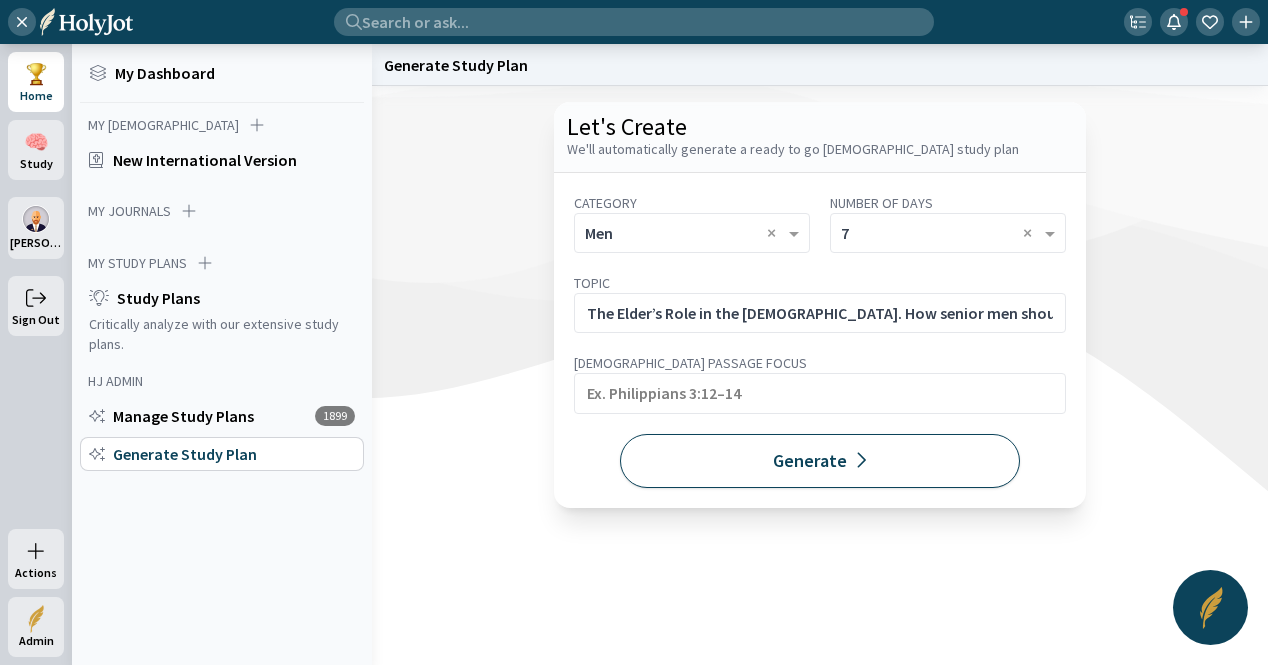 click on "Generate" 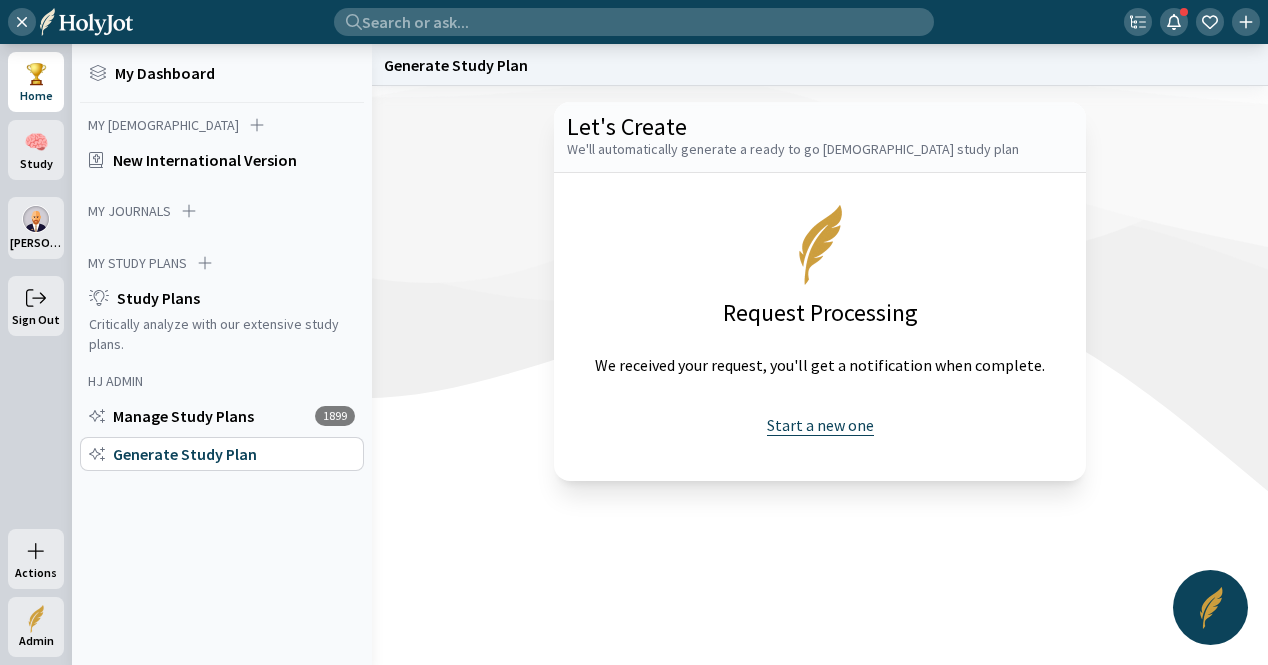 click on "Start a new one" 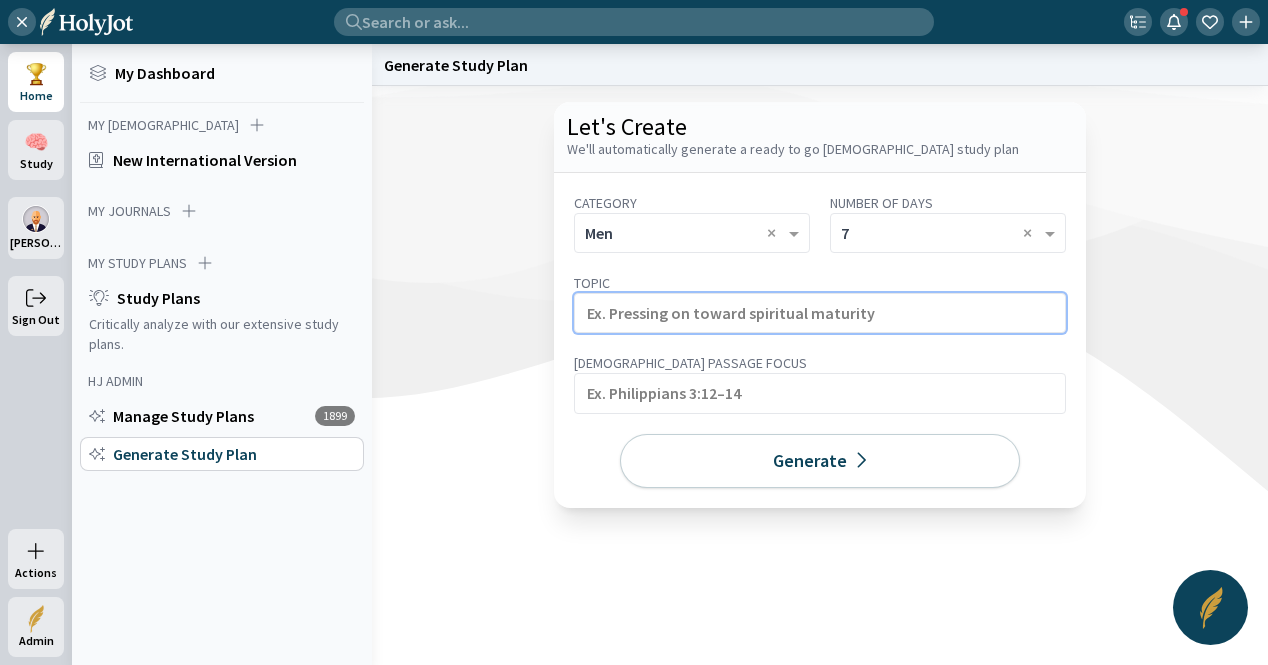 click 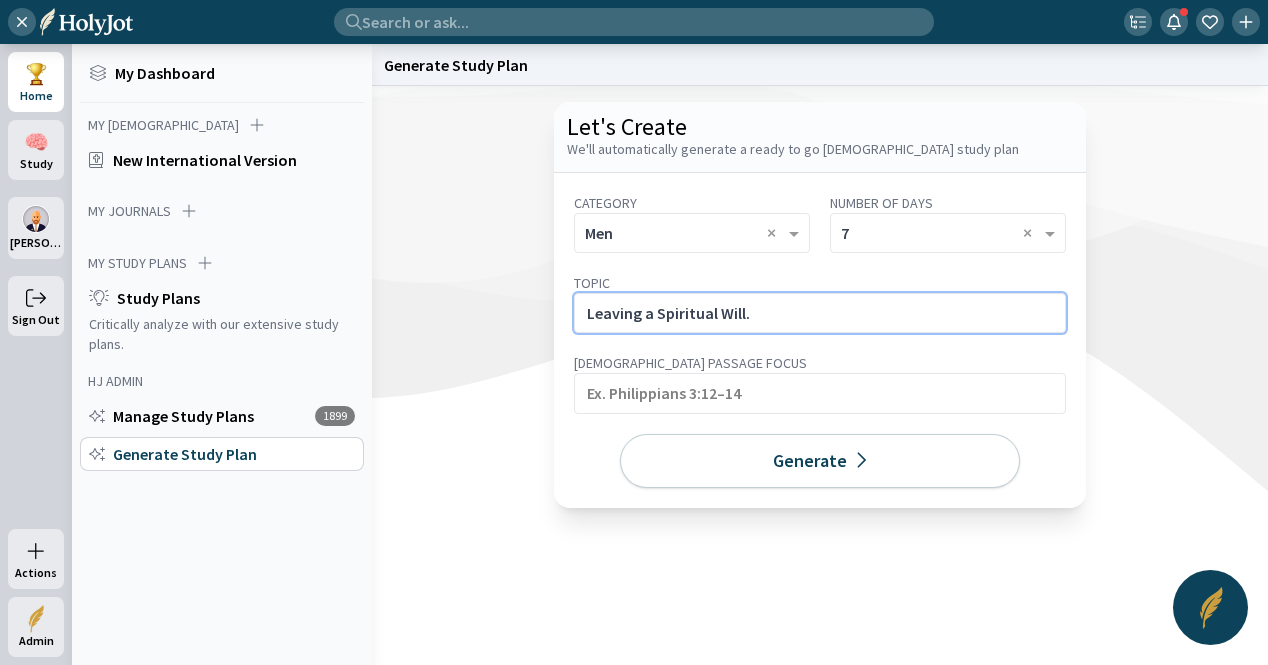 click on "Leaving a Spiritual Will." 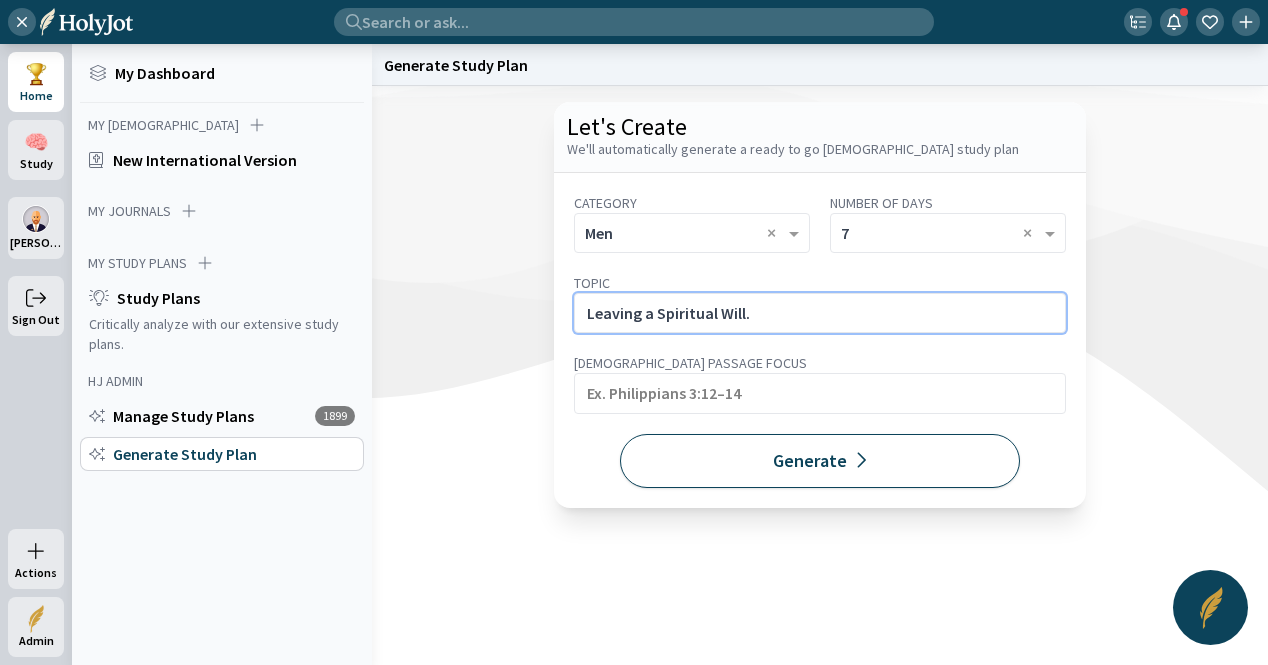 paste on "Documenting your deepest convictions for your family." 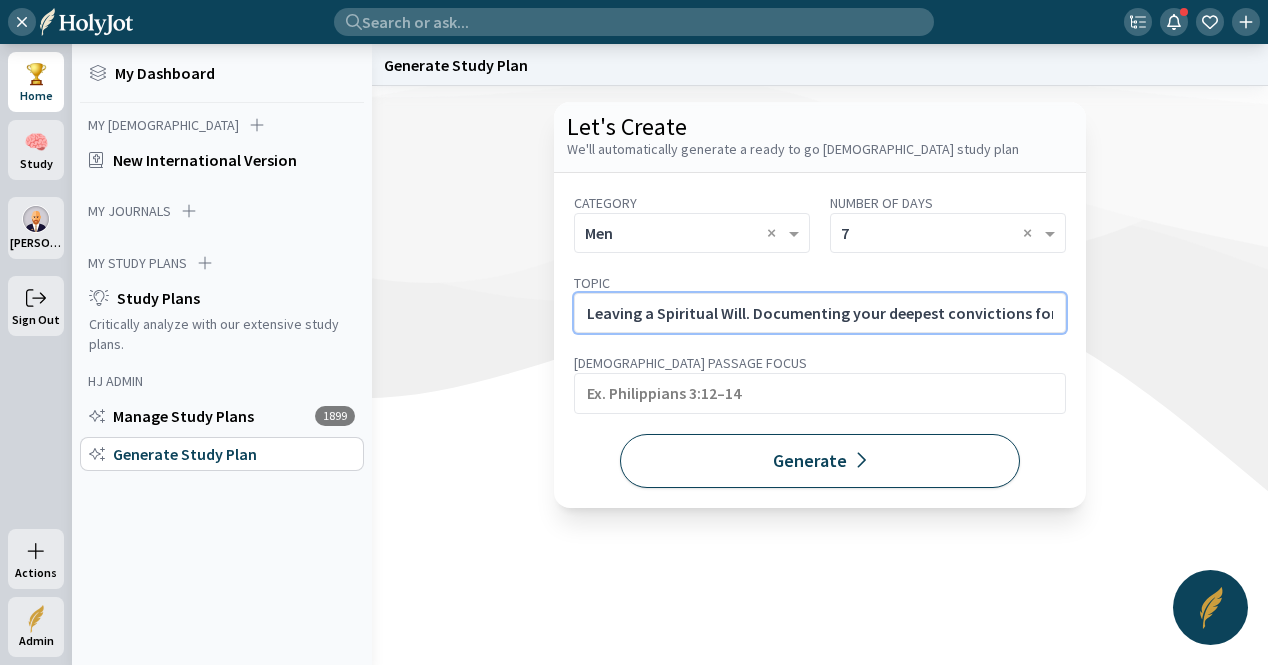 scroll, scrollTop: 0, scrollLeft: 72, axis: horizontal 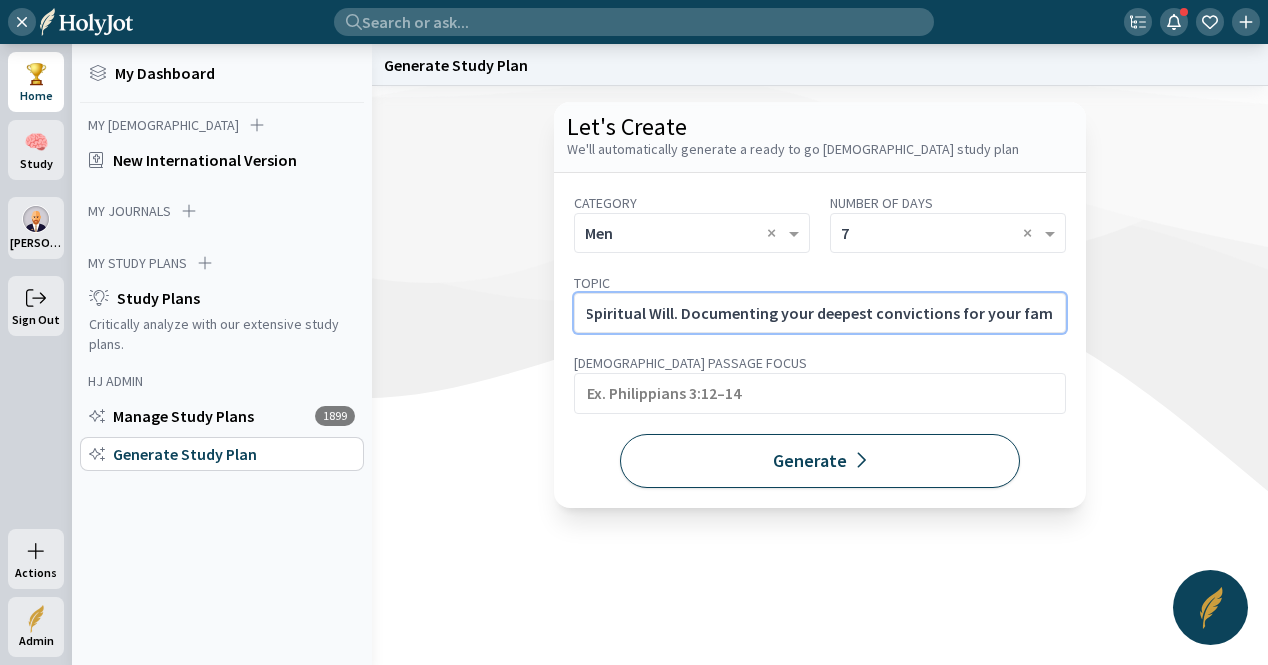 type on "Leaving a Spiritual Will. Documenting your deepest convictions for your family." 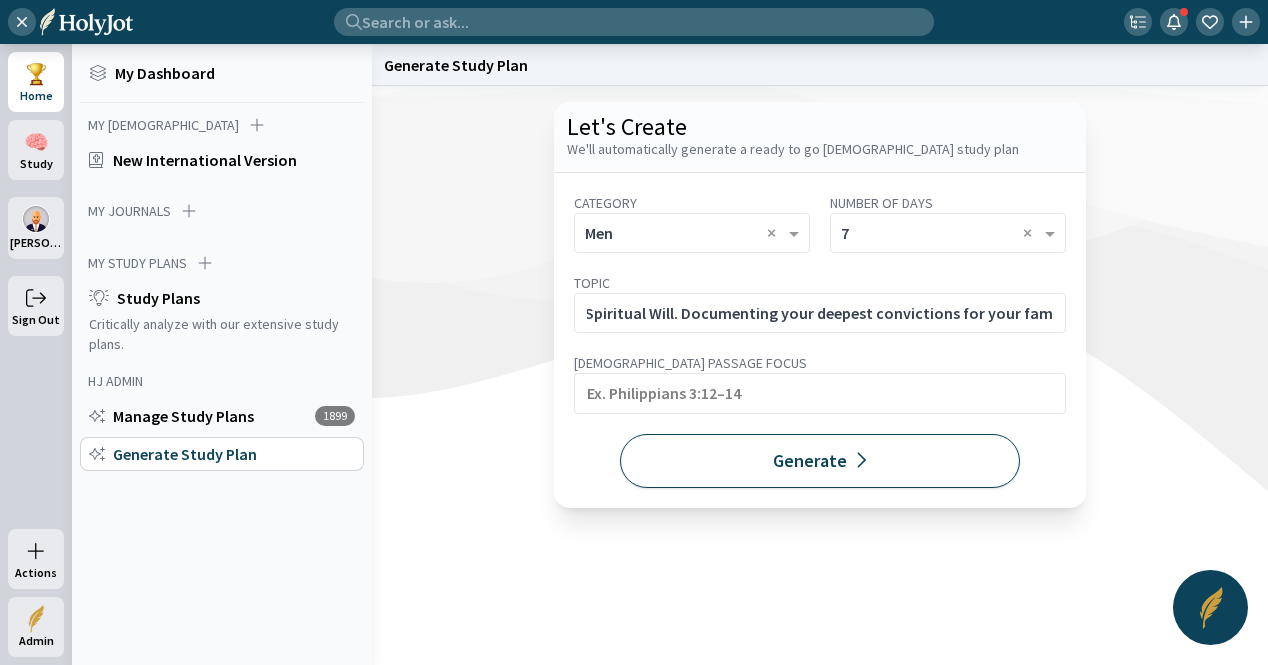 click on "Generate" 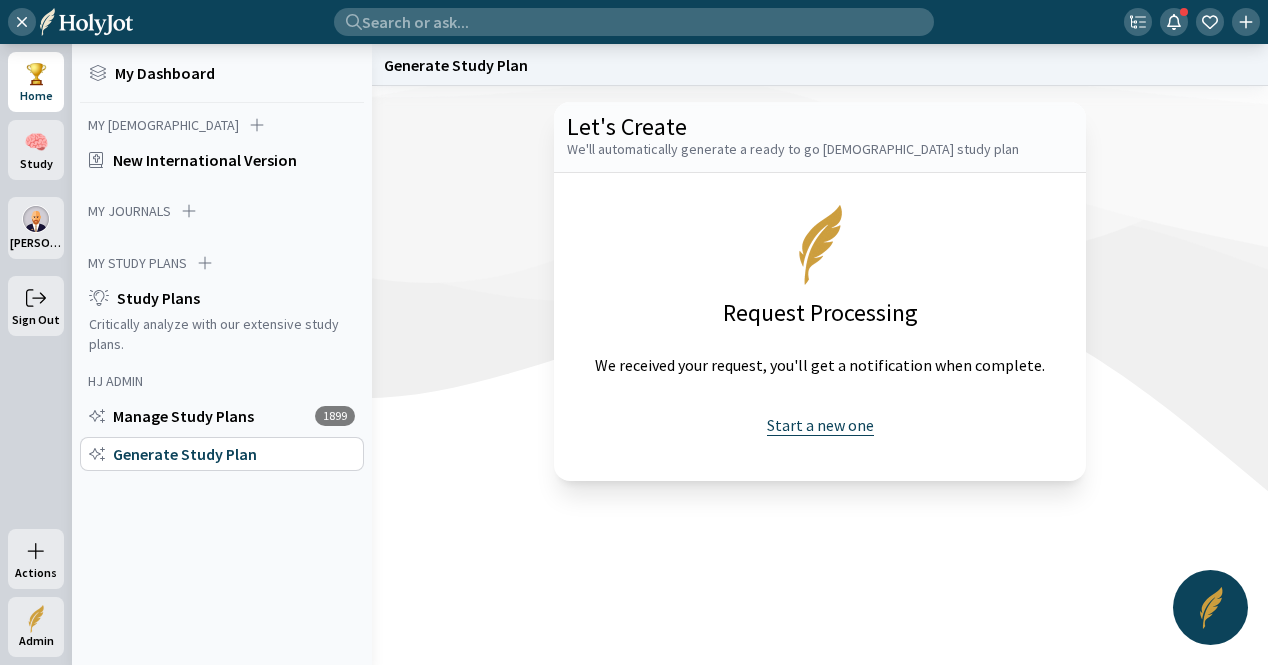 click on "Start a new one" 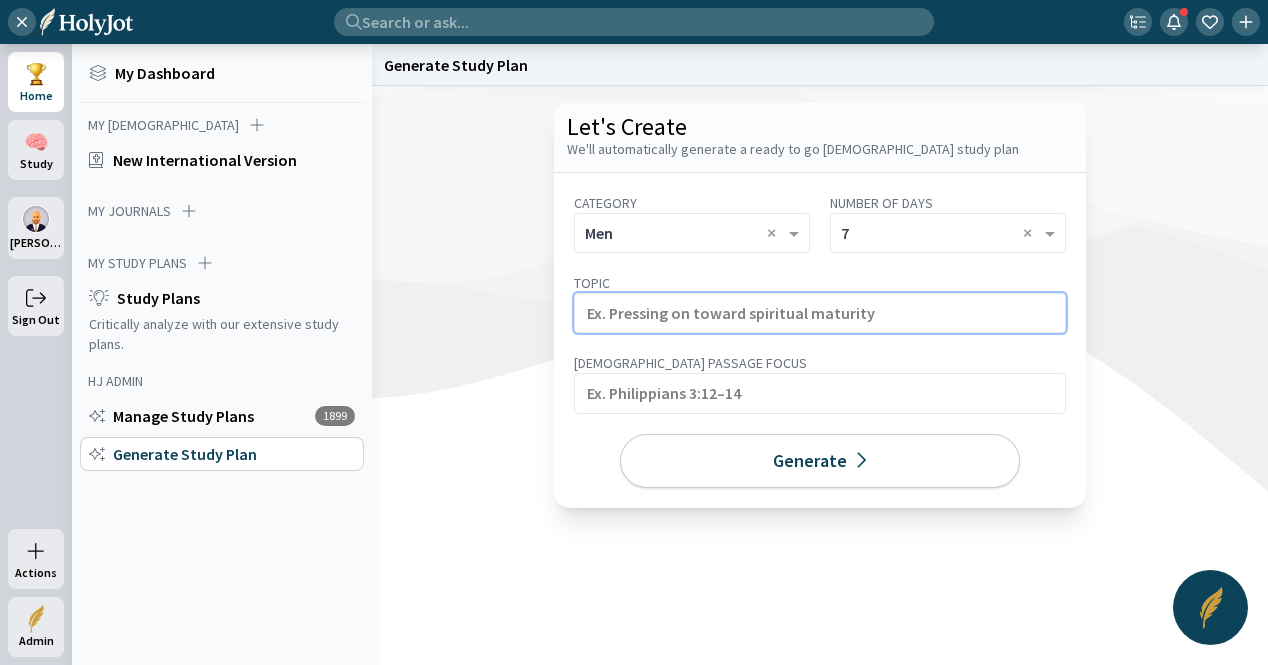 click 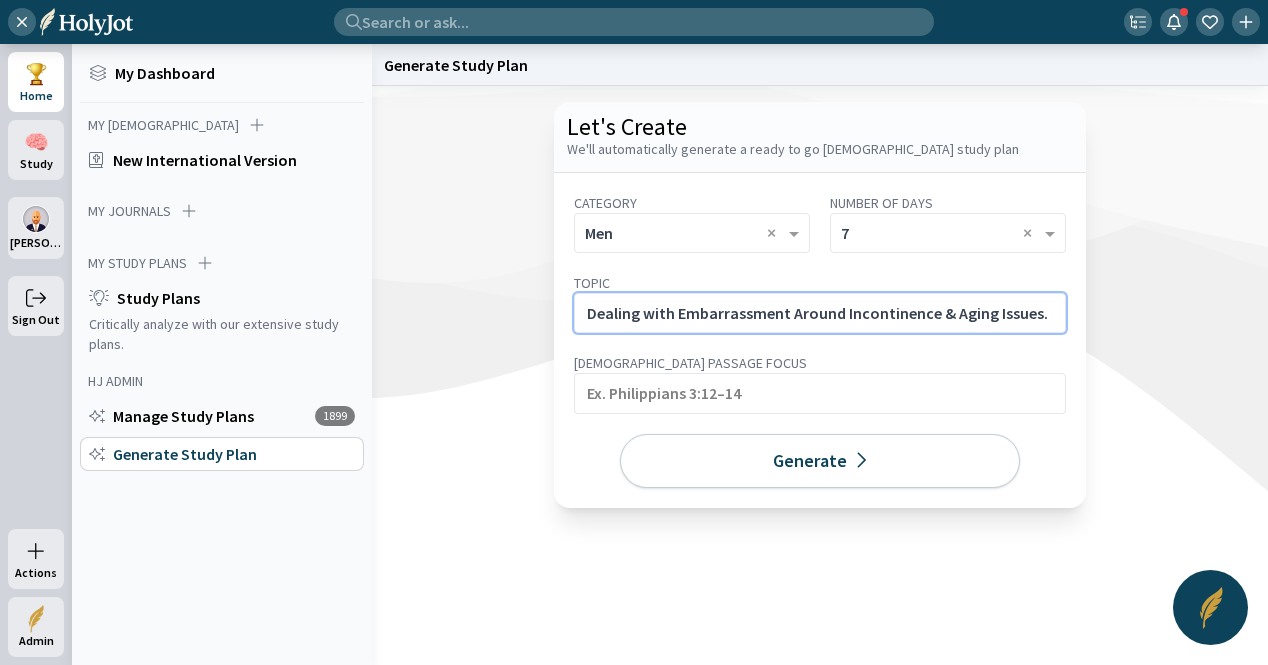 click on "Dealing with Embarrassment Around Incontinence & Aging Issues." 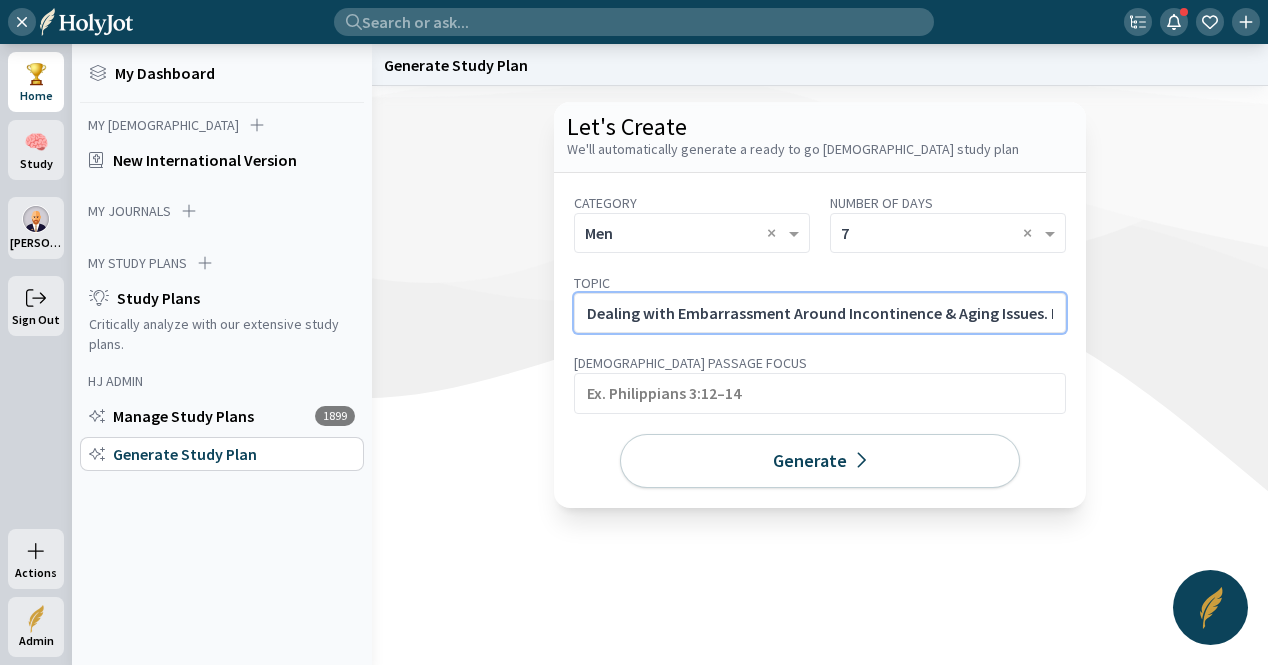 scroll, scrollTop: 0, scrollLeft: 368, axis: horizontal 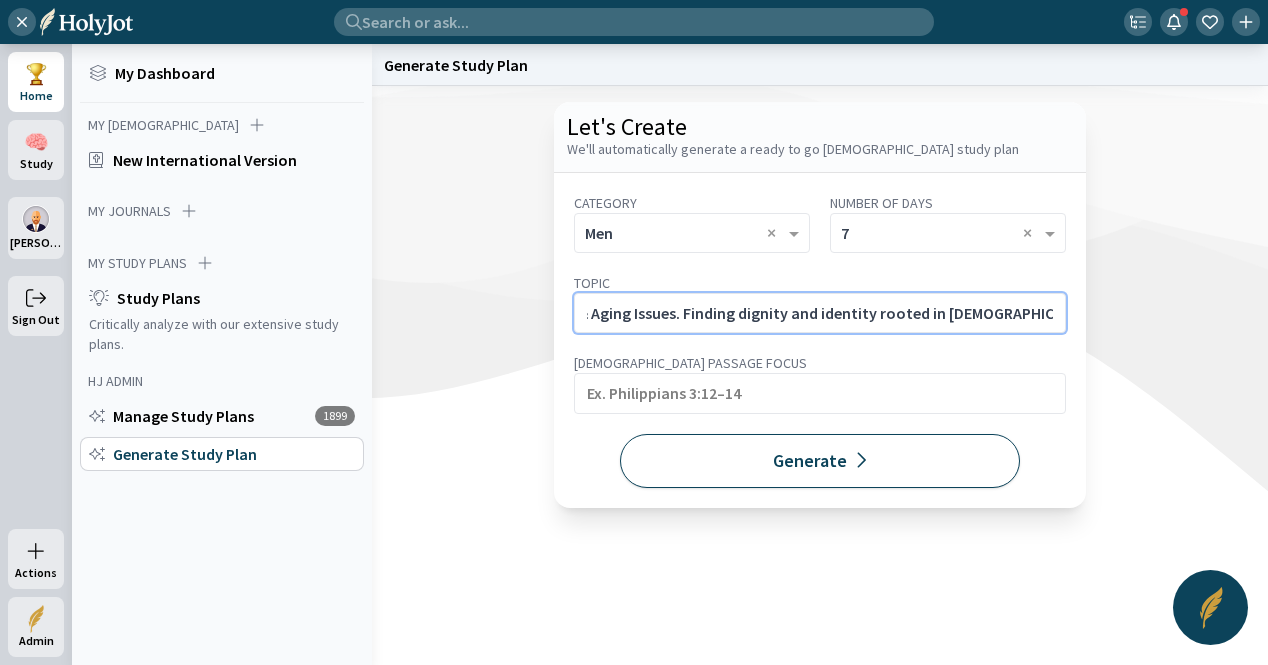 type on "Dealing with Embarrassment Around Incontinence & Aging Issues. Finding dignity and identity rooted in [DEMOGRAPHIC_DATA], not health." 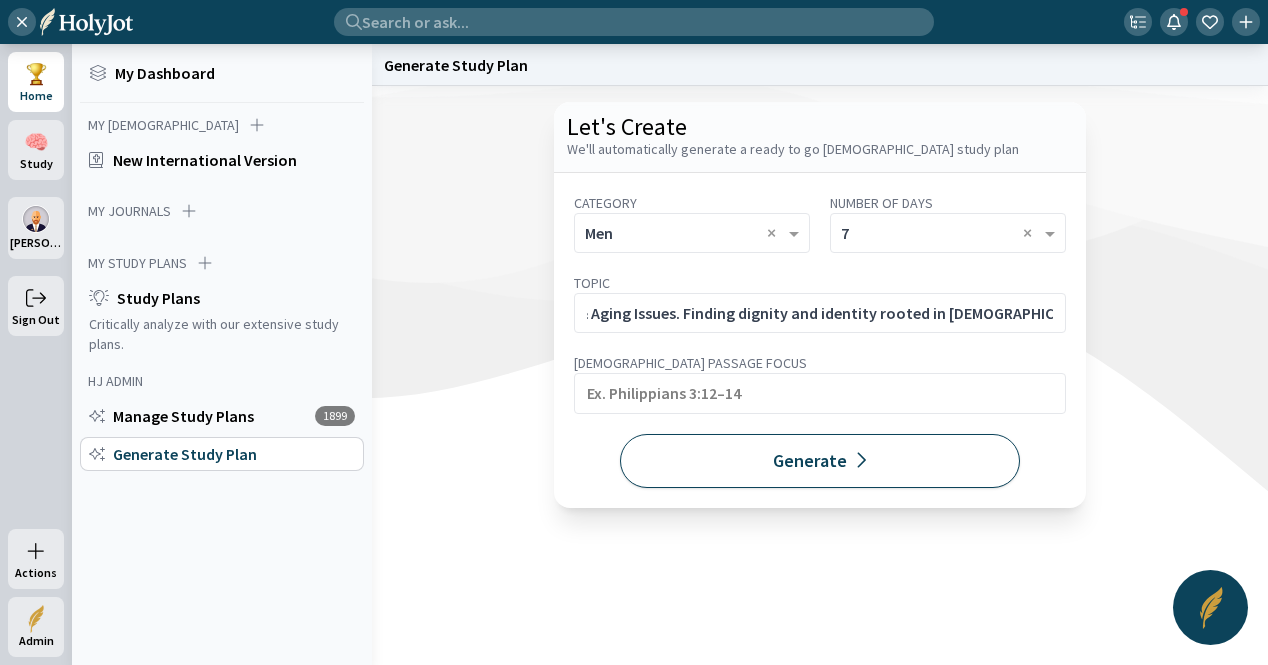 scroll, scrollTop: 0, scrollLeft: 0, axis: both 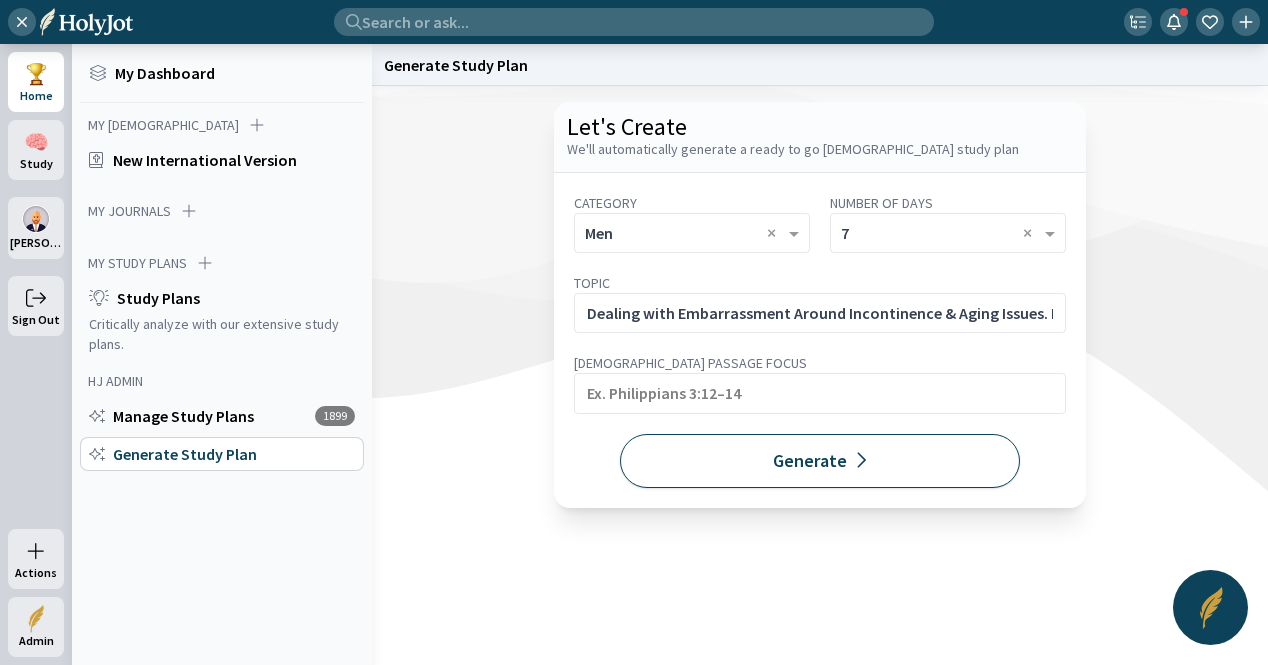 click 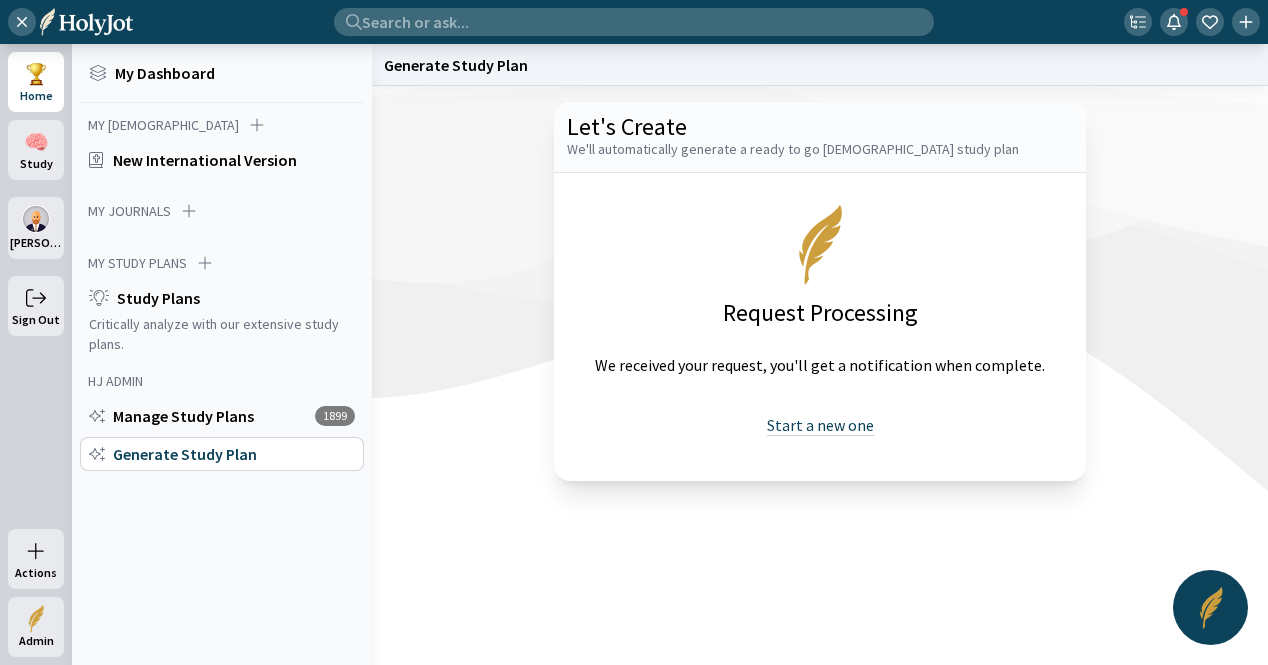 click on "Start a new one" 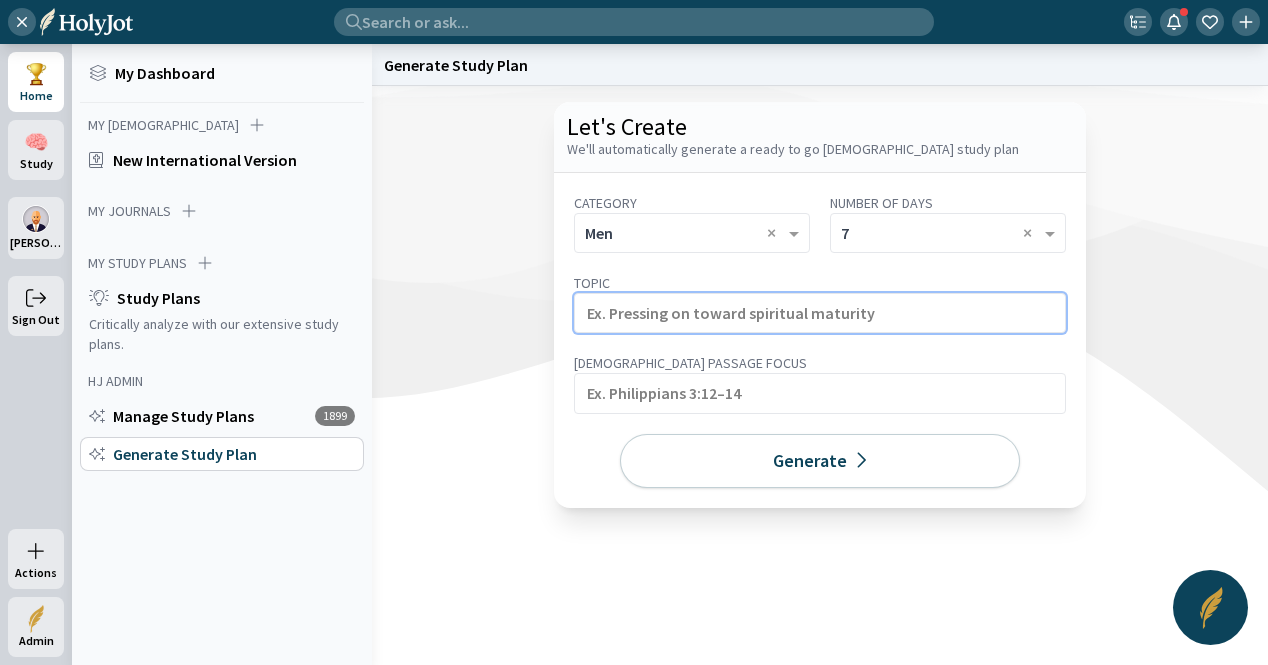 click 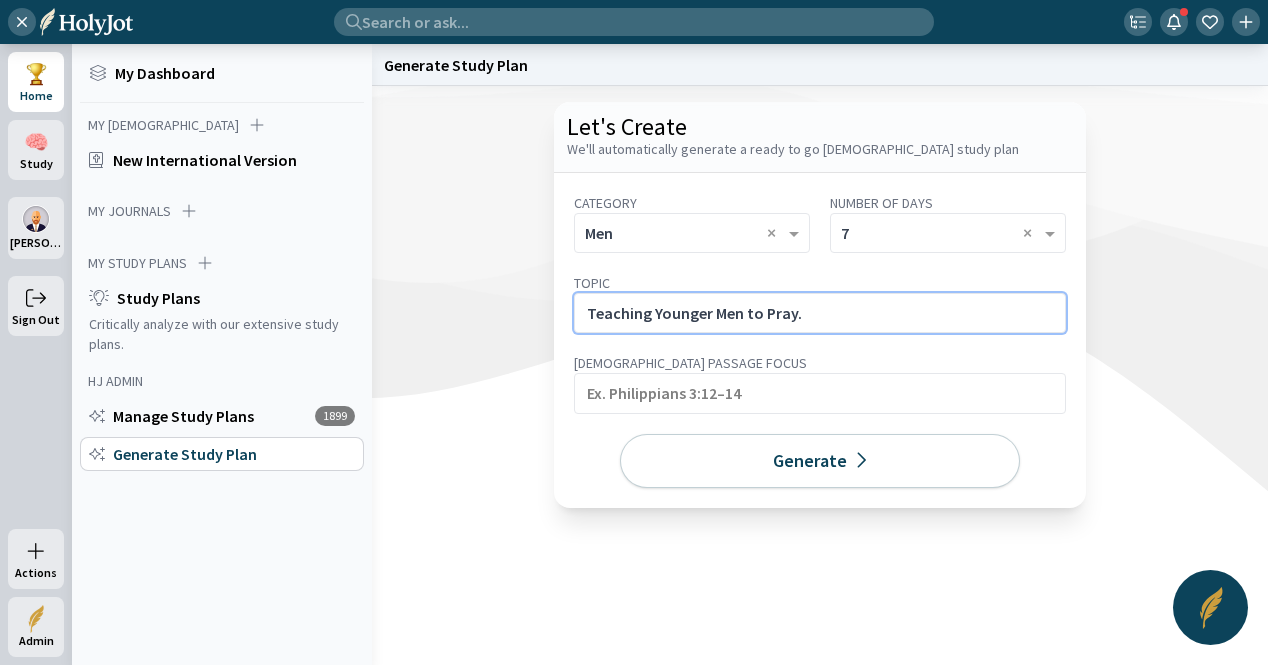 click on "Teaching Younger Men to Pray." 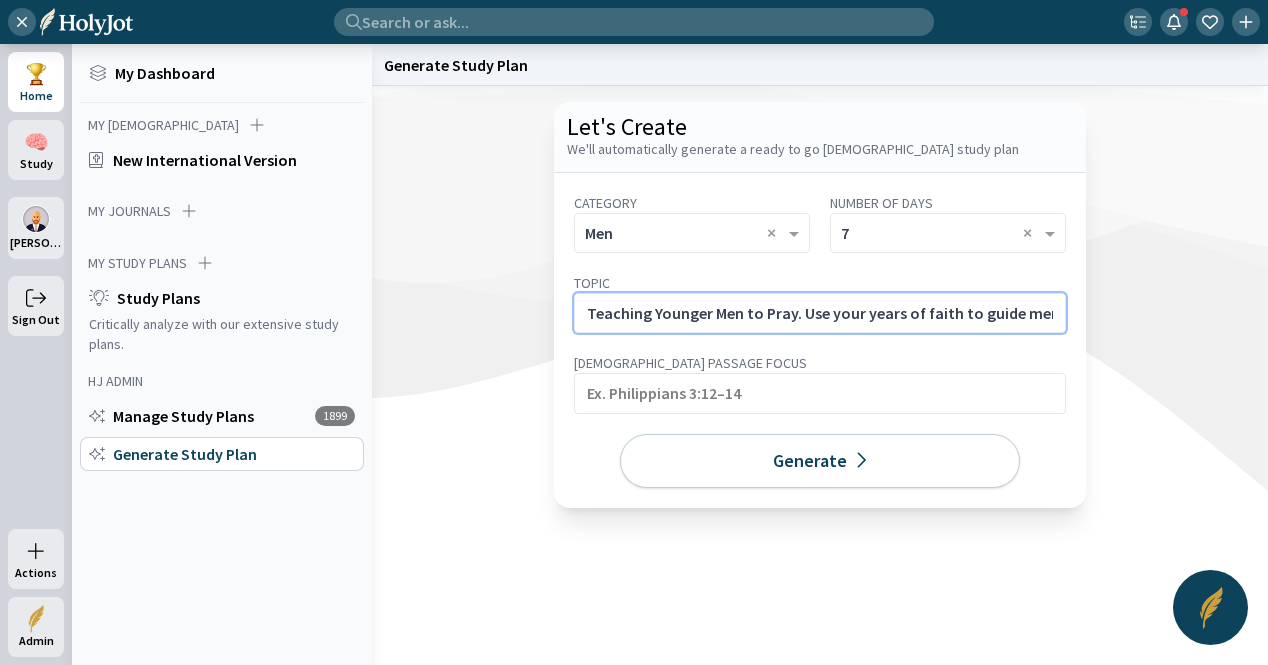 scroll, scrollTop: 0, scrollLeft: 148, axis: horizontal 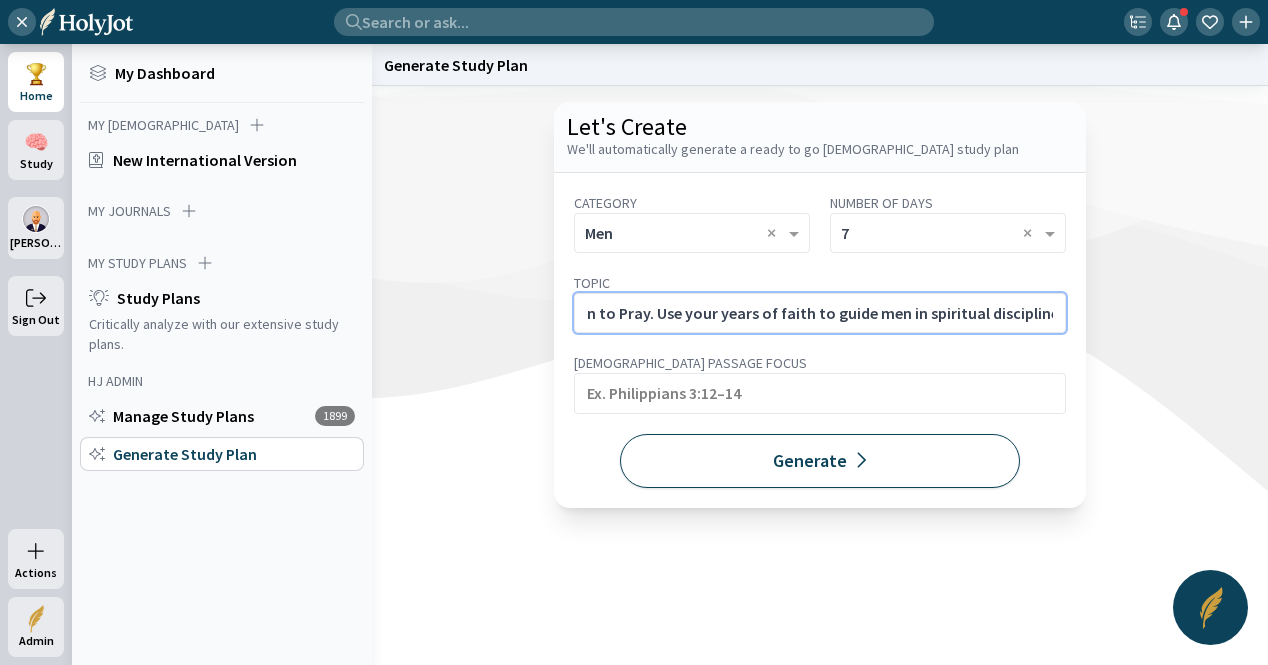 type on "Teaching Younger Men to Pray. Use your years of faith to guide men in spiritual disciplines." 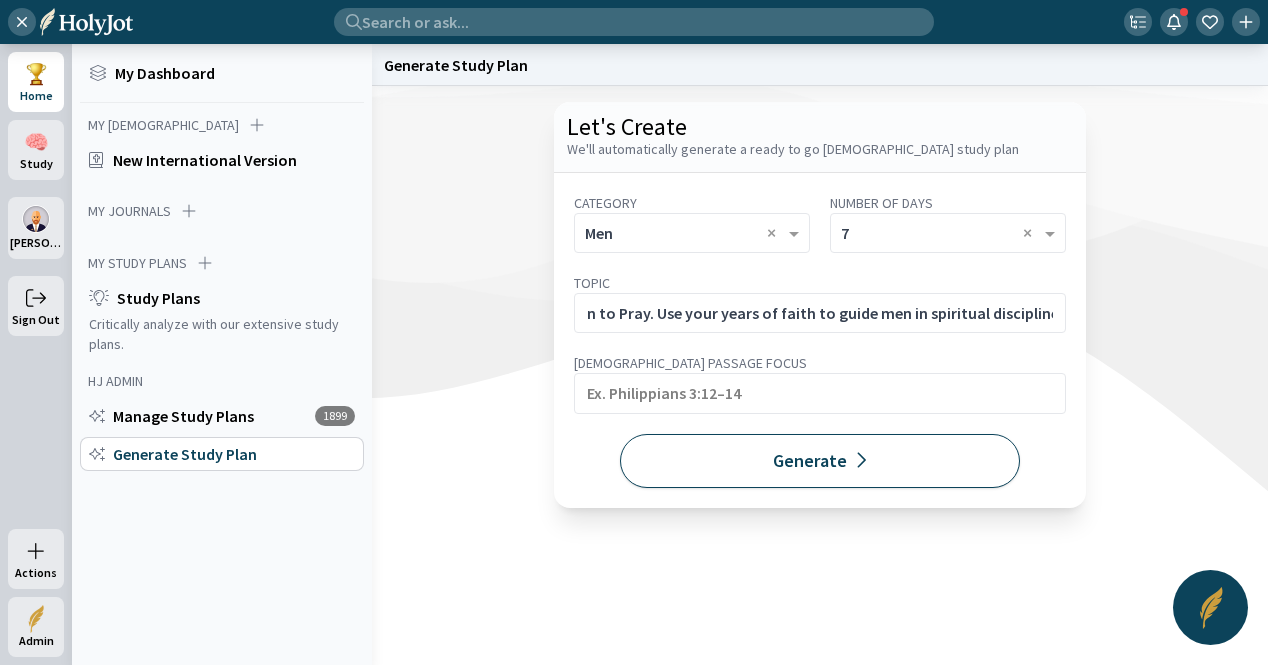 click on "Generate" 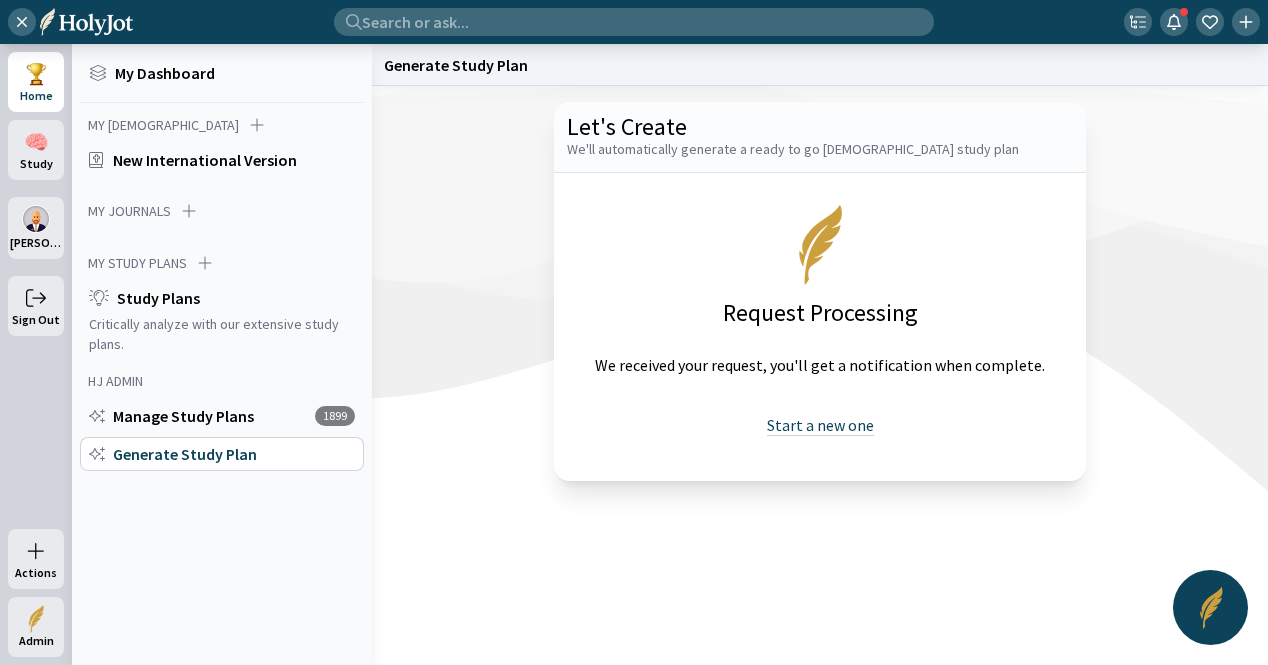 drag, startPoint x: 839, startPoint y: 419, endPoint x: 824, endPoint y: 414, distance: 15.811388 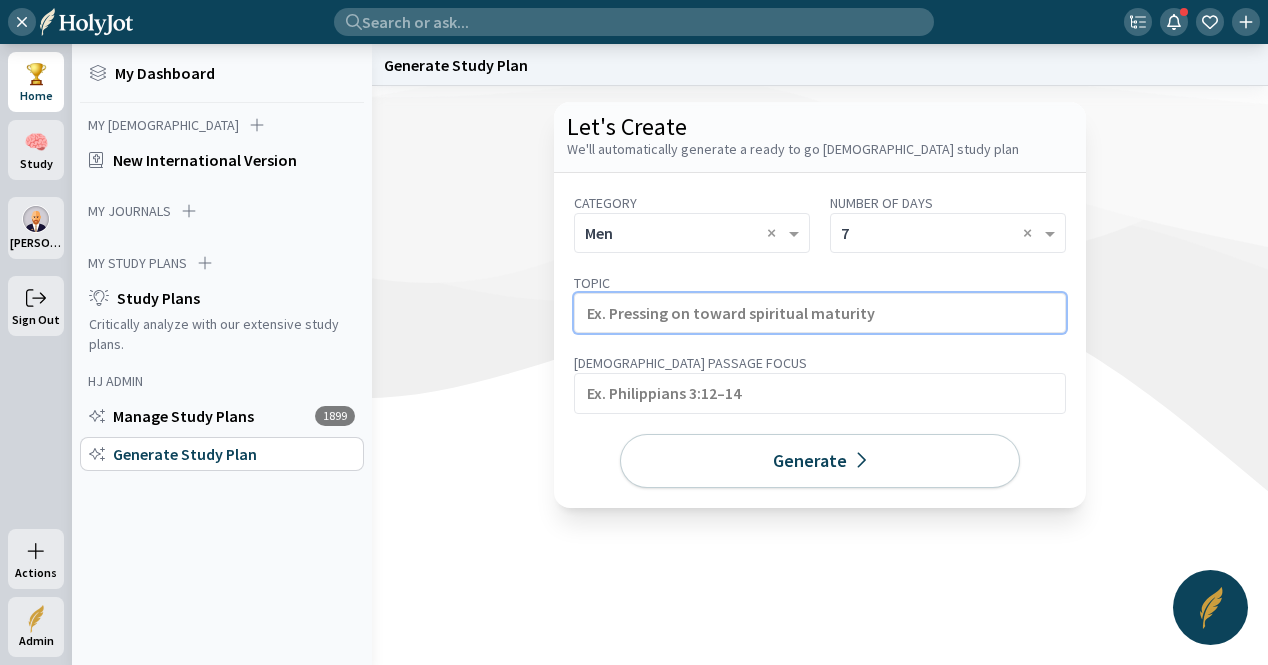 click 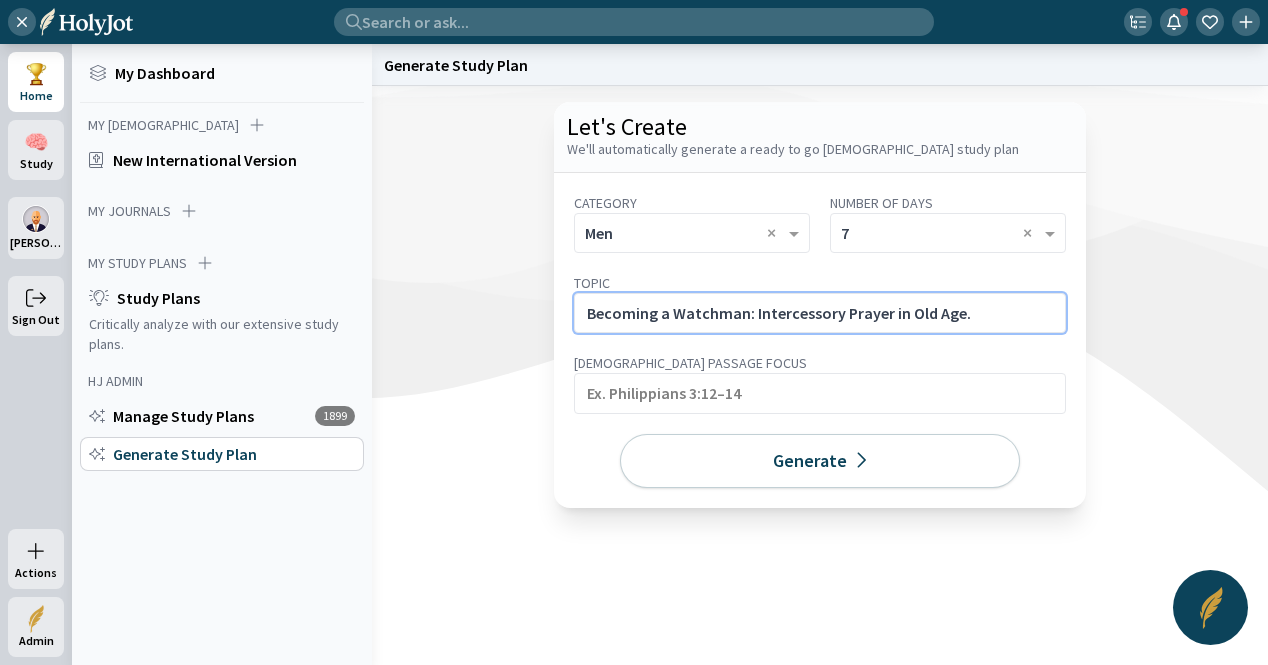 click on "Becoming a Watchman: Intercessory Prayer in Old Age." 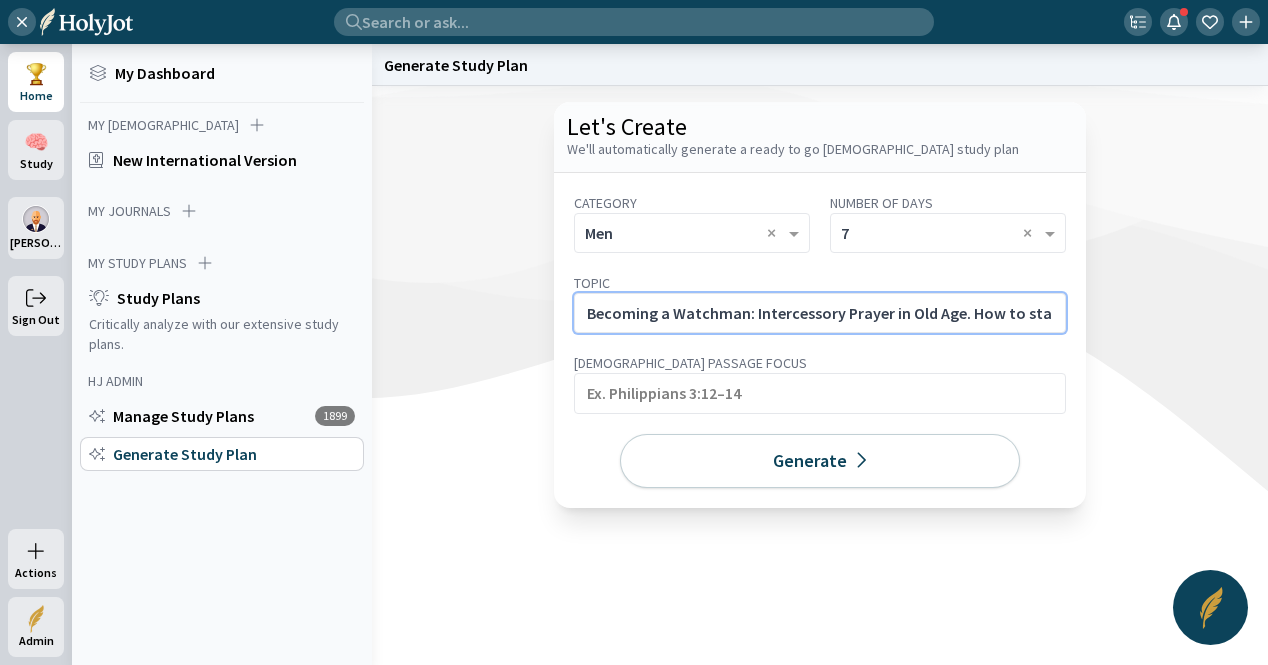 scroll, scrollTop: 0, scrollLeft: 385, axis: horizontal 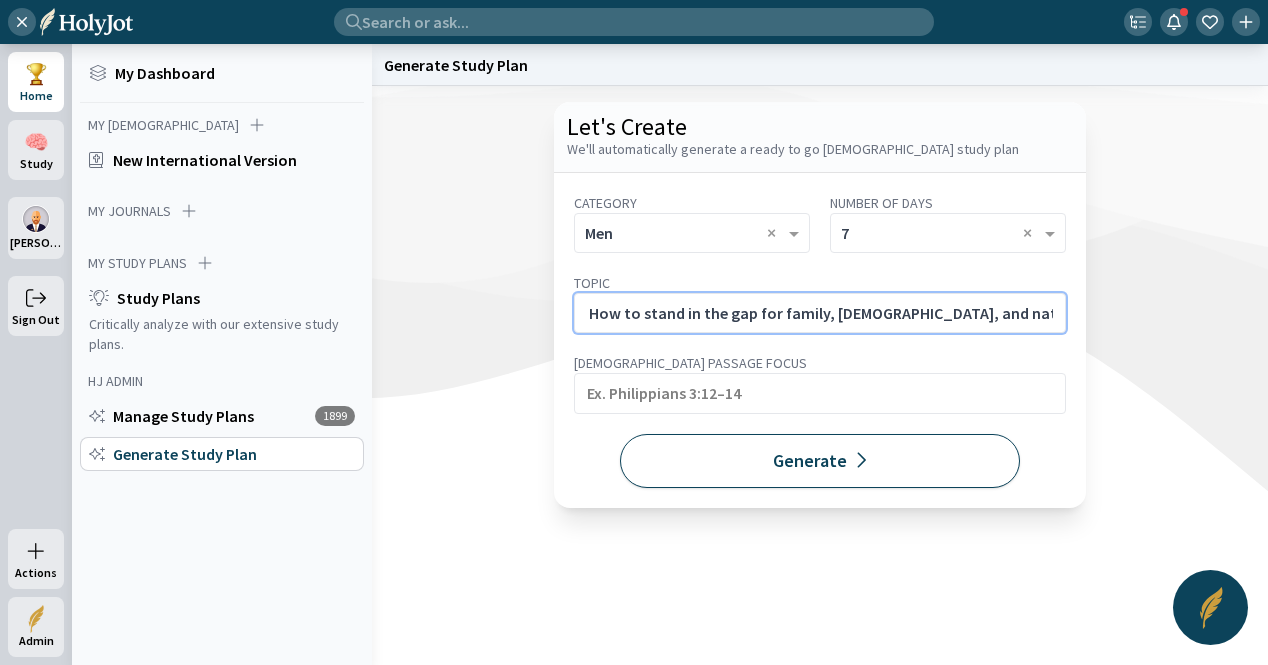 type on "Becoming a Watchman: Intercessory Prayer in Old Age. How to stand in the gap for family, [DEMOGRAPHIC_DATA], and nation through prayer." 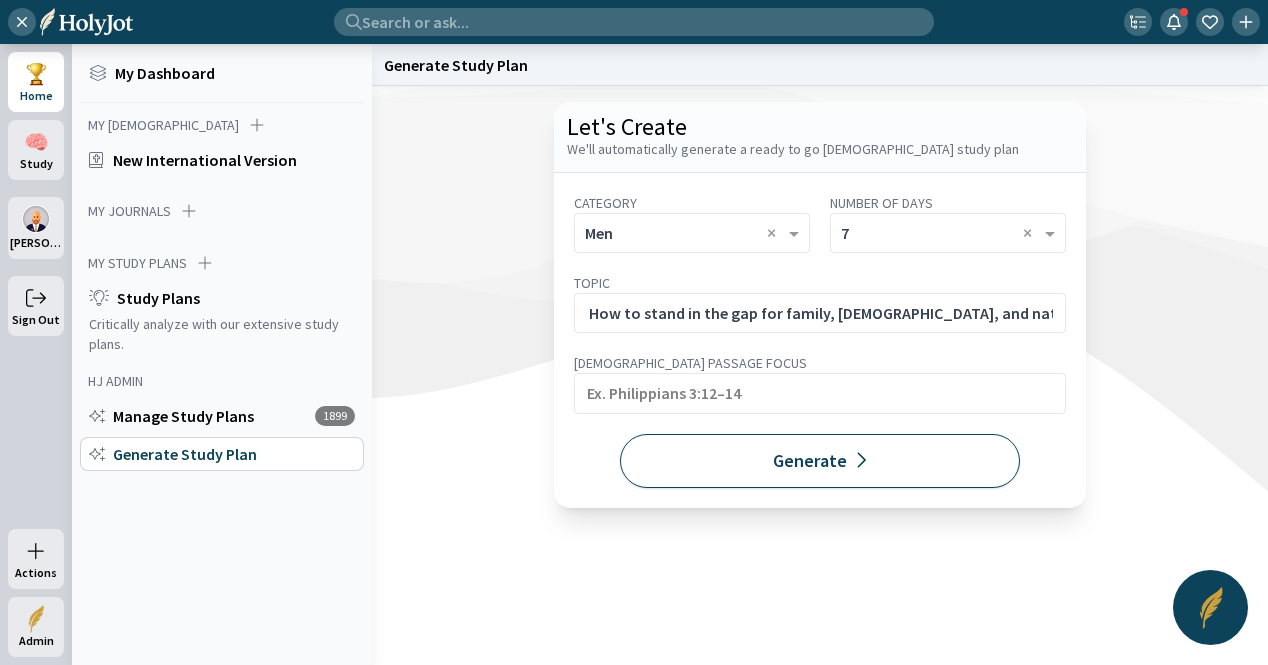 click on "Generate" 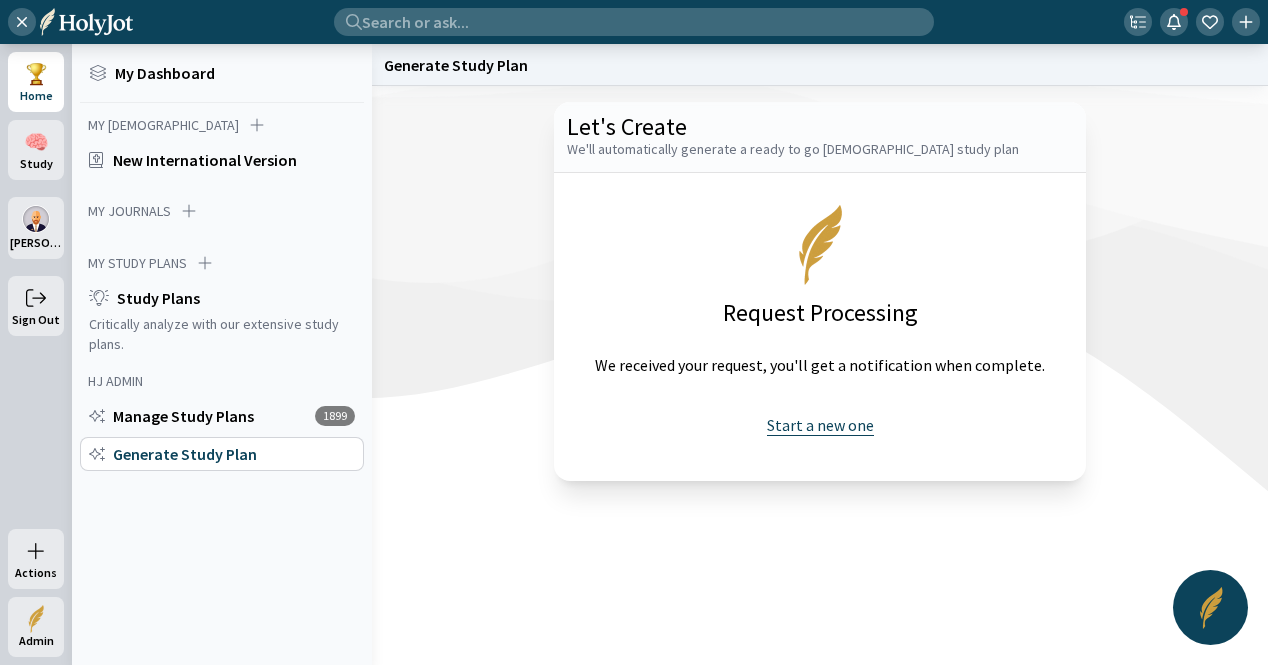 click on "Start a new one" 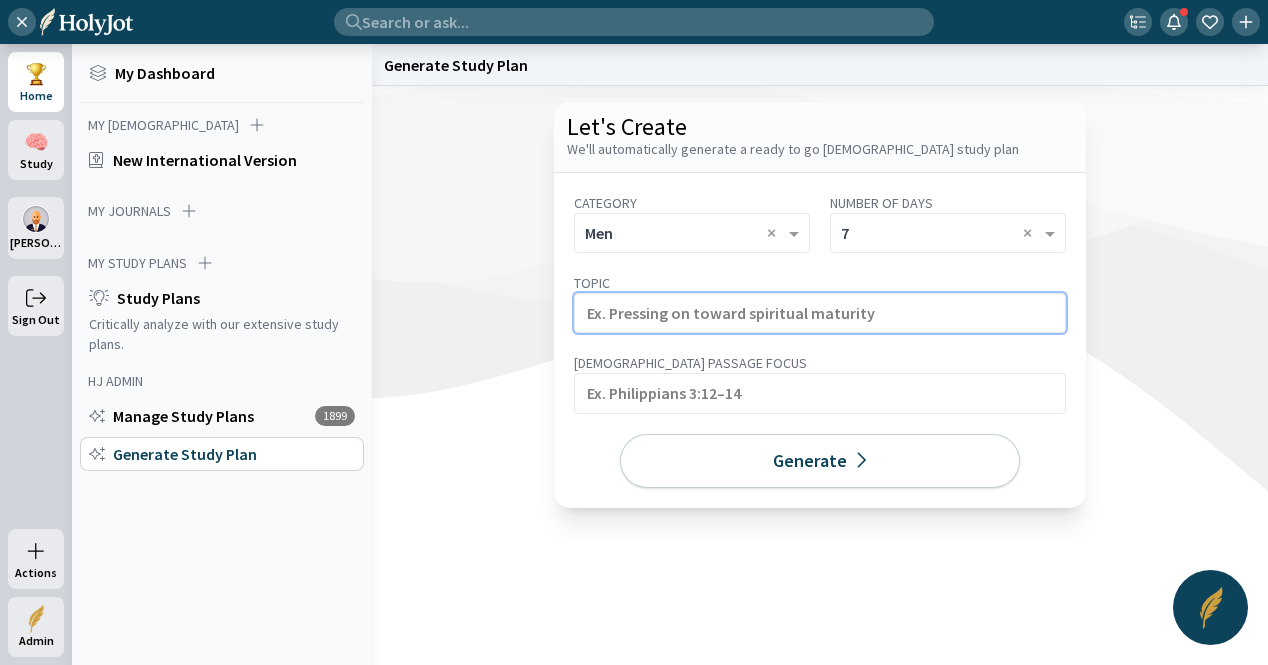 click 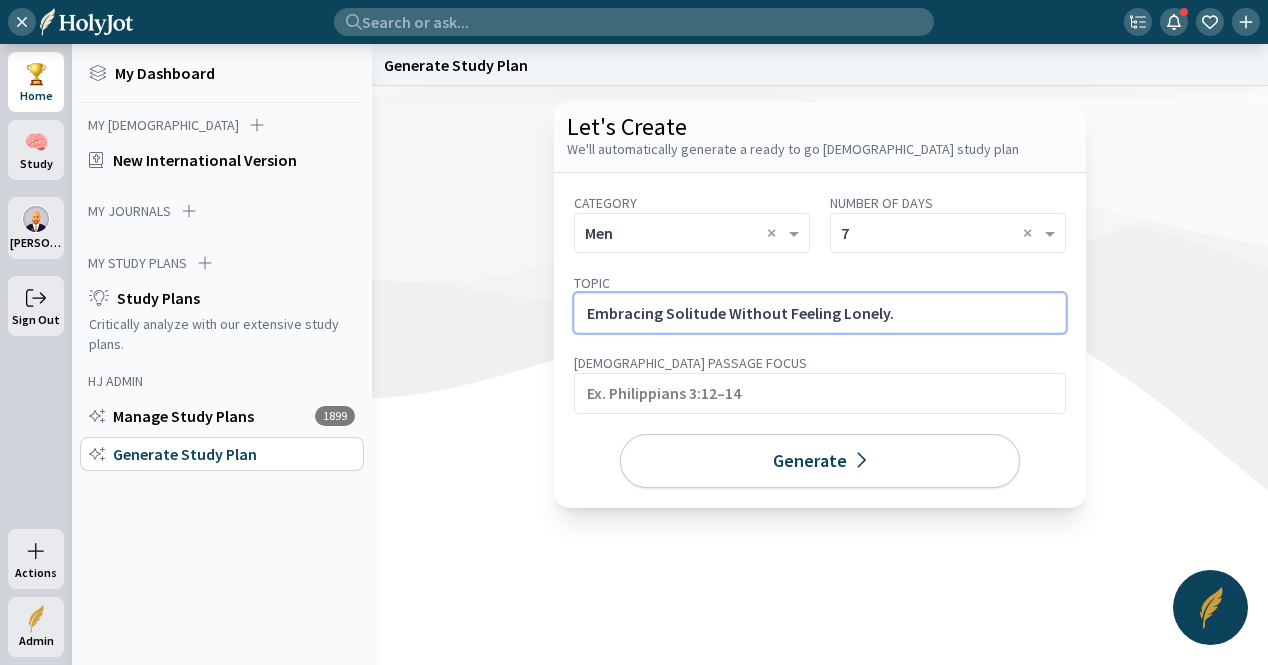 click on "Embracing Solitude Without Feeling Lonely." 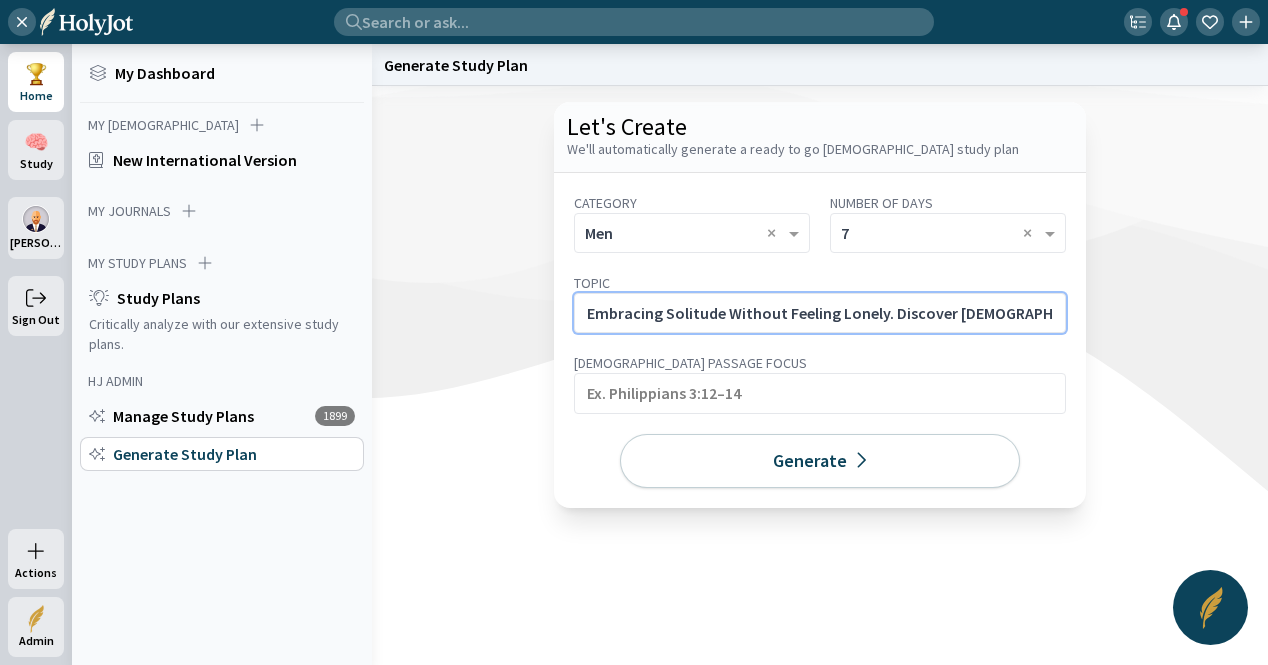 scroll, scrollTop: 0, scrollLeft: 169, axis: horizontal 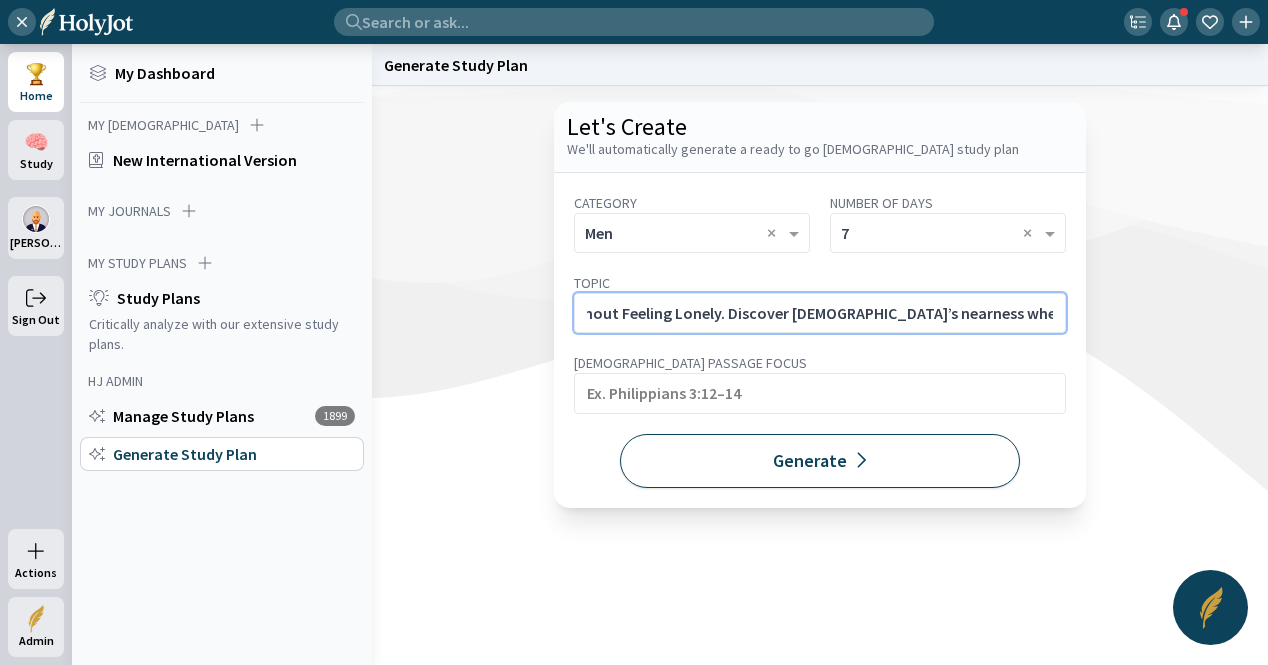 type on "Embracing Solitude Without Feeling Lonely. Discover [DEMOGRAPHIC_DATA]’s nearness when others are absent." 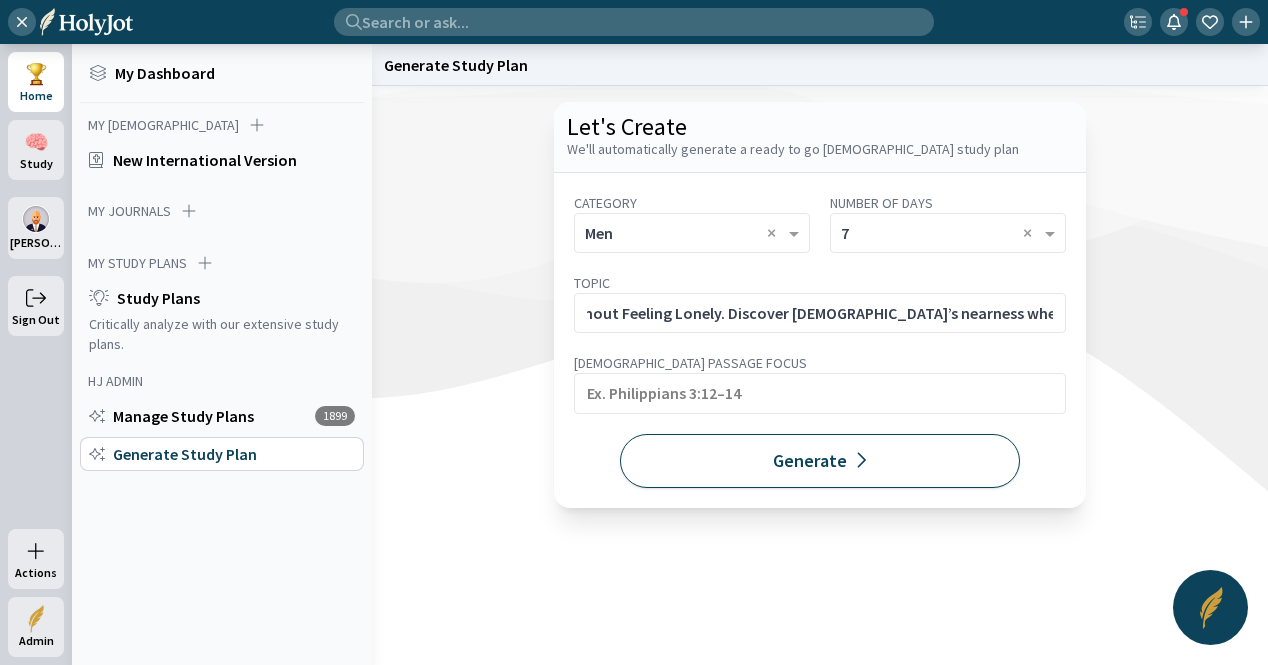 click on "Generate" 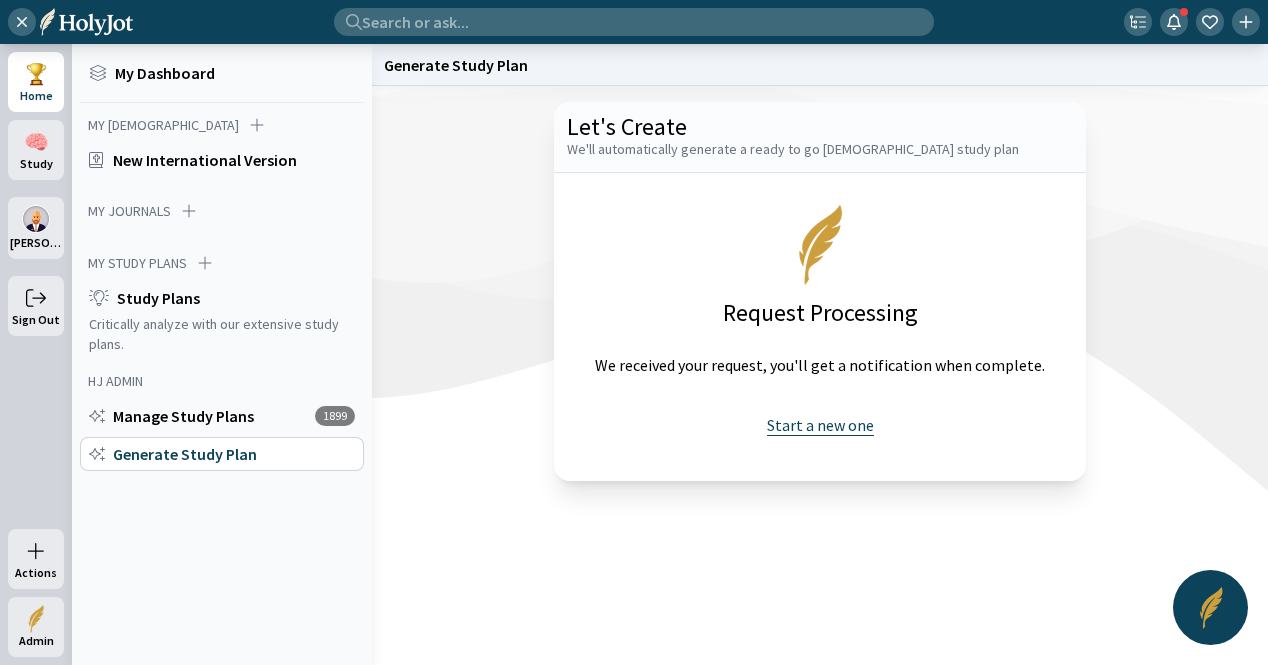 click on "Start a new one" 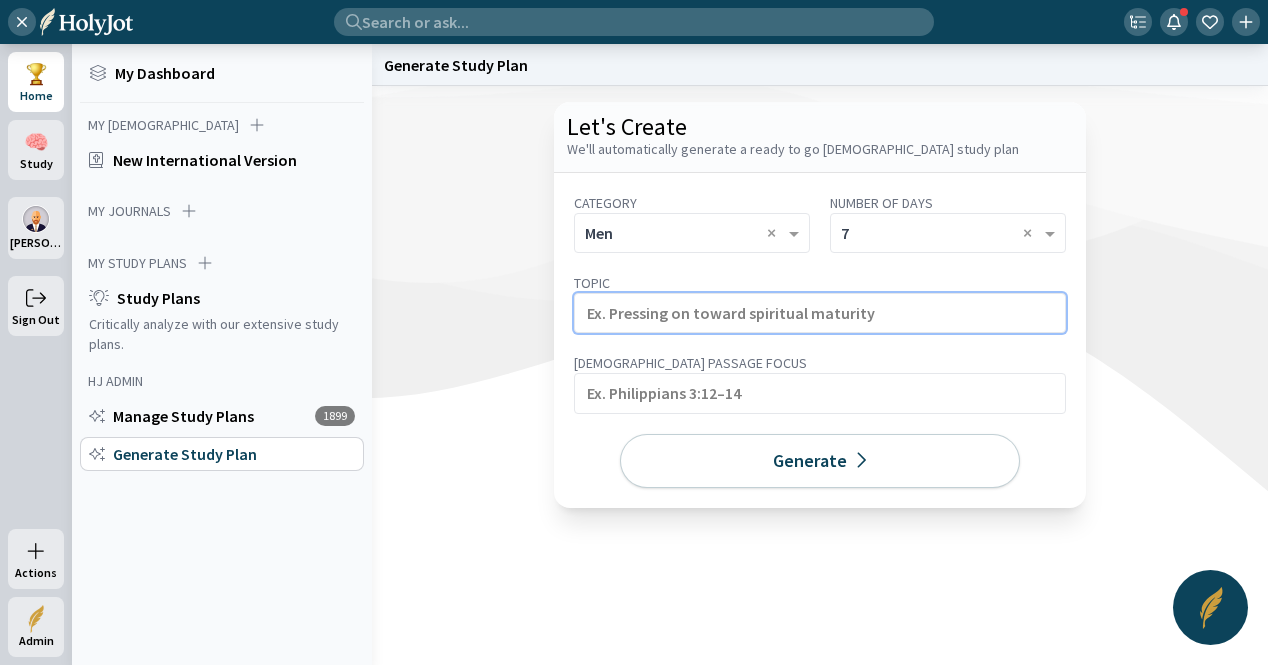 click 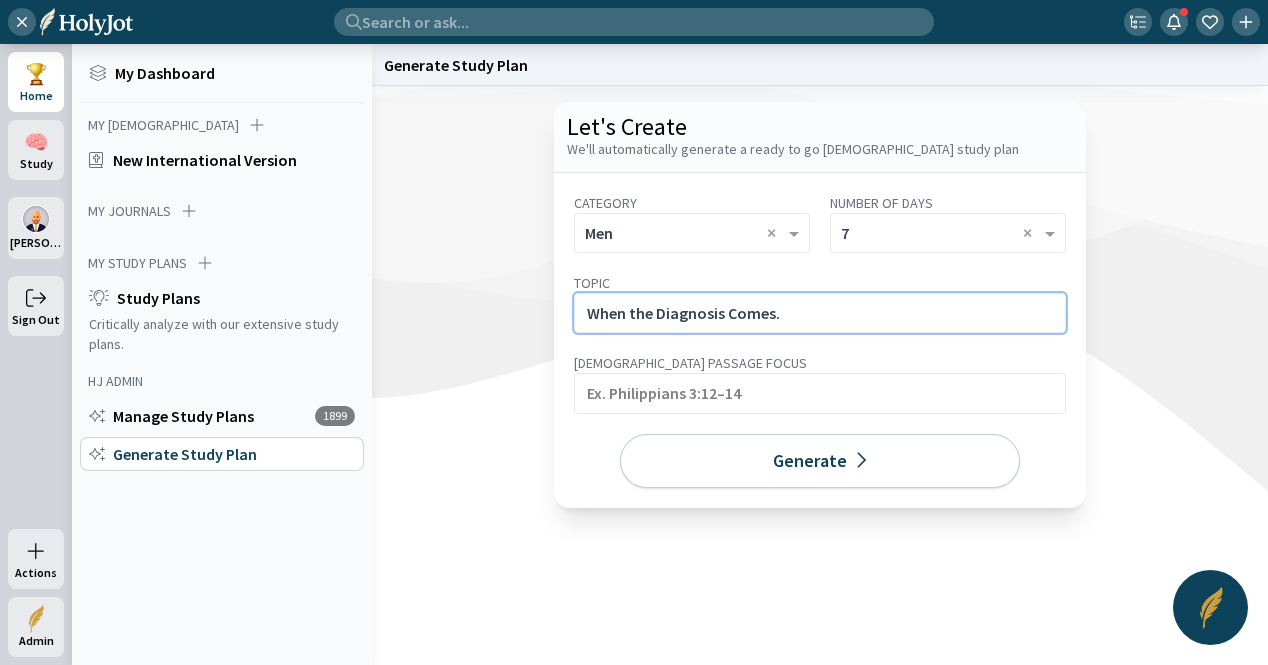 click on "When the Diagnosis Comes." 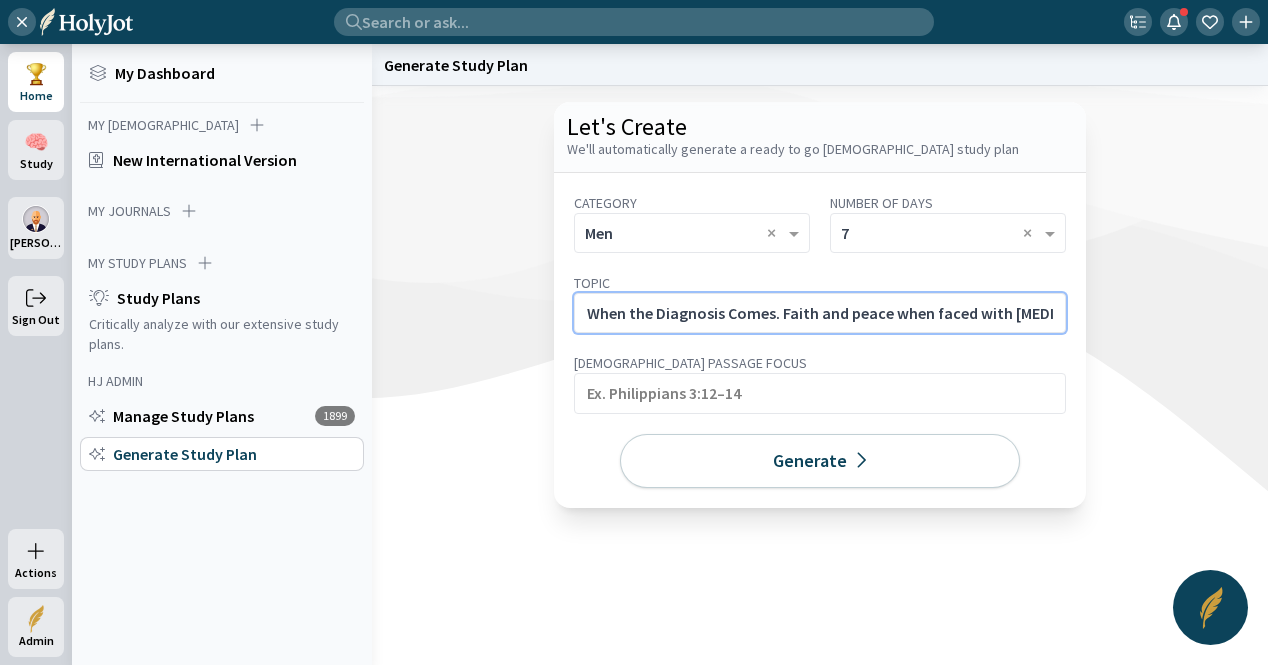 scroll, scrollTop: 0, scrollLeft: 264, axis: horizontal 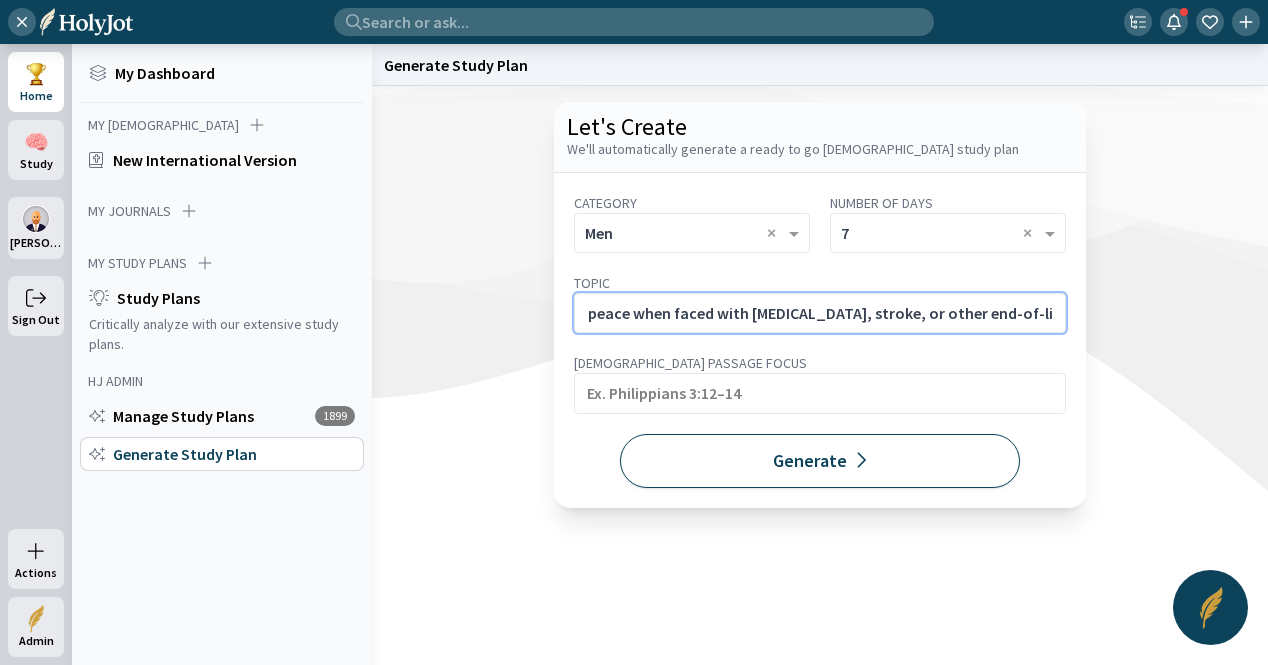 type on "When the Diagnosis Comes. Faith and peace when faced with [MEDICAL_DATA], stroke, or other end-of-life conditions." 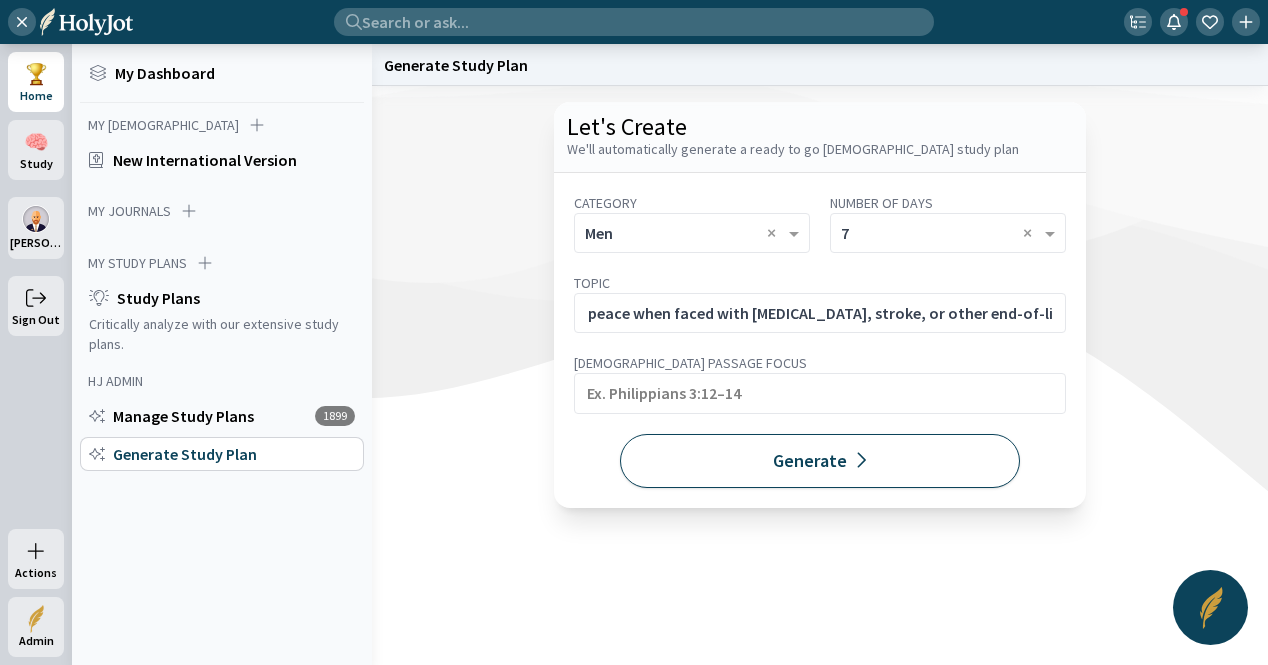 scroll, scrollTop: 0, scrollLeft: 0, axis: both 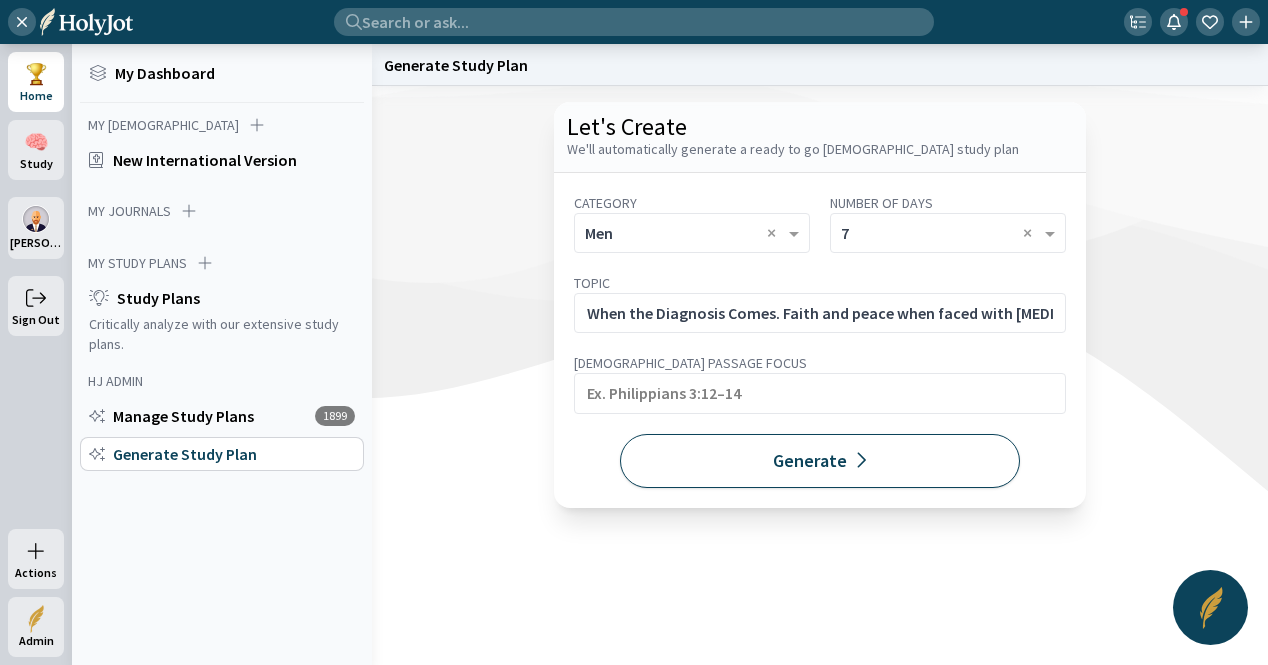 click on "Generate" 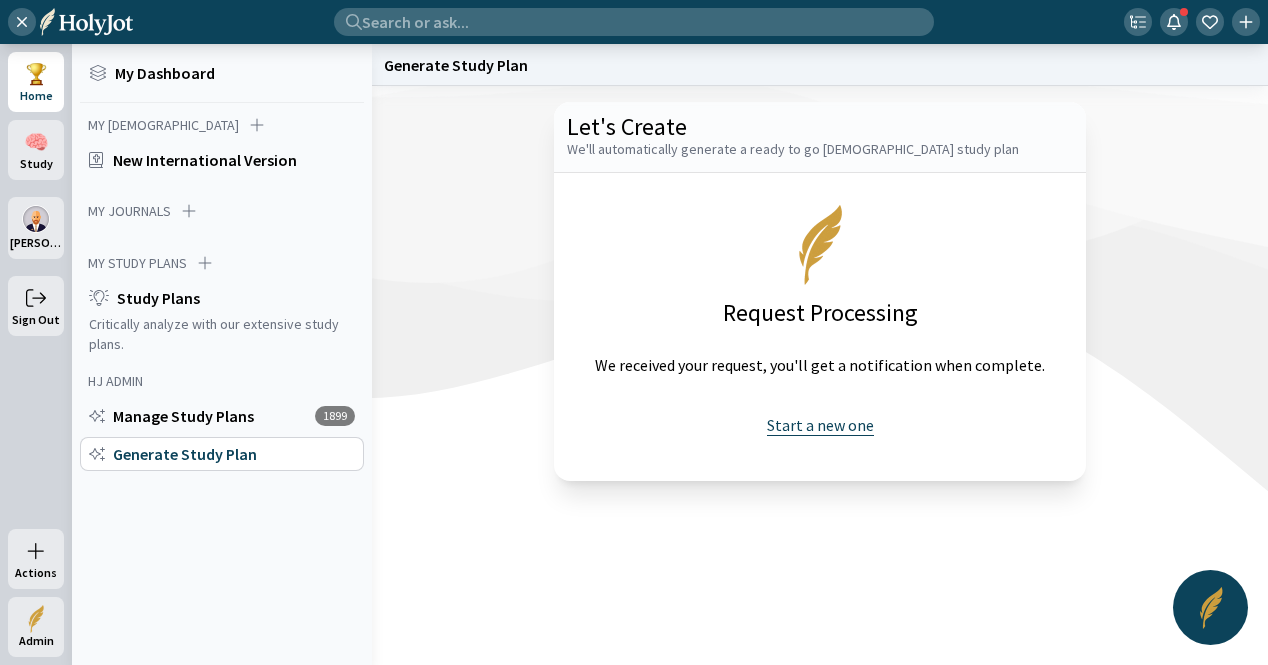 click on "Start a new one" 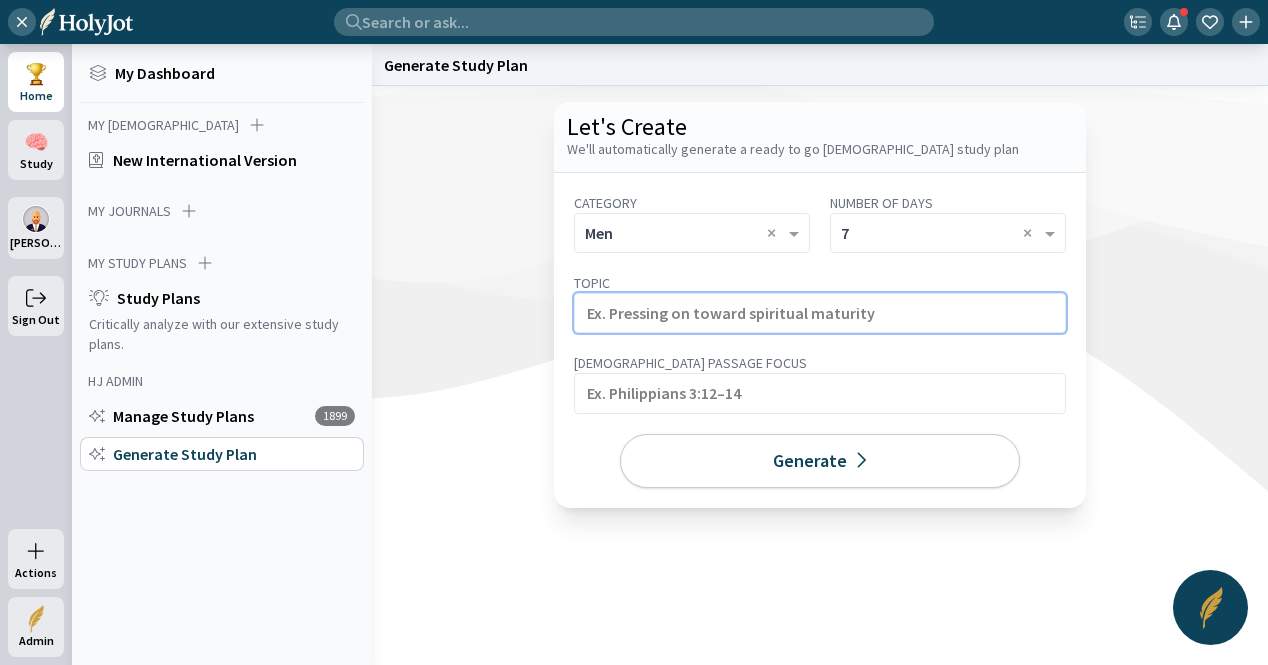 click 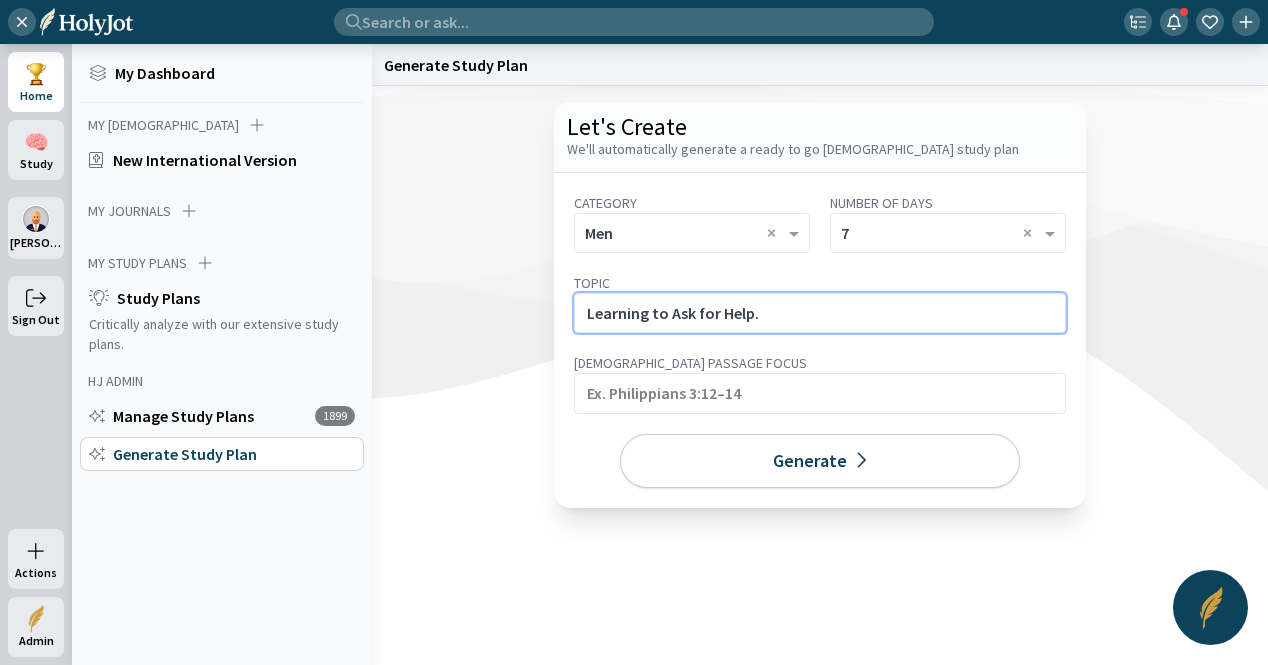 click on "Learning to Ask for Help." 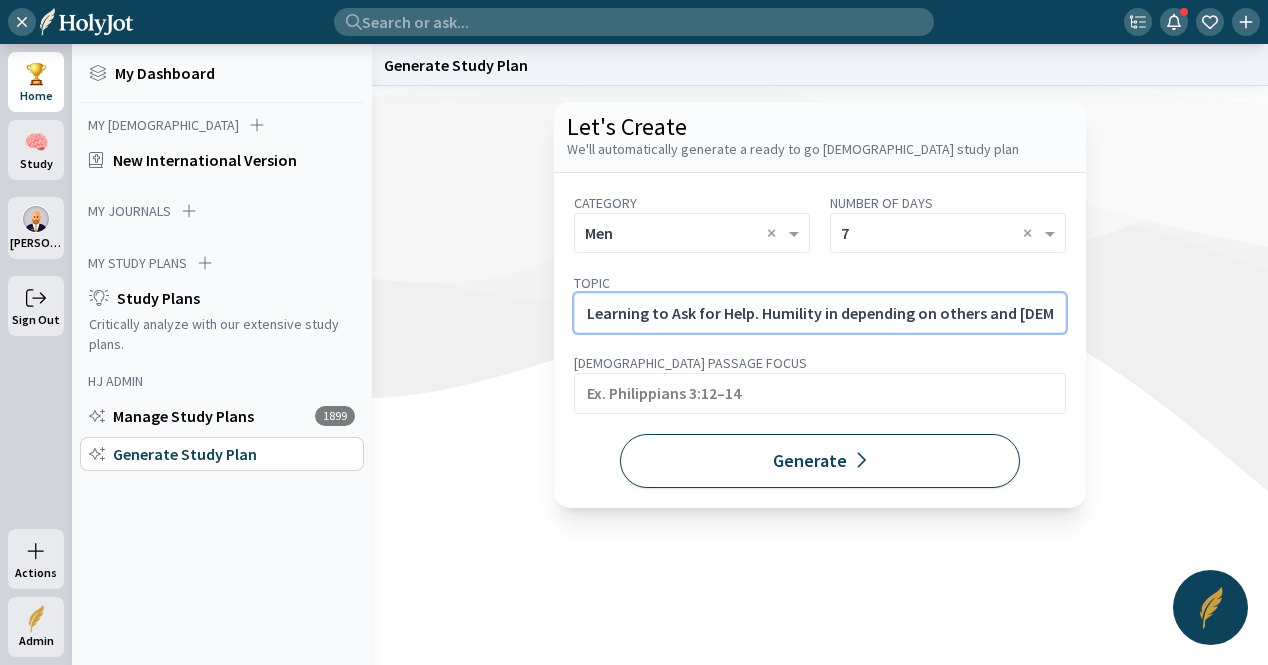scroll, scrollTop: 0, scrollLeft: 126, axis: horizontal 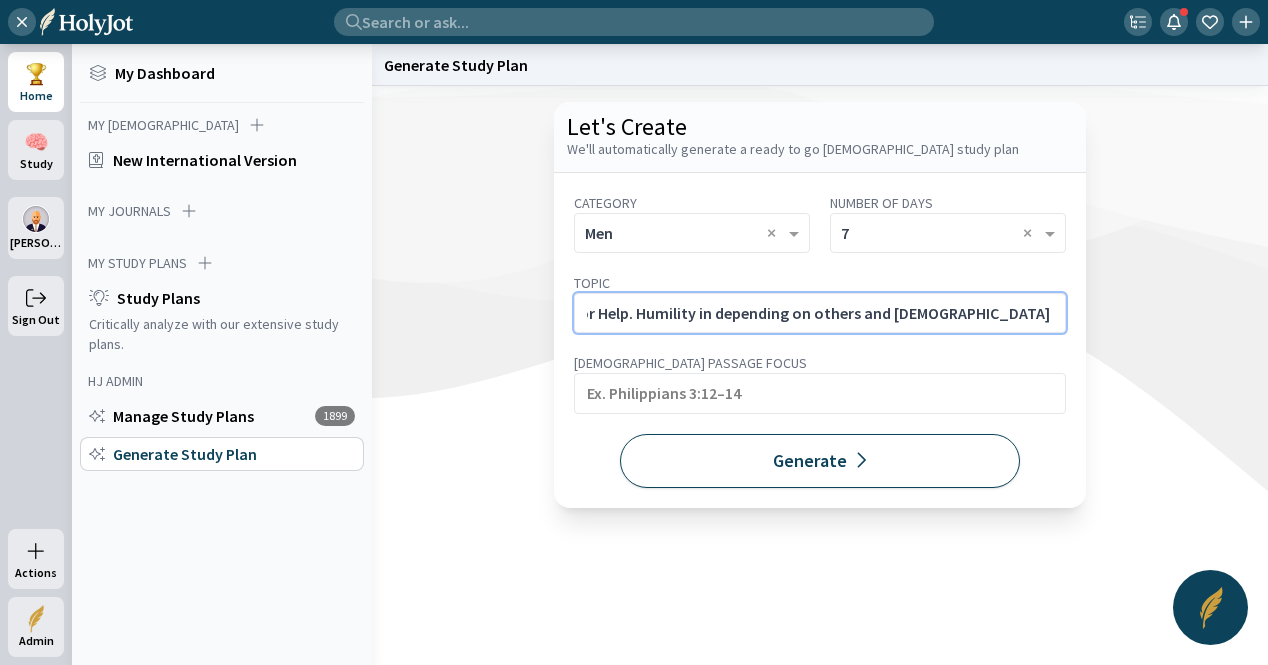 type on "Learning to Ask for Help. Humility in depending on others and [DEMOGRAPHIC_DATA] in your final season." 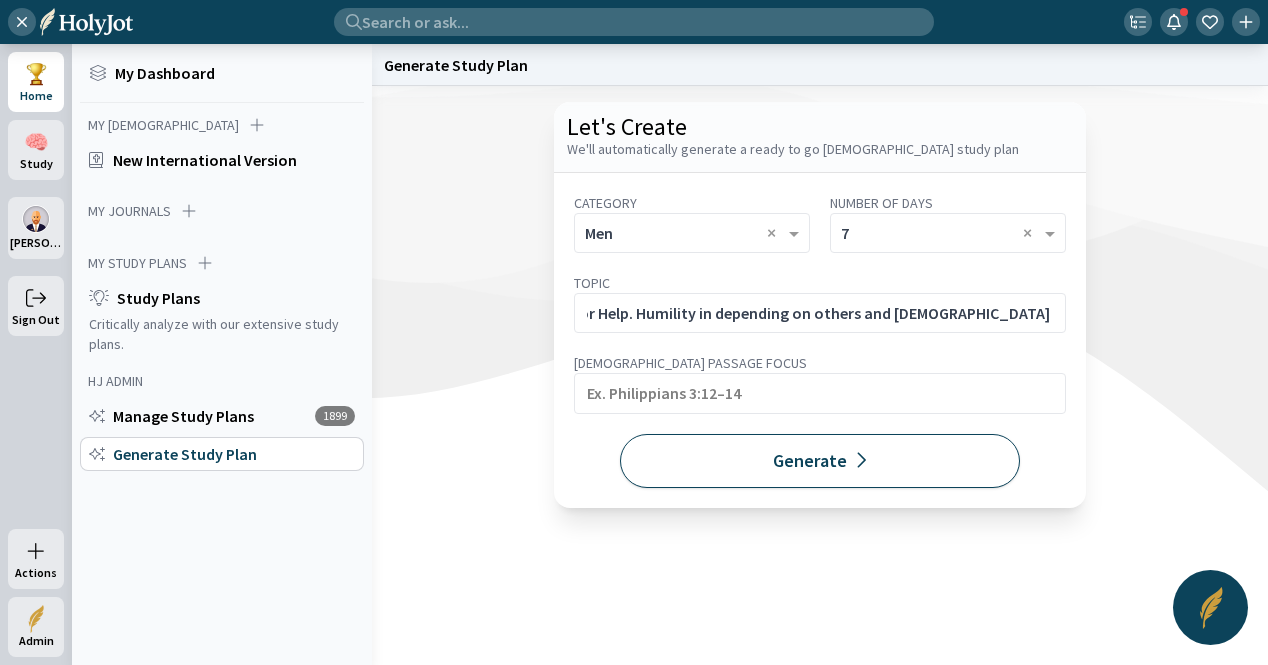 click on "Generate" 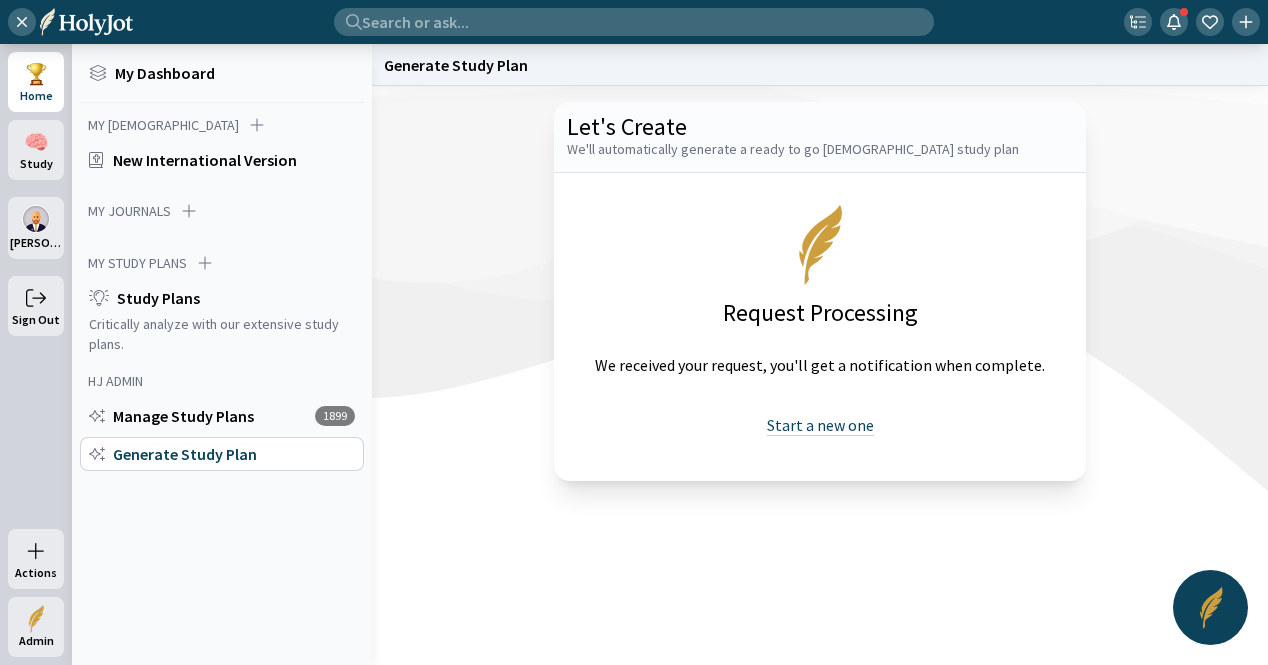 drag, startPoint x: 842, startPoint y: 426, endPoint x: 830, endPoint y: 415, distance: 16.27882 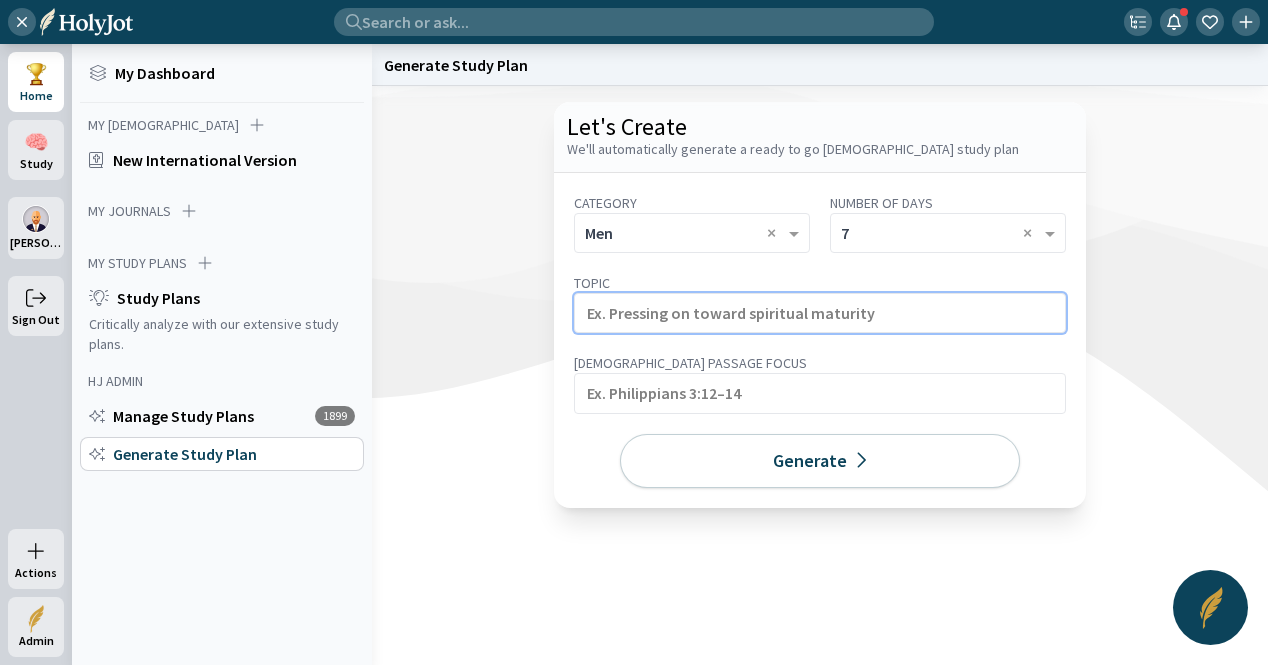 click 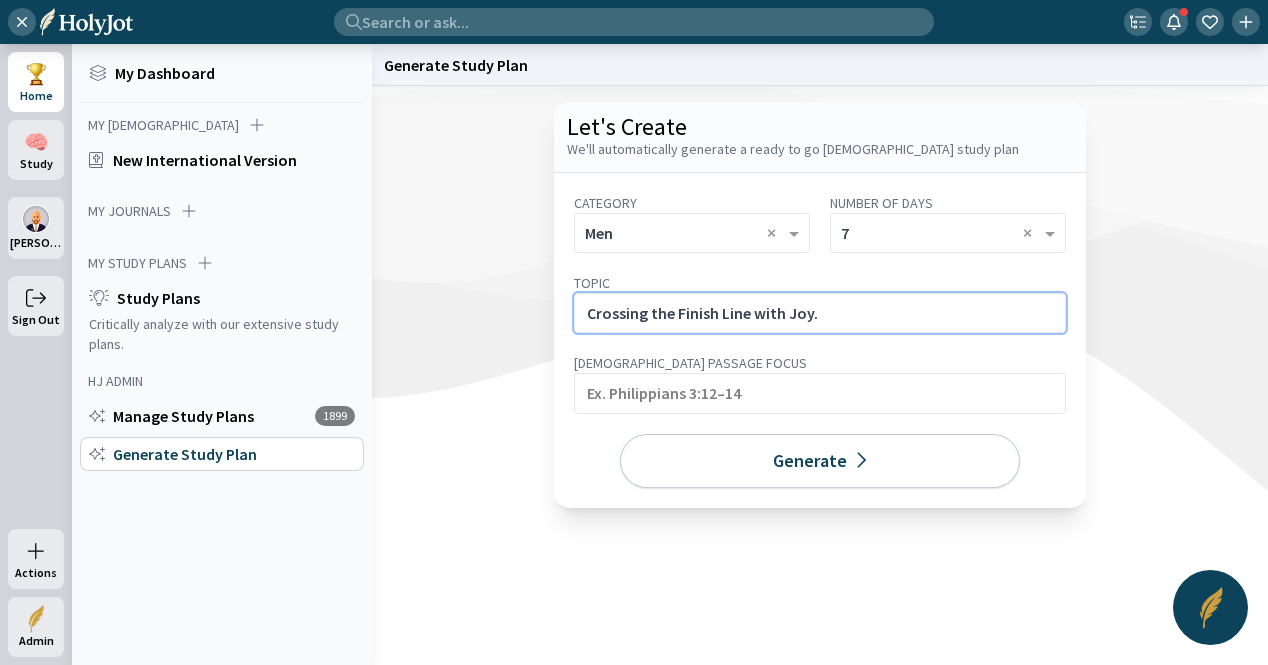 click on "Crossing the Finish Line with Joy." 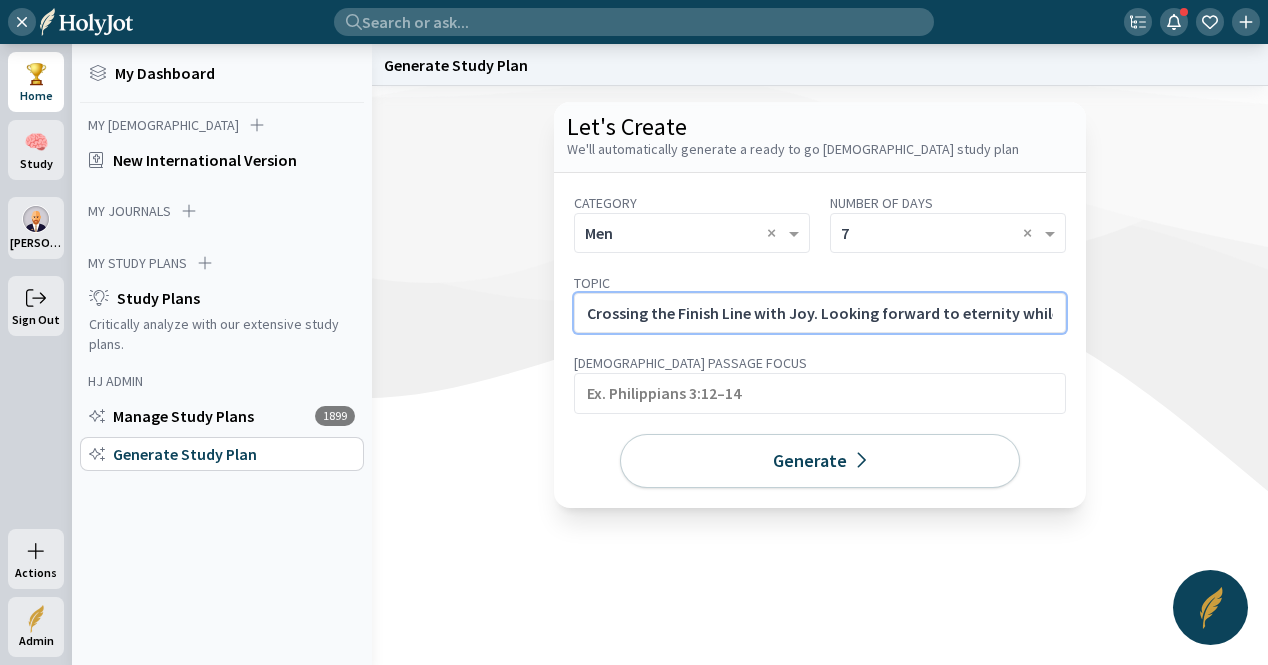 scroll, scrollTop: 0, scrollLeft: 263, axis: horizontal 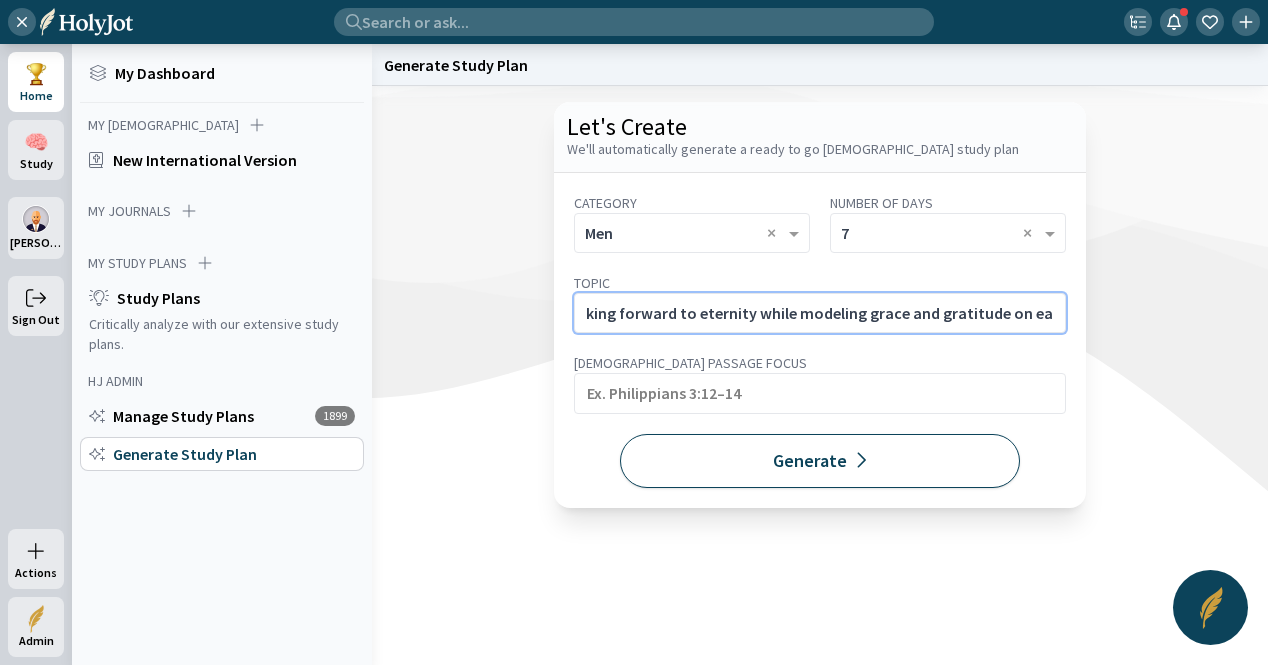 type on "Crossing the Finish Line with Joy. Looking forward to eternity while modeling grace and gratitude on earth." 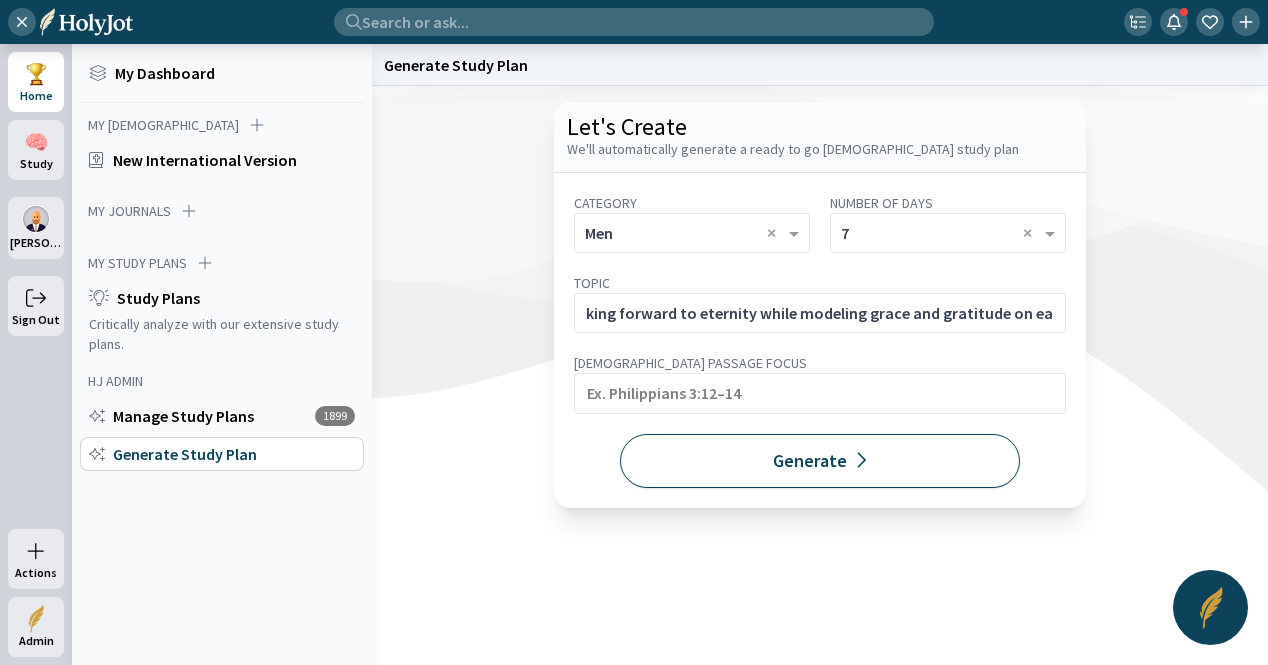 click on "Generate" 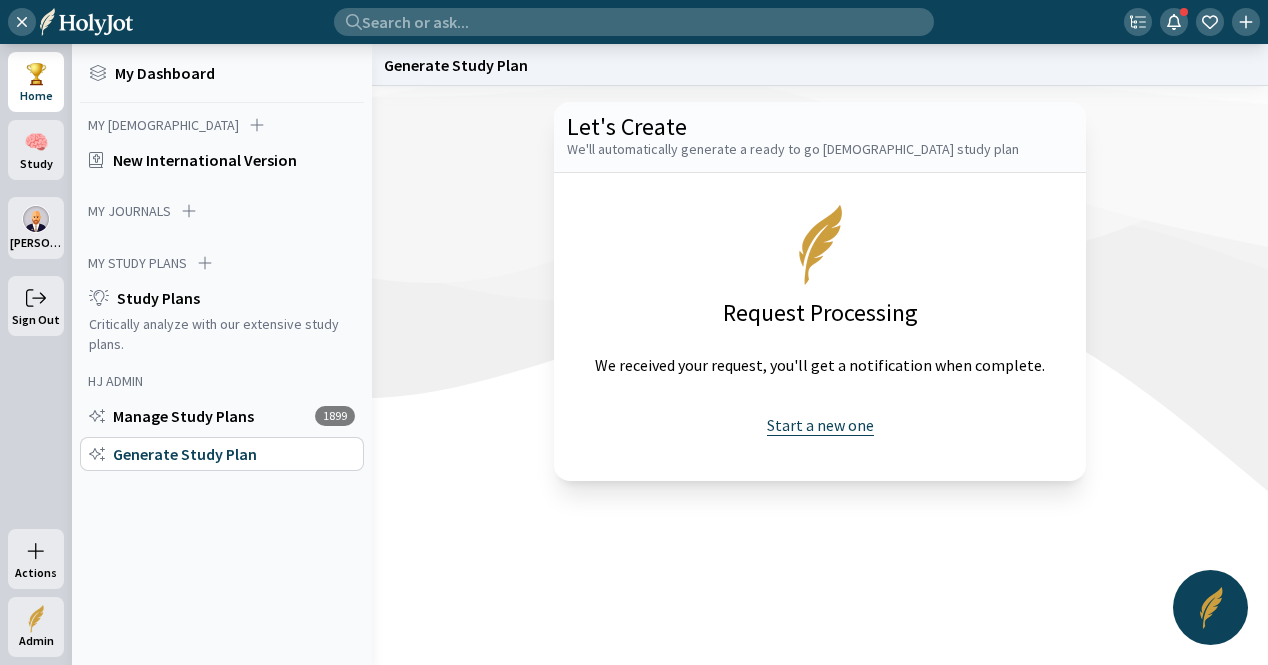 click on "Start a new one" 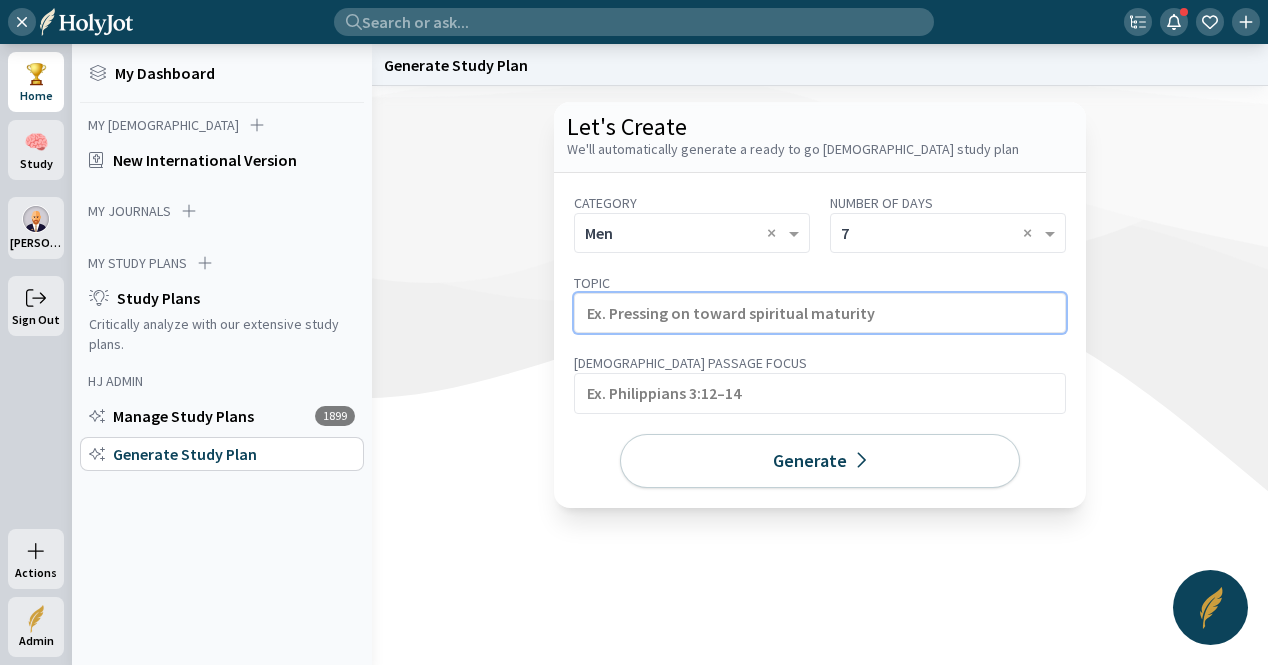 click 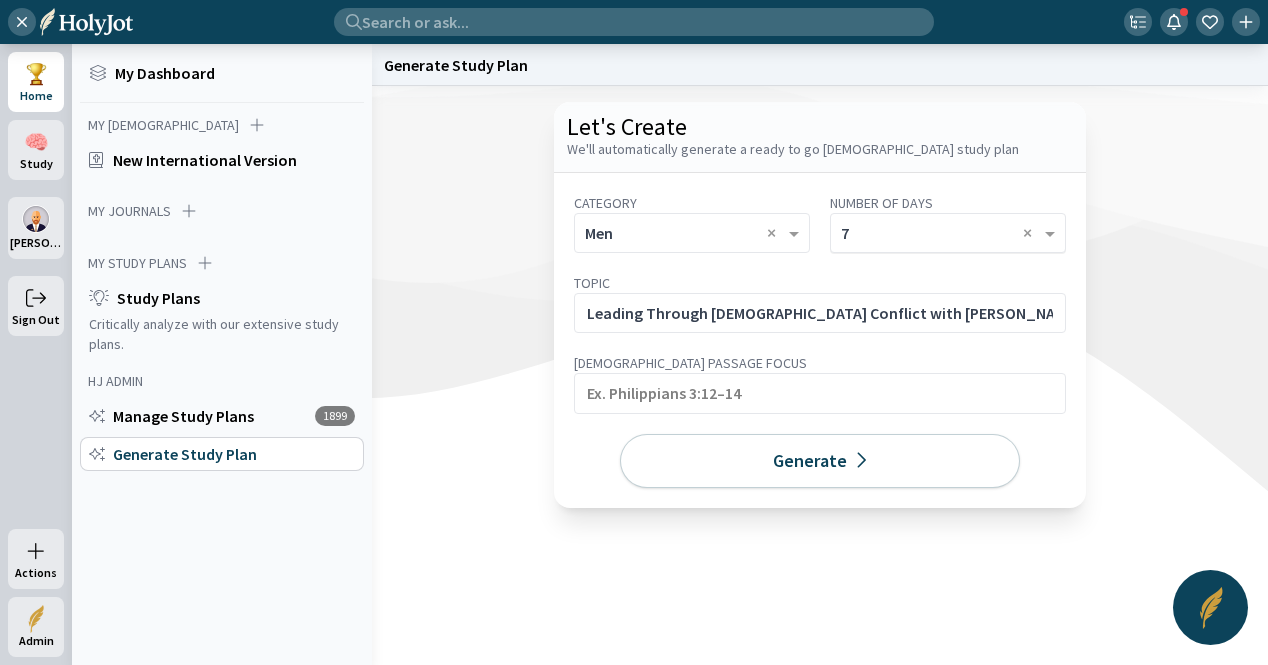 click 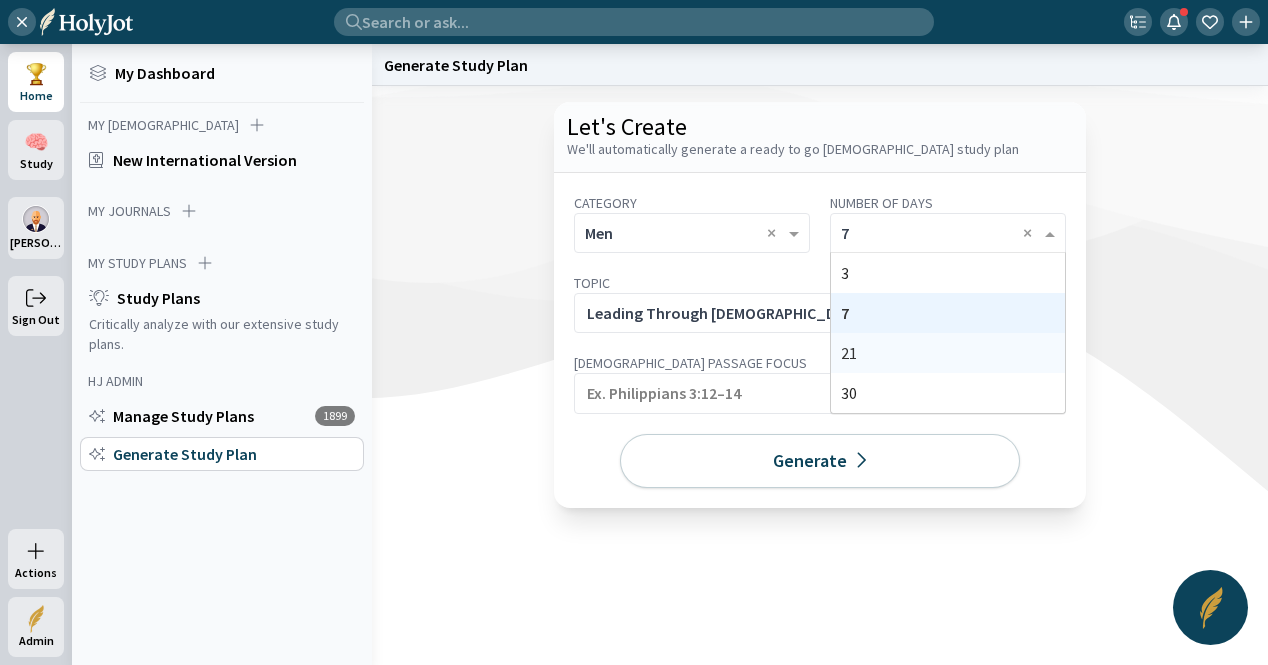 click on "21" at bounding box center (948, 353) 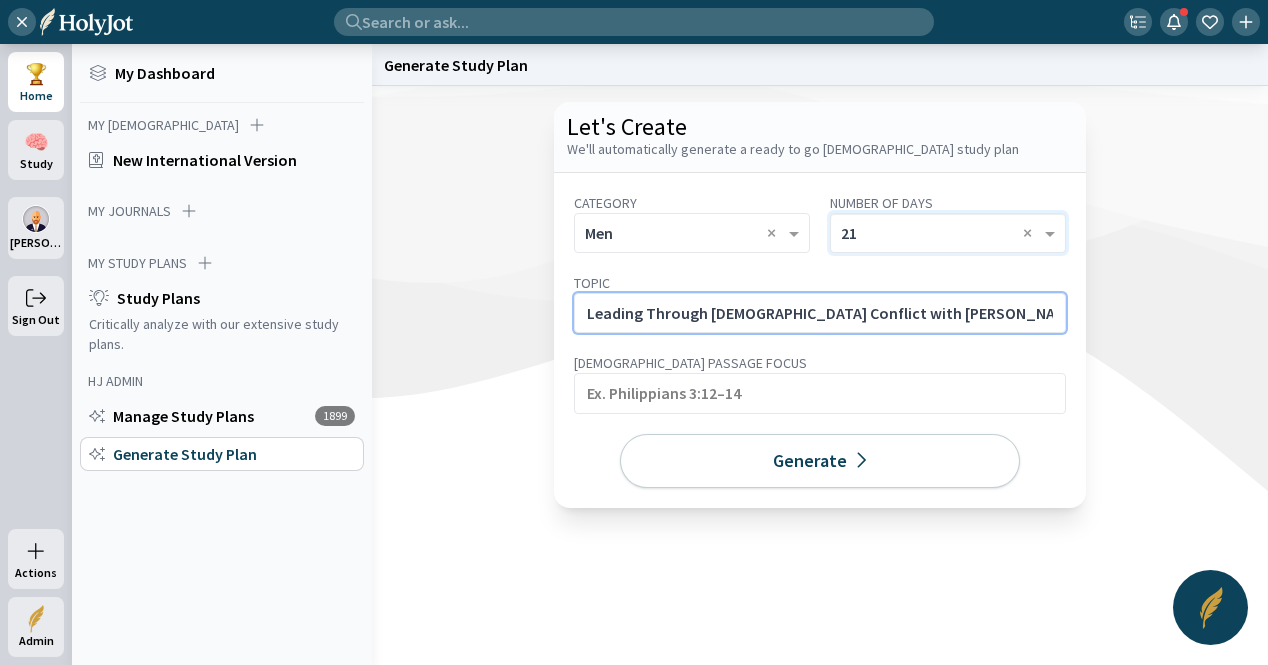 click on "Leading Through [DEMOGRAPHIC_DATA] Conflict with [PERSON_NAME]" 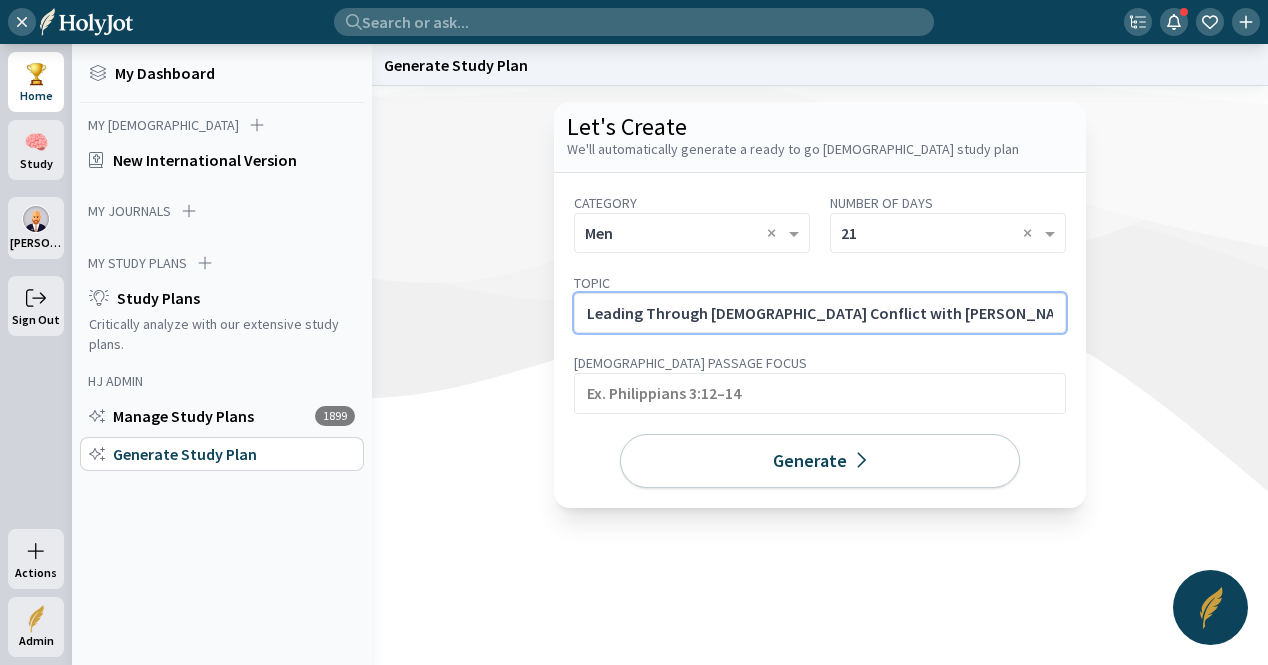click on "Leading Through [DEMOGRAPHIC_DATA] Conflict with [PERSON_NAME]." 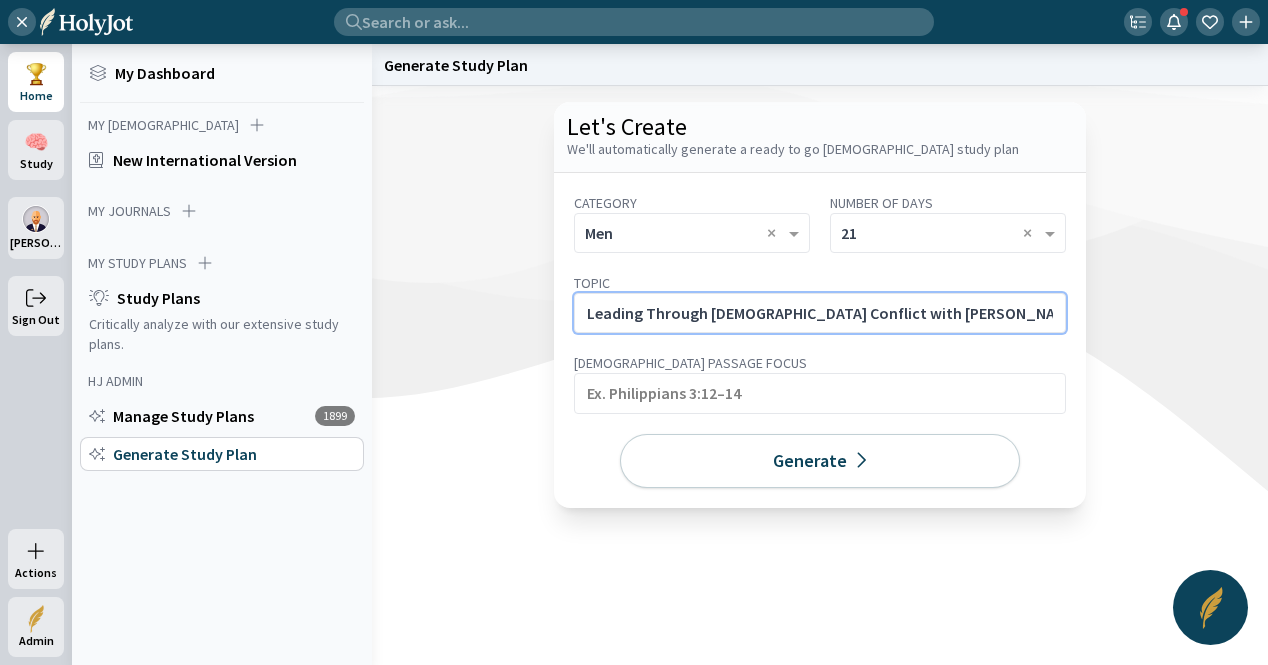 scroll, scrollTop: 0, scrollLeft: 733, axis: horizontal 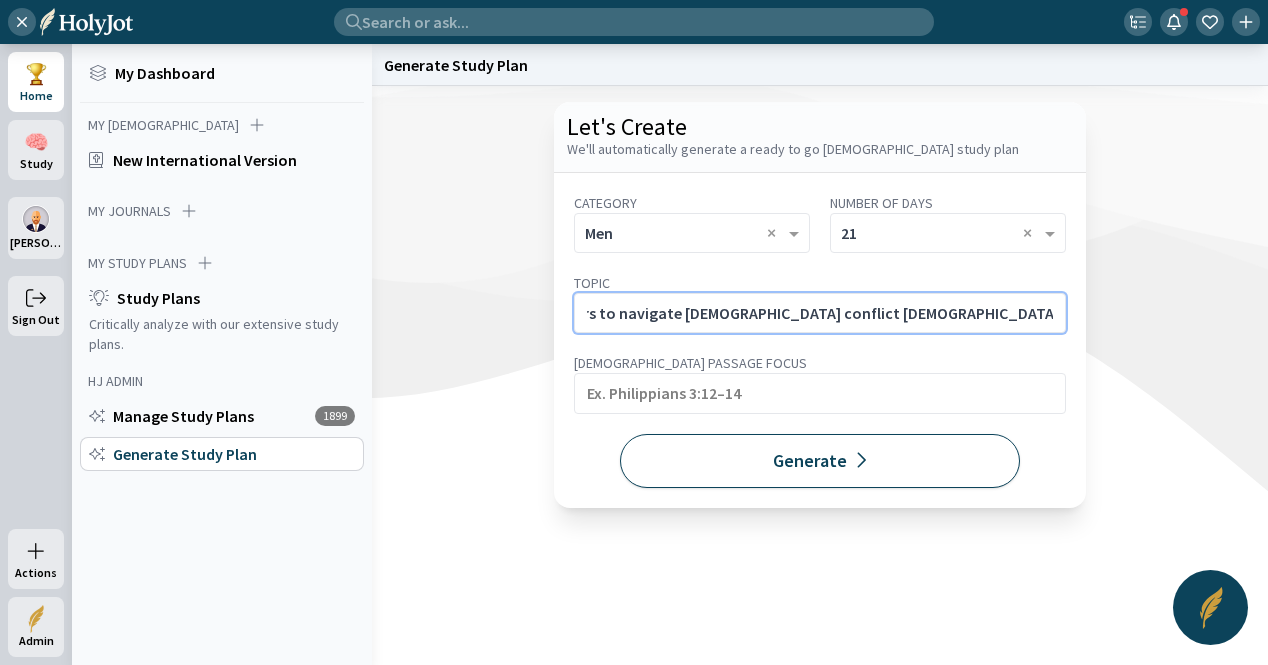 type on "Leading Through [DEMOGRAPHIC_DATA] Conflict with [PERSON_NAME]. Equip pastors and ministry leaders to navigate [DEMOGRAPHIC_DATA] conflict [DEMOGRAPHIC_DATA], seeking peace, unity, and restoration through [DEMOGRAPHIC_DATA]’s Word." 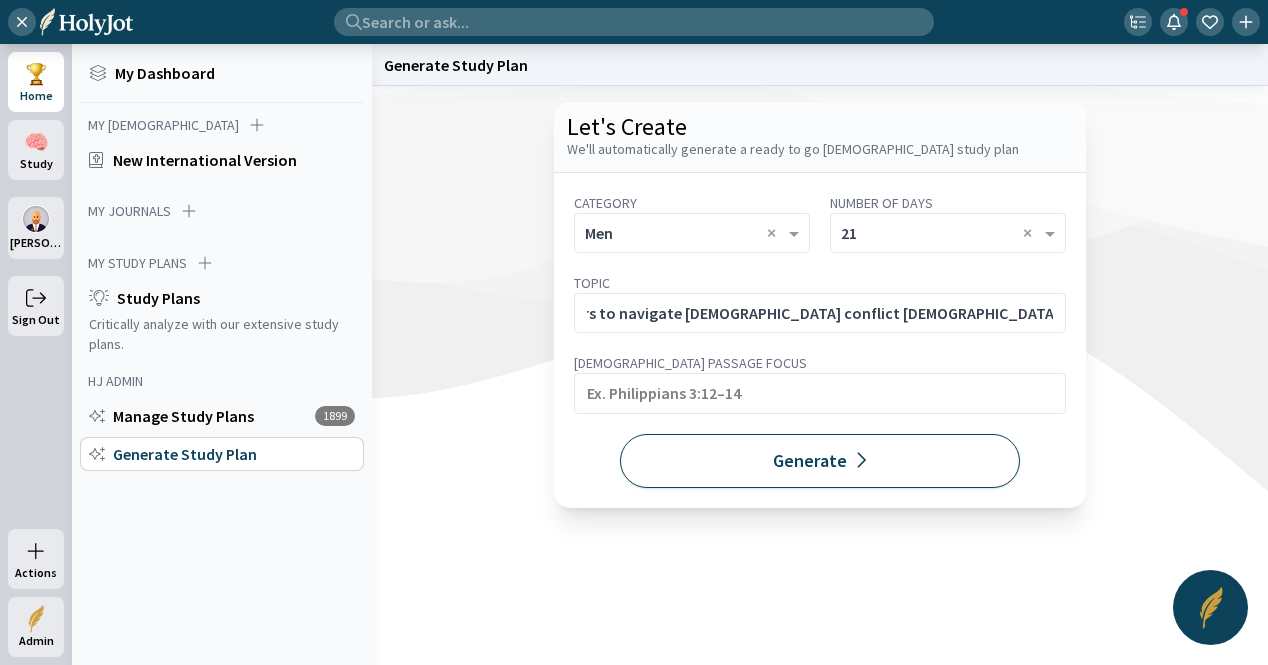 click on "Generate" 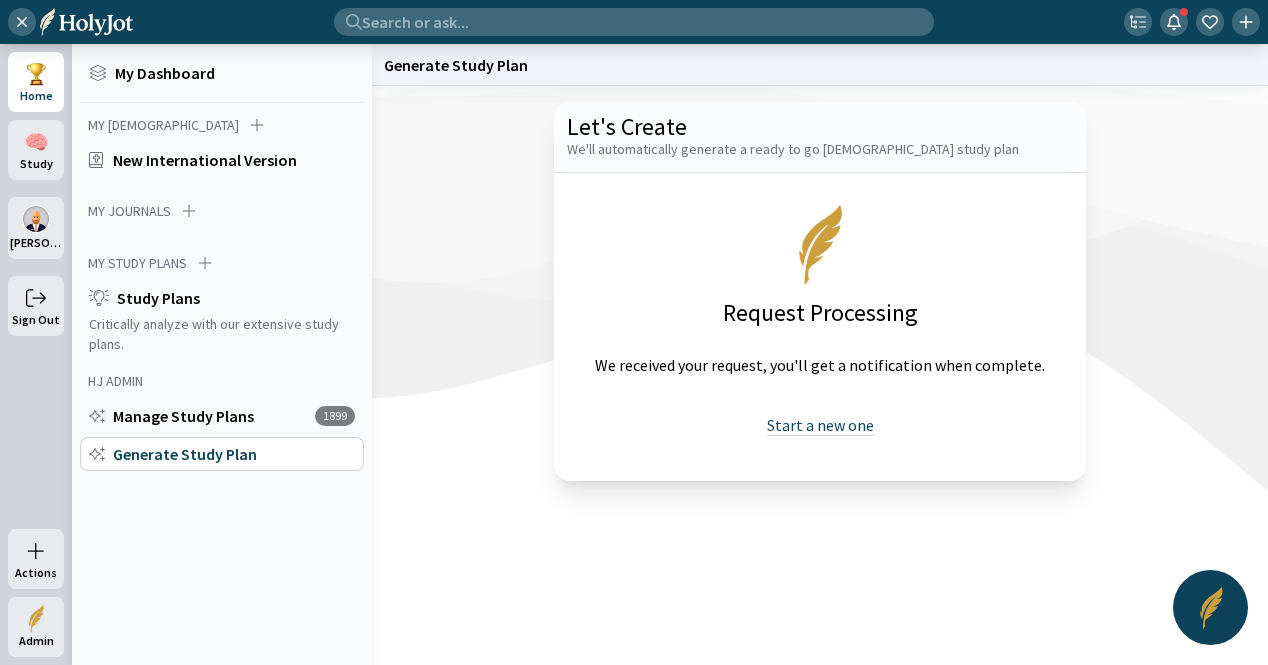 drag, startPoint x: 795, startPoint y: 423, endPoint x: 788, endPoint y: 415, distance: 10.630146 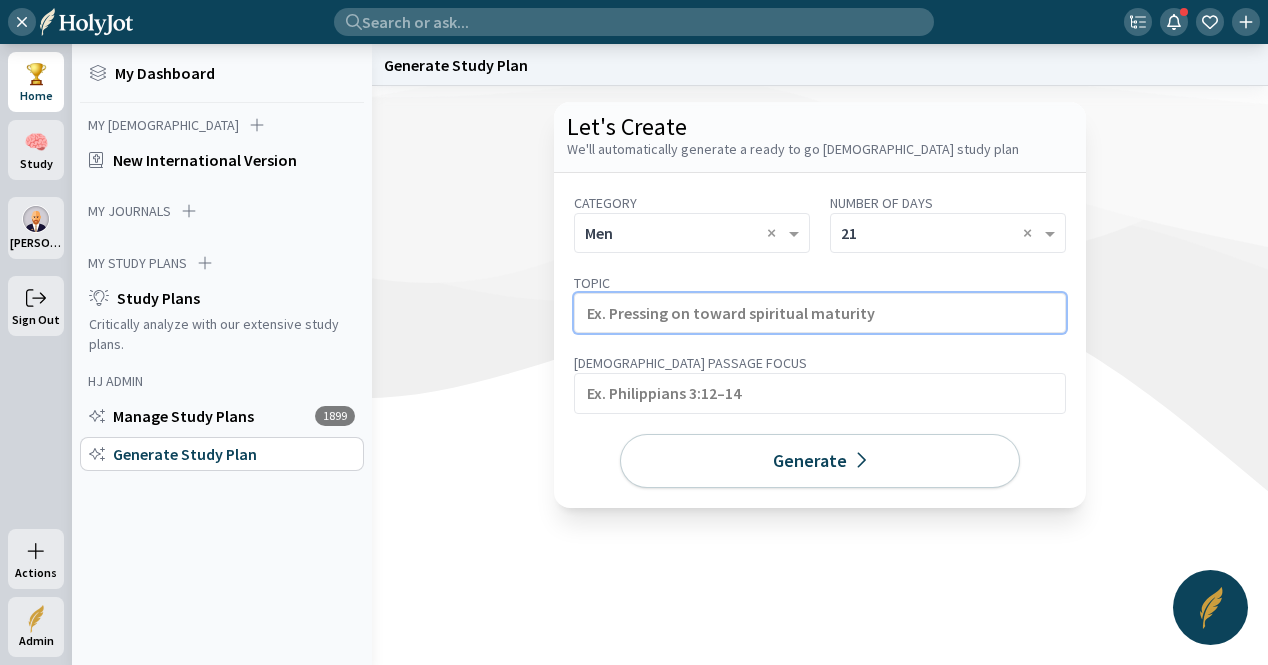 click 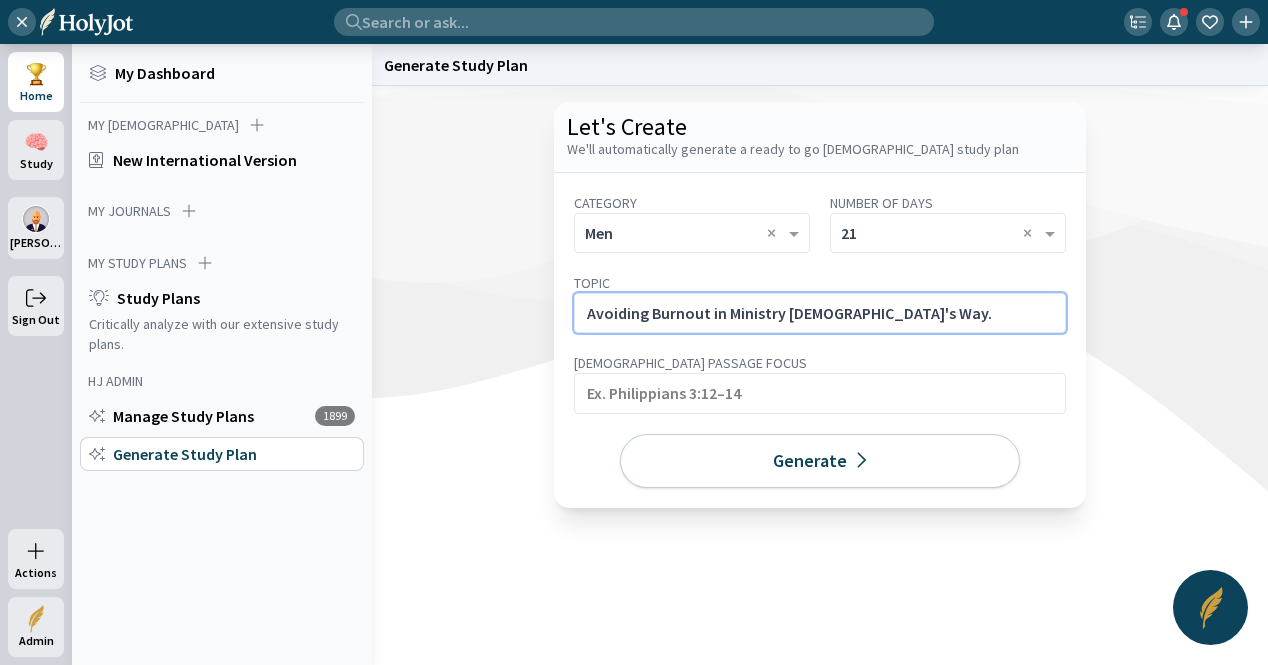 click on "Avoiding Burnout in Ministry [DEMOGRAPHIC_DATA]'s Way." 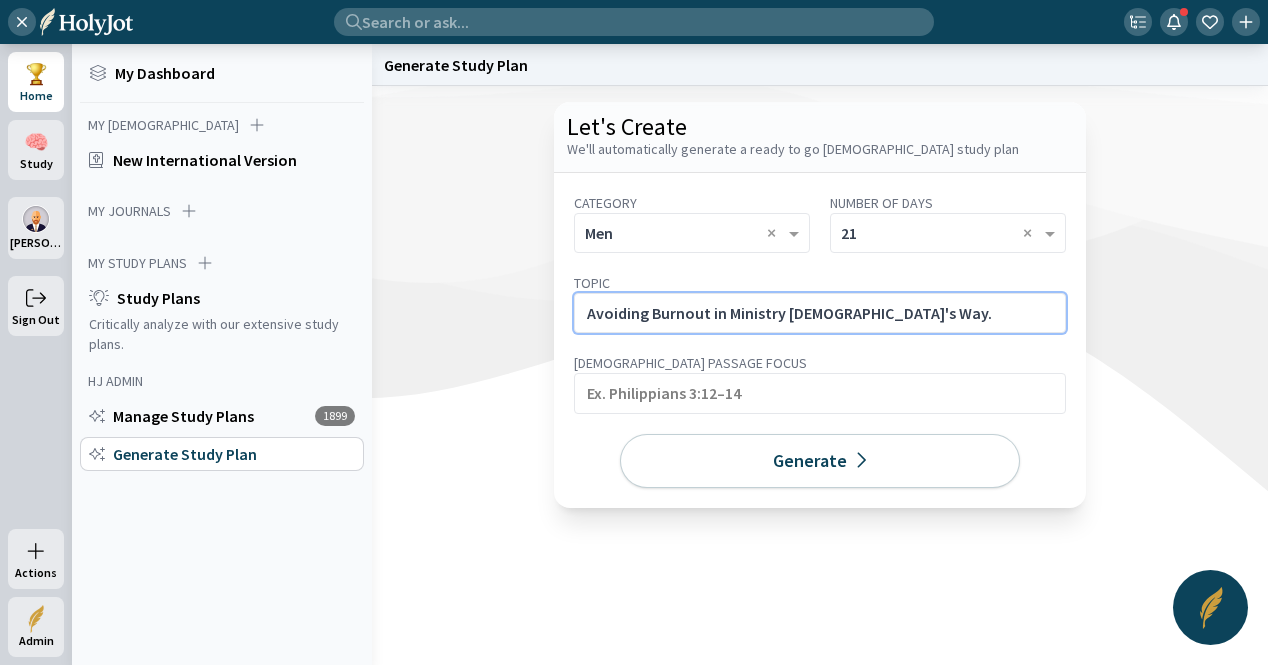paste on "A 7-day plan for pastors and [DEMOGRAPHIC_DATA] to identify signs of burnout and rediscover rest, boundaries, and spiritual renewal in [DEMOGRAPHIC_DATA]." 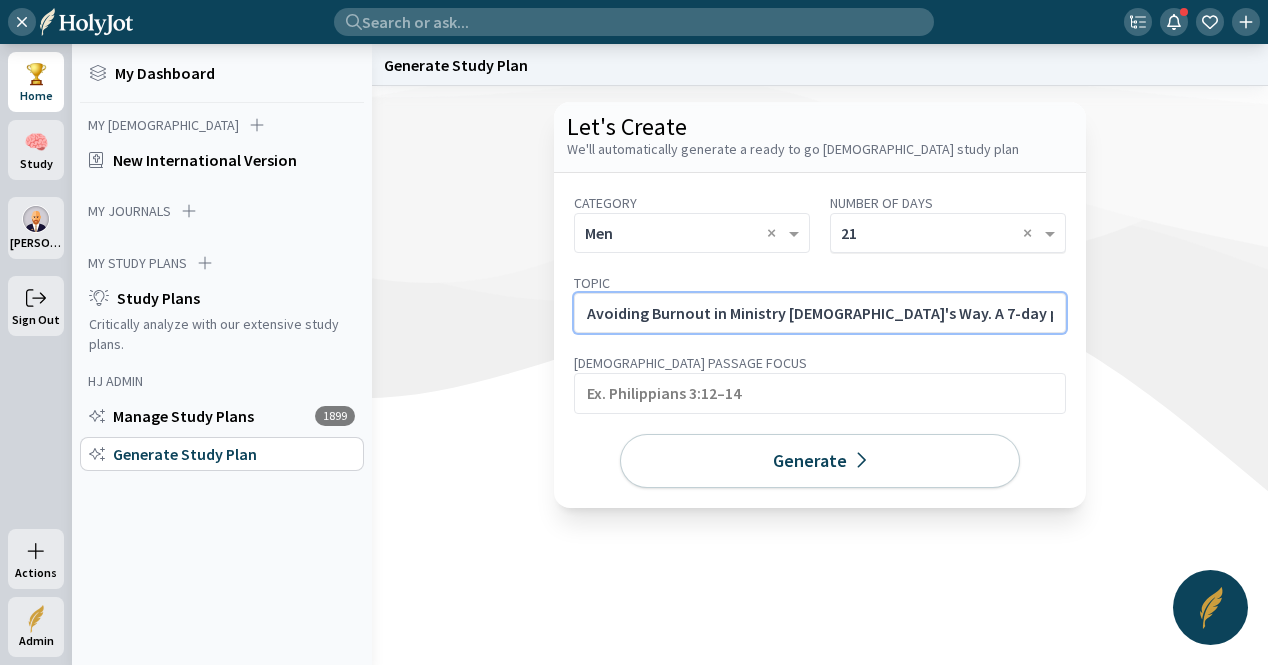 scroll, scrollTop: 0, scrollLeft: 716, axis: horizontal 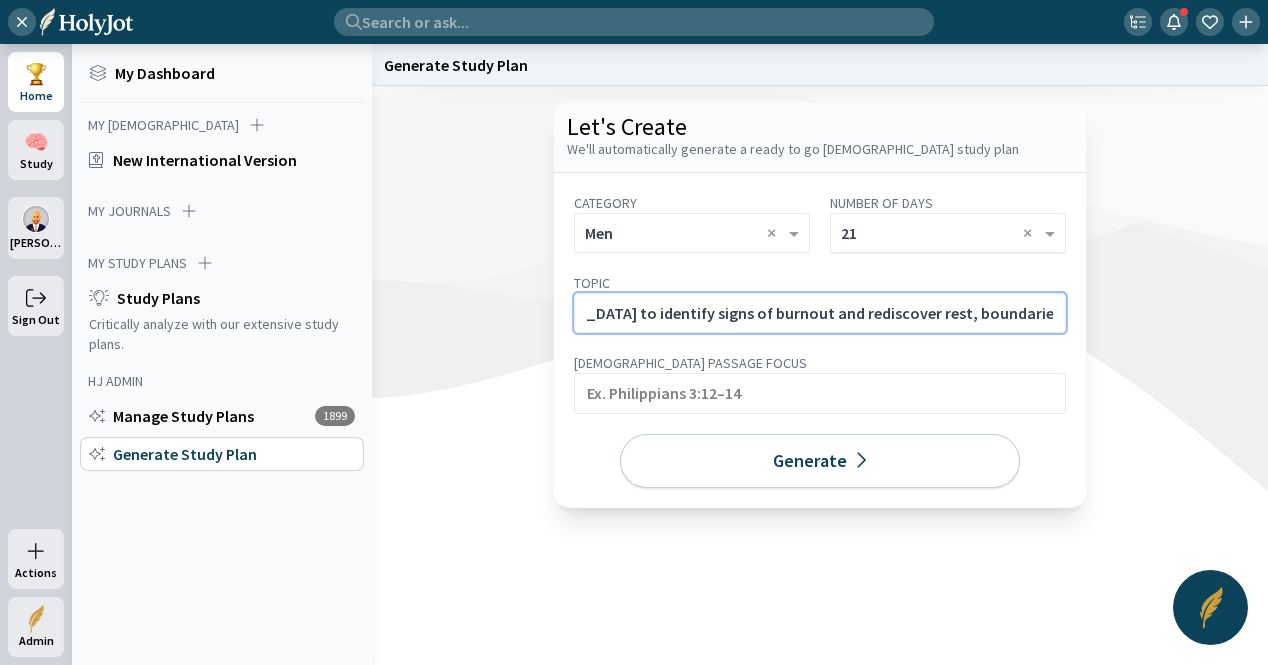 type on "Avoiding Burnout in Ministry [DEMOGRAPHIC_DATA]'s Way. A 7-day plan for pastors and [DEMOGRAPHIC_DATA] to identify signs of burnout and rediscover rest, boundaries, and spiritual renewal in [DEMOGRAPHIC_DATA]." 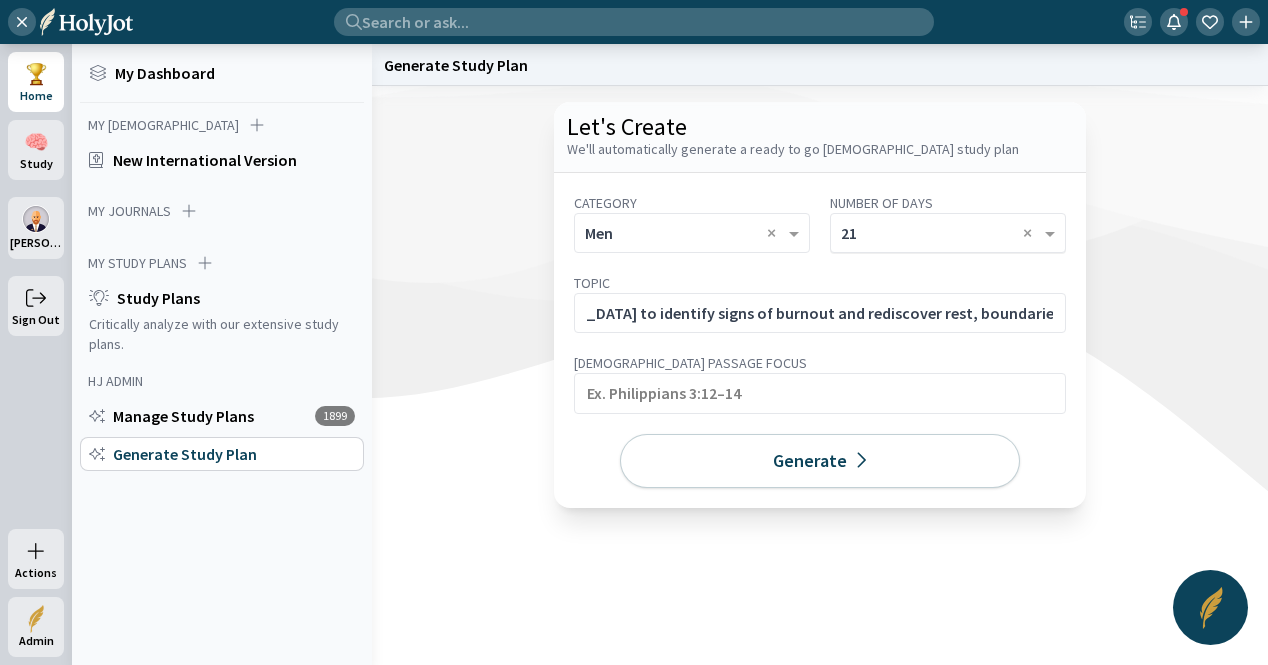 click 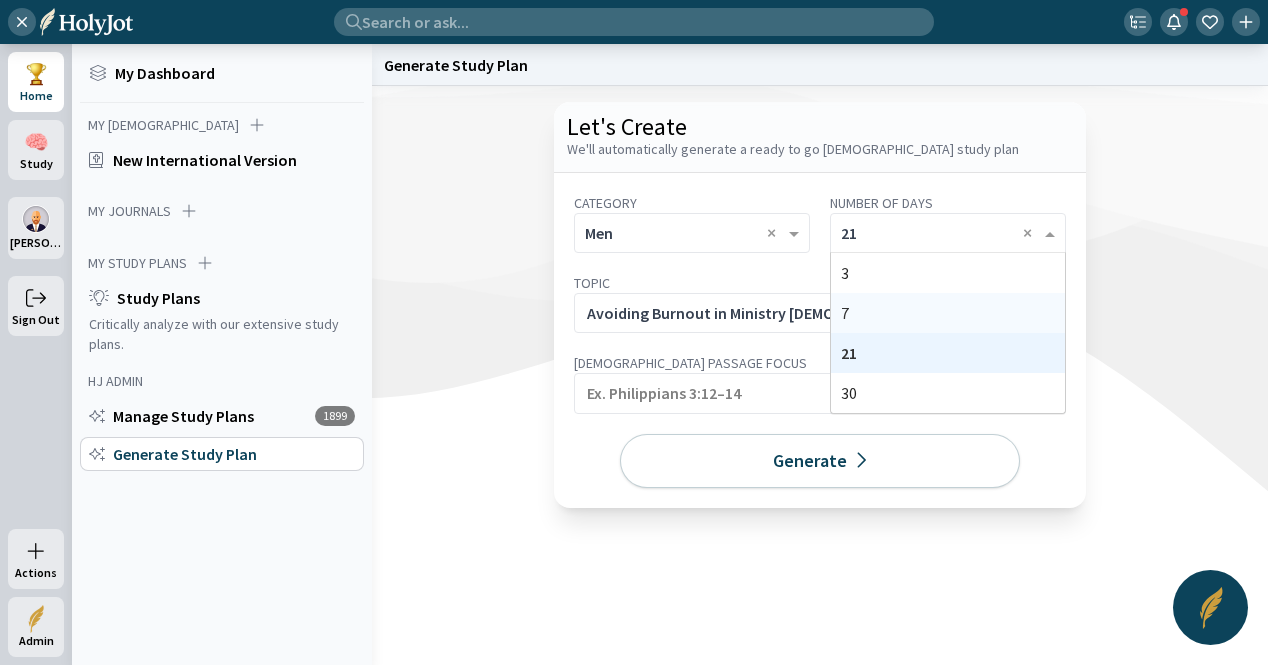 click on "7" at bounding box center (948, 313) 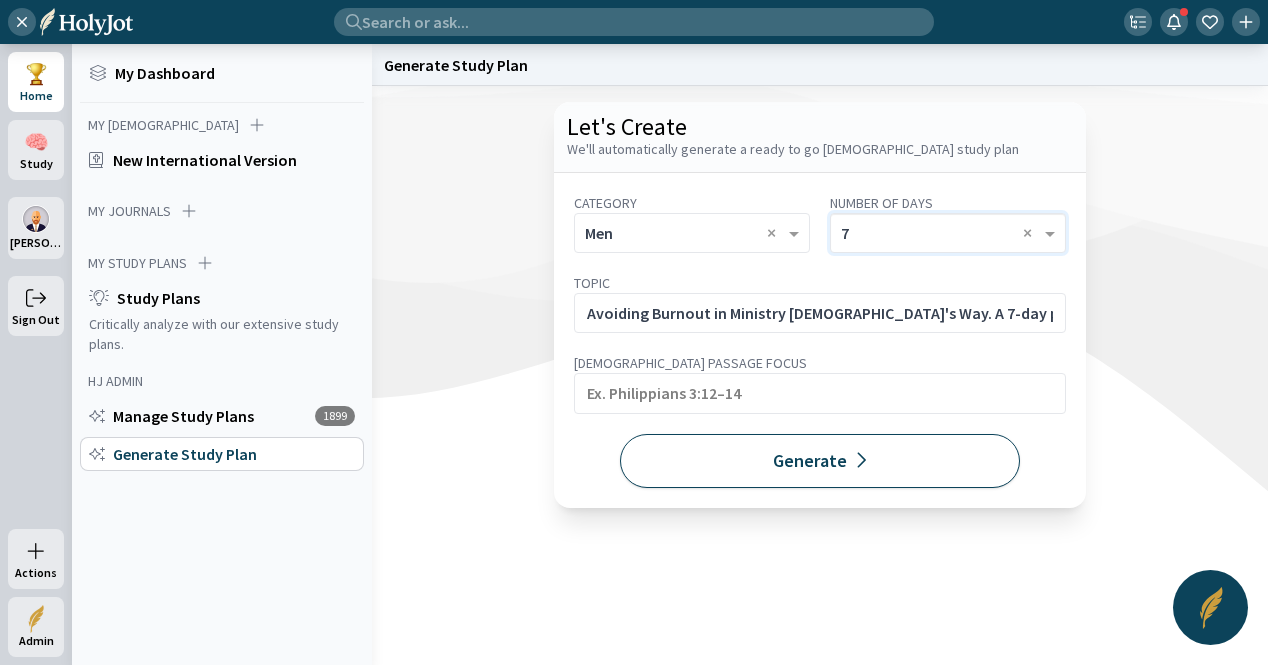 click on "Generate" 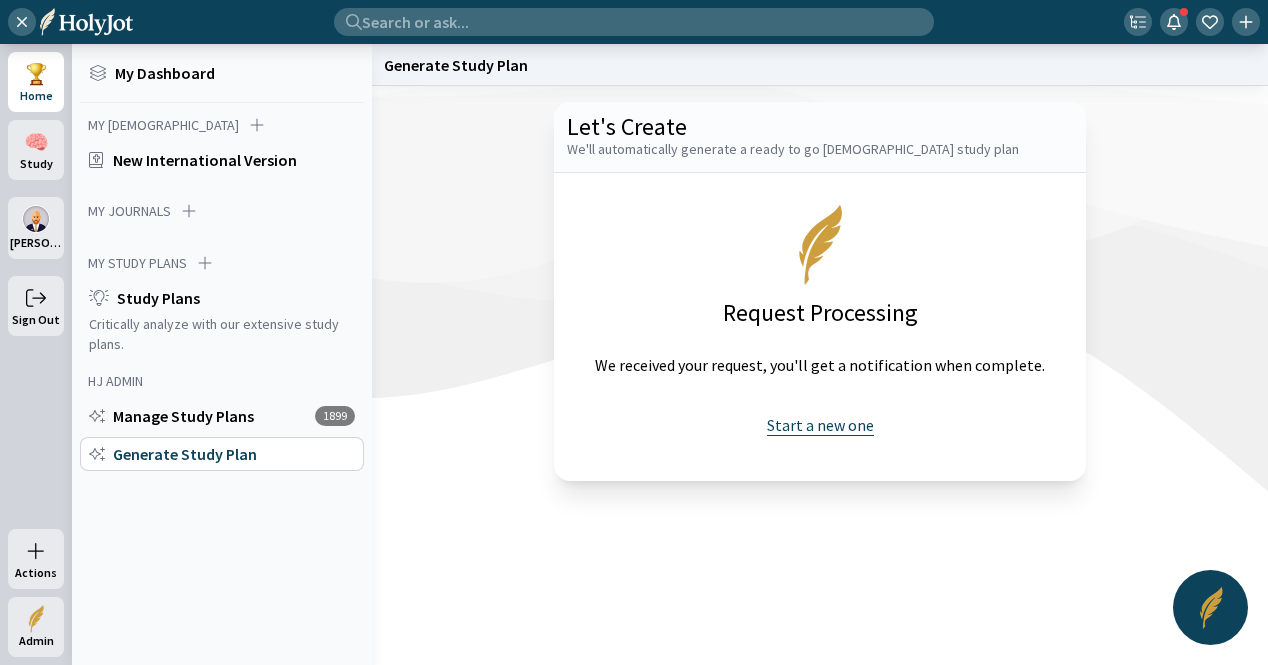 click on "Start a new one" 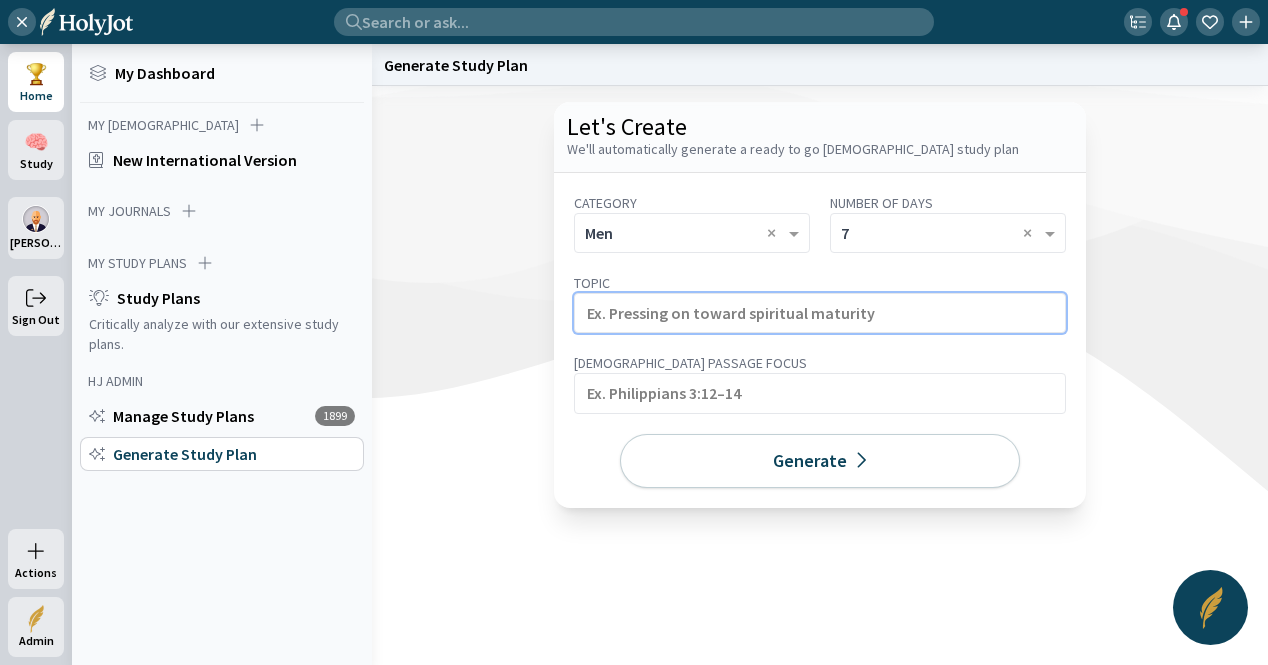 click 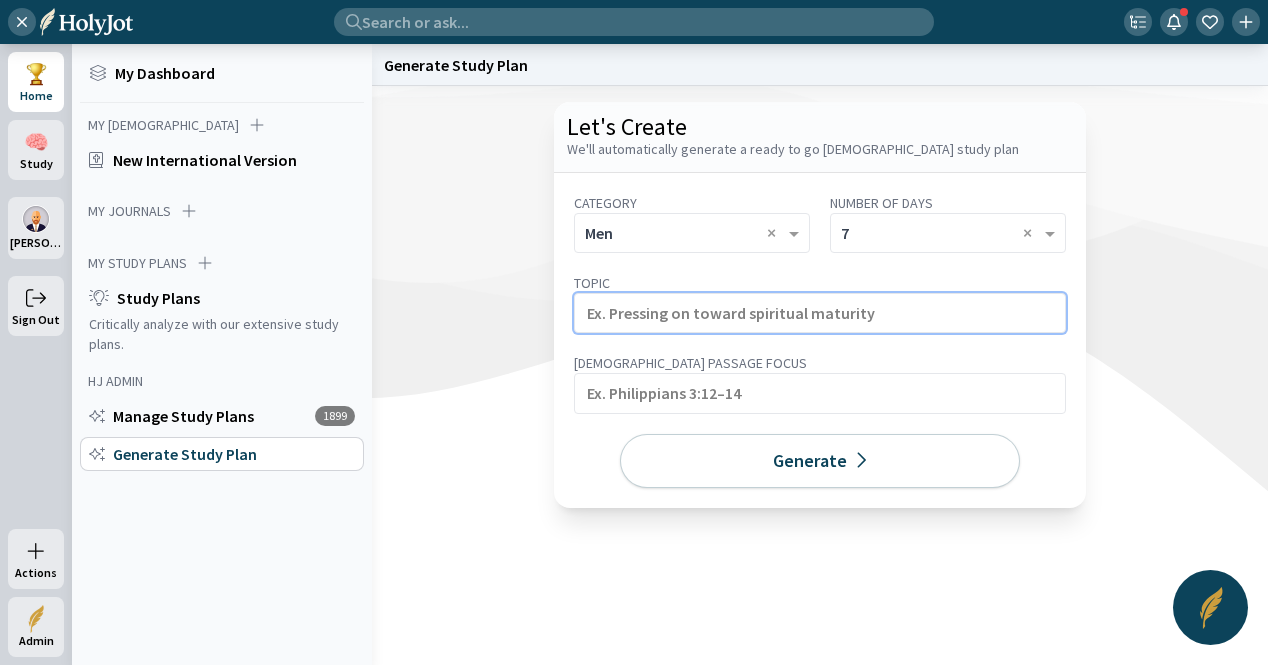paste on "Developing a [DEMOGRAPHIC_DATA]-Centered Counseling Ministry" 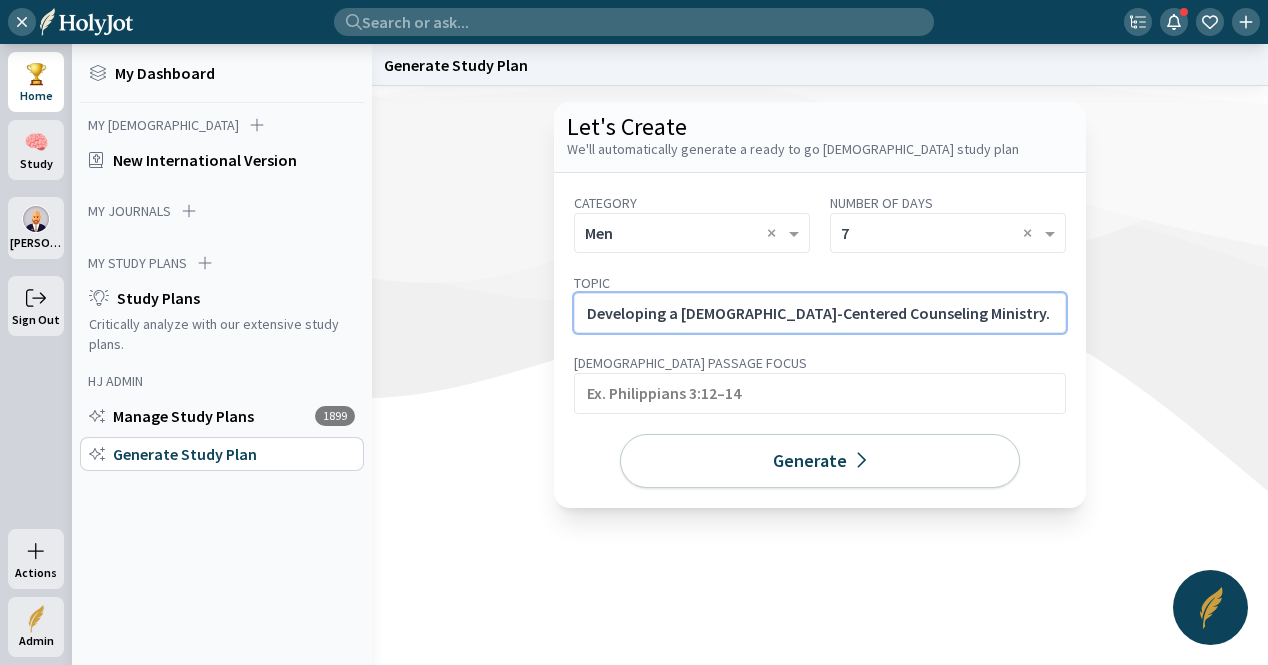 click on "Developing a [DEMOGRAPHIC_DATA]-Centered Counseling Ministry." 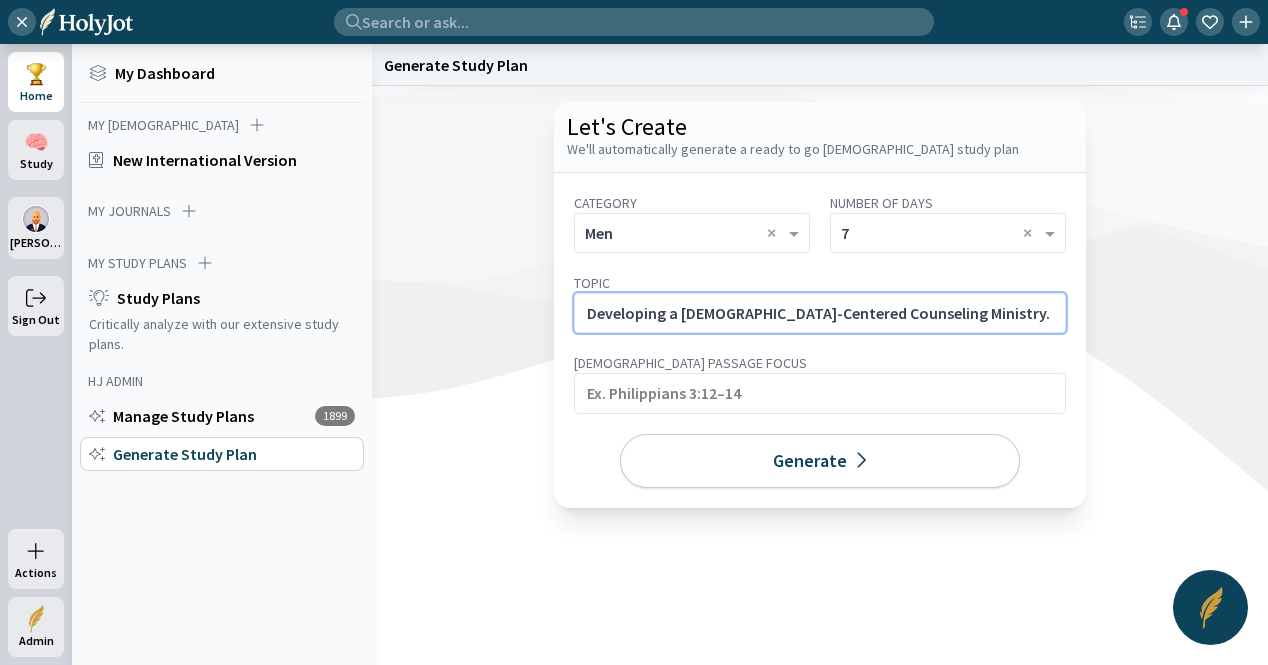 scroll, scrollTop: 0, scrollLeft: 724, axis: horizontal 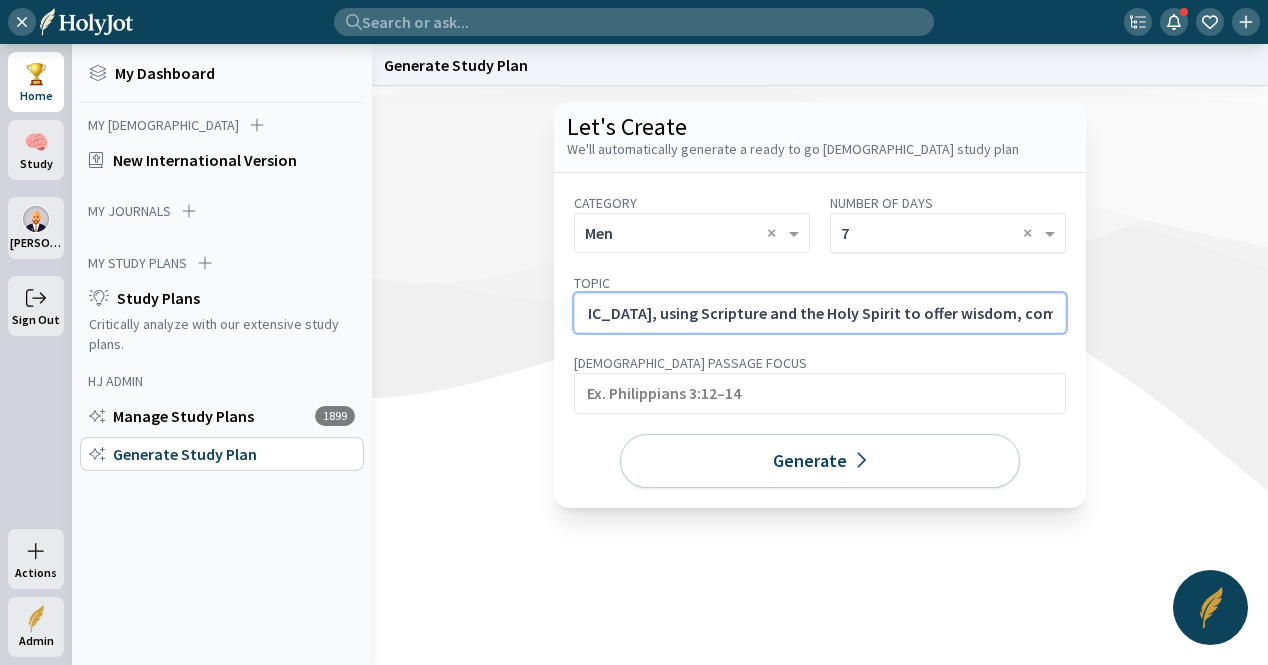 type on "Developing a [DEMOGRAPHIC_DATA]-Centered Counseling Ministry. Explore how to counsel [DEMOGRAPHIC_DATA], using Scripture and the Holy Spirit to offer wisdom, comfort, and healing to those in need." 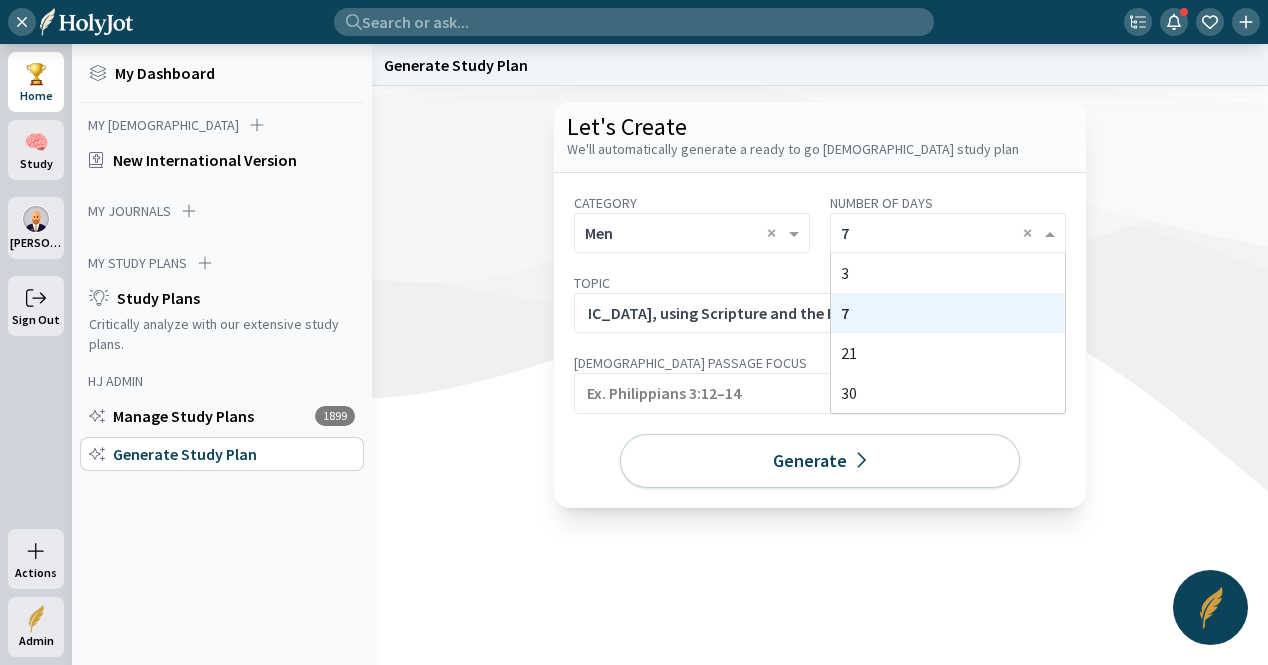 click 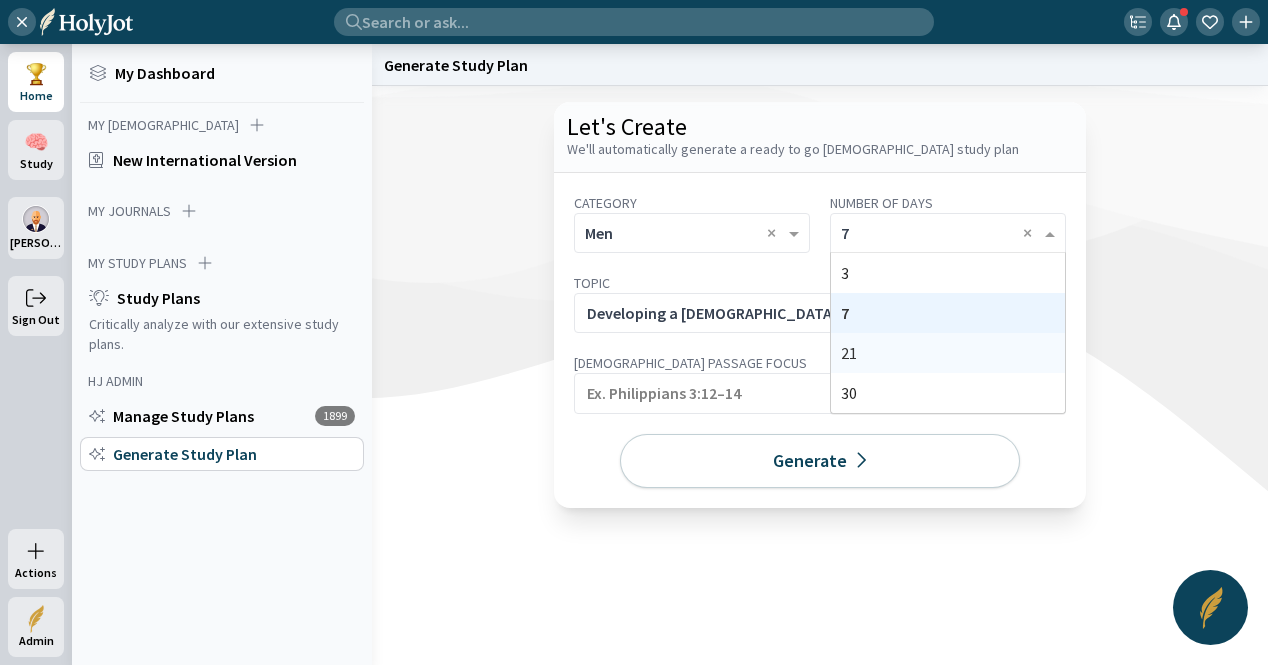 click on "21" at bounding box center (948, 353) 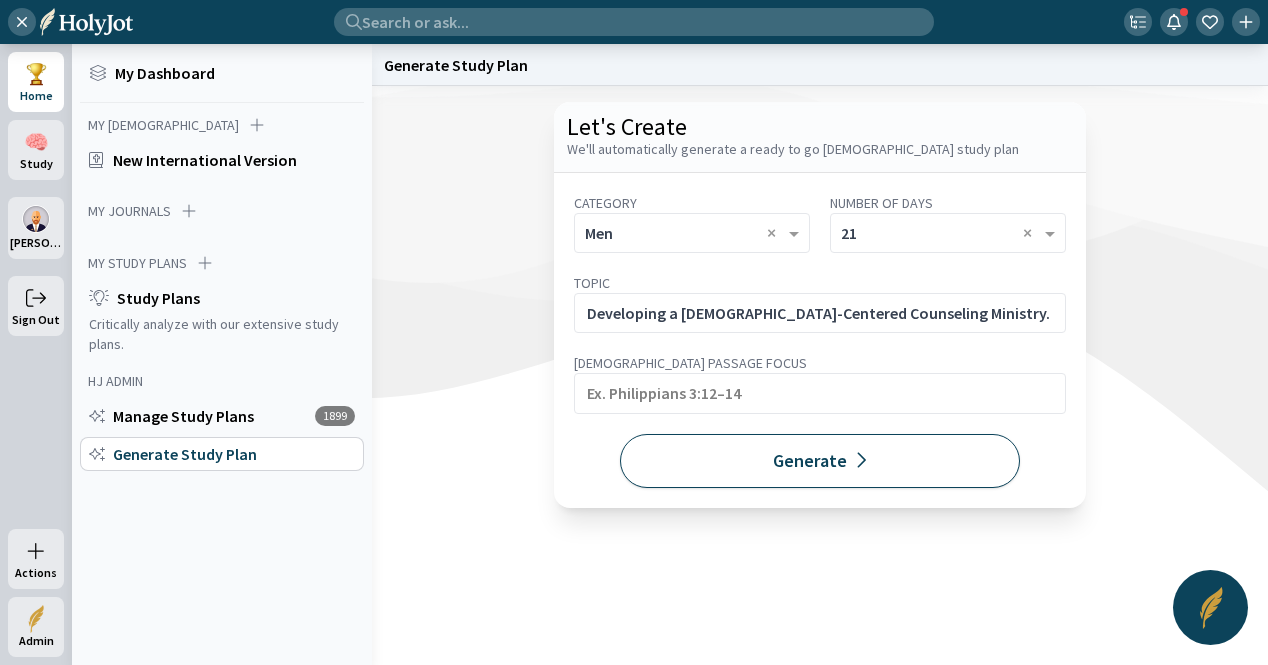 click on "Generate" 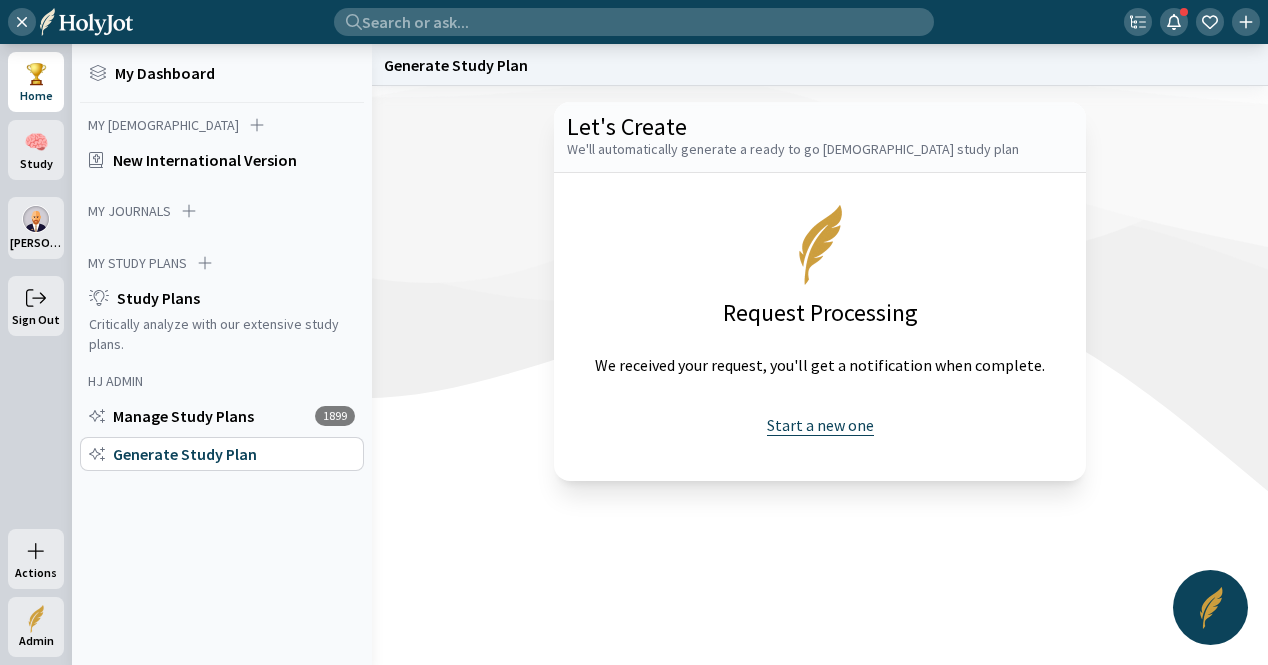 click on "Start a new one" 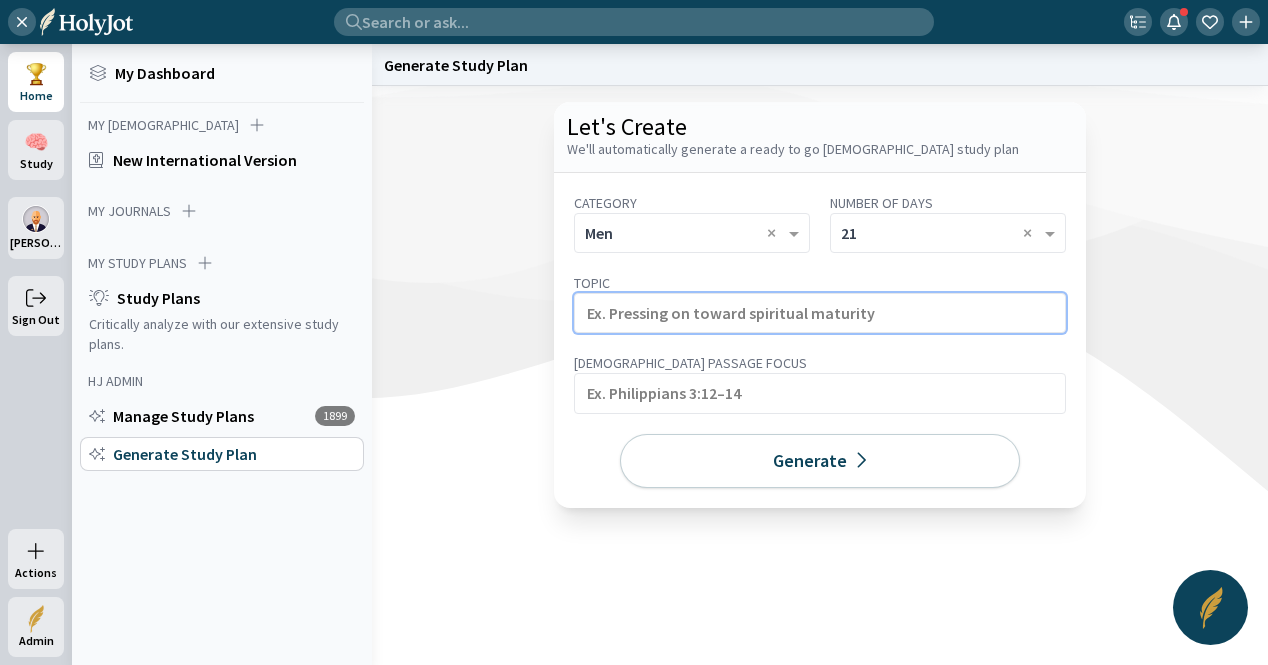 click 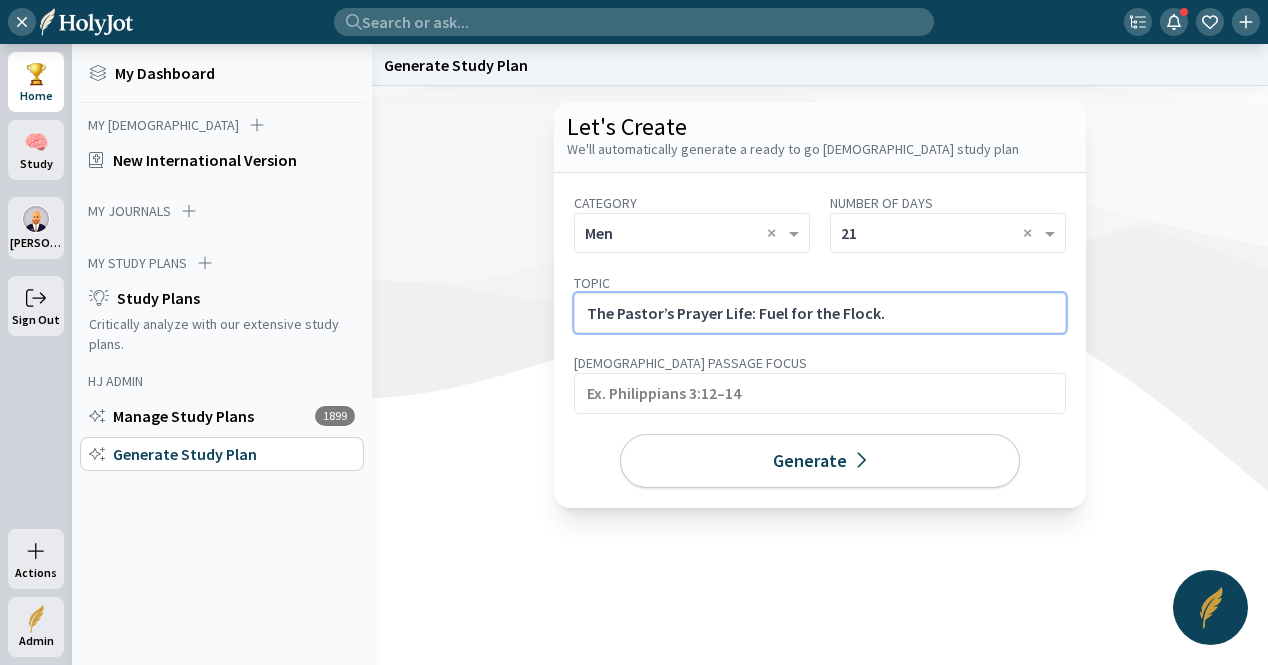 click on "The Pastor’s Prayer Life: Fuel for the Flock." 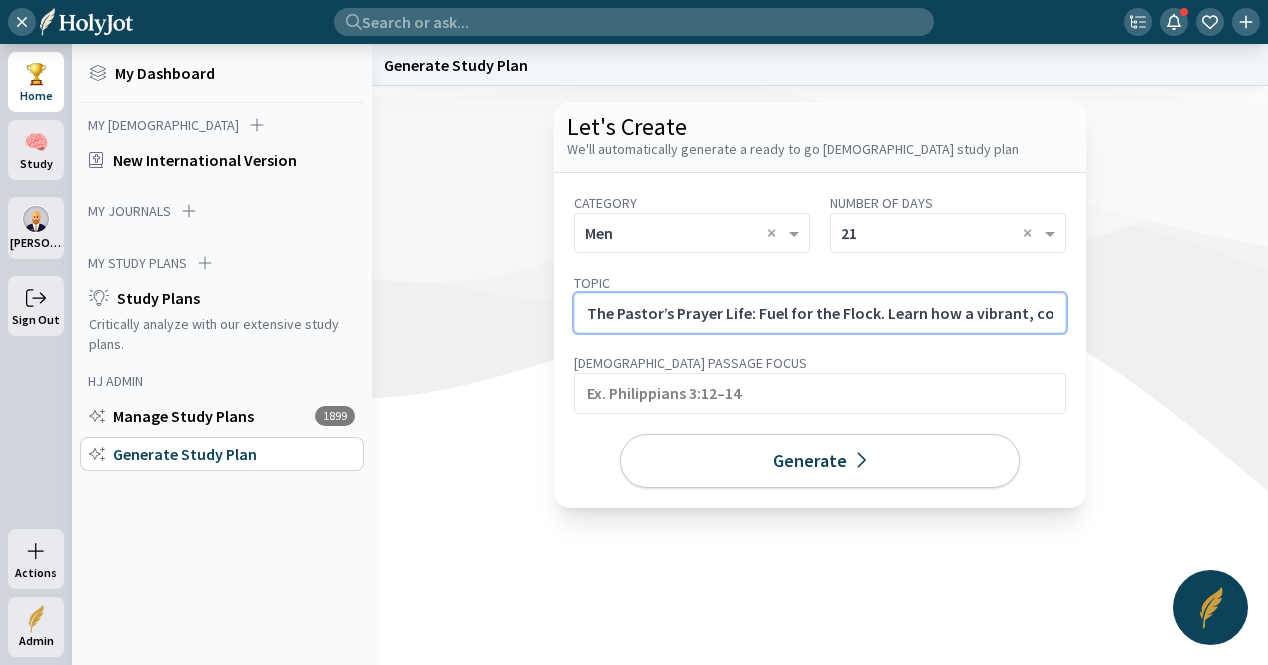 scroll, scrollTop: 0, scrollLeft: 608, axis: horizontal 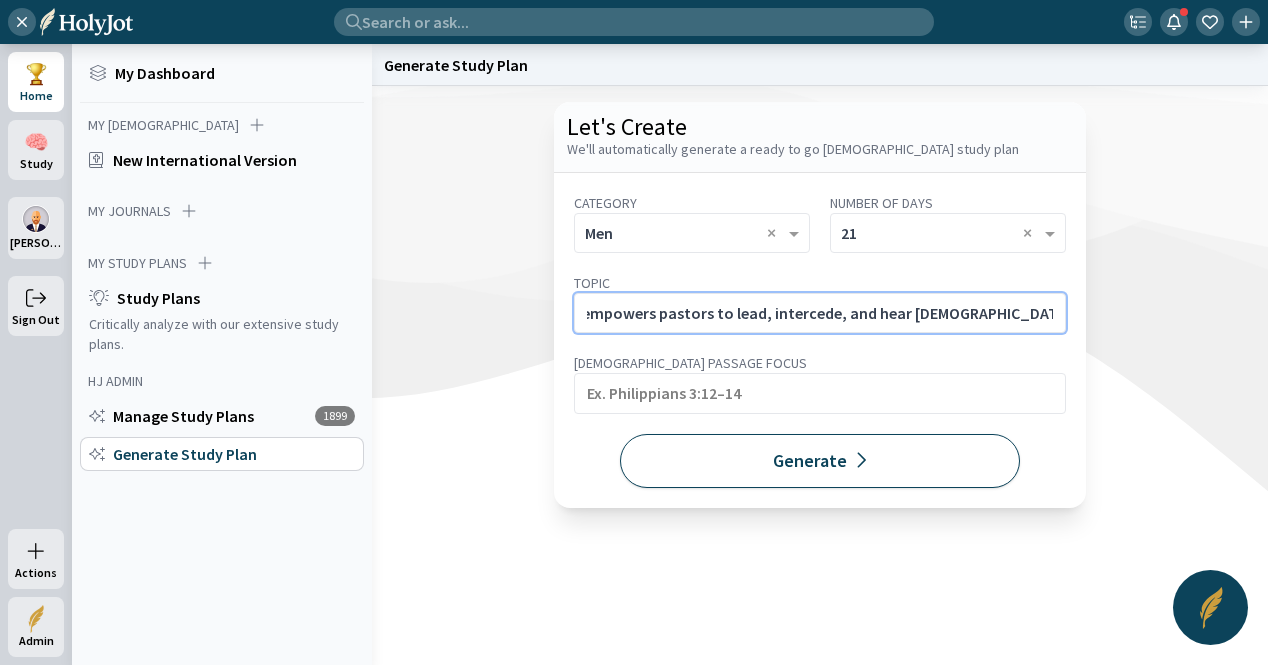 type on "The Pastor’s Prayer Life: Fuel for the Flock. Learn how a vibrant, consistent prayer life empowers pastors to lead, intercede, and hear [DEMOGRAPHIC_DATA]'s voice more clearly." 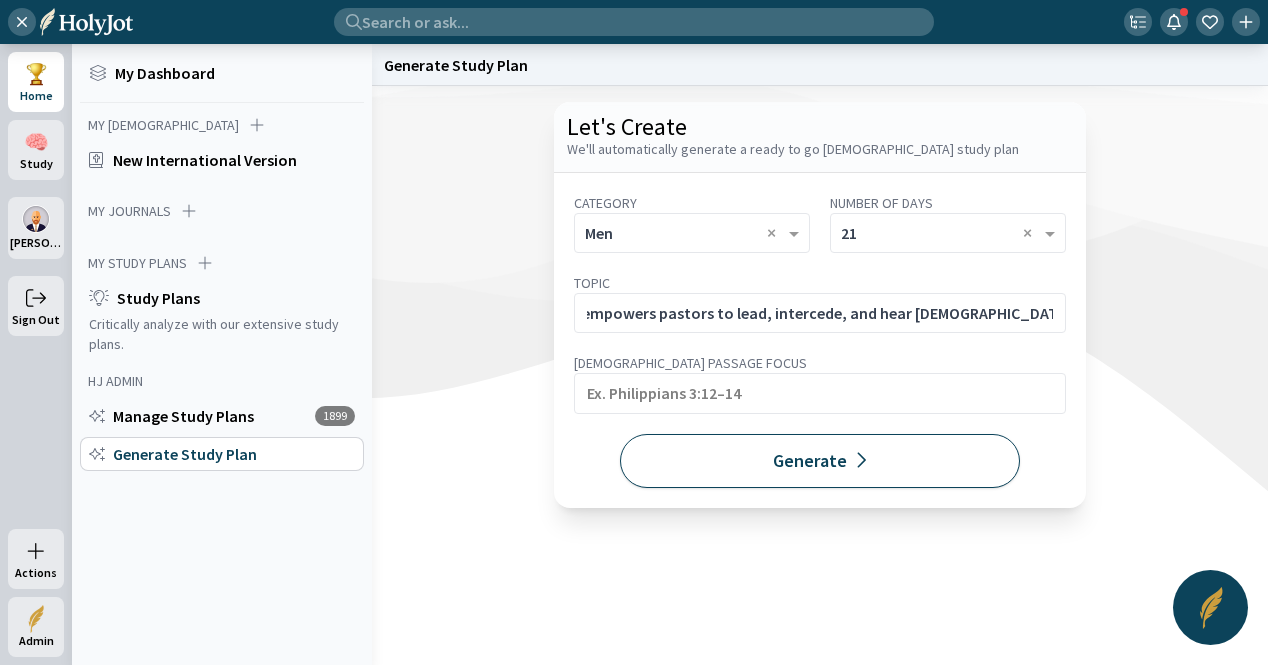 scroll, scrollTop: 0, scrollLeft: 0, axis: both 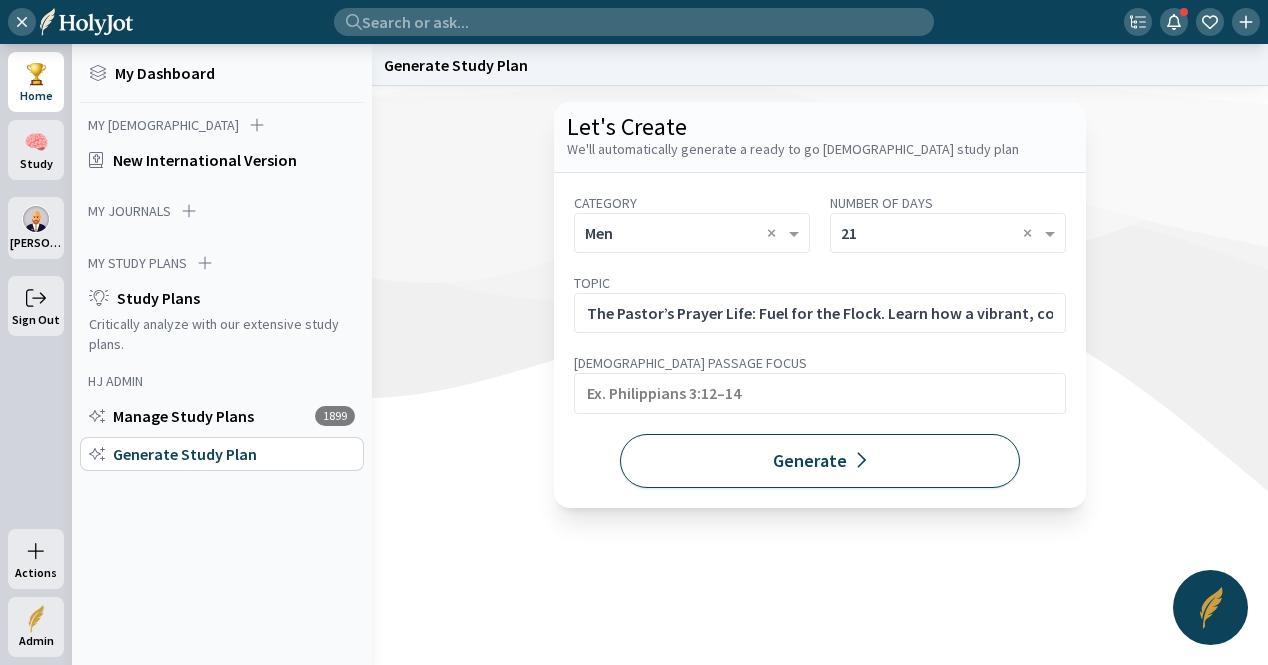 click on "Generate" 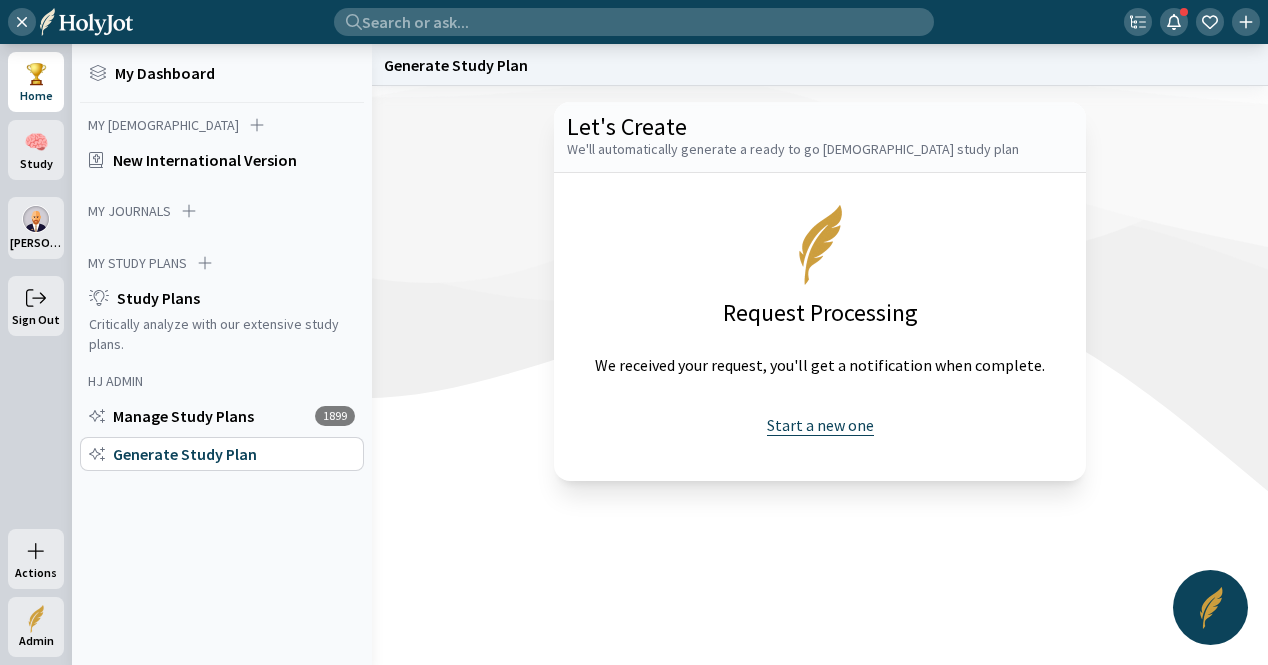 click on "Start a new one" 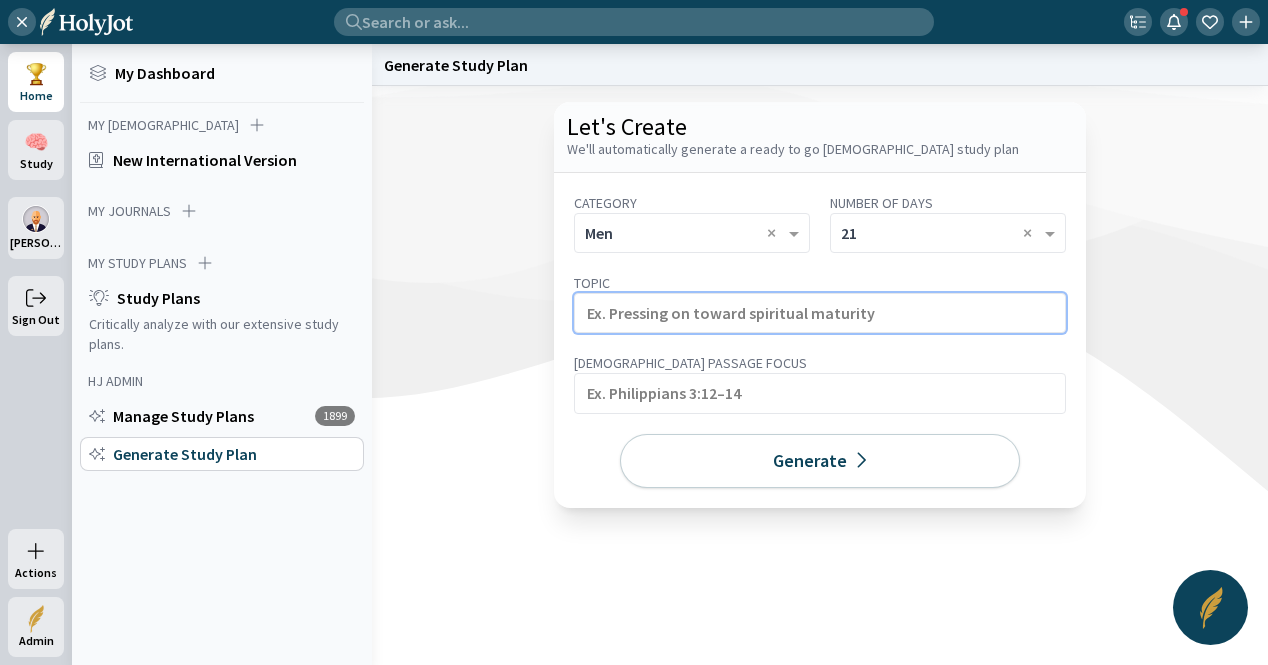 click 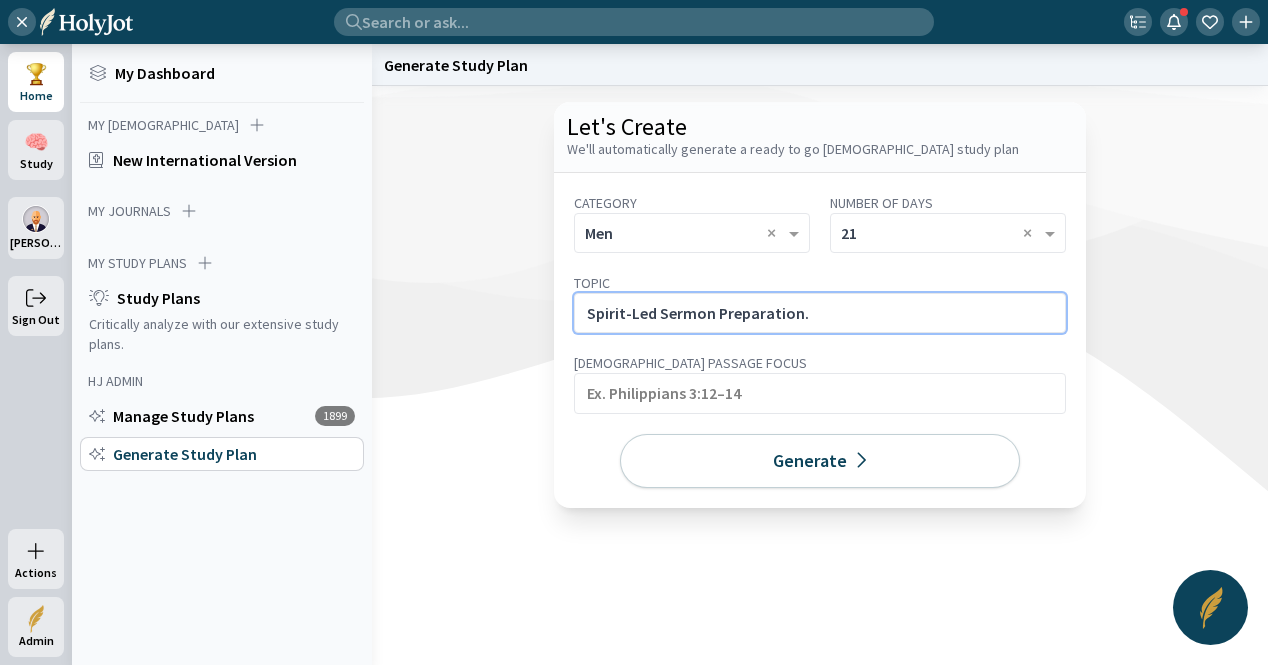 click on "Spirit-Led Sermon Preparation." 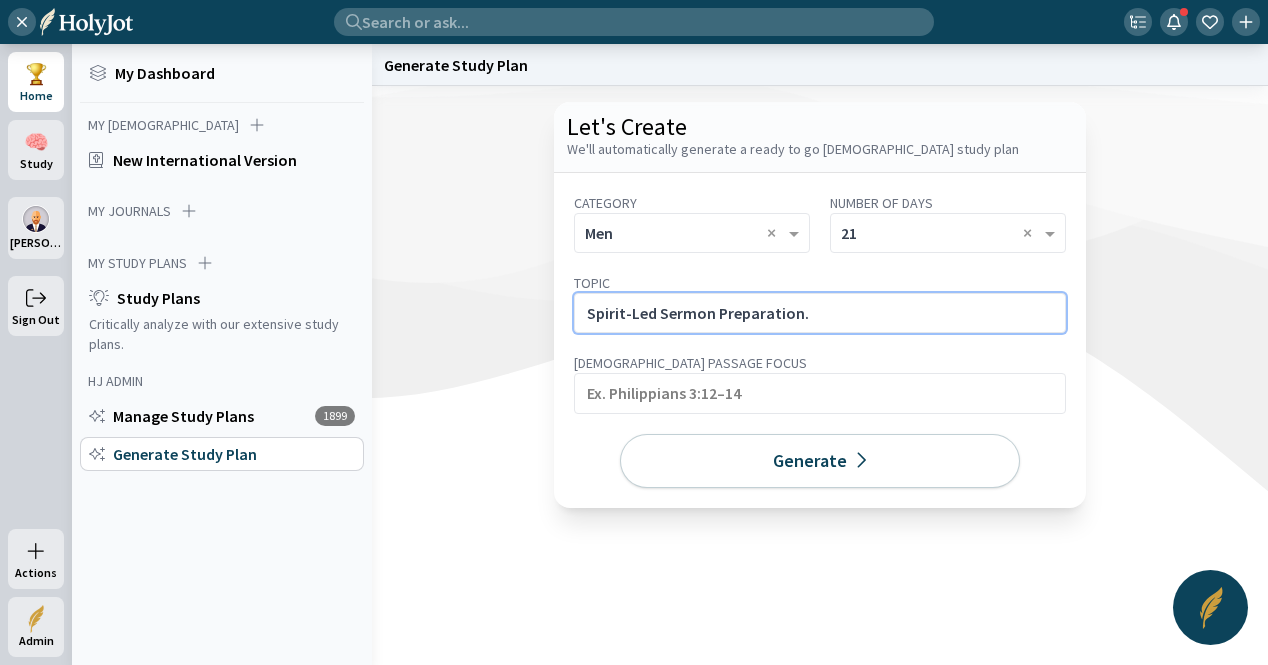 paste on "A [DEMOGRAPHIC_DATA]-based guide to preparing [DEMOGRAPHIC_DATA] with power, clarity, and sensitivity to the [DEMOGRAPHIC_DATA]'s leading." 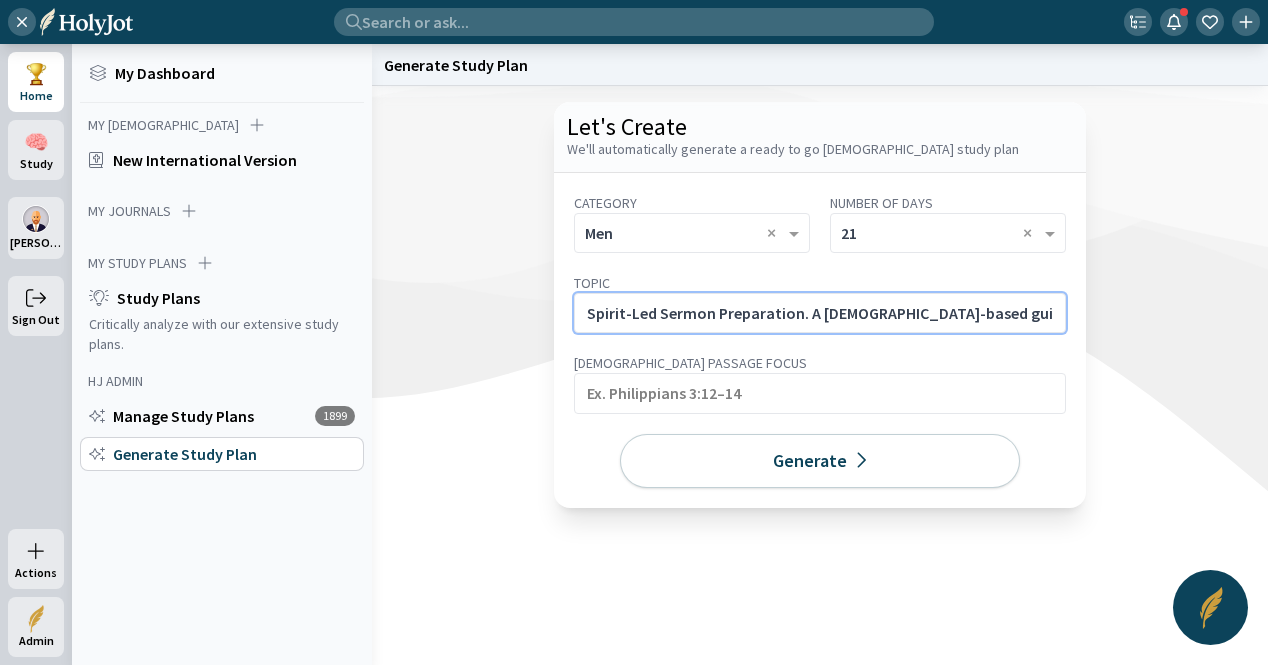 scroll, scrollTop: 0, scrollLeft: 464, axis: horizontal 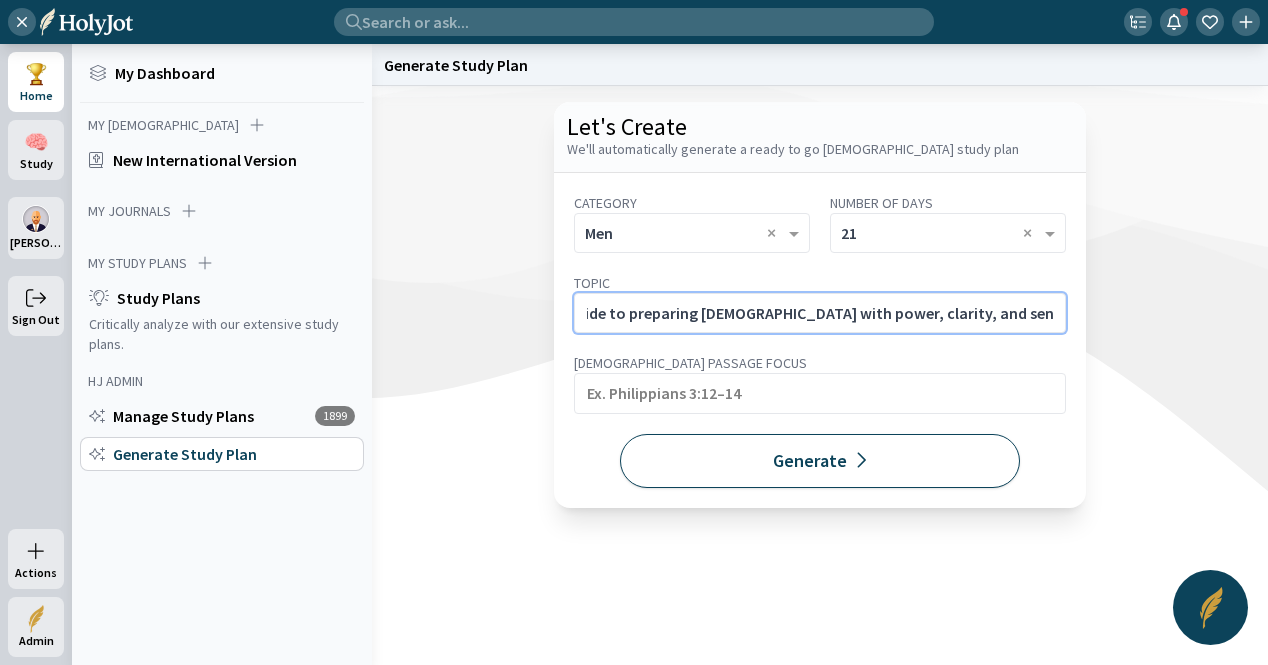 type on "Spirit-Led Sermon Preparation. A [DEMOGRAPHIC_DATA]-based guide to preparing [DEMOGRAPHIC_DATA] with power, clarity, and sensitivity to the [DEMOGRAPHIC_DATA]'s leading." 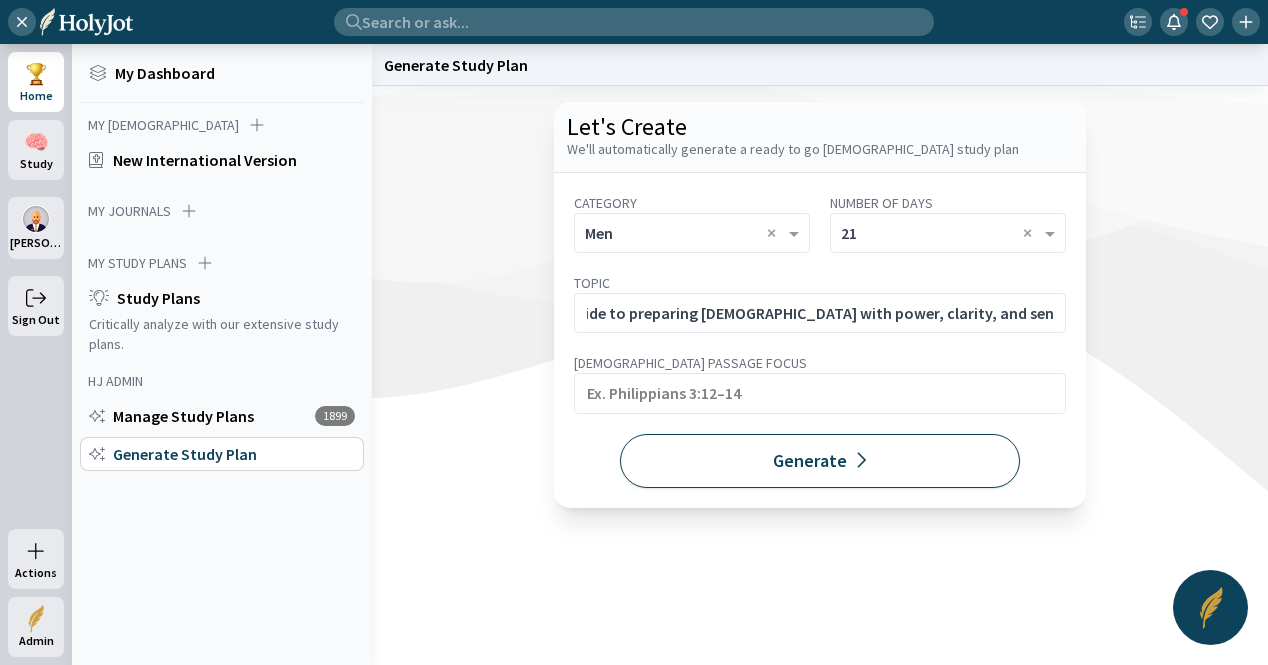 scroll, scrollTop: 0, scrollLeft: 0, axis: both 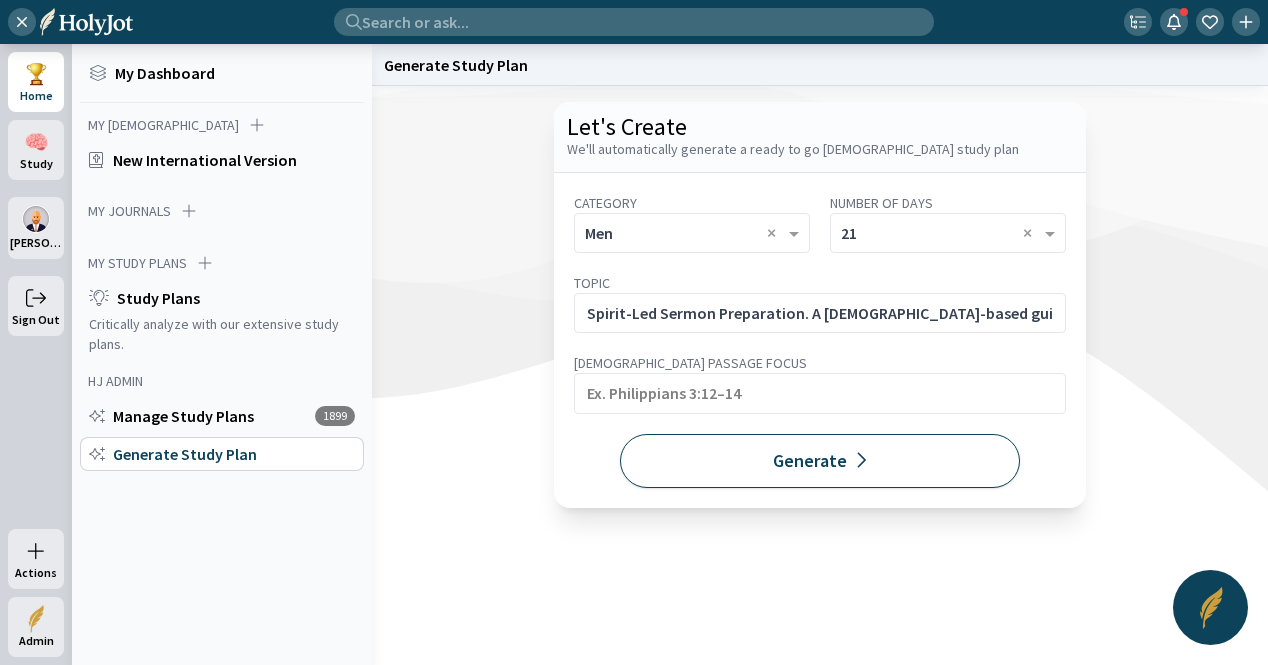 click on "Generate" 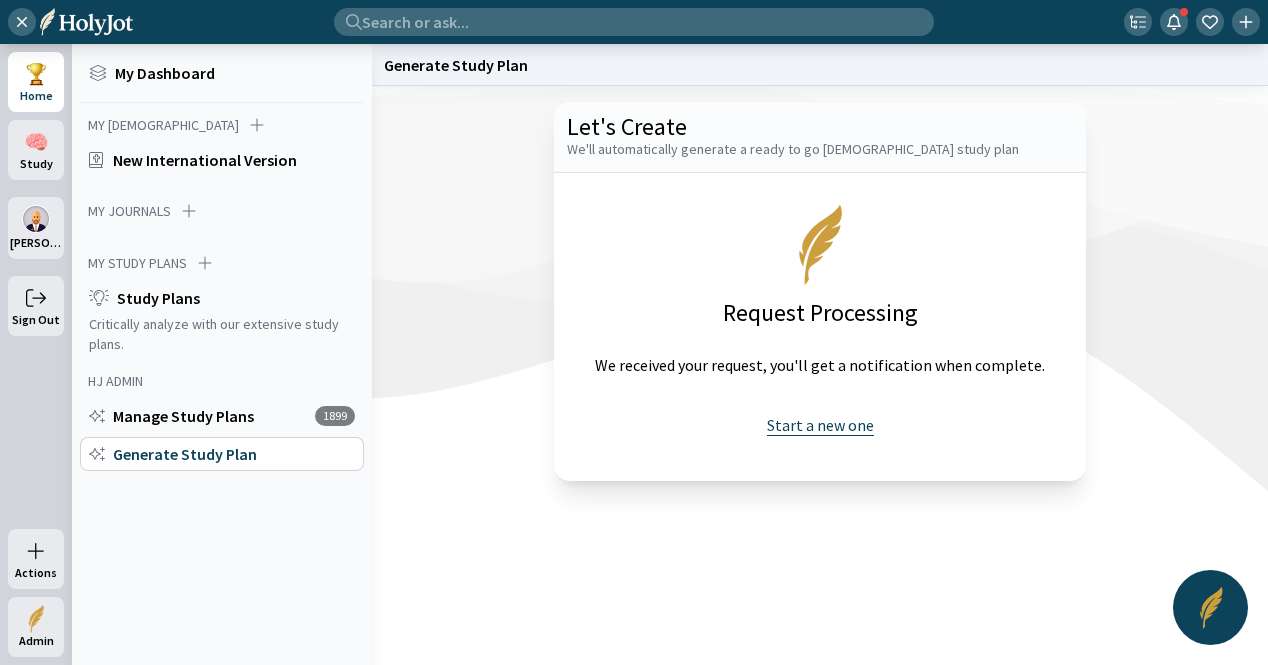 click on "Start a new one" 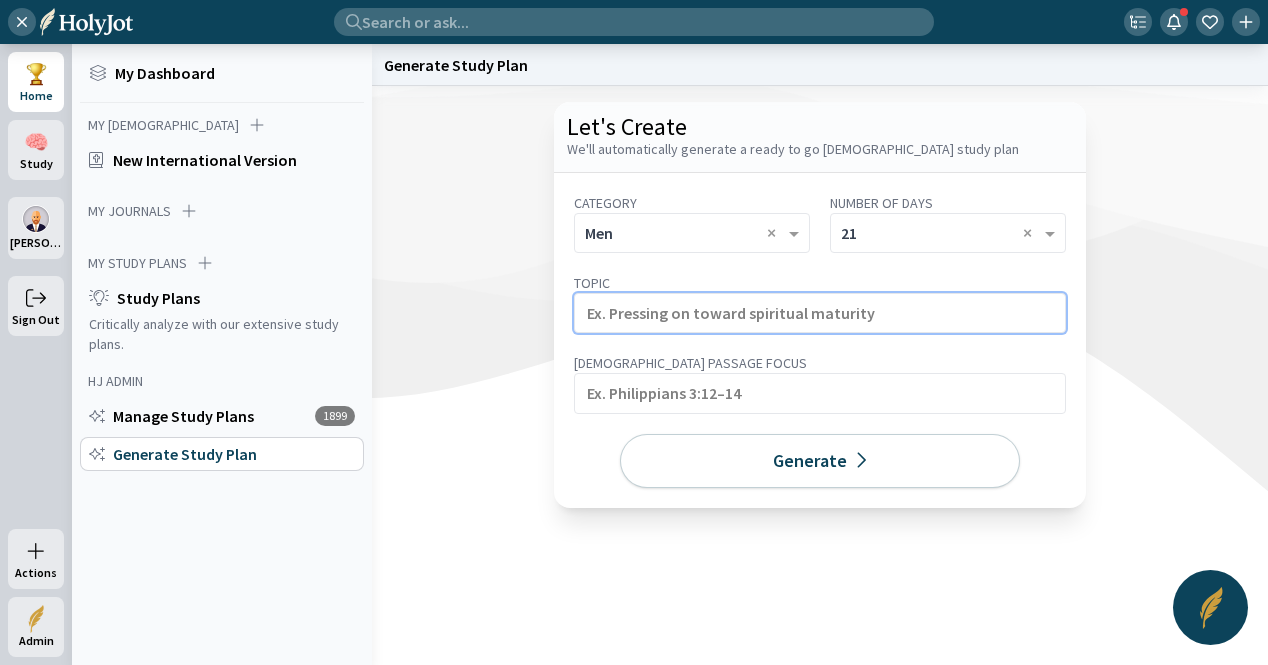 click 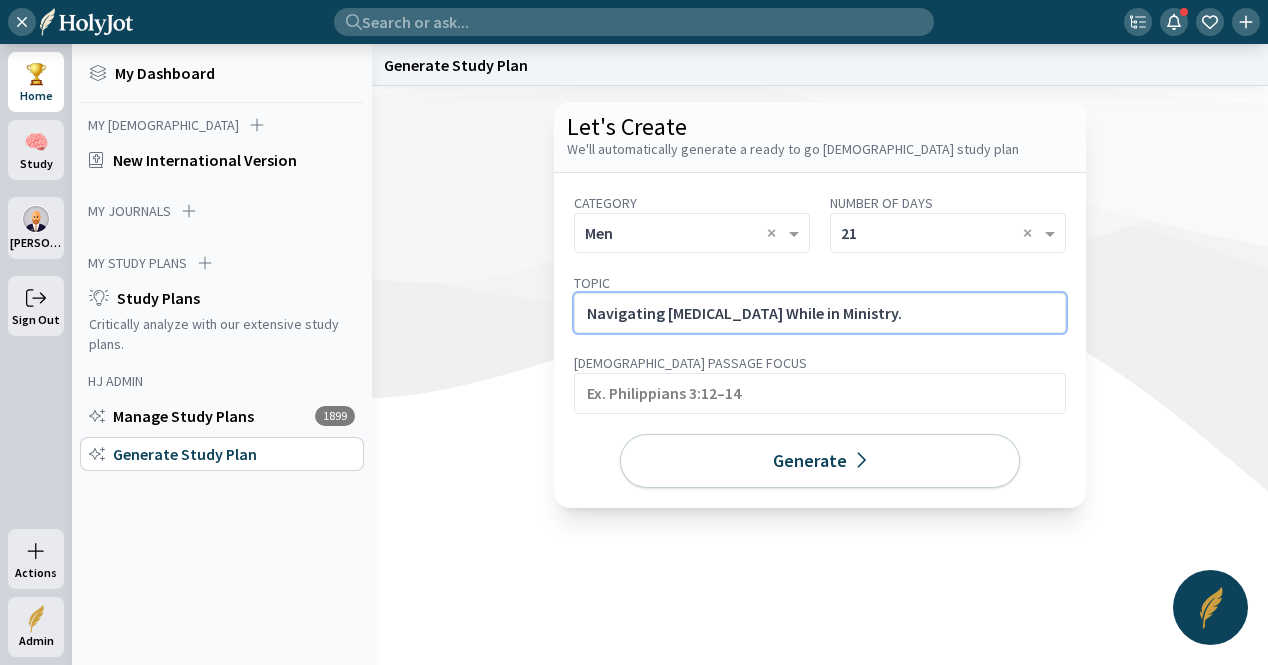 click on "Navigating [MEDICAL_DATA] While in Ministry." 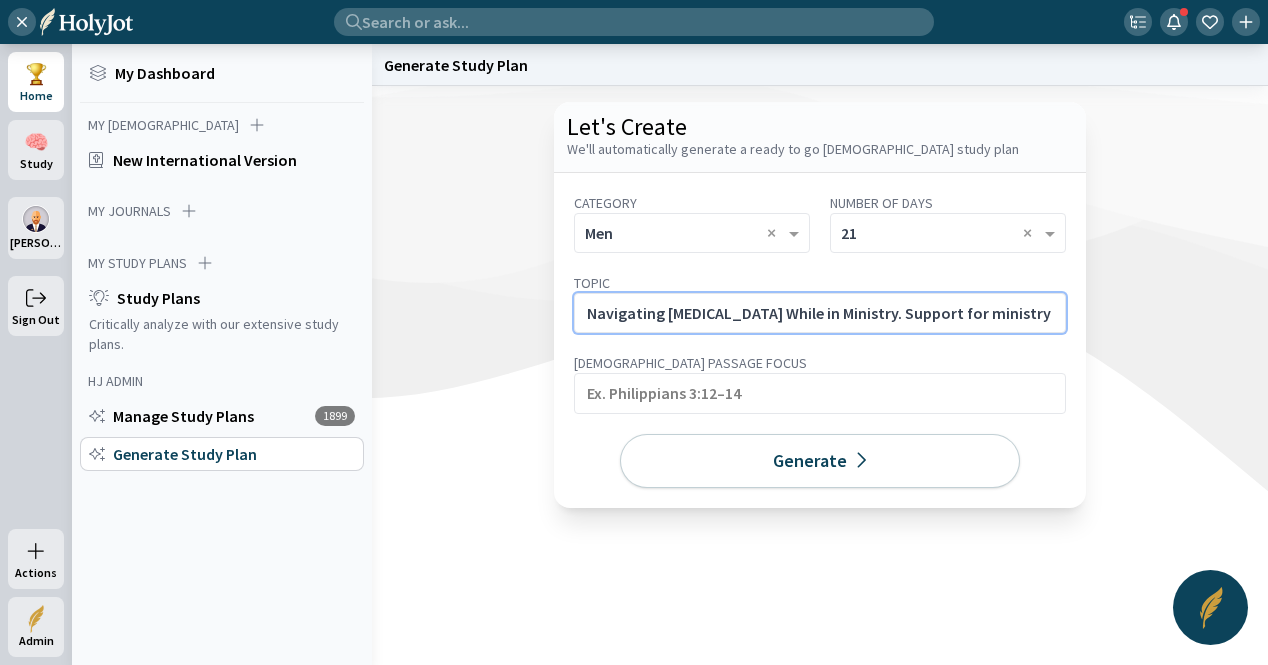 scroll, scrollTop: 0, scrollLeft: 651, axis: horizontal 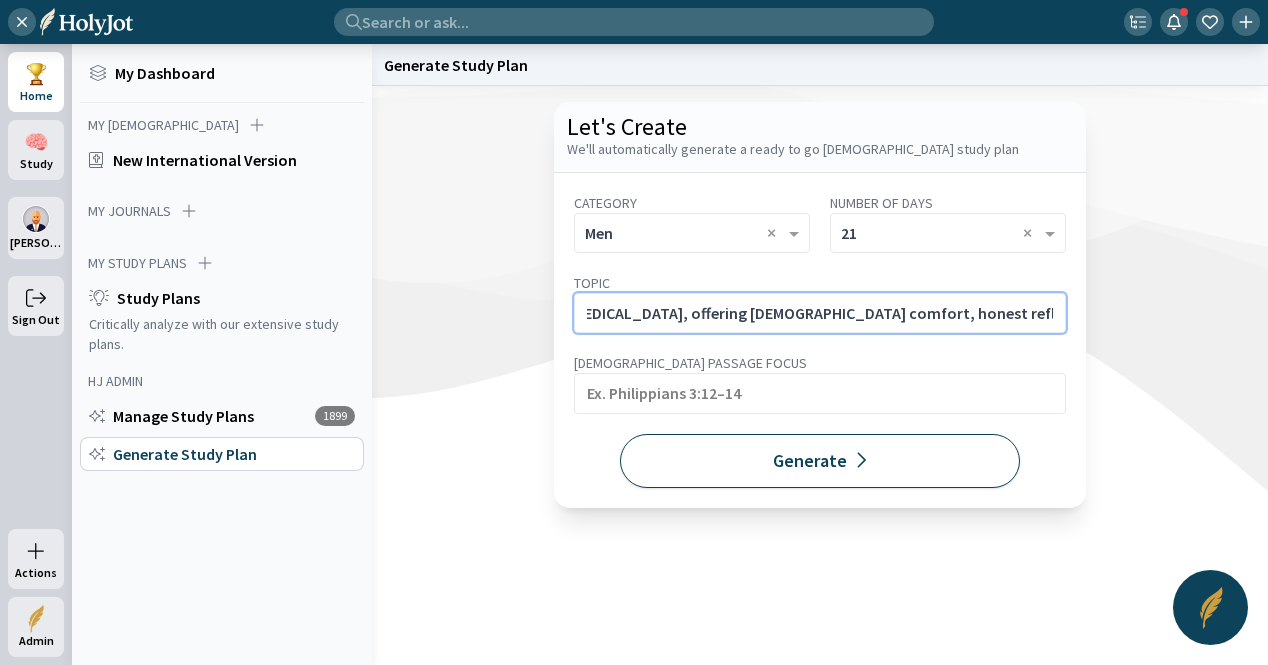 type on "Navigating [MEDICAL_DATA] While in Ministry. Support for ministry leaders struggling with [MEDICAL_DATA], offering [DEMOGRAPHIC_DATA] comfort, honest reflection, and pathways to hope." 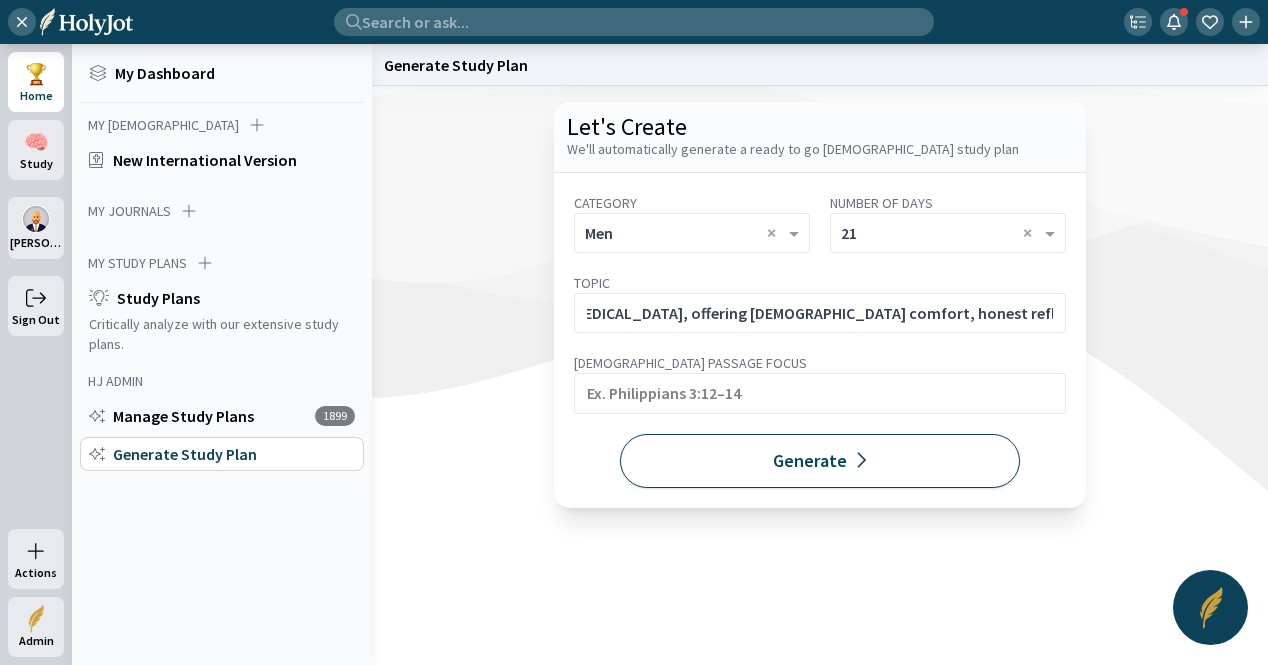 click on "Generate" 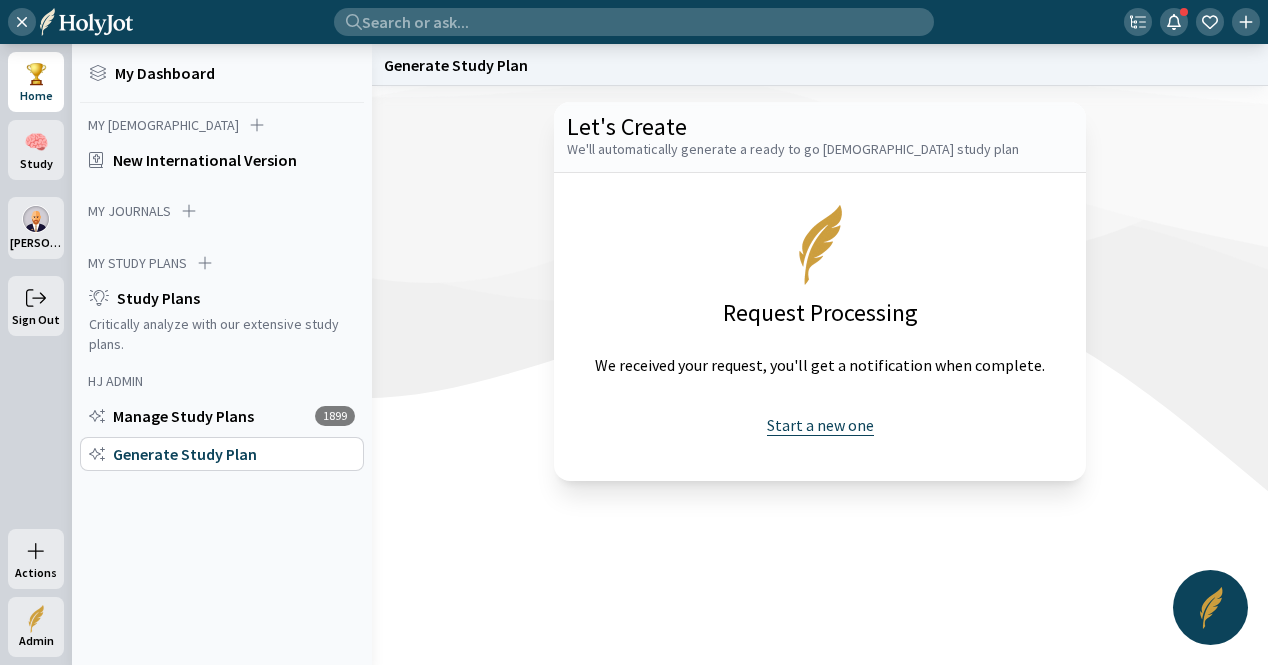 click on "Start a new one" 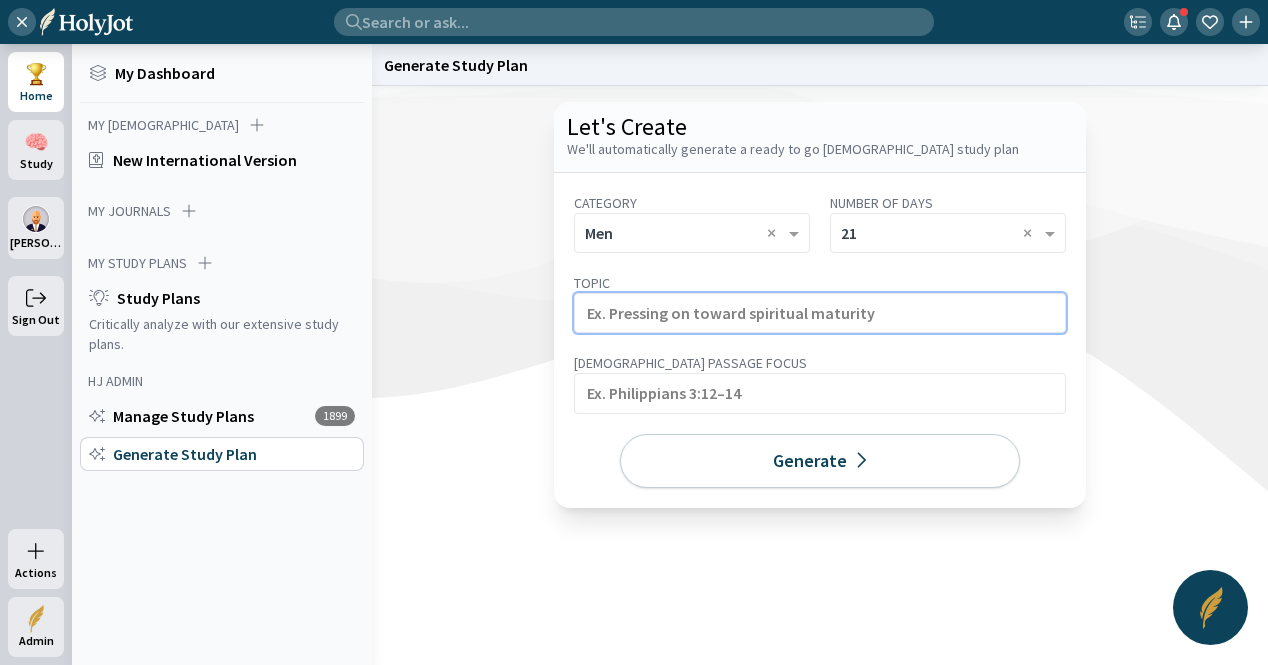 click 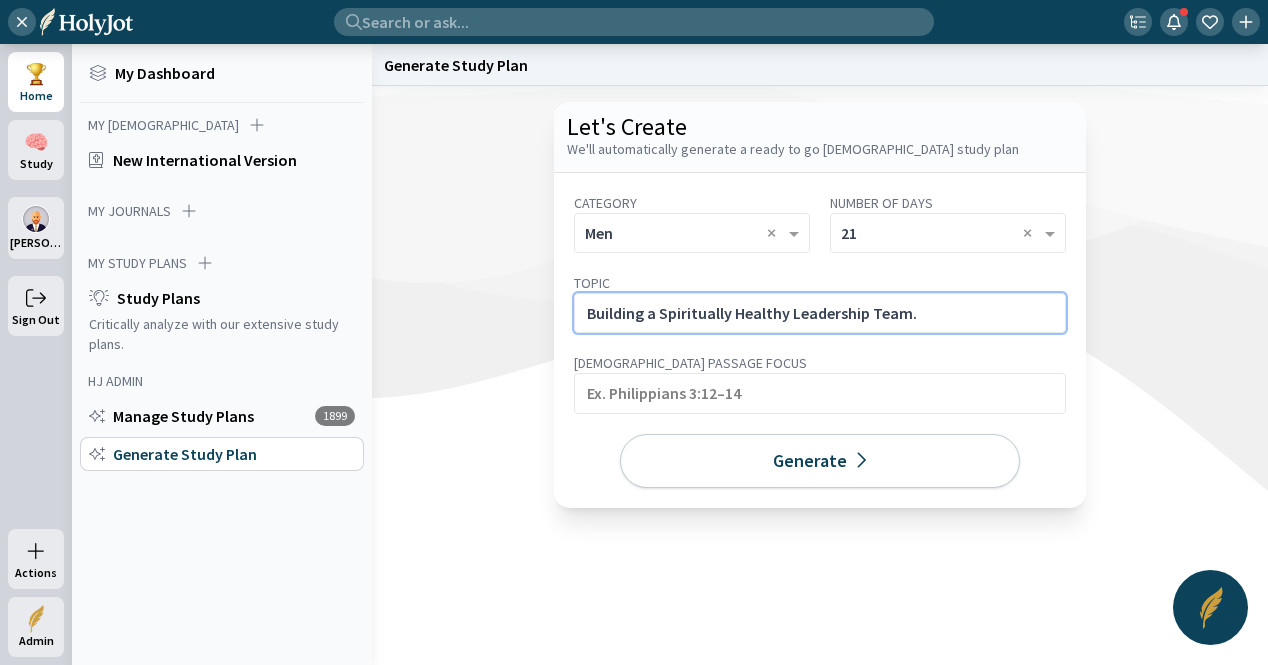 click on "Building a Spiritually Healthy Leadership Team." 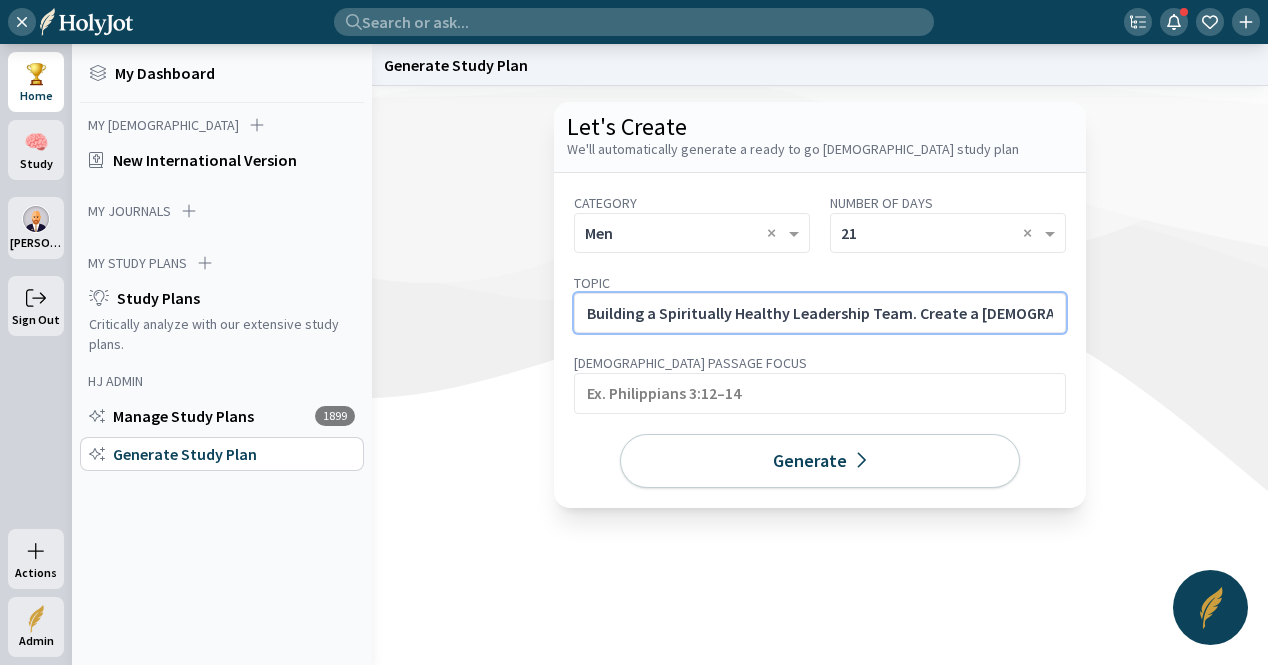 scroll, scrollTop: 0, scrollLeft: 634, axis: horizontal 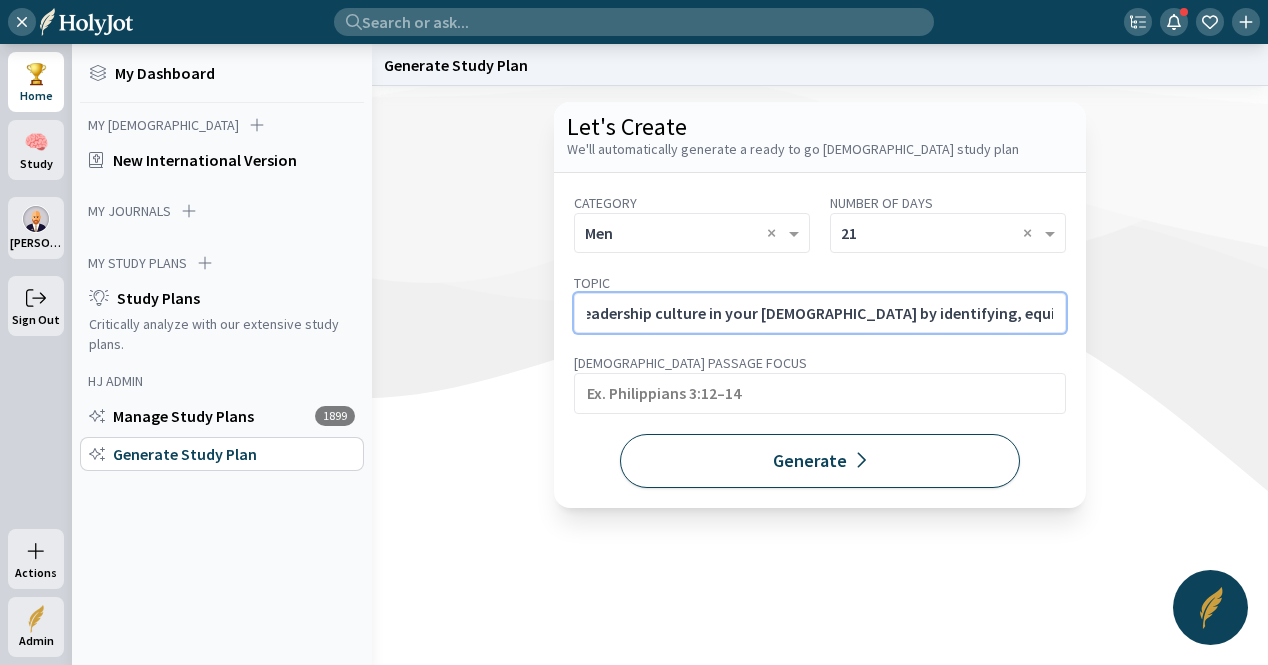 type on "Building a Spiritually Healthy Leadership Team. Create a [DEMOGRAPHIC_DATA]-honoring leadership culture in your [DEMOGRAPHIC_DATA] by identifying, equipping, and mentoring future leaders." 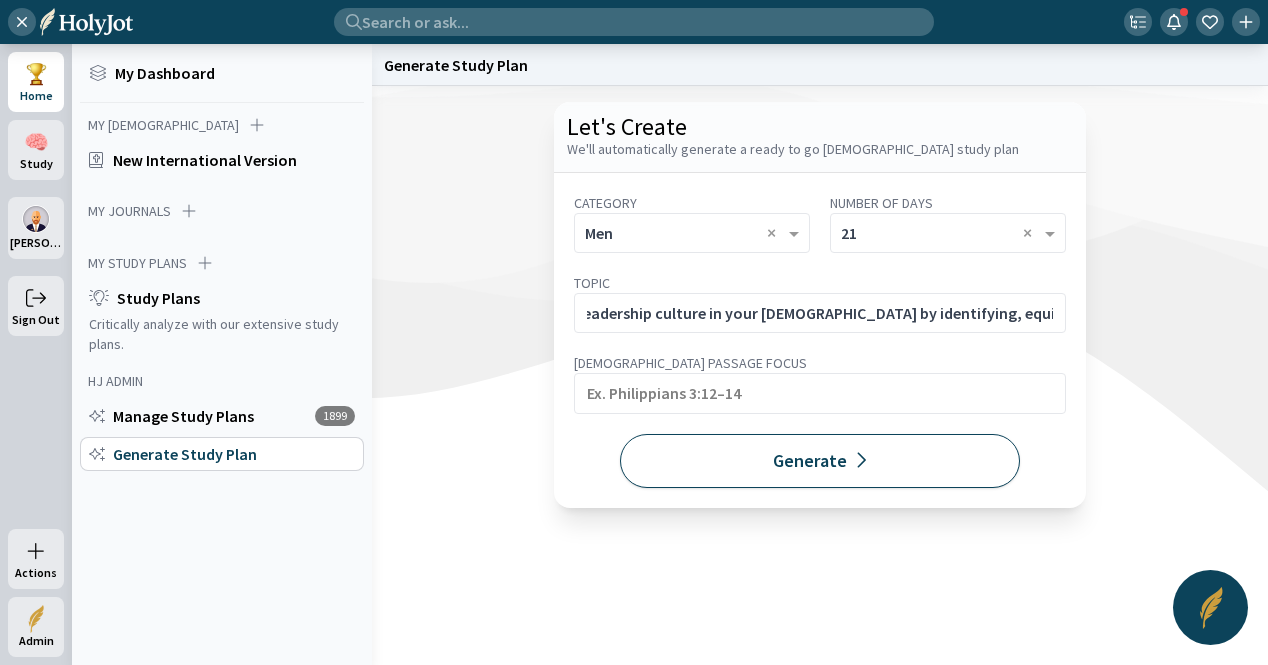 scroll, scrollTop: 0, scrollLeft: 0, axis: both 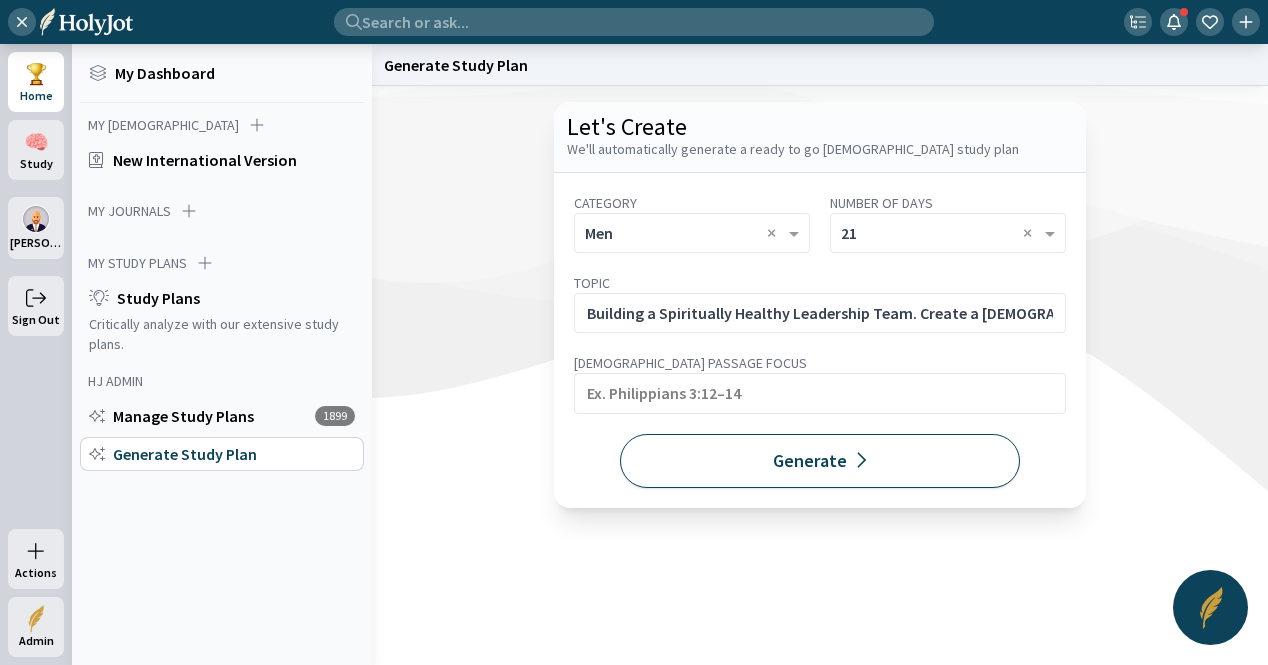 click on "Generate" 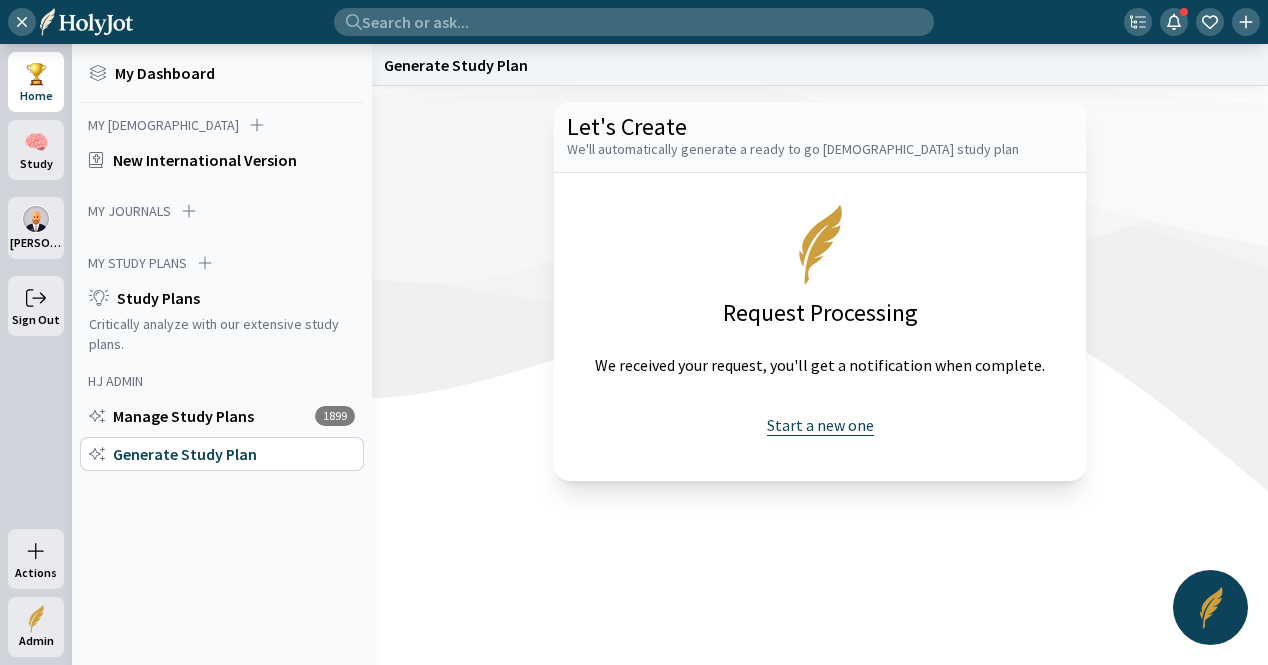 click on "Start a new one" 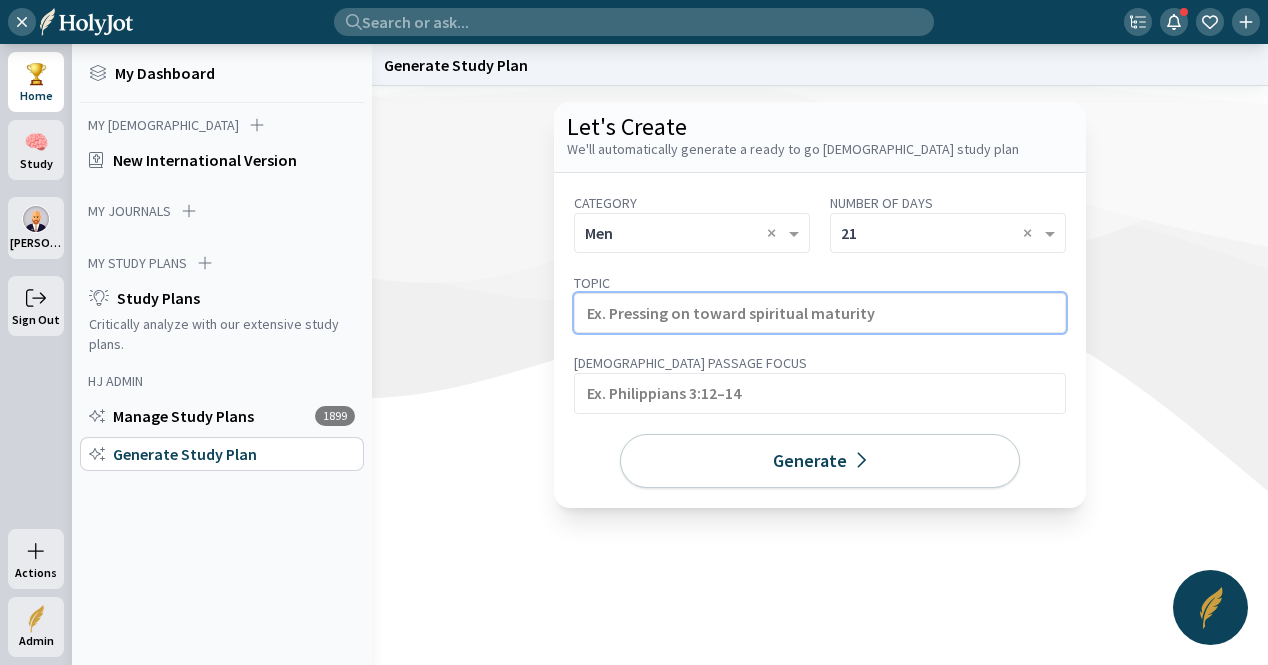 click 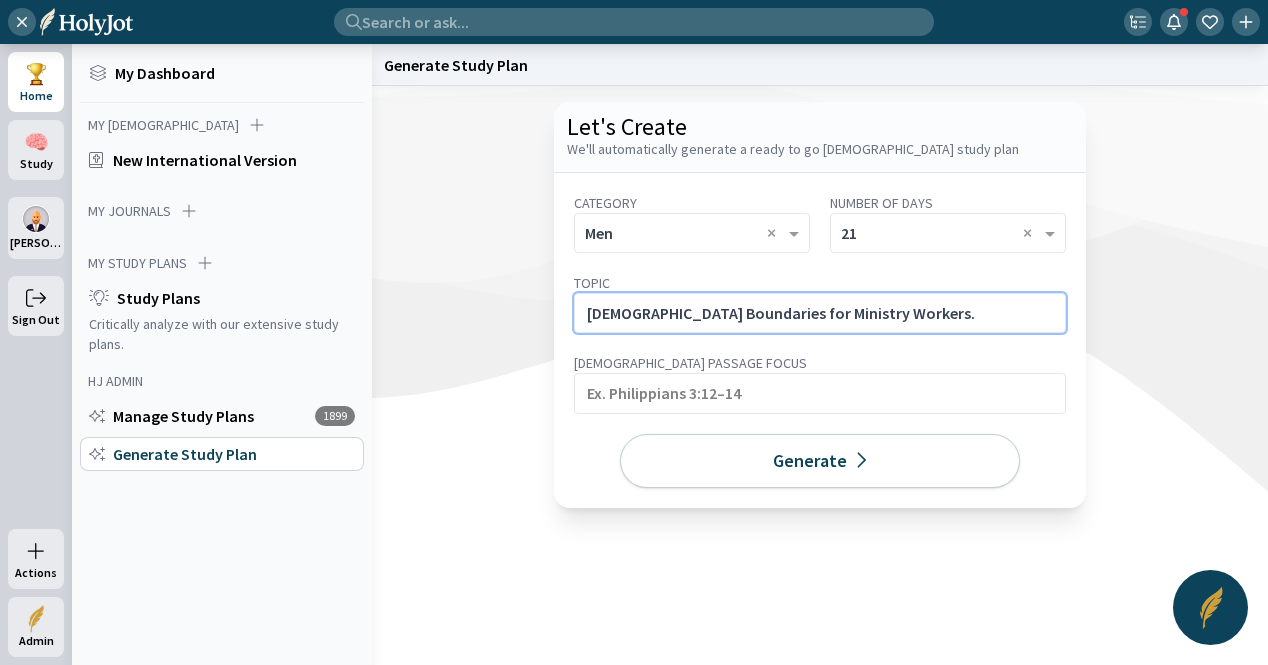 click on "[DEMOGRAPHIC_DATA] Boundaries for Ministry Workers." 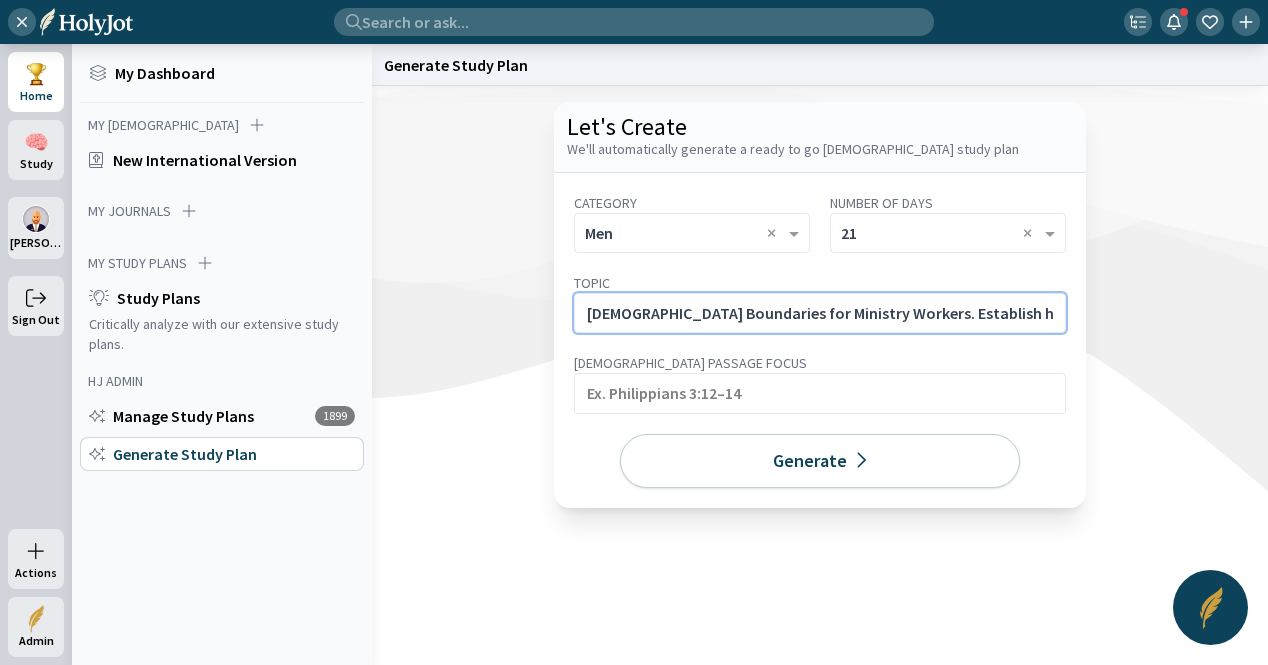 scroll, scrollTop: 0, scrollLeft: 650, axis: horizontal 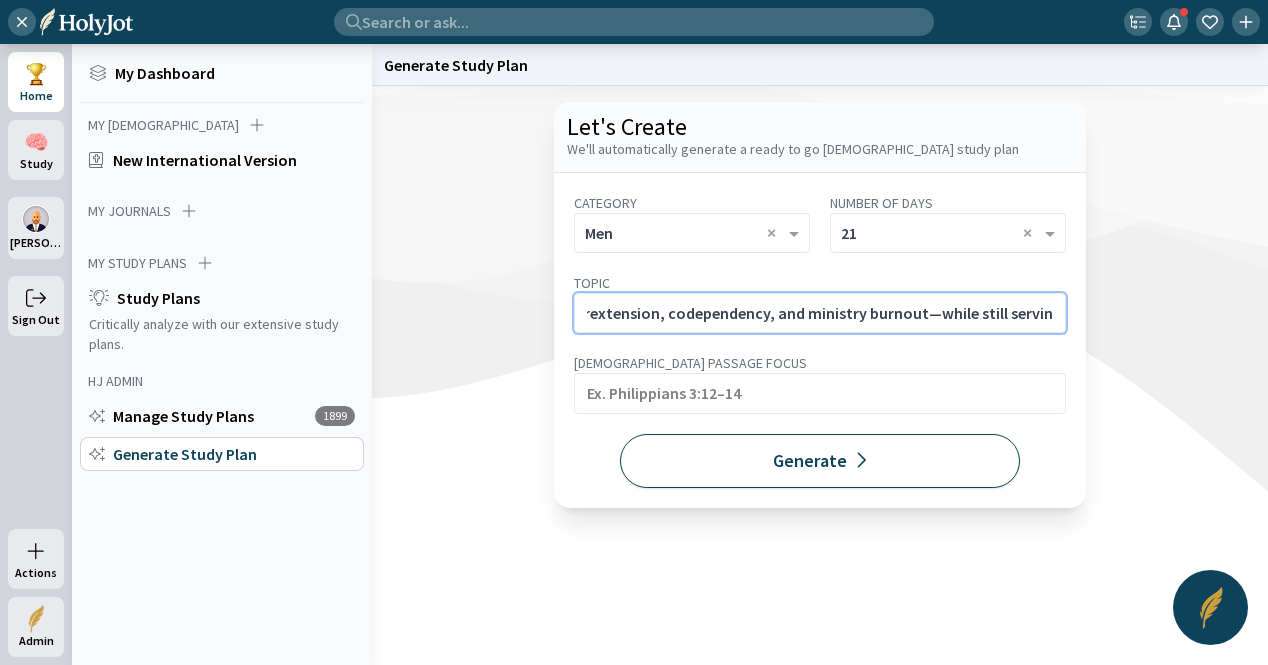 type on "[DEMOGRAPHIC_DATA] Boundaries for Ministry Workers. Establish healthy limits to avoid overextension, codependency, and ministry burnout—while still serving with compassion." 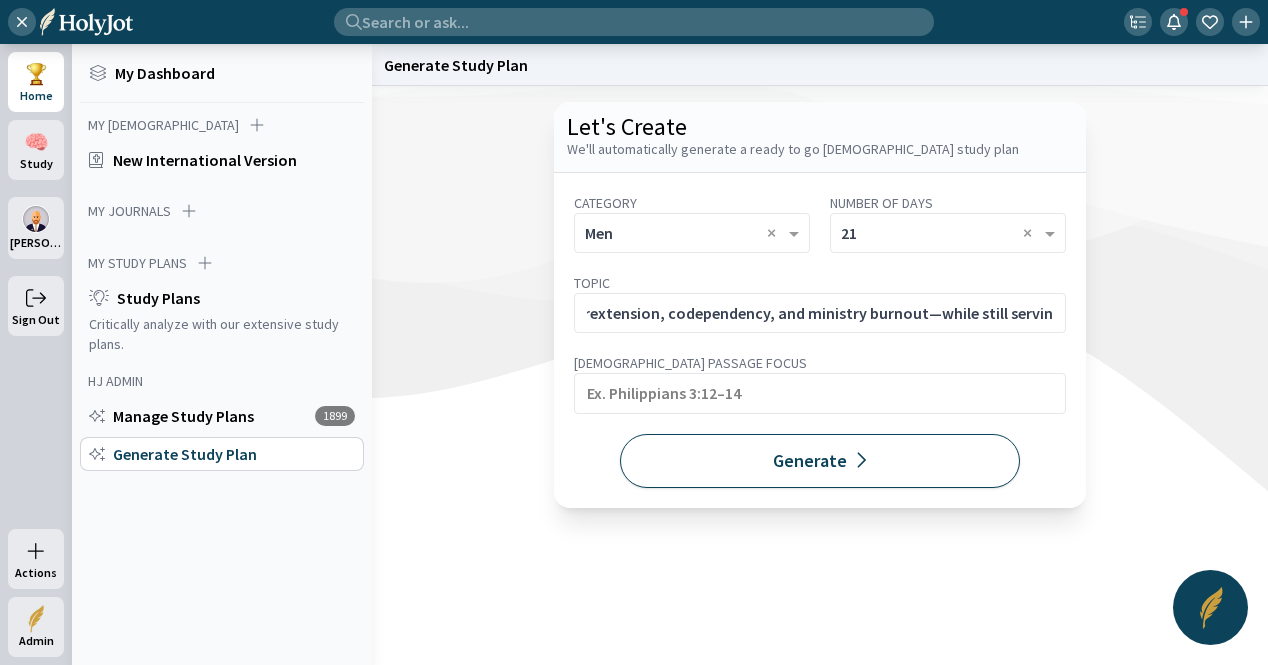 click on "Generate" 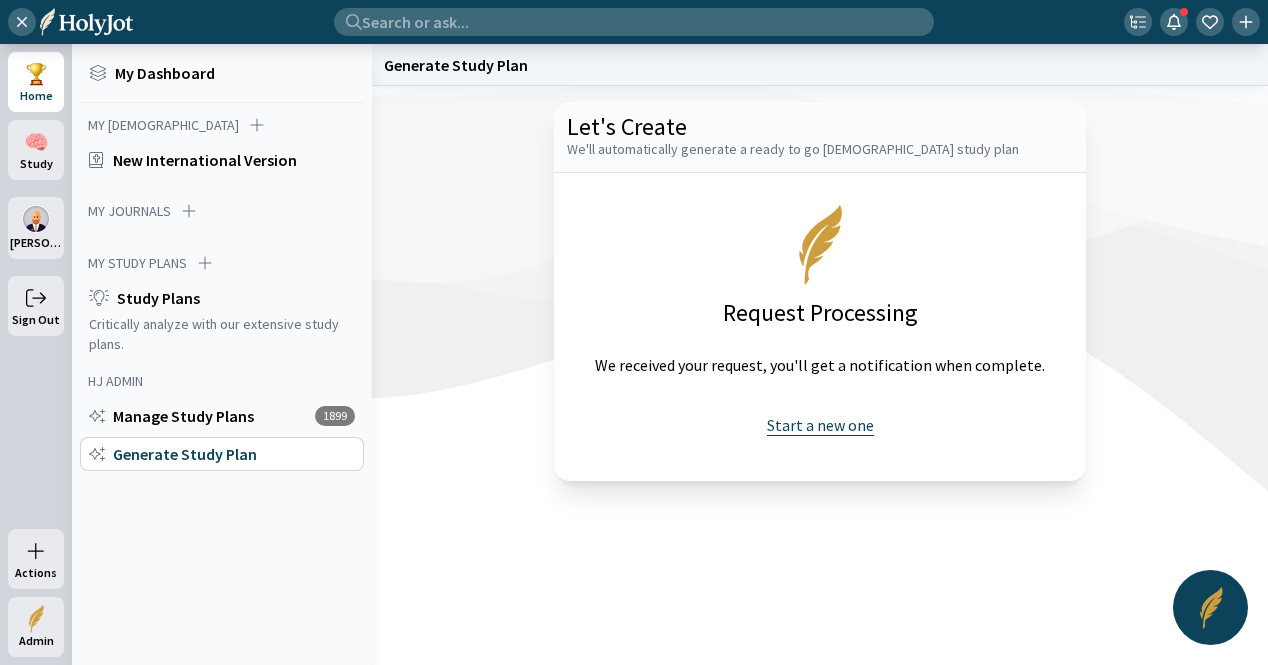 click on "Start a new one" 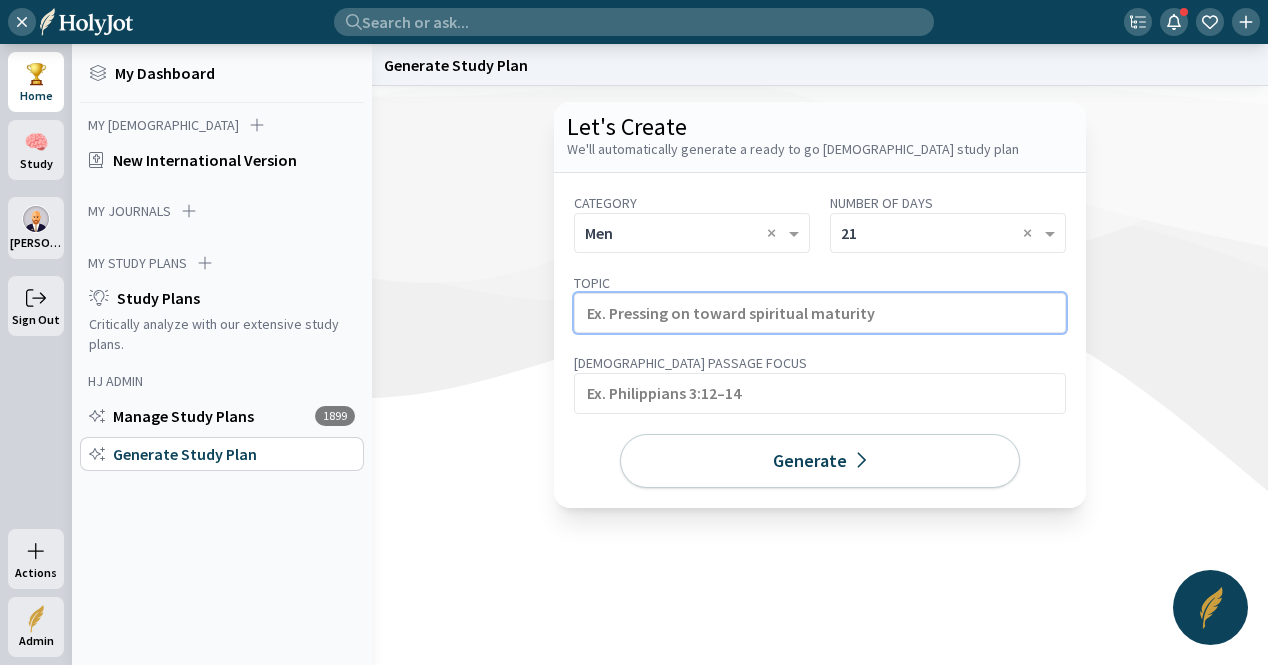 click 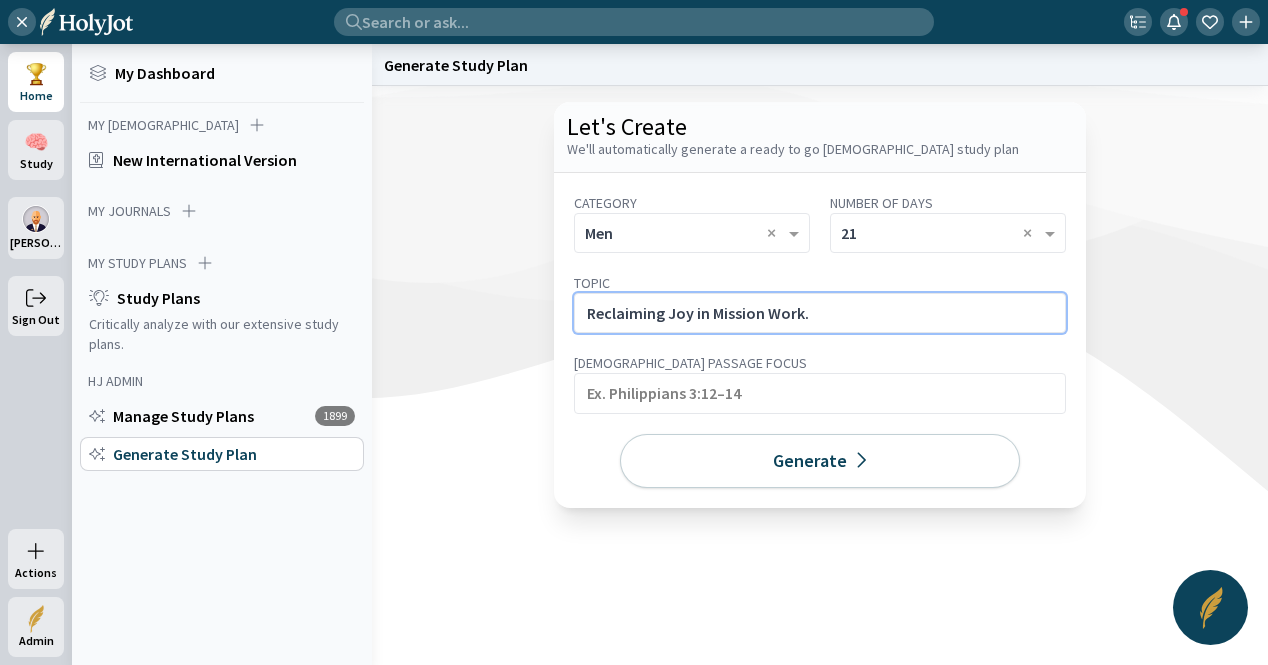 click on "Reclaiming Joy in Mission Work." 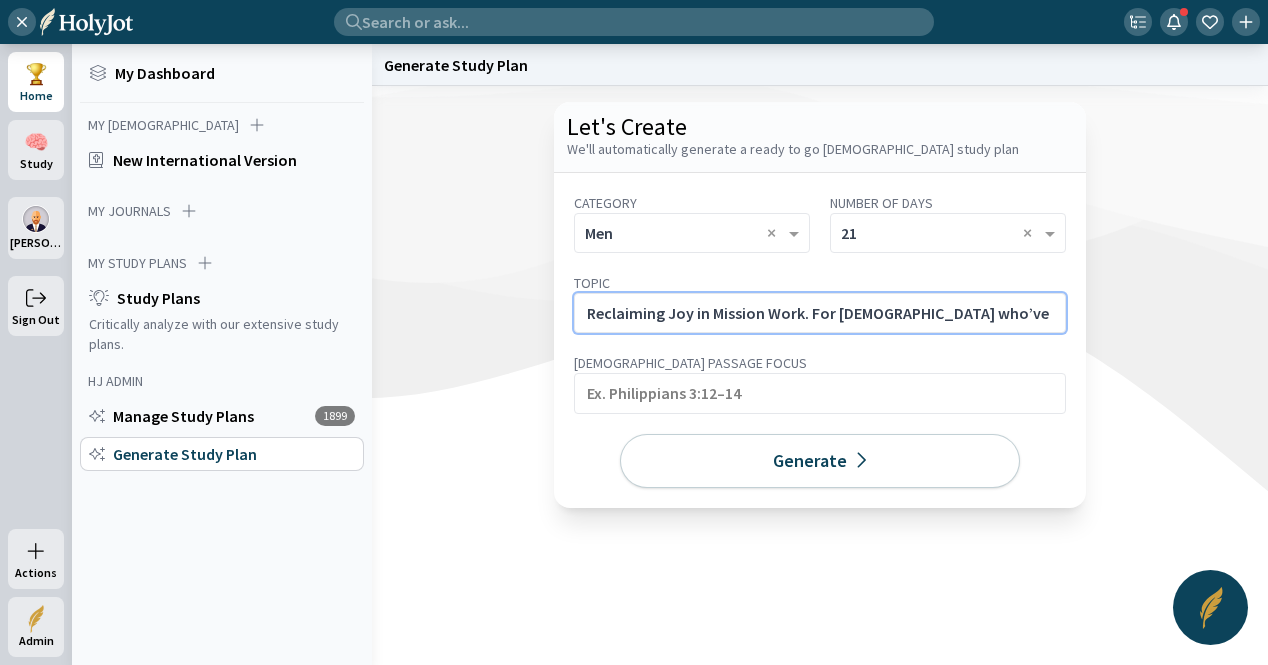 scroll, scrollTop: 0, scrollLeft: 637, axis: horizontal 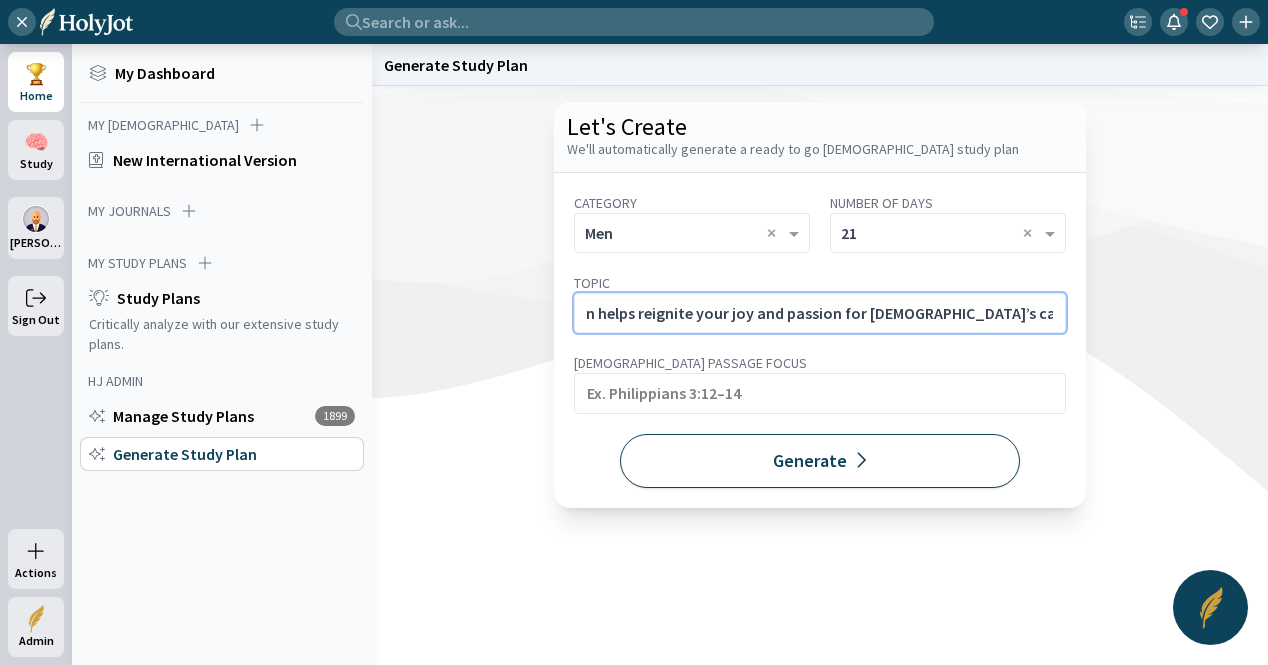 type on "Reclaiming Joy in Mission Work. For [DEMOGRAPHIC_DATA] who’ve lost their spark—this plan helps reignite your joy and passion for [DEMOGRAPHIC_DATA]’s call through Scripture and prayer." 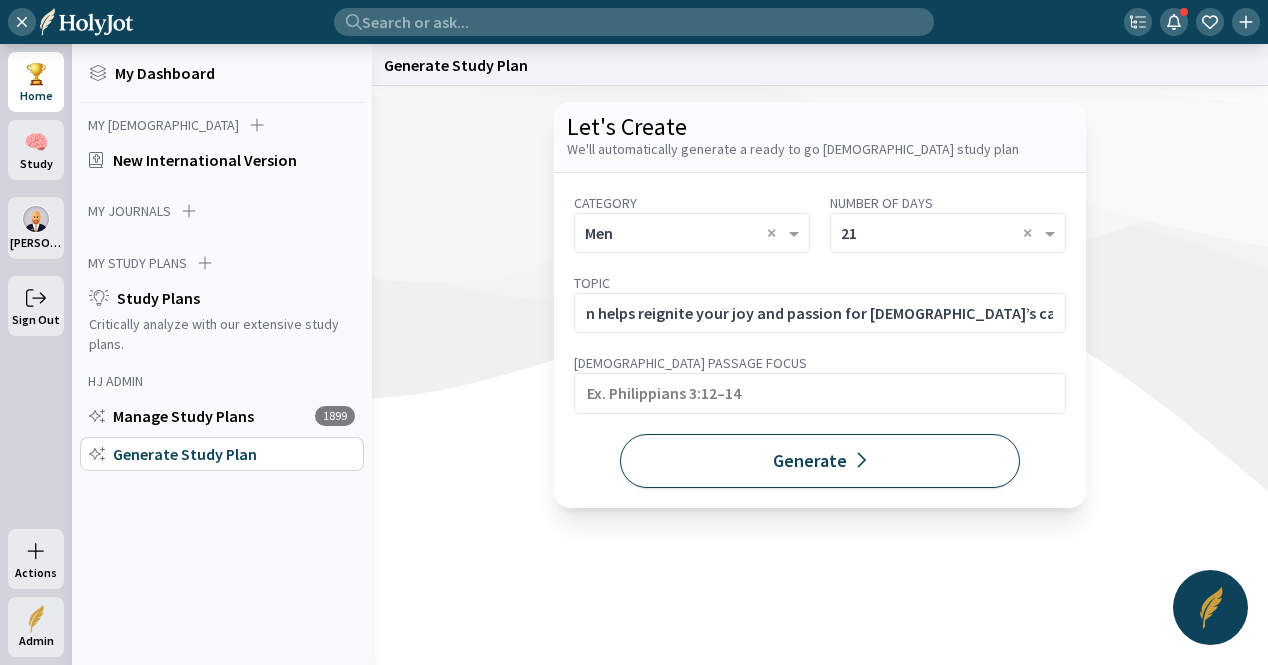 scroll, scrollTop: 0, scrollLeft: 0, axis: both 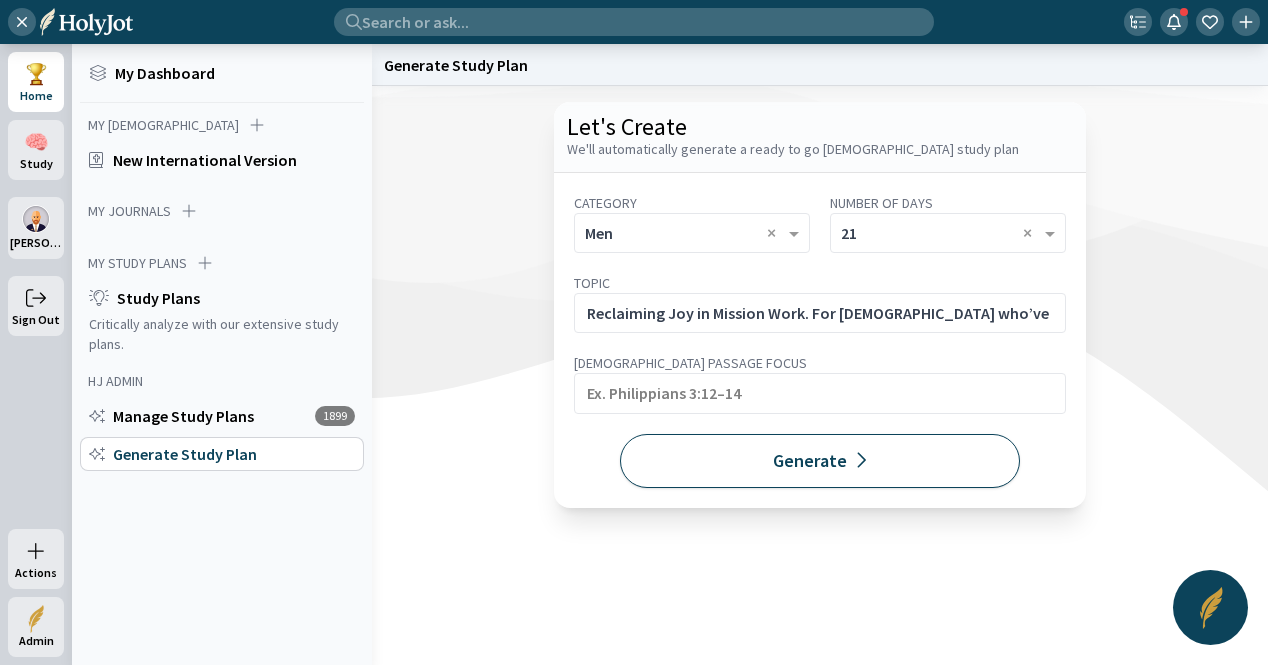 click on "Generate" 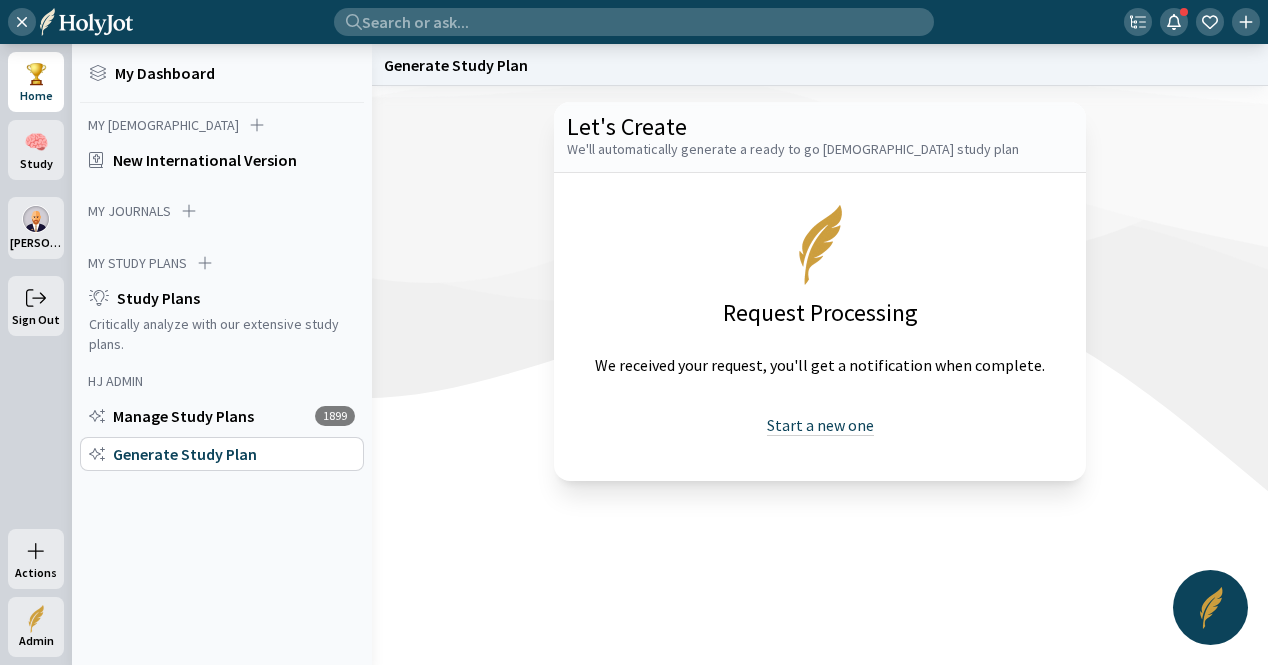 drag, startPoint x: 851, startPoint y: 429, endPoint x: 826, endPoint y: 415, distance: 28.653097 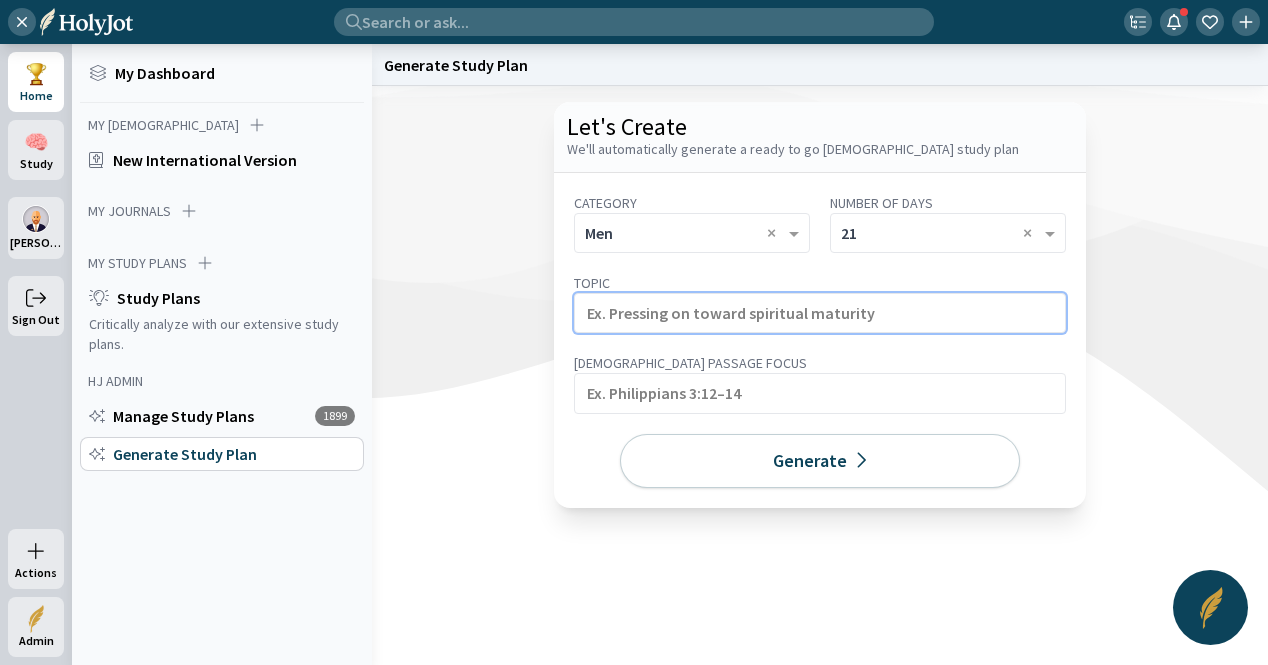 click 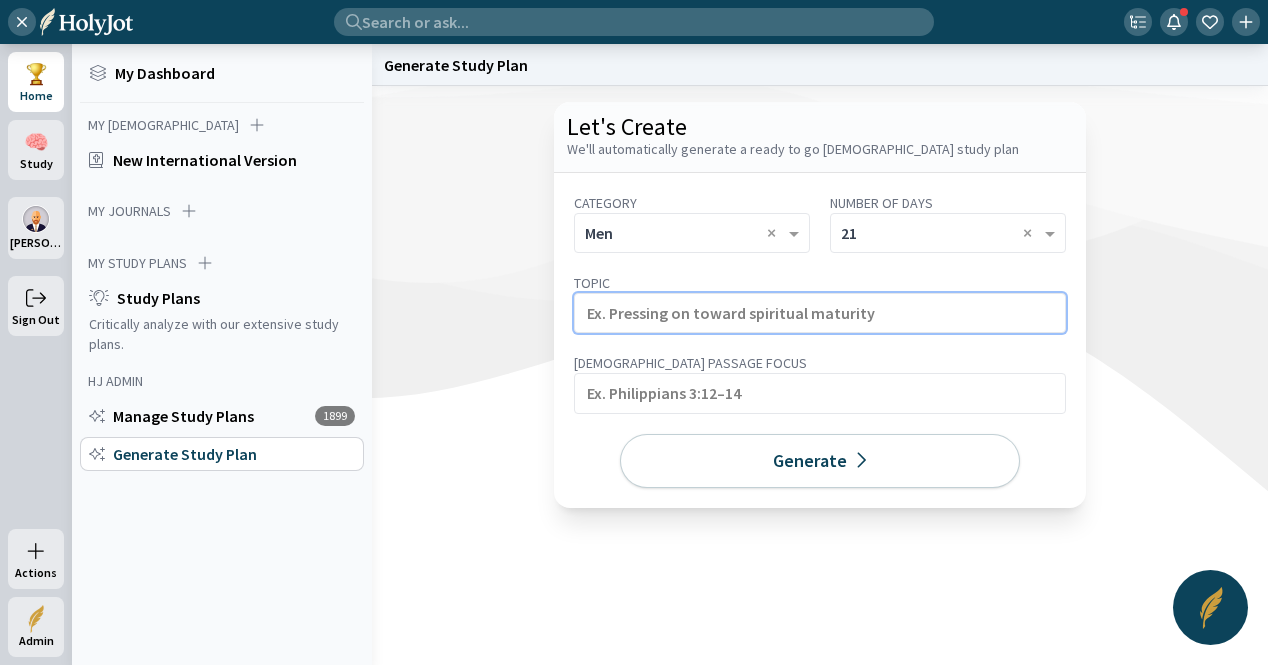 paste on "Dealing with Criticism as a Ministry Leader" 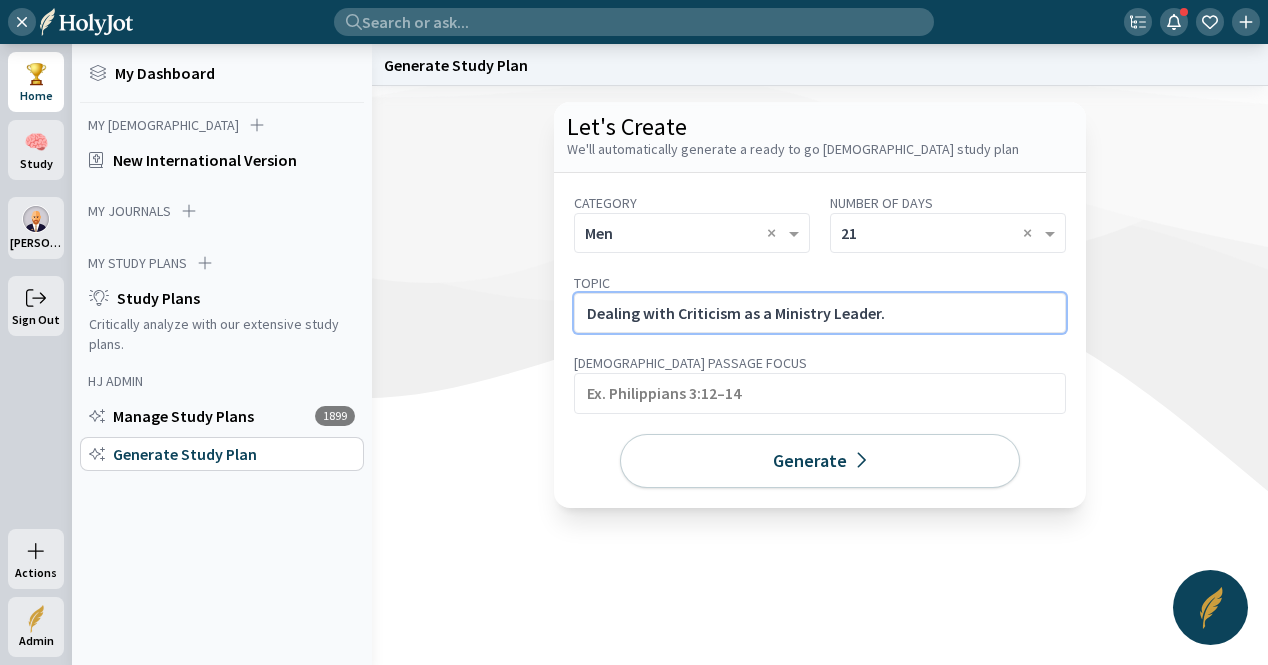 click on "Dealing with Criticism as a Ministry Leader." 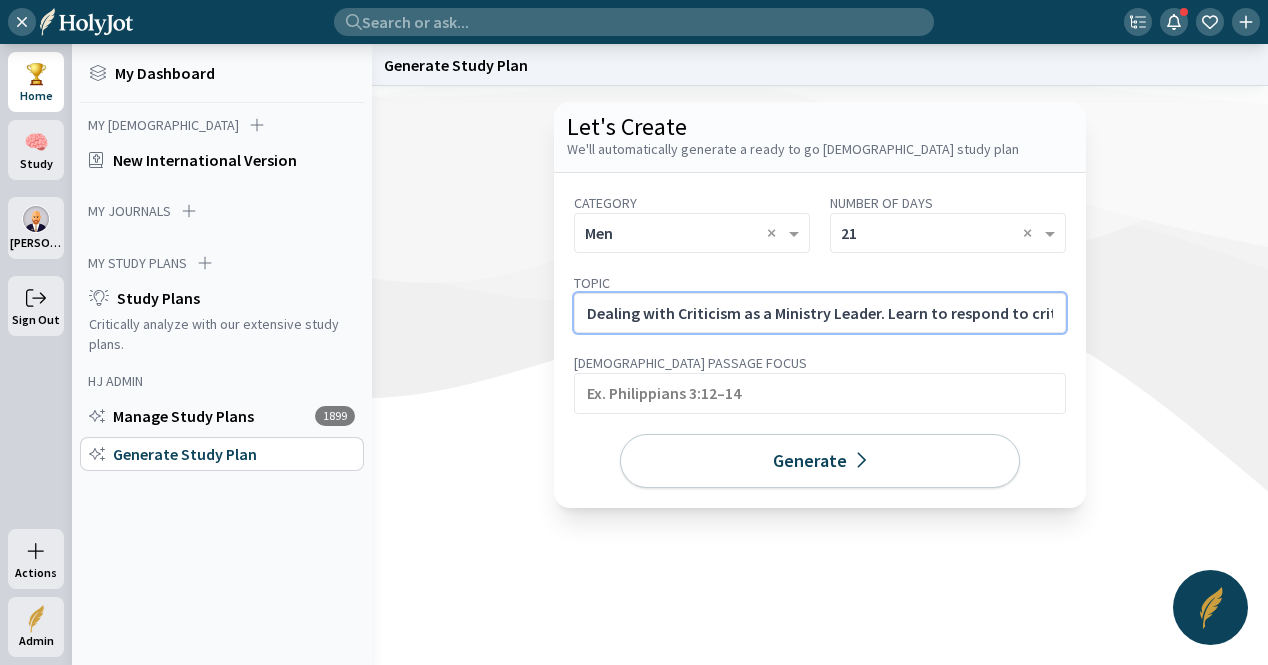 scroll, scrollTop: 0, scrollLeft: 608, axis: horizontal 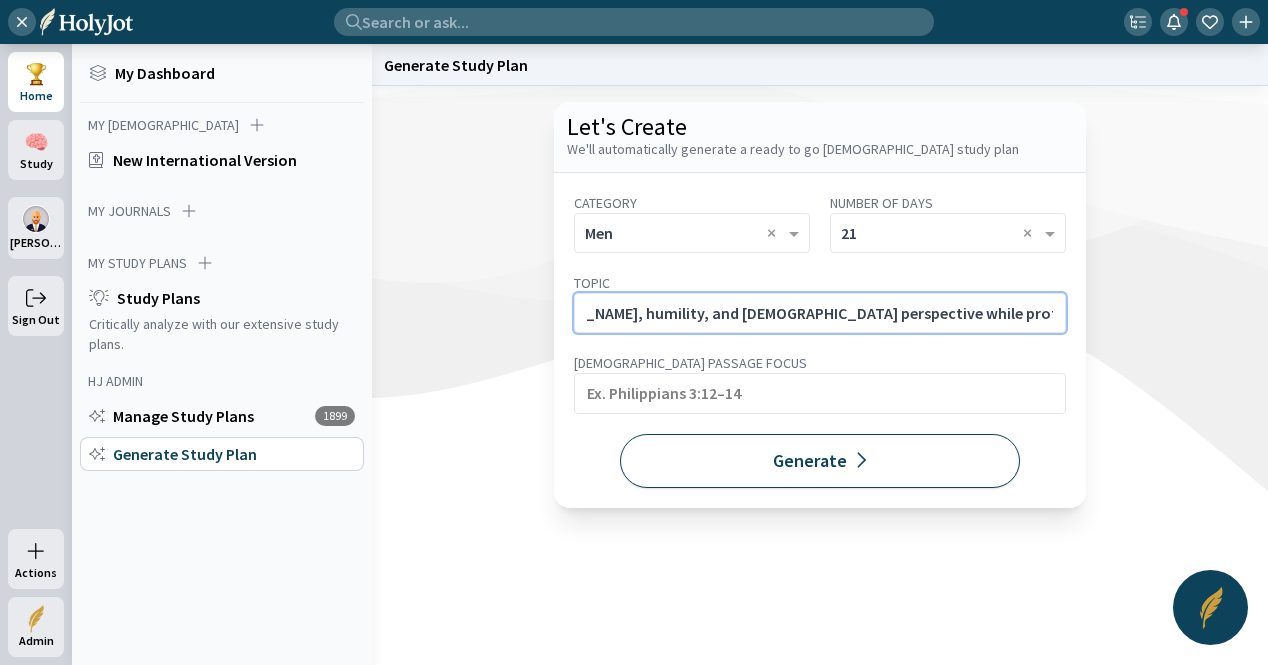 type on "Dealing with Criticism as a Ministry Leader. Learn to respond to criticism with [PERSON_NAME], humility, and [DEMOGRAPHIC_DATA] perspective while protecting your heart and calling." 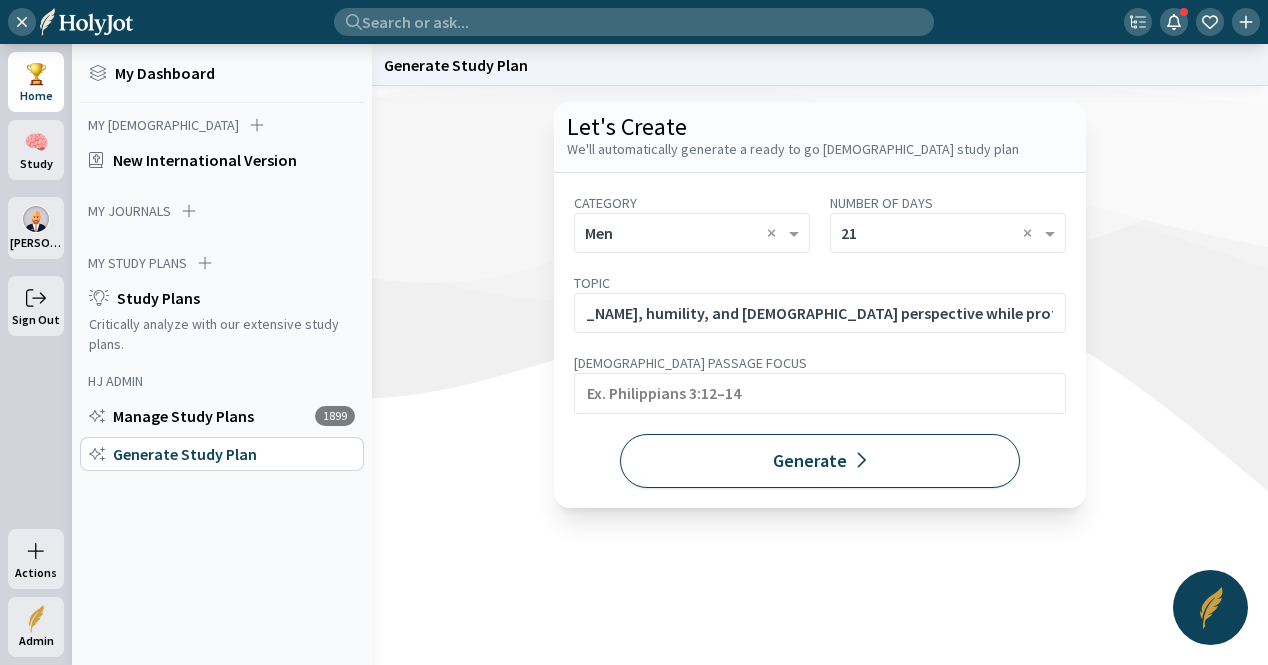 scroll, scrollTop: 0, scrollLeft: 0, axis: both 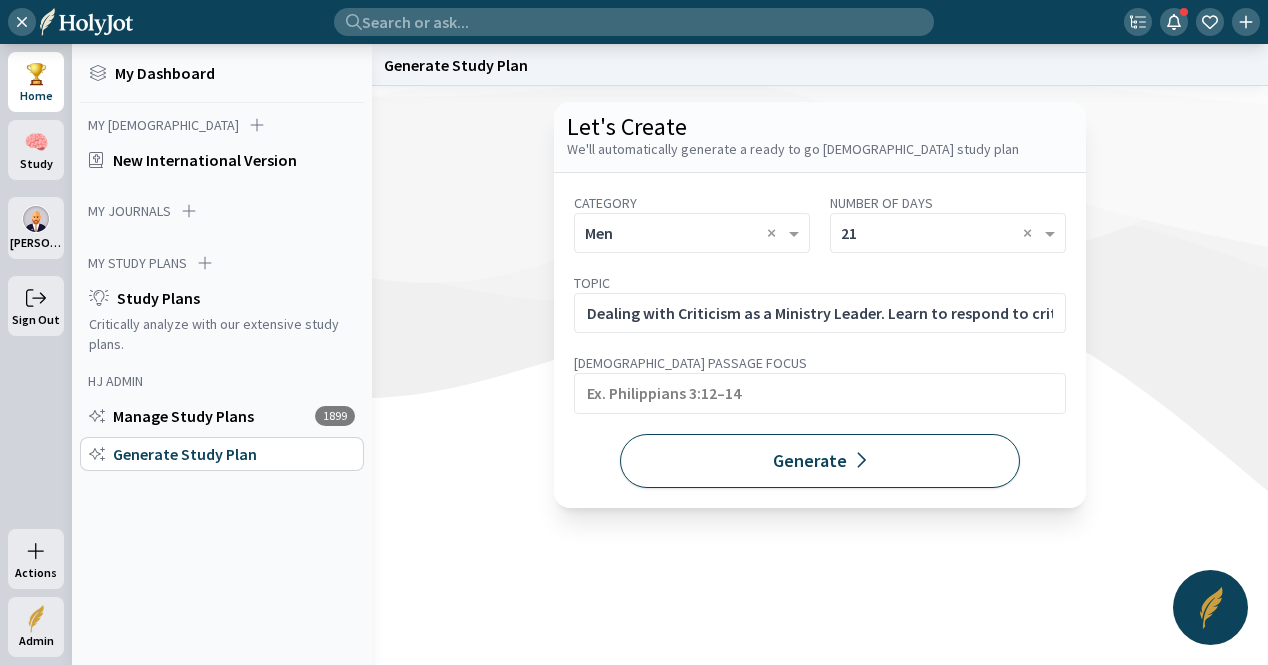 click on "Generate" 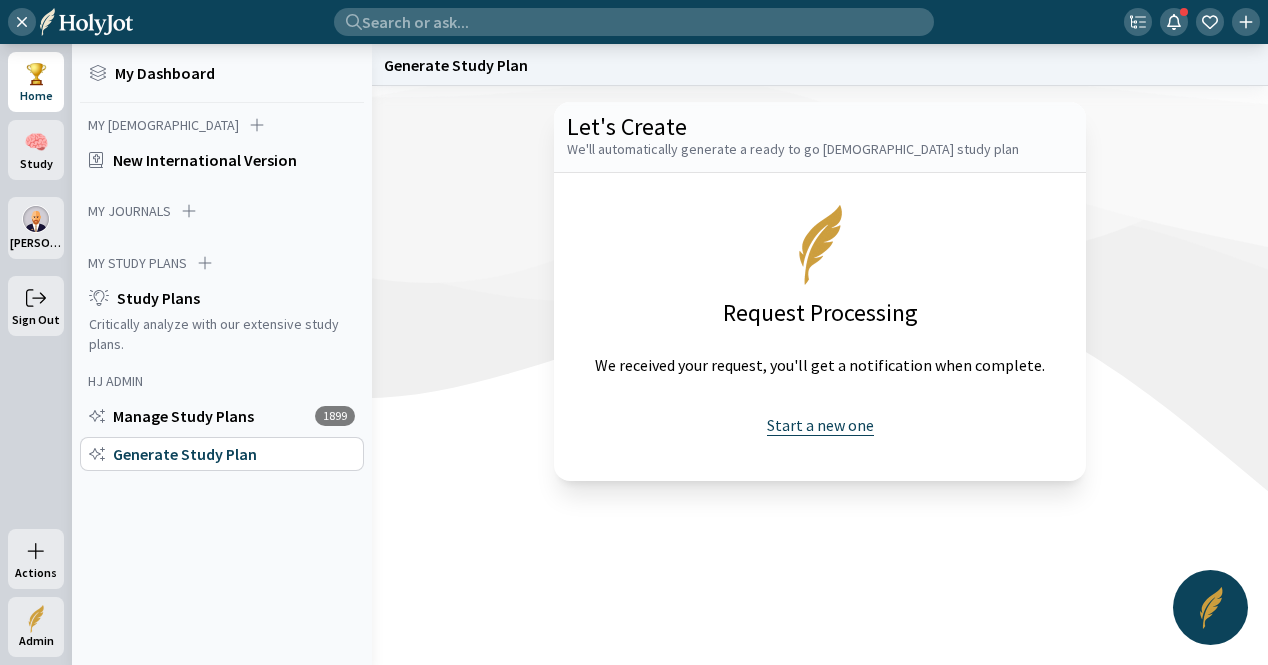 click on "Start a new one" 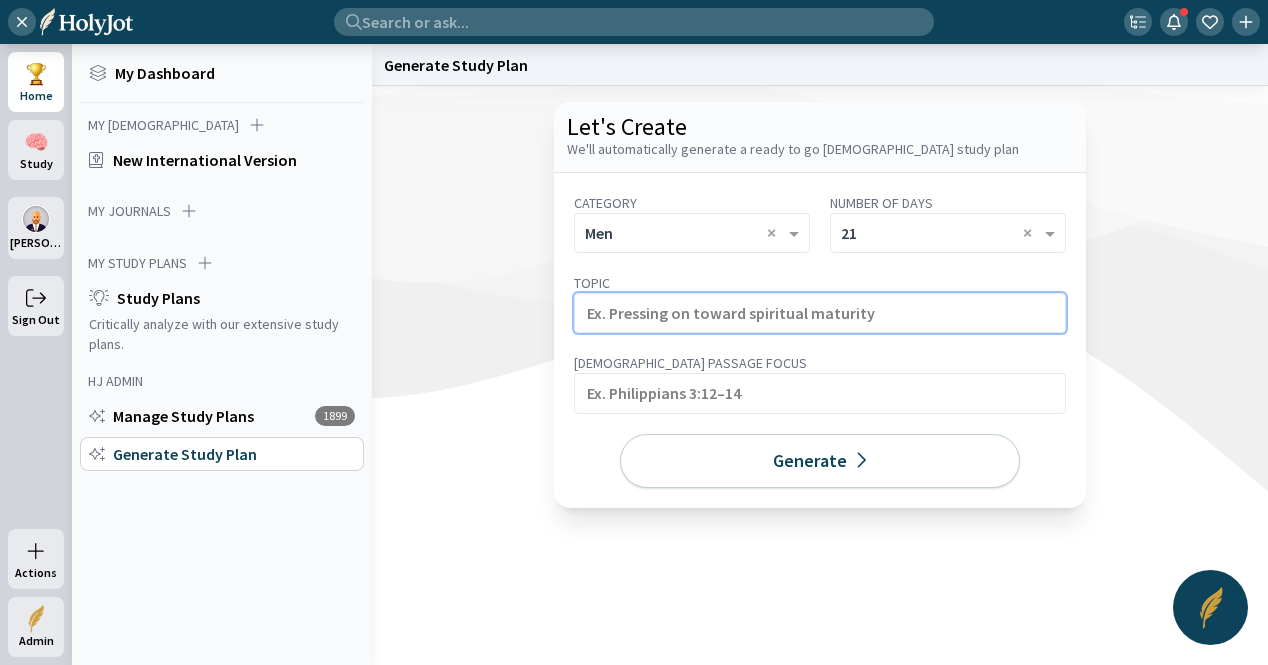 click 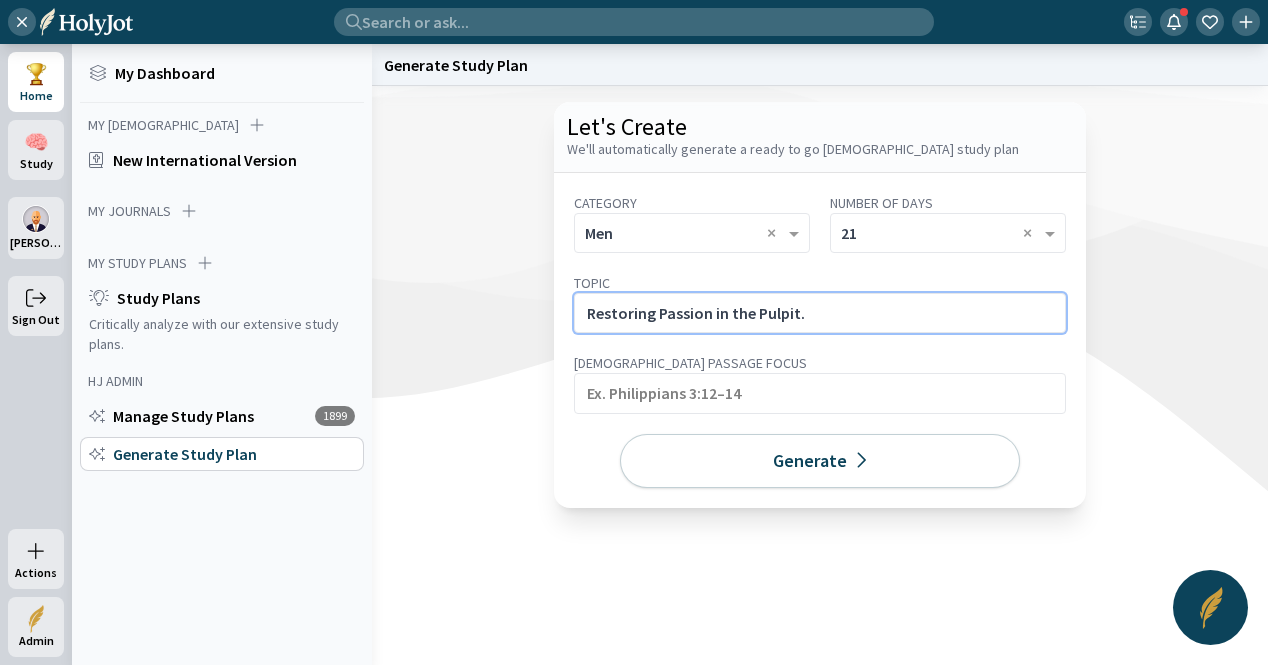 click on "Restoring Passion in the Pulpit." 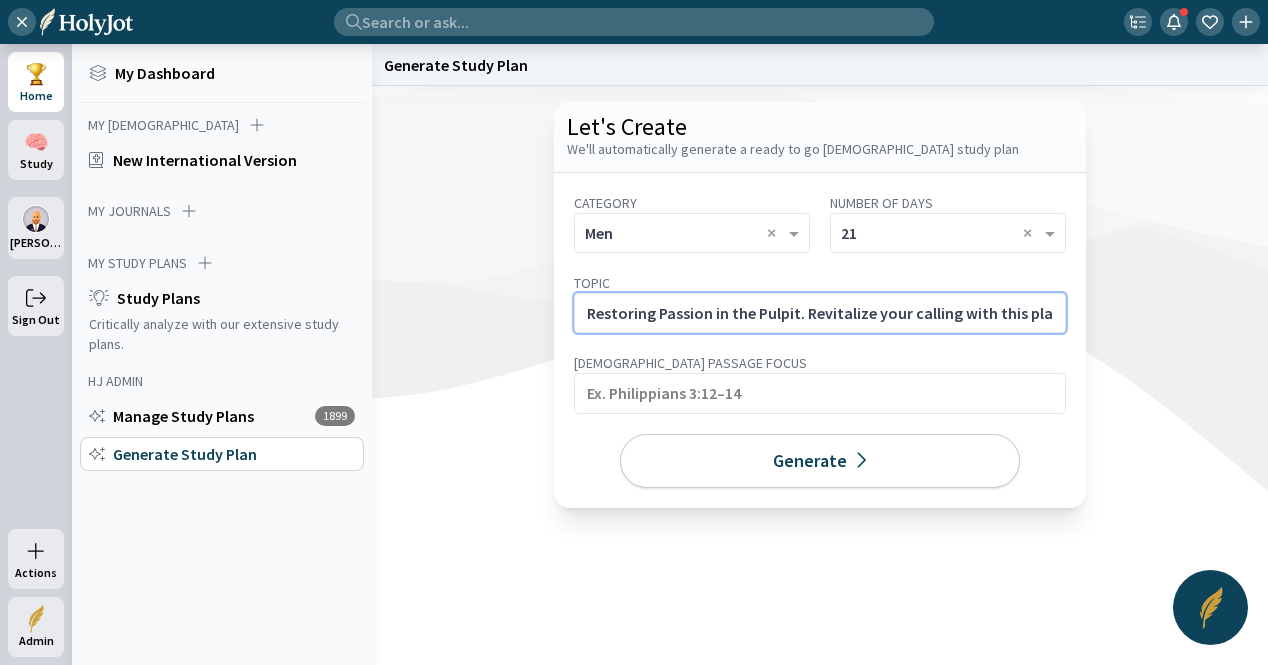 scroll, scrollTop: 0, scrollLeft: 614, axis: horizontal 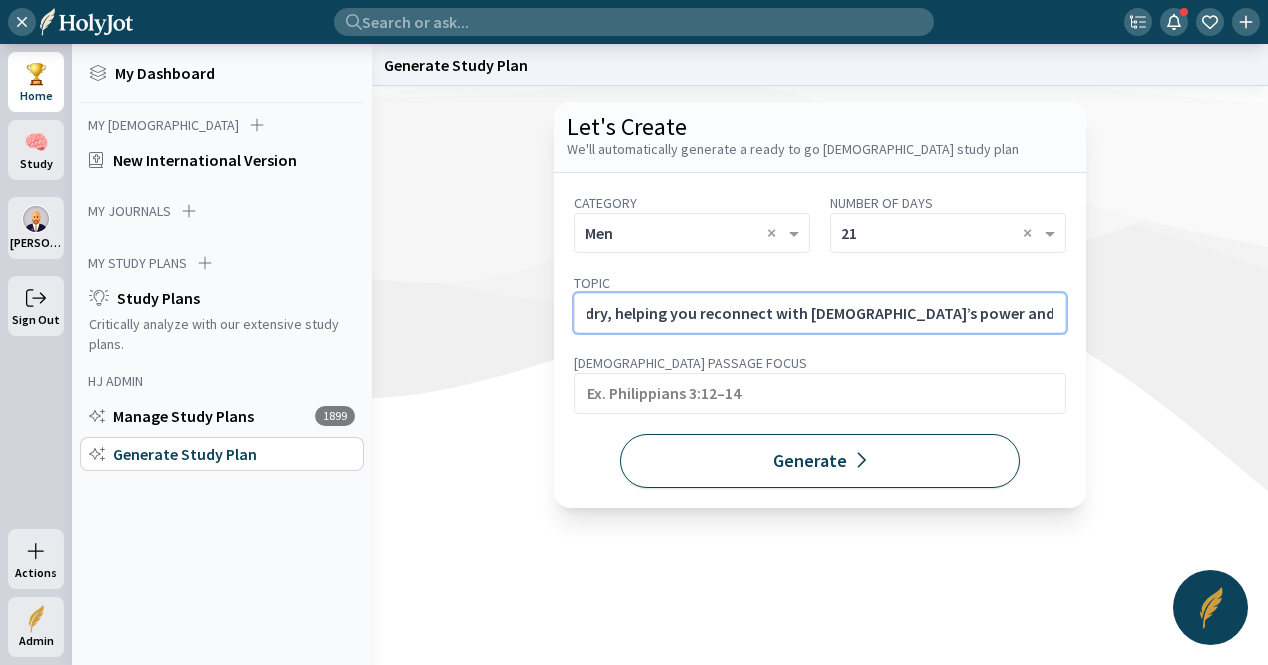 type on "Restoring Passion in the Pulpit. Revitalize your calling with this plan for pastors feeling dry, helping you reconnect with [DEMOGRAPHIC_DATA]’s power and purpose in preaching." 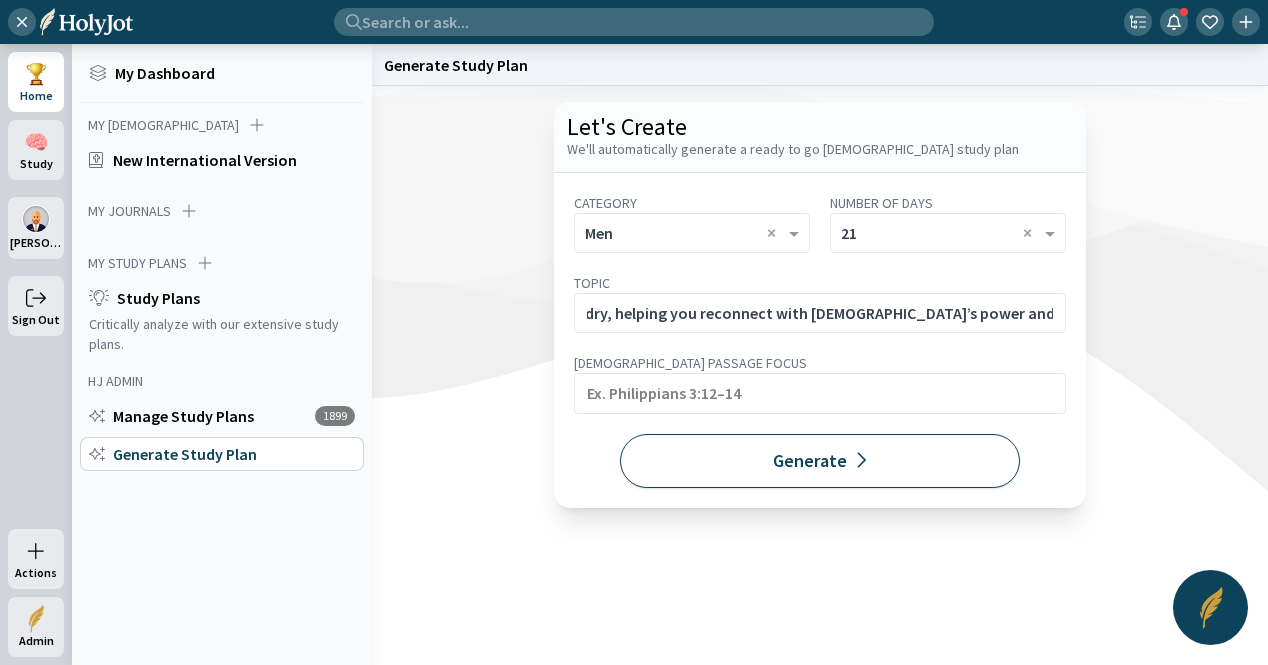 click on "Generate" 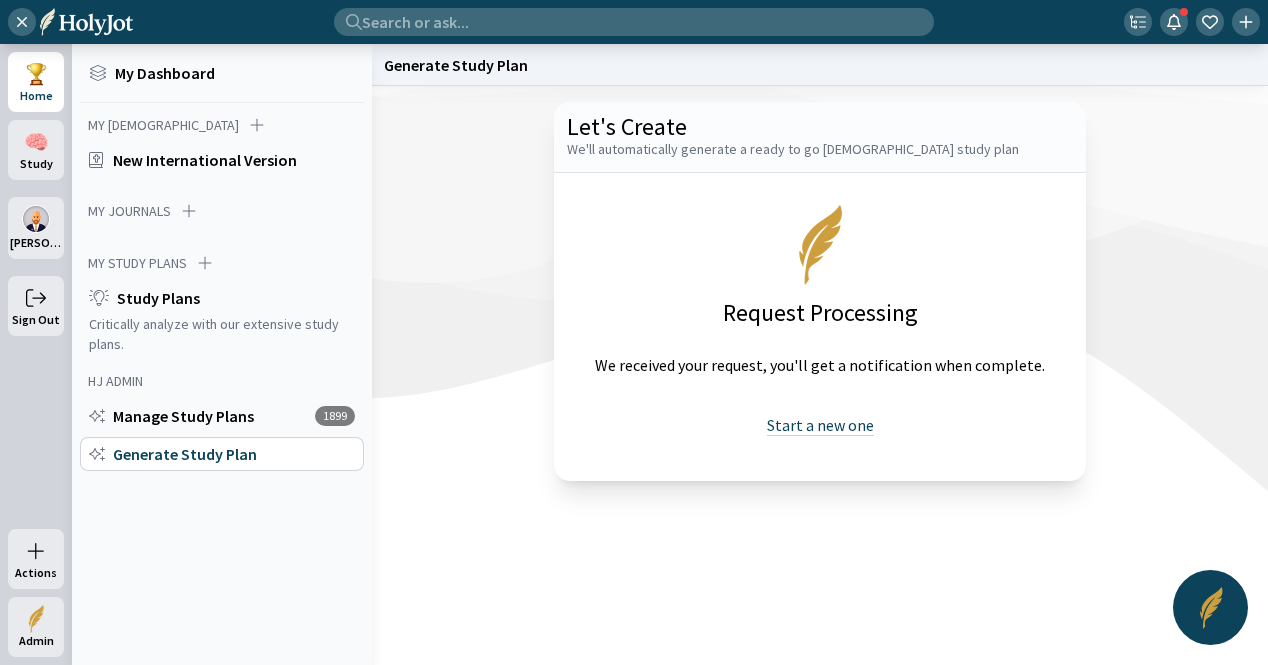drag, startPoint x: 793, startPoint y: 426, endPoint x: 780, endPoint y: 417, distance: 15.811388 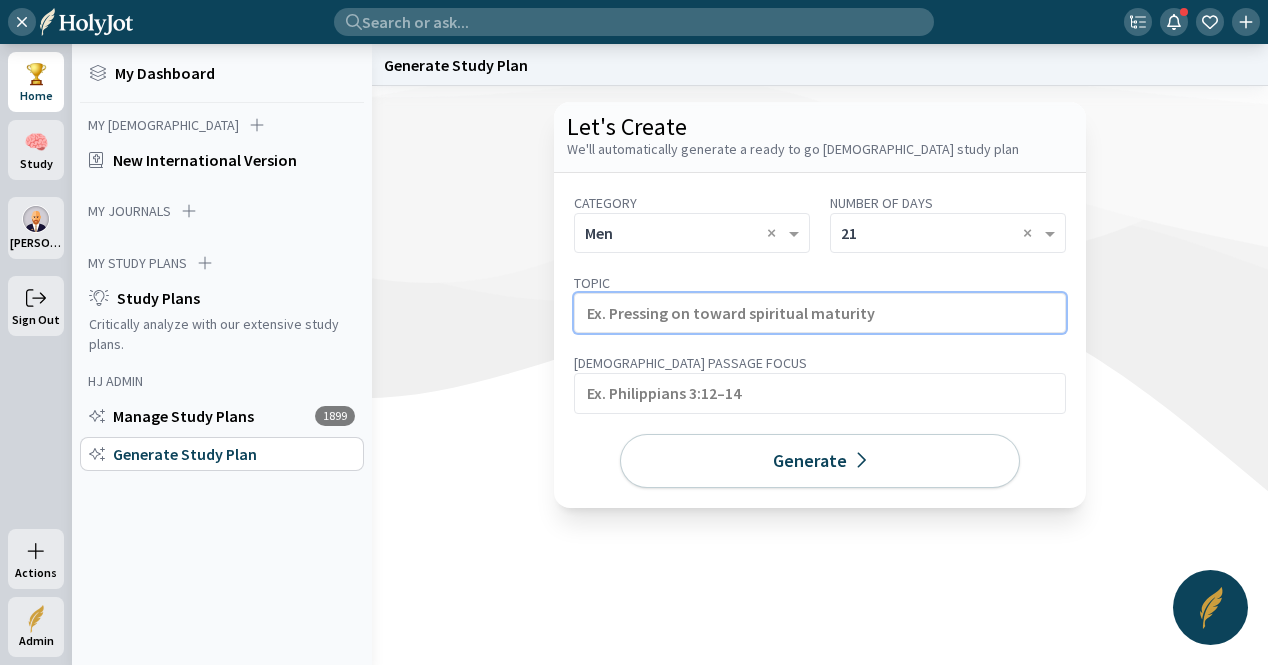click 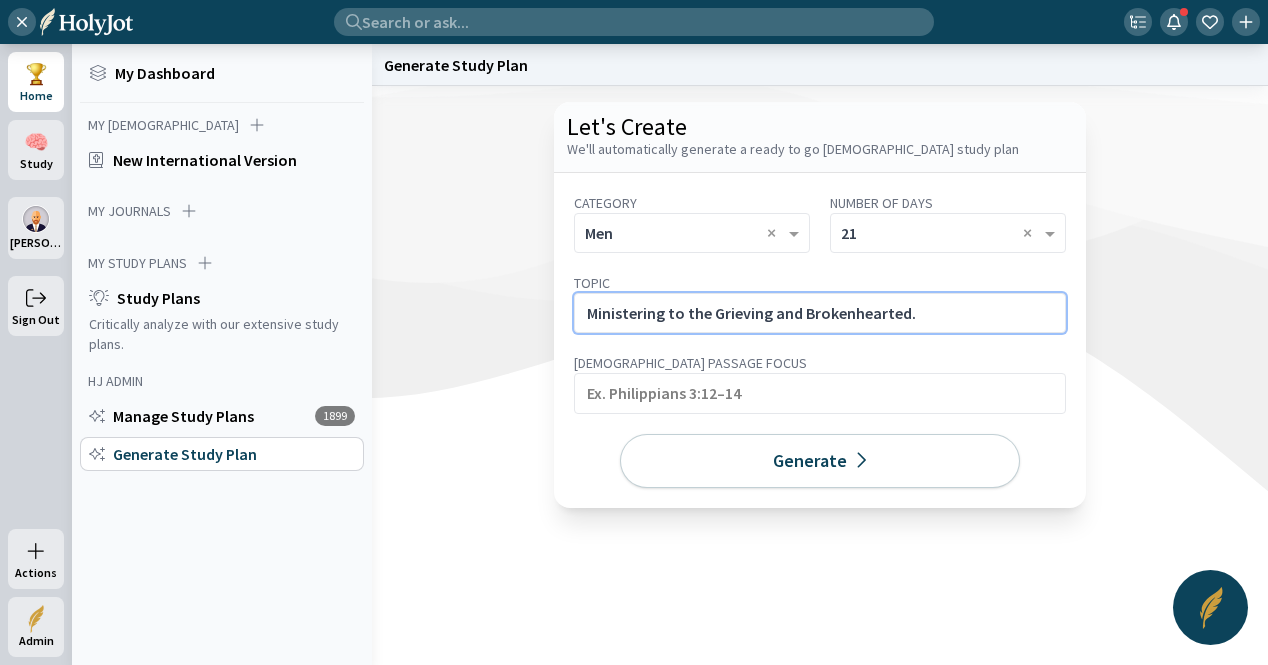 click on "Ministering to the Grieving and Brokenhearted." 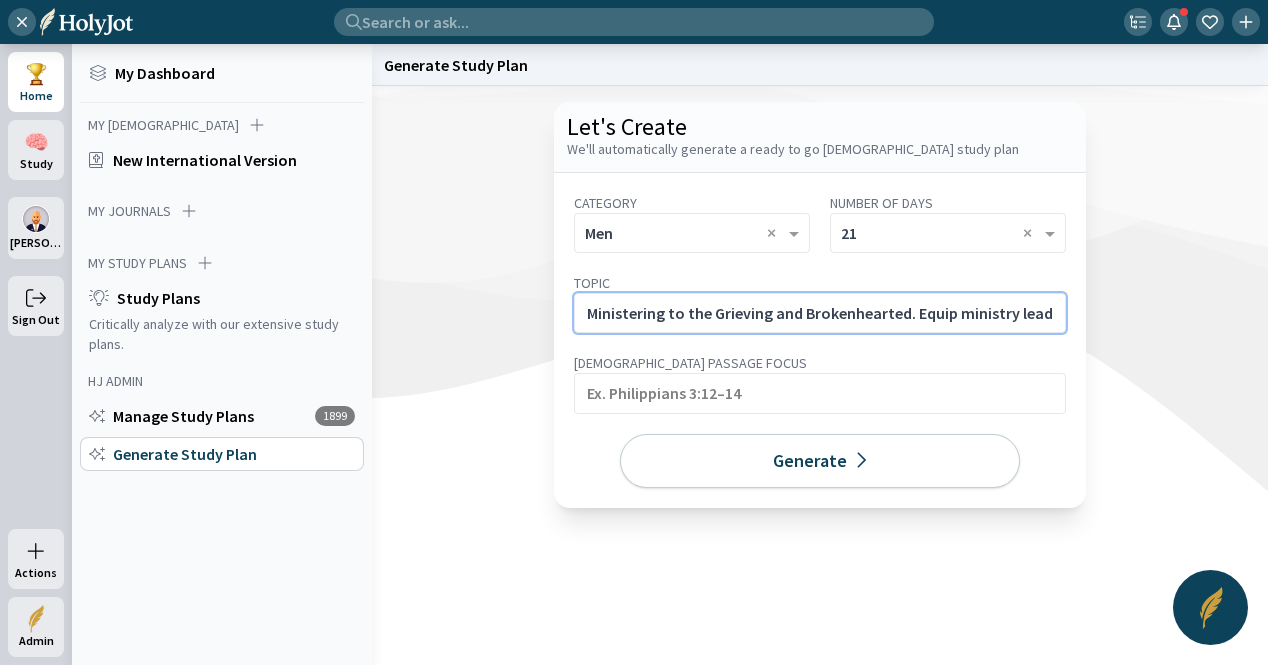 scroll, scrollTop: 0, scrollLeft: 612, axis: horizontal 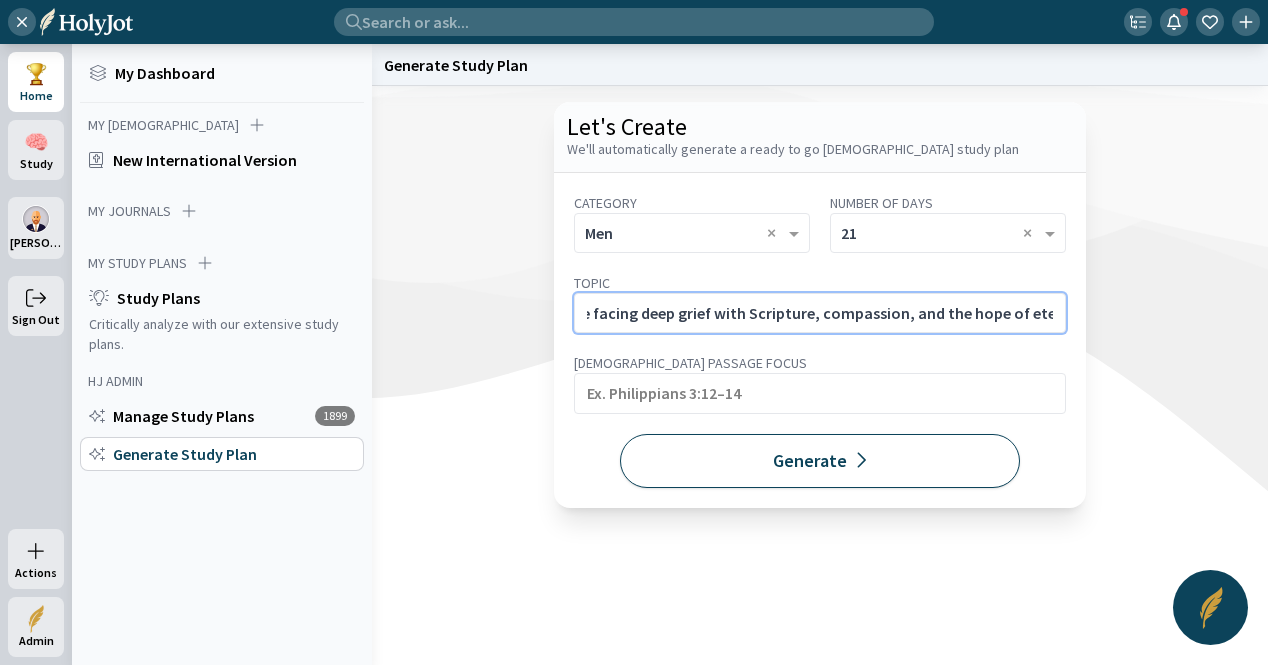 type on "Ministering to the Grieving and Brokenhearted. Equip ministry leaders to comfort those facing deep grief with Scripture, compassion, and the hope of eternity." 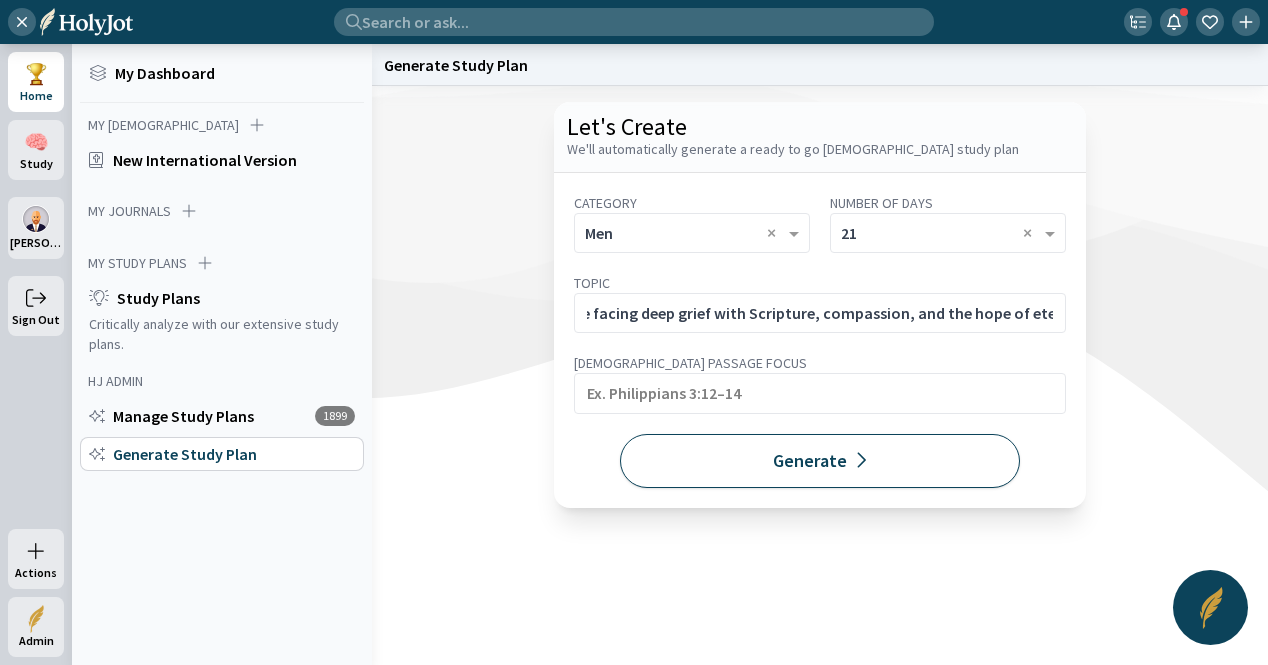scroll, scrollTop: 0, scrollLeft: 0, axis: both 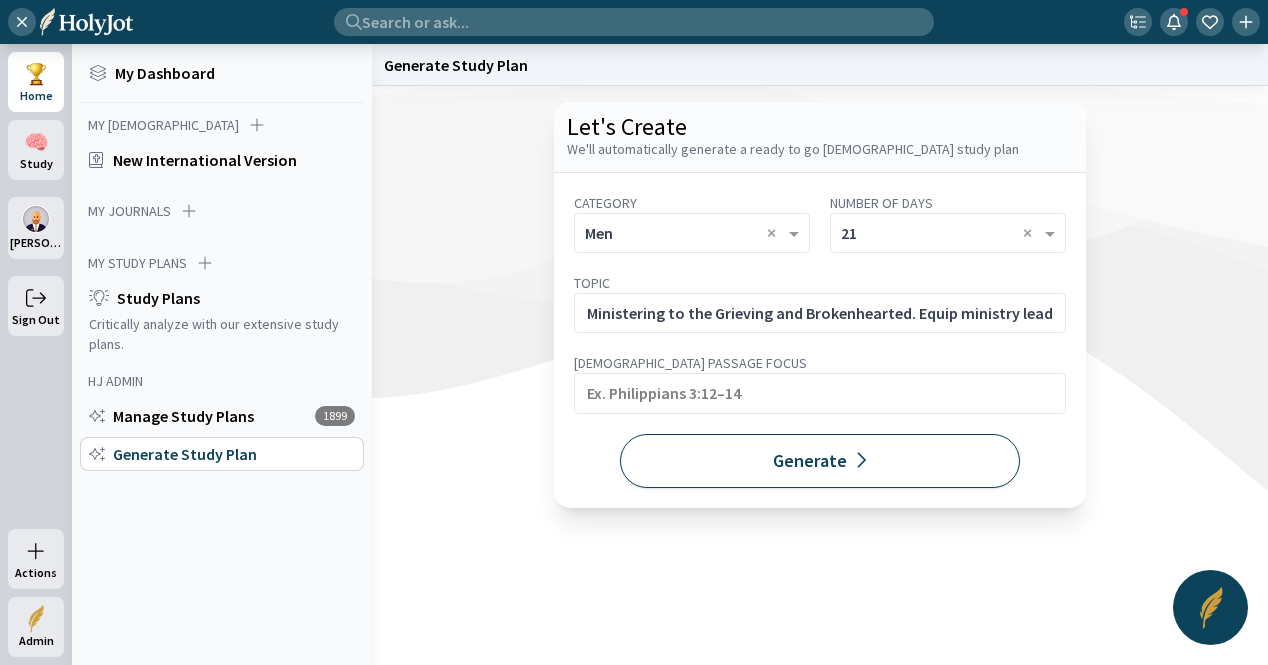 click on "Generate" 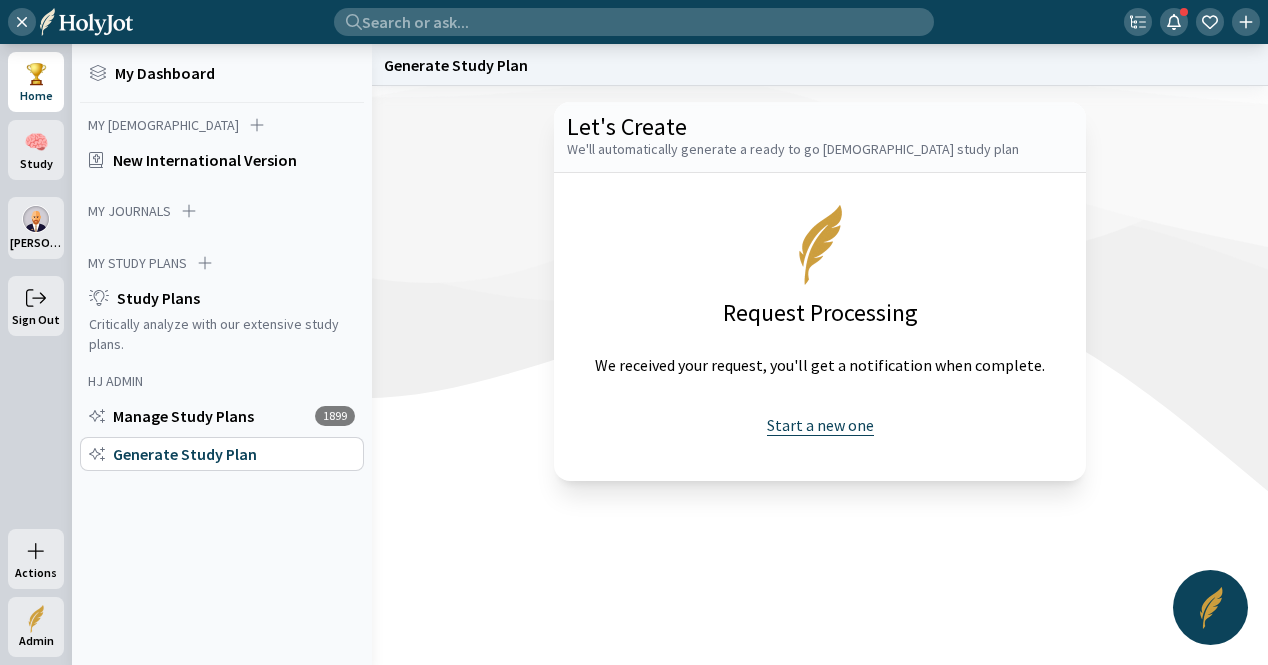 click on "Start a new one" 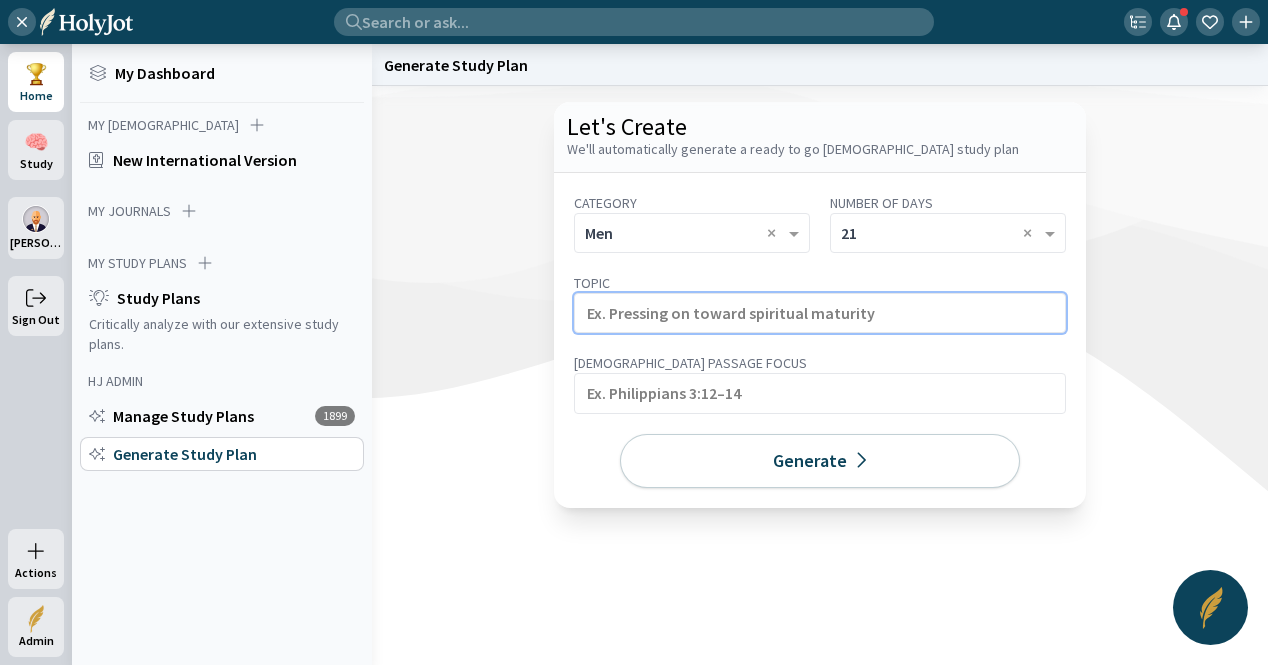 click 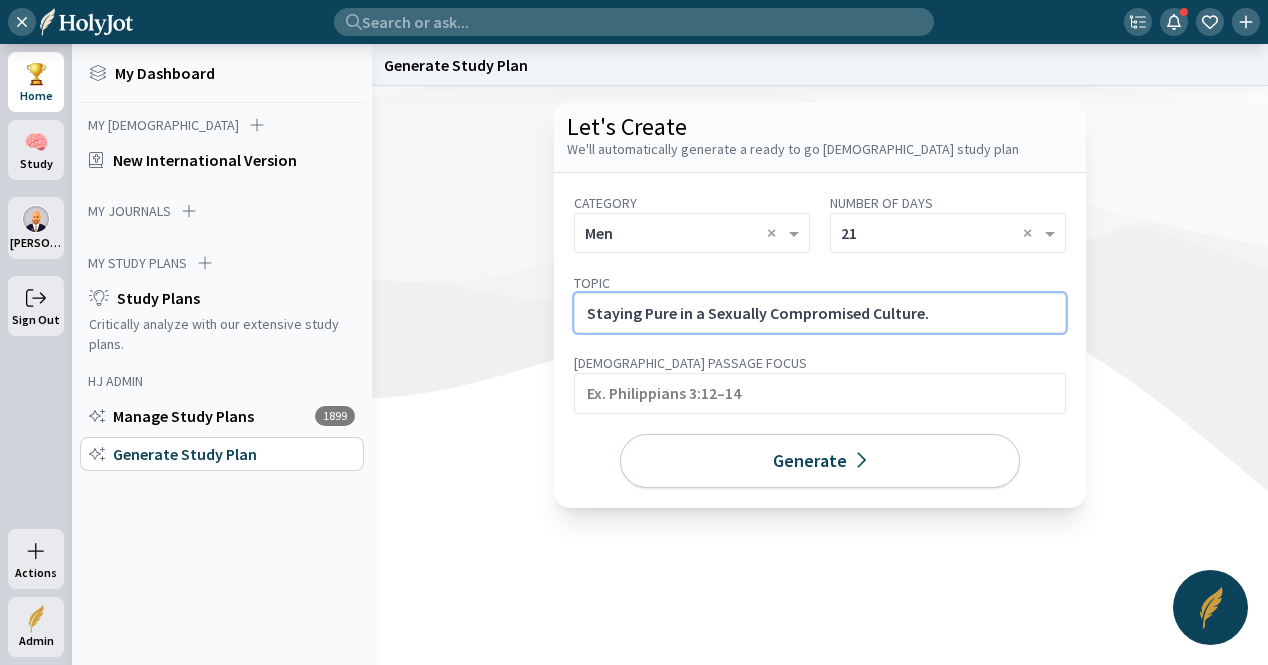 click on "Staying Pure in a Sexually Compromised Culture." 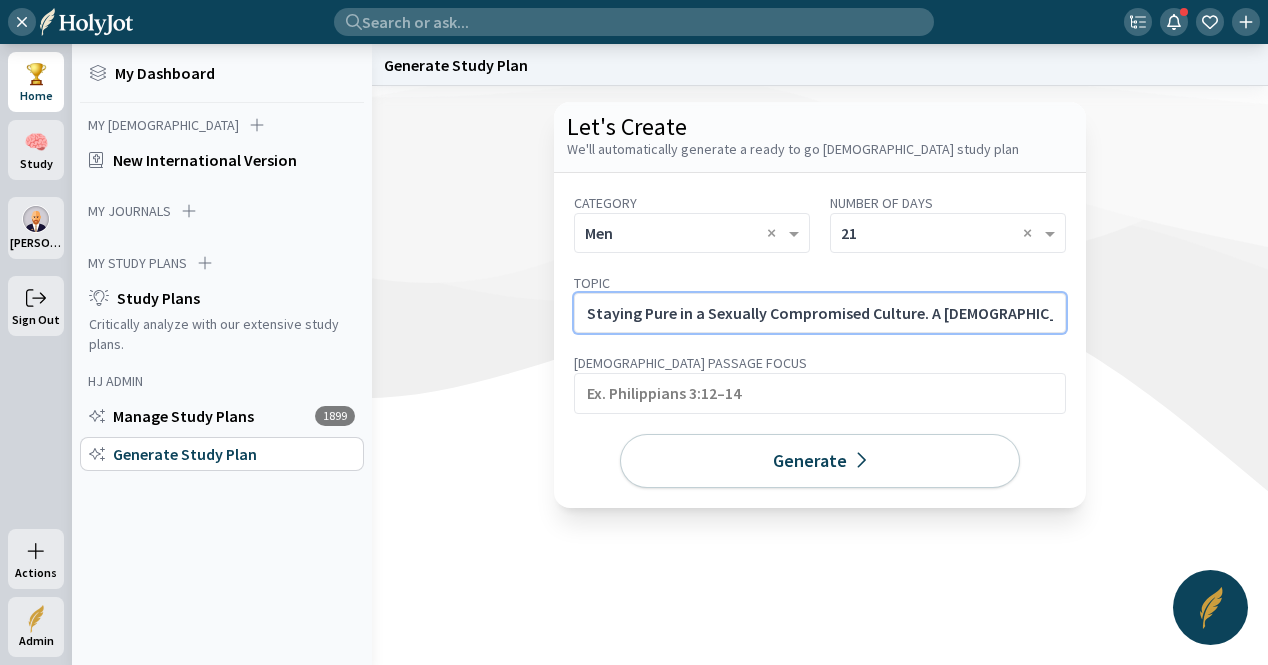 scroll, scrollTop: 0, scrollLeft: 613, axis: horizontal 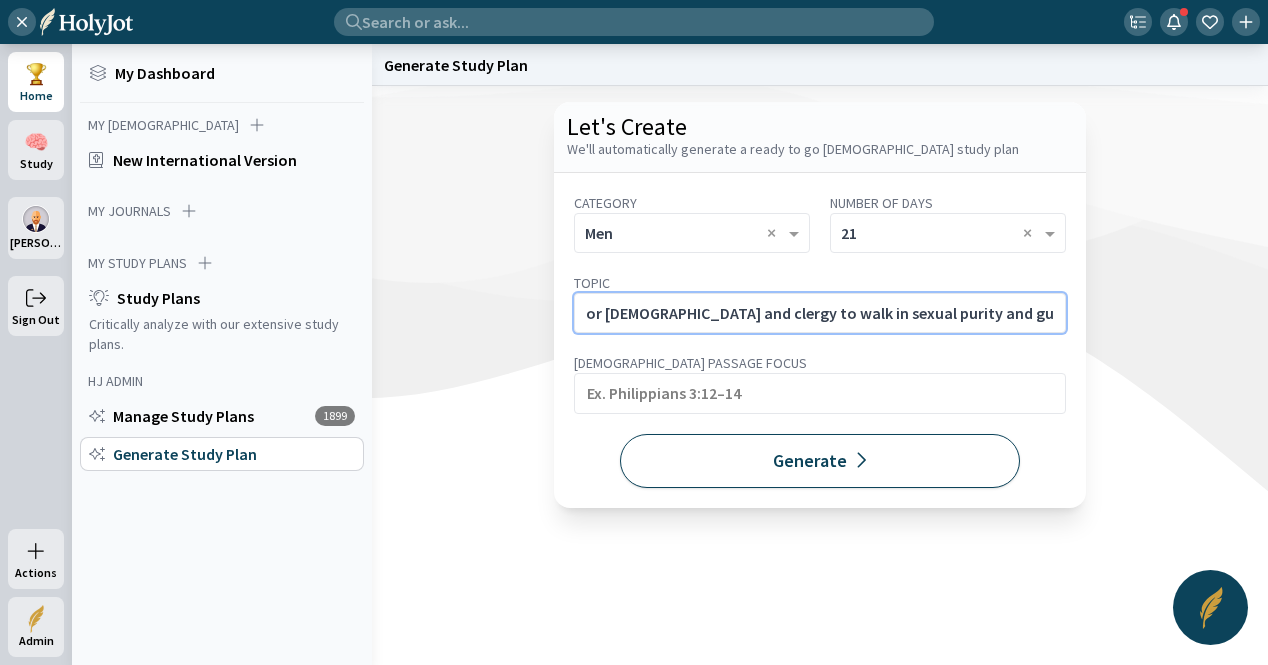 type on "Staying Pure in a Sexually Compromised Culture. A [DEMOGRAPHIC_DATA]-based guide for [DEMOGRAPHIC_DATA] and clergy to walk in sexual purity and guard their hearts against temptation." 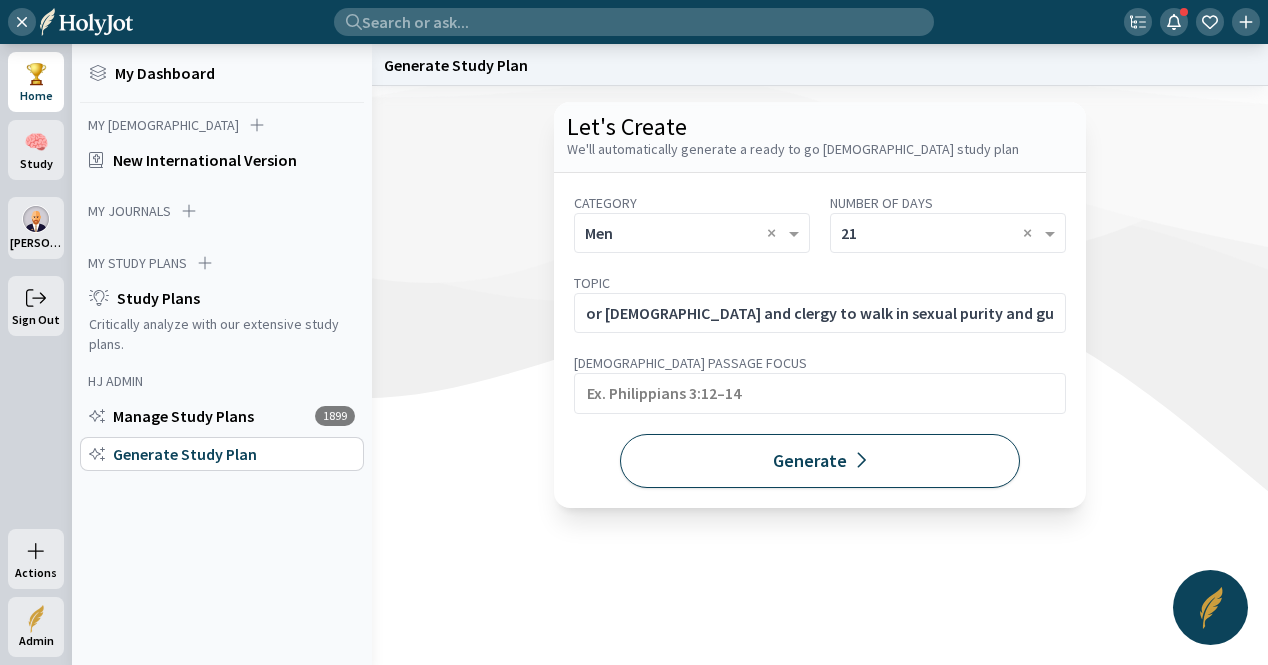 scroll, scrollTop: 0, scrollLeft: 0, axis: both 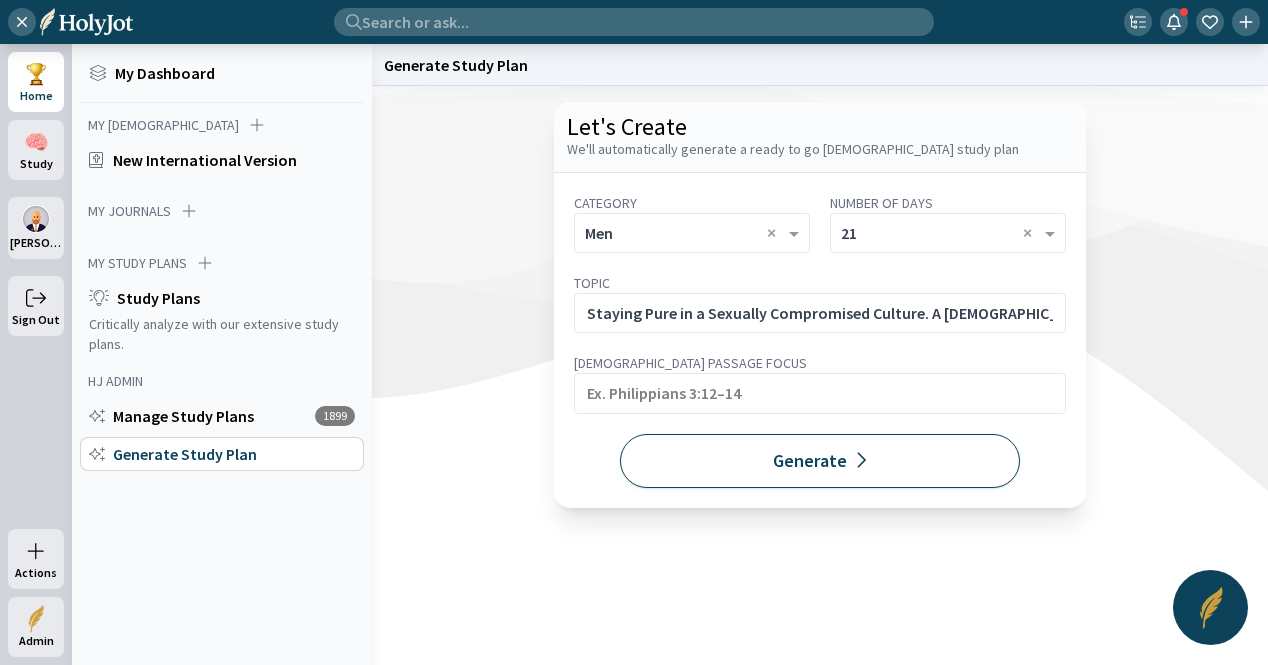 click on "Generate" 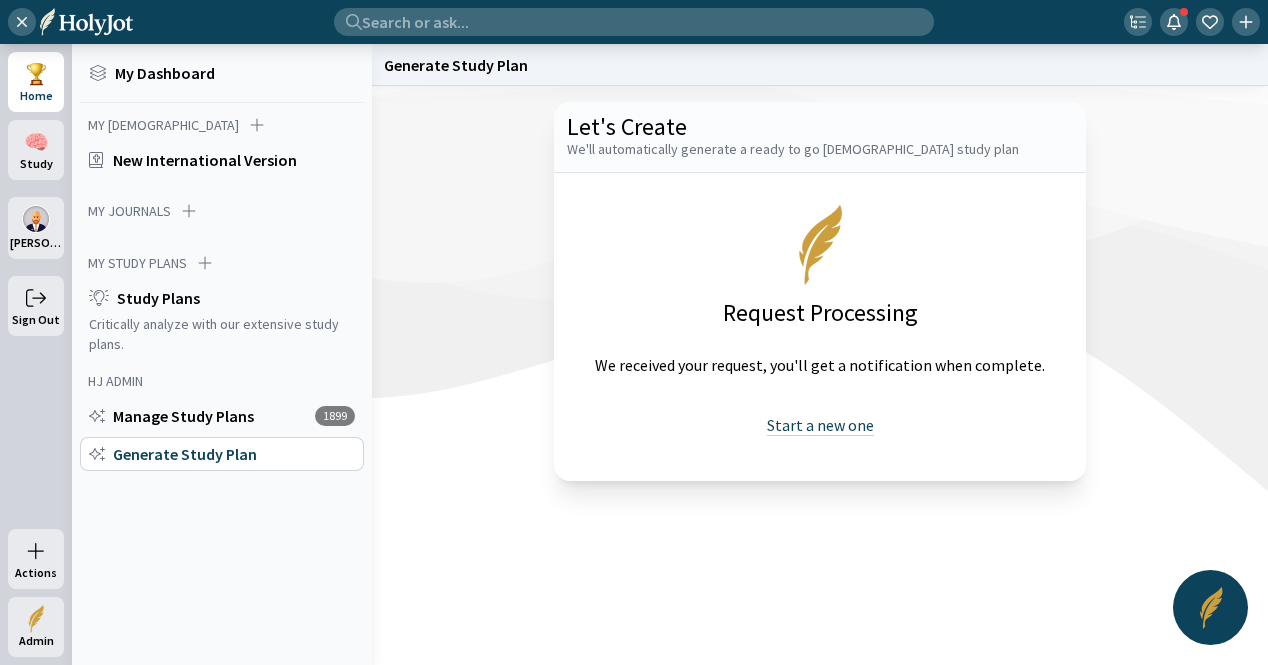drag, startPoint x: 802, startPoint y: 421, endPoint x: 776, endPoint y: 412, distance: 27.513634 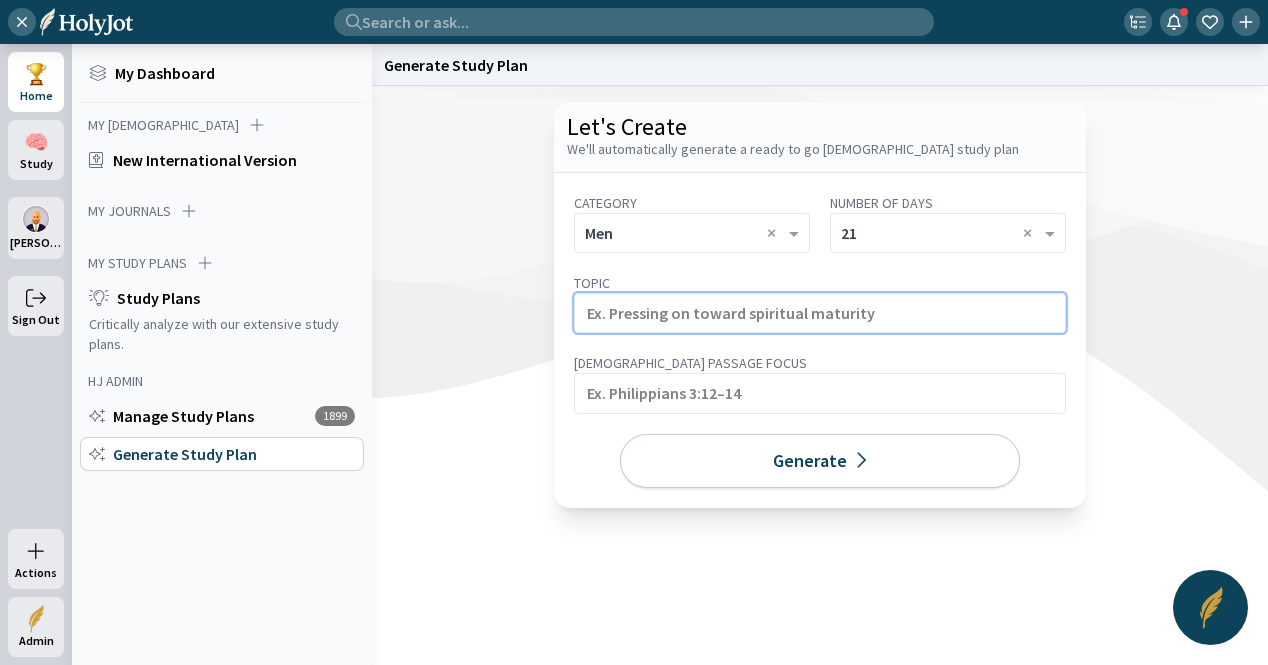 click 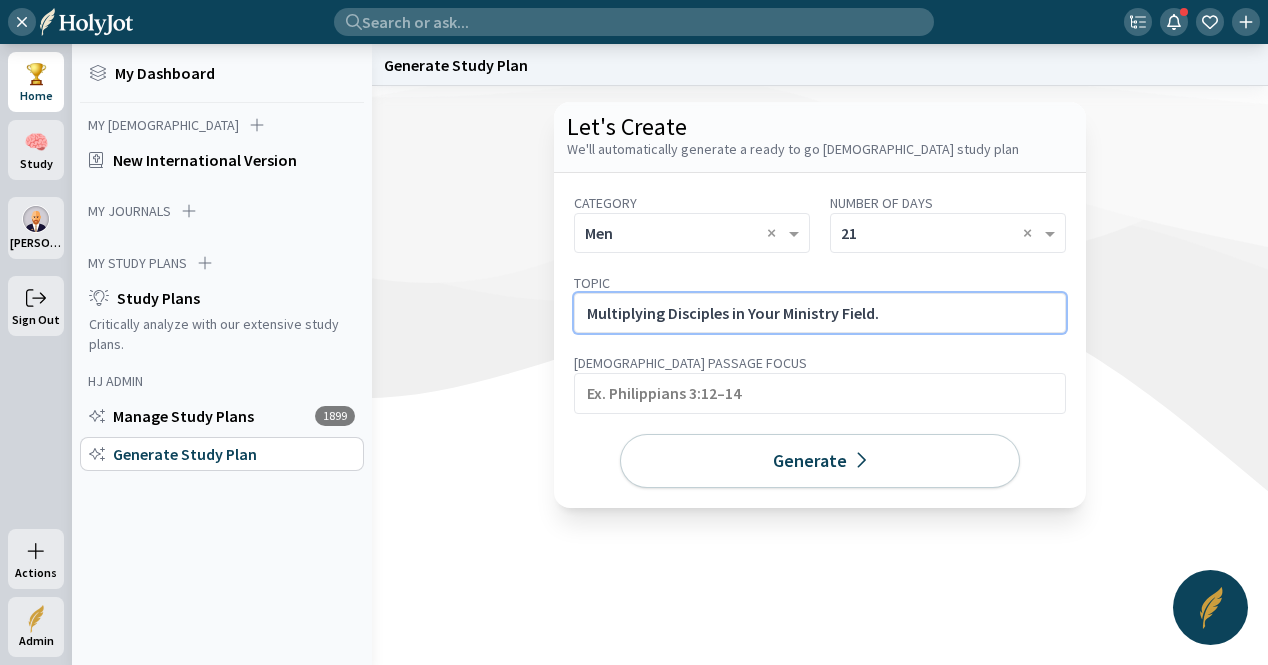 click on "Multiplying Disciples in Your Ministry Field." 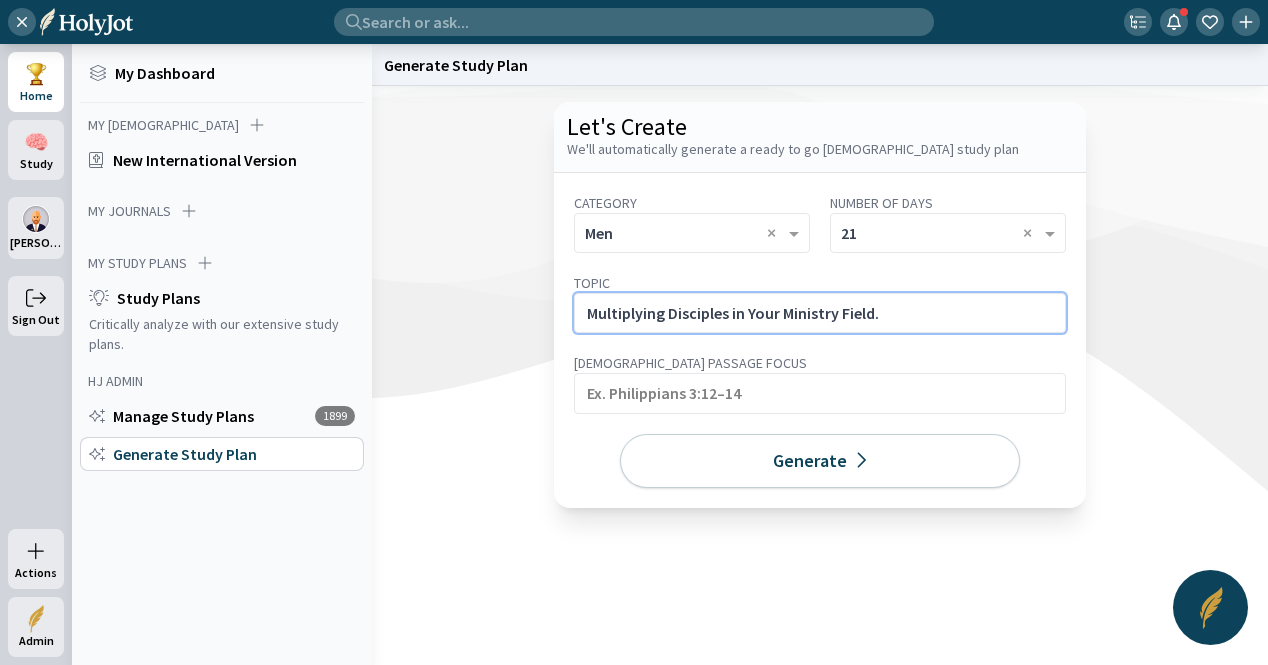 paste on "A step-by-step [DEMOGRAPHIC_DATA] plan for developing leaders and creating a [DEMOGRAPHIC_DATA] movement in your [DEMOGRAPHIC_DATA] or mission field." 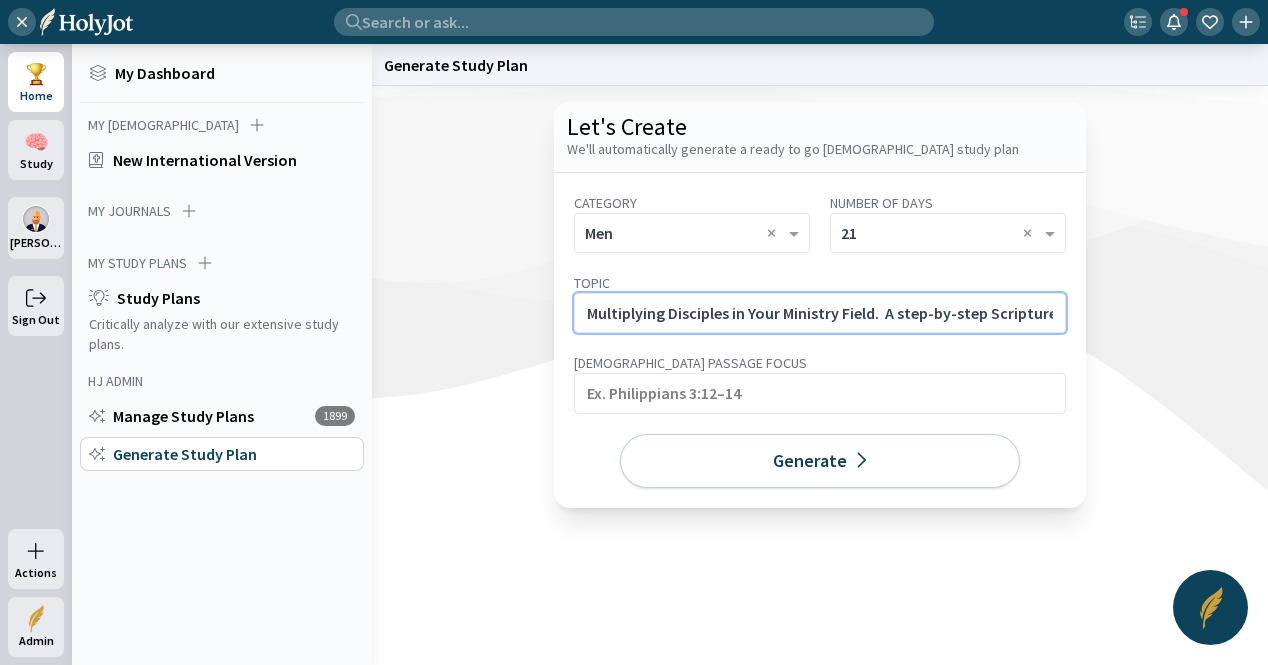 scroll, scrollTop: 0, scrollLeft: 665, axis: horizontal 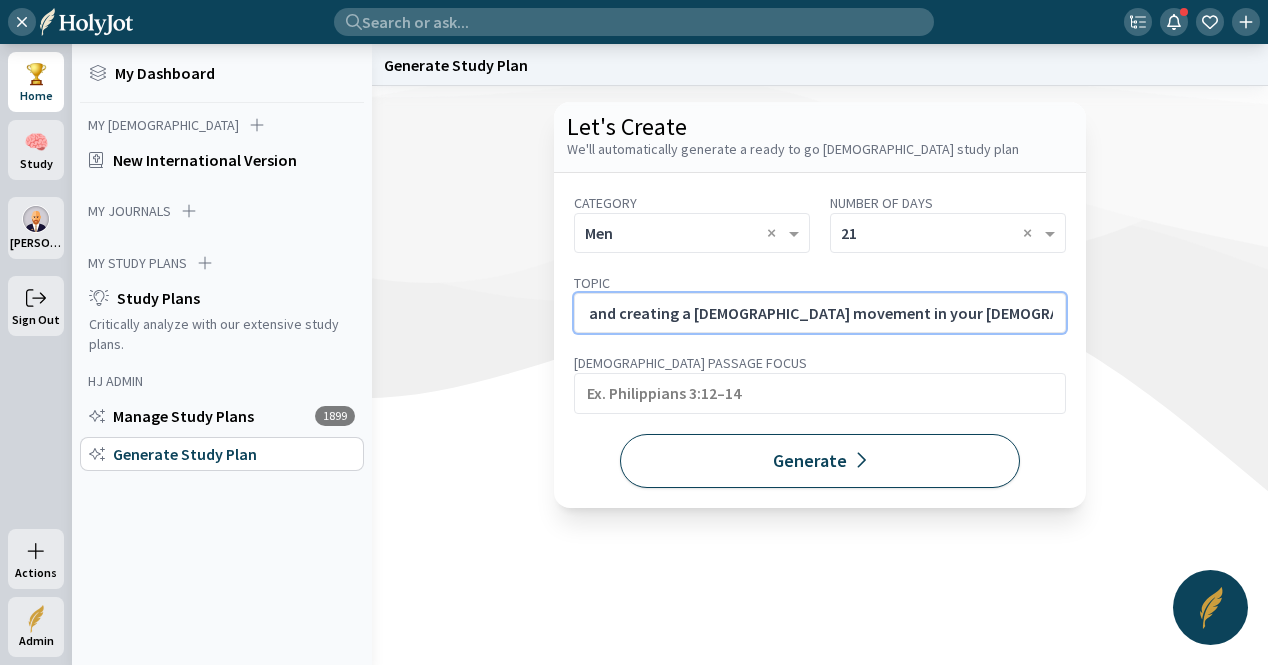 type on "Multiplying Disciples in Your Ministry Field.  A step-by-step Scripture plan for developing leaders and creating a [DEMOGRAPHIC_DATA] movement in your [DEMOGRAPHIC_DATA] or mission field." 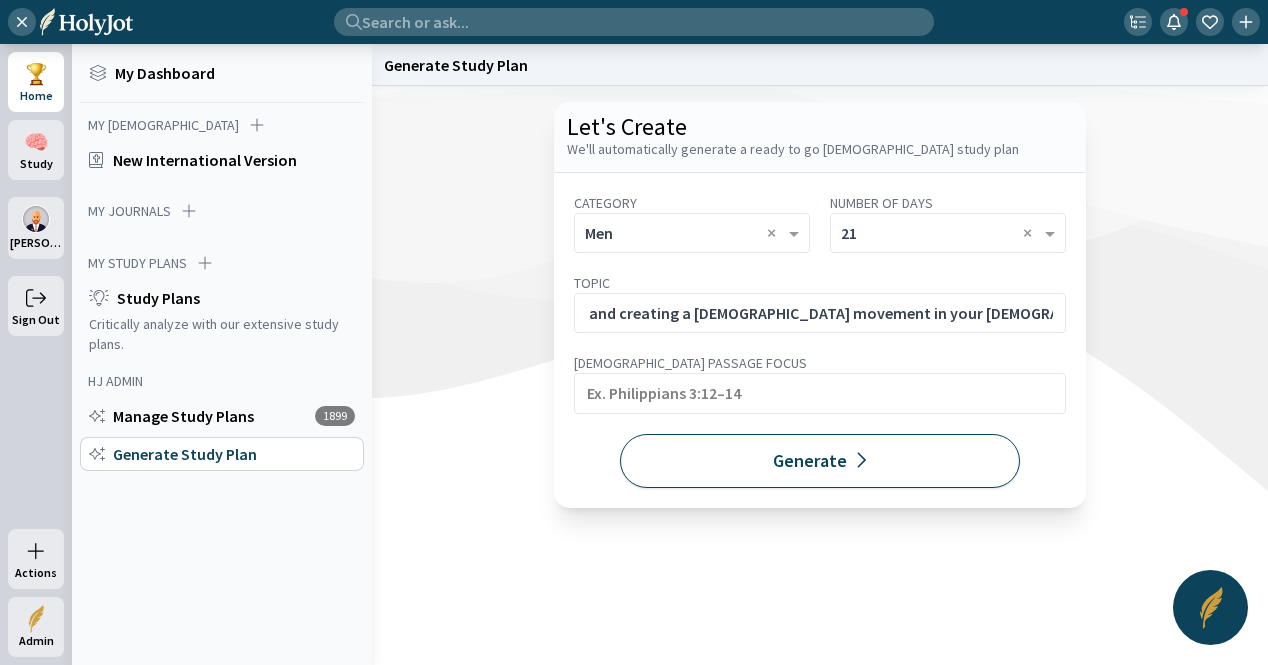 scroll, scrollTop: 0, scrollLeft: 0, axis: both 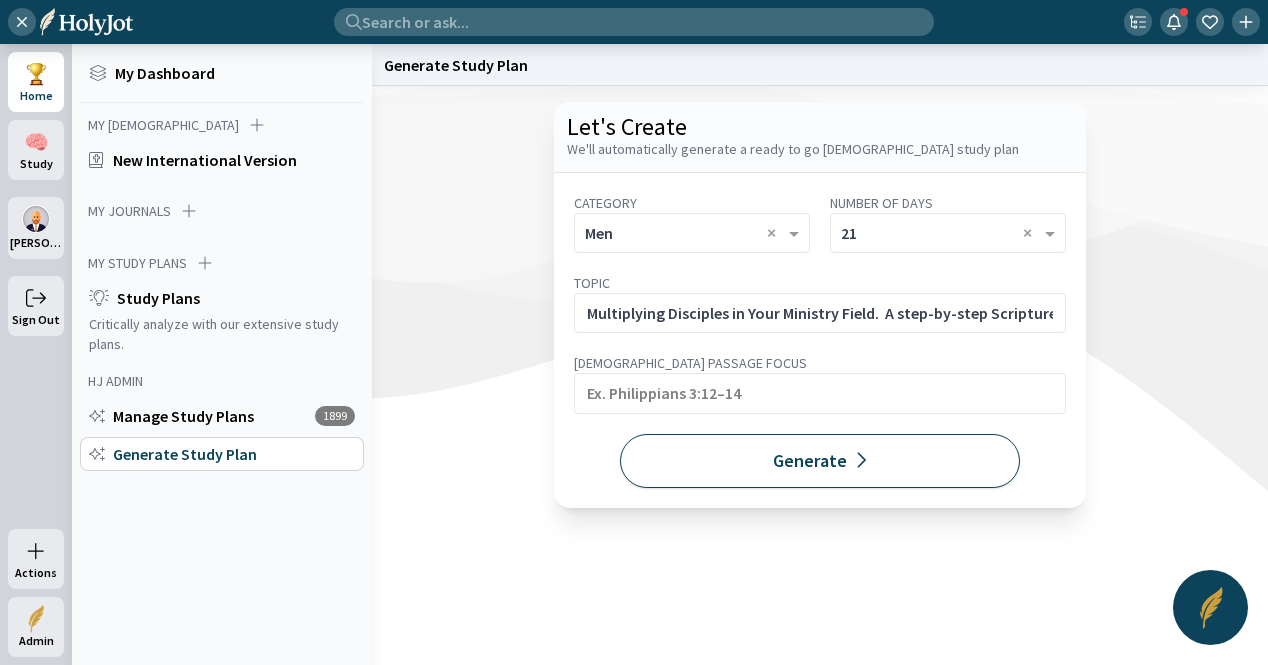 click on "Generate" 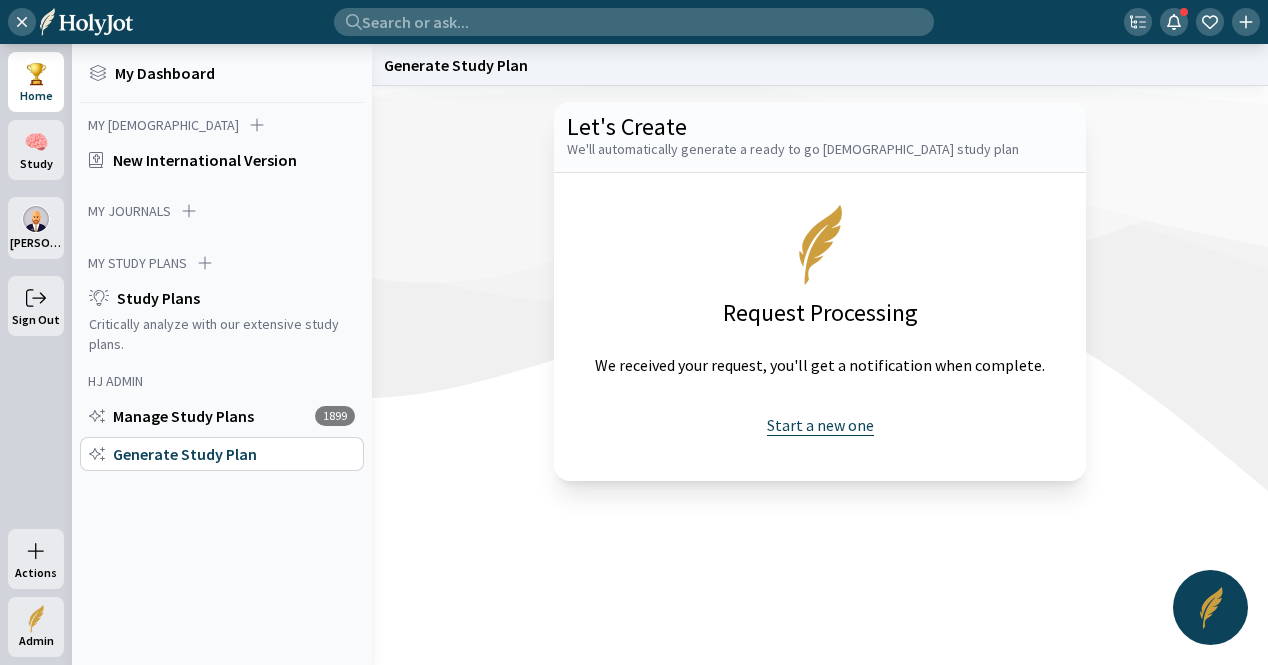click on "Start a new one" 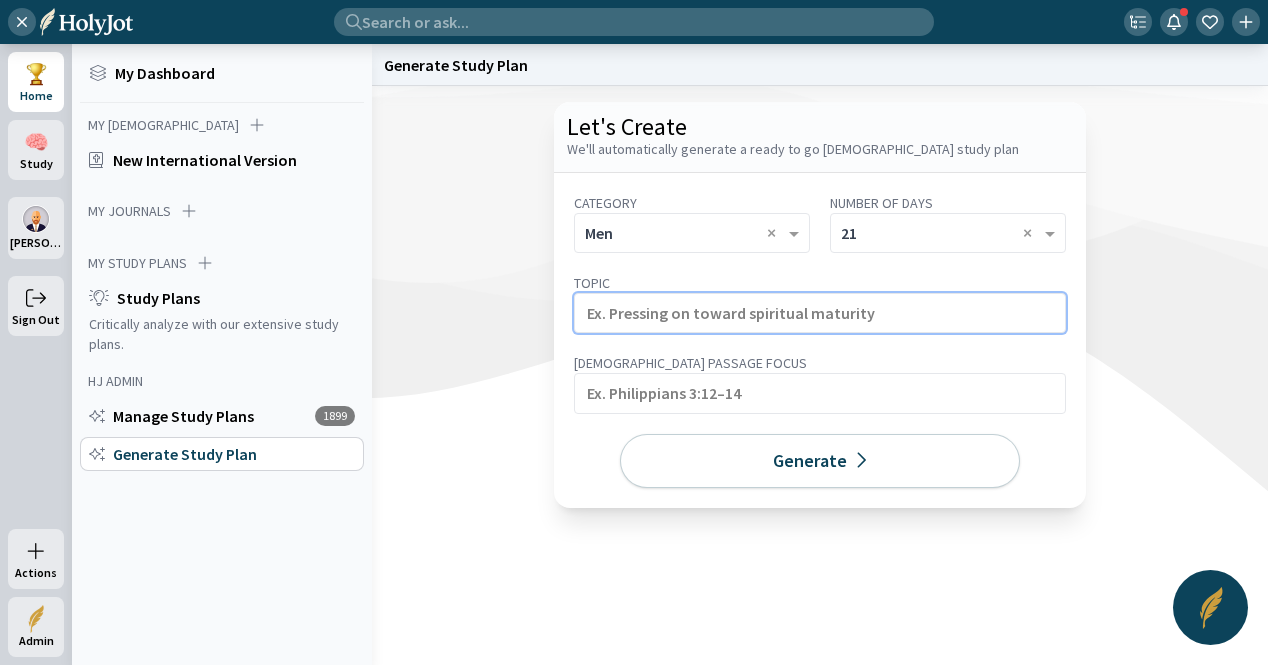 click 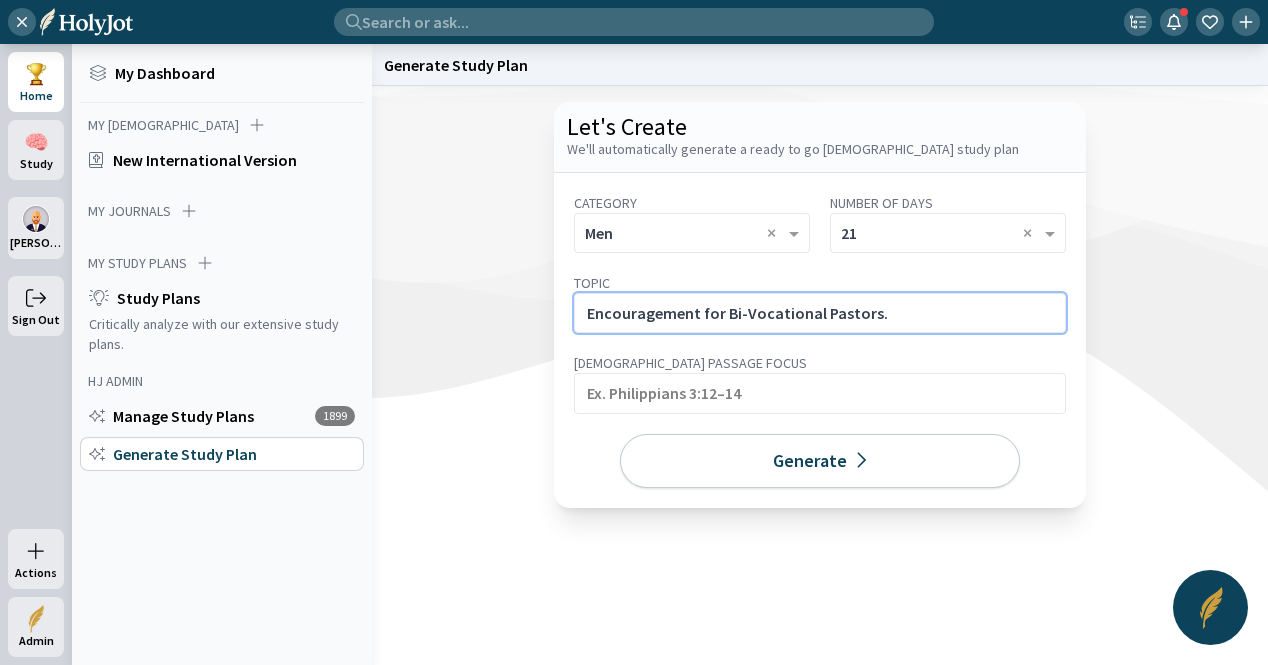 click on "Encouragement for Bi-Vocational Pastors." 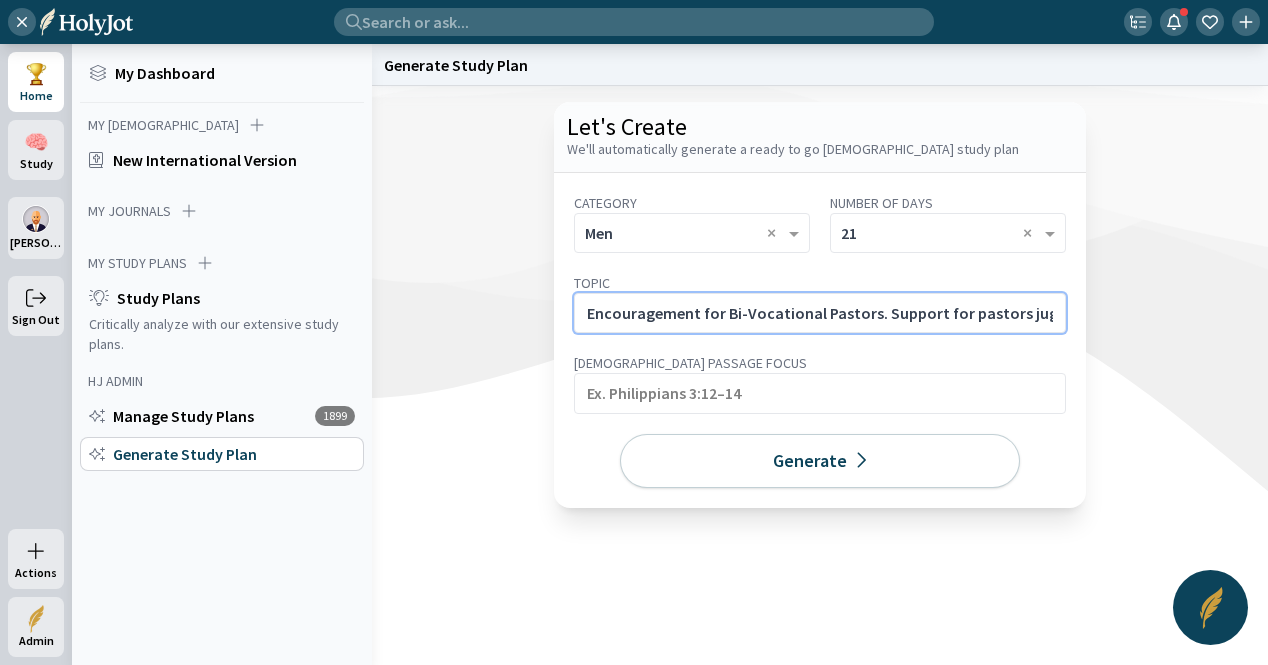 scroll, scrollTop: 0, scrollLeft: 614, axis: horizontal 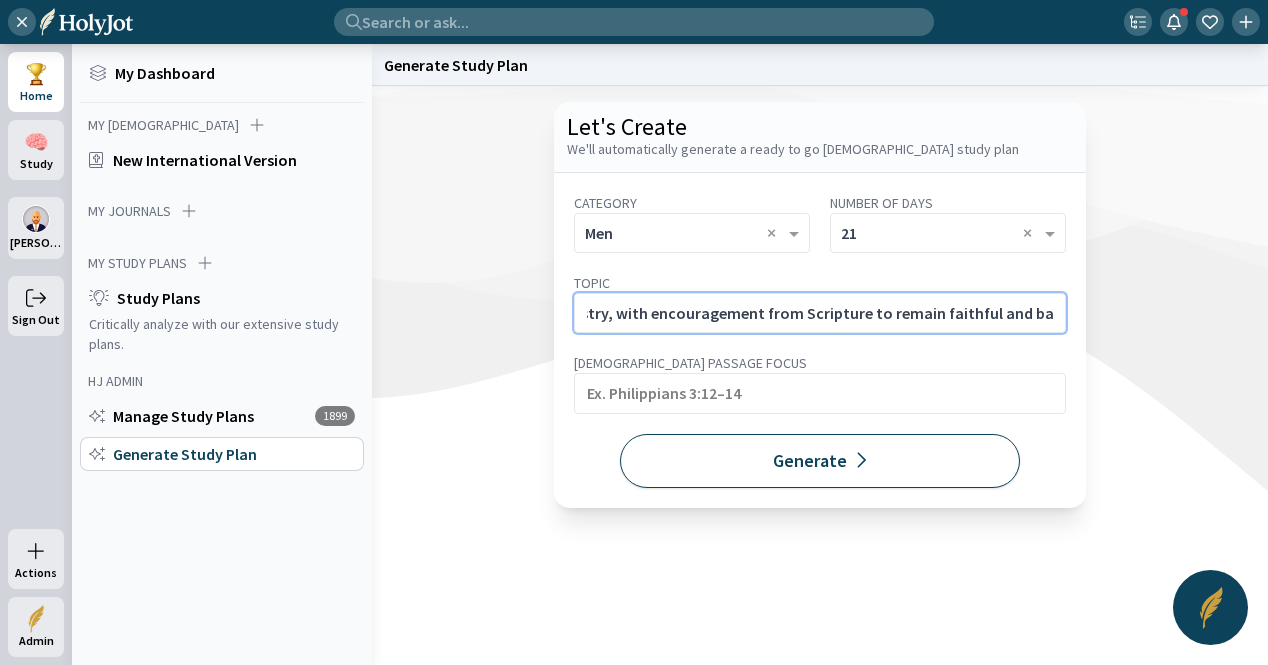 type on "Encouragement for Bi-Vocational Pastors. Support for pastors juggling a job and ministry, with encouragement from Scripture to remain faithful and balanced." 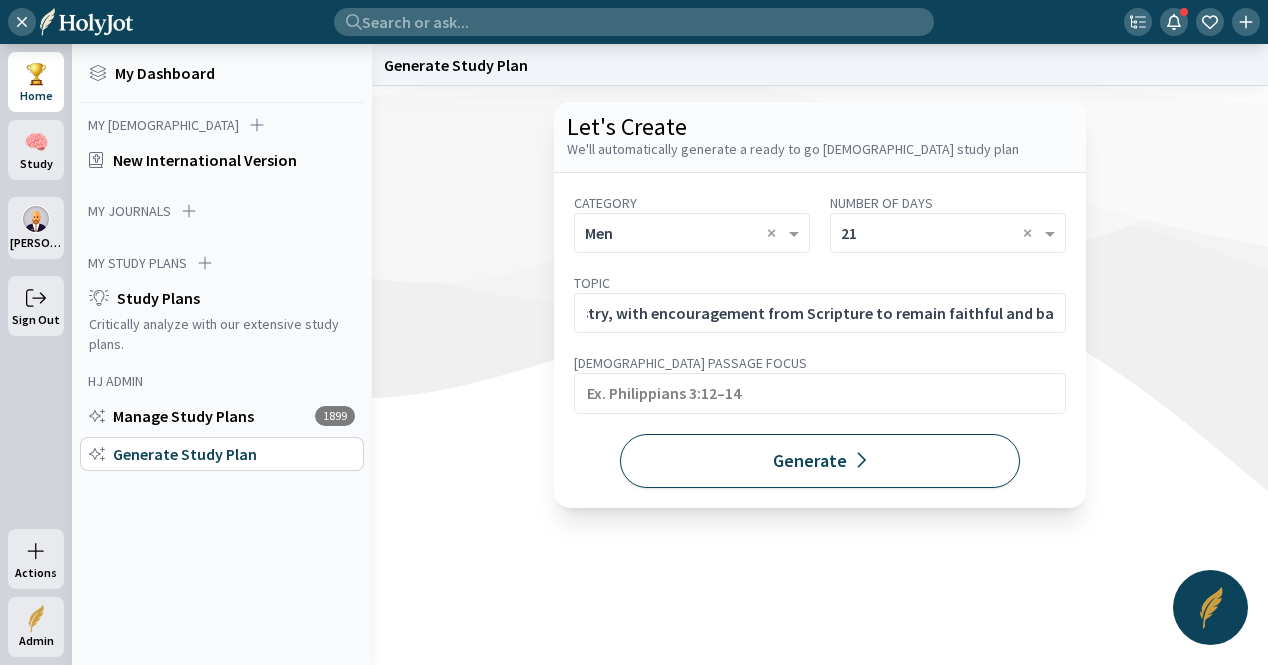 scroll, scrollTop: 0, scrollLeft: 0, axis: both 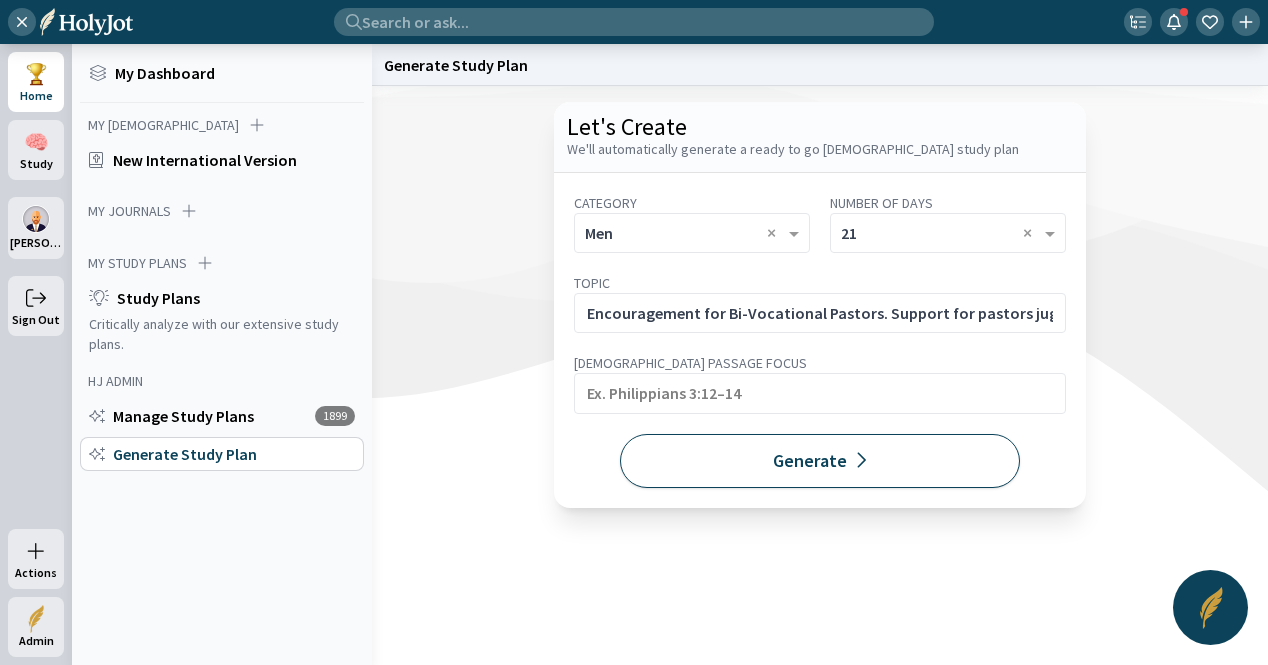 click on "Generate" 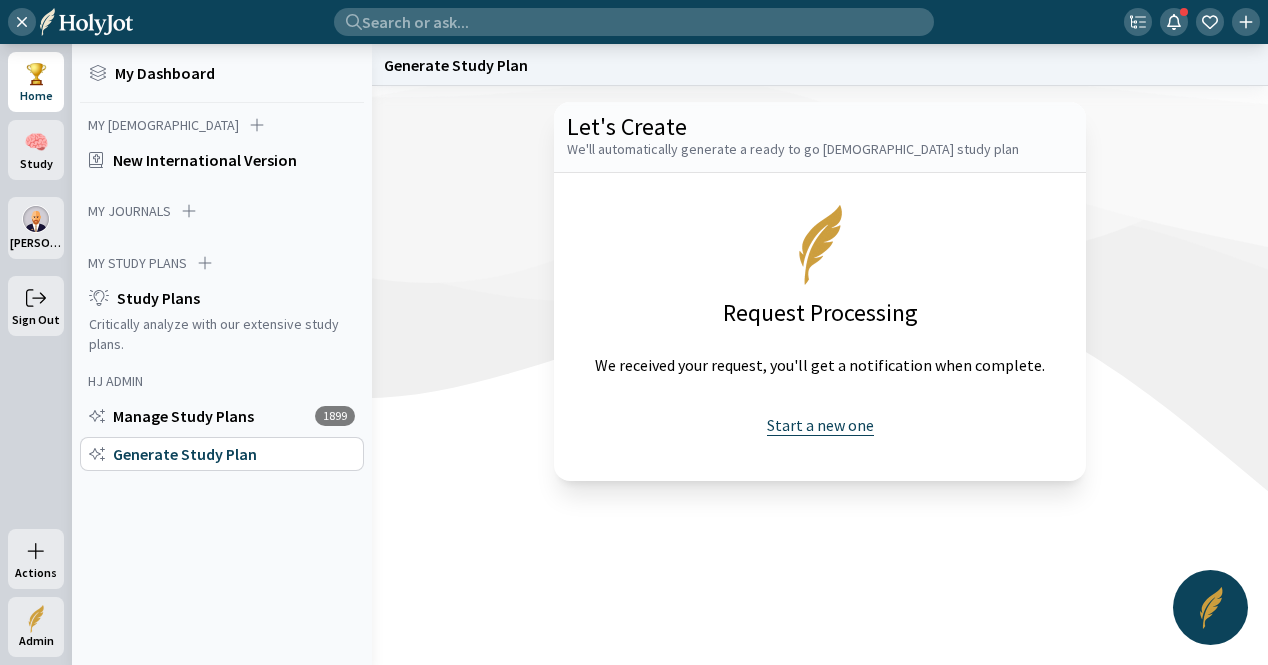 click on "Start a new one" 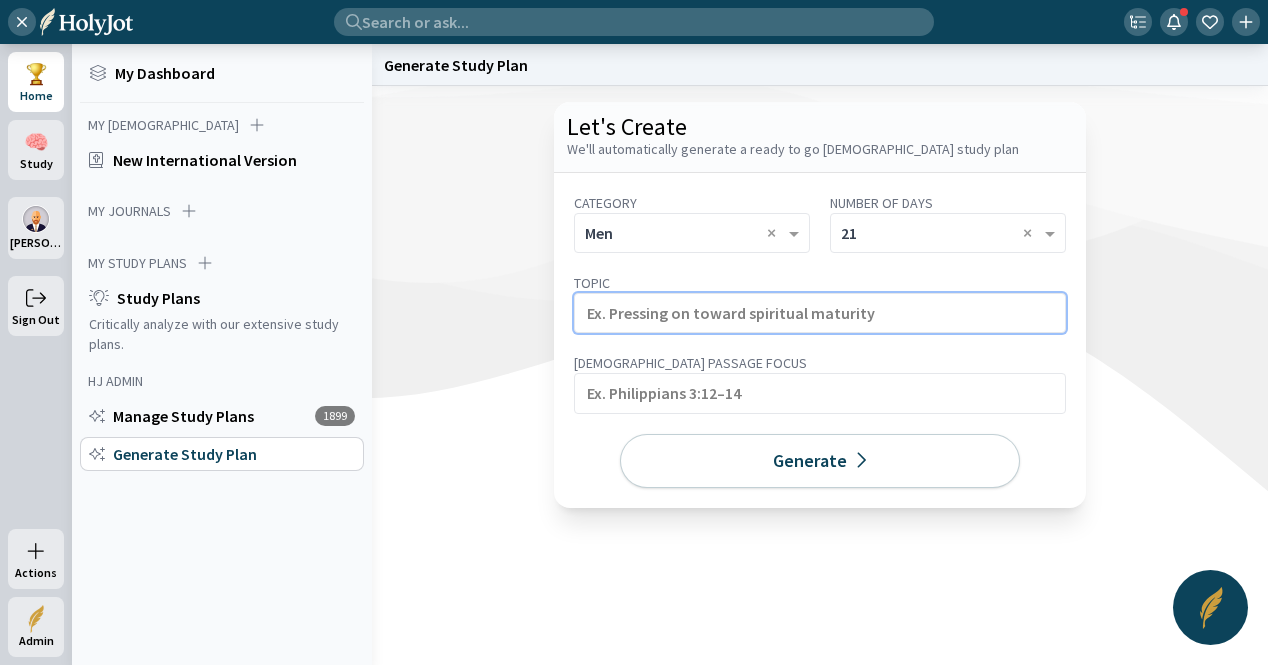 click 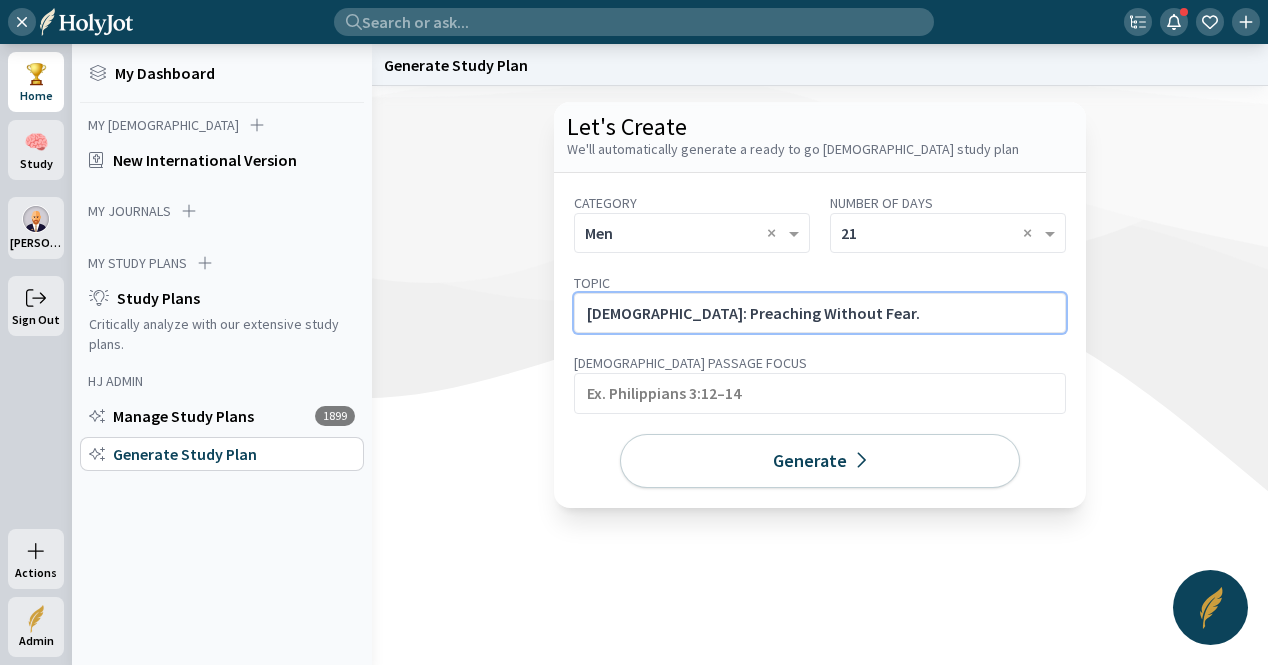 click on "[DEMOGRAPHIC_DATA]: Preaching Without Fear." 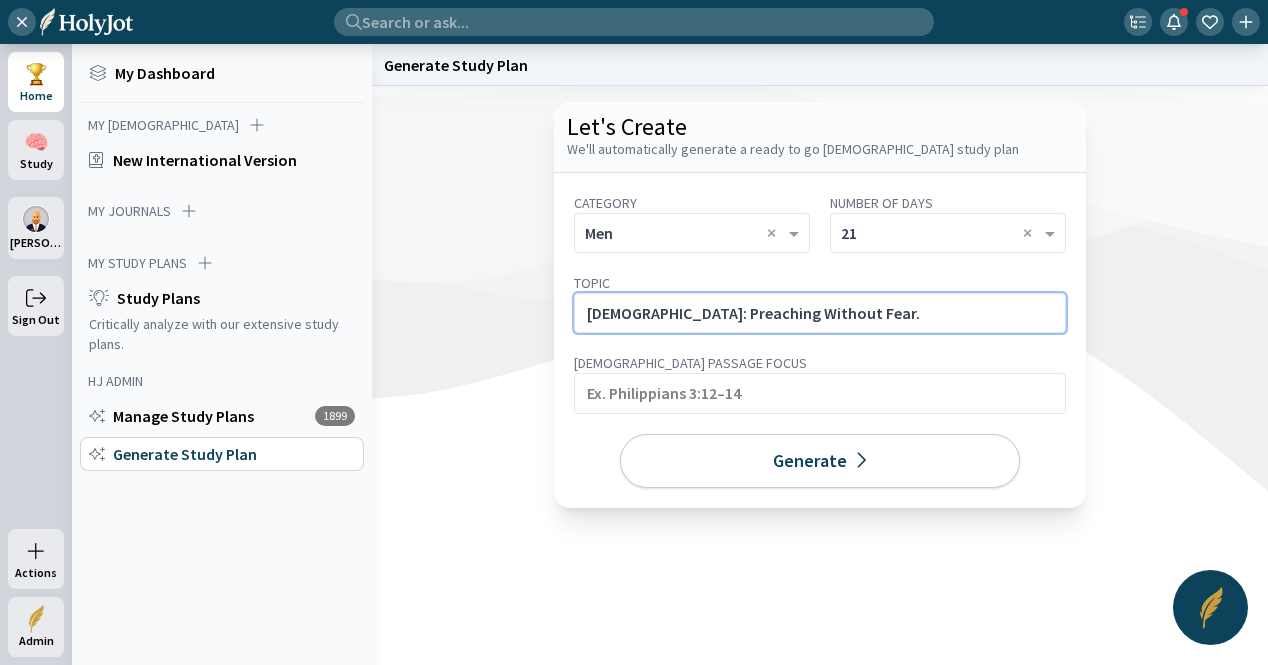 paste on "Gain spiritual boldness to preach [DEMOGRAPHIC_DATA]'s Word with courage and conviction even in the face of opposition." 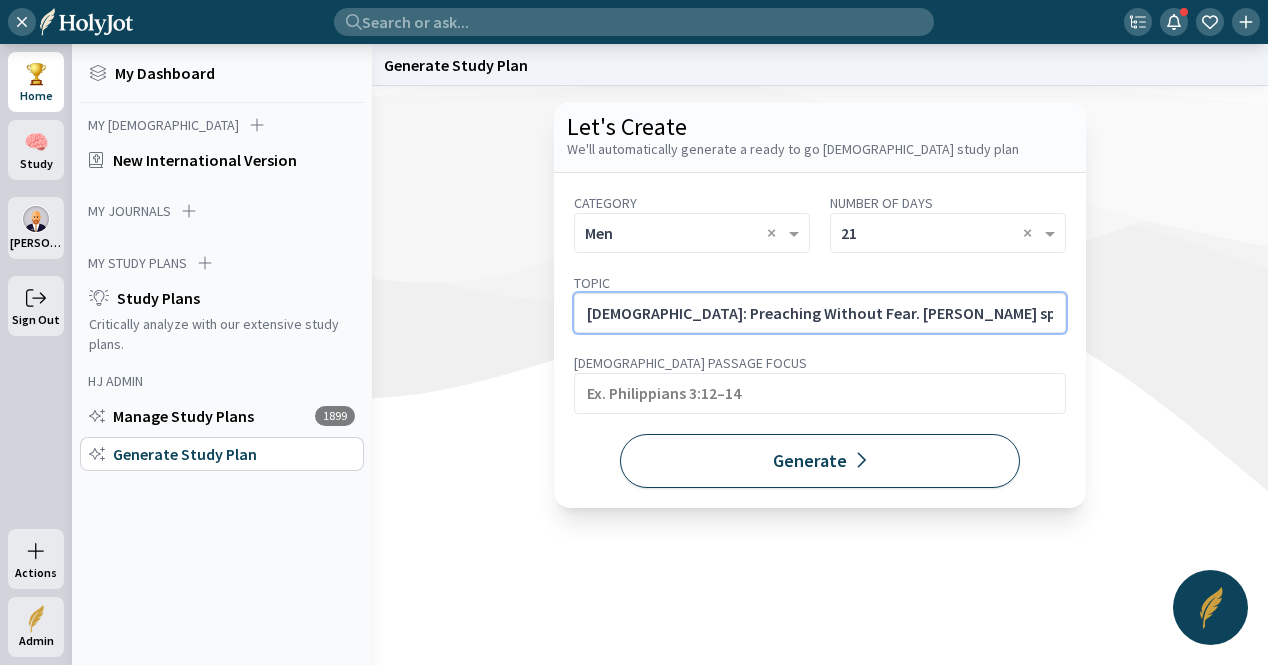 scroll, scrollTop: 0, scrollLeft: 518, axis: horizontal 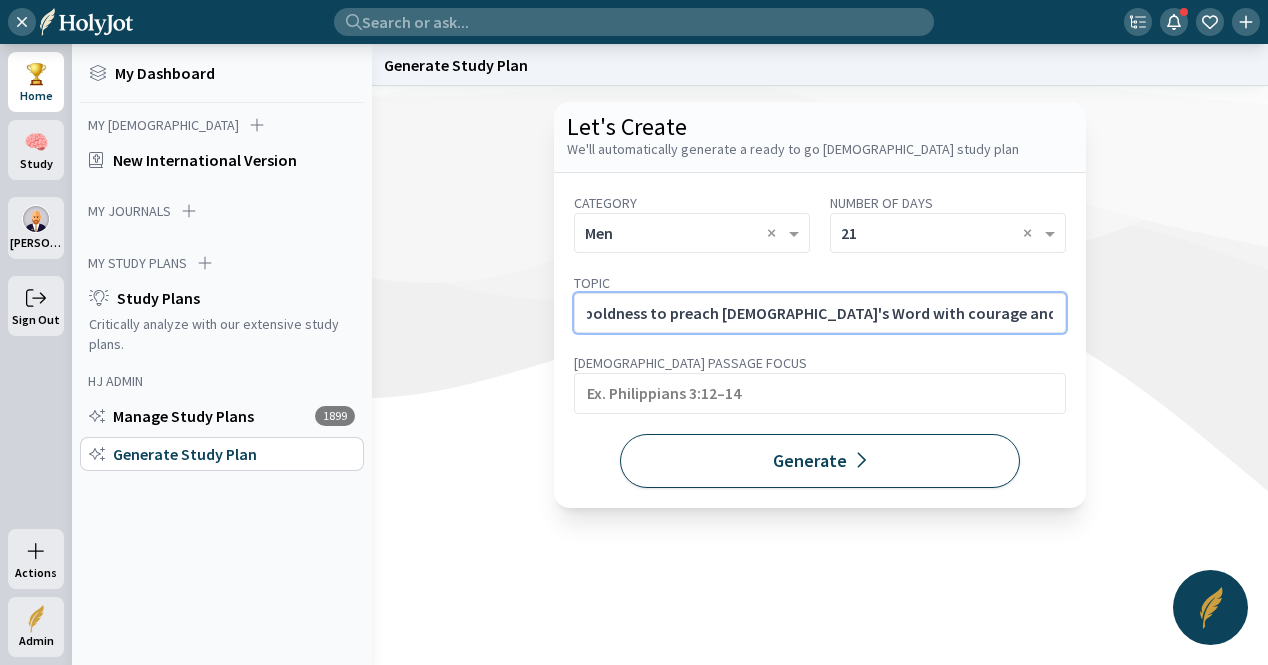 type on "[DEMOGRAPHIC_DATA]: Preaching Without Fear. [PERSON_NAME] spiritual boldness to preach [DEMOGRAPHIC_DATA]'s Word with courage and conviction even in the face of opposition." 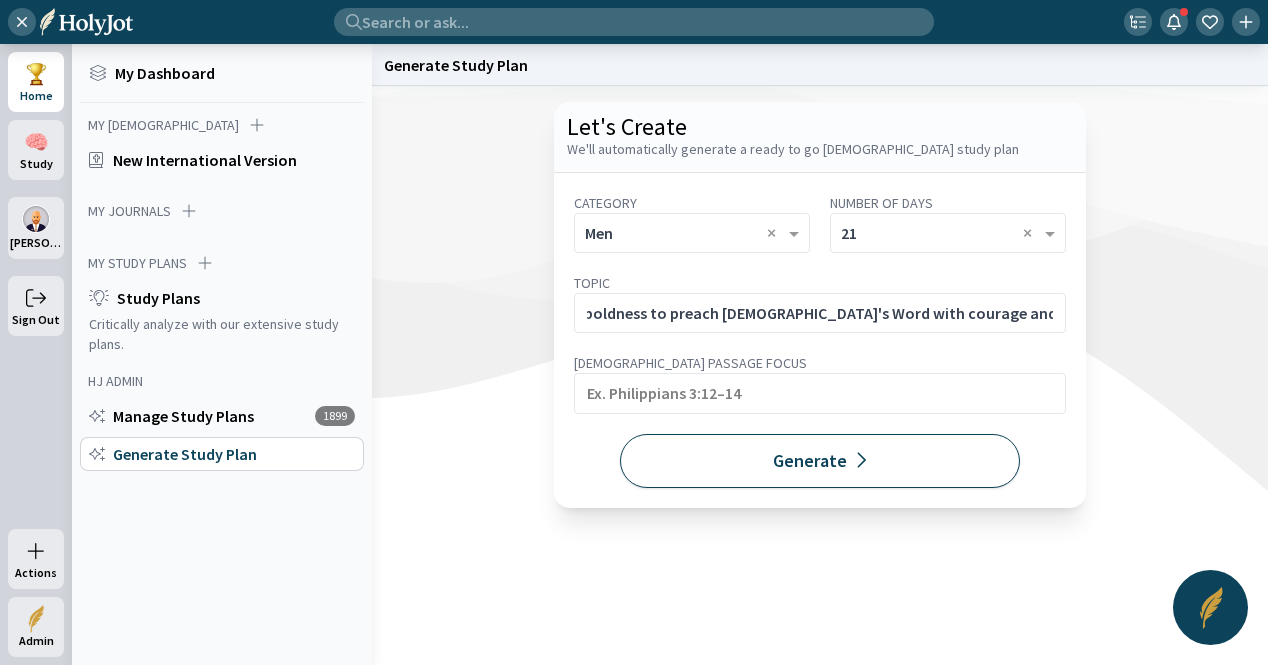 click on "Generate" 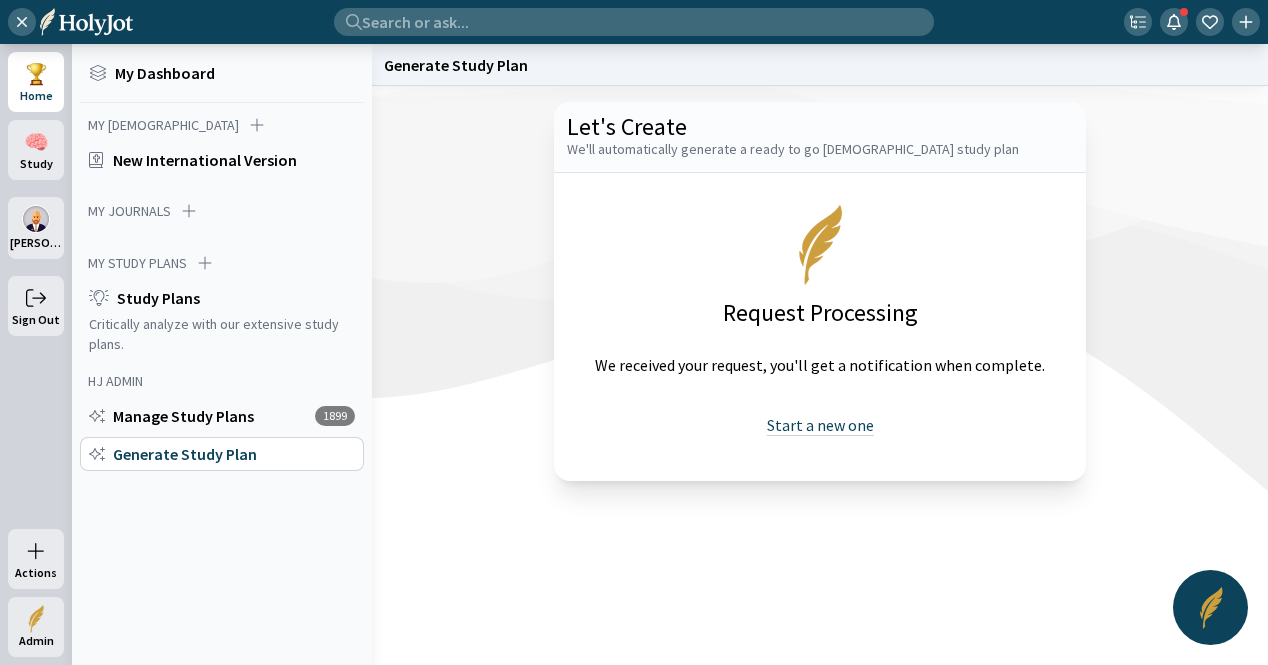 drag, startPoint x: 801, startPoint y: 419, endPoint x: 791, endPoint y: 413, distance: 11.661903 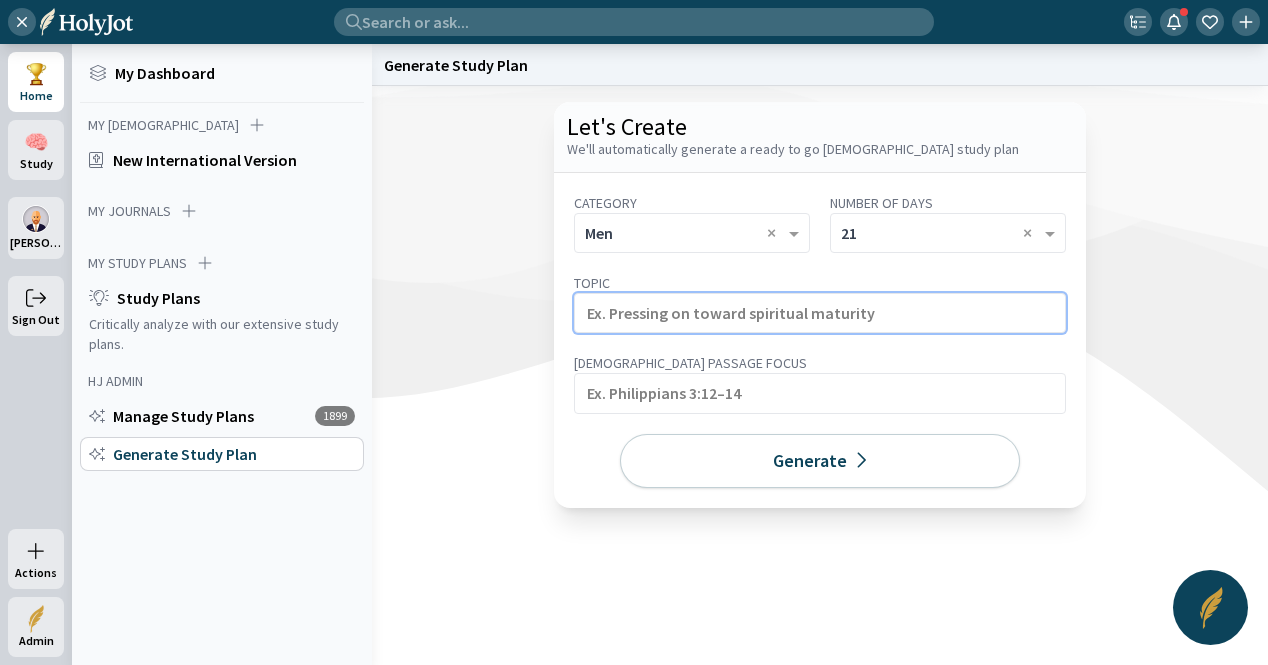 click 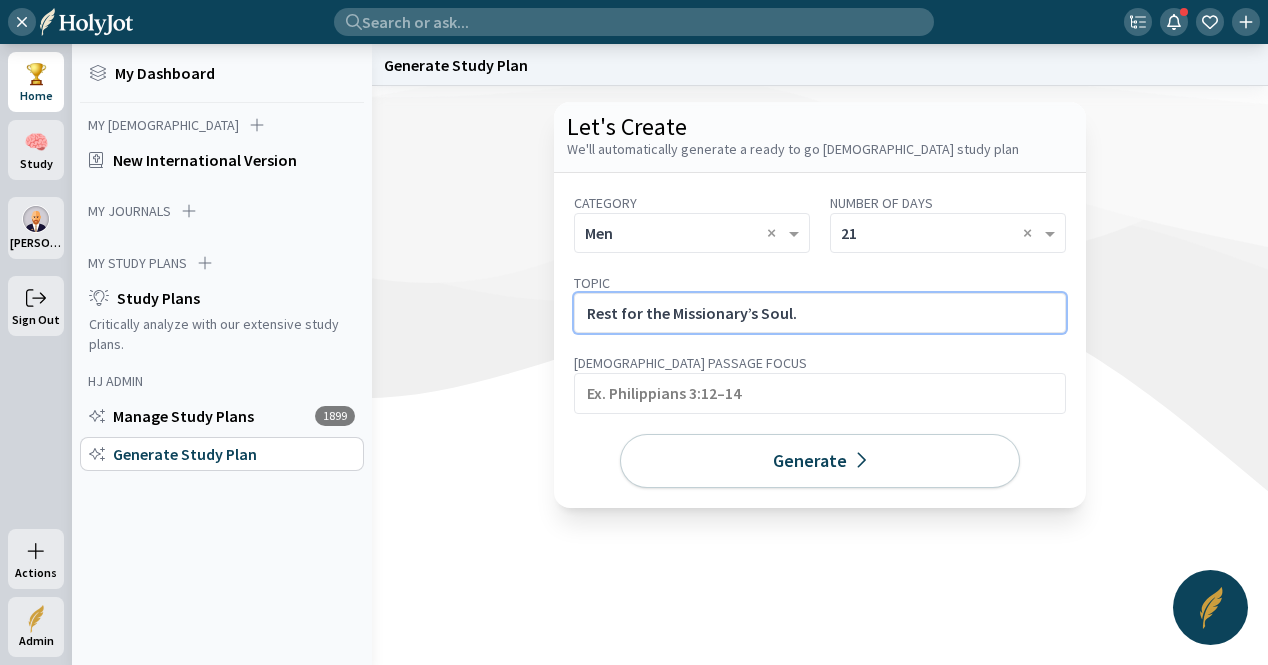 click on "Rest for the Missionary’s Soul." 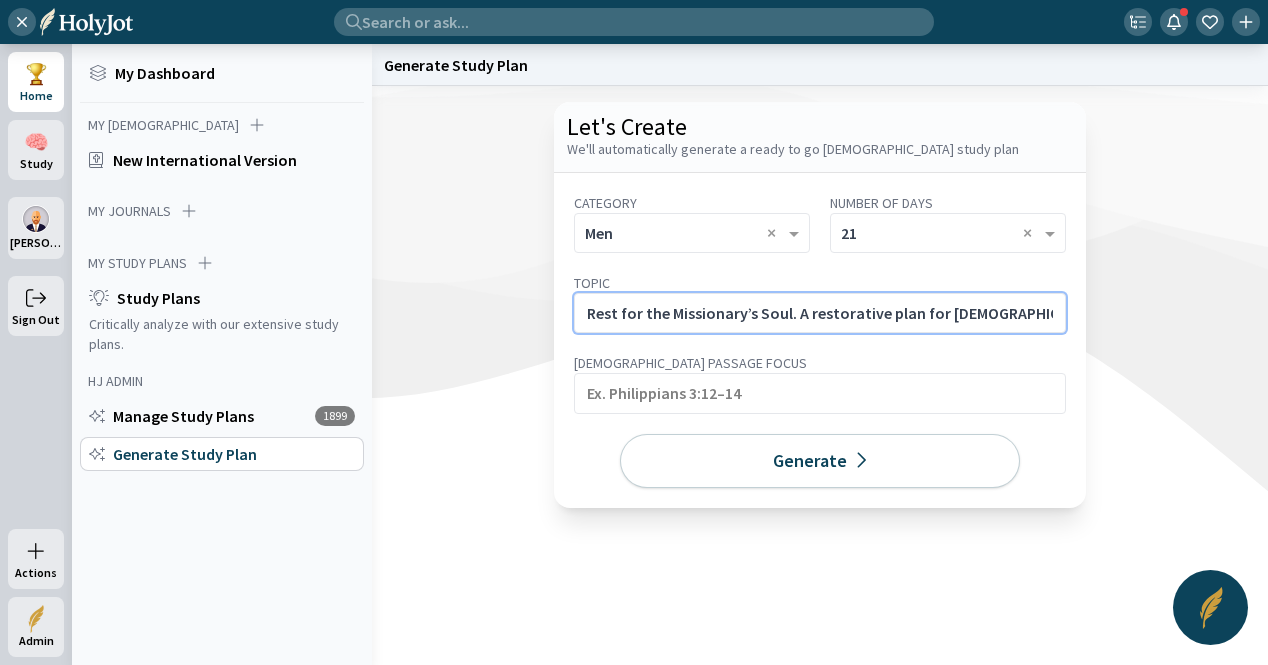 scroll, scrollTop: 0, scrollLeft: 353, axis: horizontal 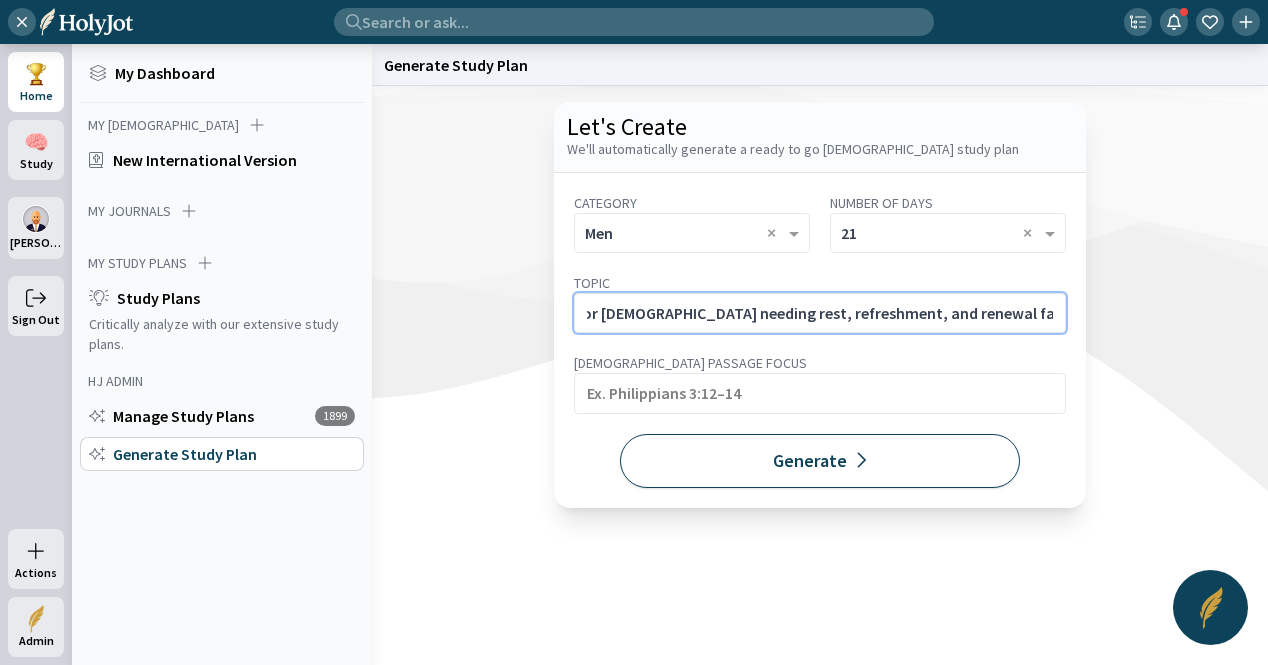 type on "Rest for the Missionary’s Soul. A restorative plan for [DEMOGRAPHIC_DATA] needing rest, refreshment, and renewal far from home." 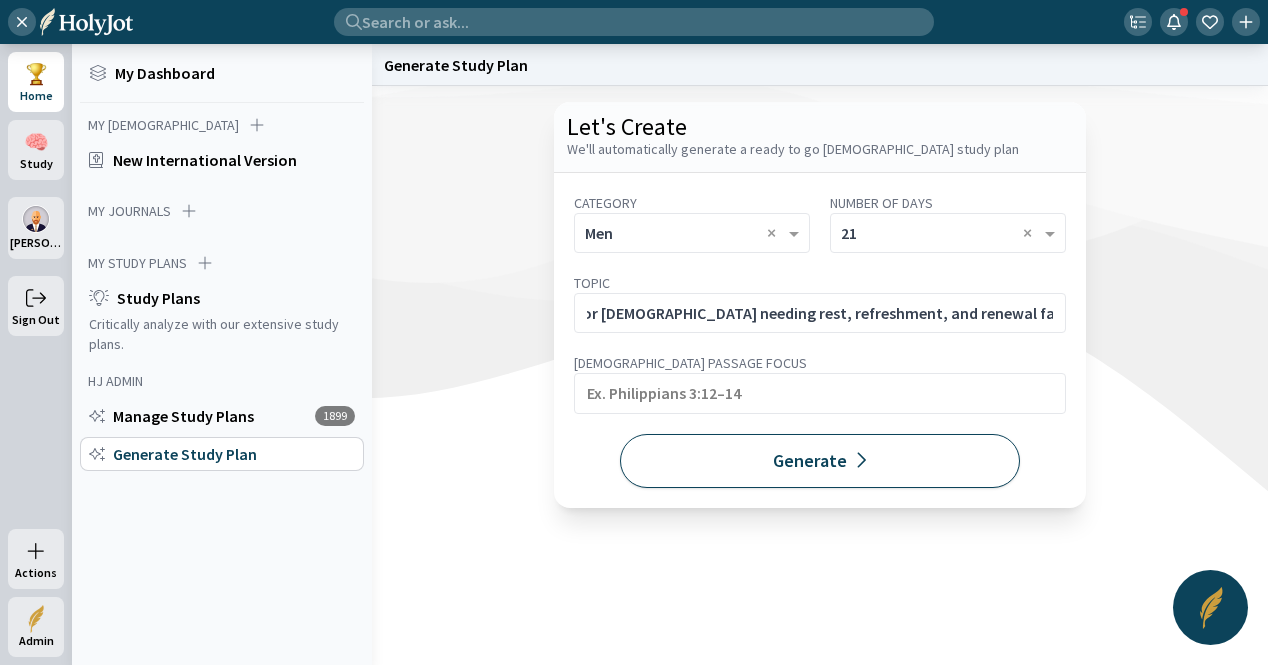 click on "Generate" 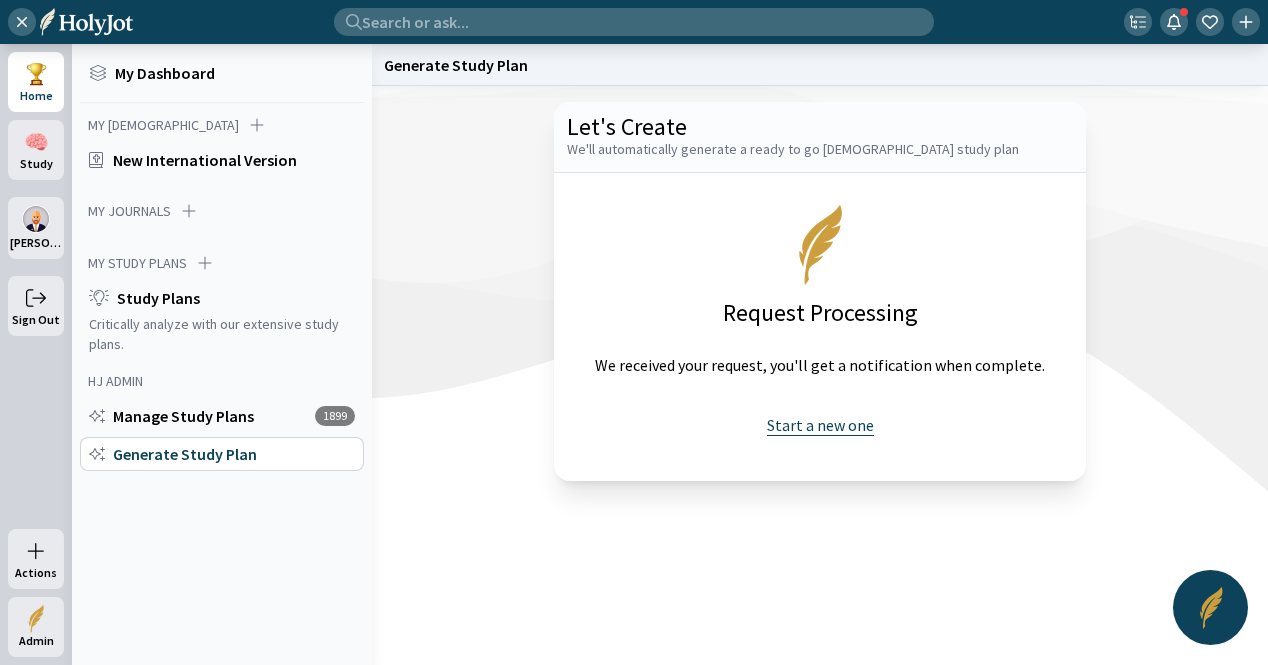 click on "Start a new one" 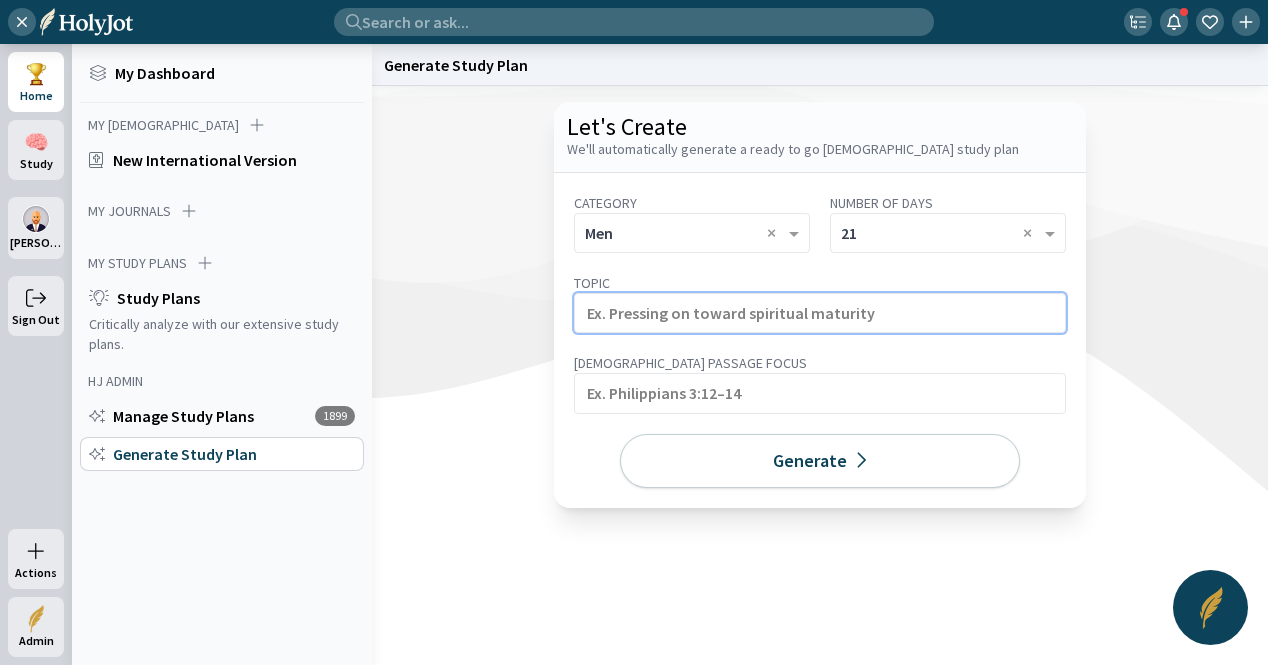 click 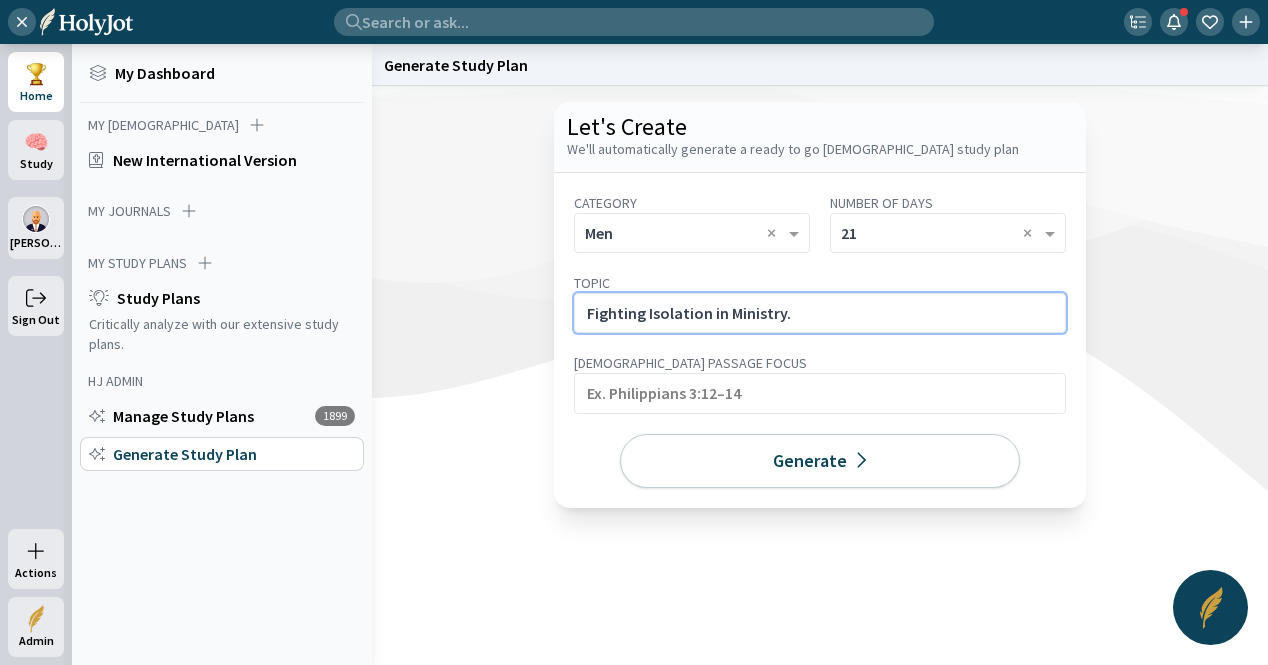 click on "Fighting Isolation in Ministry." 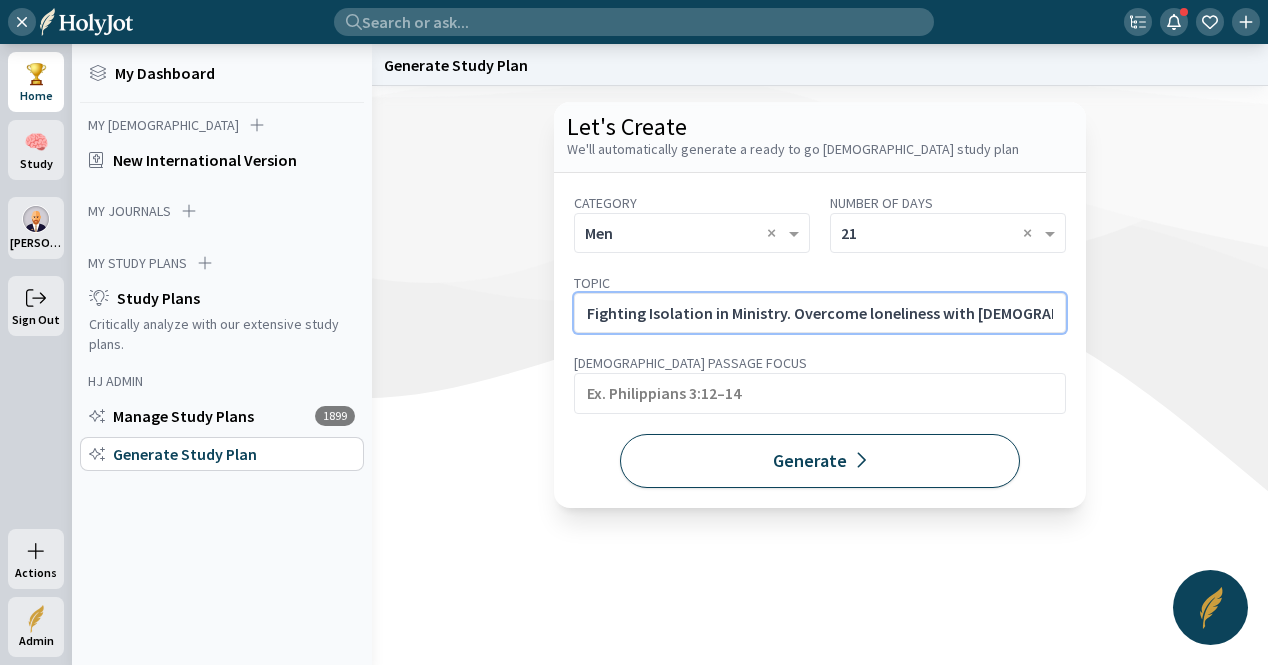 scroll, scrollTop: 0, scrollLeft: 426, axis: horizontal 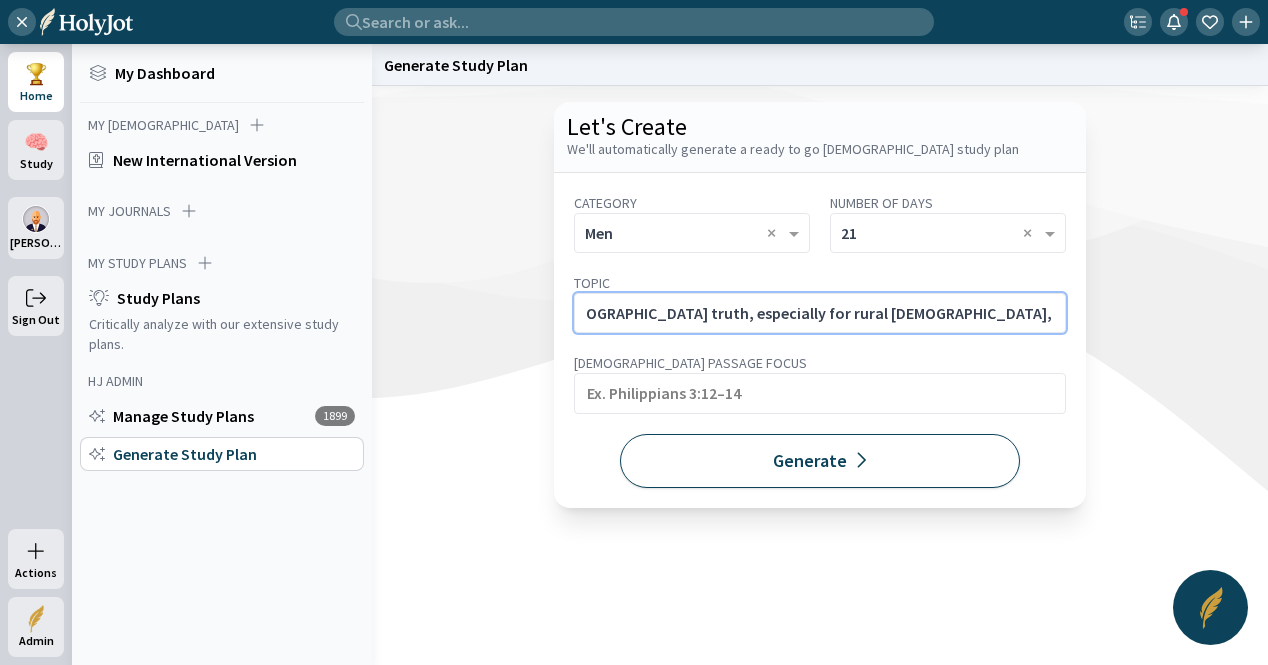 type on "Fighting Isolation in Ministry. Overcome loneliness with [DEMOGRAPHIC_DATA] truth, especially for rural [DEMOGRAPHIC_DATA], [DEMOGRAPHIC_DATA], and solo ministers." 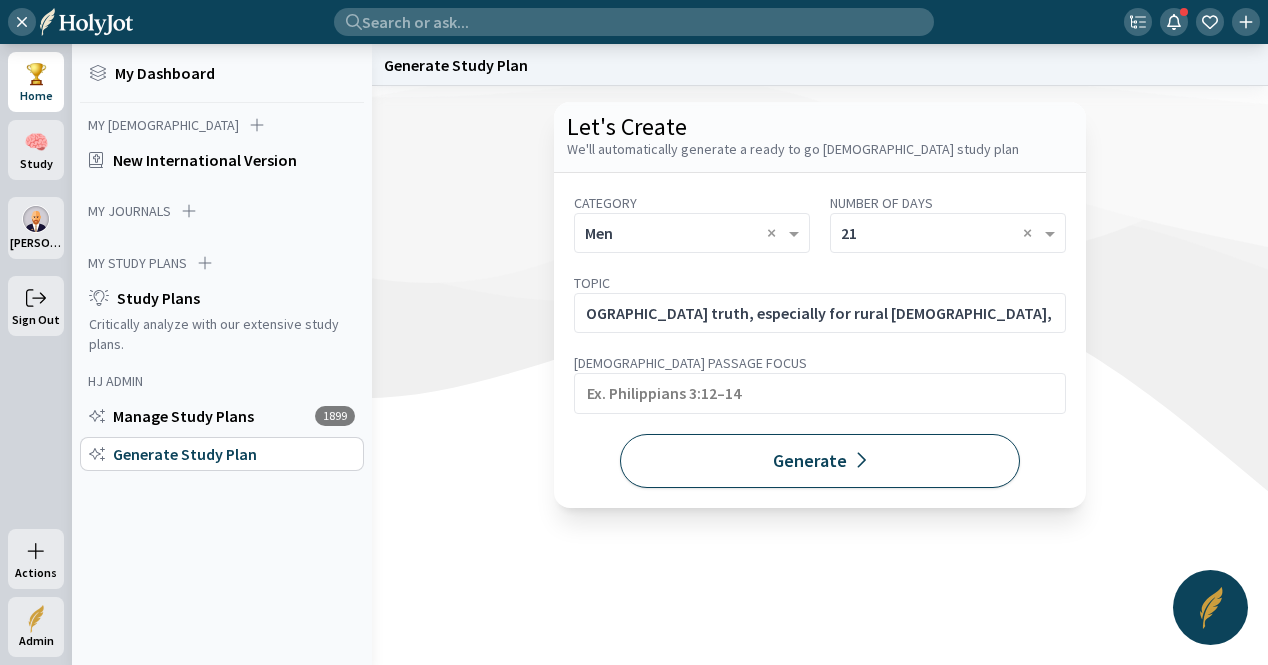 click on "Generate" 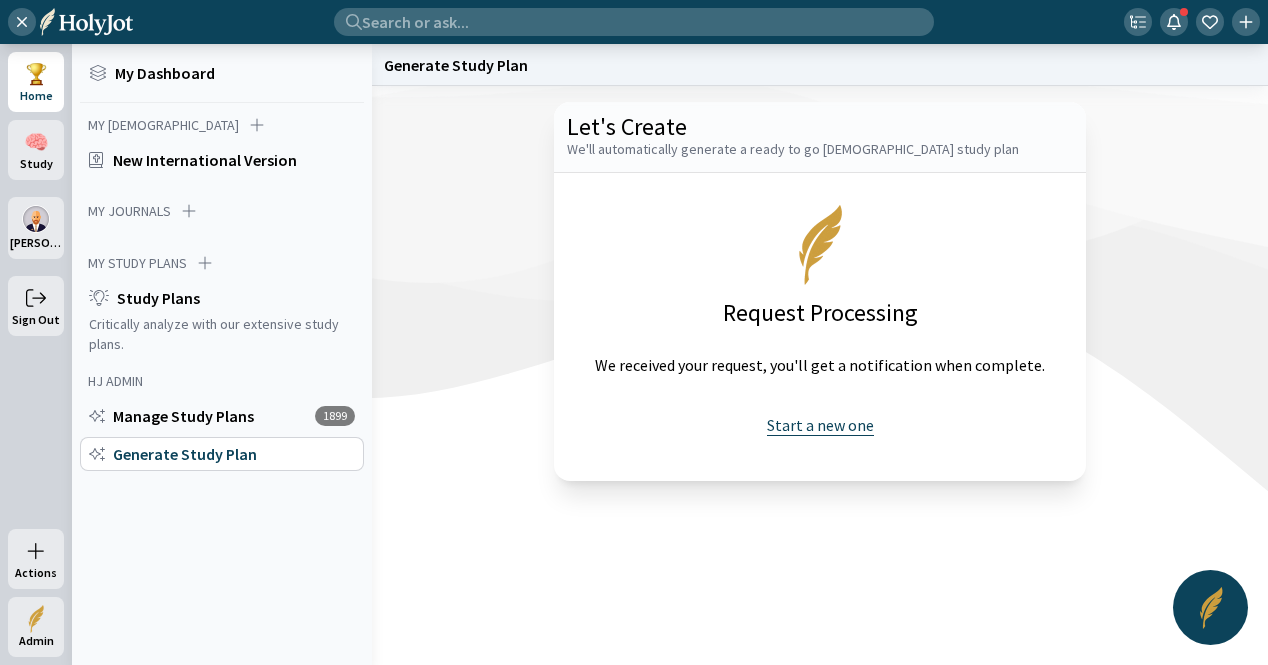 click on "Start a new one" 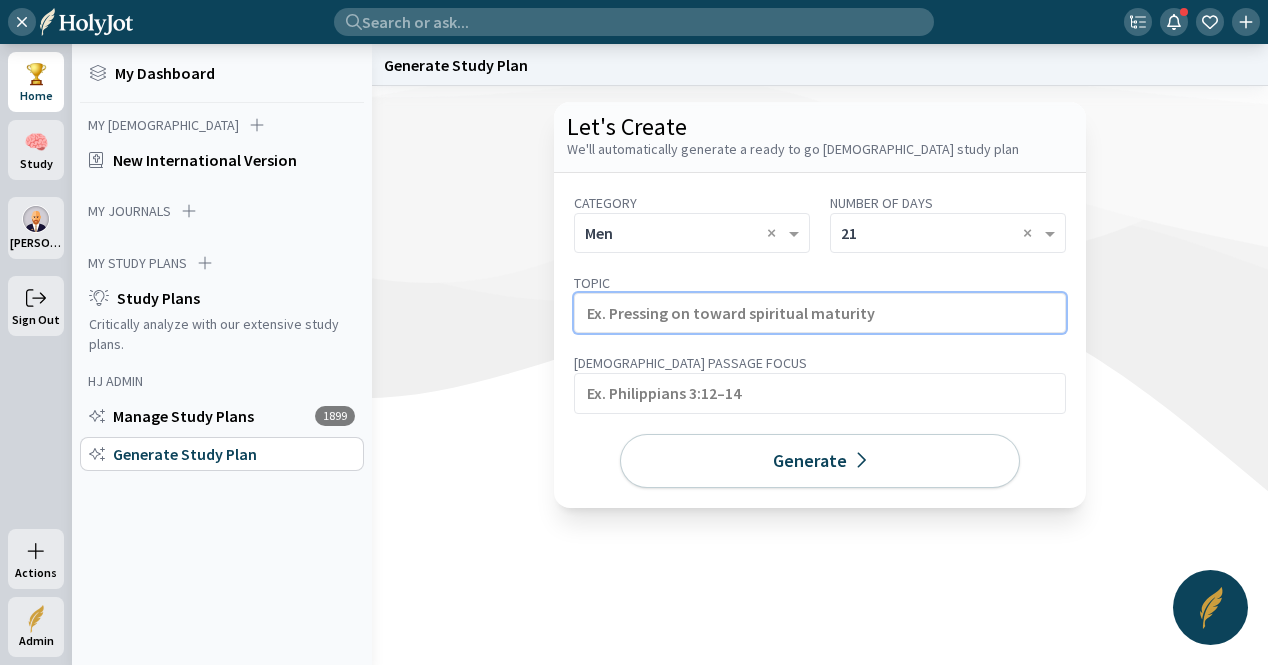 click 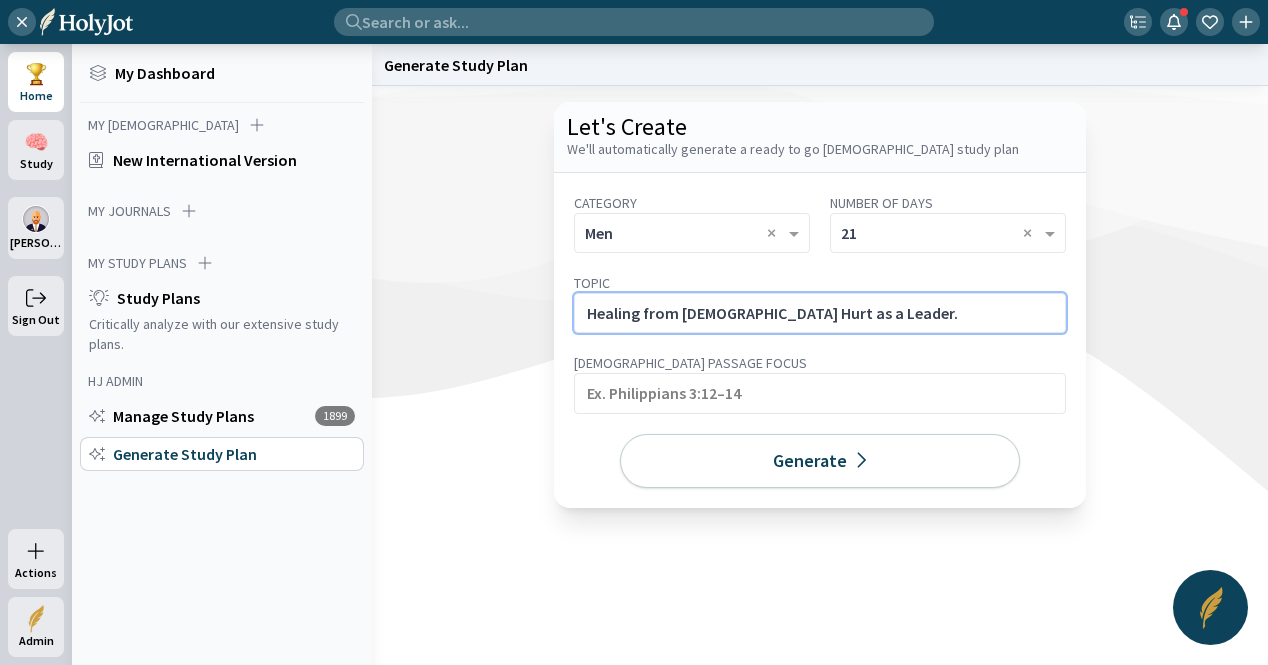 click on "Healing from [DEMOGRAPHIC_DATA] Hurt as a Leader." 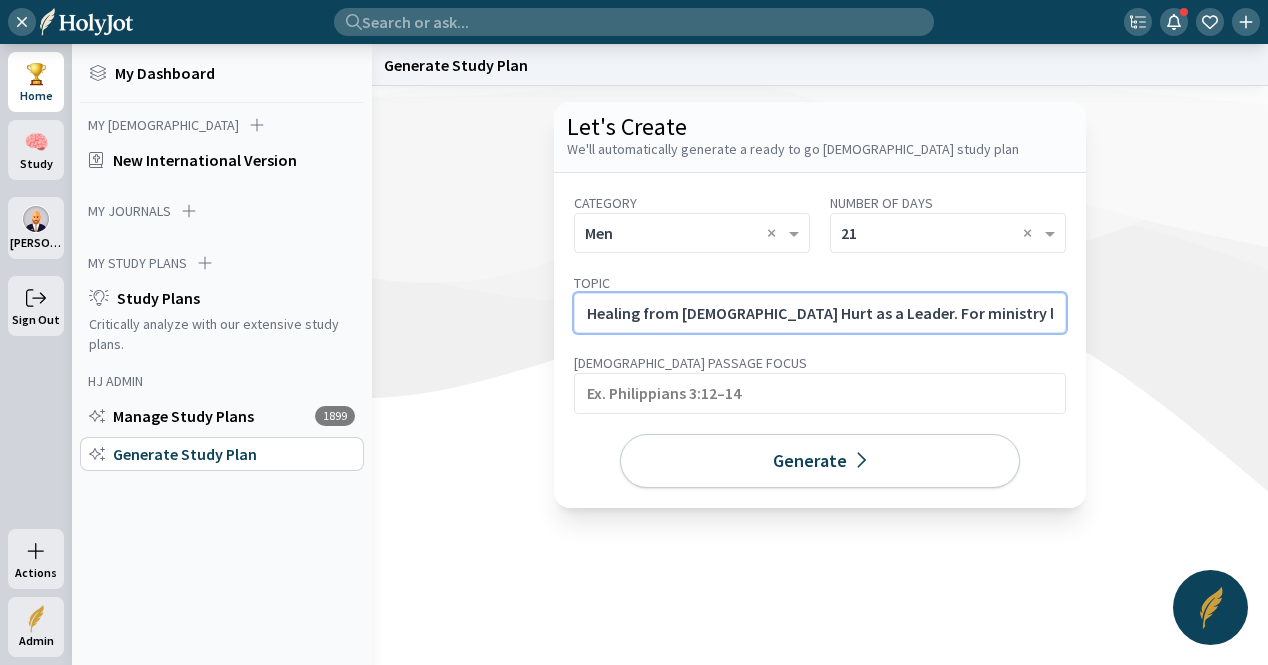 scroll, scrollTop: 0, scrollLeft: 540, axis: horizontal 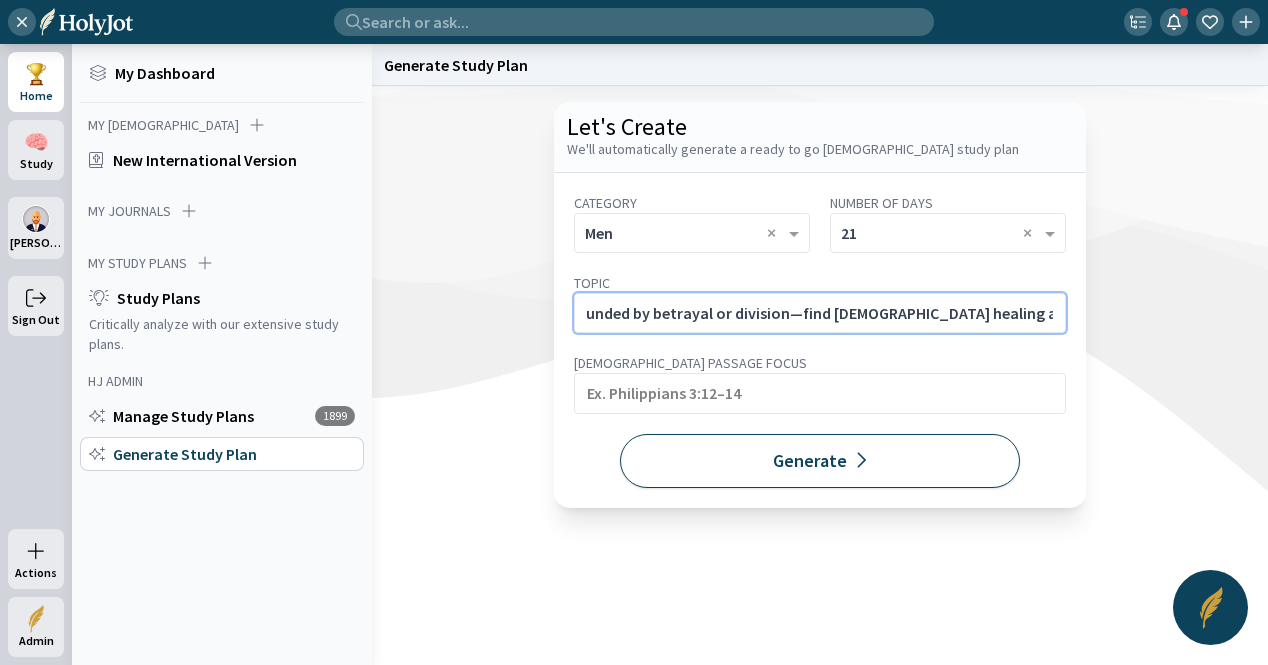 type on "Healing from [DEMOGRAPHIC_DATA] Hurt as a Leader. For ministry leaders wounded by betrayal or division—find [DEMOGRAPHIC_DATA] healing and forgiveness through this plan." 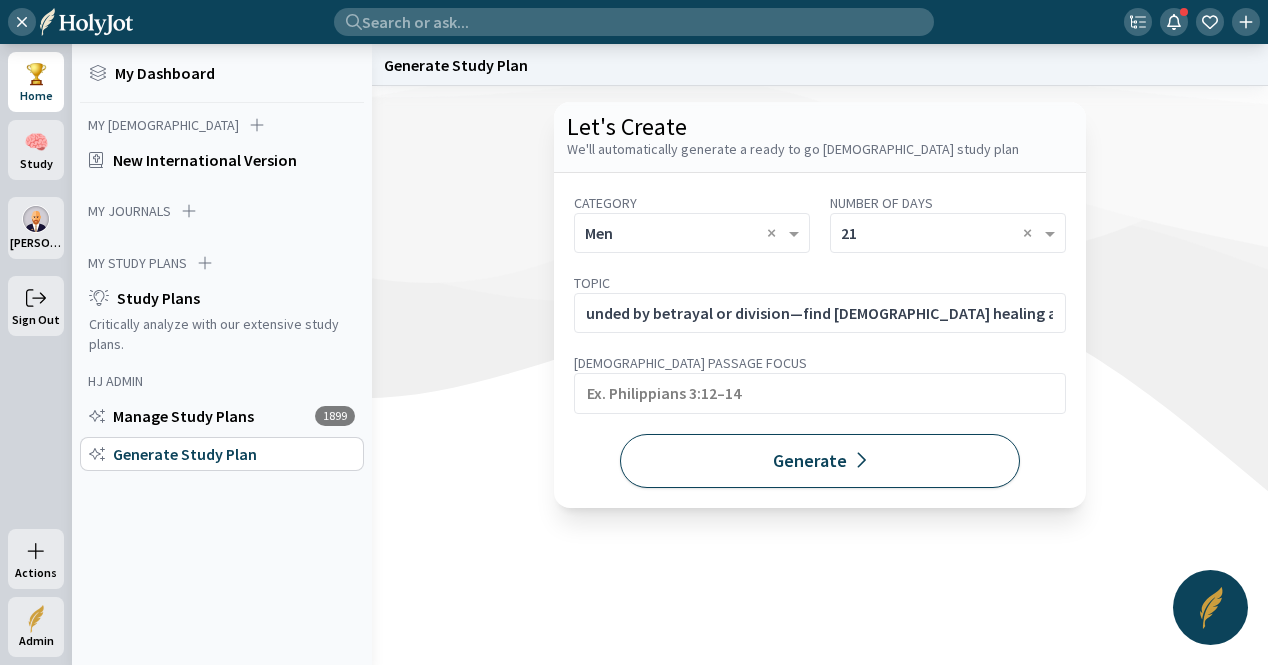 scroll, scrollTop: 0, scrollLeft: 0, axis: both 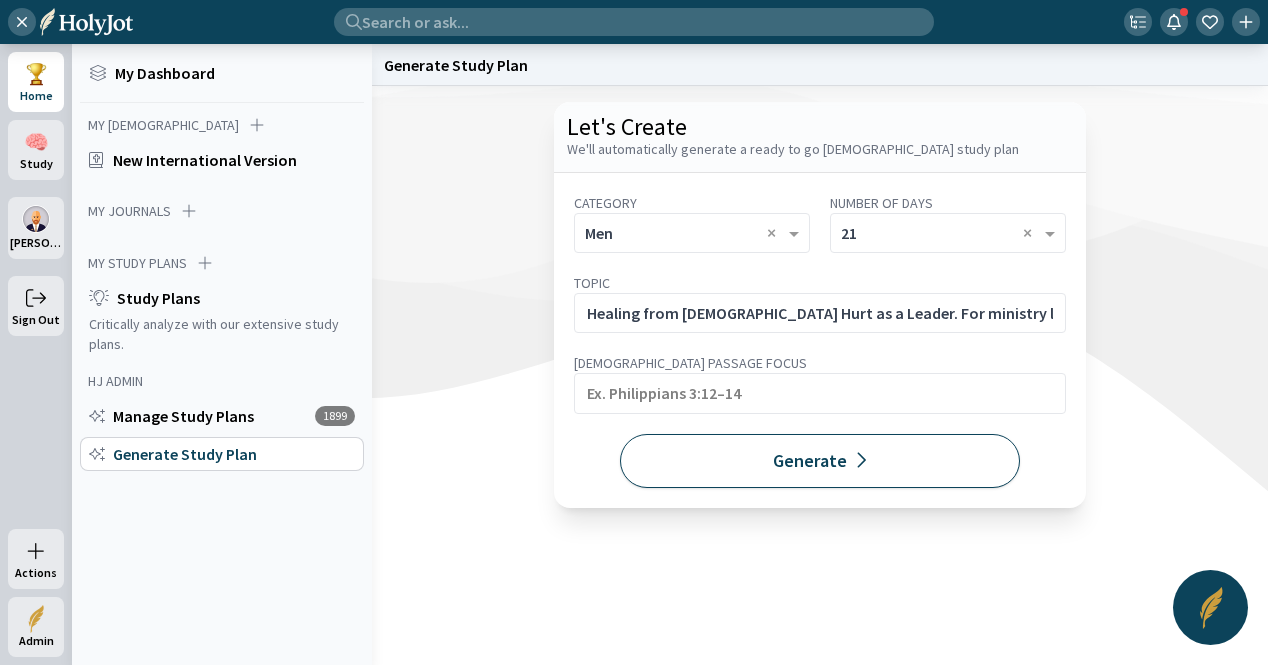 click on "Generate" 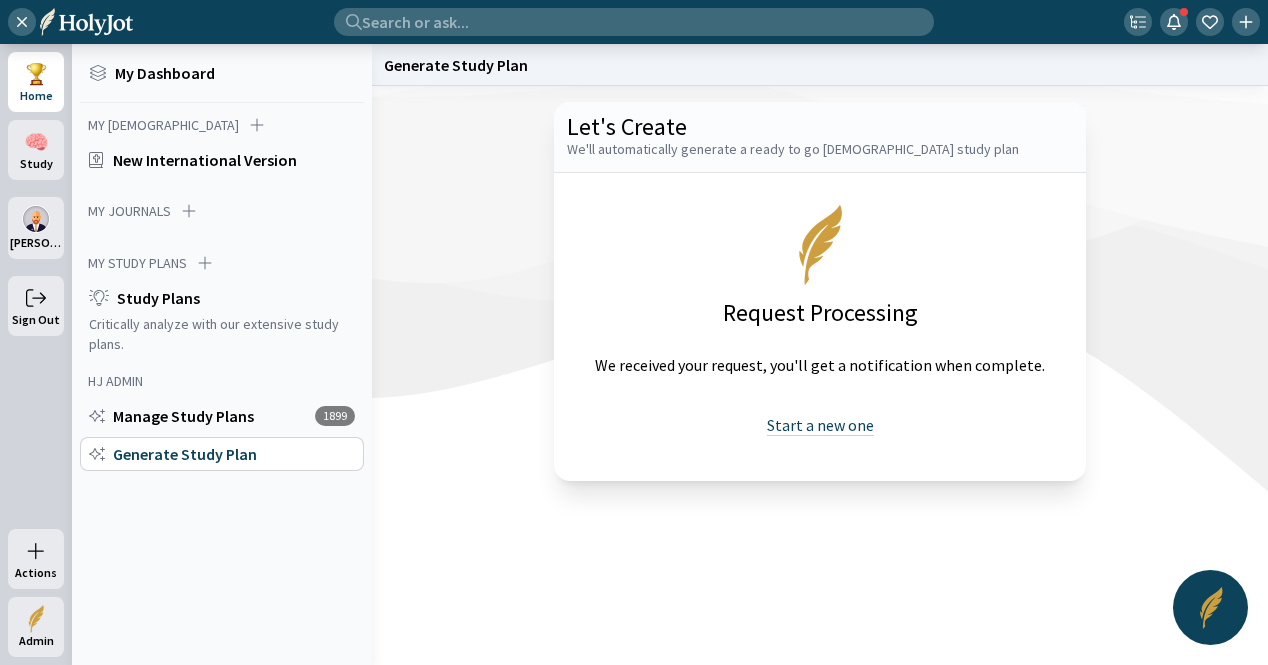 click on "Start a new one" 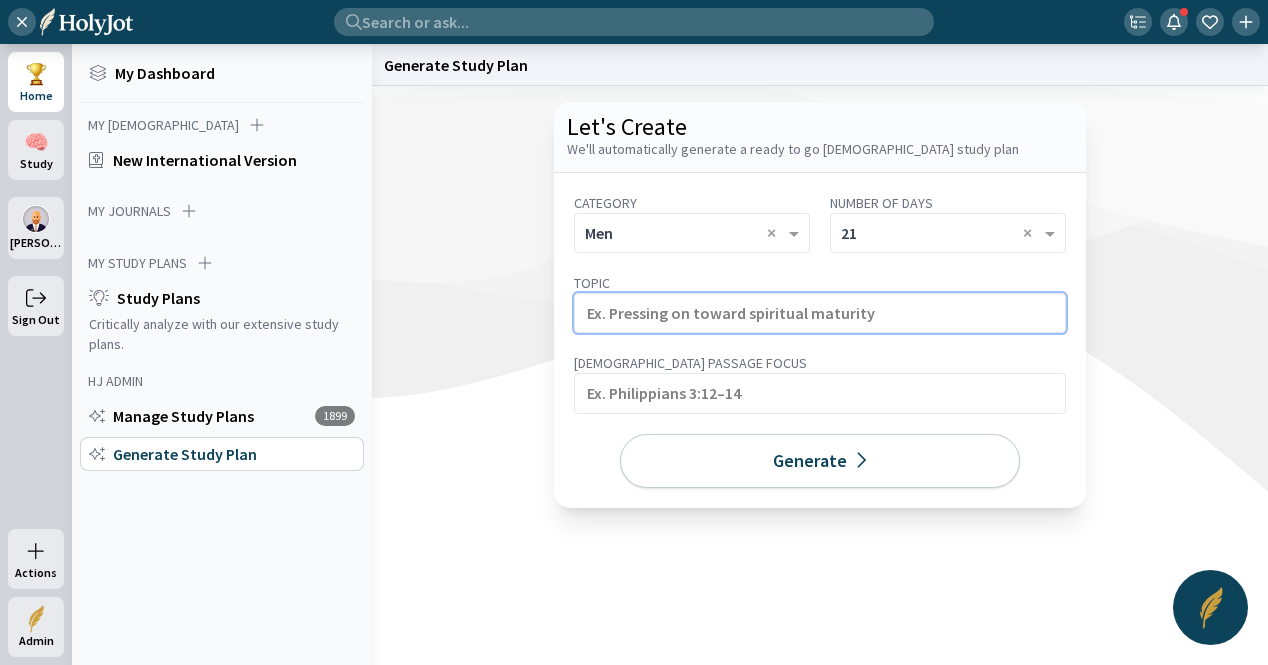click 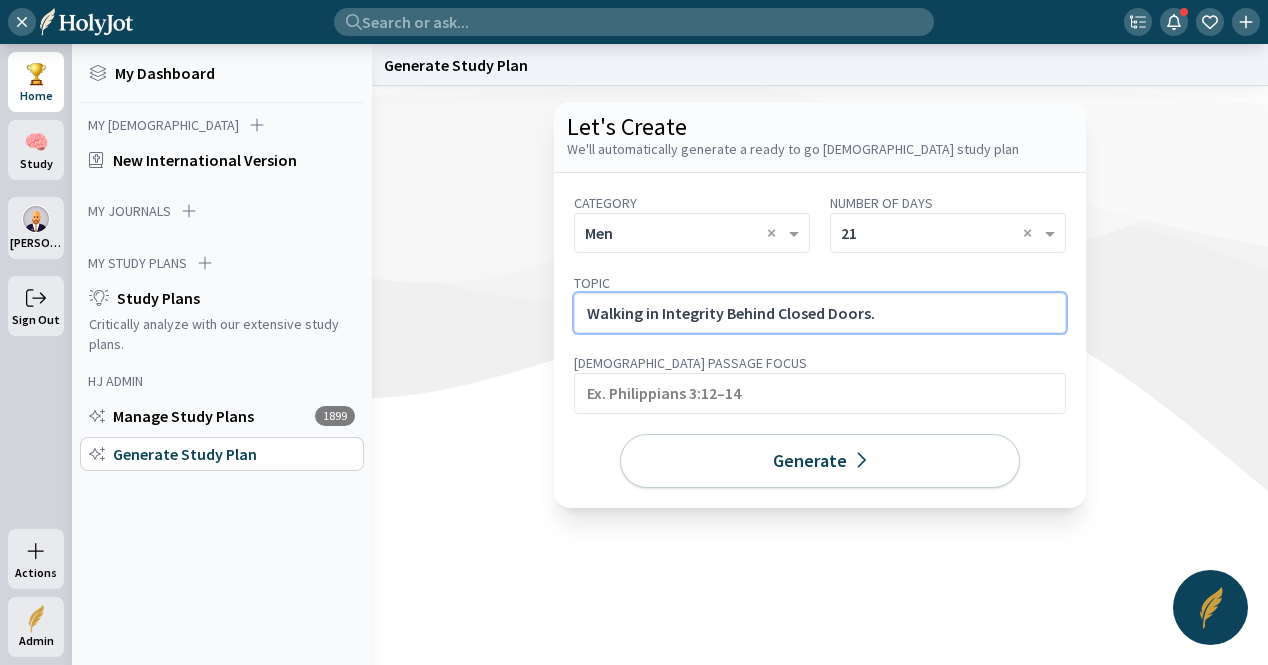click on "Walking in Integrity Behind Closed Doors." 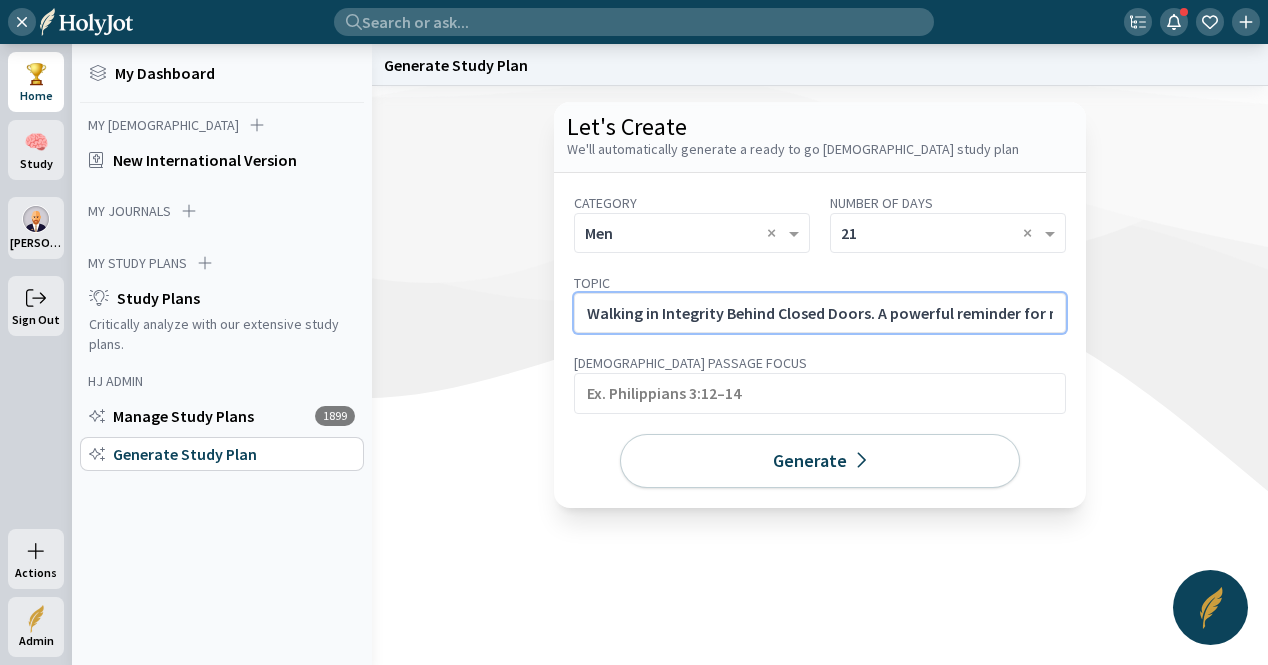 scroll, scrollTop: 0, scrollLeft: 448, axis: horizontal 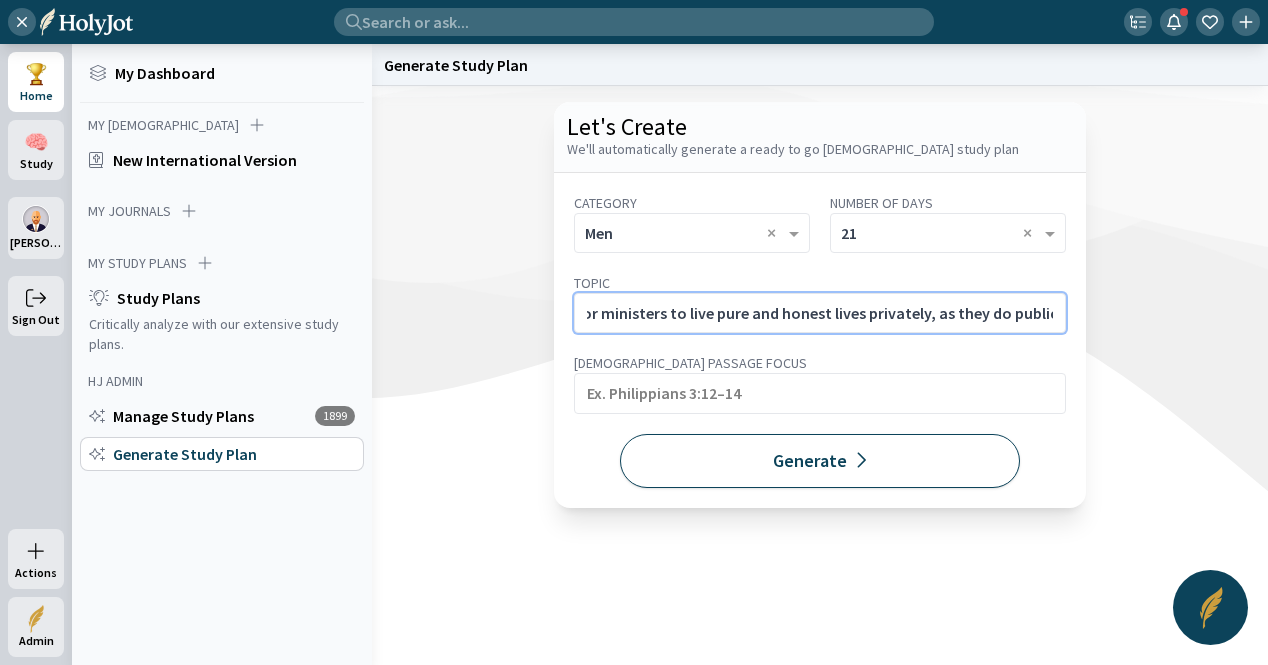 type on "Walking in Integrity Behind Closed Doors. A powerful reminder for ministers to live pure and honest lives privately, as they do publicly." 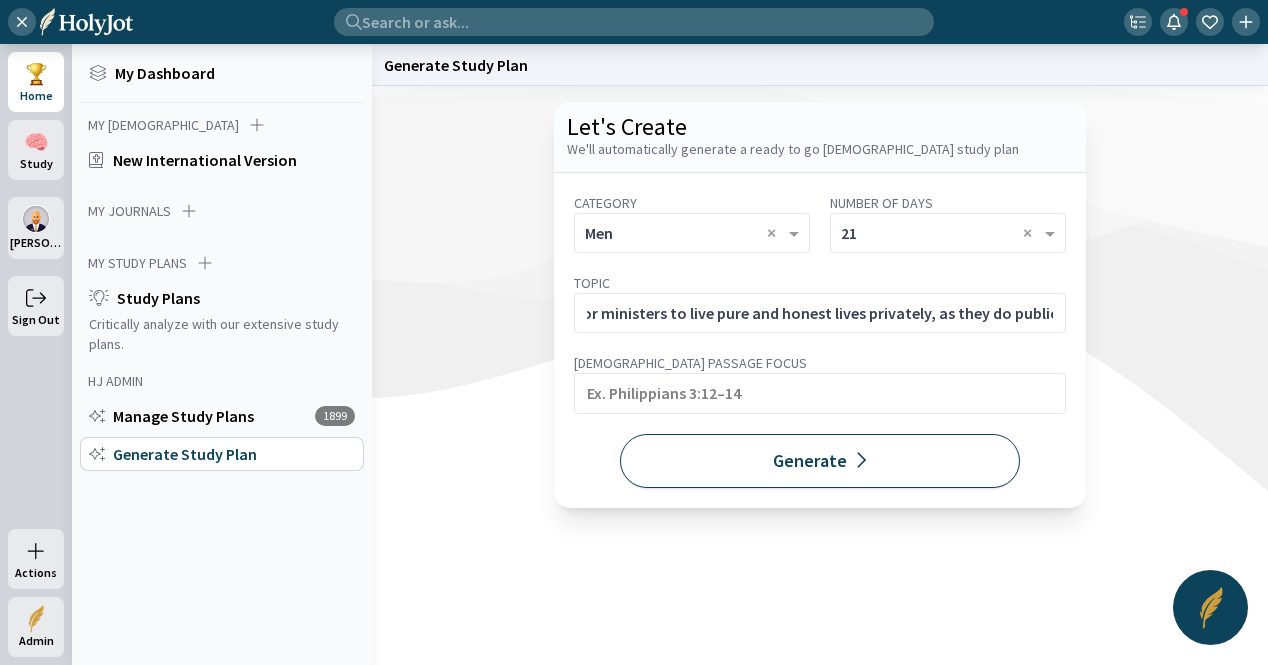 click on "Generate" 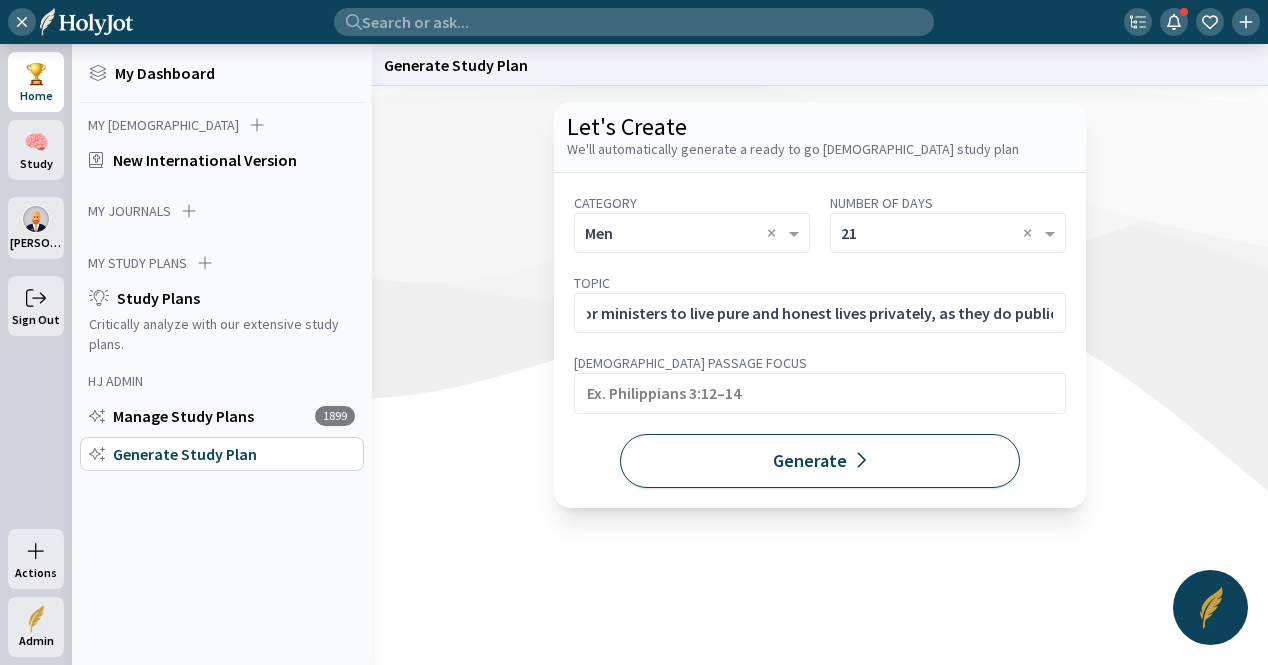 scroll, scrollTop: 0, scrollLeft: 0, axis: both 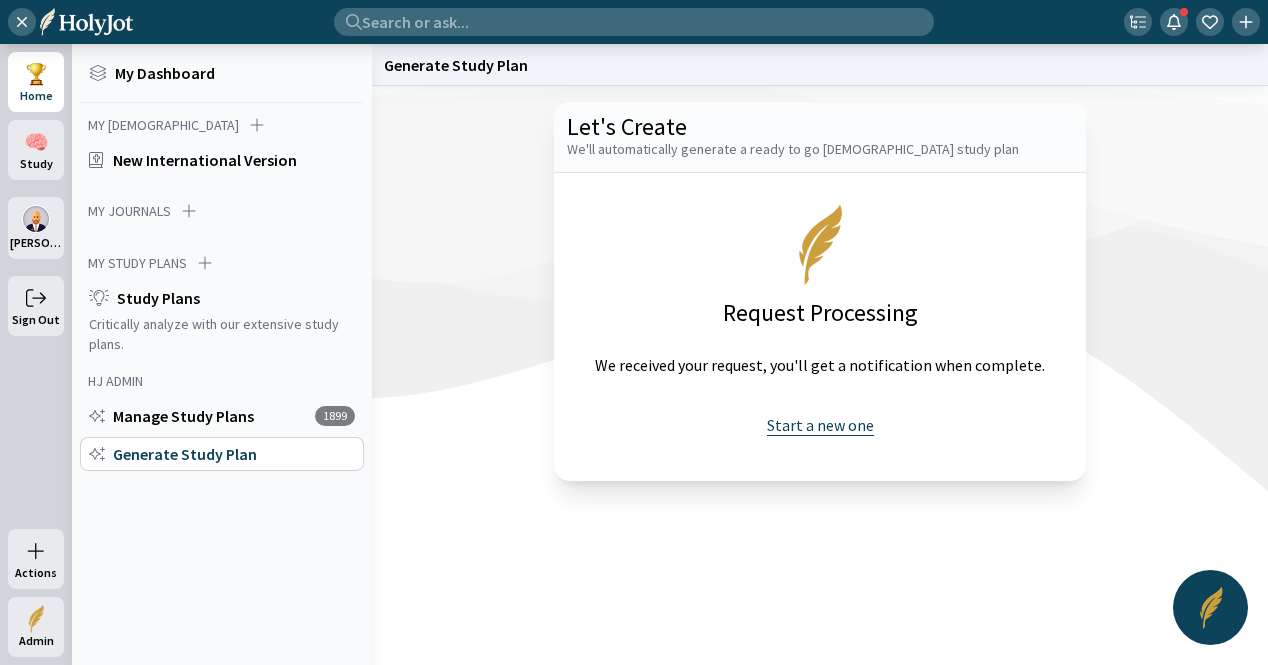 click on "Start a new one" 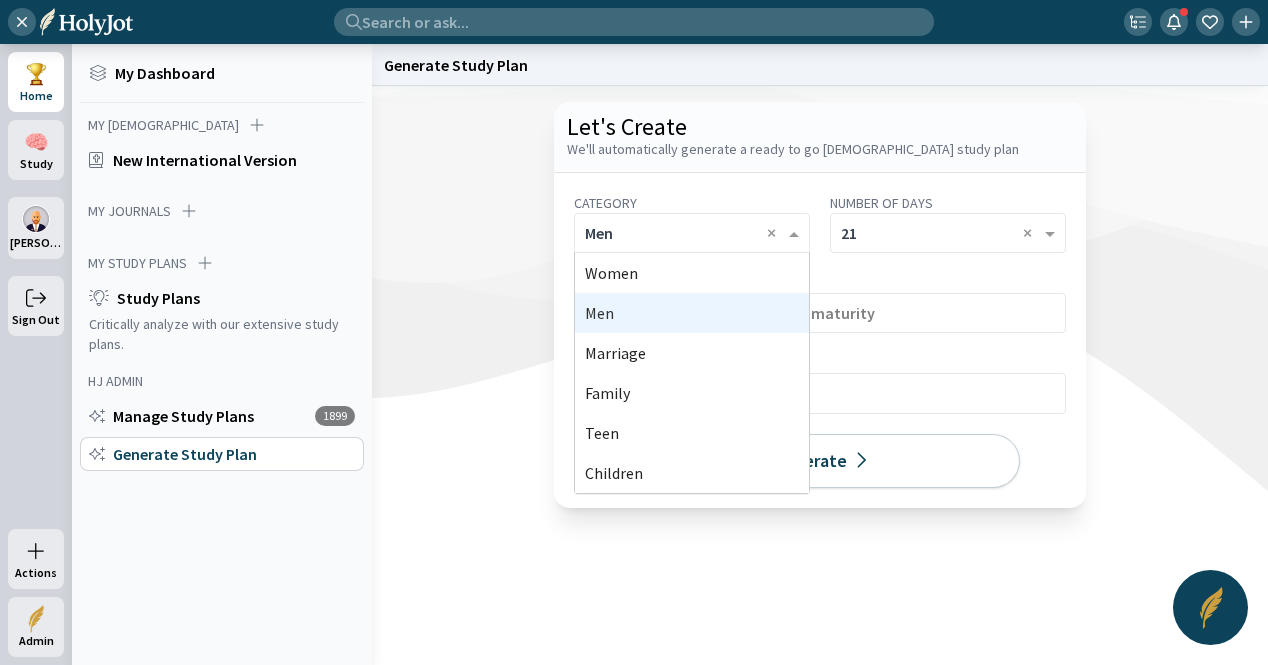click 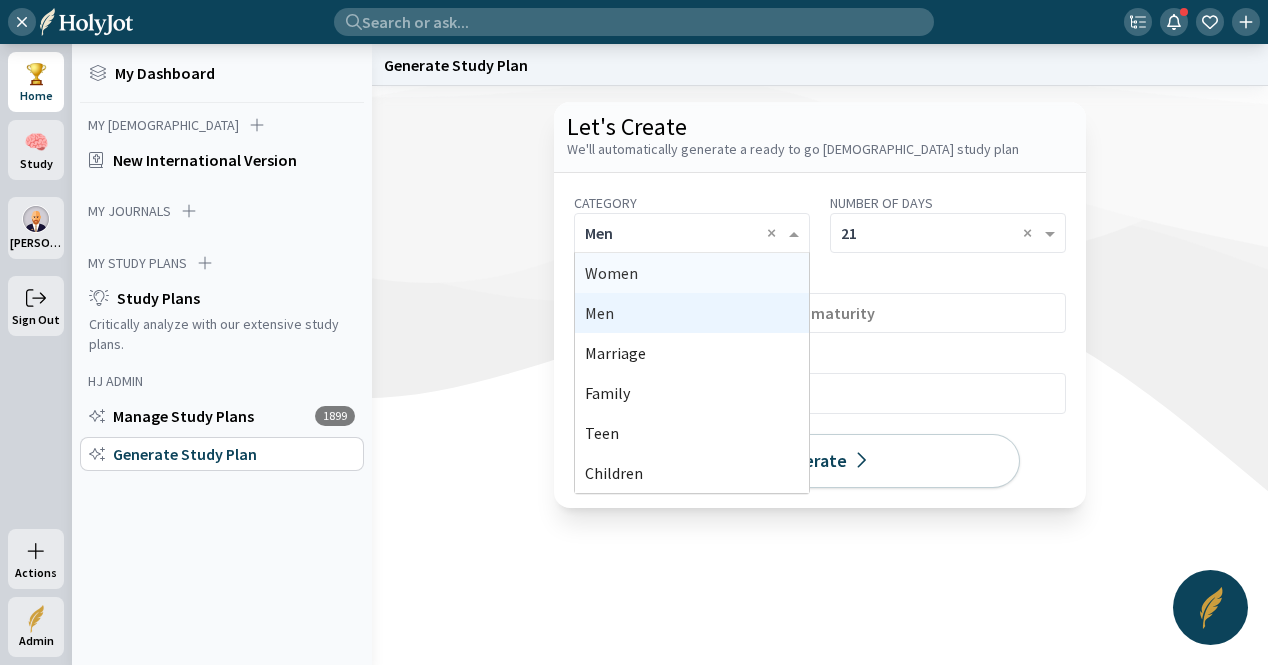 click on "Women" at bounding box center [611, 273] 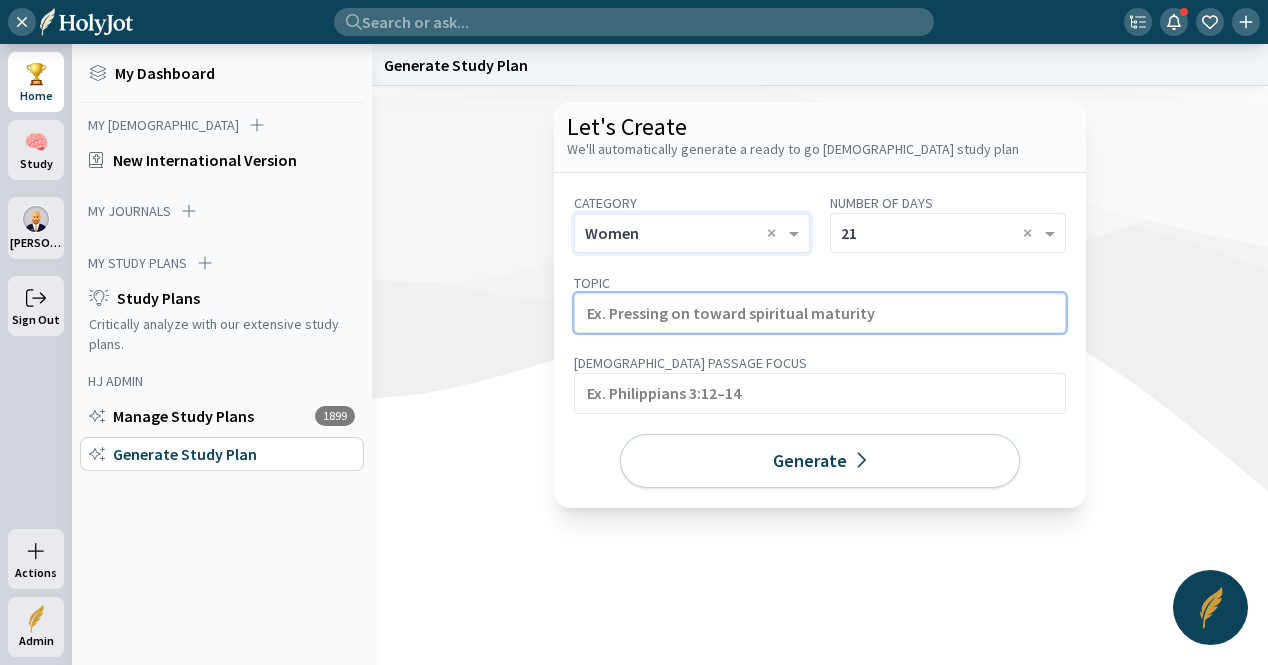 click 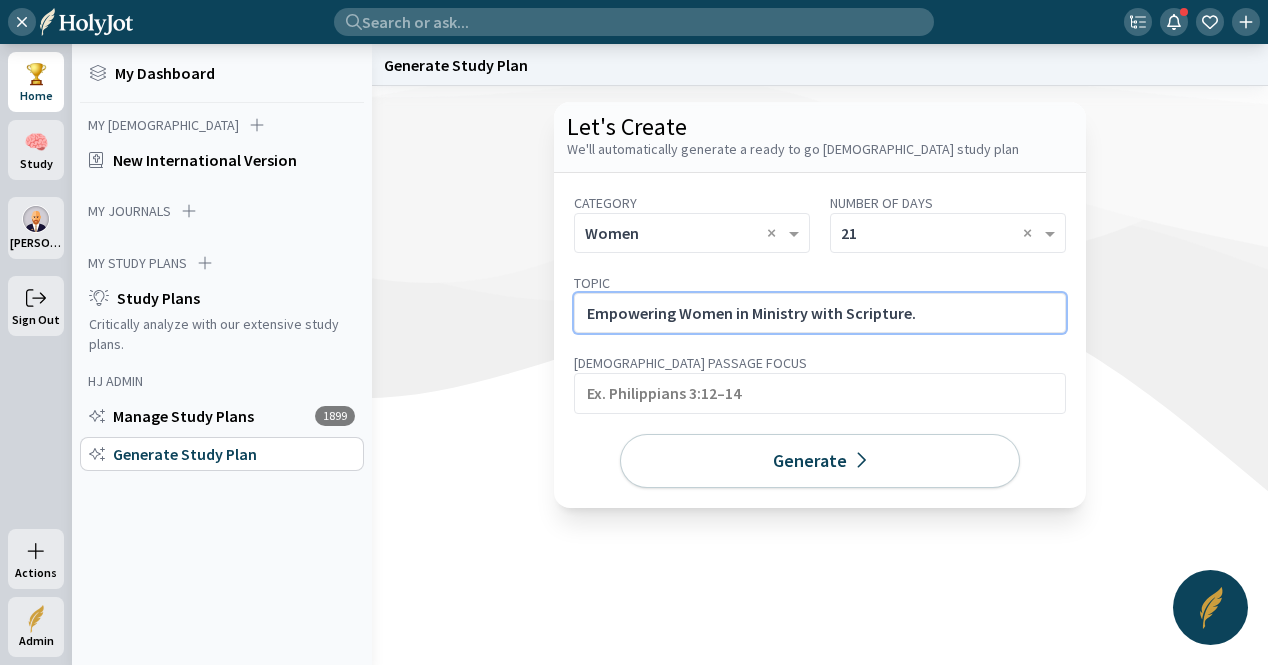 click on "Empowering Women in Ministry with Scripture." 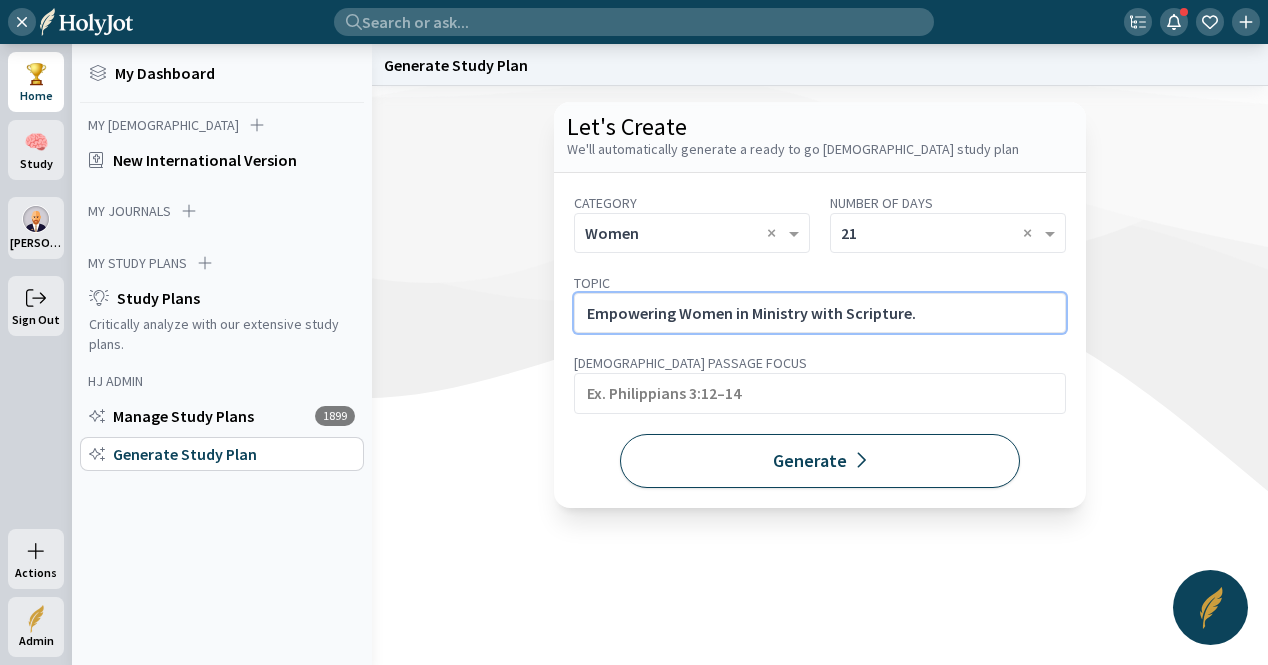 paste on "Help [DEMOGRAPHIC_DATA] [DEMOGRAPHIC_DATA], counselors, and [DEMOGRAPHIC_DATA] embrace their [DEMOGRAPHIC_DATA]-given calling and lead with [DEMOGRAPHIC_DATA] confidence and grace." 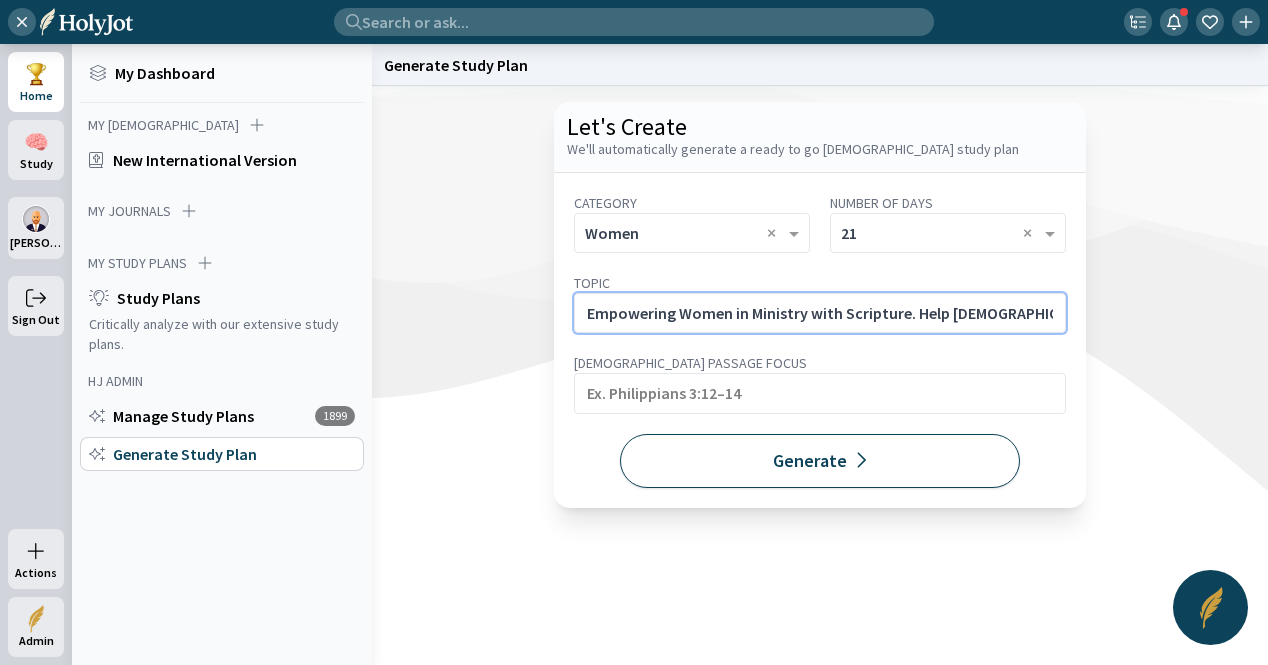 scroll, scrollTop: 0, scrollLeft: 726, axis: horizontal 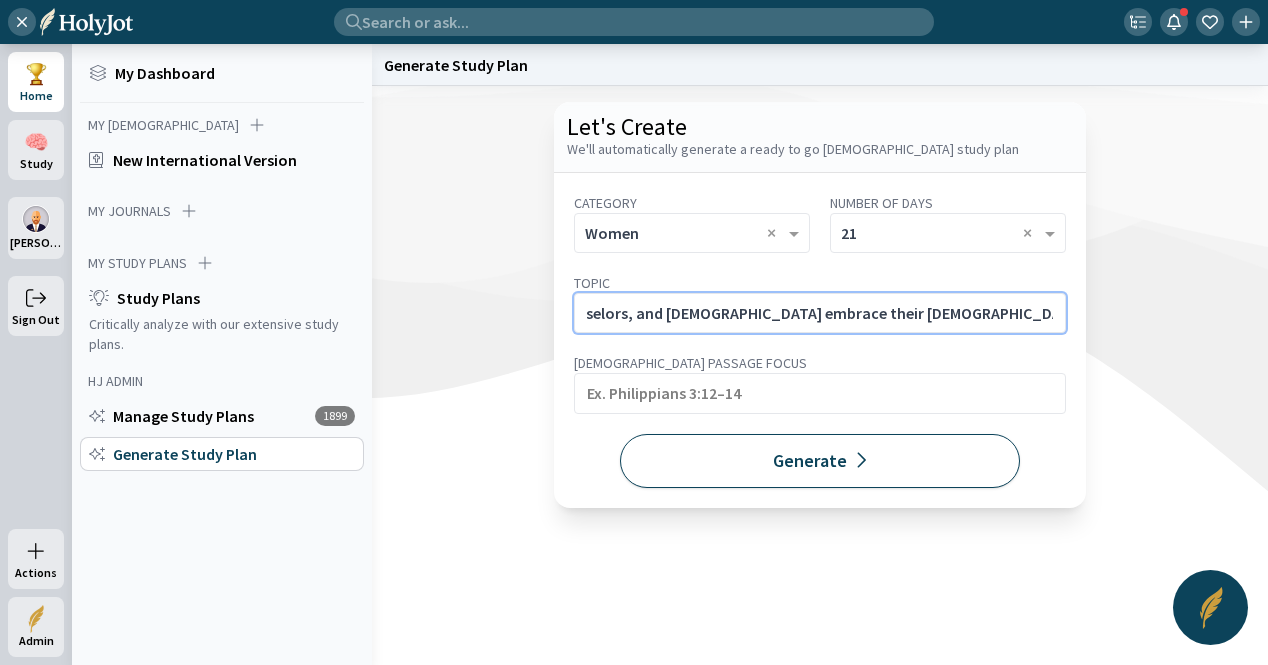 type on "Empowering Women in Ministry with Scripture. Help [DEMOGRAPHIC_DATA] [DEMOGRAPHIC_DATA], counselors, and [DEMOGRAPHIC_DATA] embrace their [DEMOGRAPHIC_DATA]-given calling and lead with [DEMOGRAPHIC_DATA] confidence and grace." 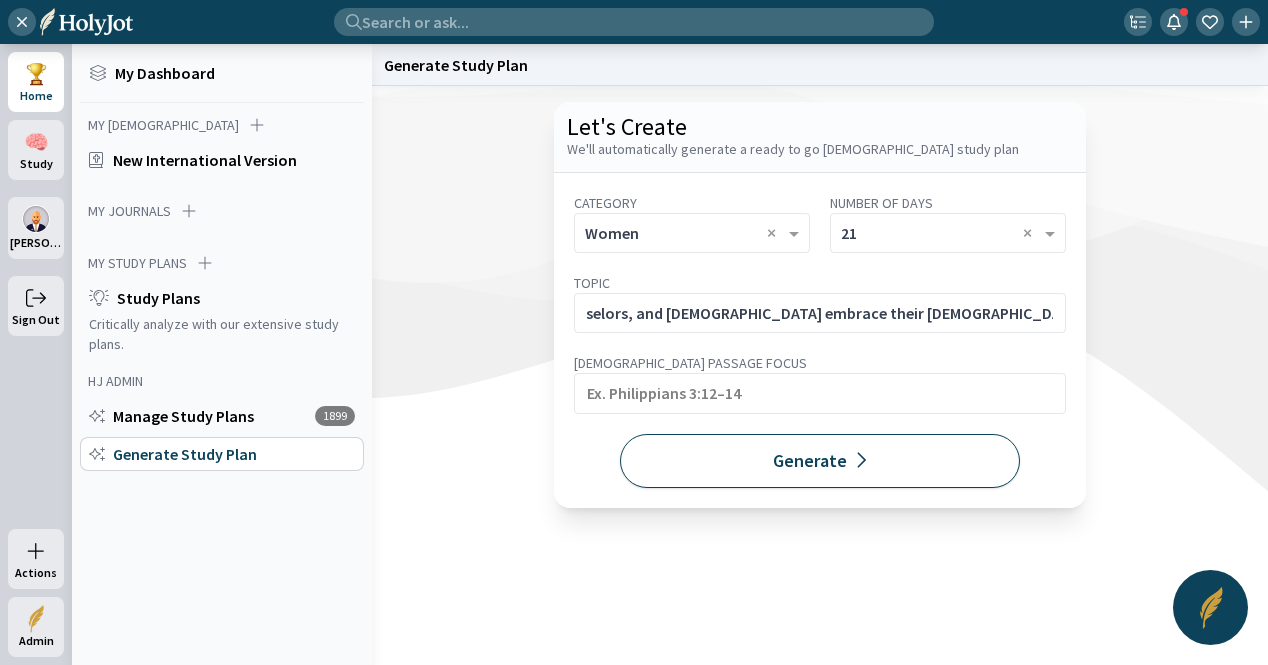 click on "Generate" 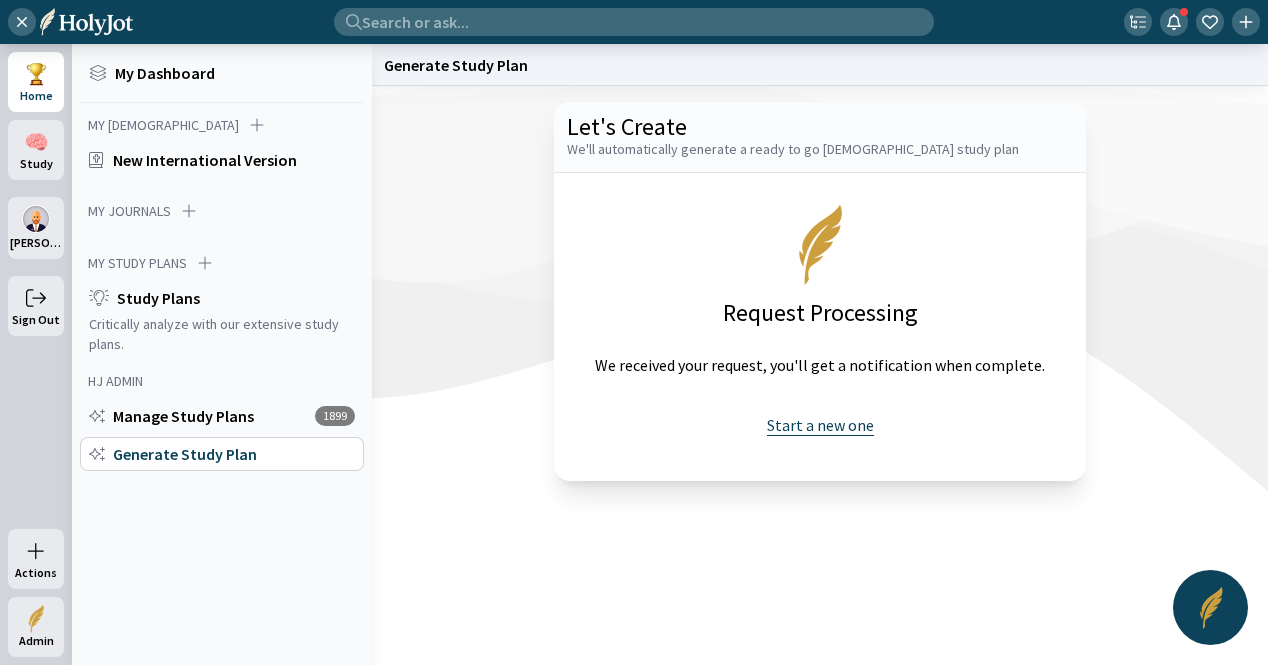 click on "Start a new one" 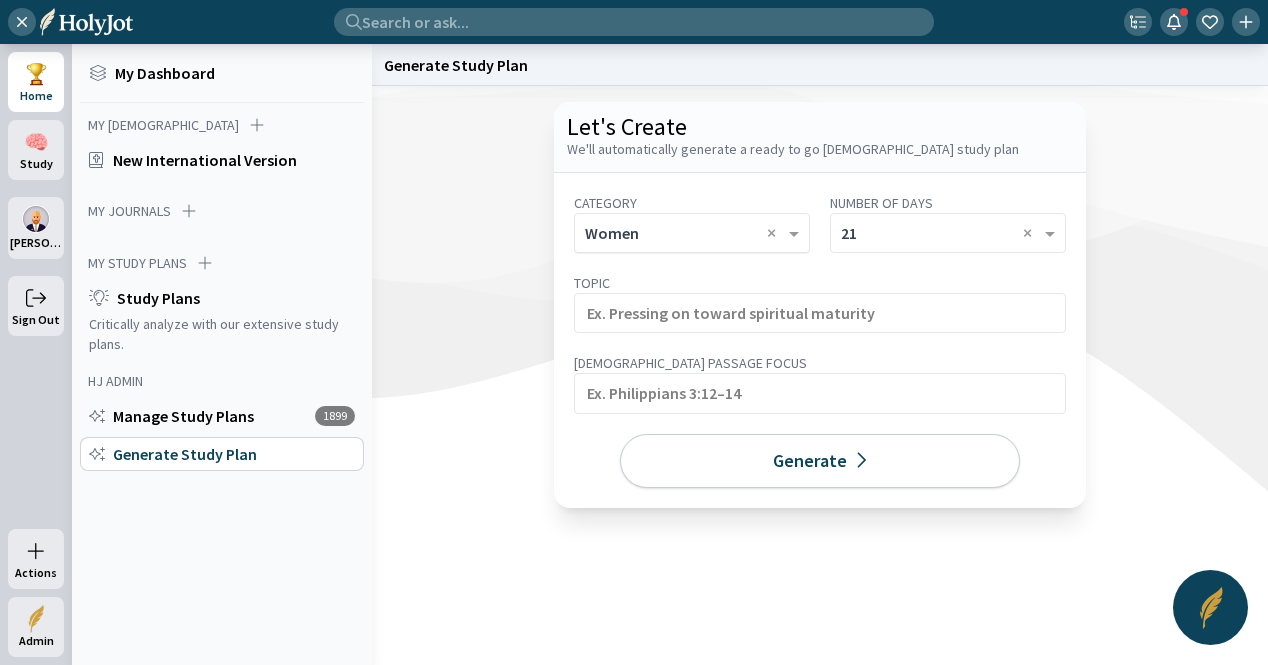 click 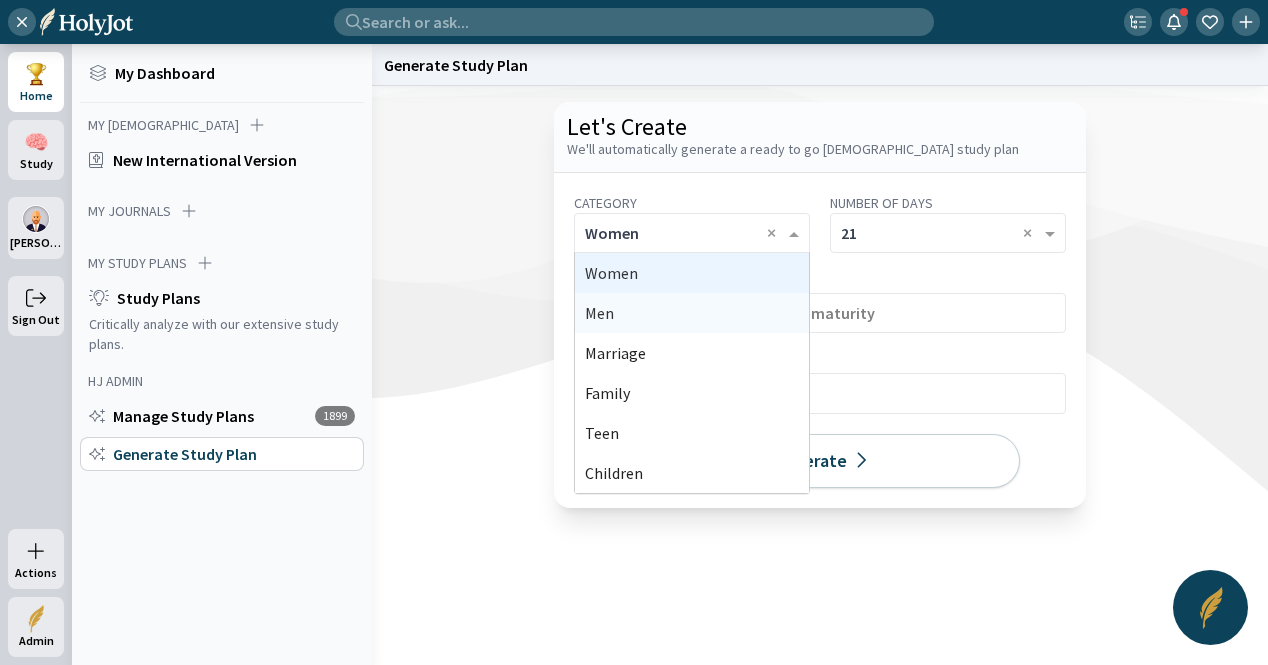 click on "Men" at bounding box center (692, 313) 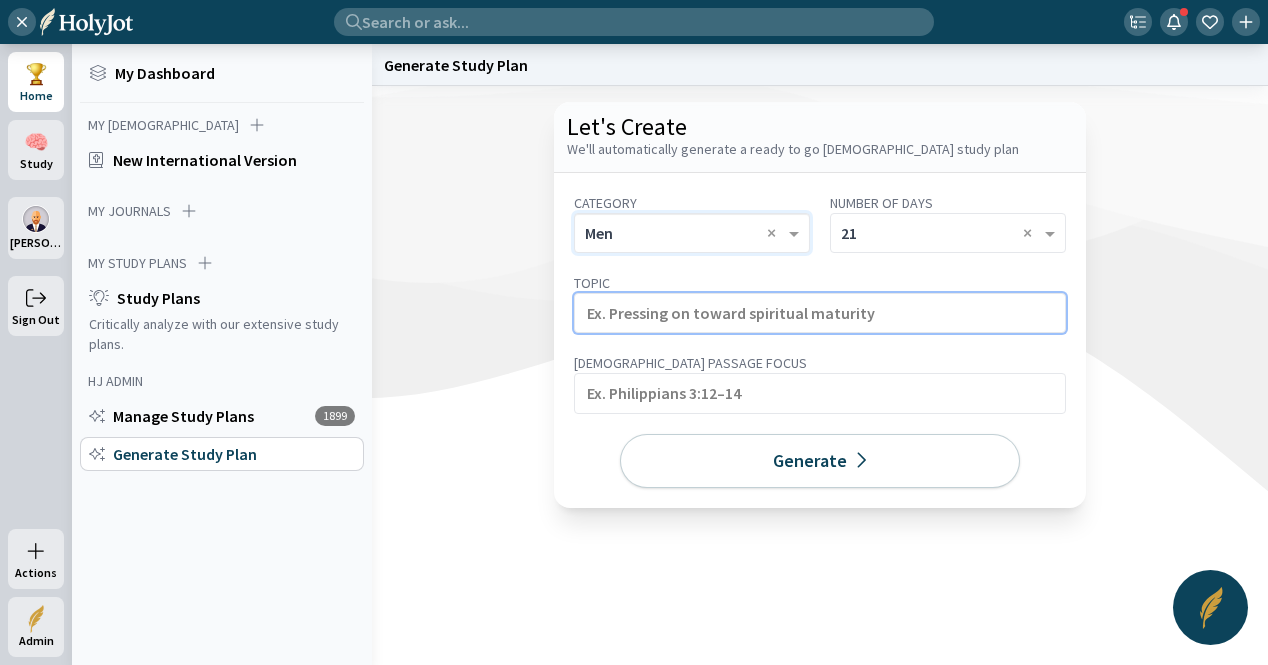 click 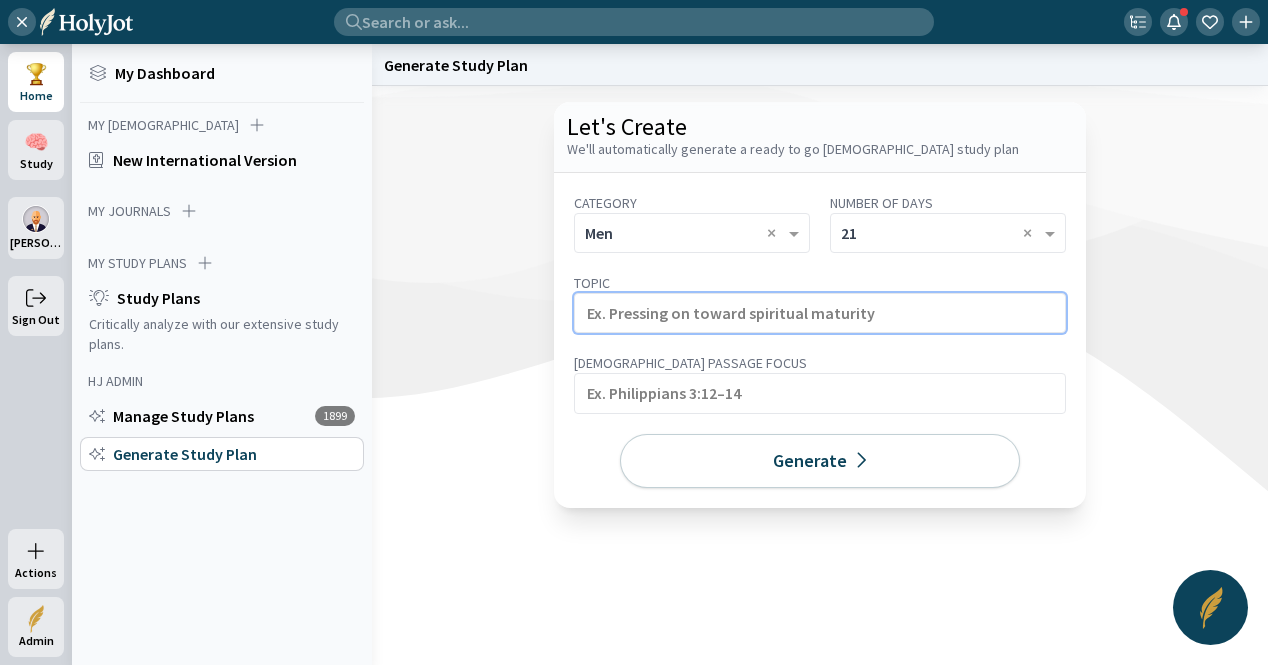 paste on "Ministry and the Power of Forgiveness" 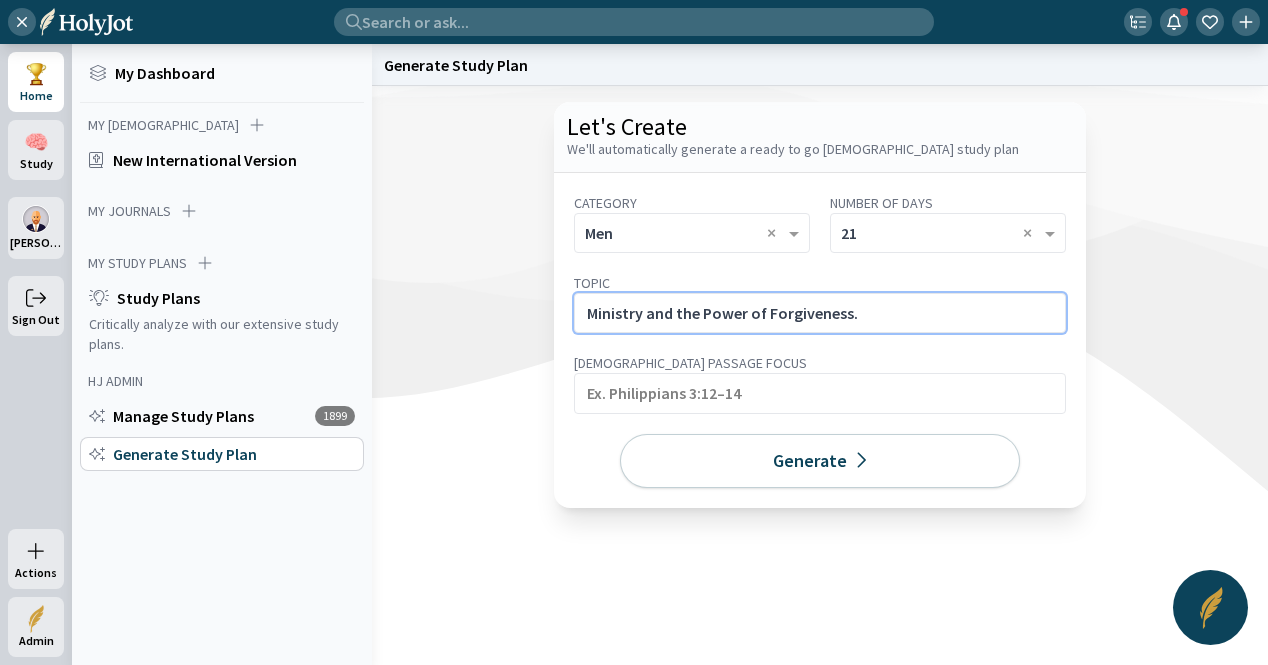click on "Ministry and the Power of Forgiveness." 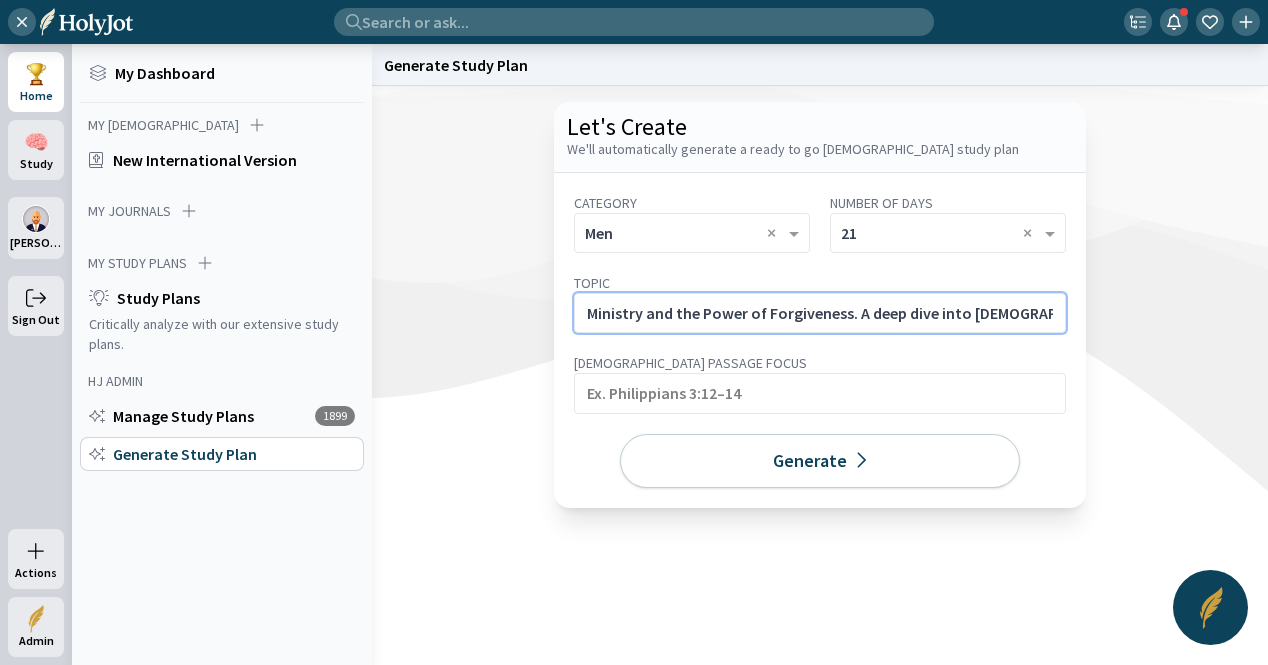 scroll, scrollTop: 0, scrollLeft: 682, axis: horizontal 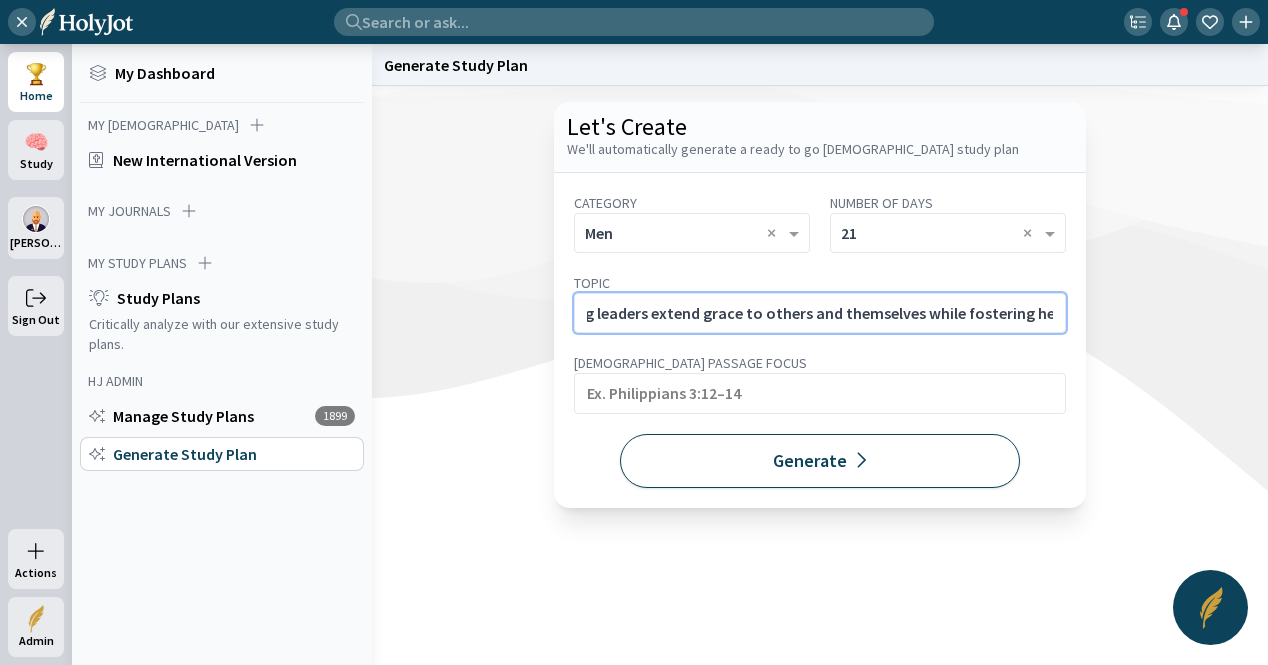 type on "Ministry and the Power of Forgiveness. A deep dive into [DEMOGRAPHIC_DATA] forgiveness, helping leaders extend grace to others and themselves while fostering healing in the [DEMOGRAPHIC_DATA]." 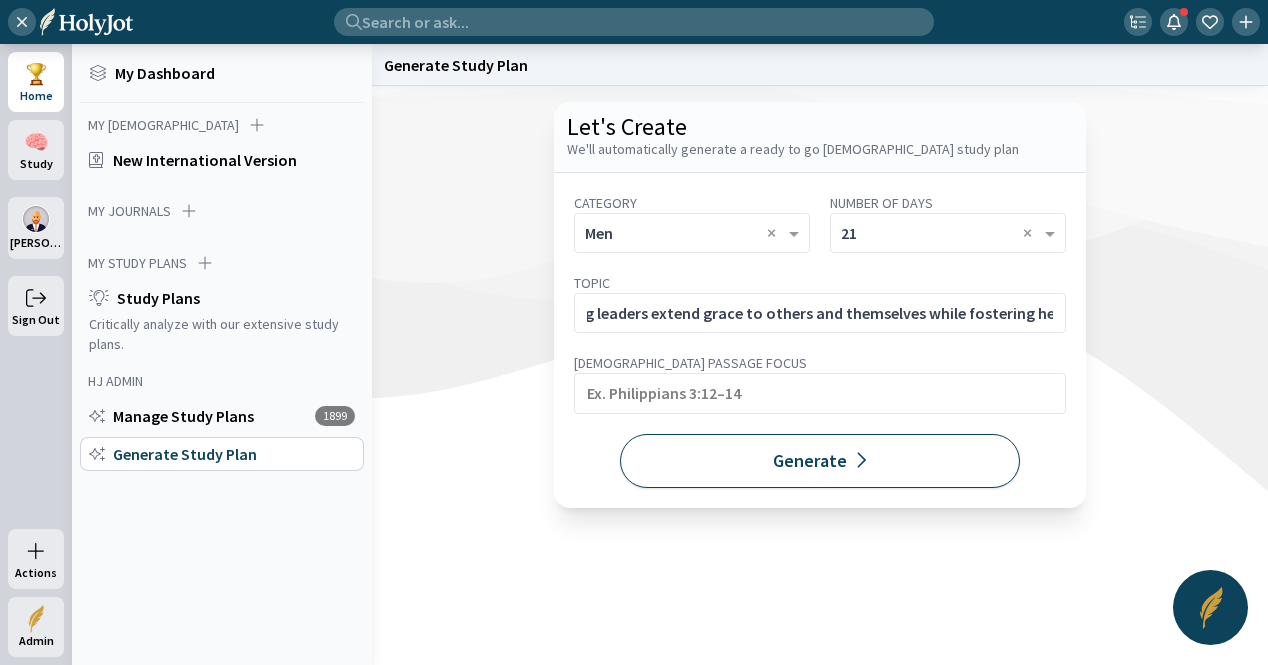 scroll, scrollTop: 0, scrollLeft: 0, axis: both 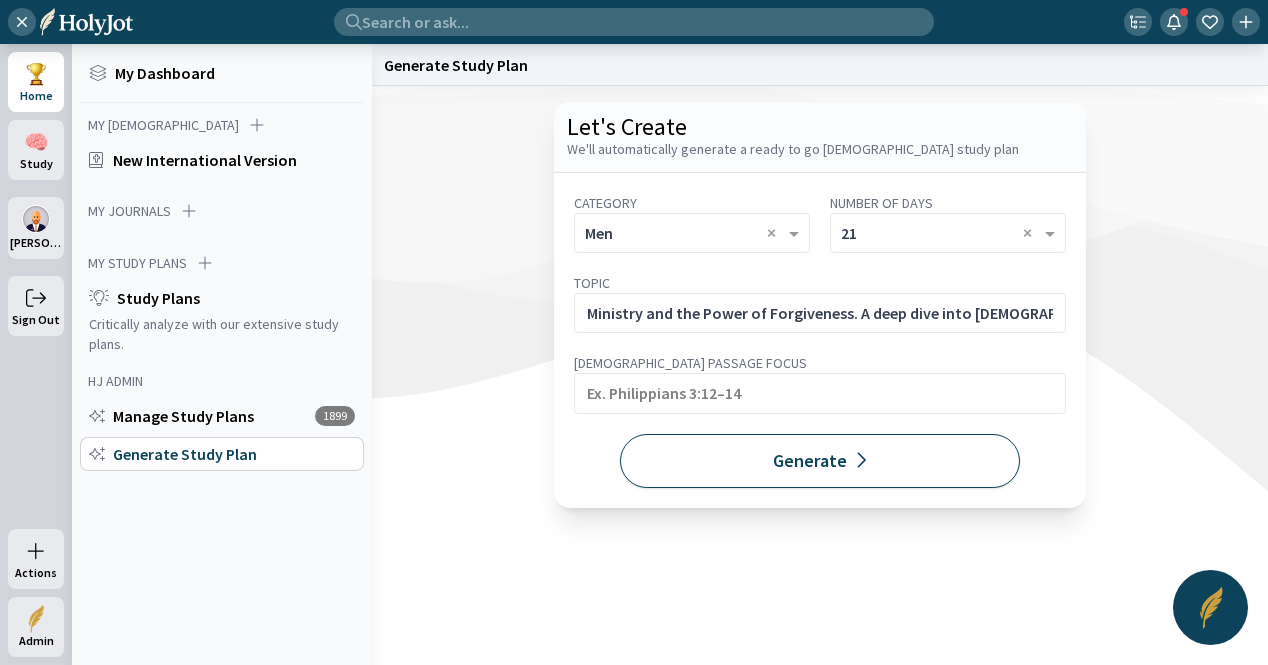 click on "Generate" 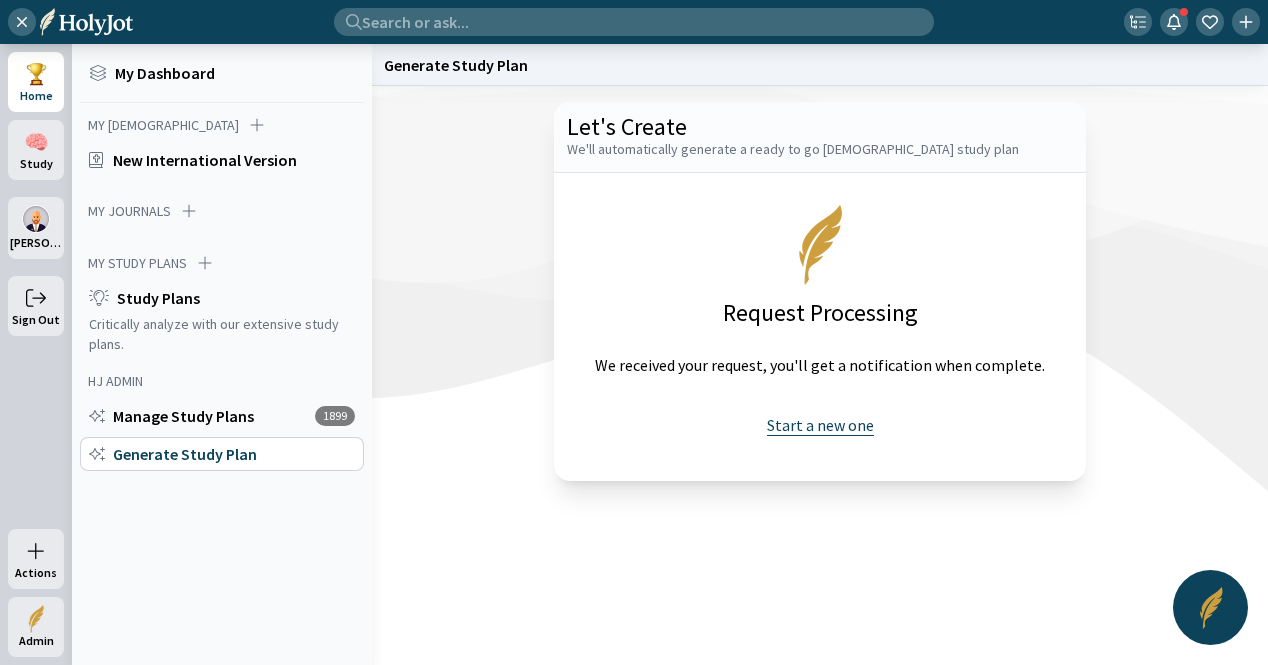 click on "Start a new one" 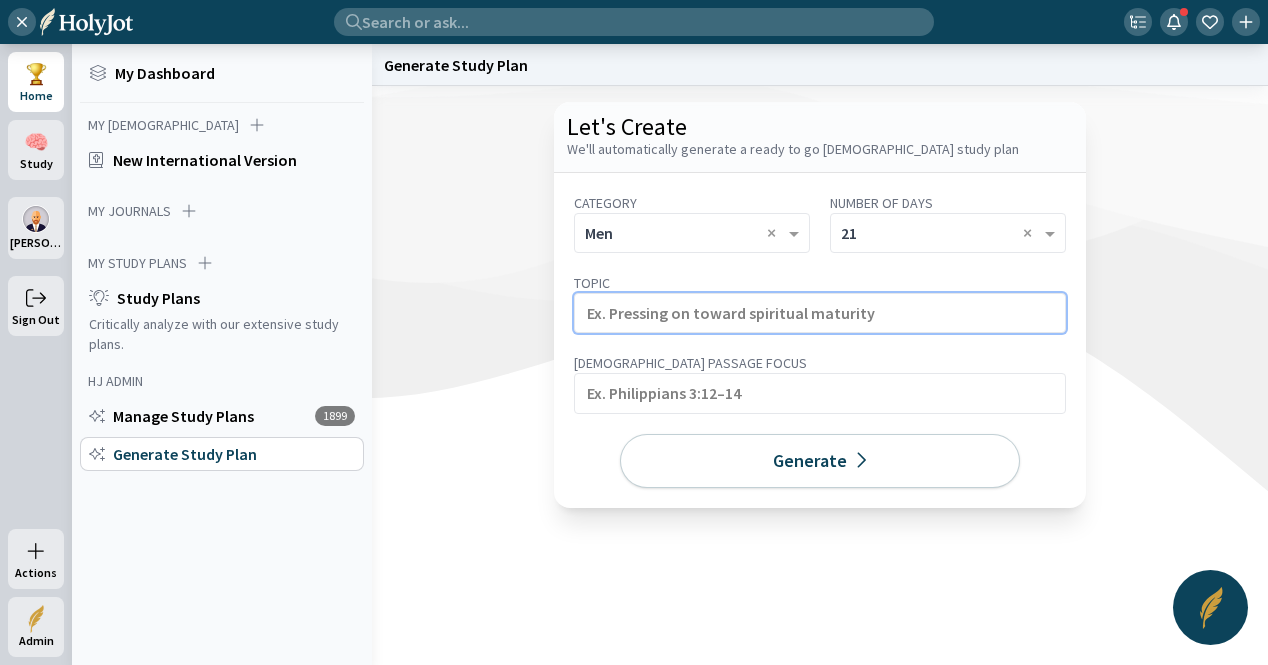 click 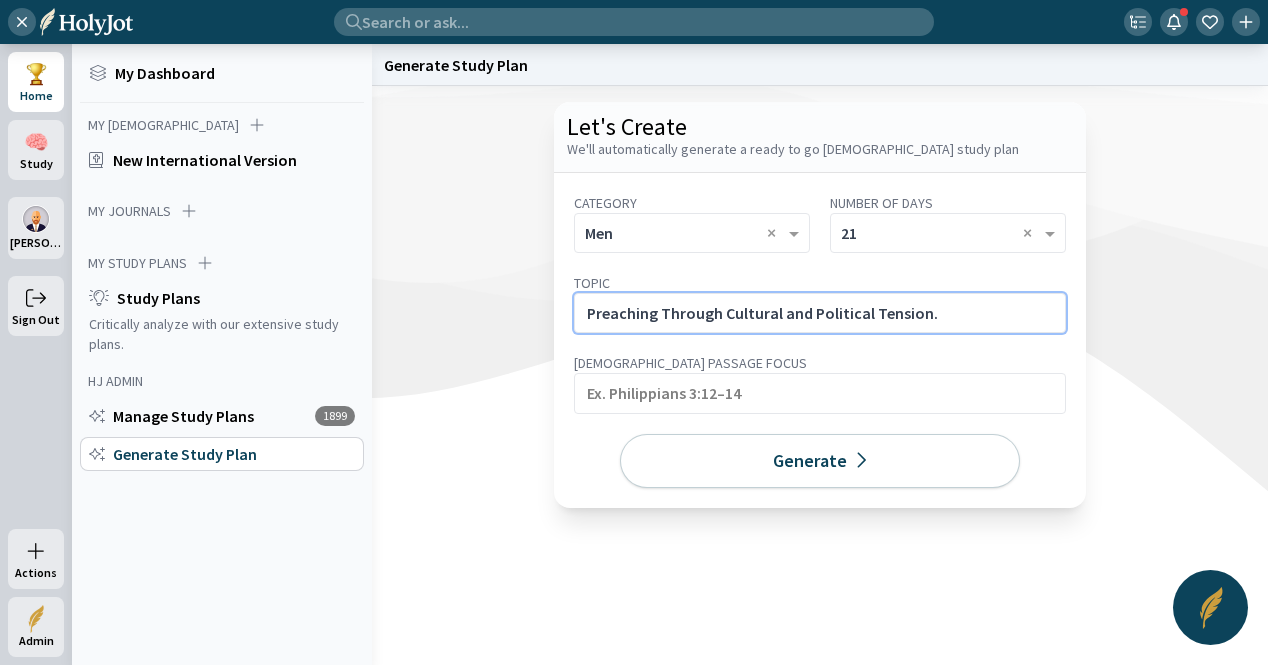 click on "Preaching Through Cultural and Political Tension." 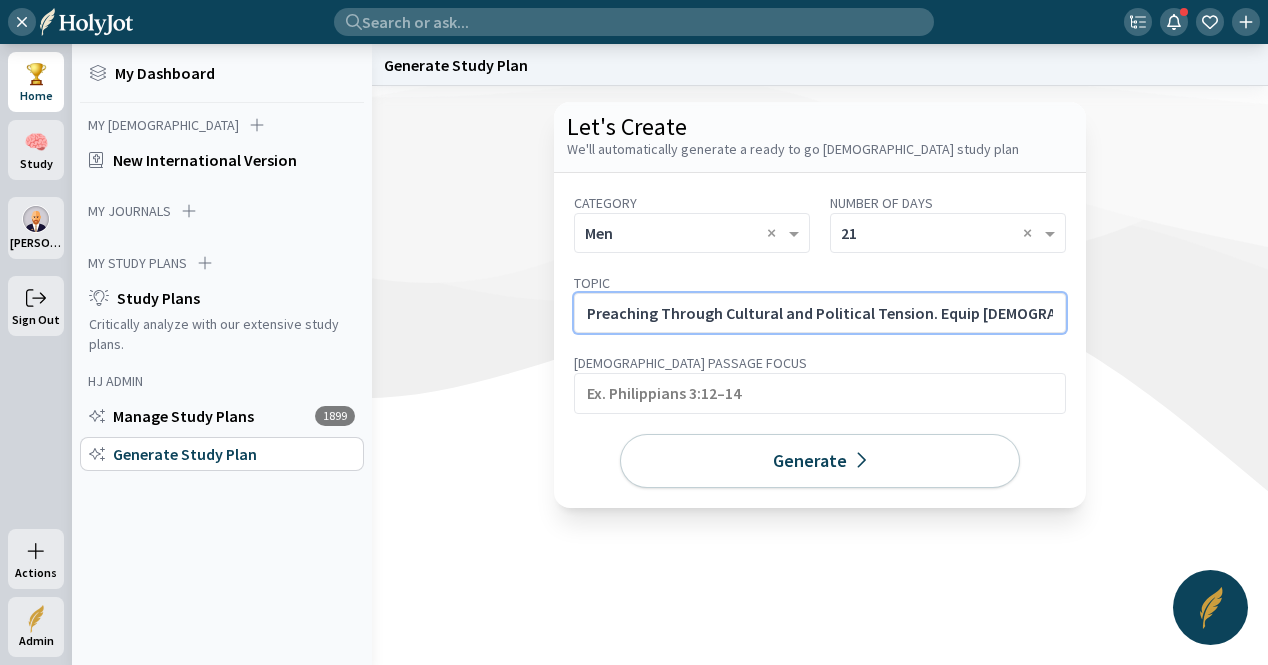scroll, scrollTop: 0, scrollLeft: 736, axis: horizontal 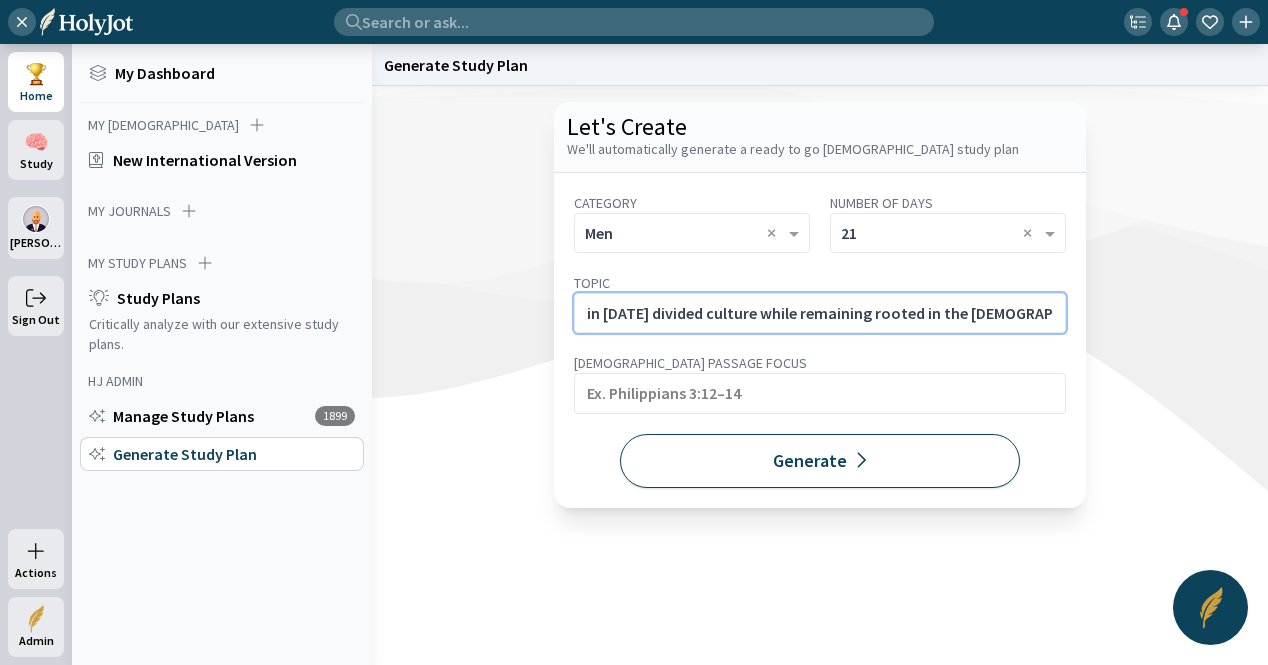 type on "Preaching Through Cultural and Political Tension. Equip [DEMOGRAPHIC_DATA] to preach truth with love in [DATE] divided culture while remaining rooted in the [DEMOGRAPHIC_DATA] and not swayed by fear." 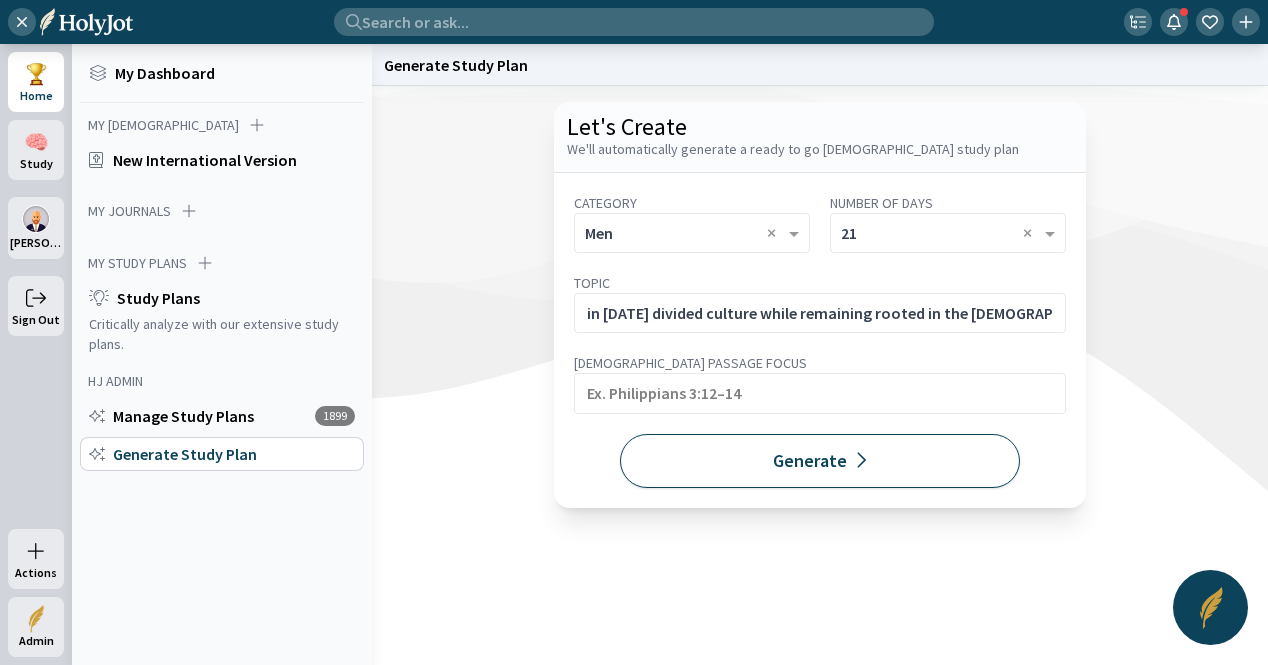 scroll, scrollTop: 0, scrollLeft: 0, axis: both 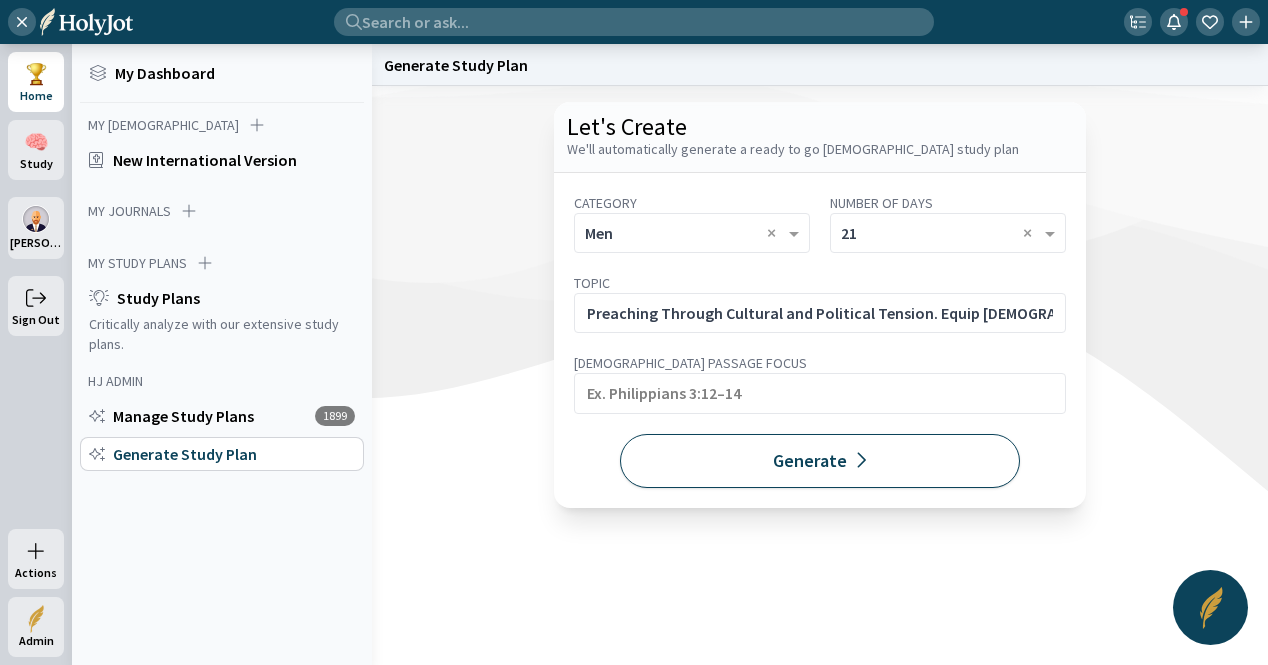 click on "Generate" 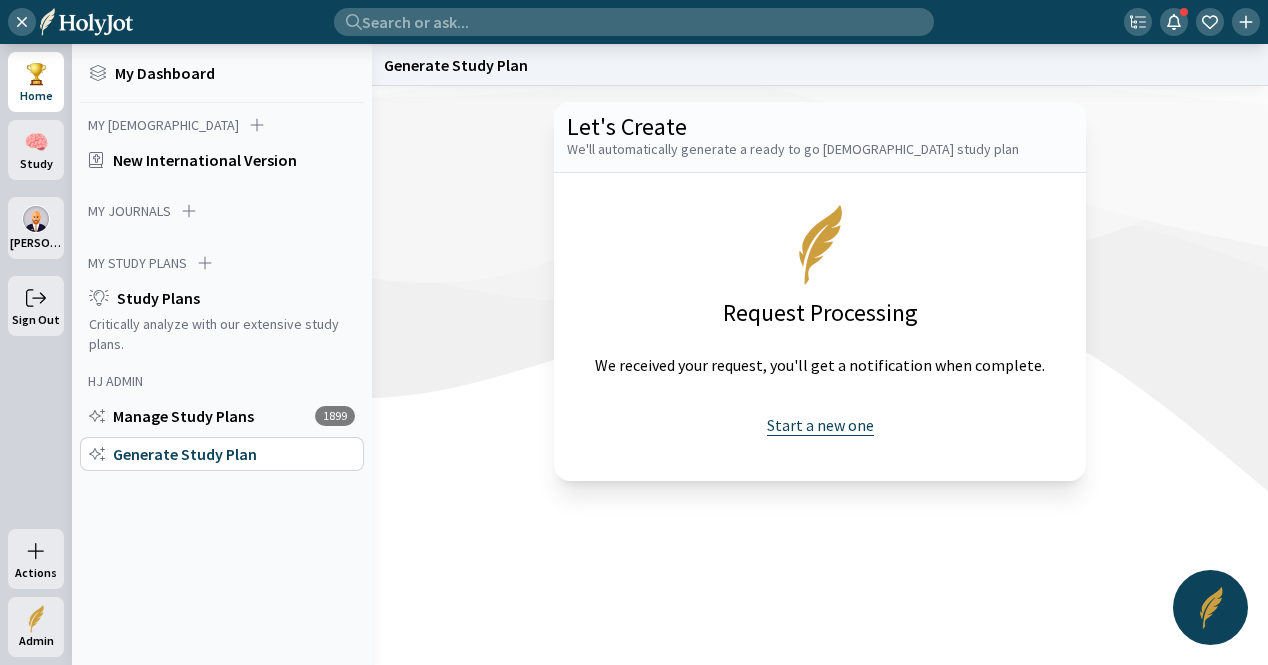 click on "Start a new one" 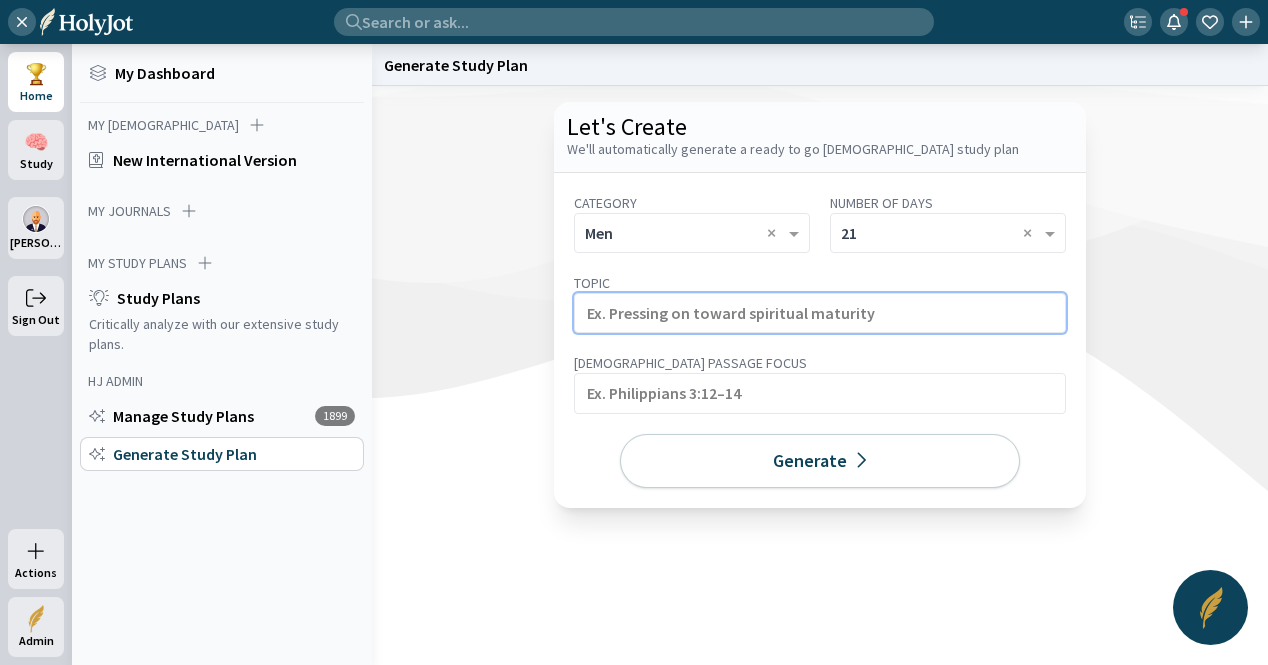 click 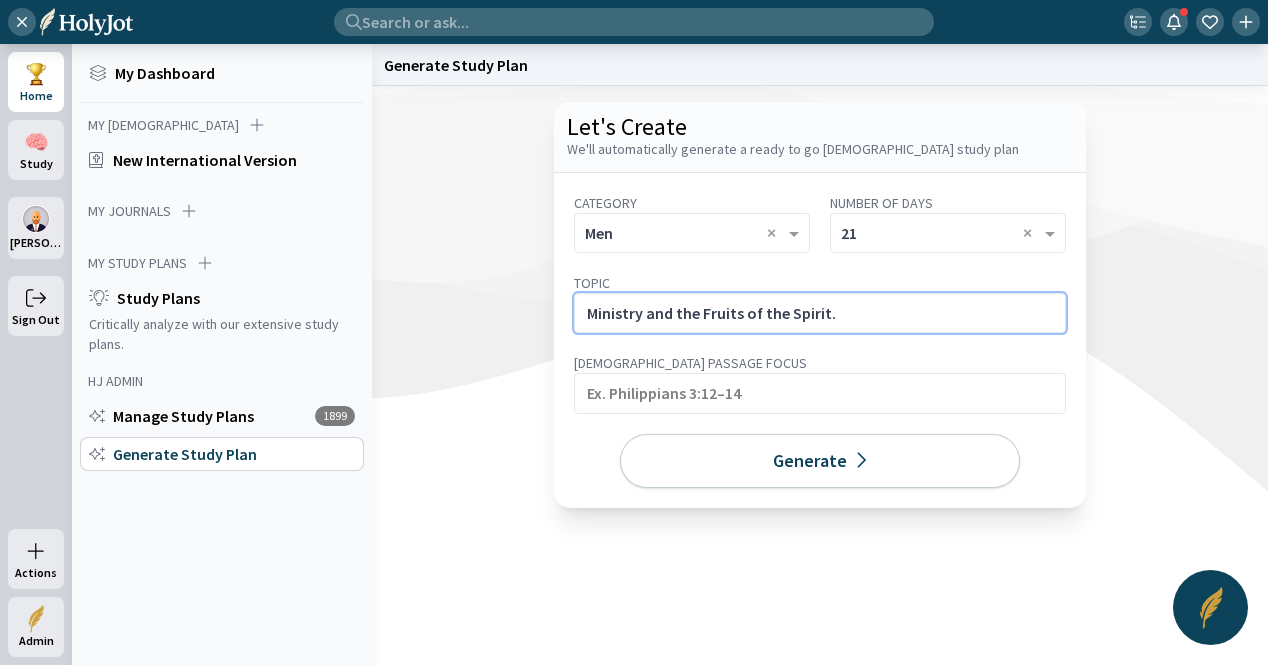 click on "Ministry and the Fruits of the Spirit." 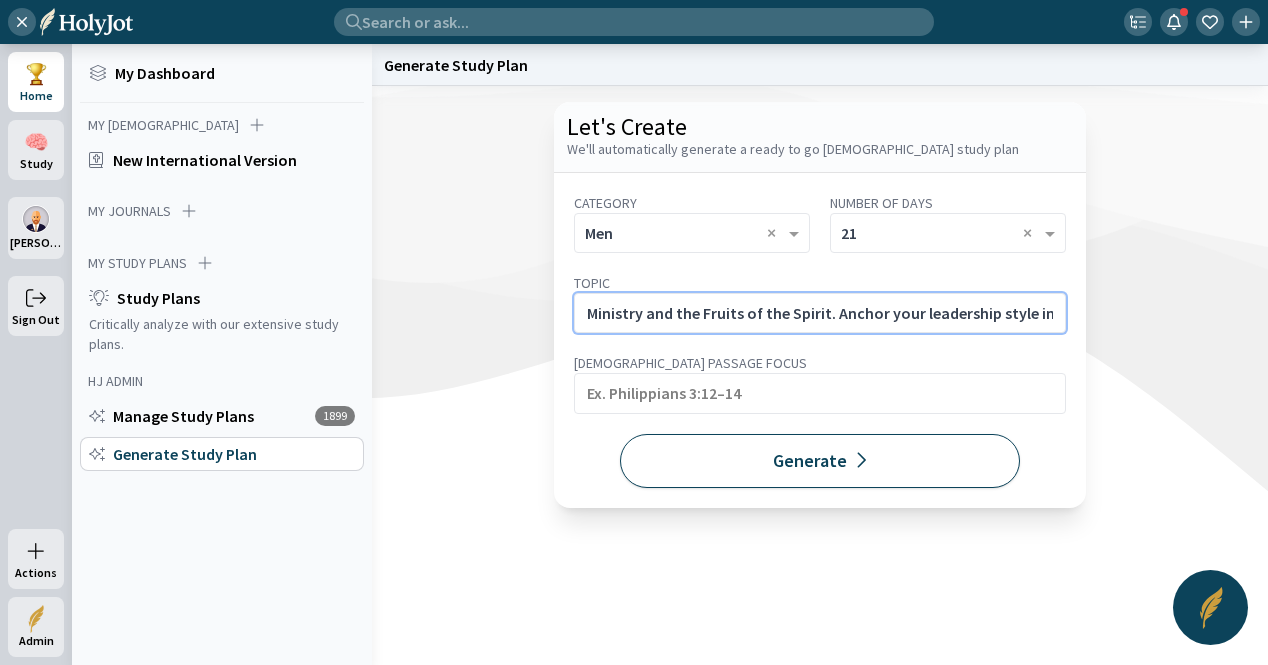 scroll, scrollTop: 0, scrollLeft: 542, axis: horizontal 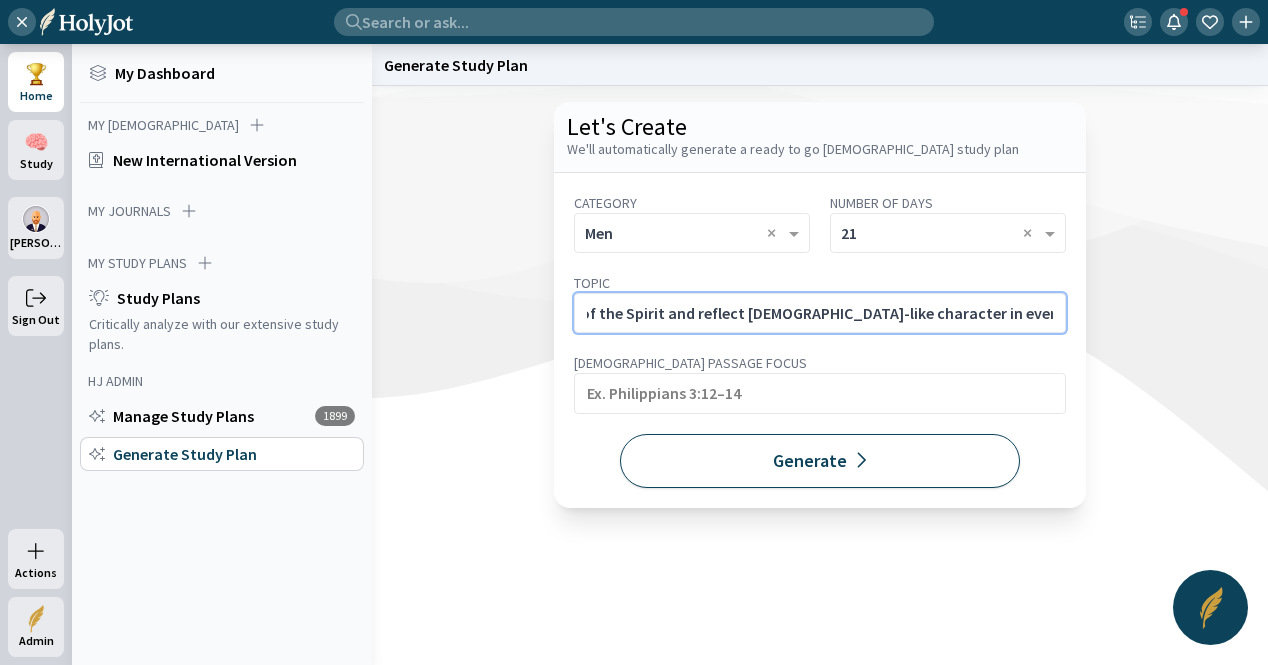 type on "Ministry and the Fruits of the Spirit. Anchor your leadership style in the Fruit of the Spirit and reflect [DEMOGRAPHIC_DATA]-like character in every ministry situation." 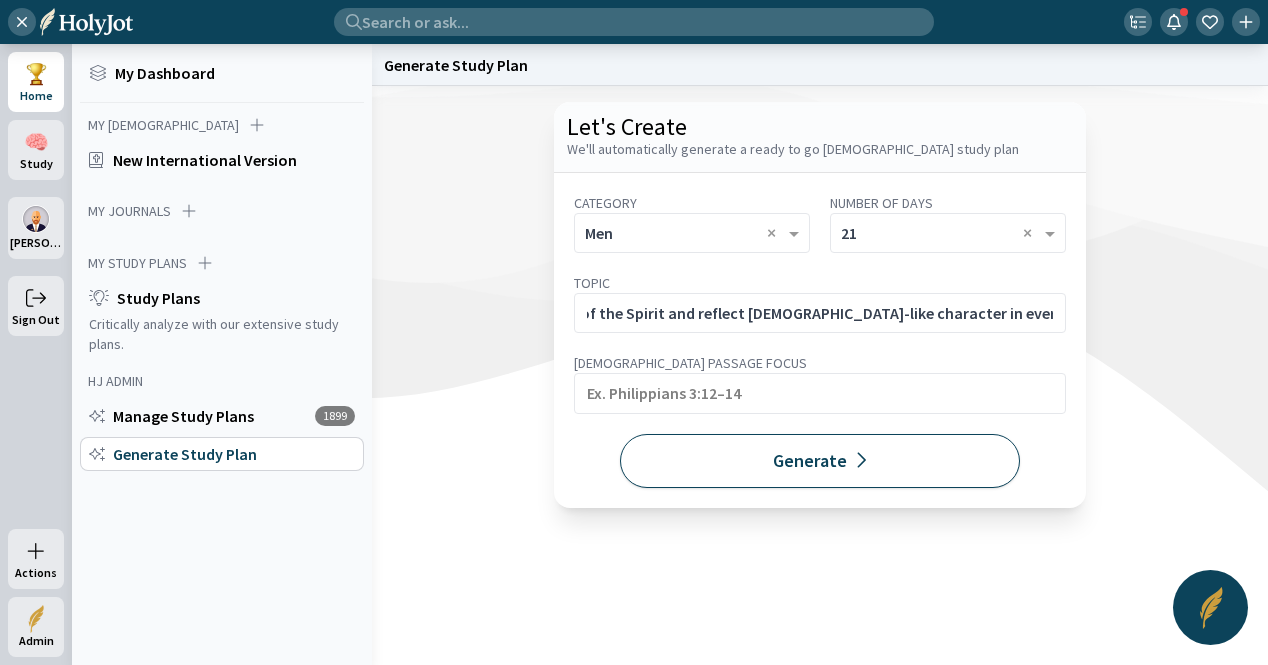 click on "Generate" 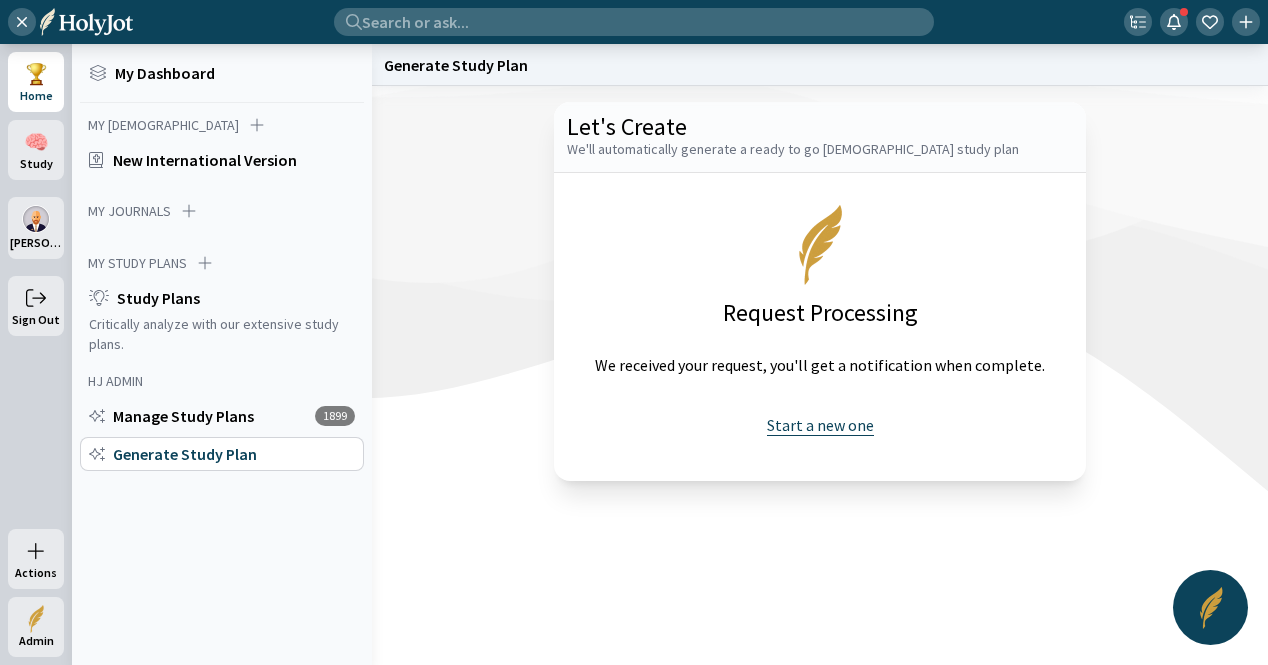 click on "Start a new one" 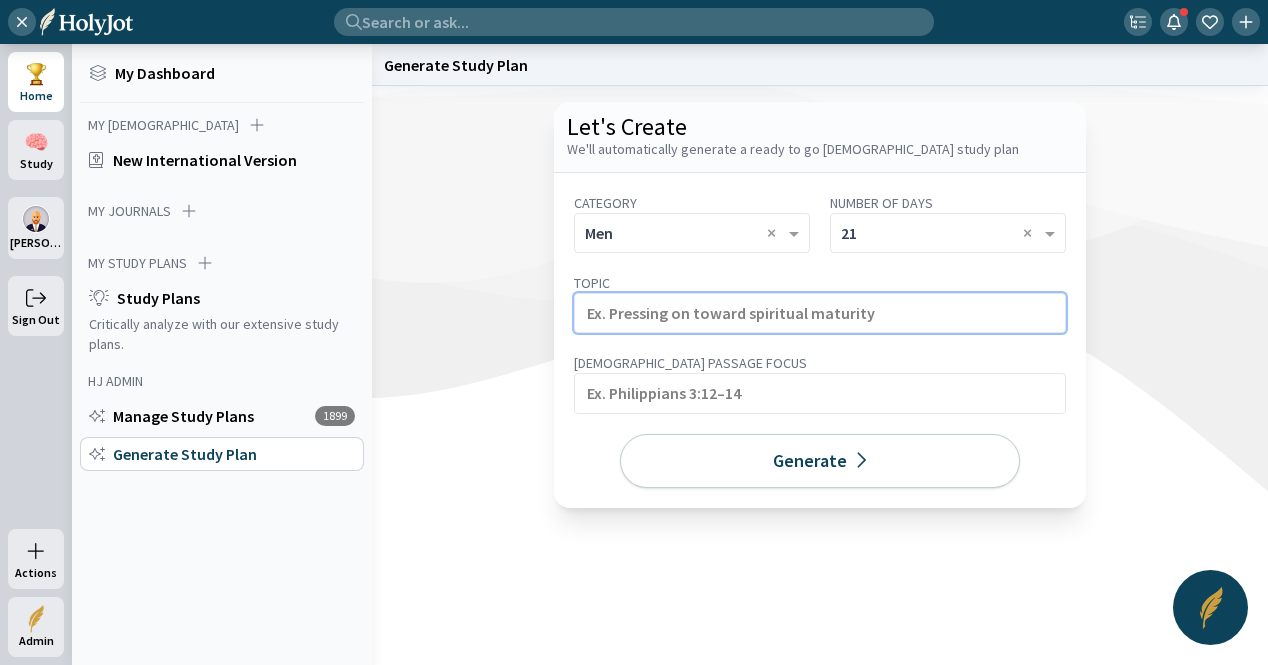 click 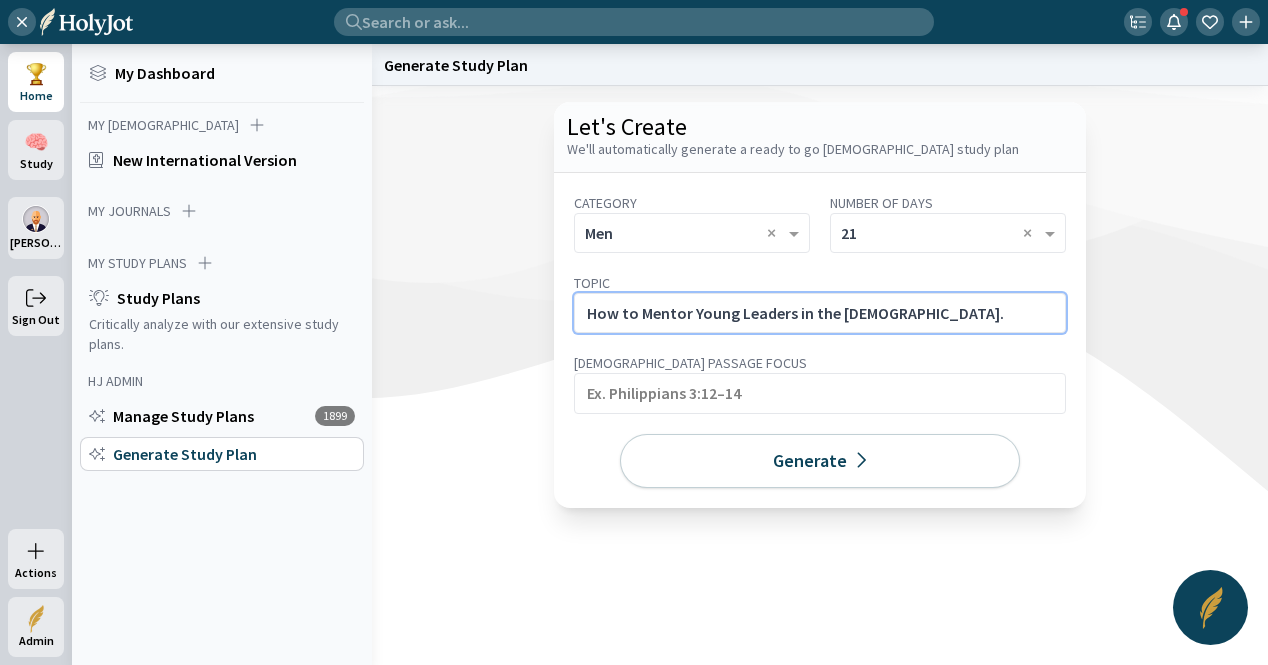 click on "How to Mentor Young Leaders in the [DEMOGRAPHIC_DATA]." 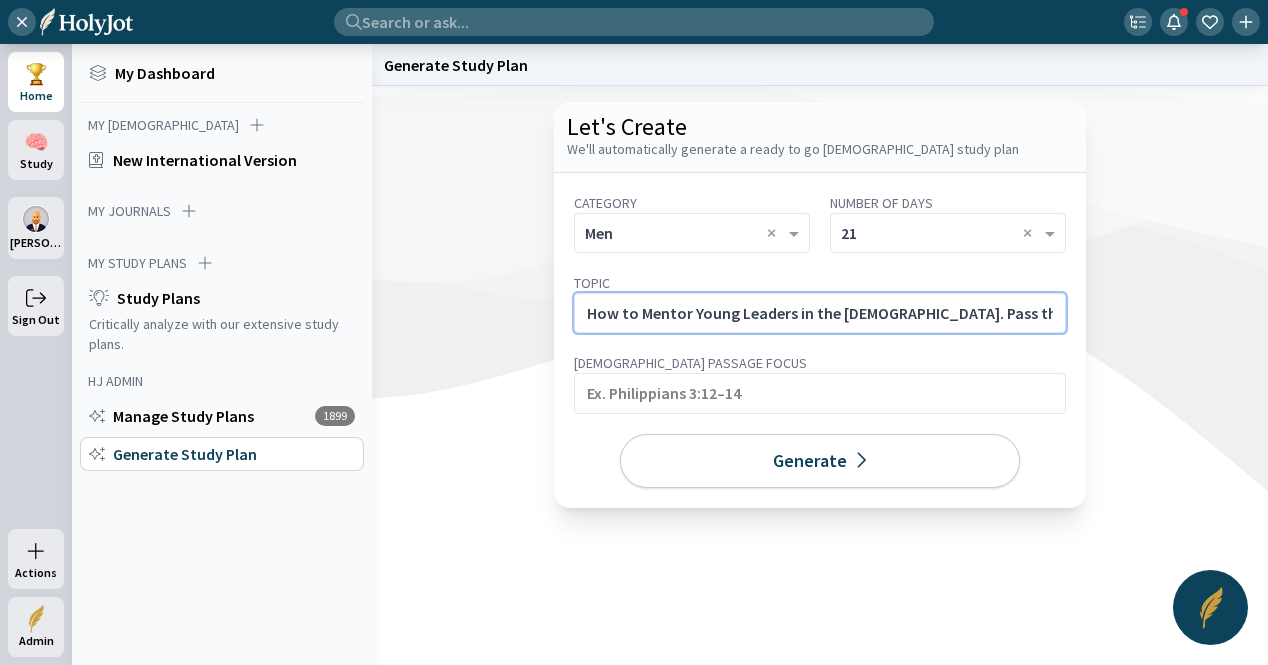 scroll, scrollTop: 0, scrollLeft: 724, axis: horizontal 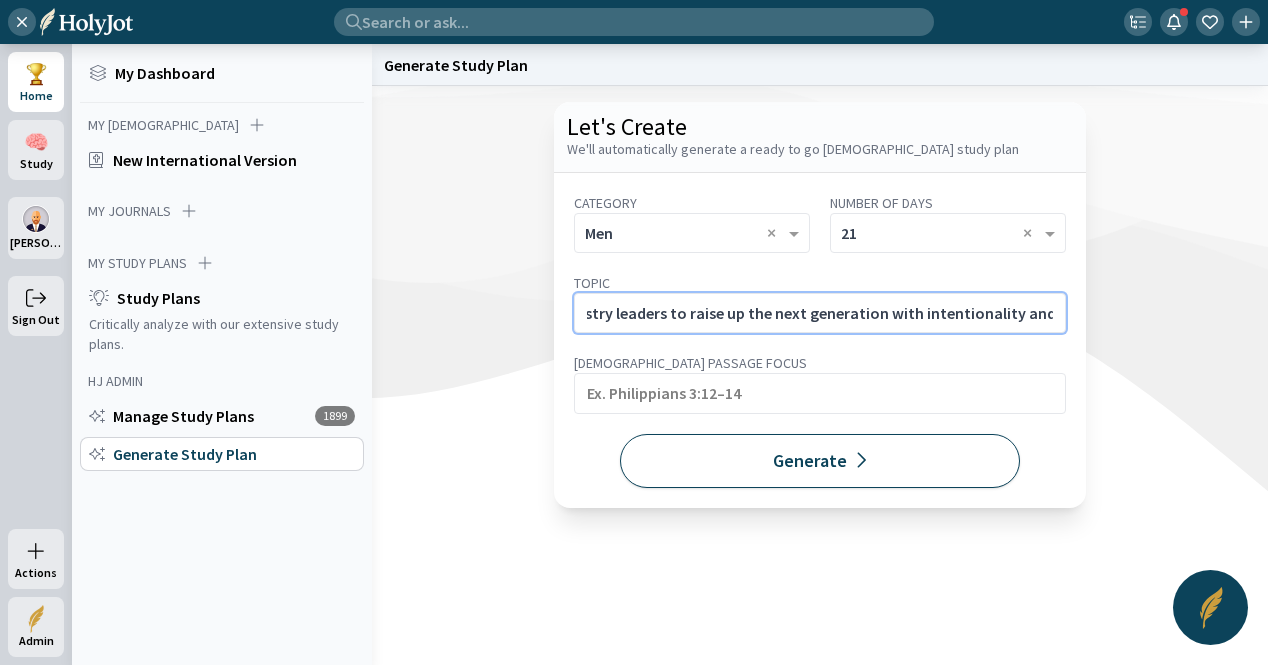 type on "How to Mentor Young Leaders in the [DEMOGRAPHIC_DATA]. Pass the baton well—this study equips ministry leaders to raise up the next generation with intentionality and [DEMOGRAPHIC_DATA] foundation." 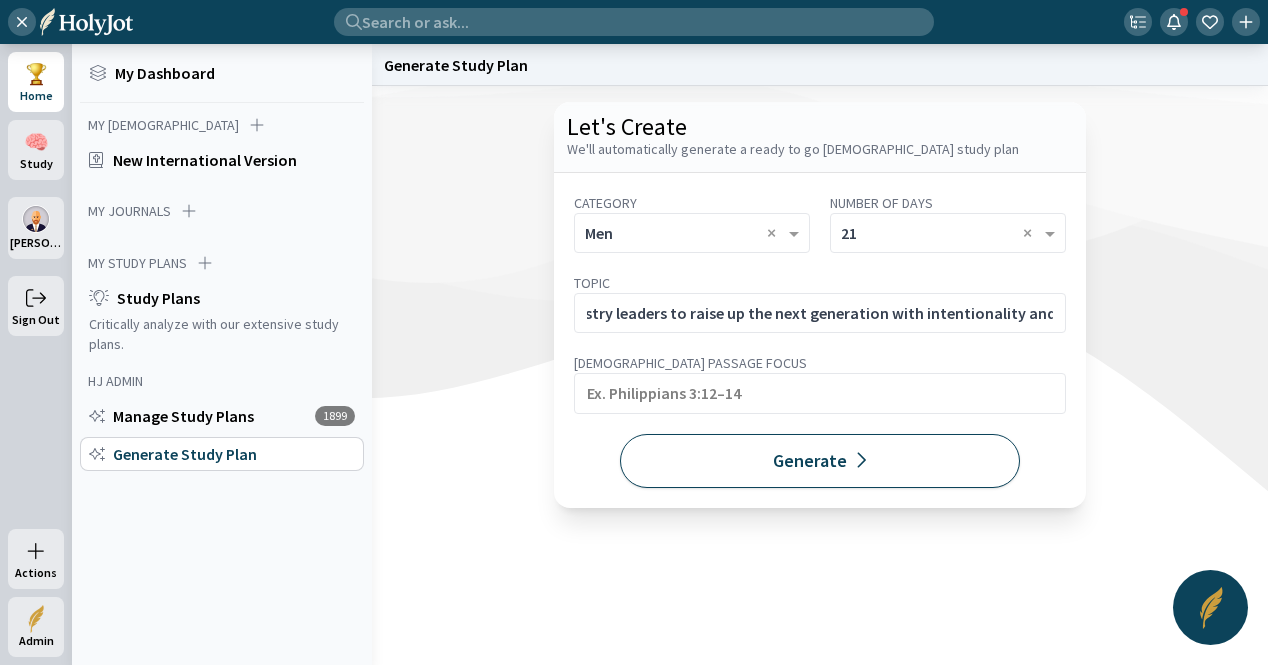 click on "Generate" 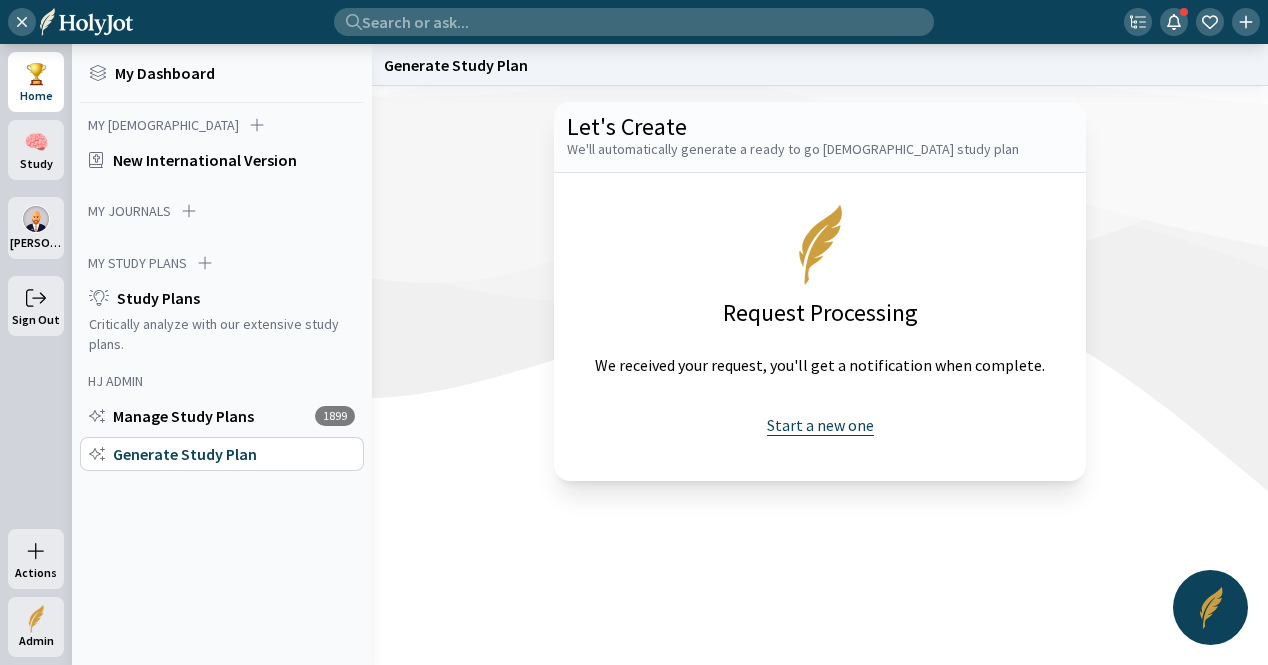 click on "Start a new one" 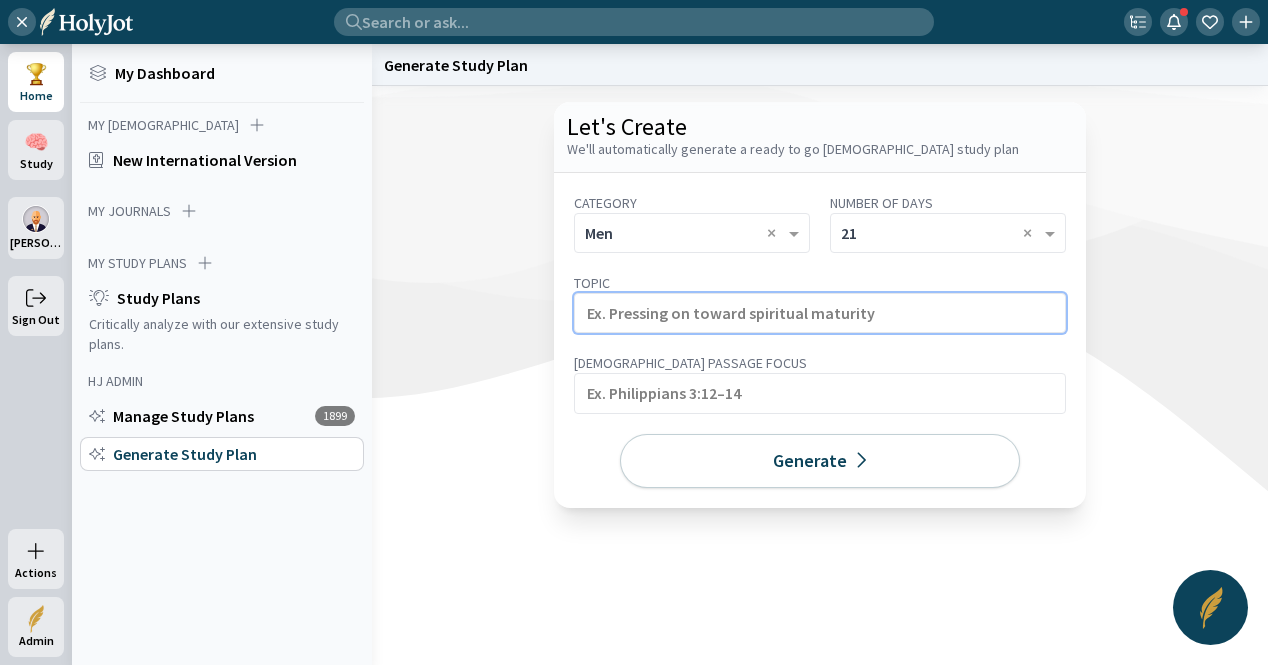 click 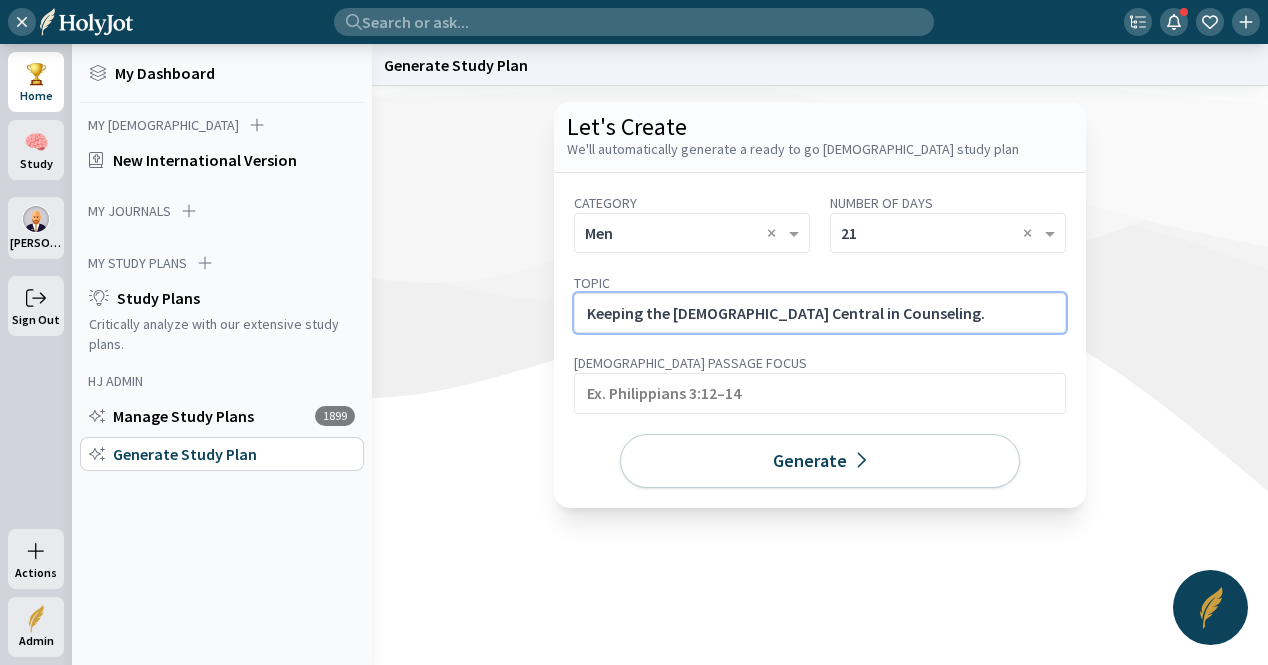 click on "Keeping the [DEMOGRAPHIC_DATA] Central in Counseling." 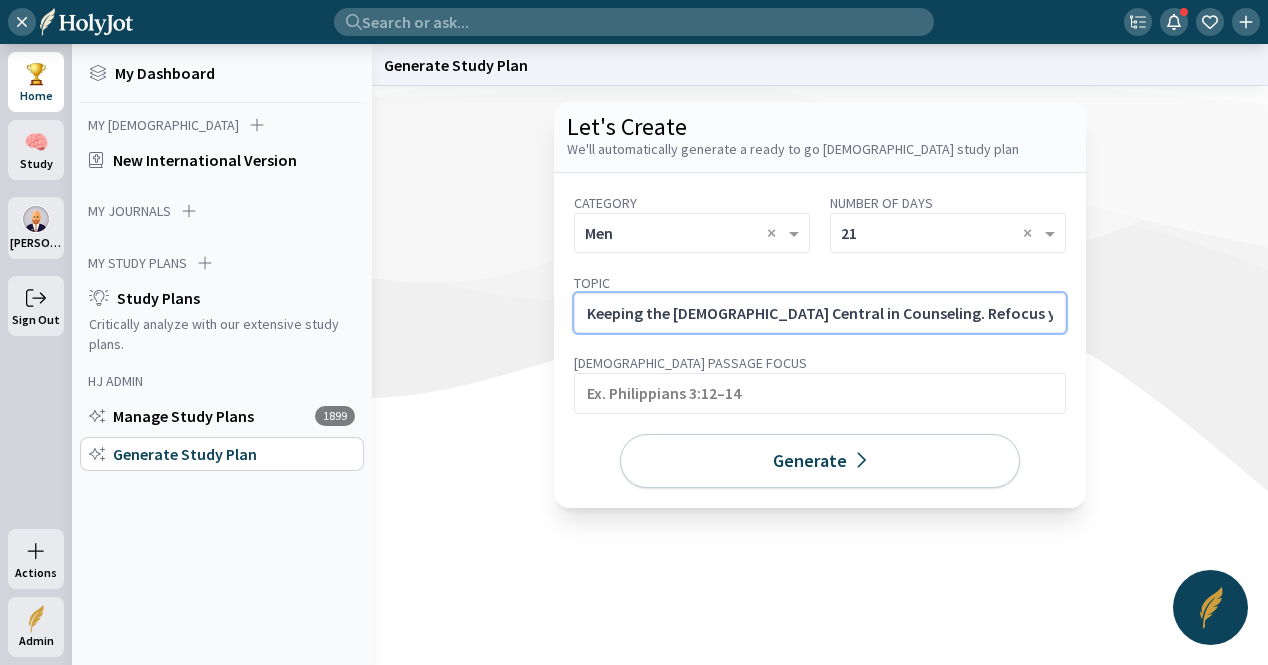 scroll, scrollTop: 0, scrollLeft: 647, axis: horizontal 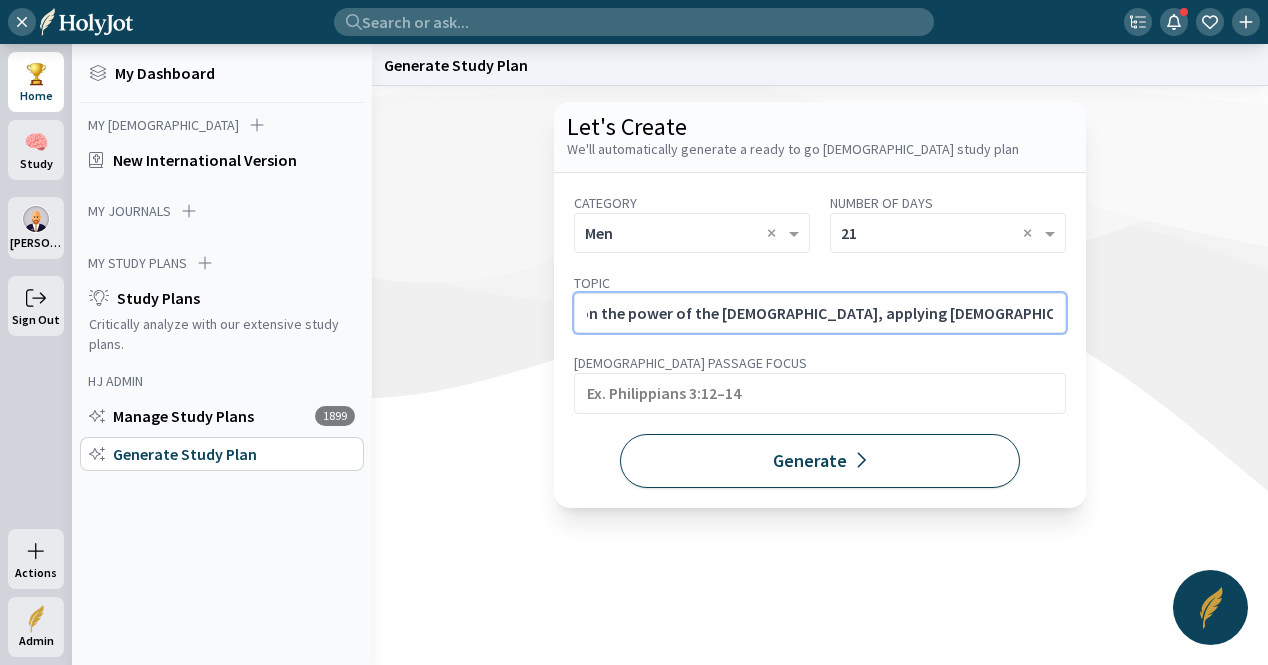 type on "Keeping the [DEMOGRAPHIC_DATA] Central in Counseling. Refocus your counseling ministry on the power of the [DEMOGRAPHIC_DATA], applying [DEMOGRAPHIC_DATA] truth to emotional and spiritual struggles." 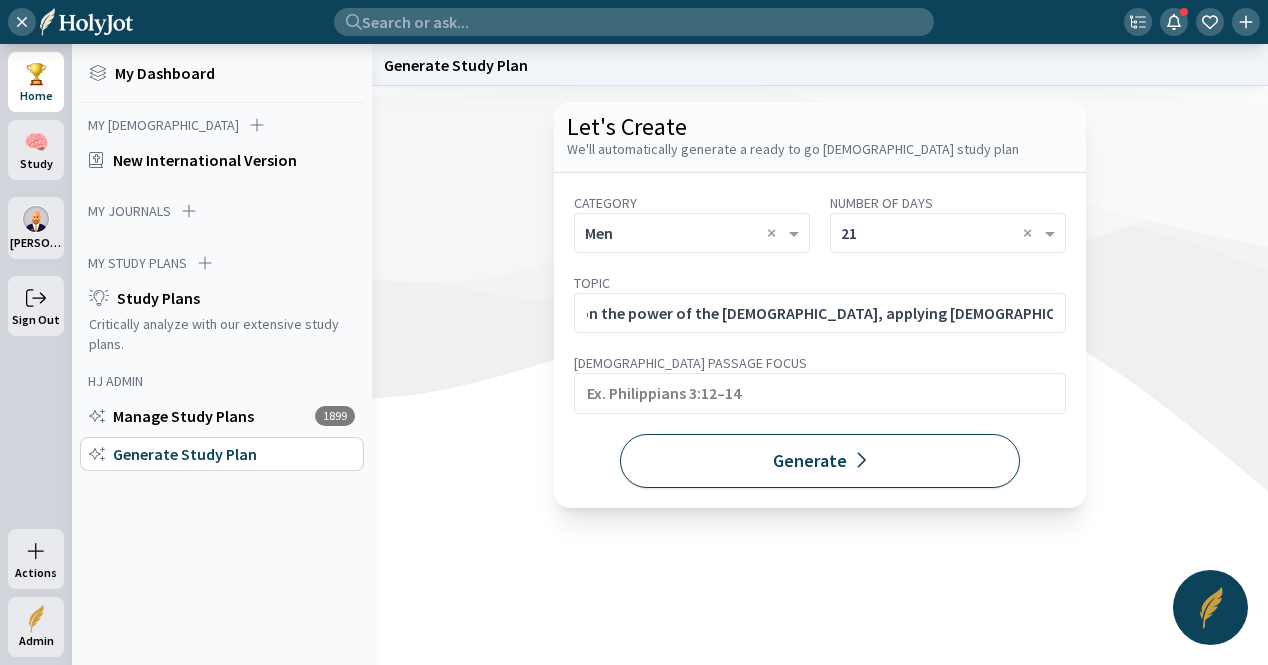 scroll, scrollTop: 0, scrollLeft: 0, axis: both 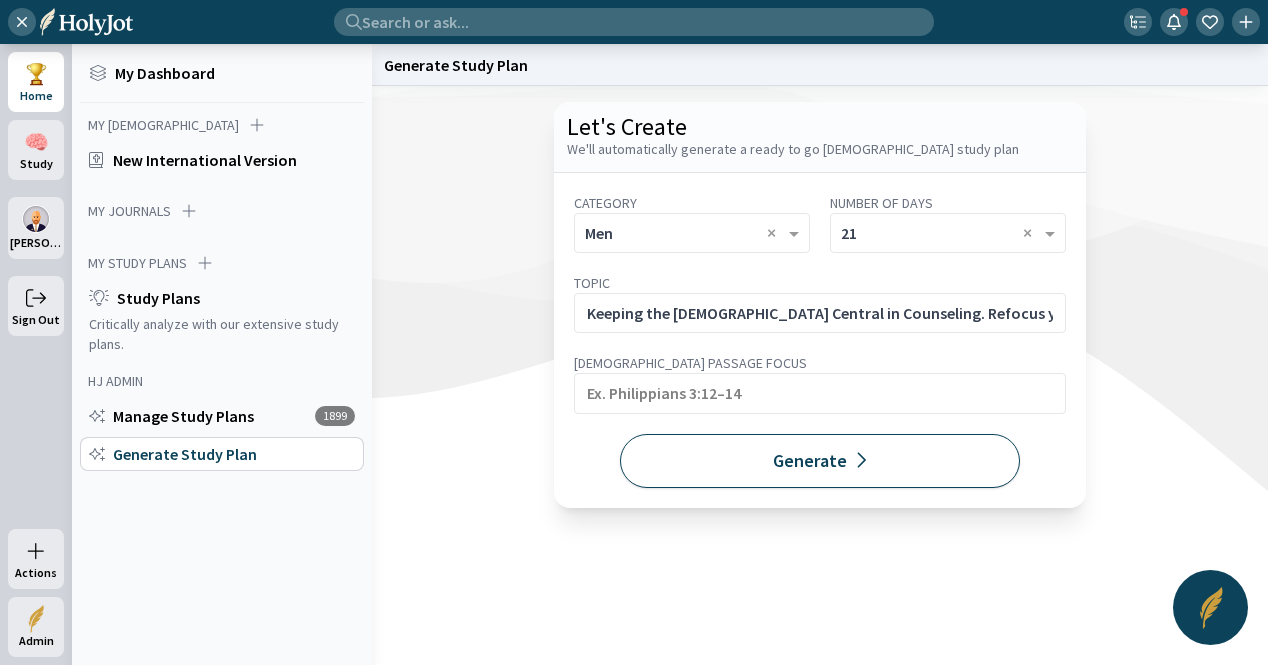 click on "Generate" 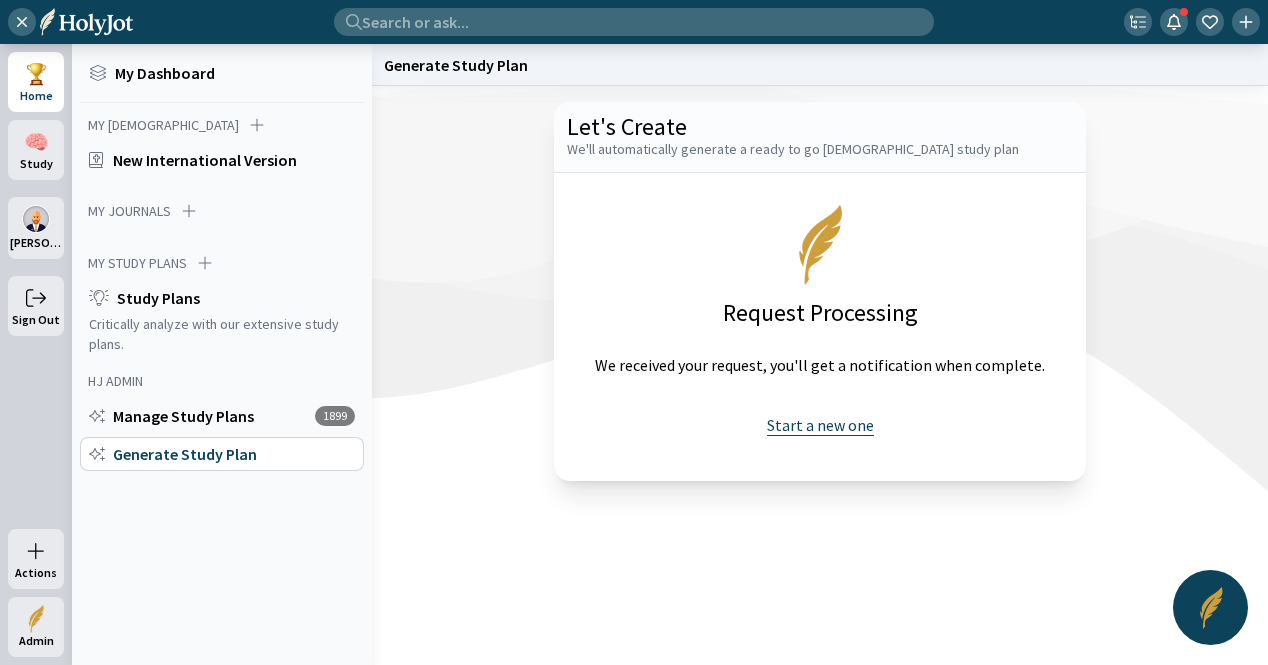click on "Start a new one" 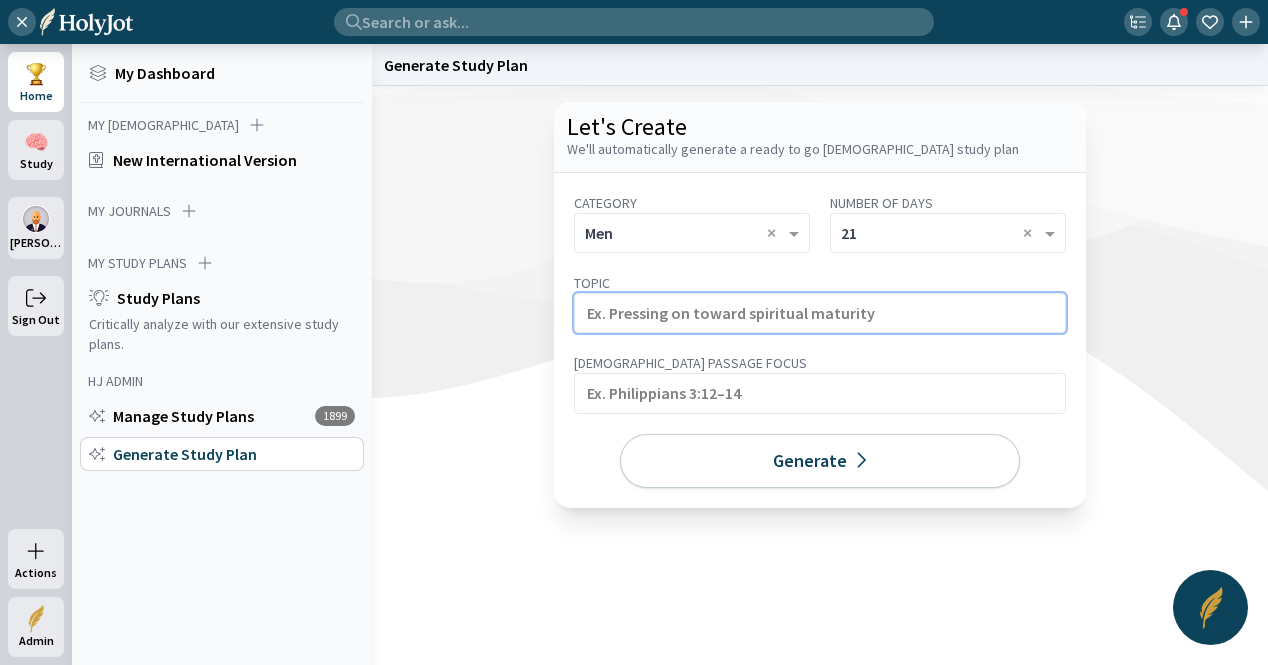 click 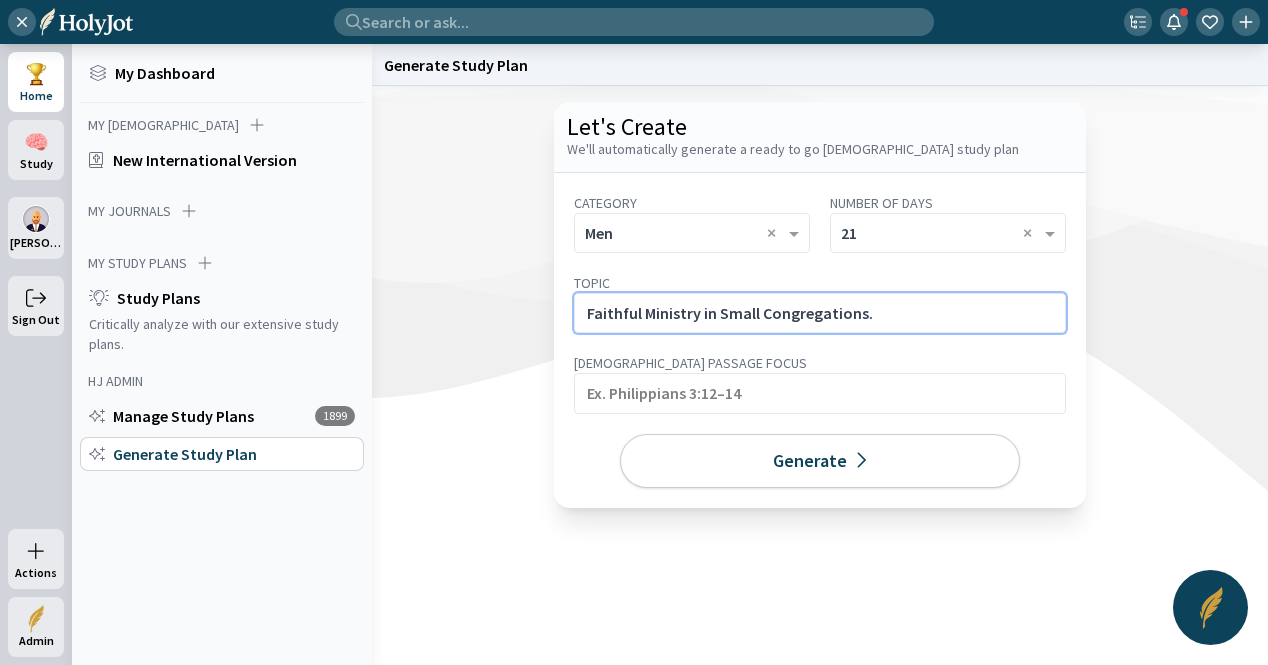 click on "Faithful Ministry in Small Congregations." 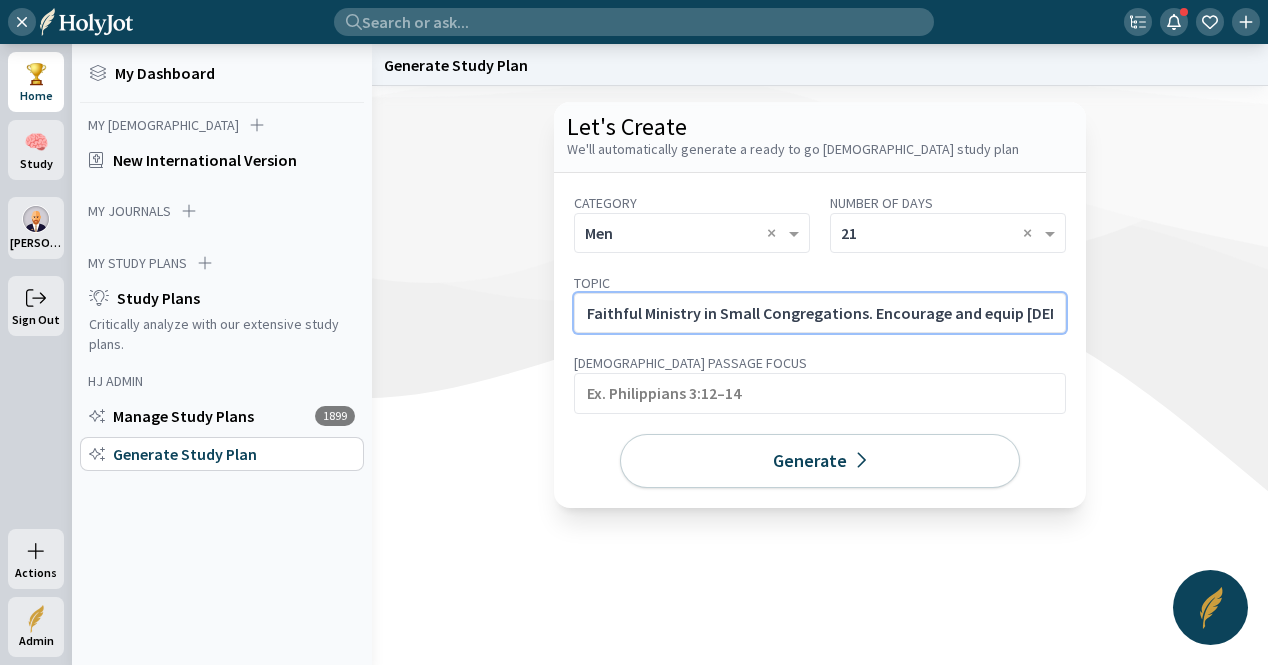 scroll, scrollTop: 0, scrollLeft: 614, axis: horizontal 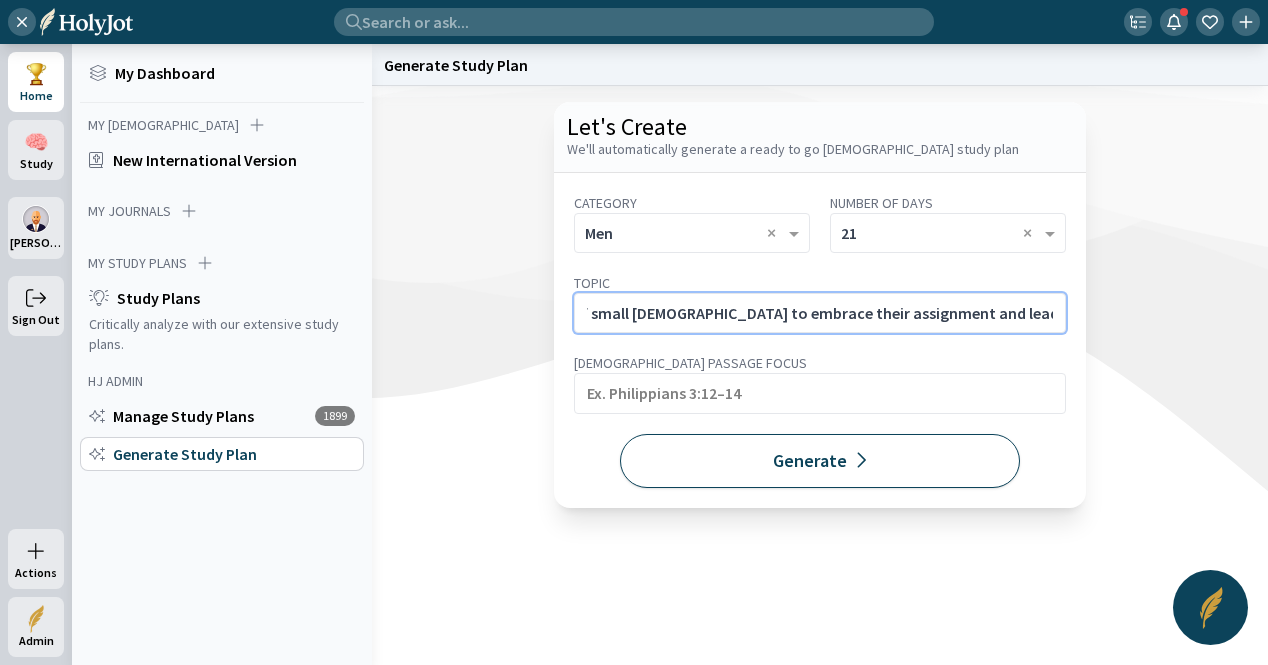 type on "Faithful Ministry in Small Congregations. Encourage and equip [DEMOGRAPHIC_DATA] of small [DEMOGRAPHIC_DATA] to embrace their assignment and lead with joy, faith, and fruitfulness." 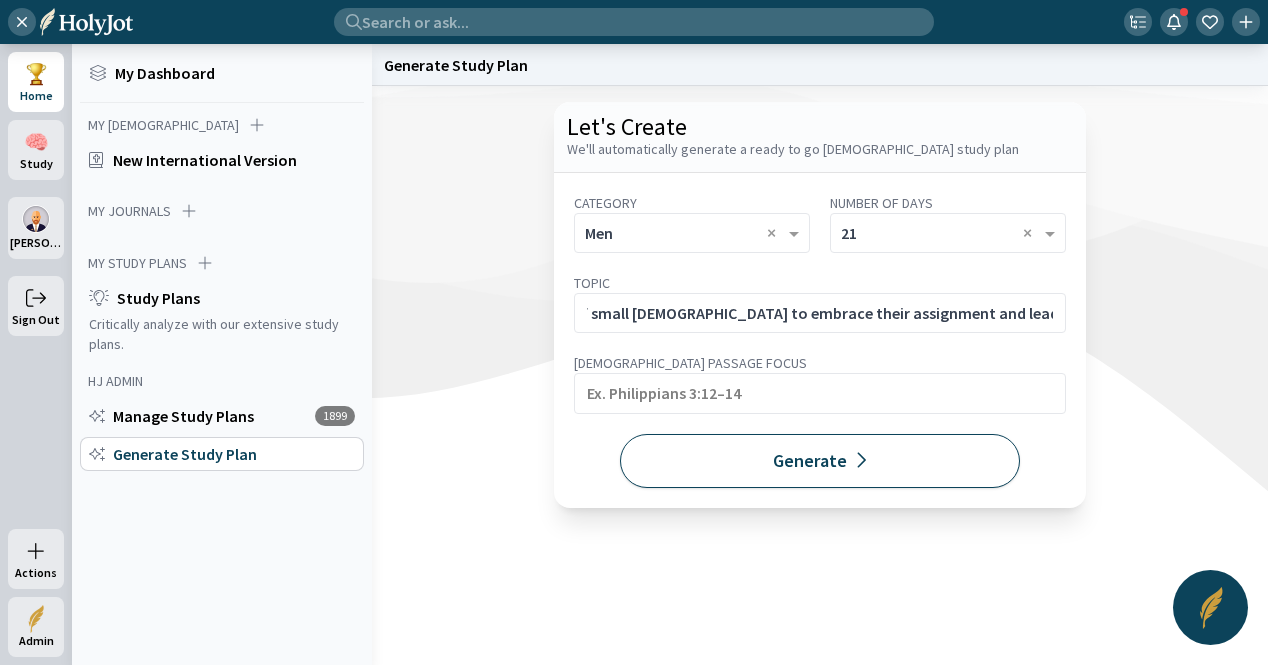 scroll, scrollTop: 0, scrollLeft: 0, axis: both 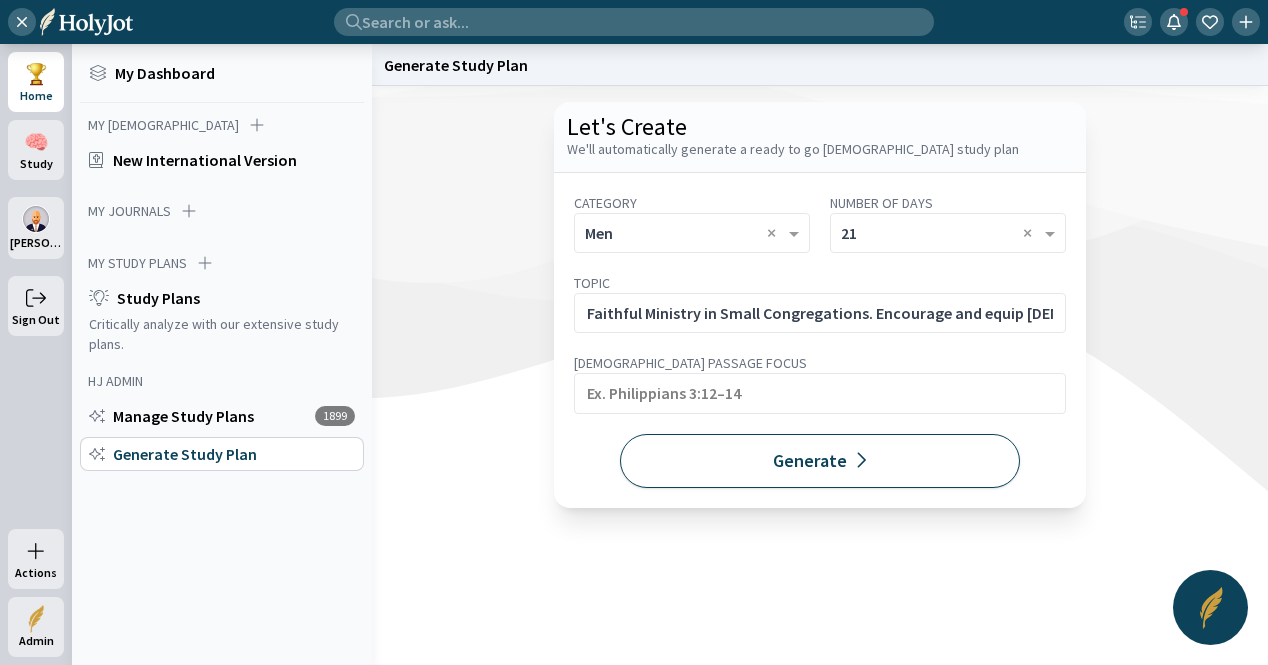 click on "Generate" 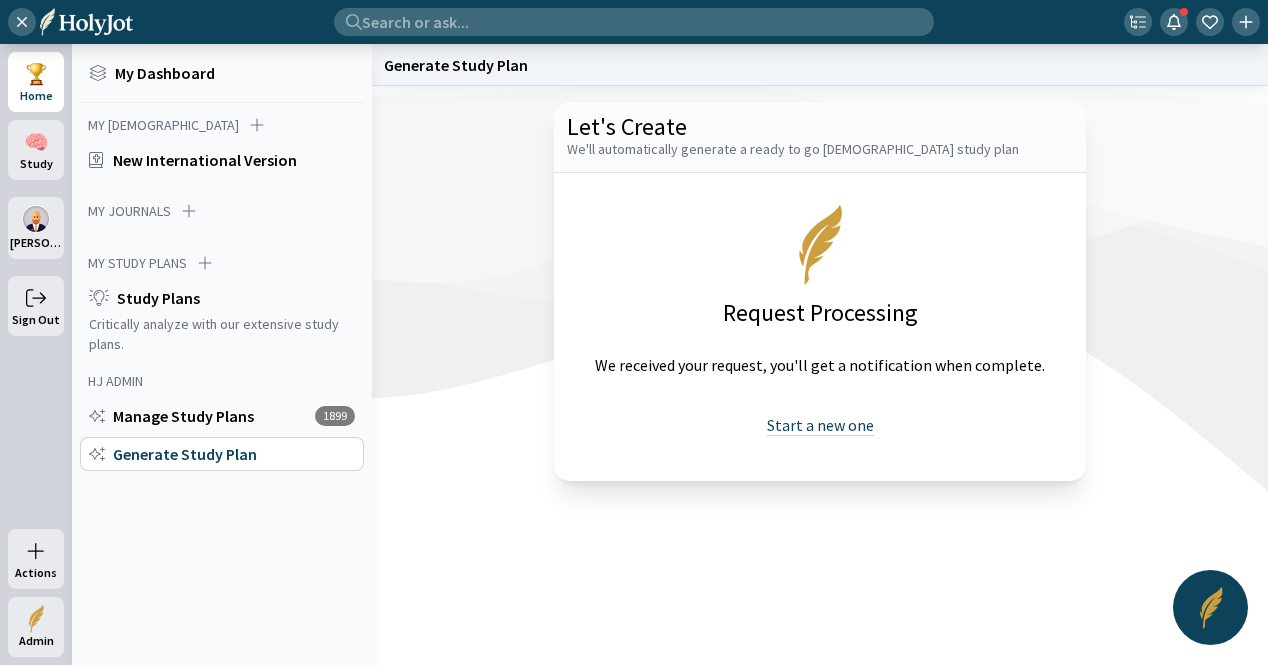 click on "Start a new one" 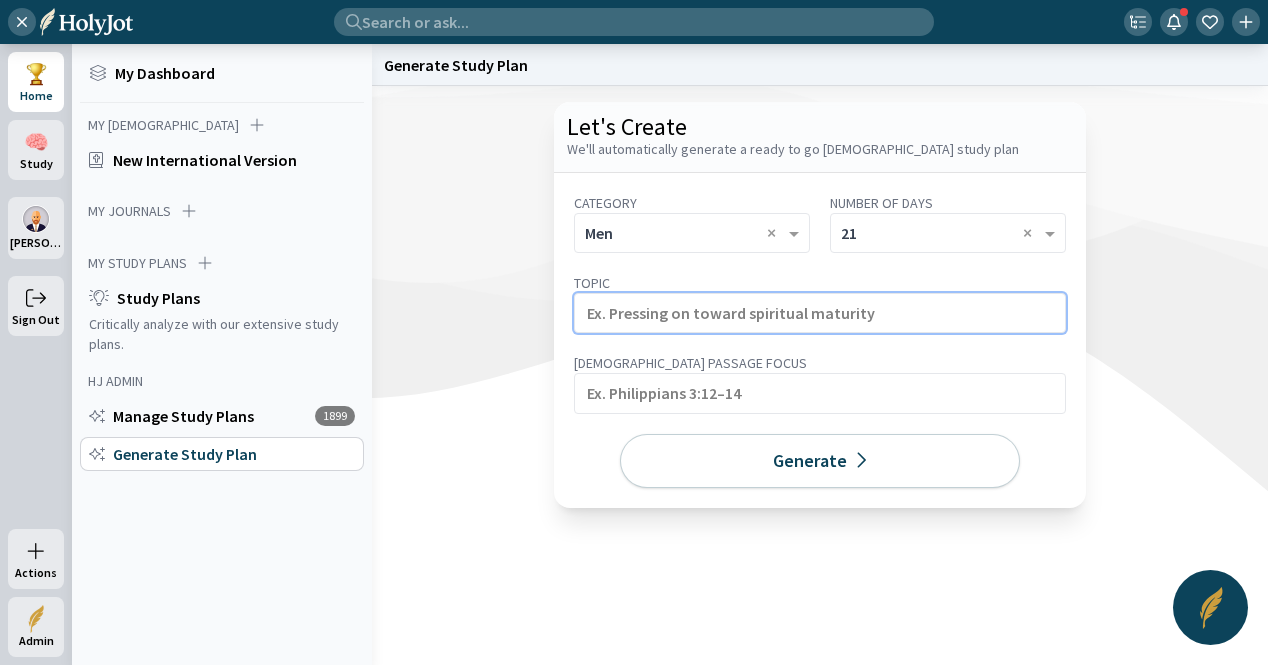 click 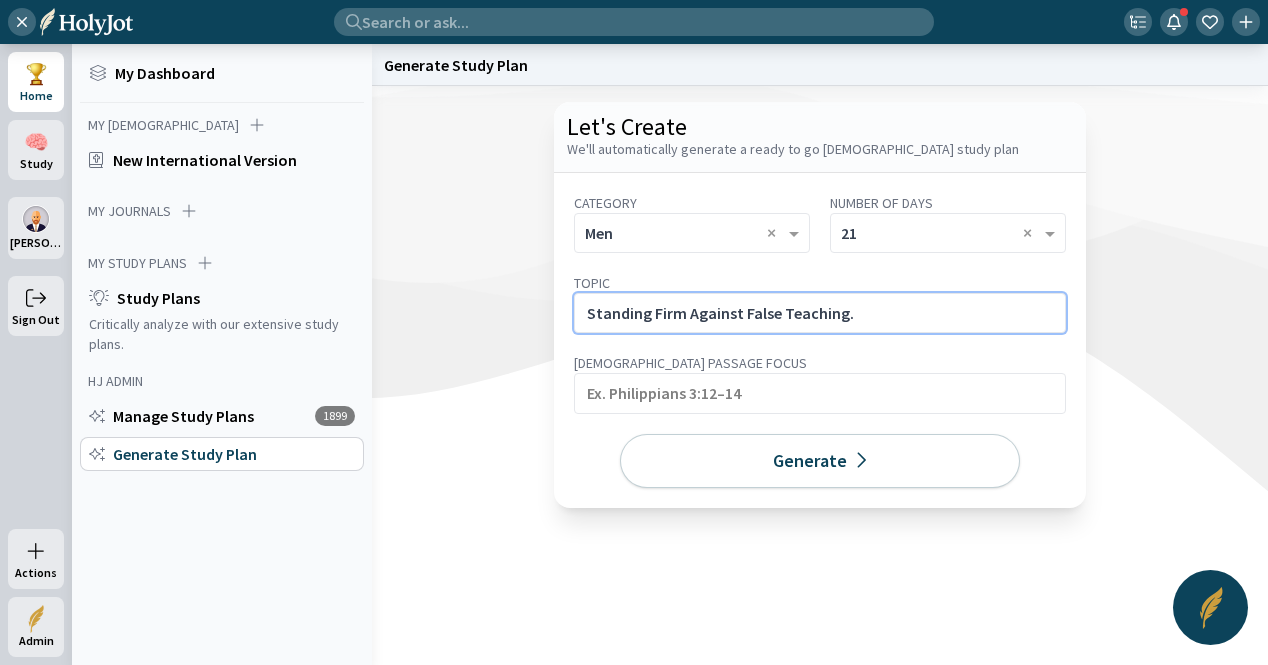 click on "Standing Firm Against False Teaching." 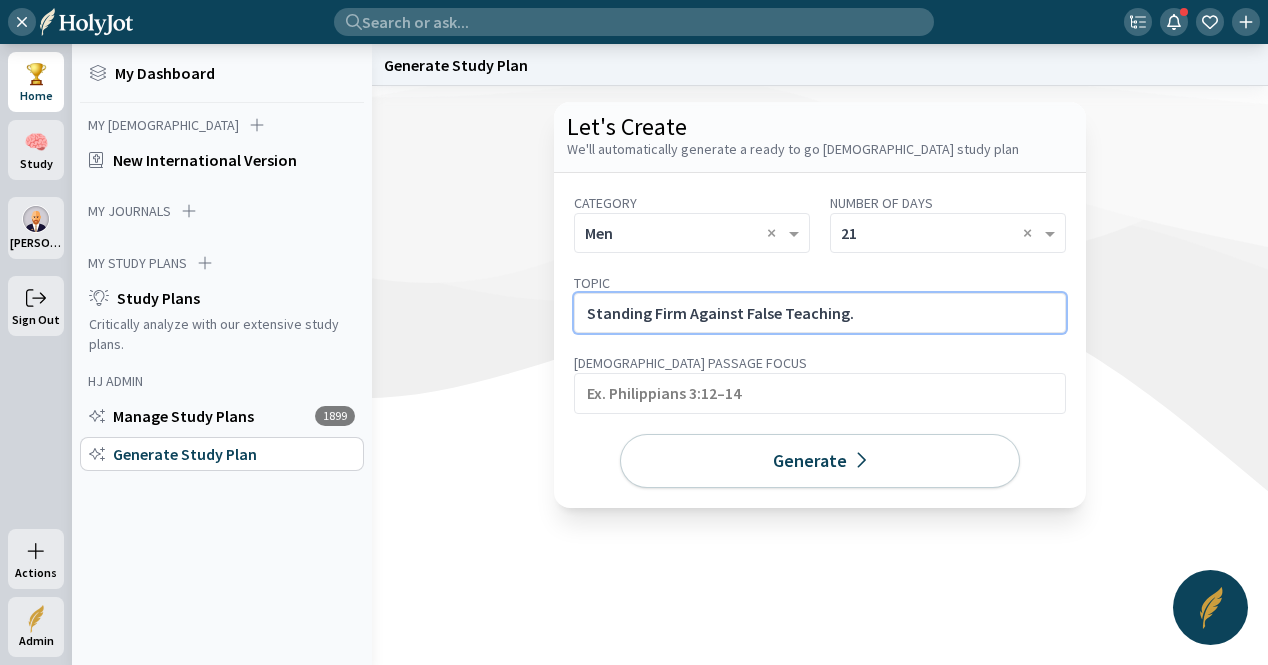paste on "Learn how to protect your congregation from false doctrine with [DEMOGRAPHIC_DATA] discernment and pastoral boldness." 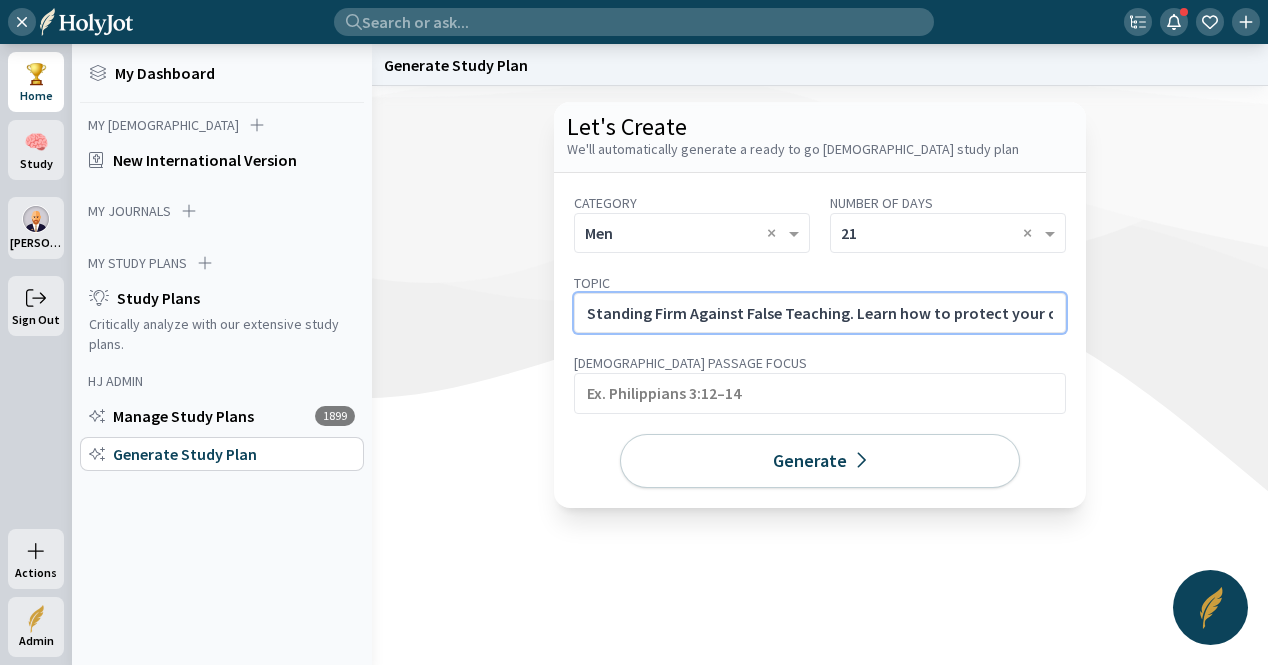 scroll, scrollTop: 0, scrollLeft: 534, axis: horizontal 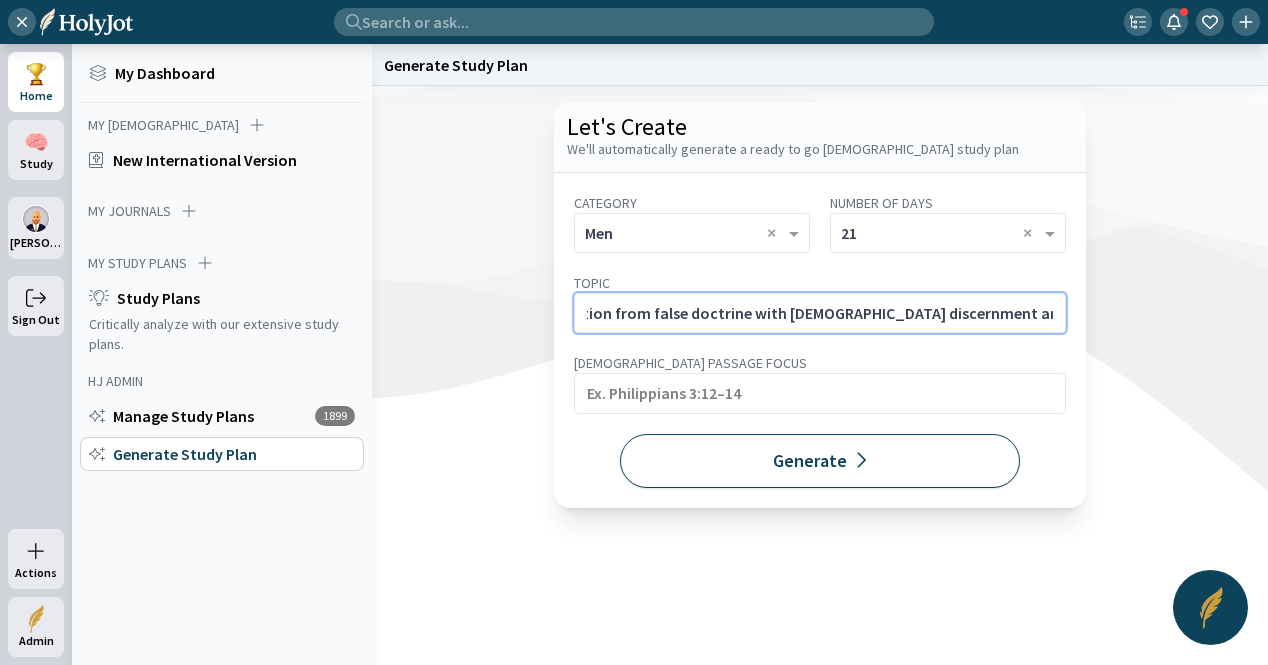 type on "Standing Firm Against False Teaching. Learn how to protect your congregation from false doctrine with [DEMOGRAPHIC_DATA] discernment and pastoral boldness." 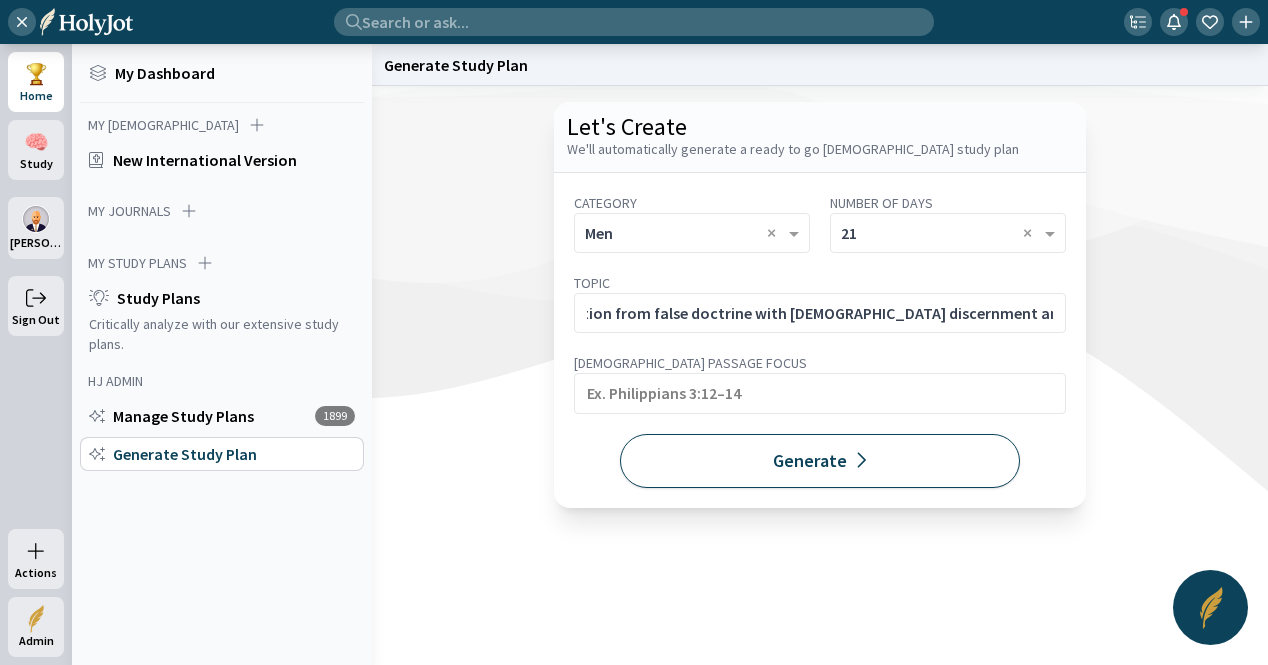 scroll, scrollTop: 0, scrollLeft: 0, axis: both 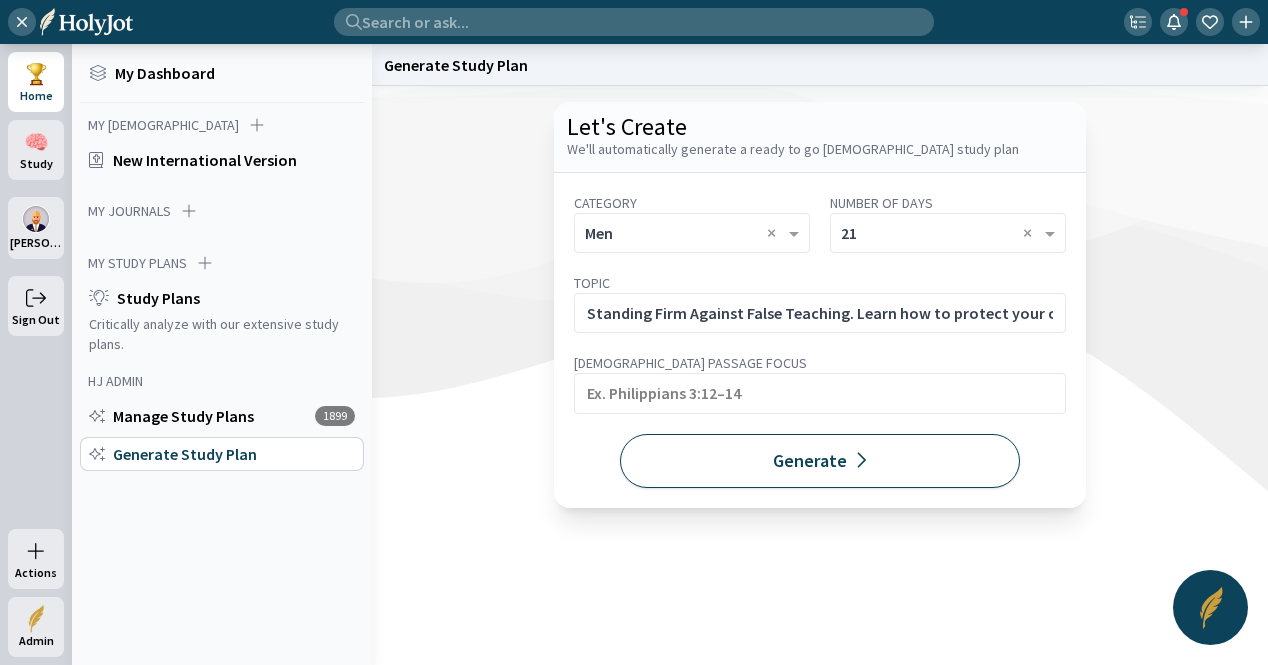 click on "Generate" 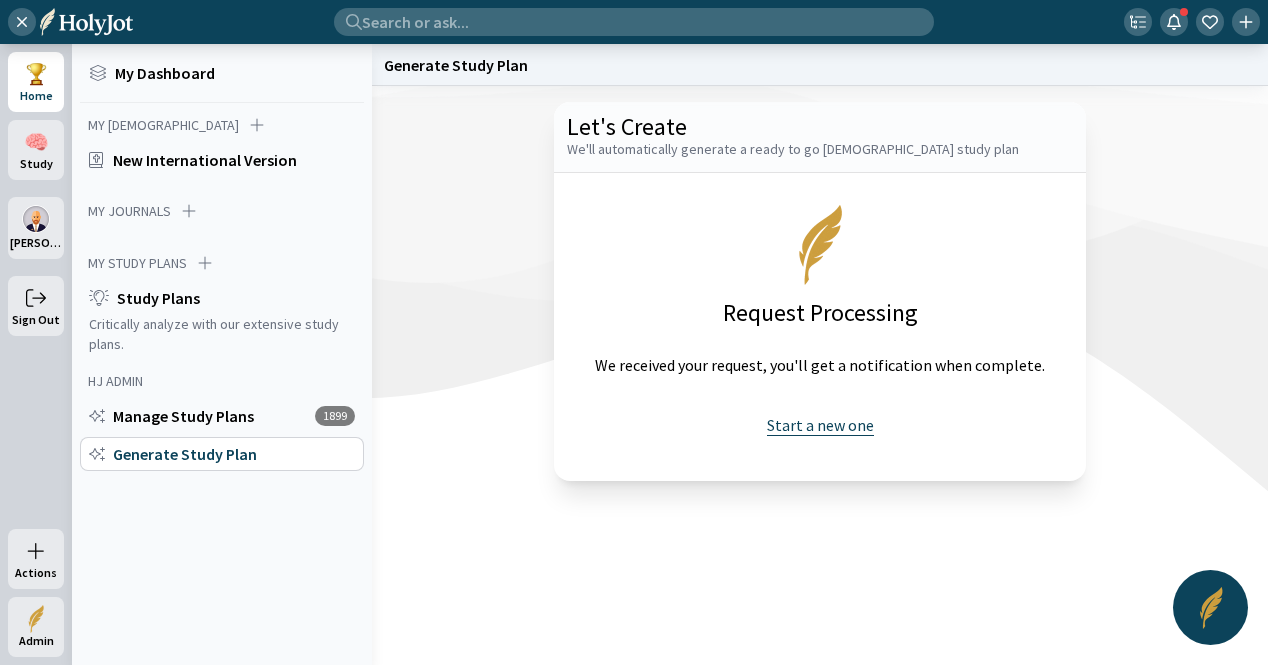 click on "Start a new one" 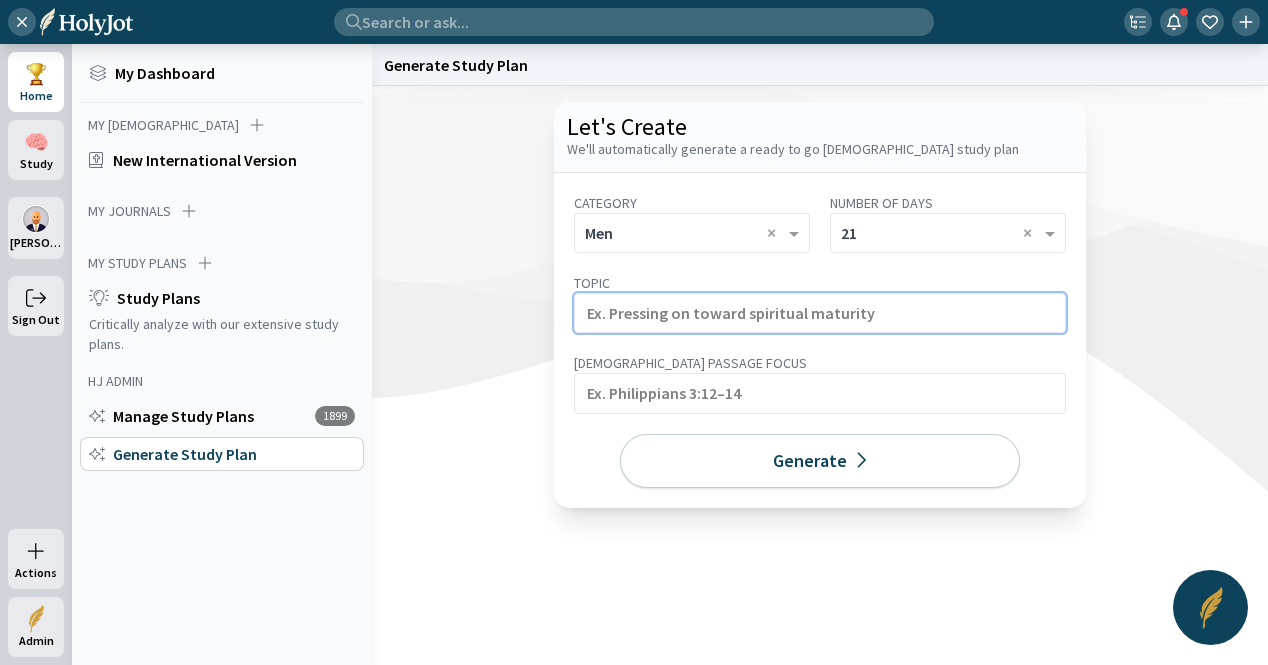 click 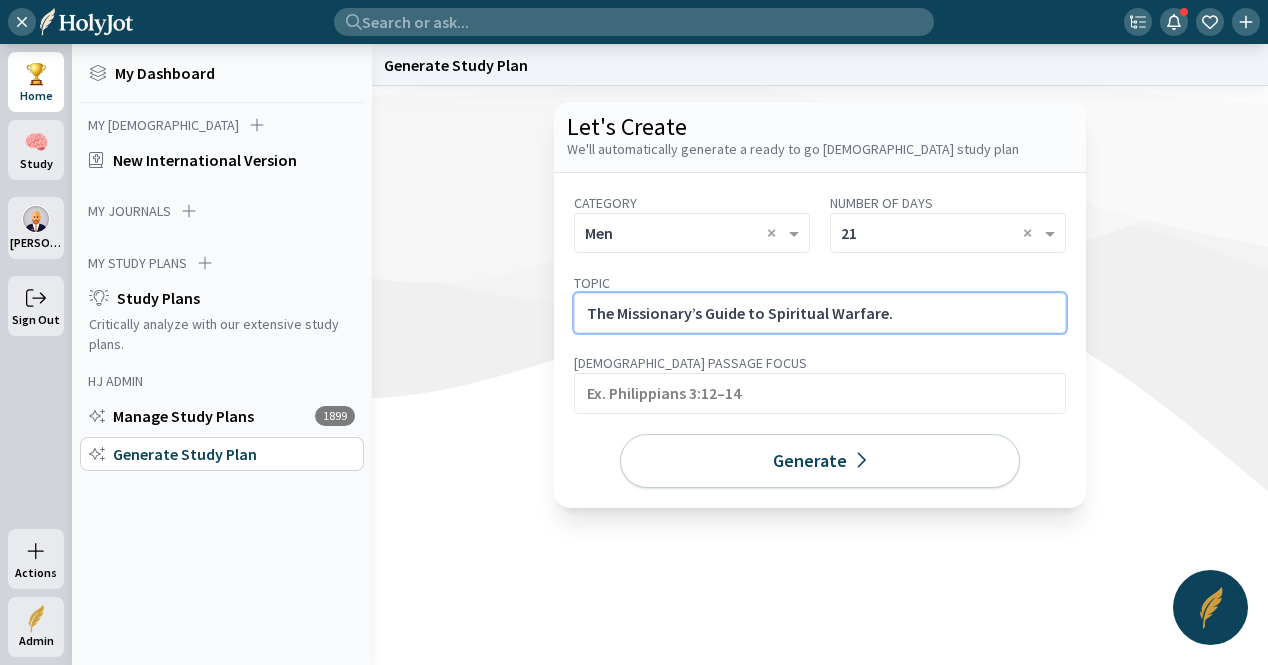 click on "The Missionary’s Guide to Spiritual Warfare." 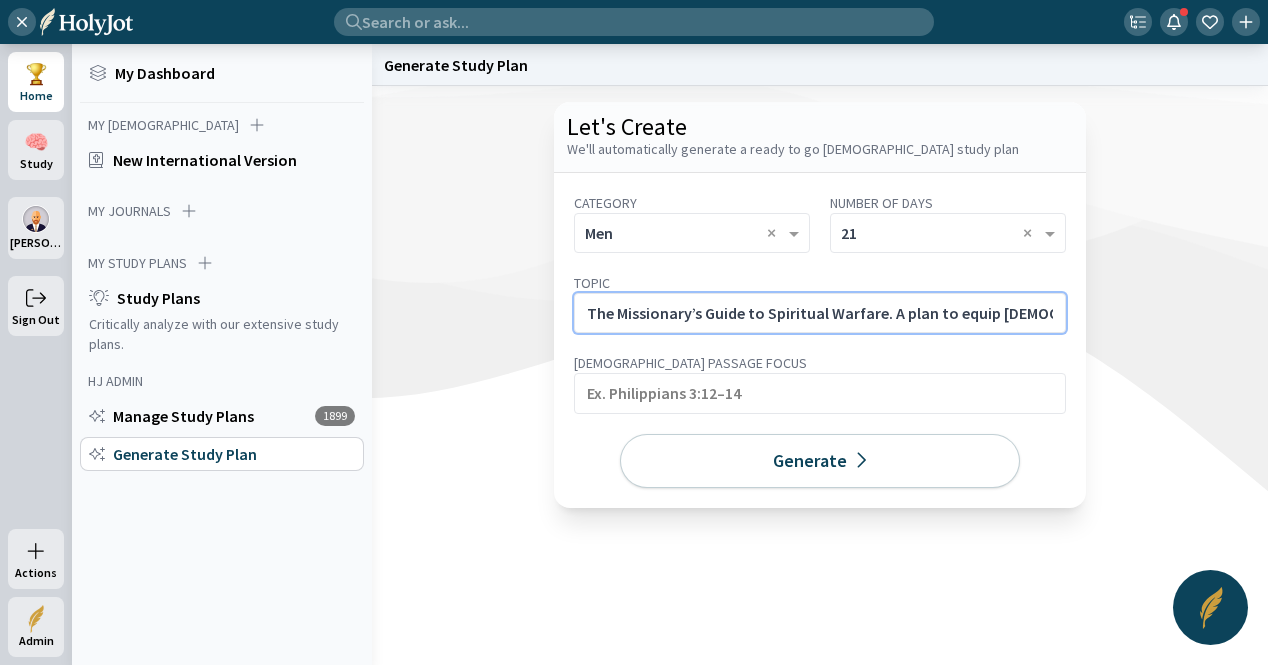 scroll, scrollTop: 0, scrollLeft: 648, axis: horizontal 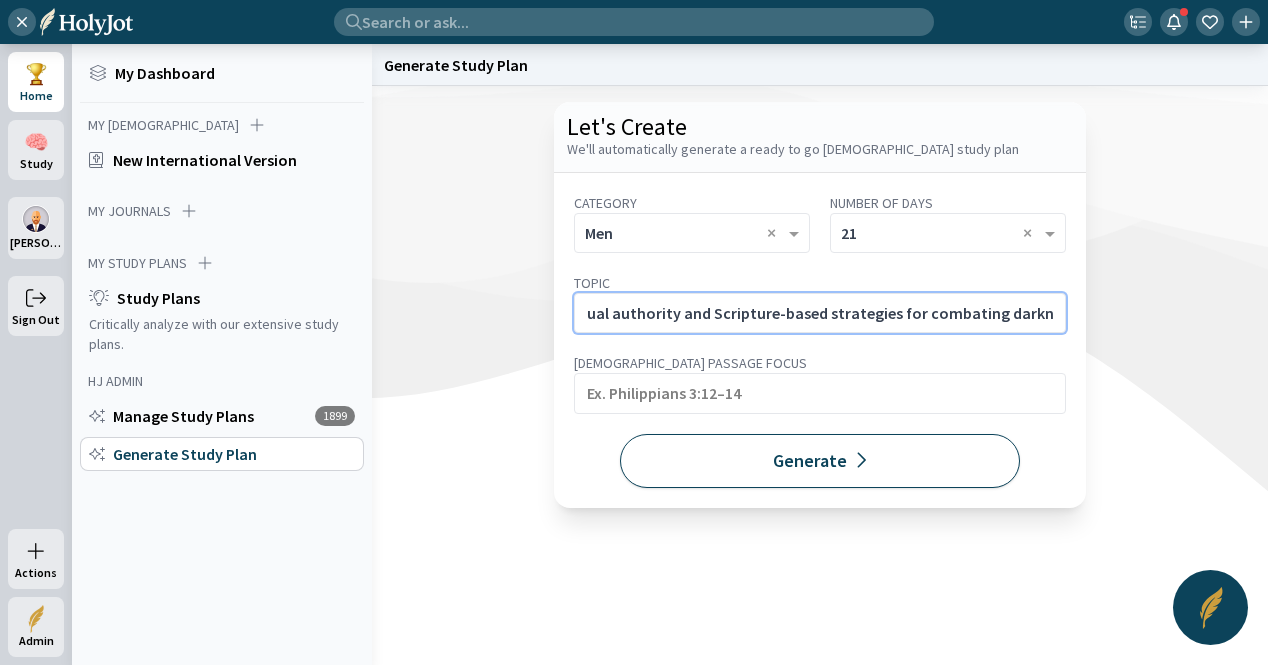 type on "The Missionary’s Guide to Spiritual Warfare. A plan to equip [DEMOGRAPHIC_DATA] with spiritual authority and Scripture-based strategies for combating darkness in the field." 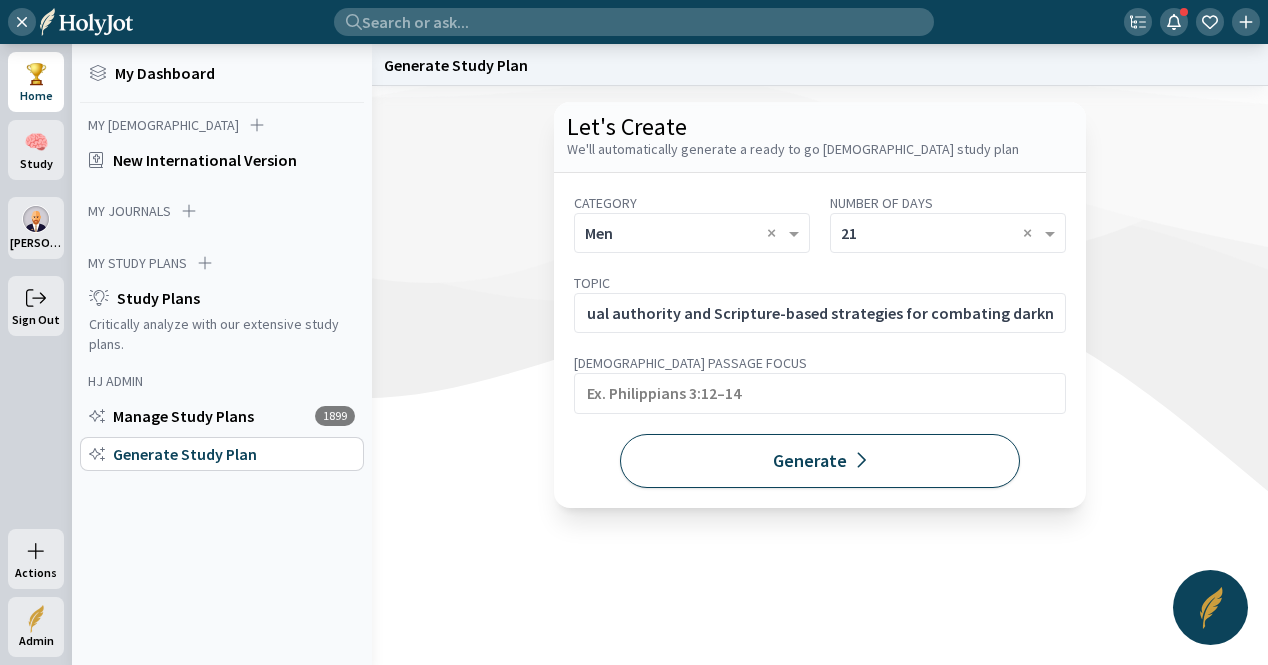 scroll, scrollTop: 0, scrollLeft: 0, axis: both 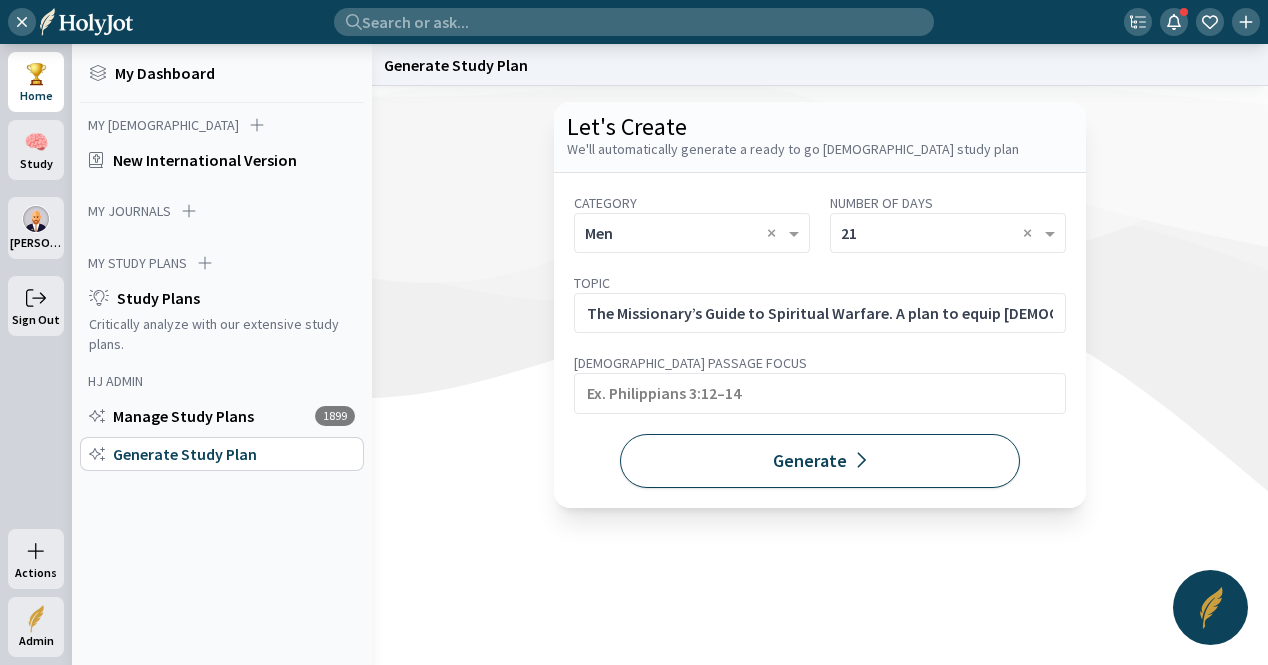 click on "Generate" 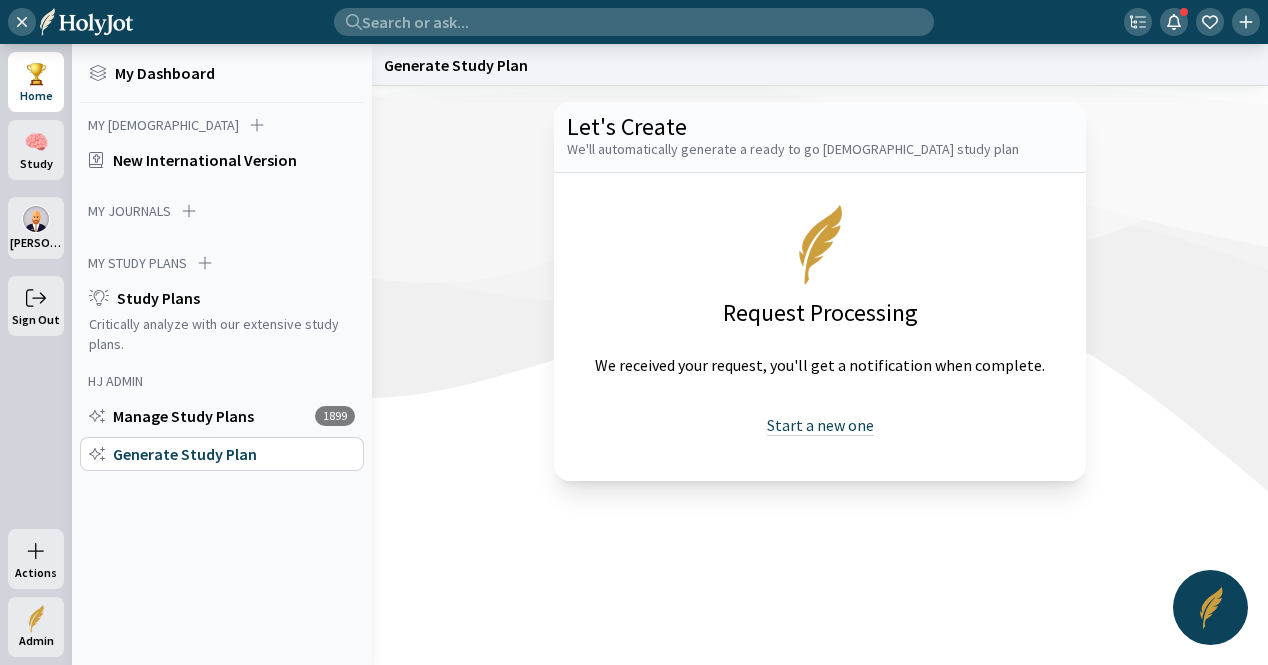 click on "Start a new one" 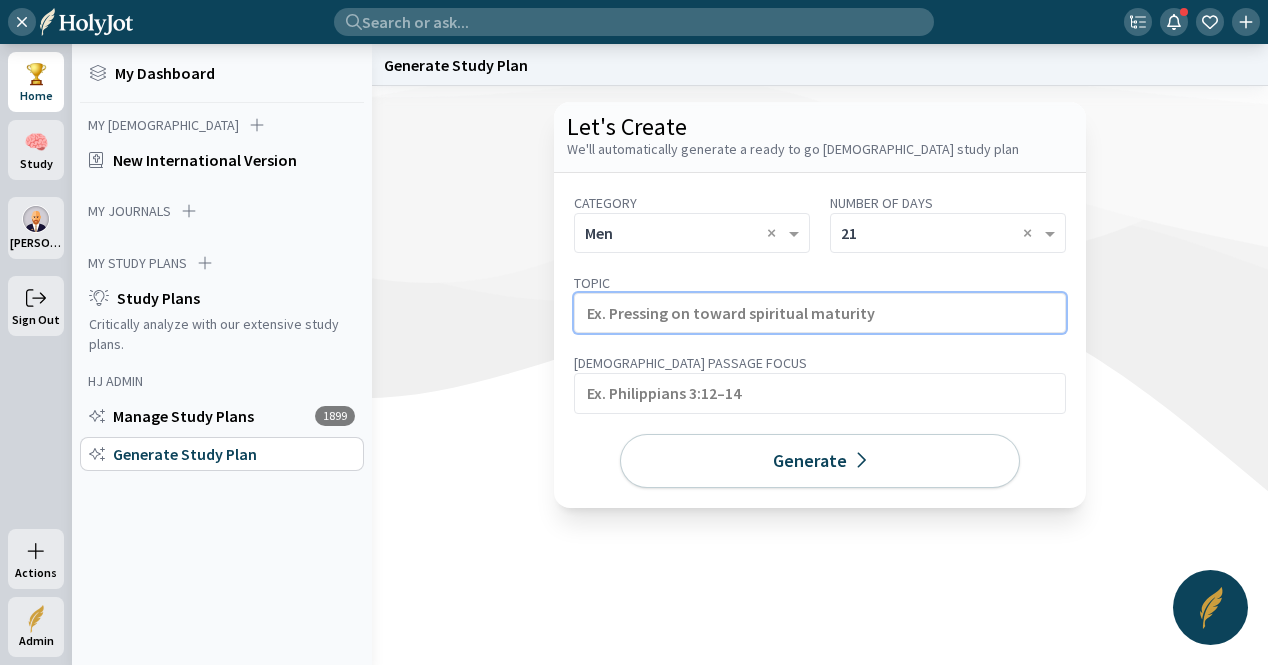 click 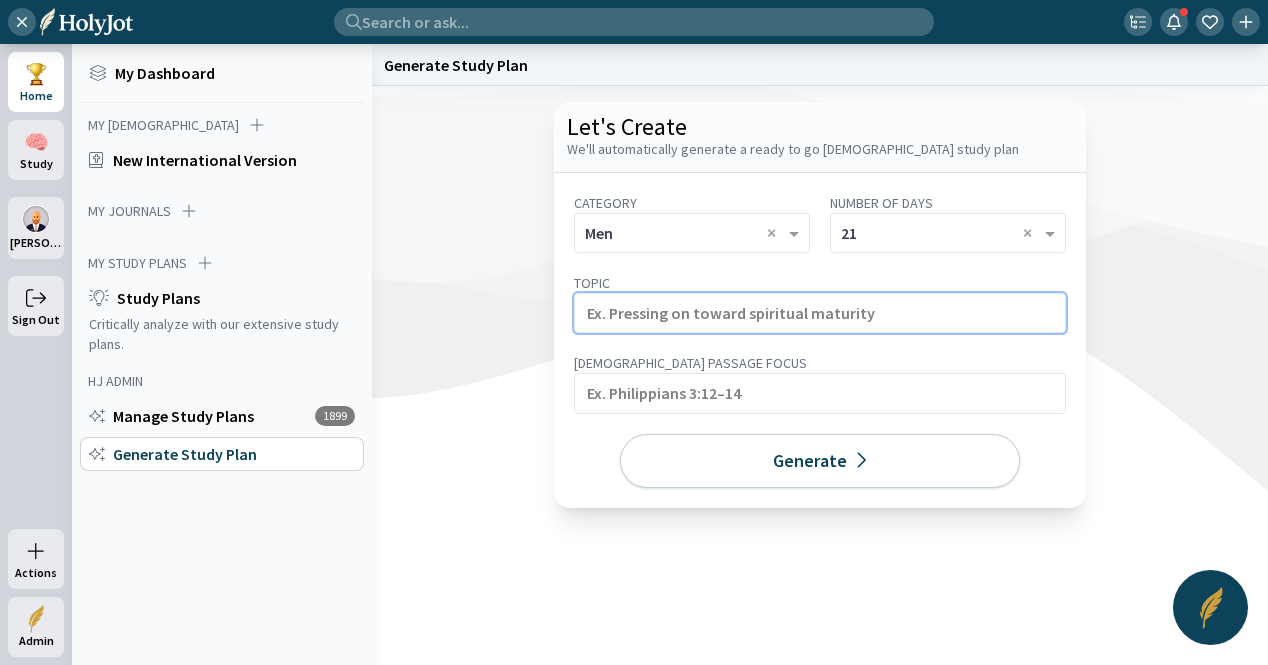 paste on "The [DEMOGRAPHIC_DATA] Call to Humble Leadership" 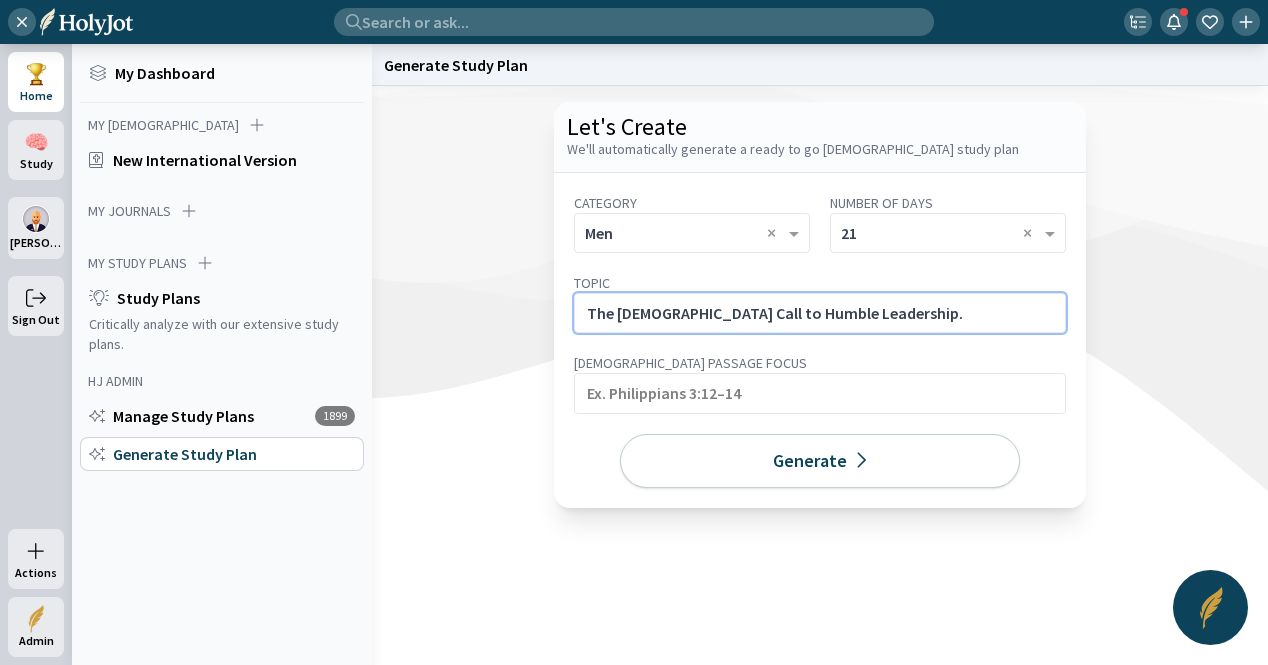 click on "The [DEMOGRAPHIC_DATA] Call to Humble Leadership." 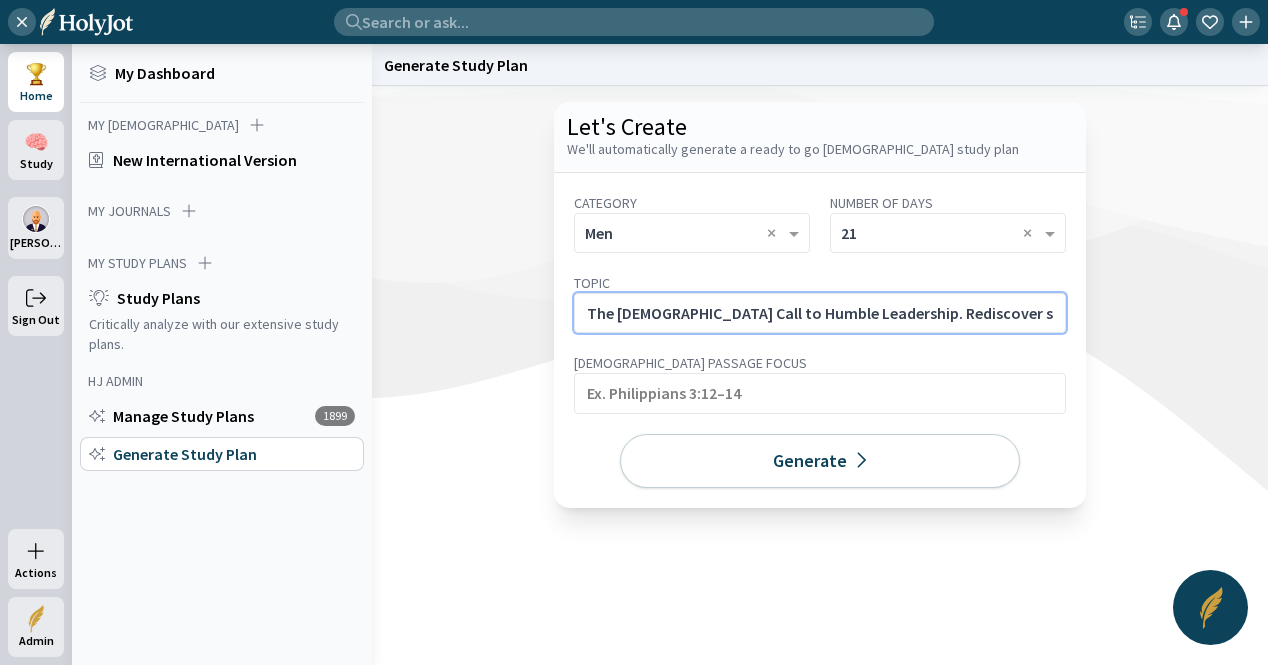 scroll, scrollTop: 0, scrollLeft: 596, axis: horizontal 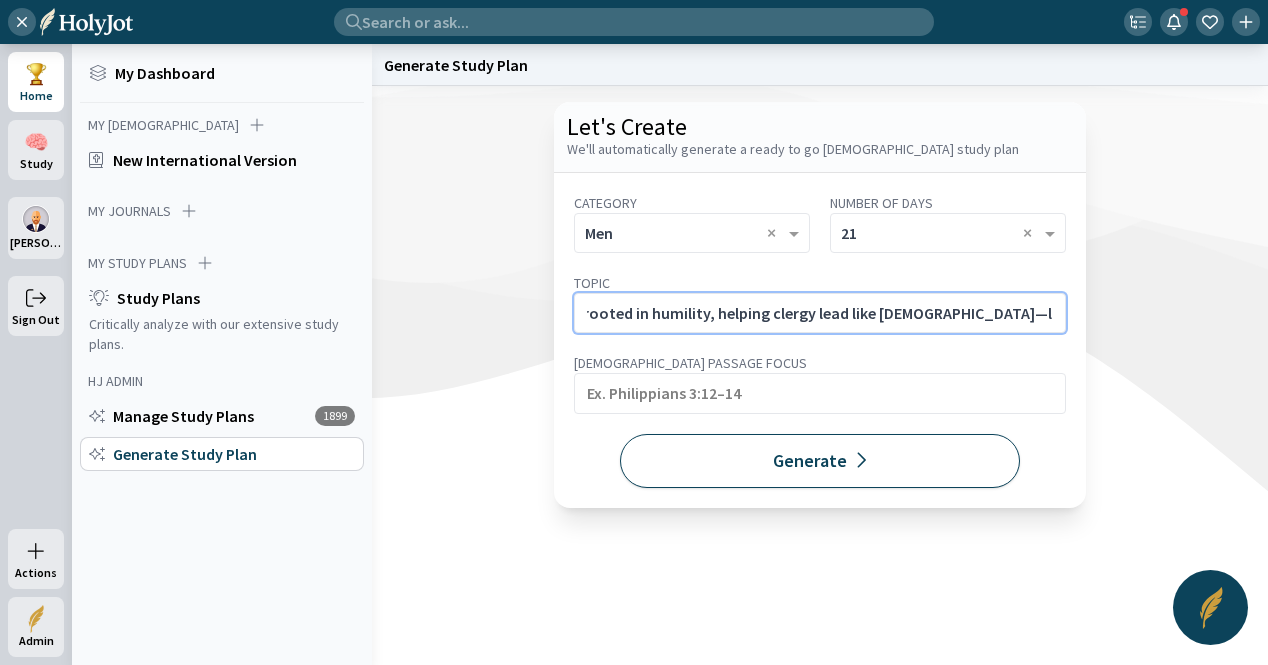 type on "The [DEMOGRAPHIC_DATA] Call to Humble Leadership. Rediscover servant leadership rooted in humility, helping clergy lead like [DEMOGRAPHIC_DATA]—lowly in posture, powerful in spirit." 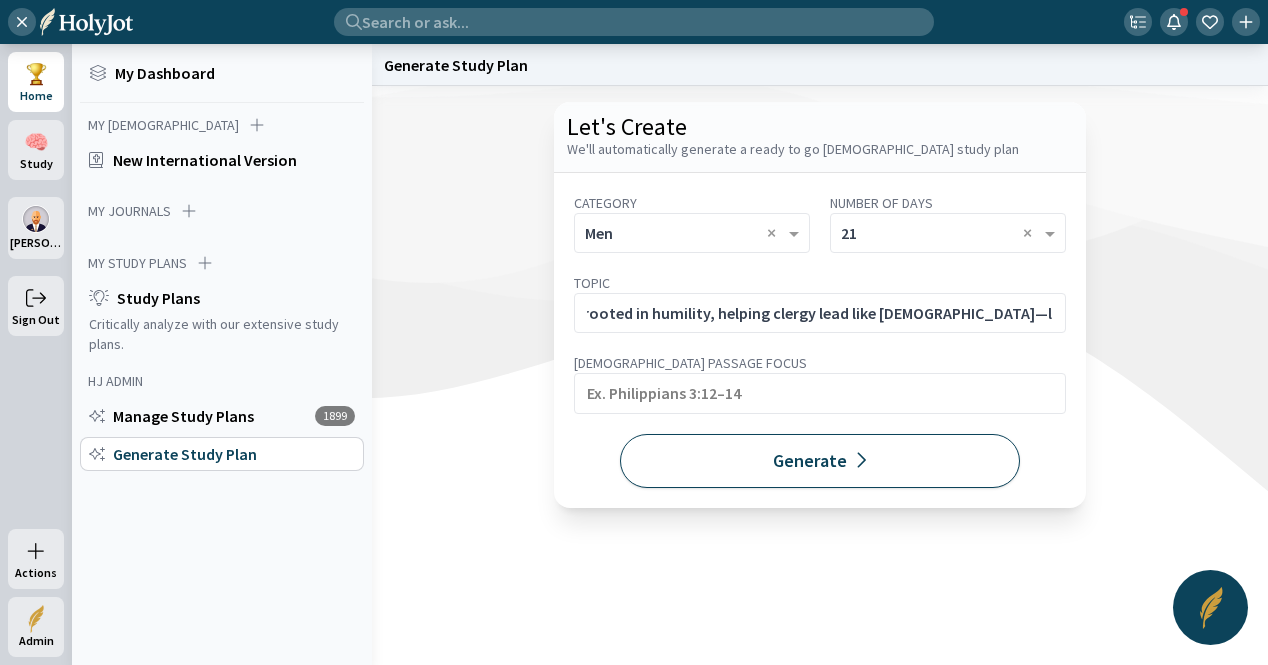 scroll, scrollTop: 0, scrollLeft: 0, axis: both 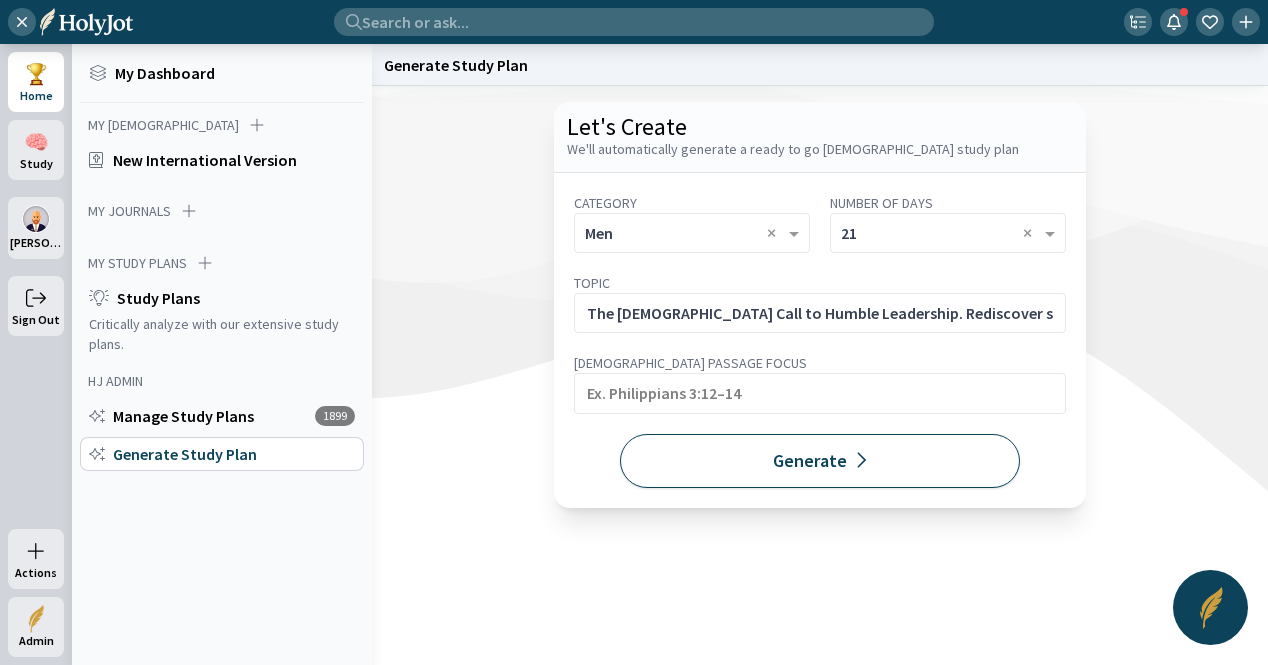 click on "Generate" 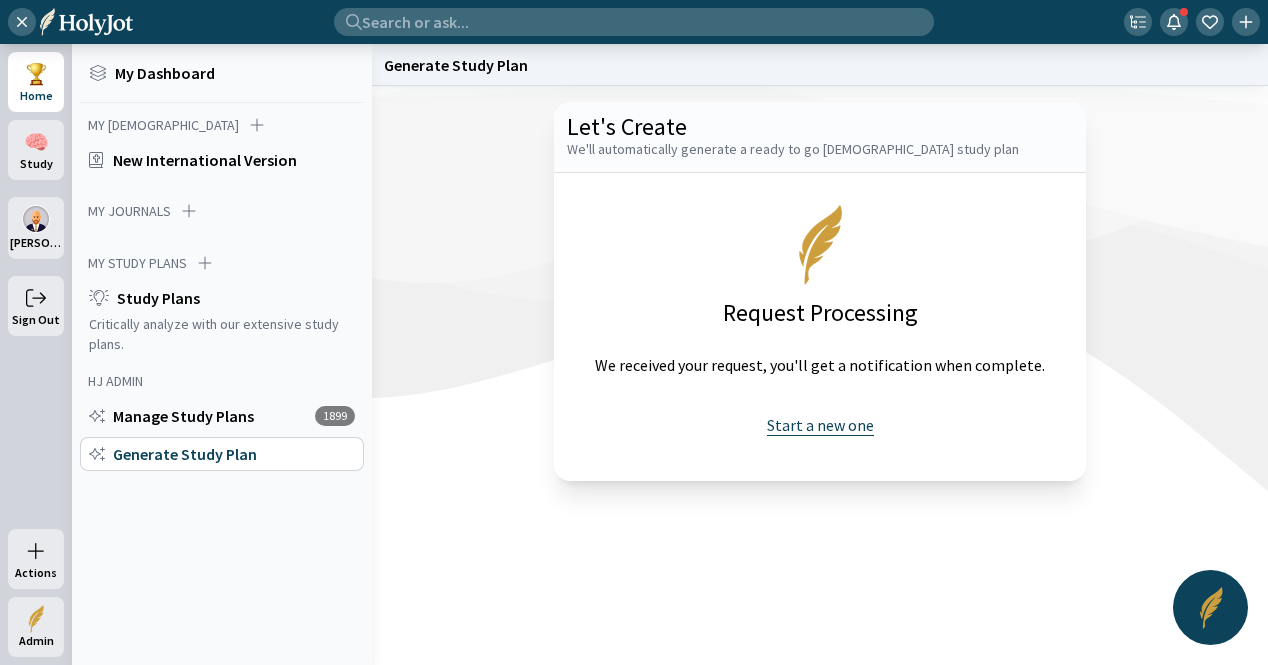 click on "Start a new one" 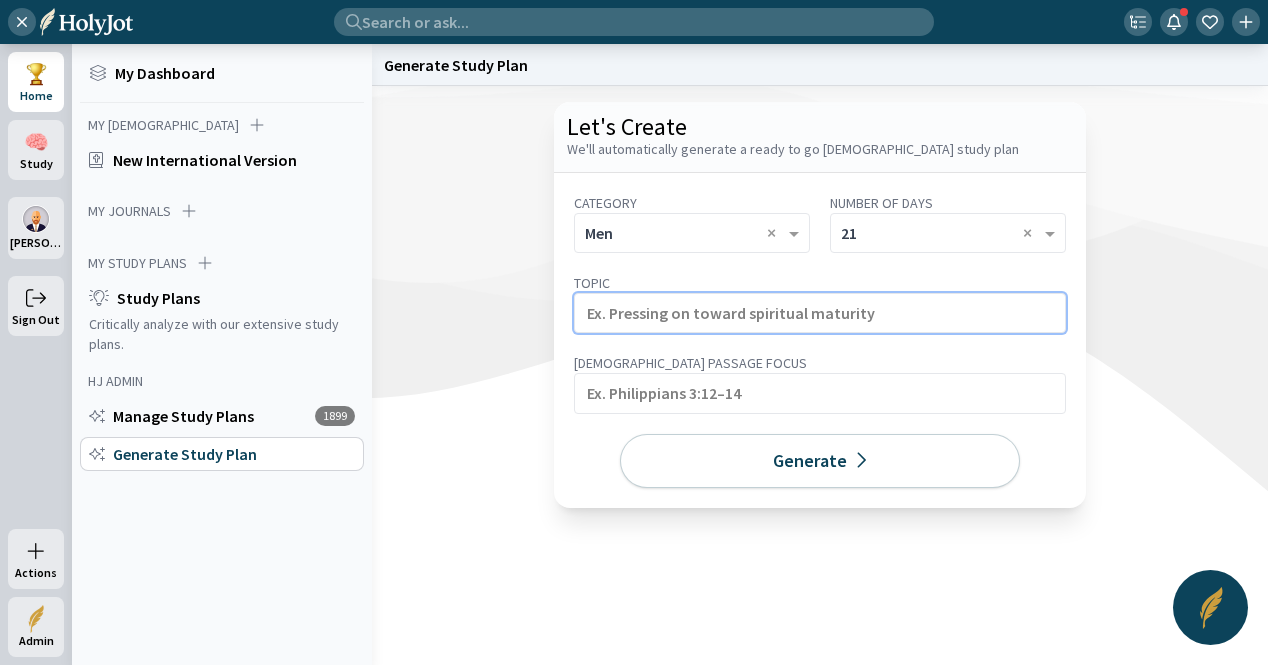 click 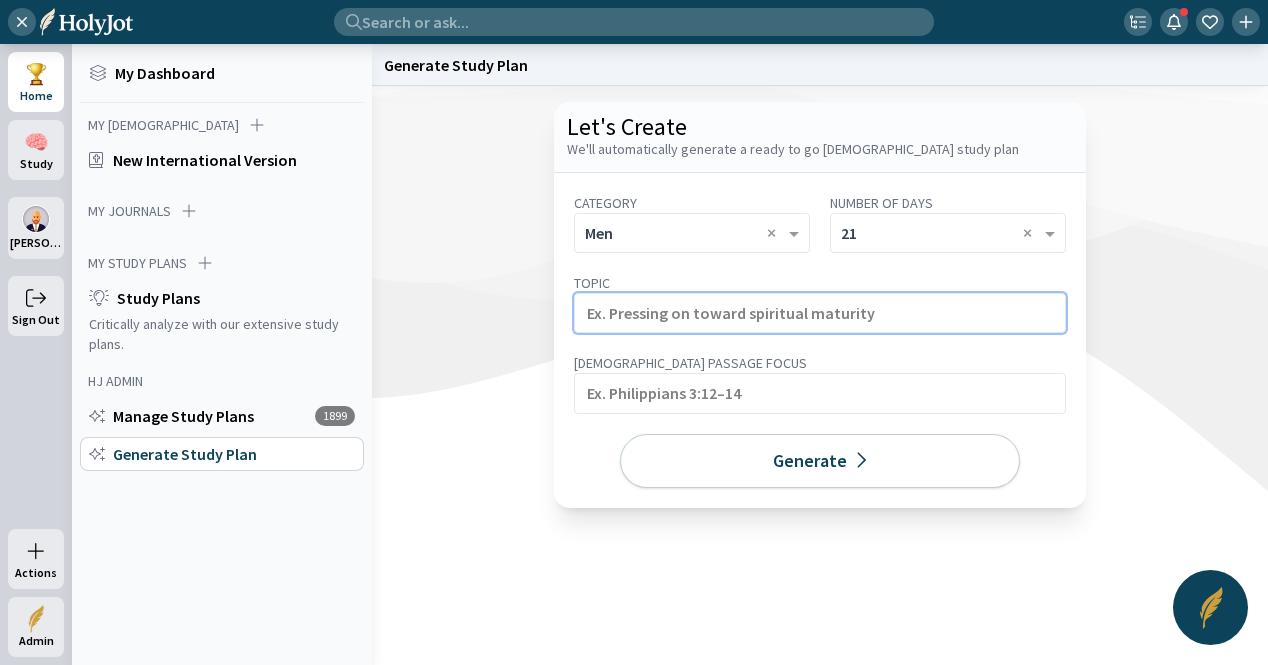 paste on "Ministering to Addicted Congregants with Compassion" 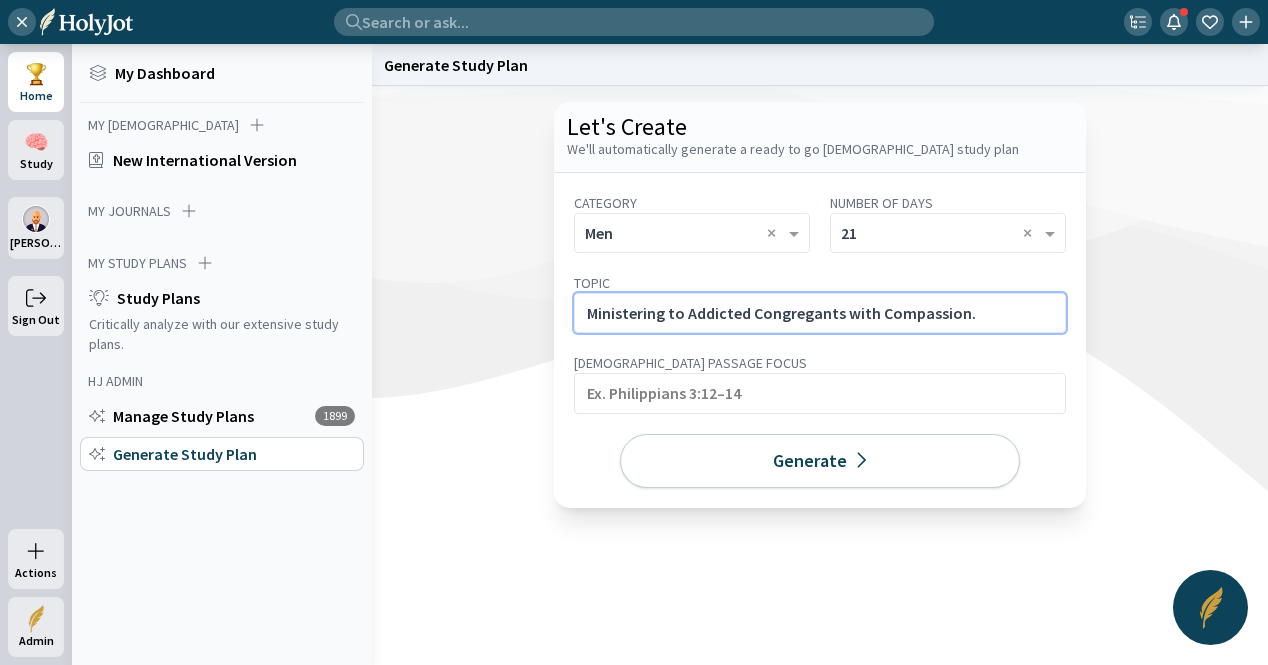 click on "Ministering to Addicted Congregants with Compassion." 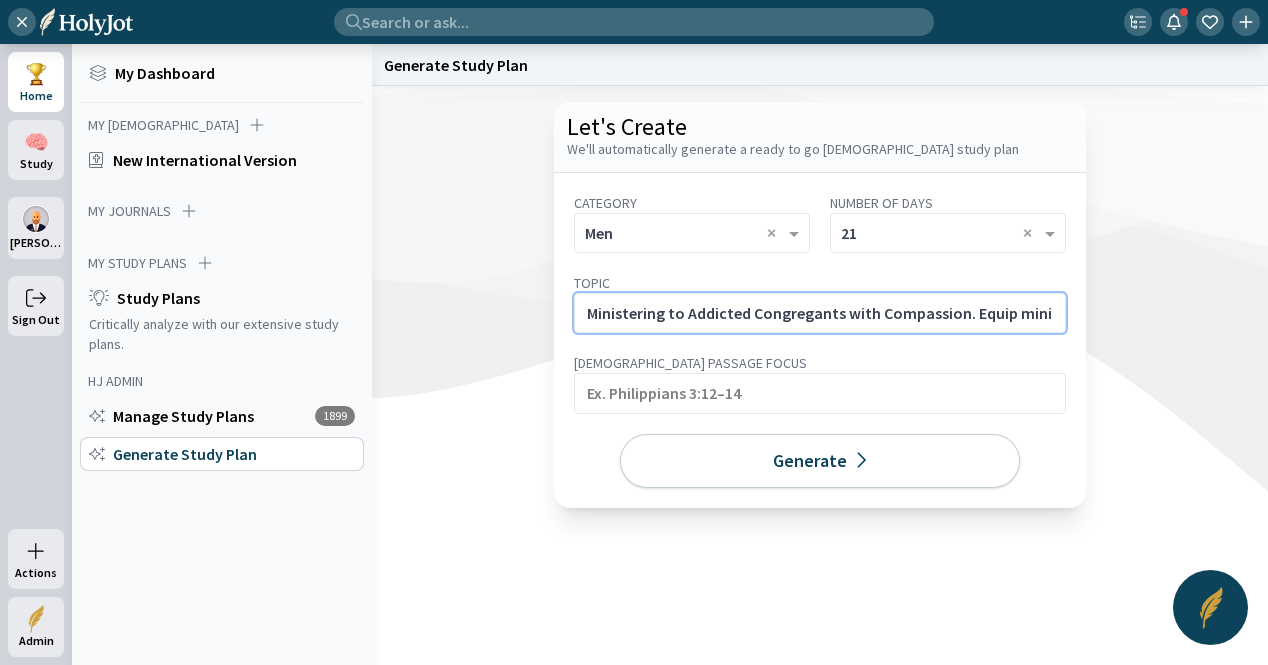 scroll, scrollTop: 0, scrollLeft: 764, axis: horizontal 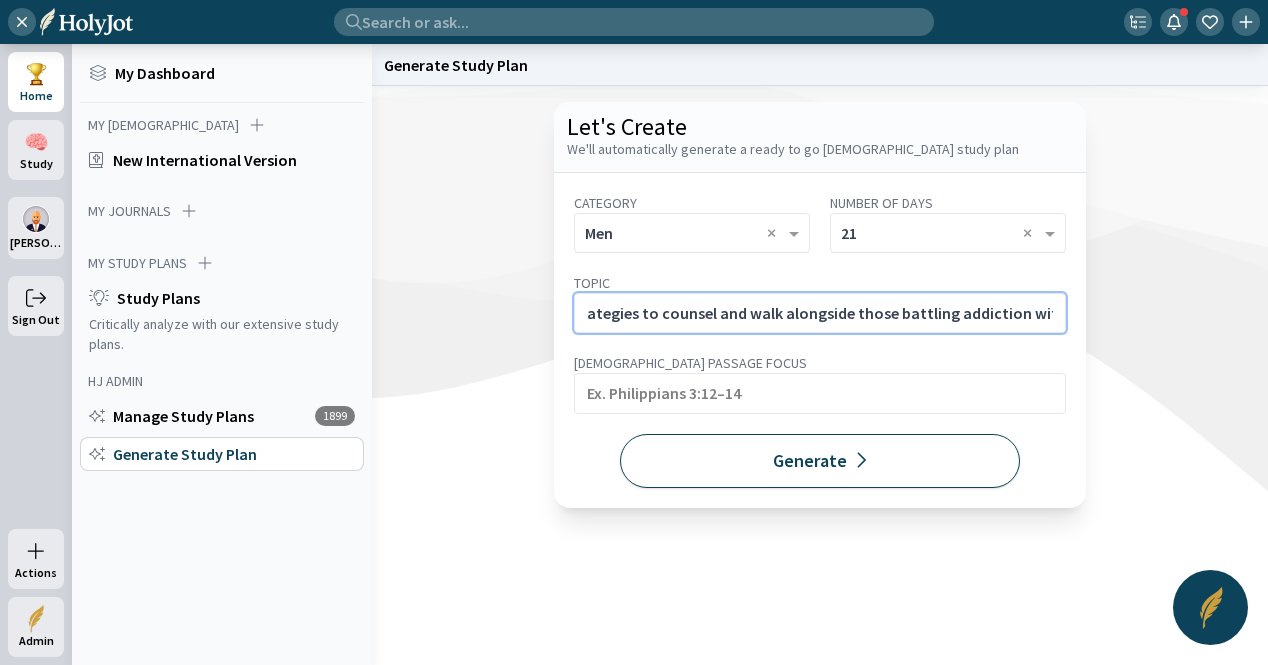 type on "Ministering to Addicted Congregants with Compassion. Equip ministry leaders with [DEMOGRAPHIC_DATA] strategies to counsel and walk alongside those battling addiction within the [DEMOGRAPHIC_DATA] body." 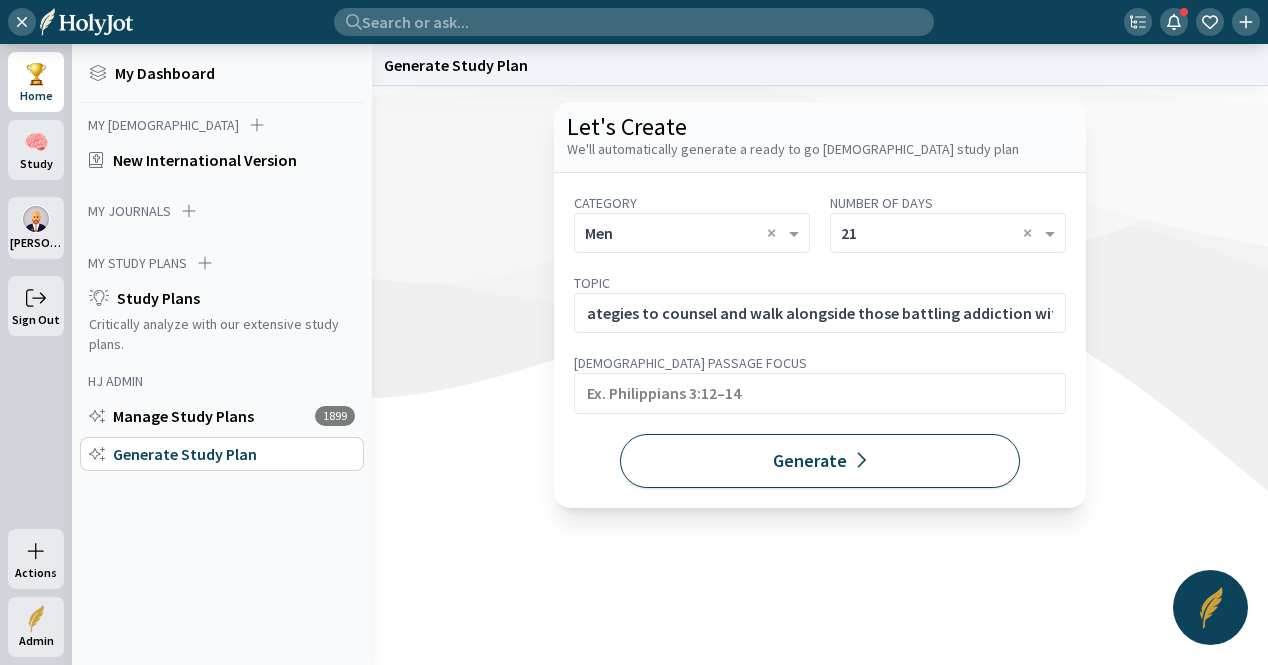 click on "Generate" 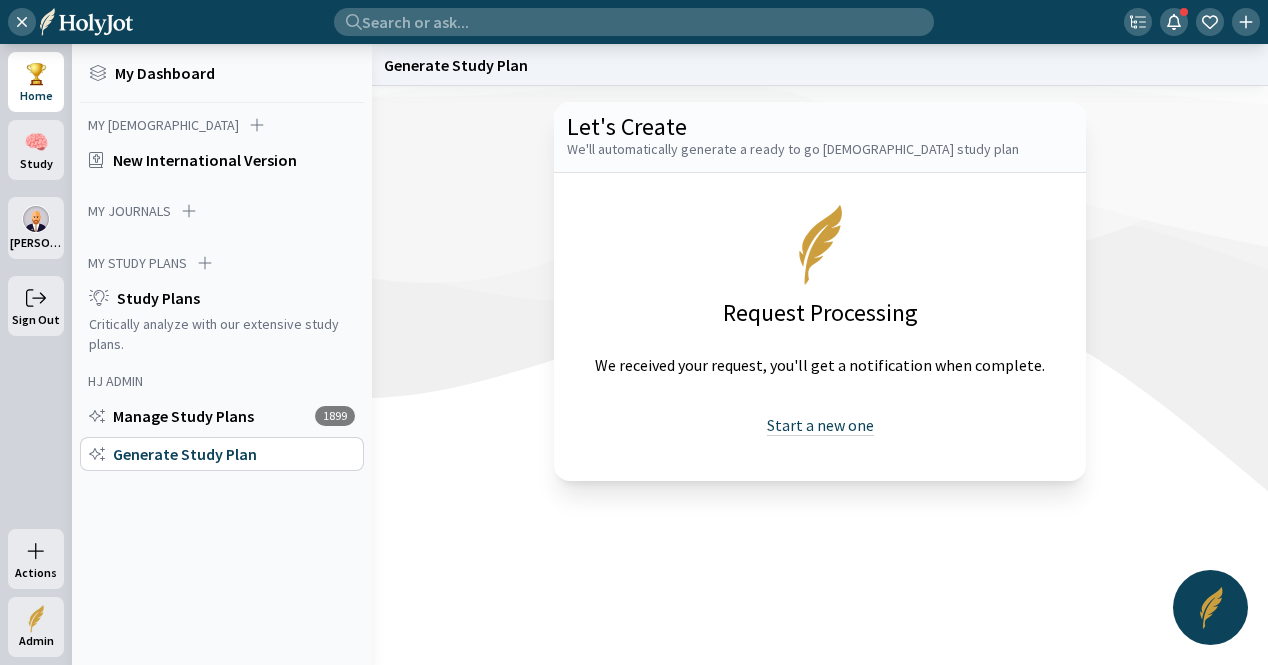 click on "Start a new one" 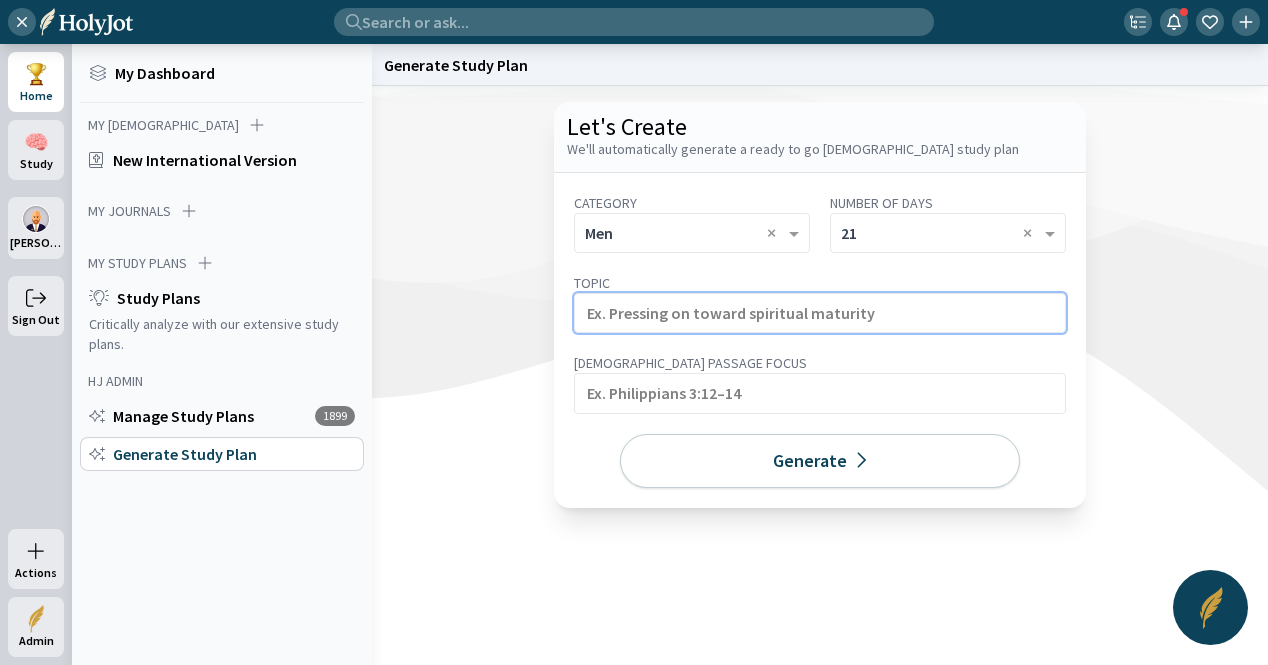 click 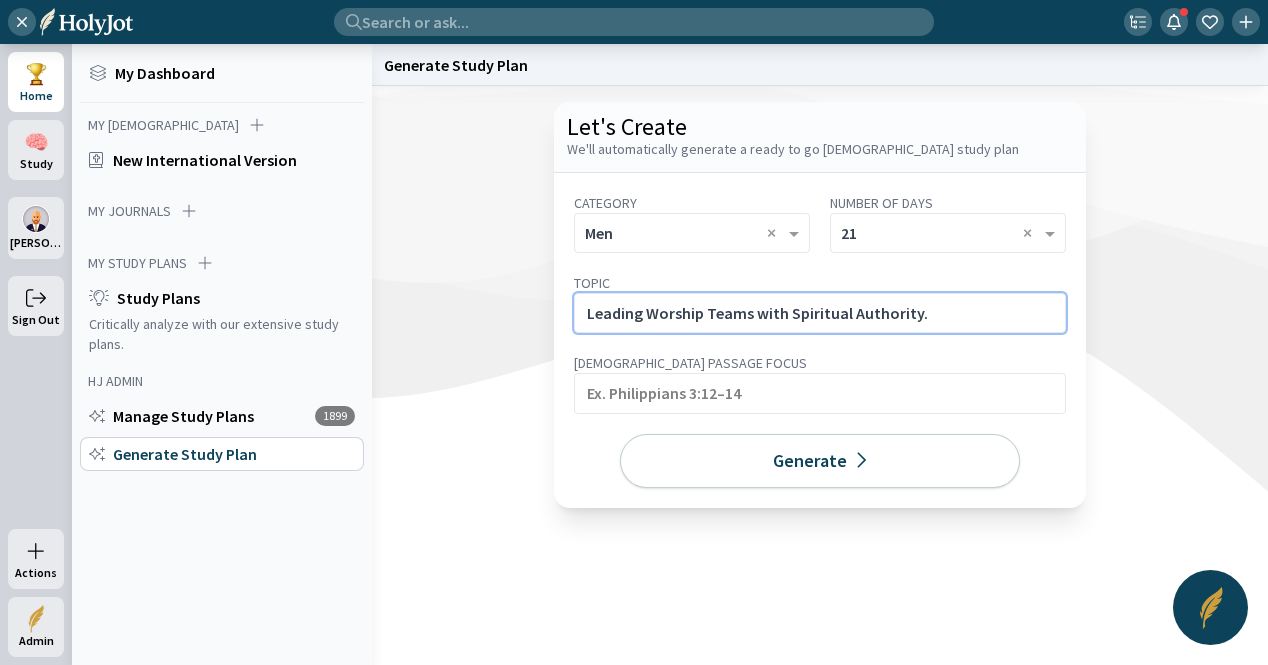 click on "Leading Worship Teams with Spiritual Authority." 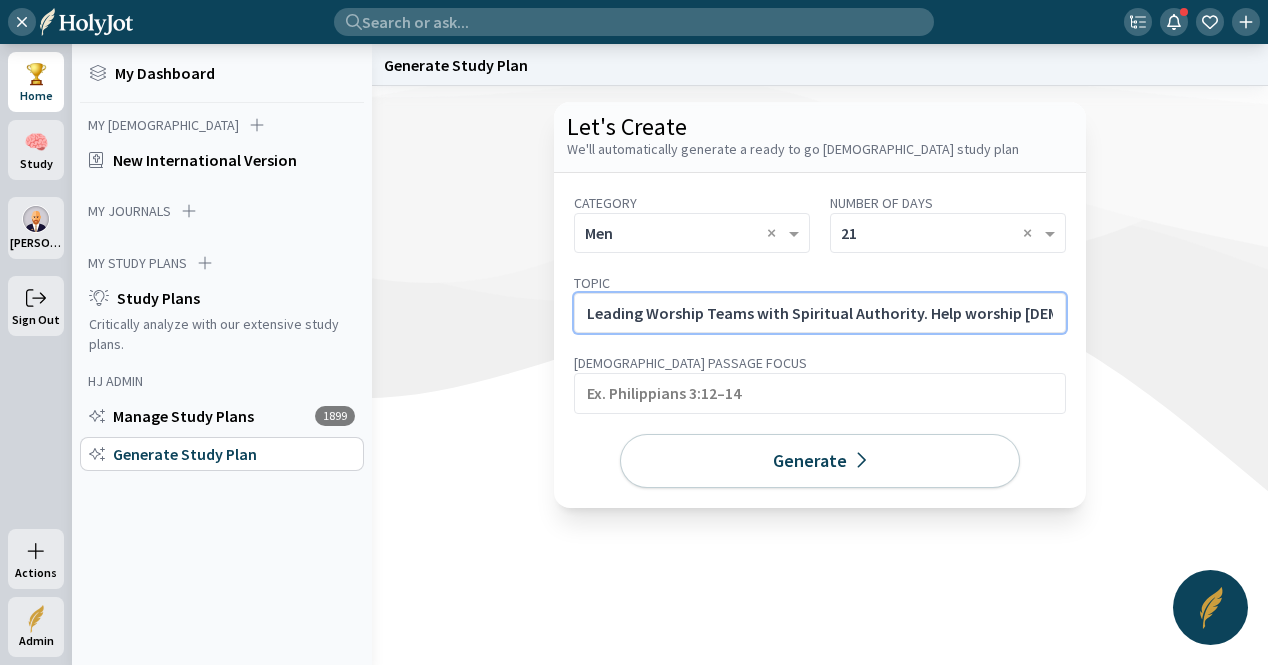 scroll, scrollTop: 0, scrollLeft: 768, axis: horizontal 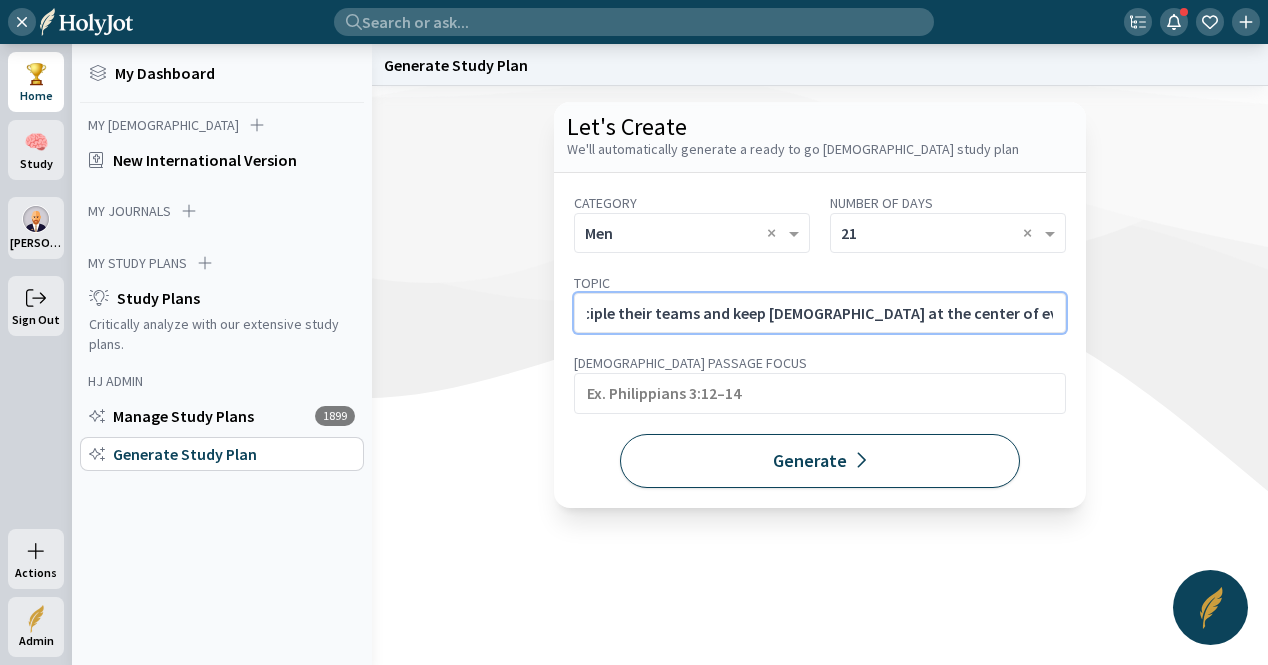 type on "Leading Worship Teams with Spiritual Authority. Help worship [DEMOGRAPHIC_DATA] and ministry leaders disciple their teams and keep [DEMOGRAPHIC_DATA] at the center of every practice and platform moment." 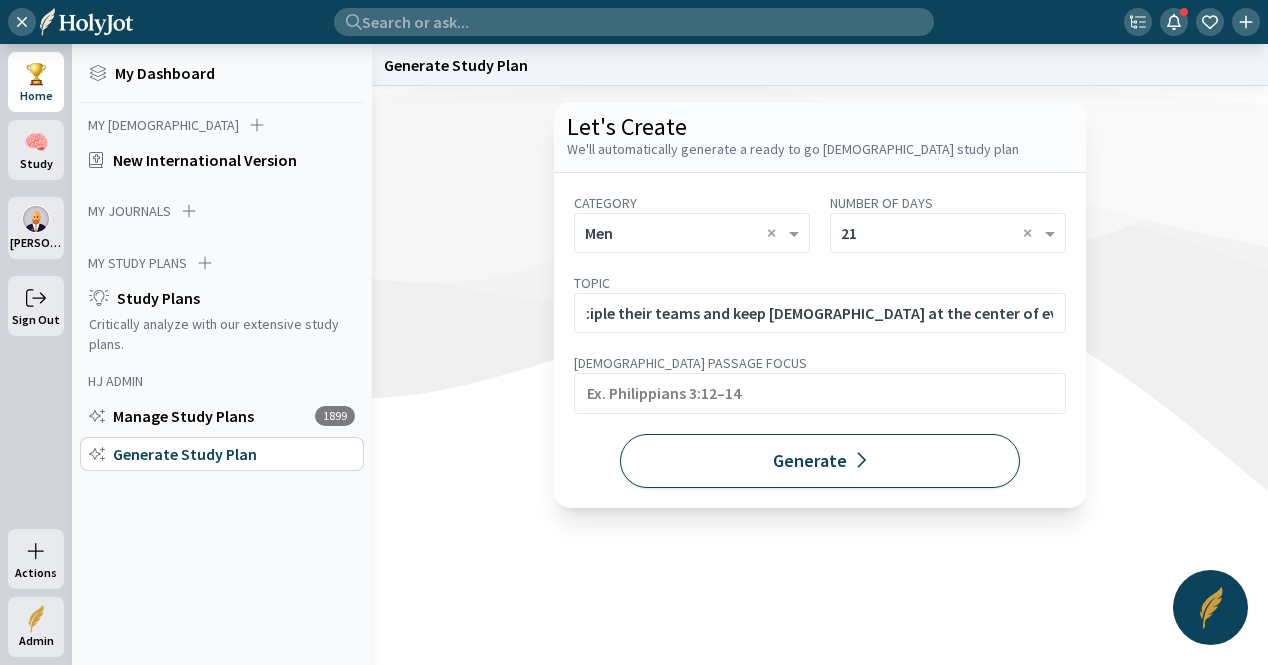 click on "Generate" 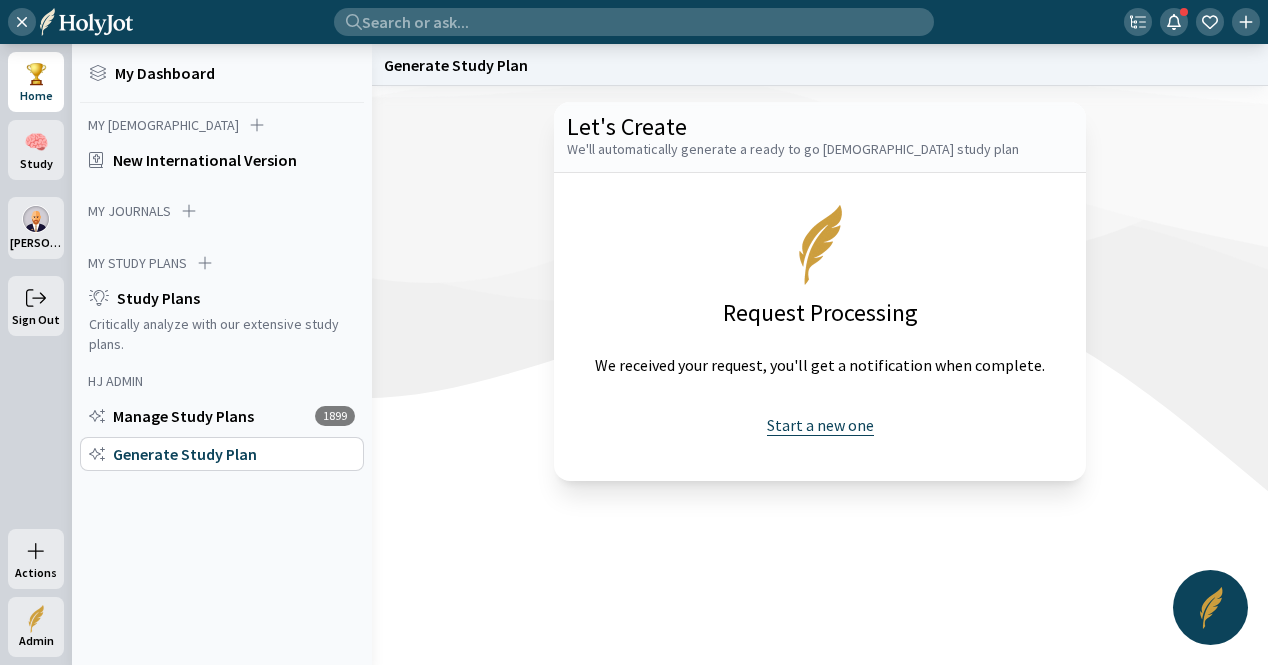click on "Start a new one" 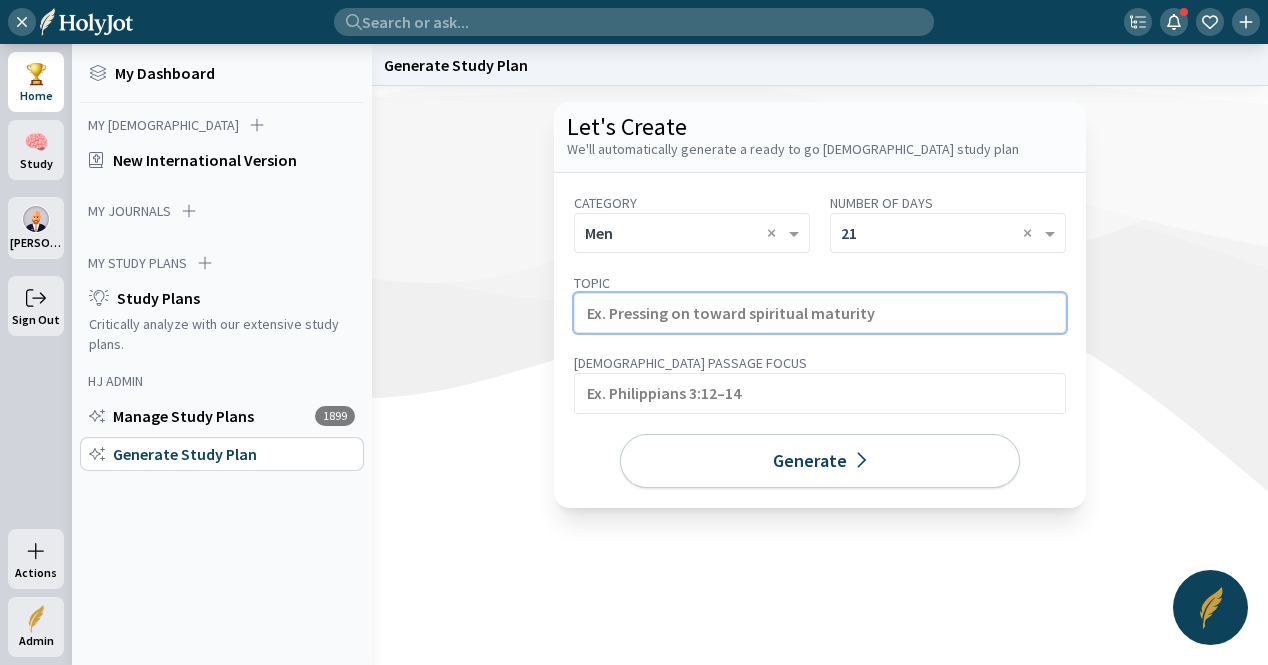 click 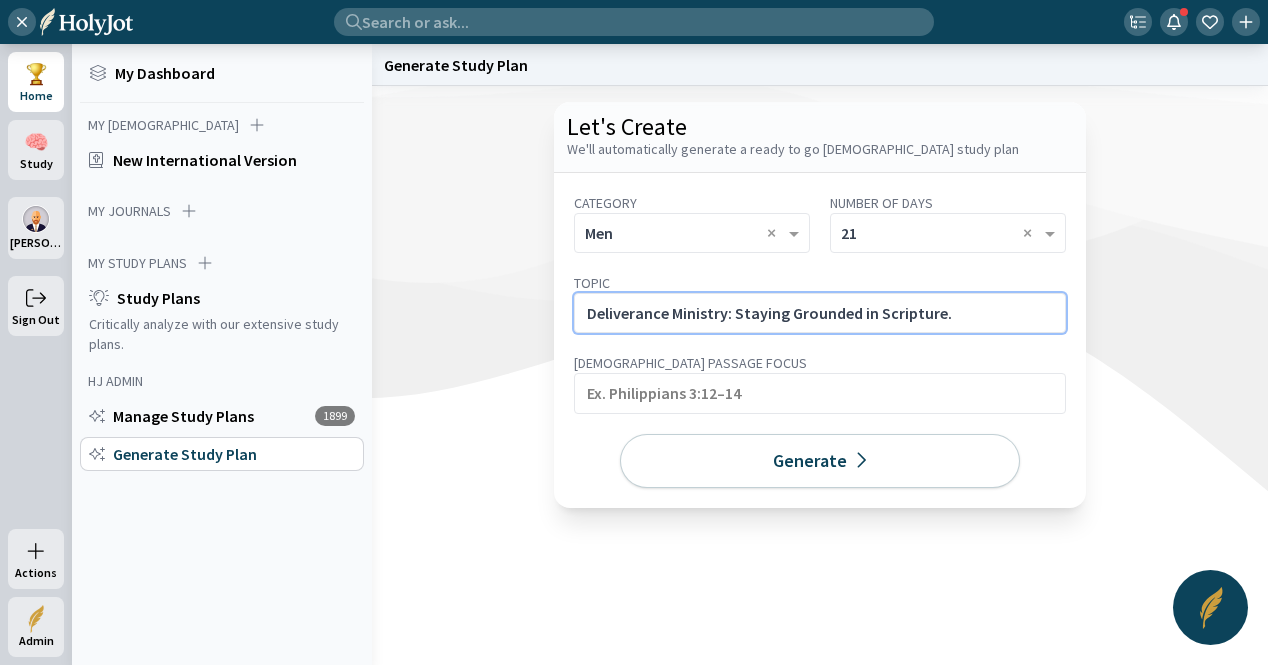 click on "Deliverance Ministry: Staying Grounded in Scripture." 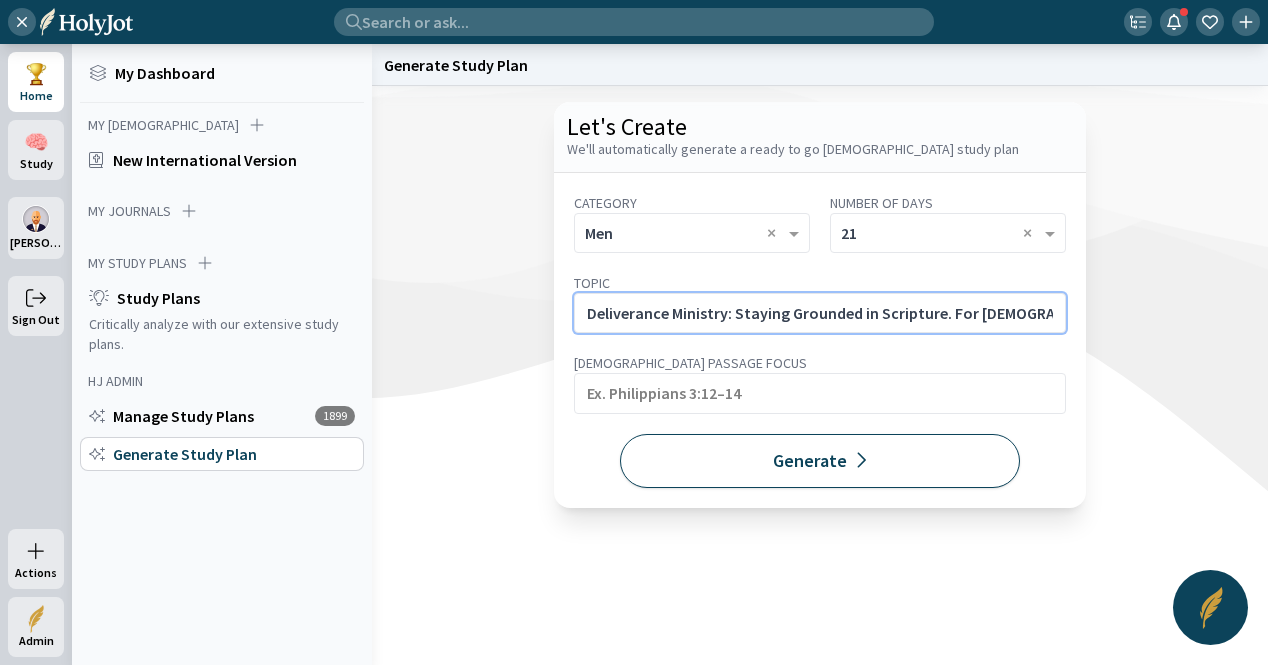 scroll, scrollTop: 0, scrollLeft: 766, axis: horizontal 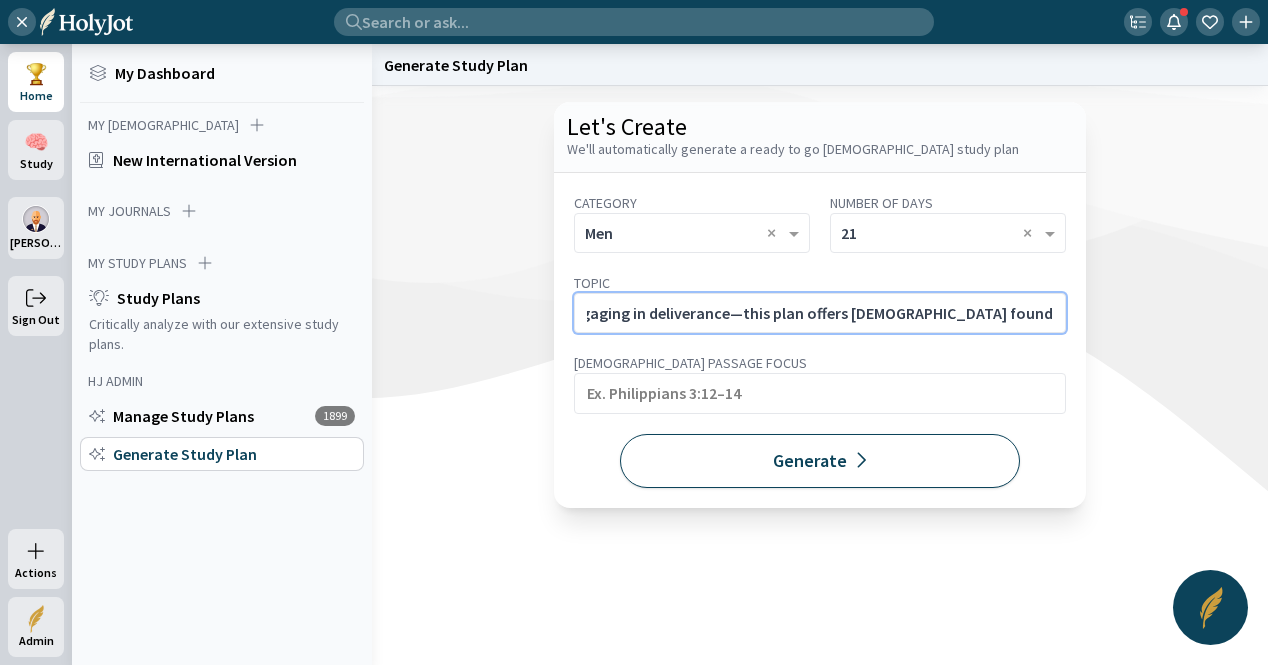type on "Deliverance Ministry: Staying Grounded in Scripture. For [DEMOGRAPHIC_DATA] and [DEMOGRAPHIC_DATA] engaging in deliverance—this plan offers [DEMOGRAPHIC_DATA] foundation and discernment for spiritual warfare." 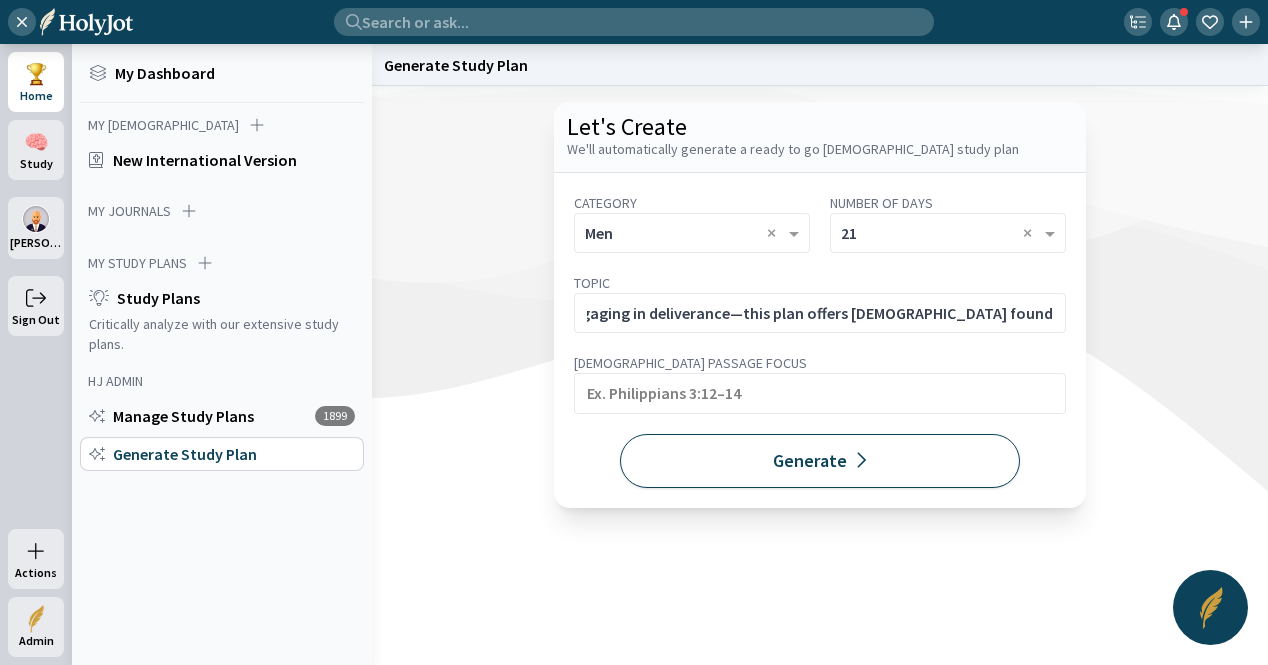 click 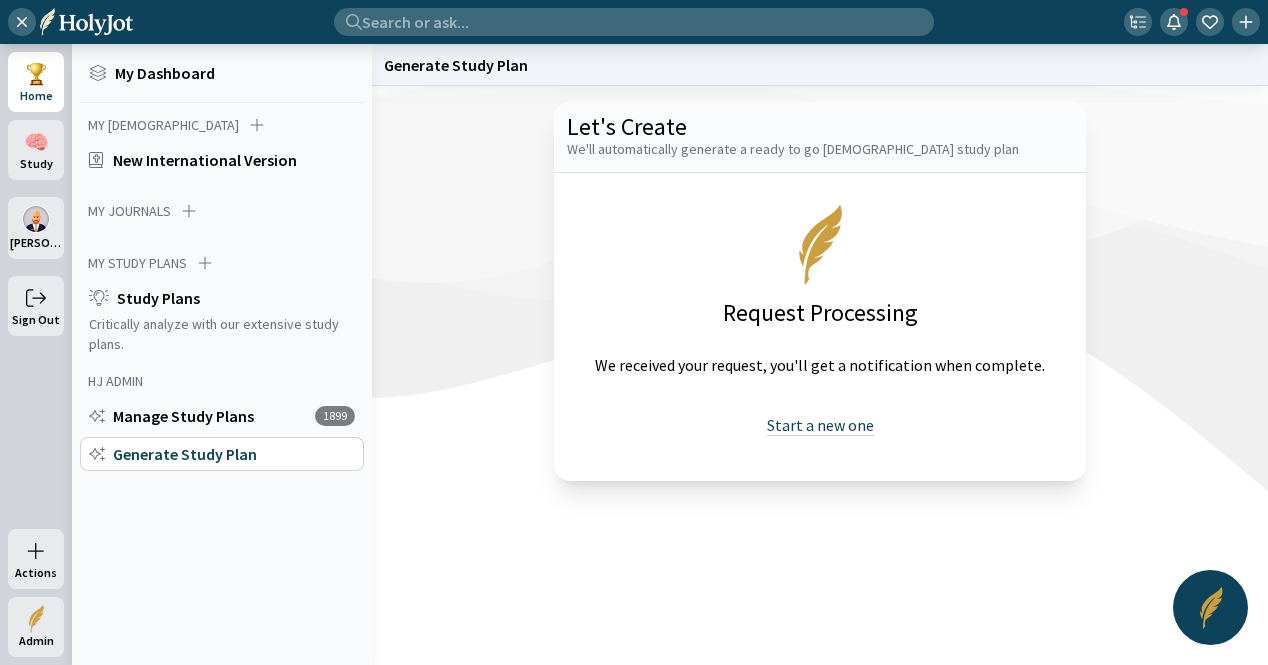 click on "Start a new one" 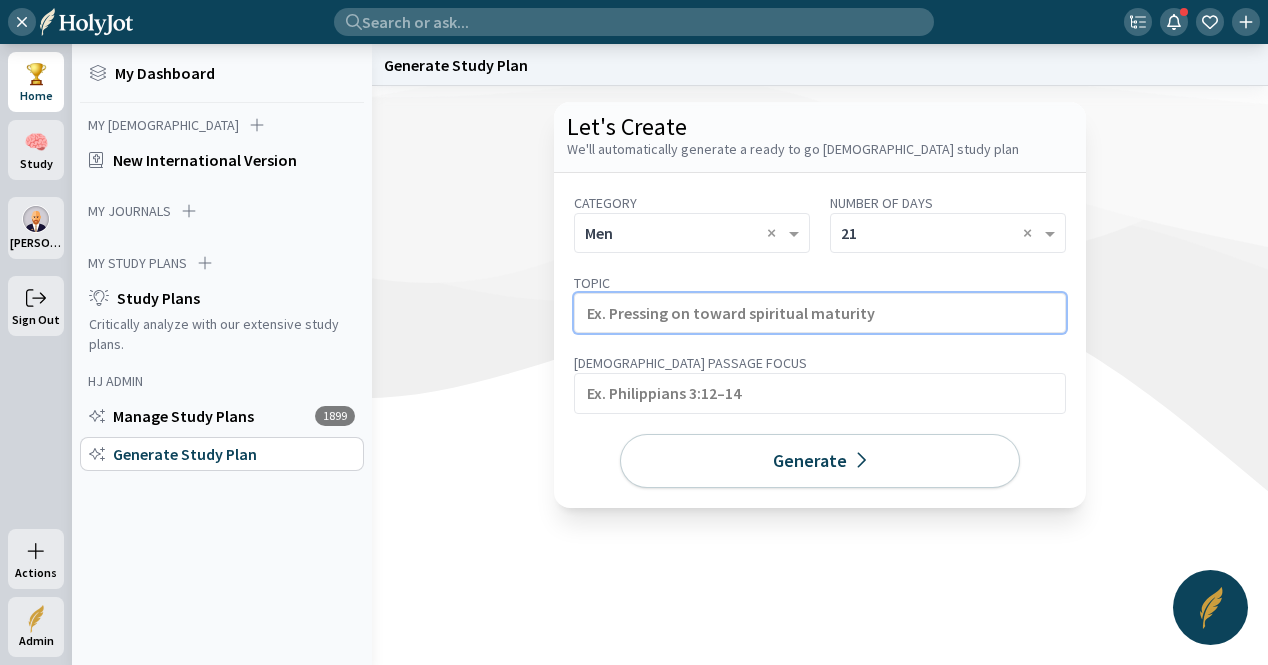 click 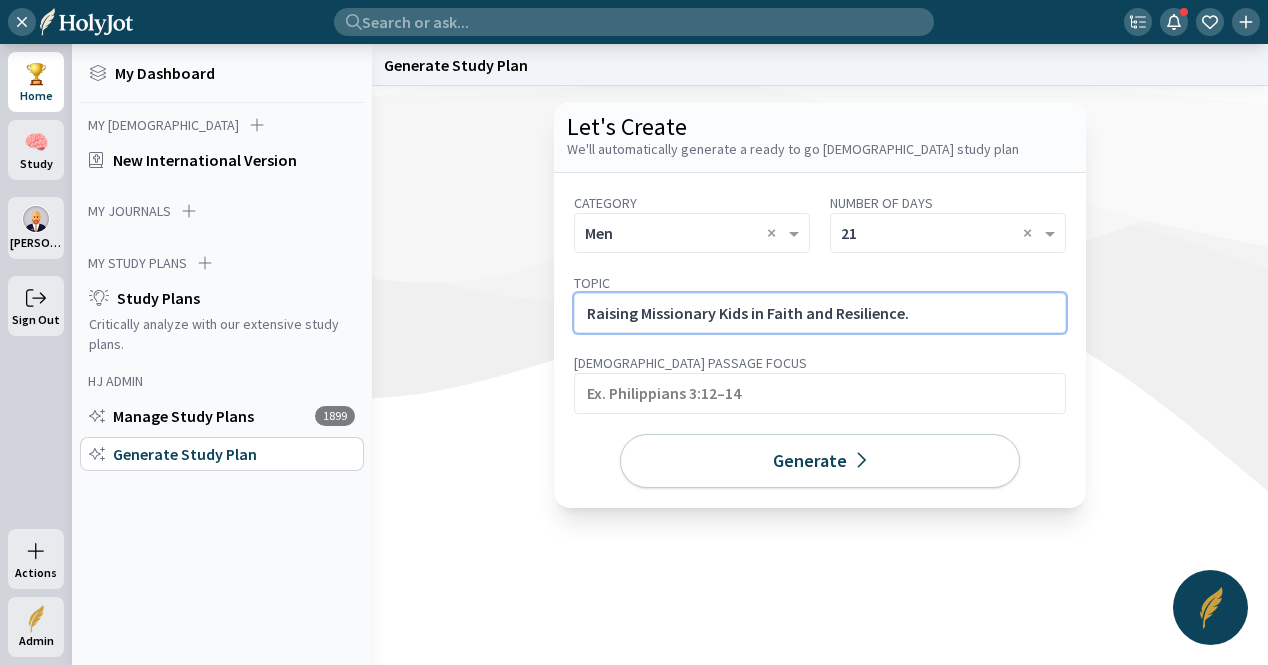 click on "Raising Missionary Kids in Faith and Resilience." 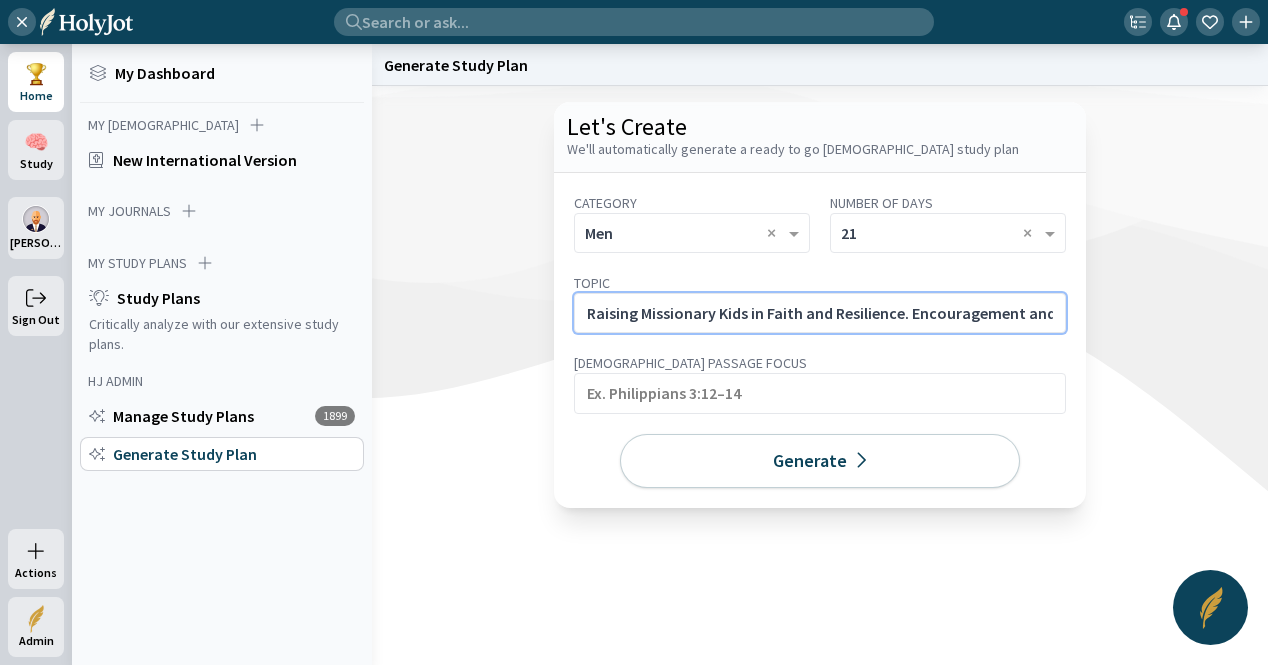 scroll, scrollTop: 0, scrollLeft: 706, axis: horizontal 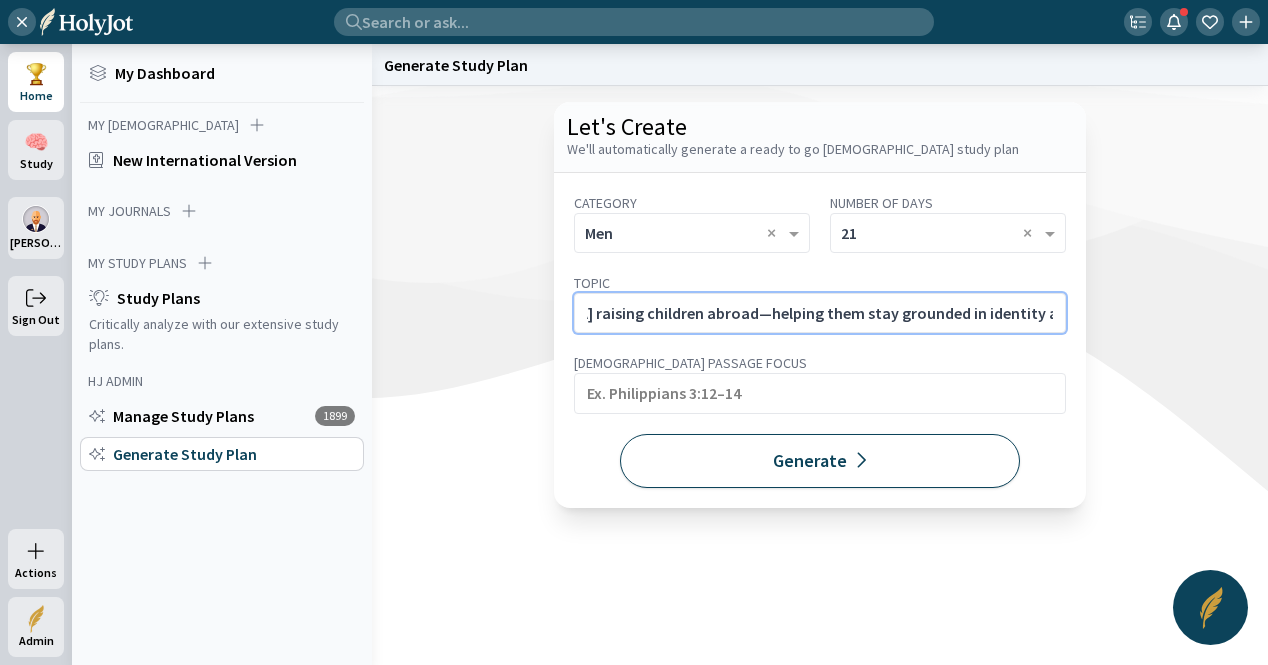 type on "Raising Missionary Kids in Faith and Resilience. Encouragement and wisdom for [DEMOGRAPHIC_DATA] raising children abroad—helping them stay grounded in identity and the Word." 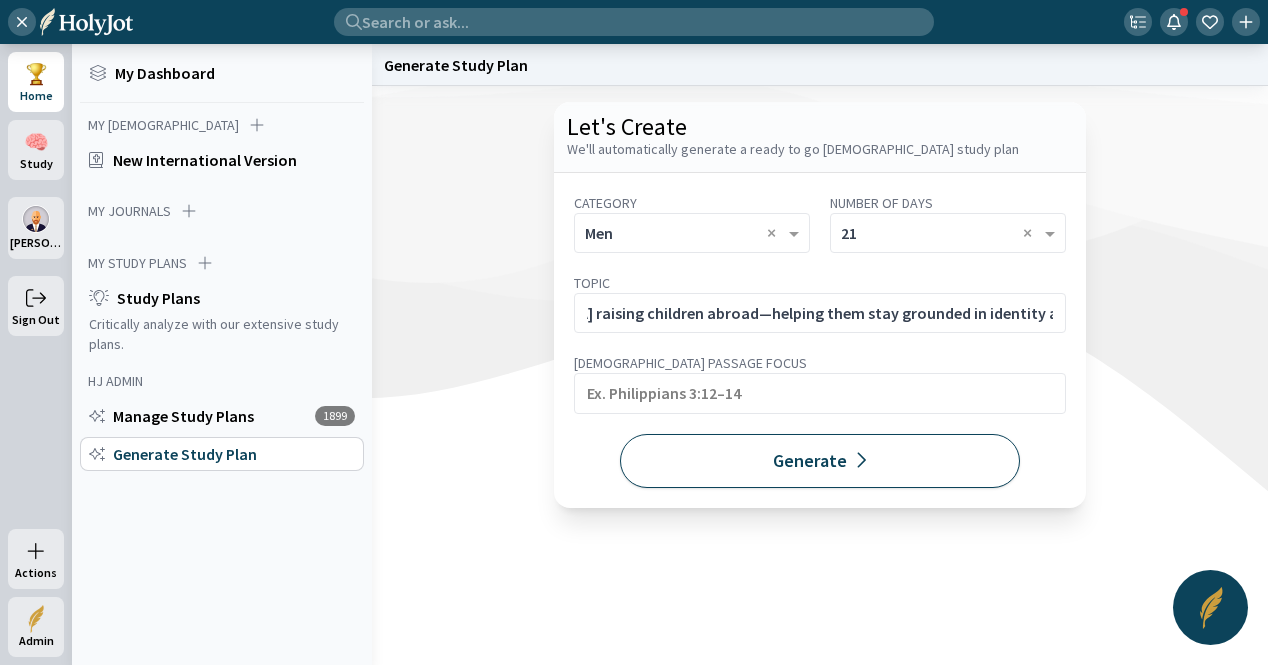 scroll, scrollTop: 0, scrollLeft: 0, axis: both 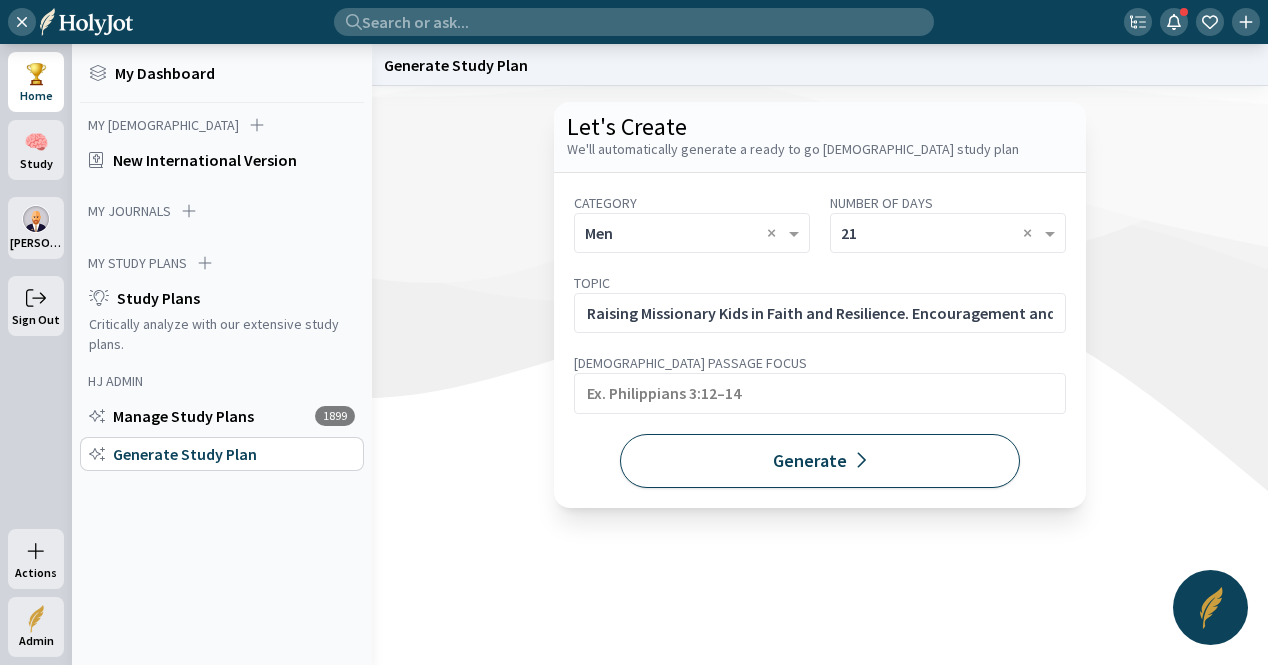 click on "Generate" 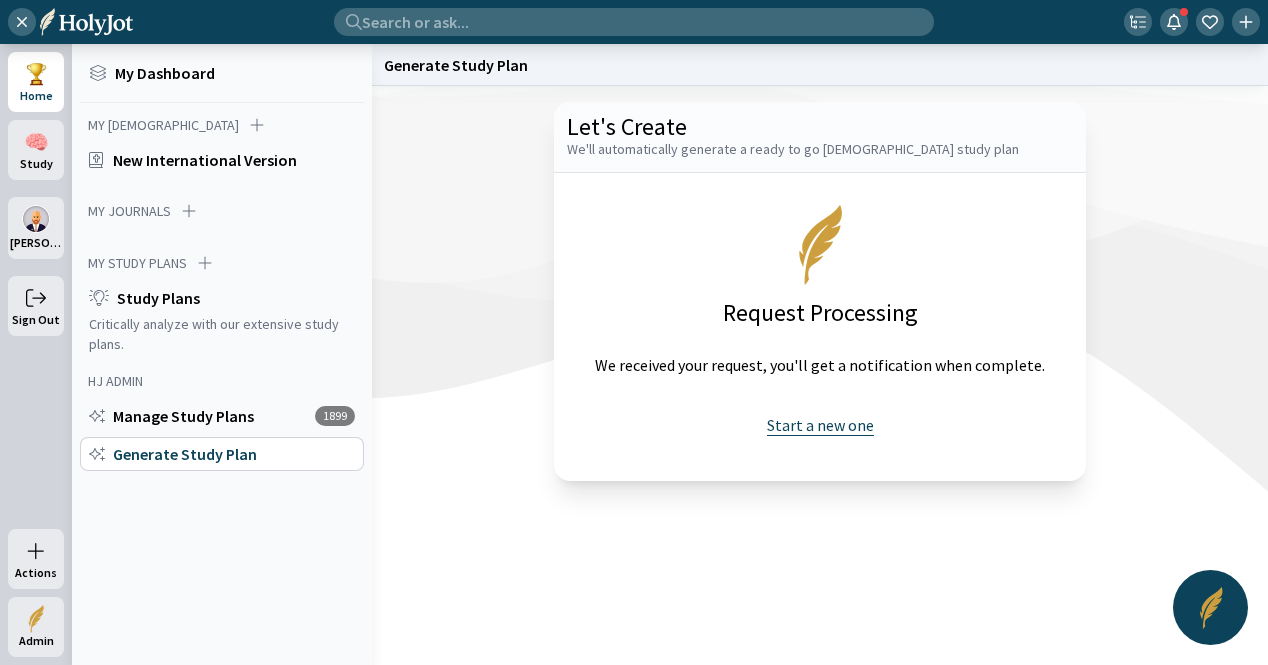 click on "Start a new one" 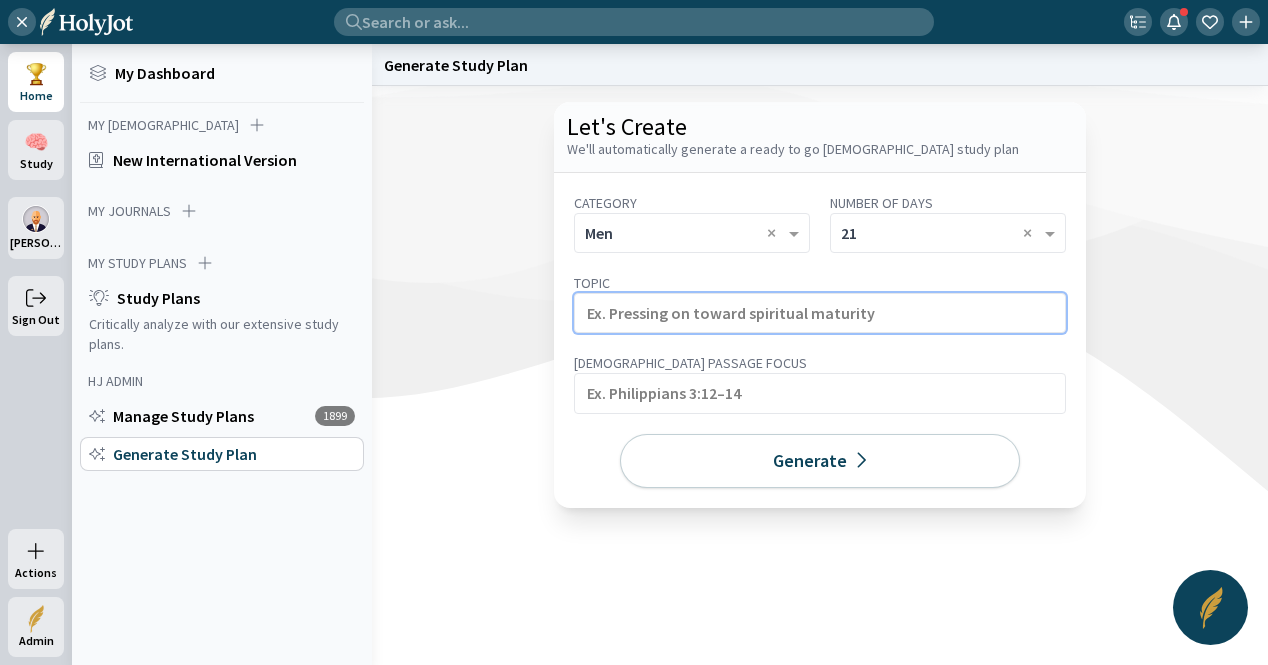 click 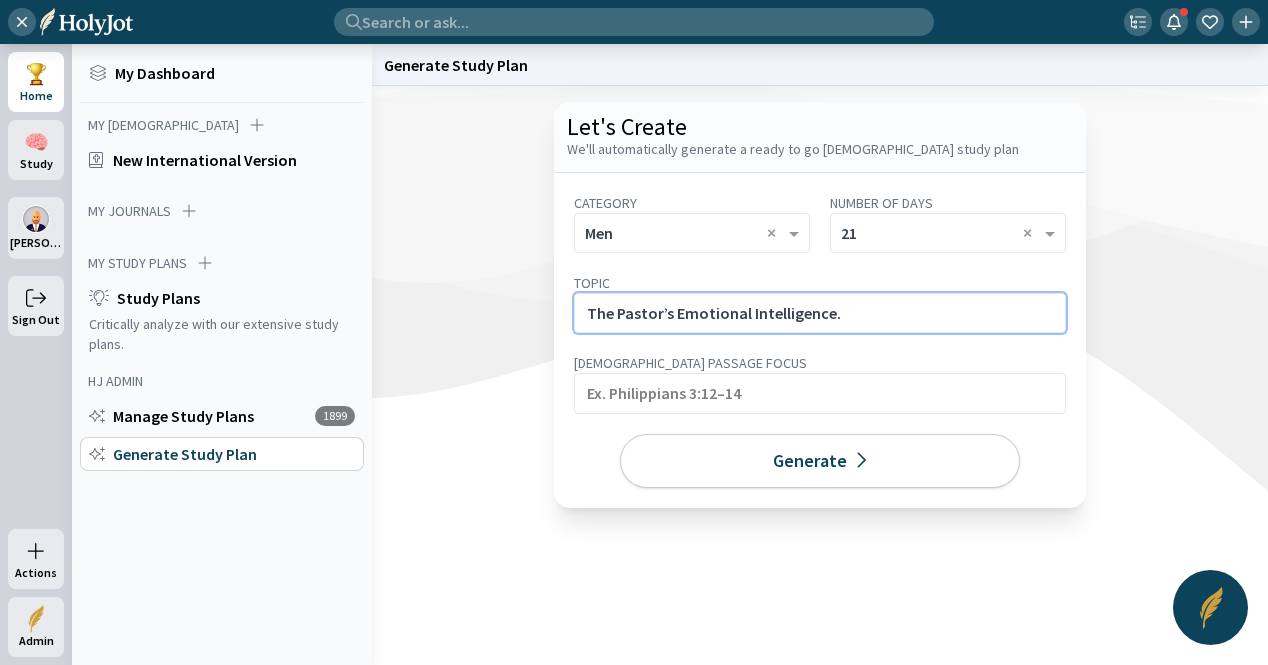 click on "The Pastor’s Emotional Intelligence." 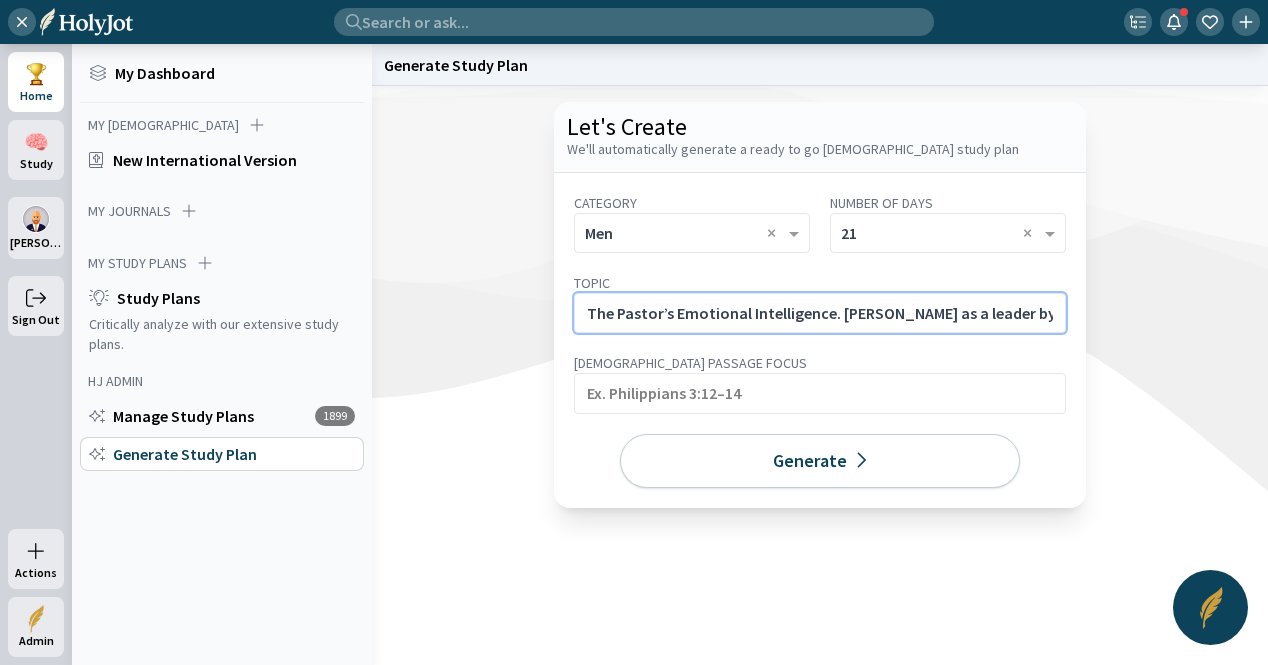 scroll, scrollTop: 0, scrollLeft: 528, axis: horizontal 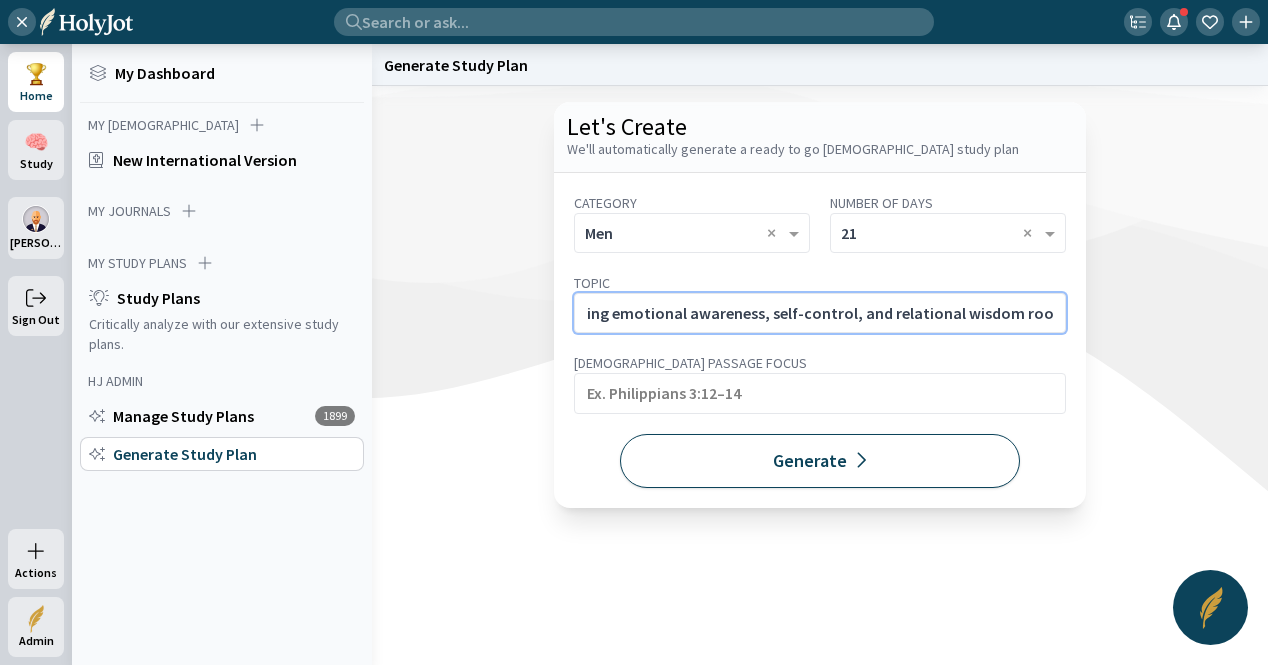 type on "The Pastor’s Emotional Intelligence. [PERSON_NAME] as a leader by developing emotional awareness, self-control, and relational wisdom rooted in Scripture." 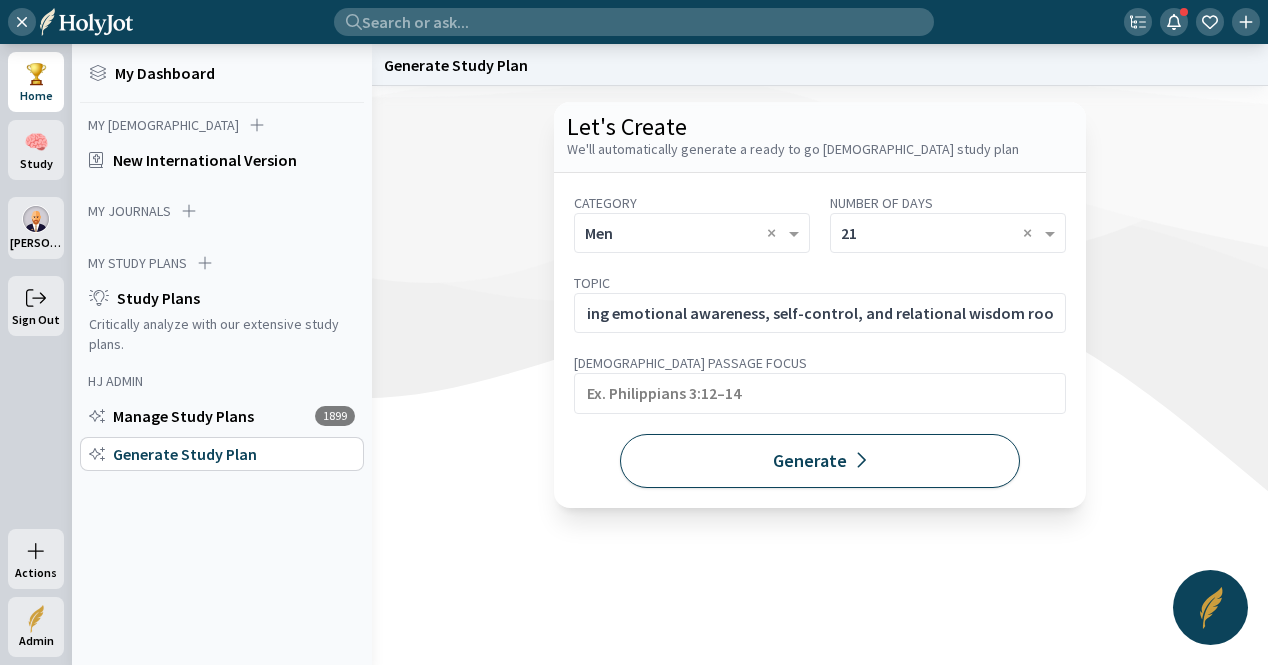 click on "Generate" 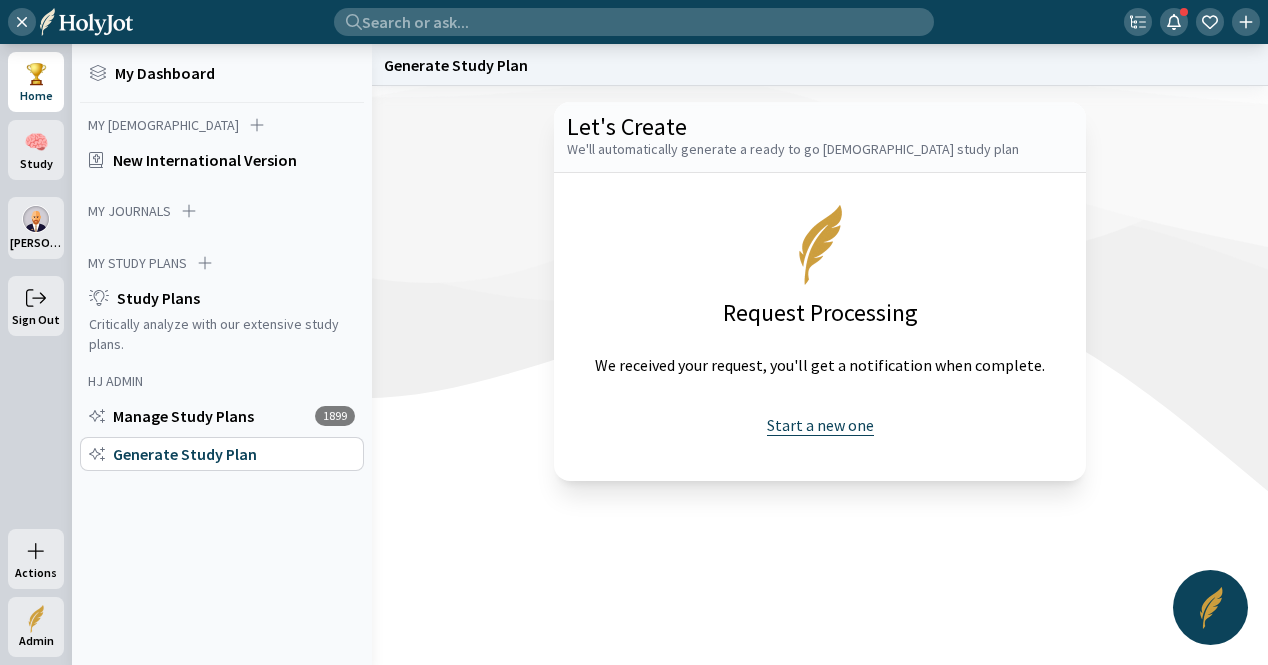 click on "Start a new one" 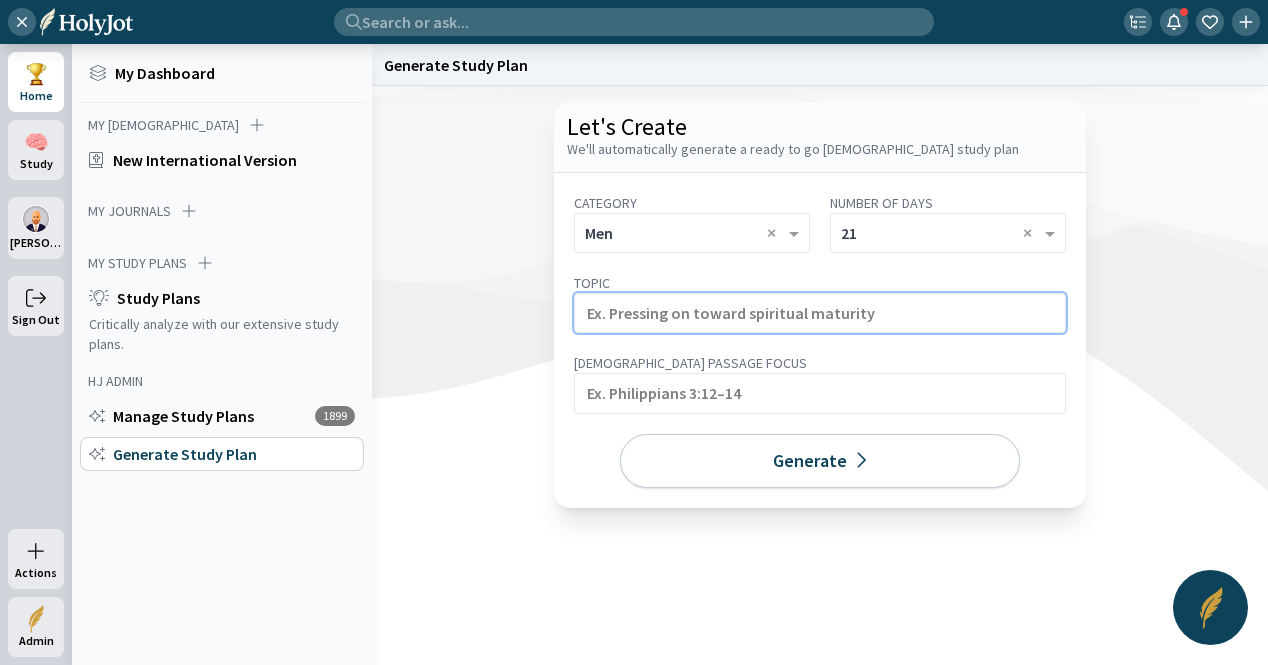 click 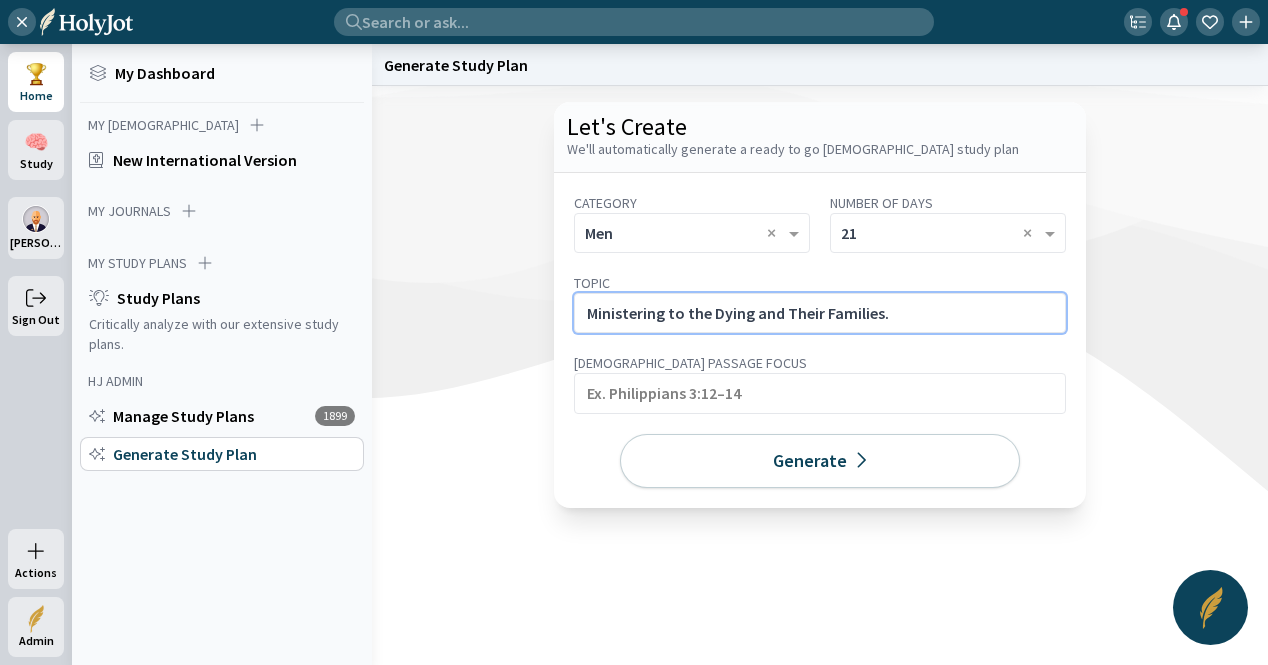 click on "Ministering to the Dying and Their Families." 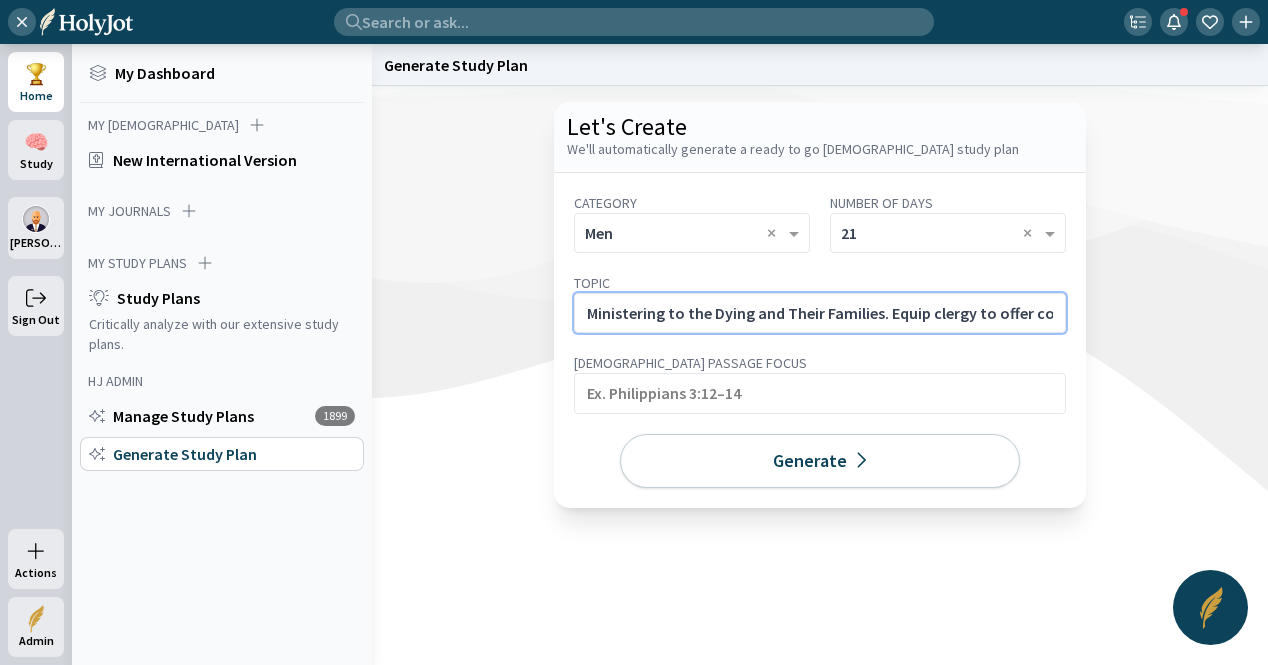 scroll, scrollTop: 0, scrollLeft: 496, axis: horizontal 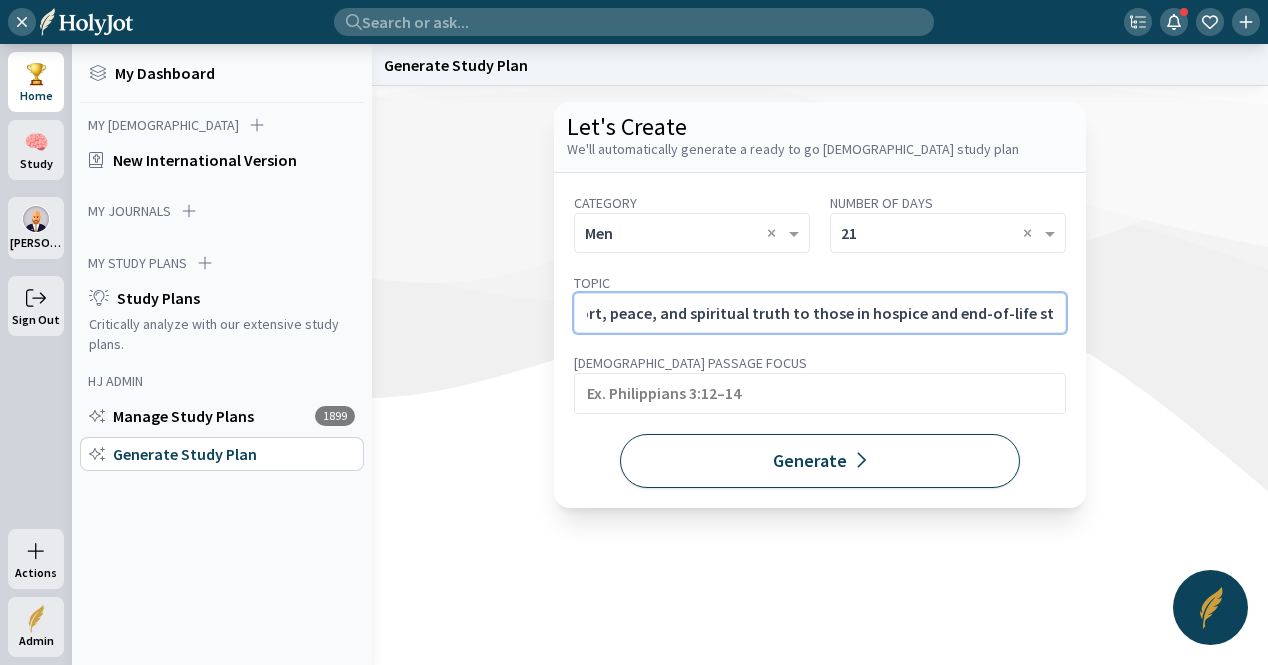 type on "Ministering to the Dying and Their Families. Equip clergy to offer comfort, peace, and spiritual truth to those in hospice and end-of-life stages." 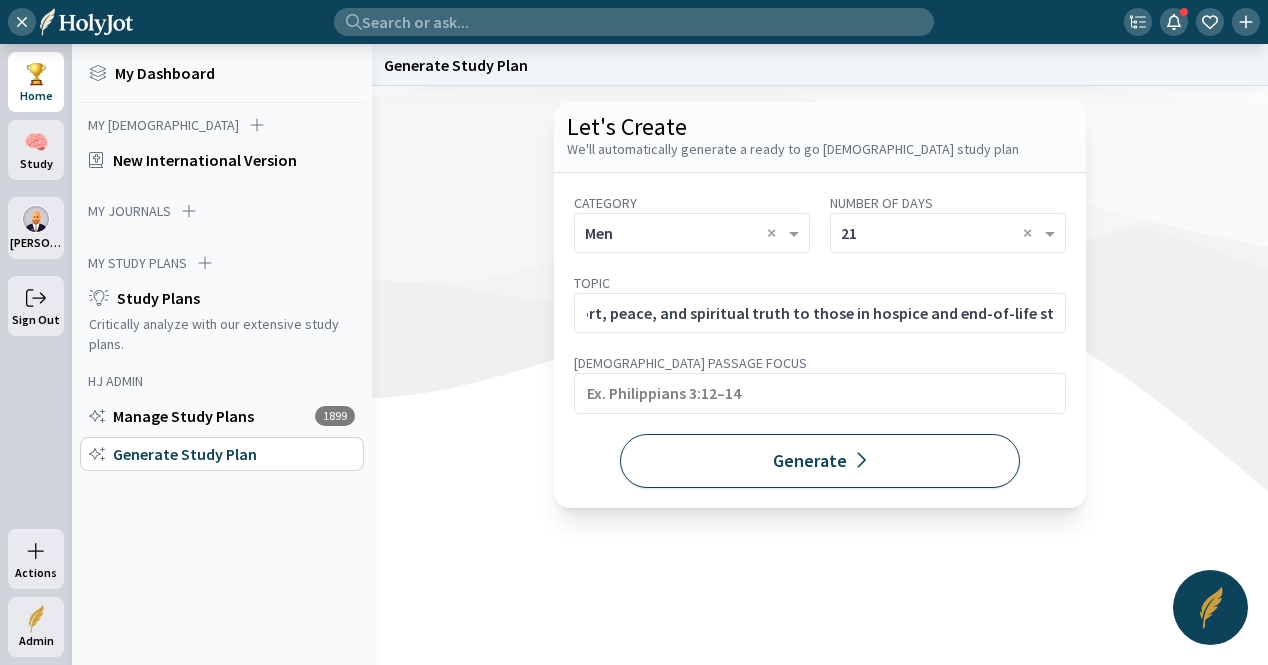 click on "Generate" 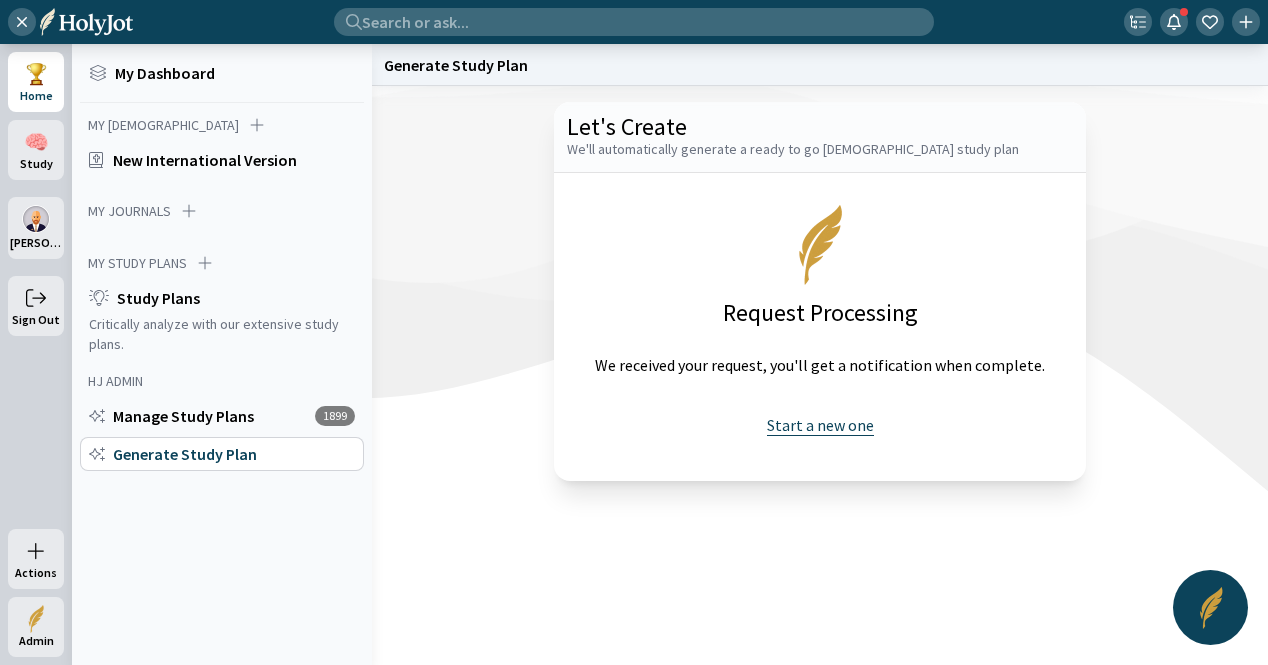 click on "Start a new one" 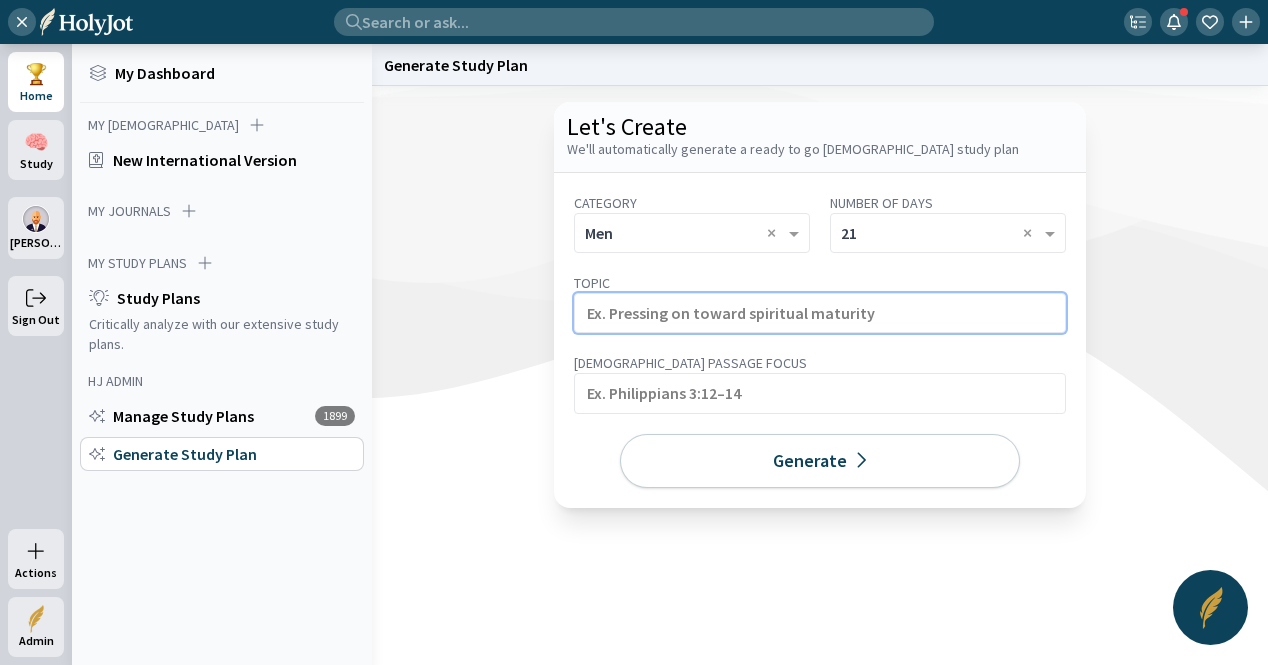 click 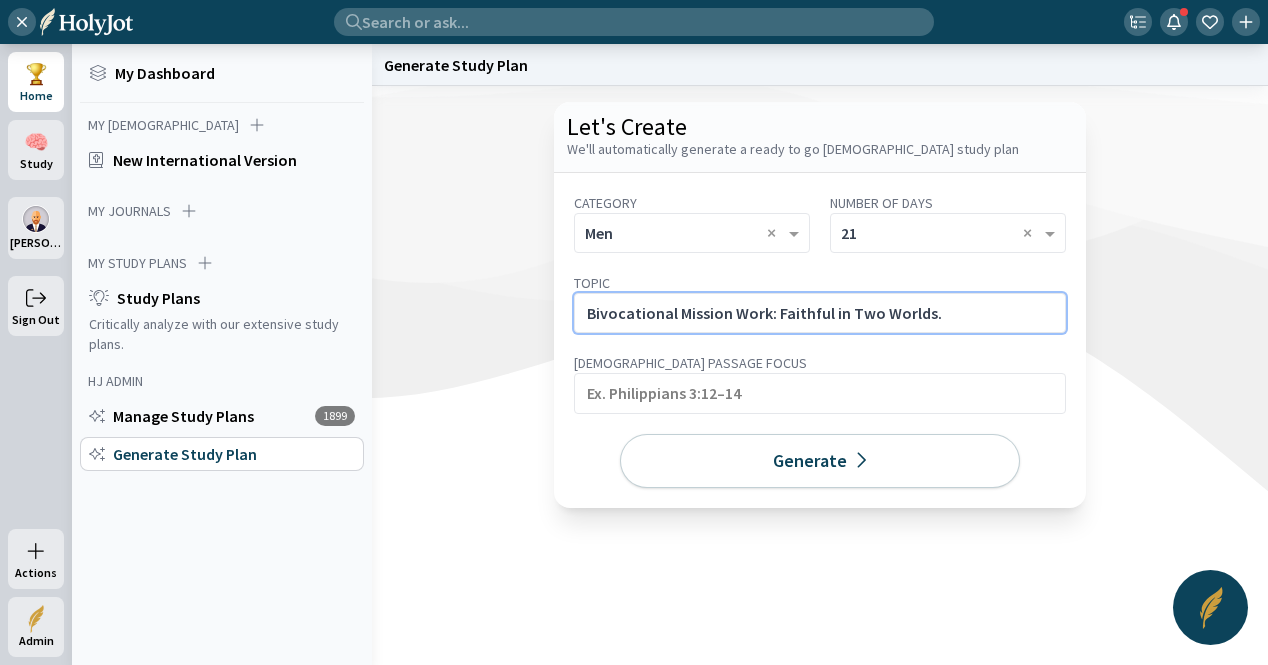 click on "Bivocational Mission Work: Faithful in Two Worlds." 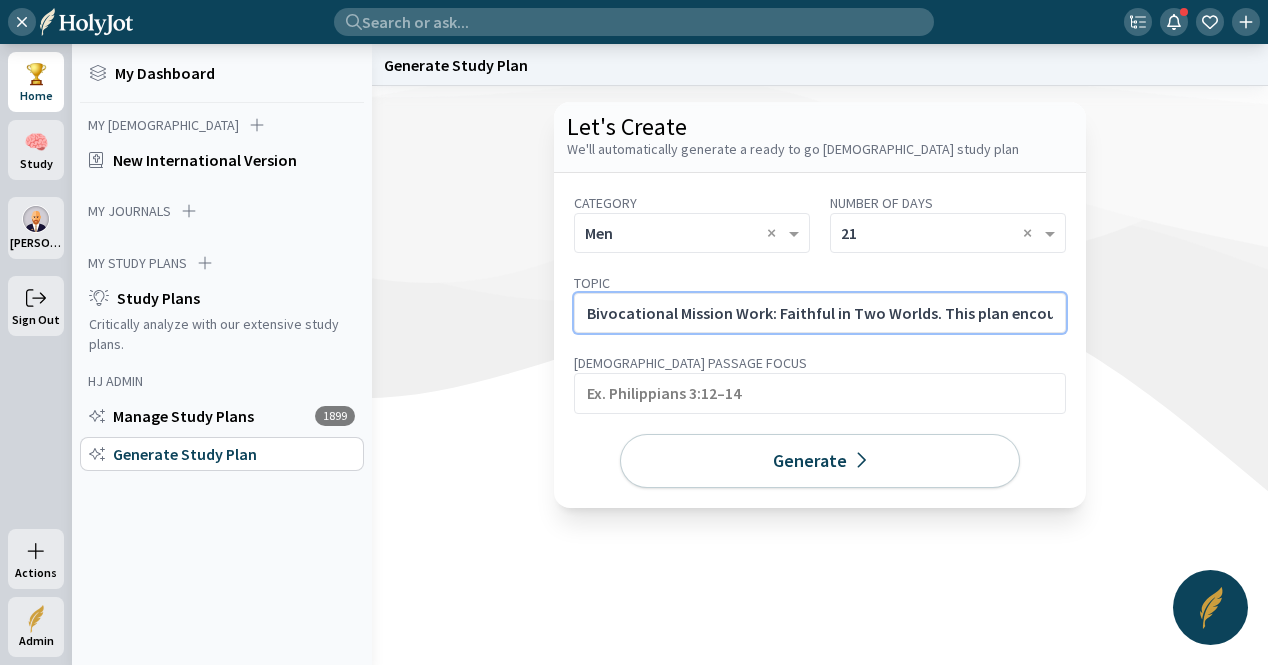 scroll, scrollTop: 0, scrollLeft: 661, axis: horizontal 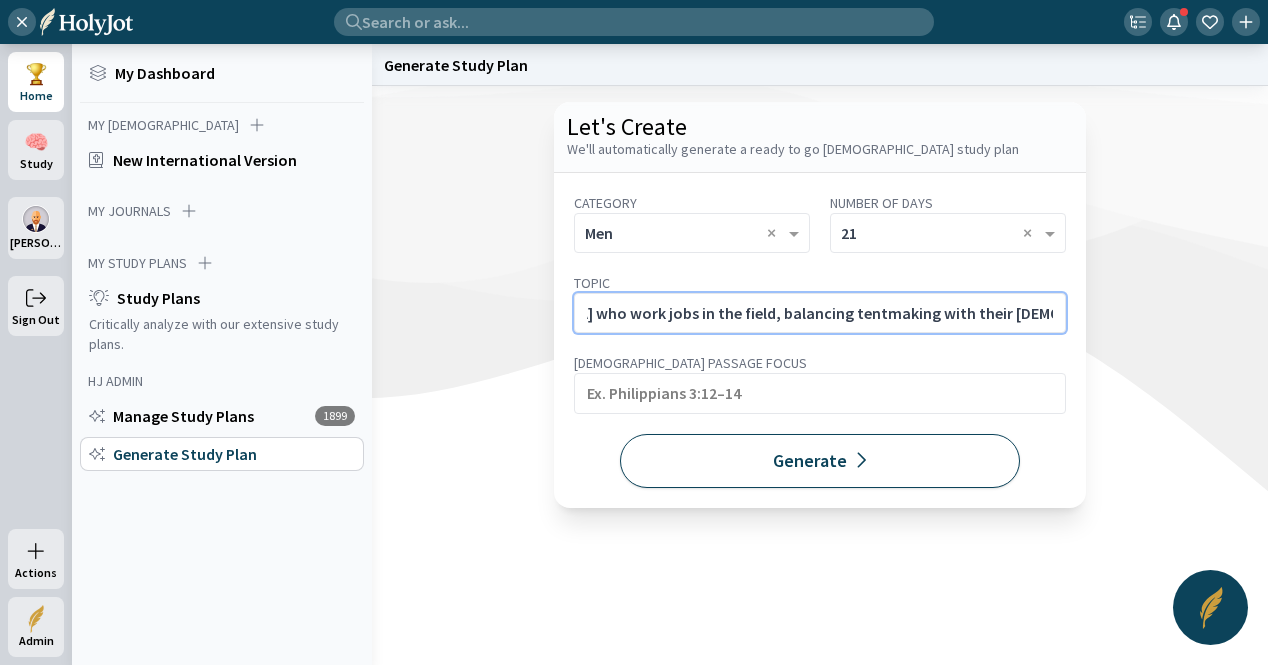 type on "Bivocational Mission Work: Faithful in Two Worlds. This plan encourages [DEMOGRAPHIC_DATA] who work jobs in the field, balancing tentmaking with their [DEMOGRAPHIC_DATA] assignment." 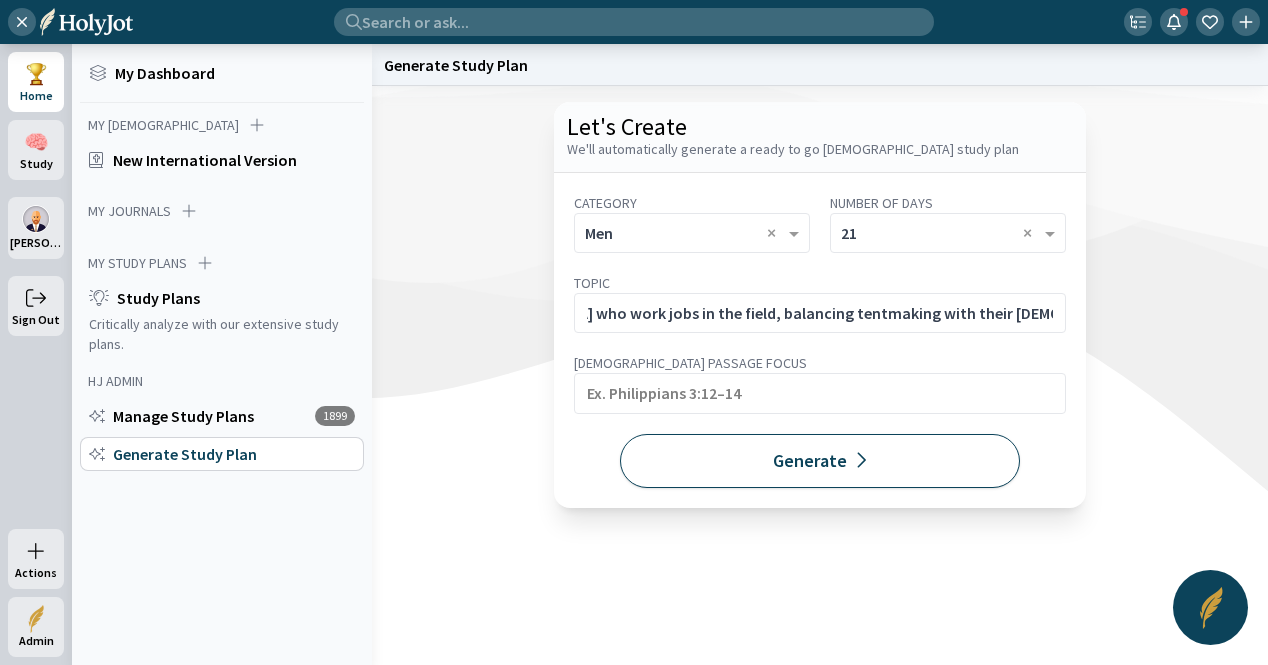 click on "Generate" 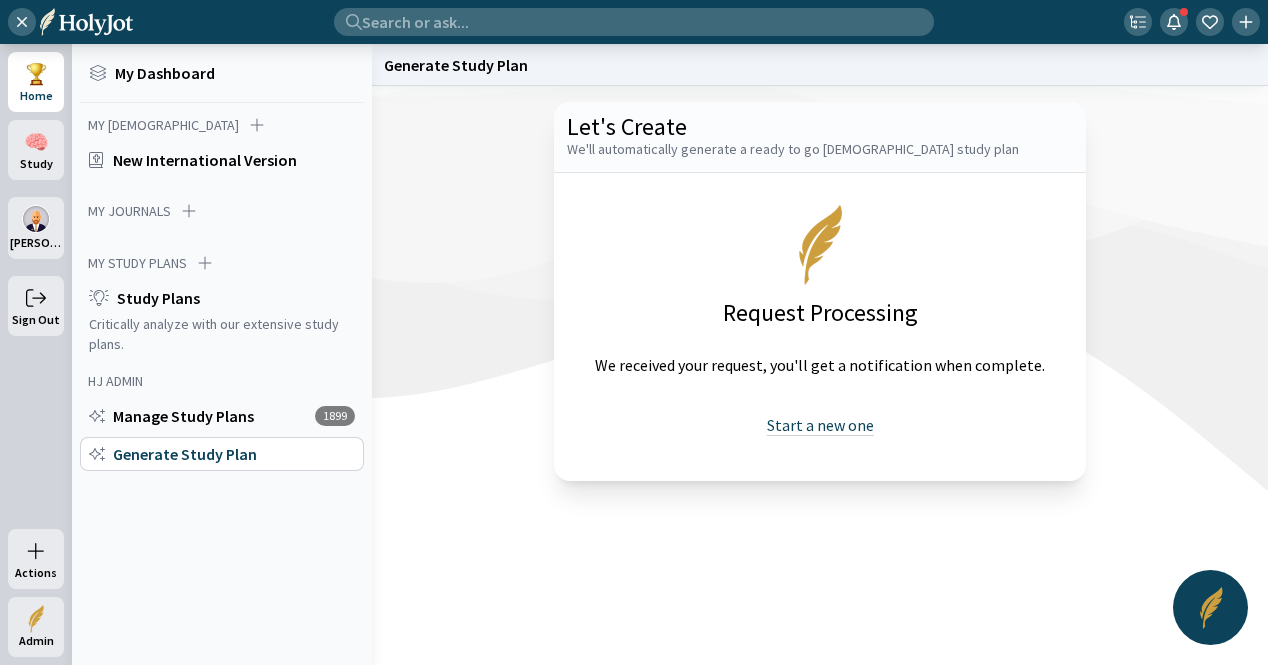 click on "Start a new one" 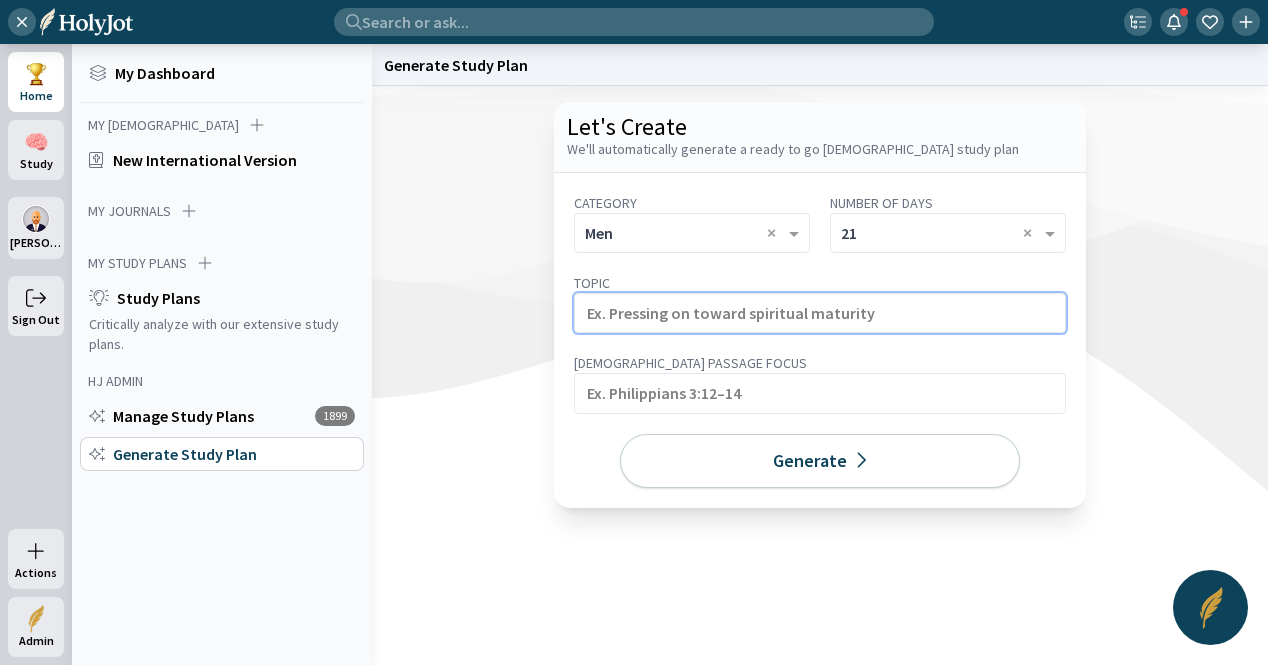 click 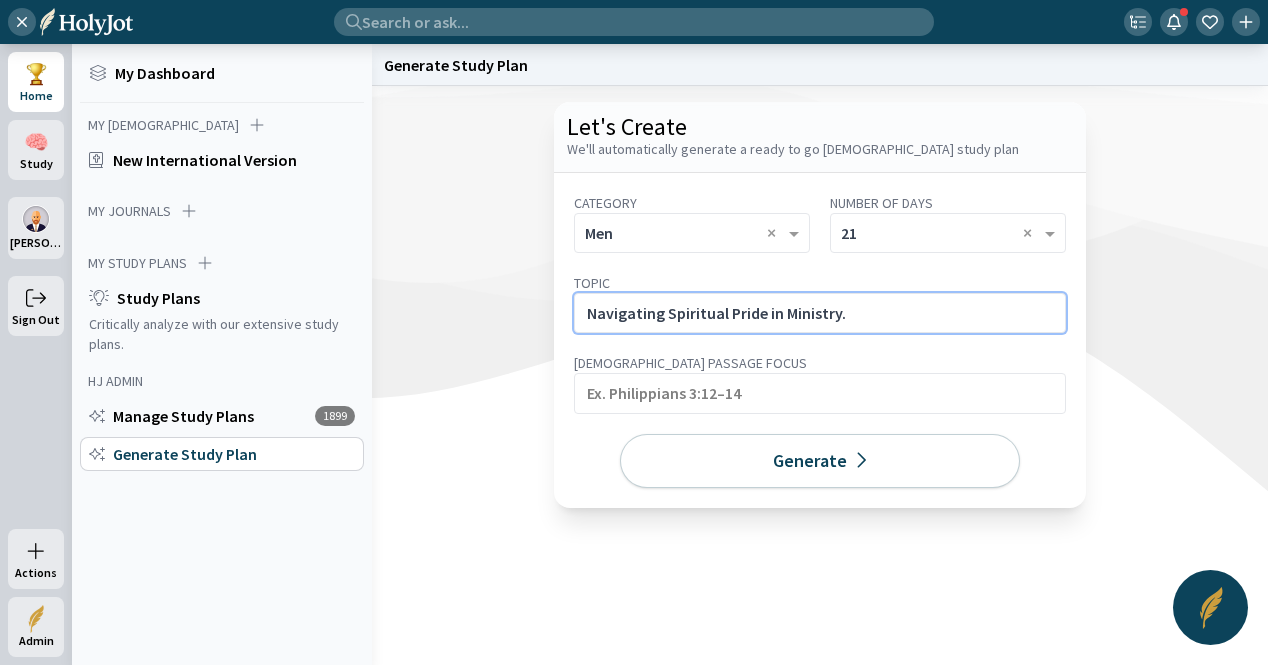 click on "Navigating Spiritual Pride in Ministry." 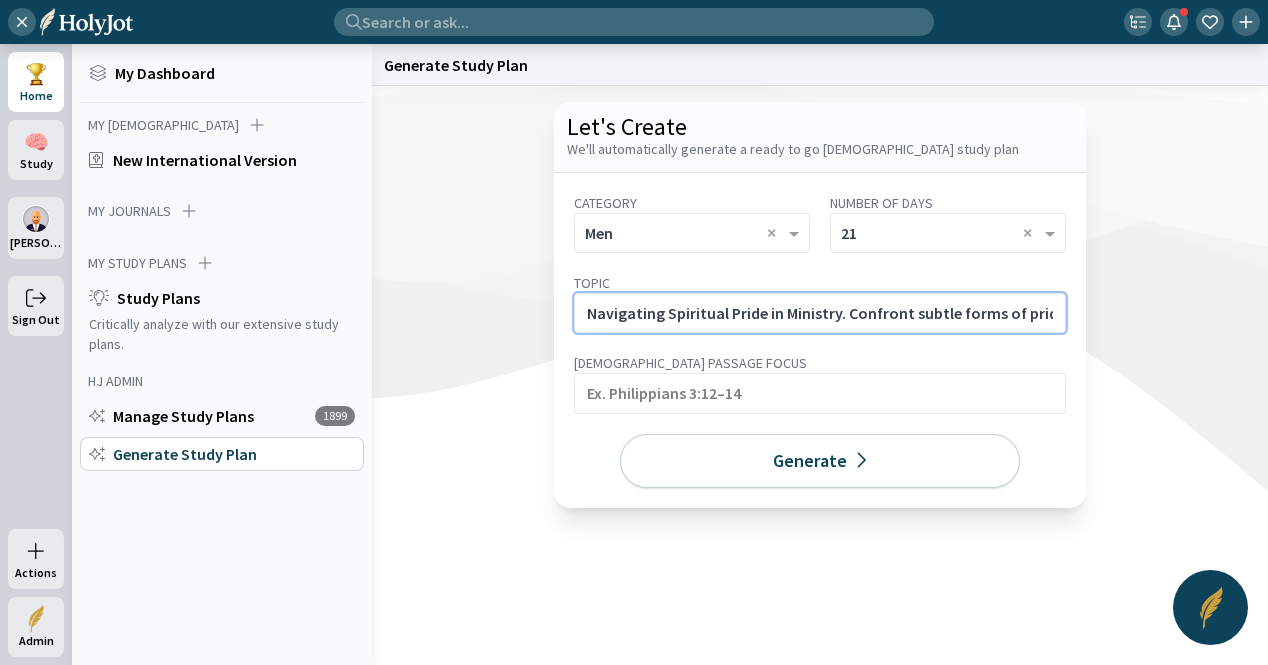 scroll, scrollTop: 0, scrollLeft: 595, axis: horizontal 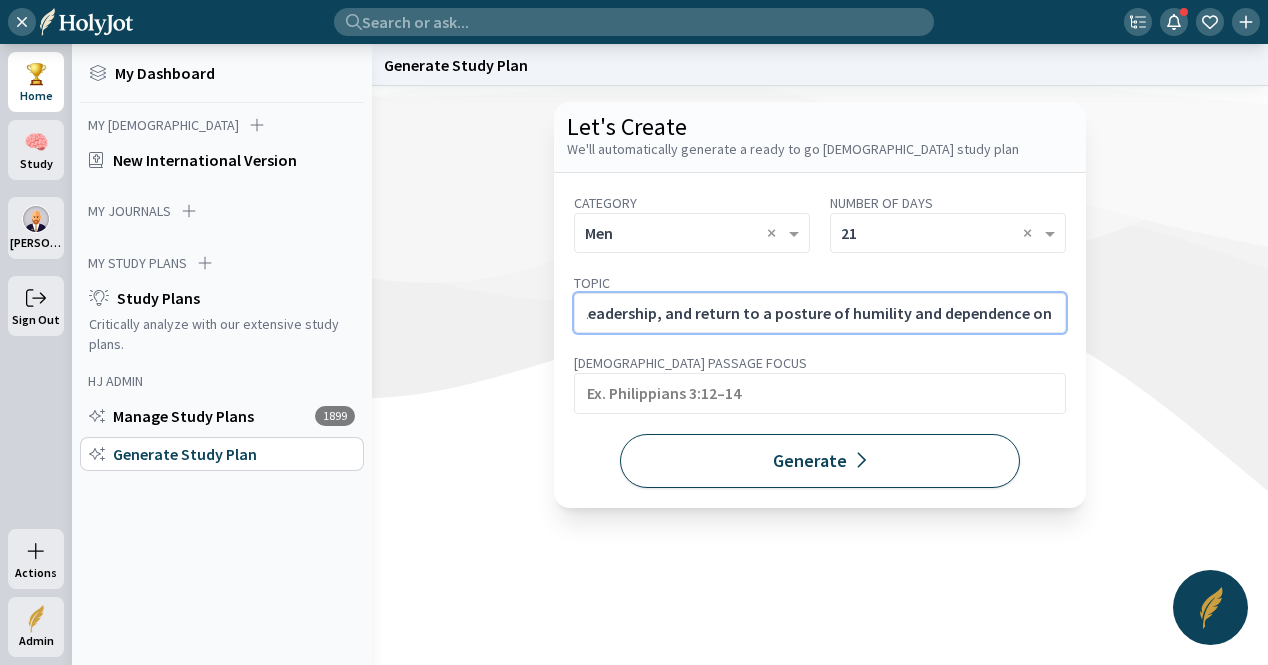 type on "Navigating Spiritual Pride in Ministry. Confront subtle forms of pride that creep into leadership, and return to a posture of humility and dependence on [DEMOGRAPHIC_DATA]." 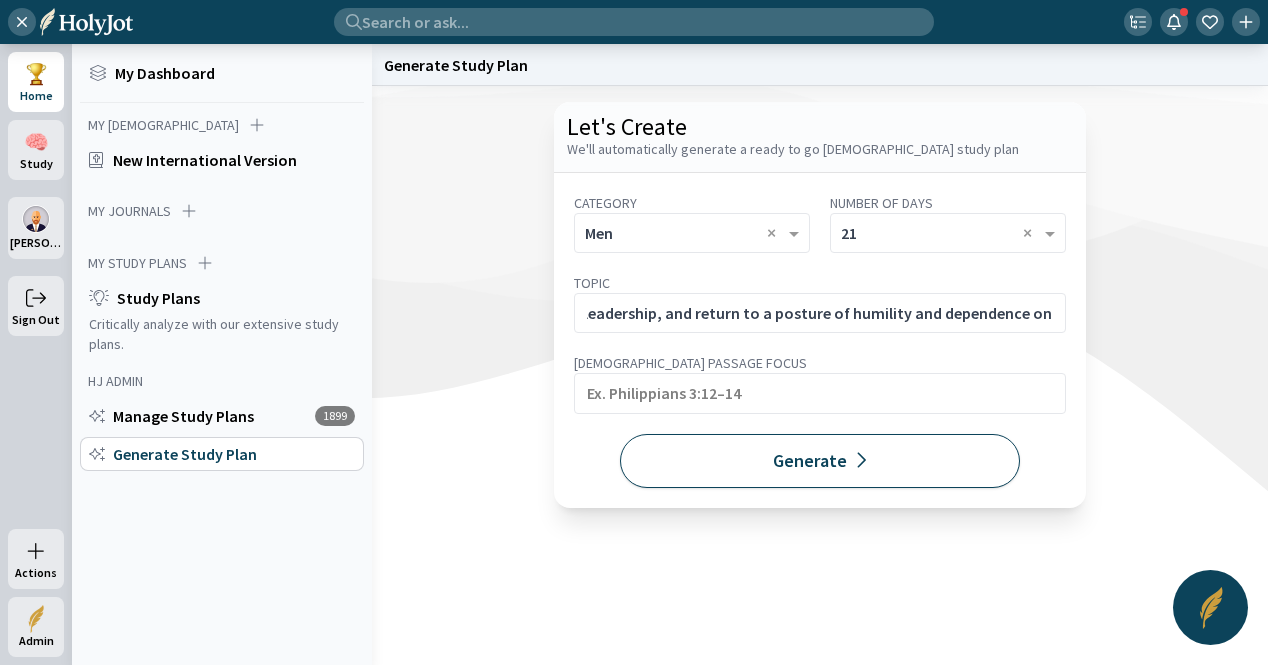 click on "Generate" 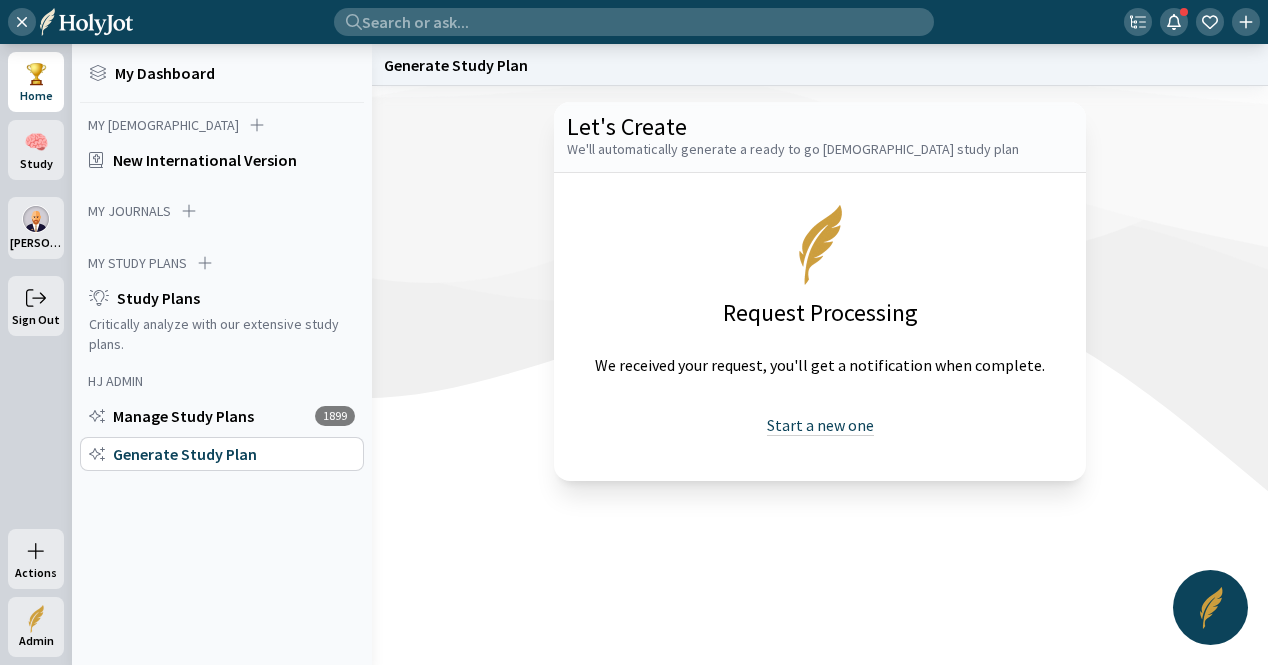 drag, startPoint x: 840, startPoint y: 427, endPoint x: 828, endPoint y: 415, distance: 16.970562 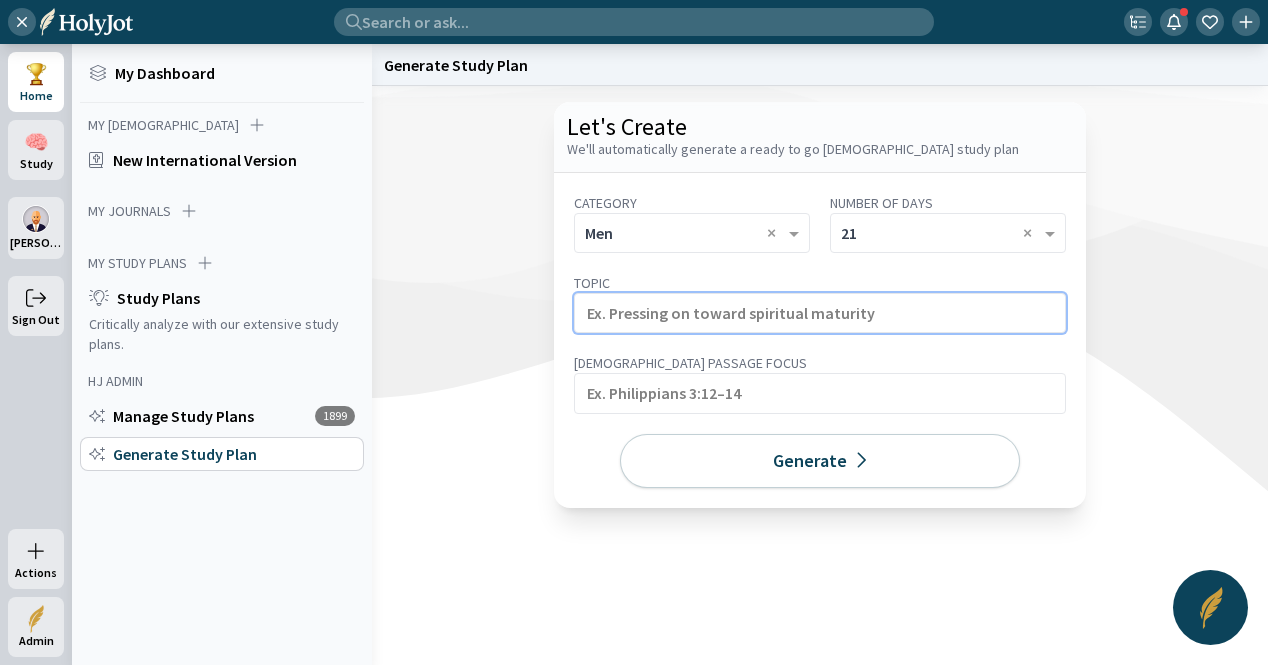 click 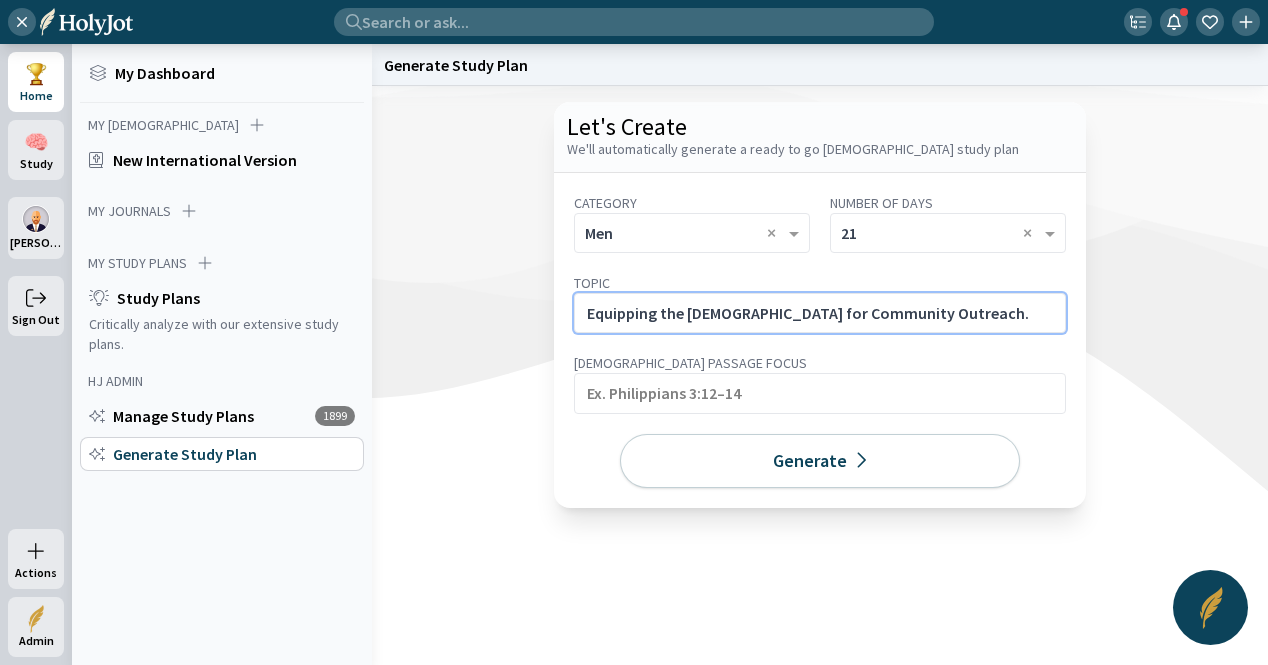 click on "Equipping the [DEMOGRAPHIC_DATA] for Community Outreach." 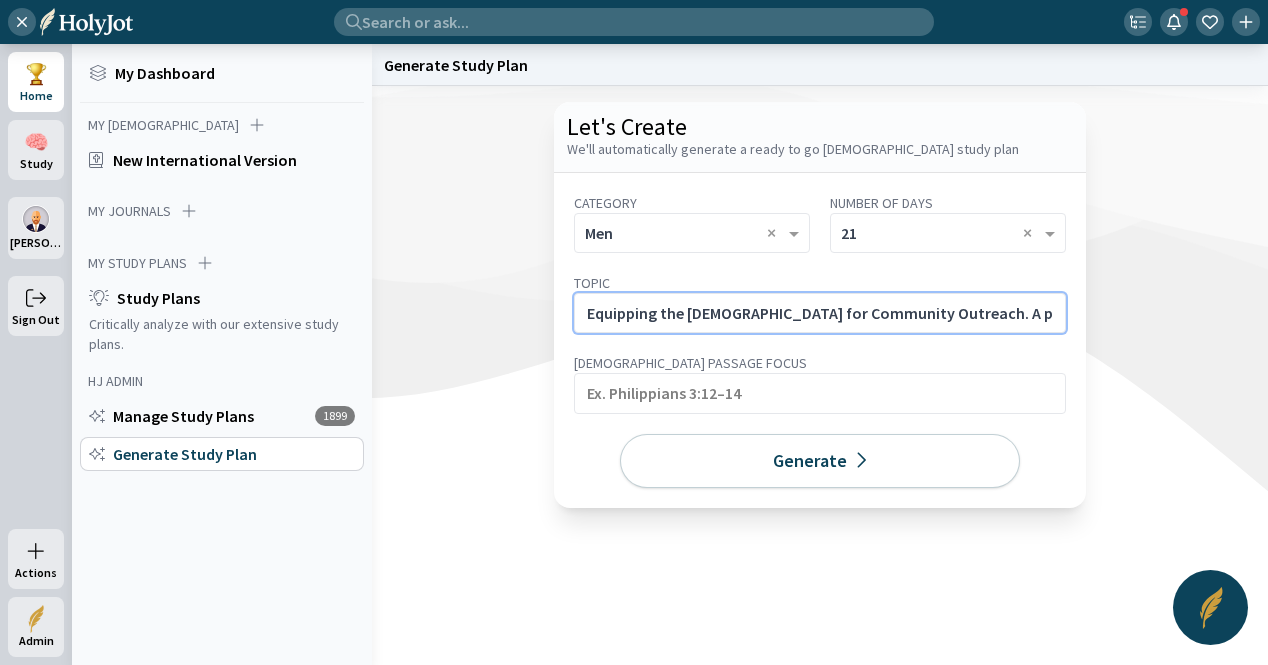 scroll, scrollTop: 0, scrollLeft: 610, axis: horizontal 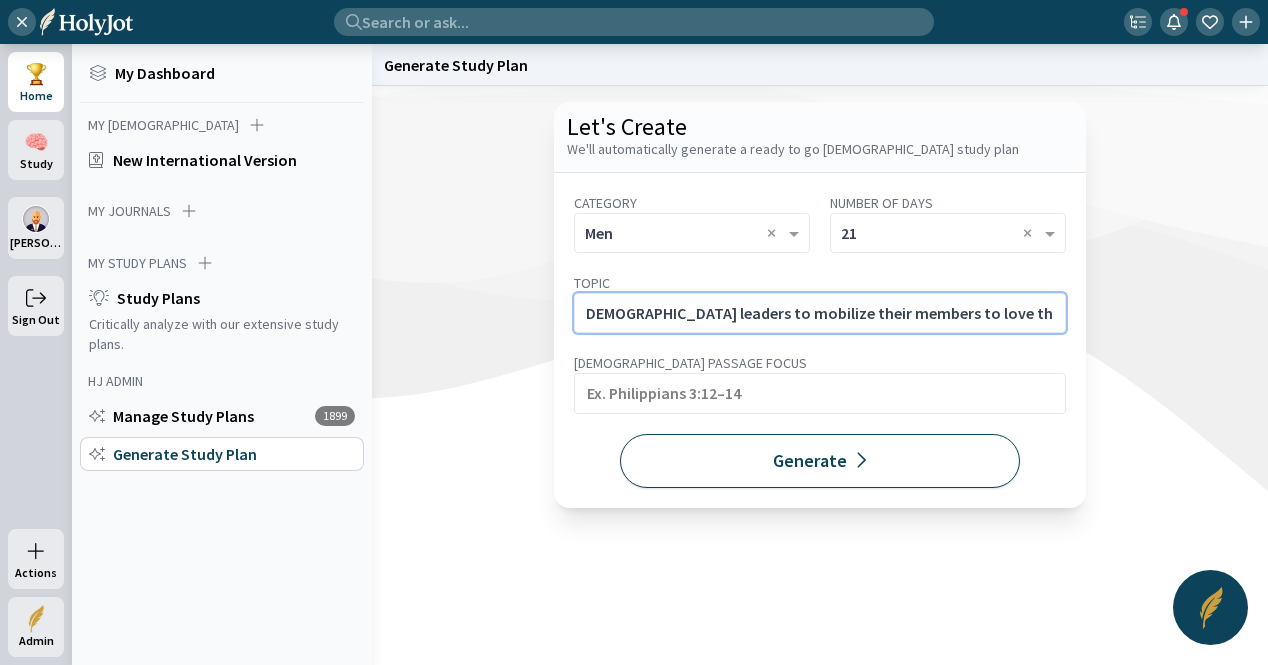 type on "Equipping the [DEMOGRAPHIC_DATA] for Community Outreach. A plan for pastors and [DEMOGRAPHIC_DATA] leaders to mobilize their members to love their city through Spirit-led outreach." 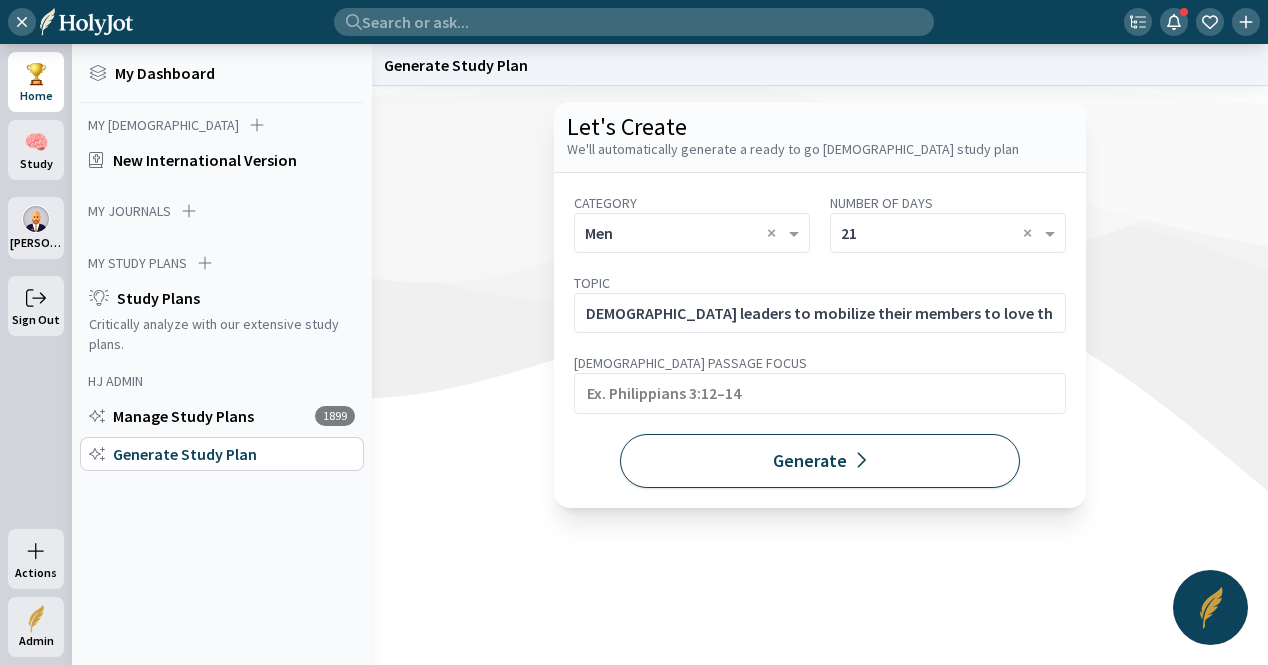 click on "Generate" 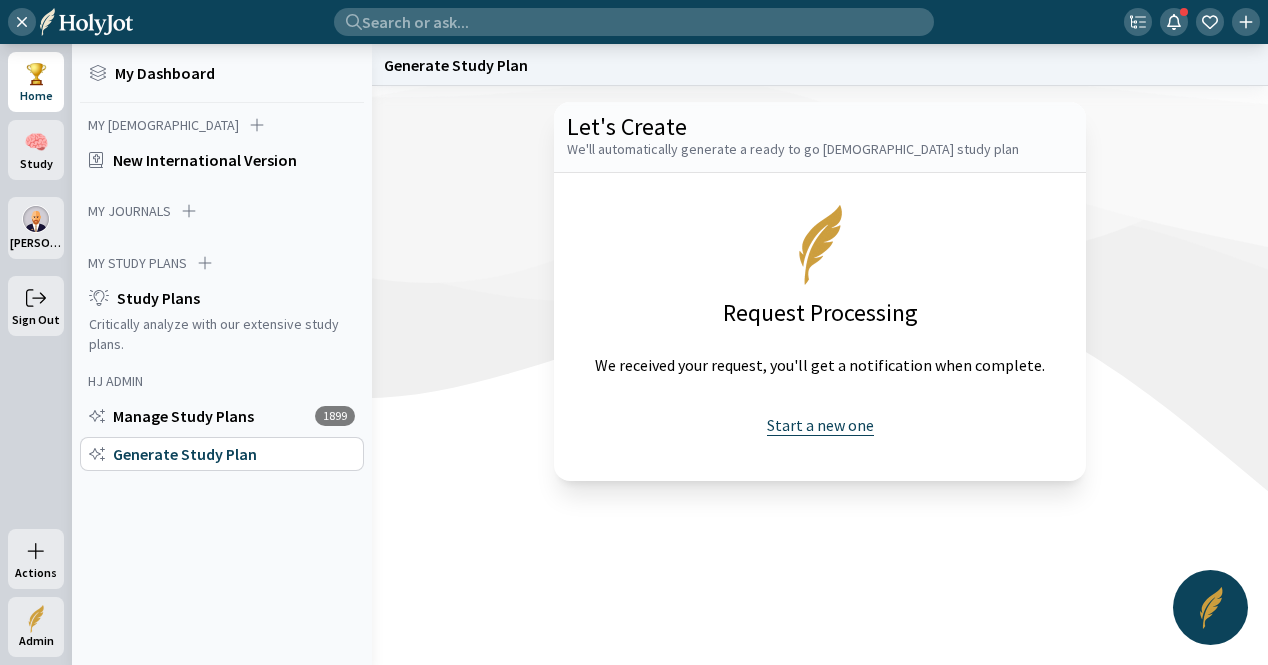 click on "Start a new one" 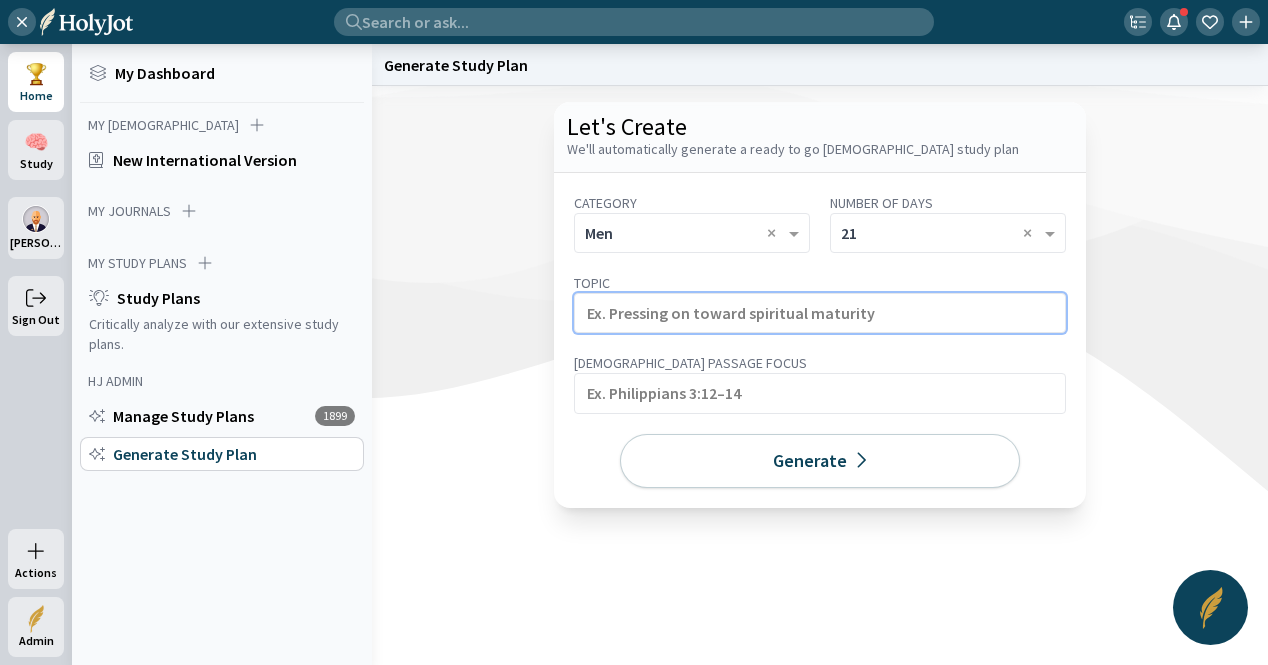 click 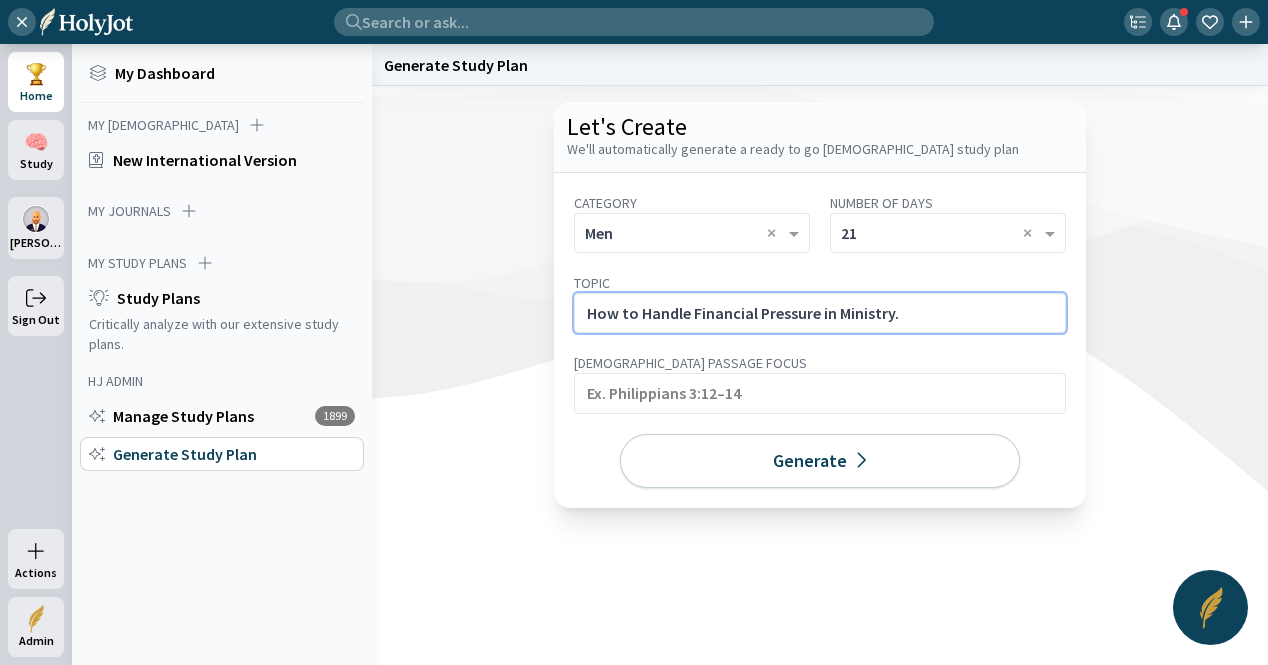 click on "How to Handle Financial Pressure in Ministry." 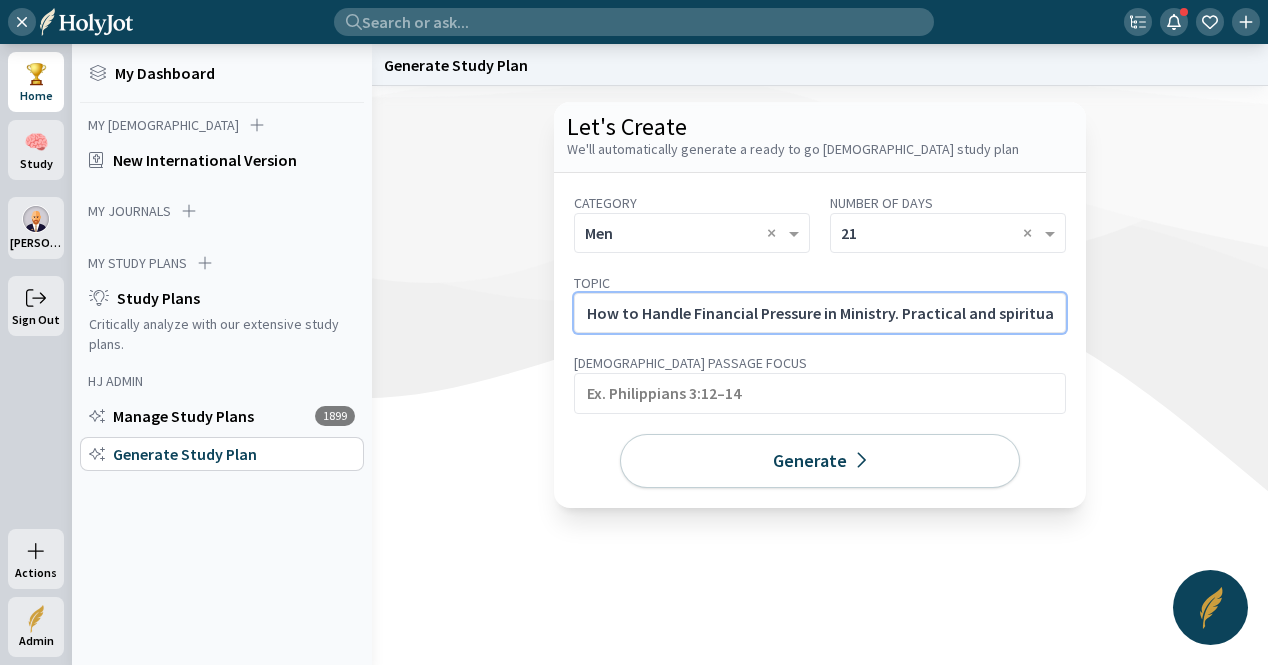 scroll, scrollTop: 0, scrollLeft: 641, axis: horizontal 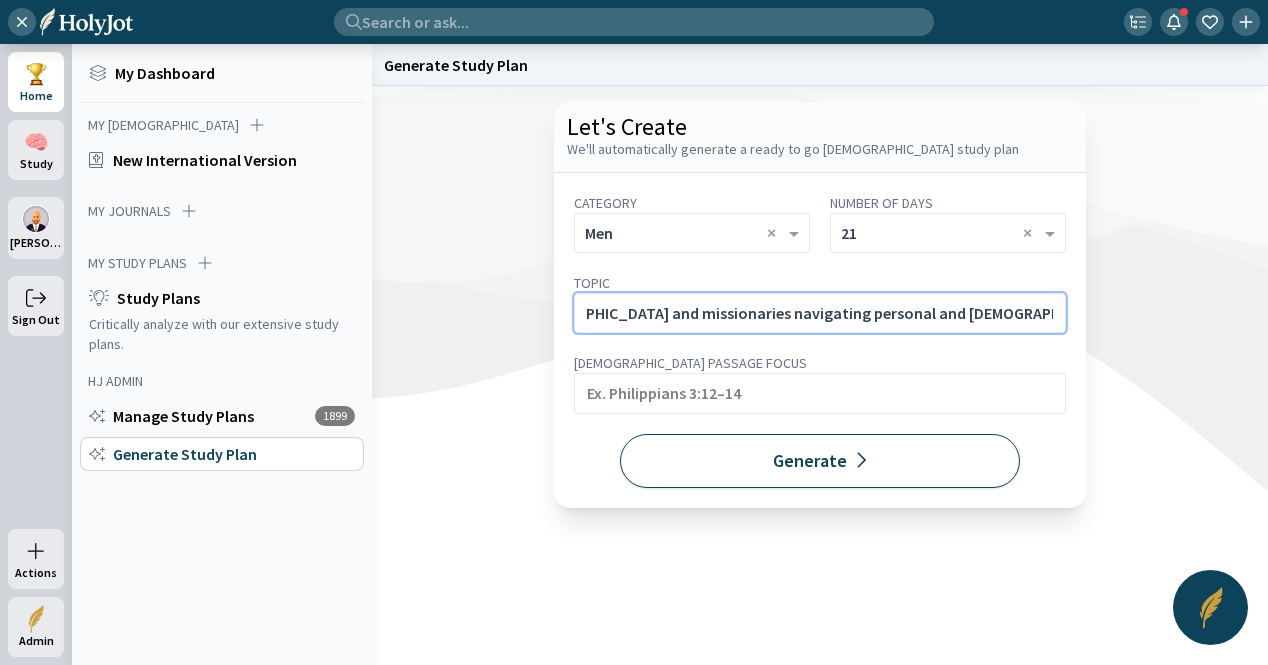 type on "How to Handle Financial Pressure in Ministry. Practical and spiritual guidance for [DEMOGRAPHIC_DATA] and missionaries navigating personal and [DEMOGRAPHIC_DATA]-related financial strain." 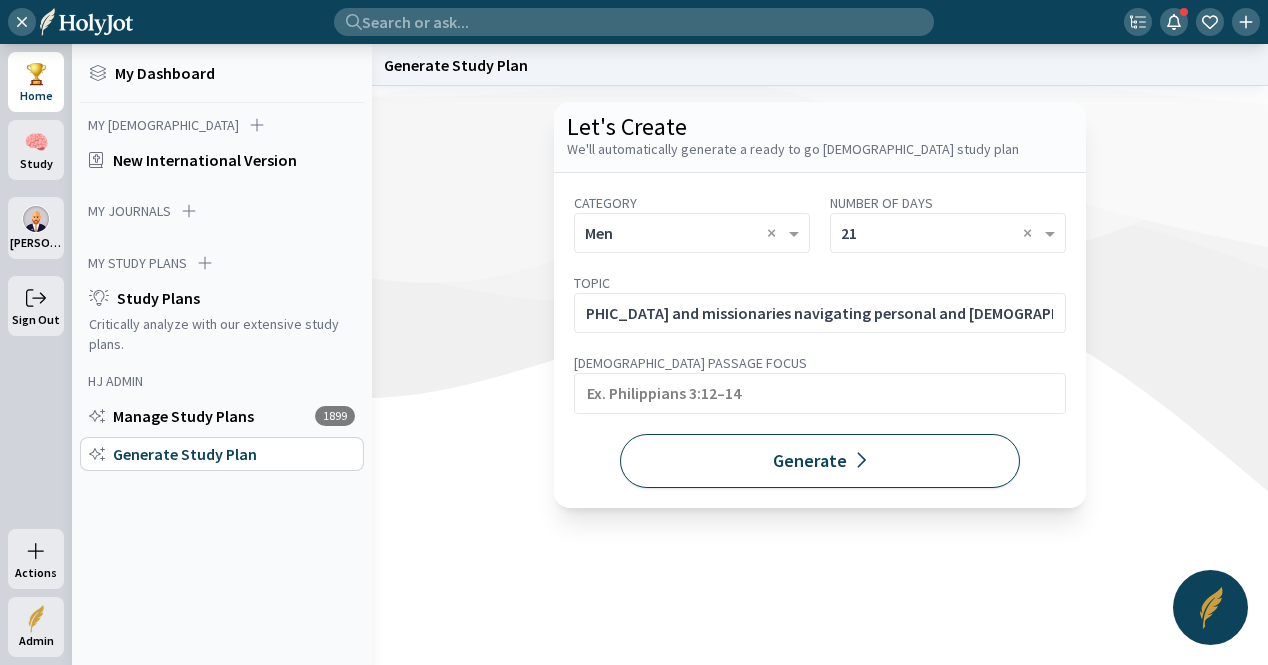 click on "Generate" 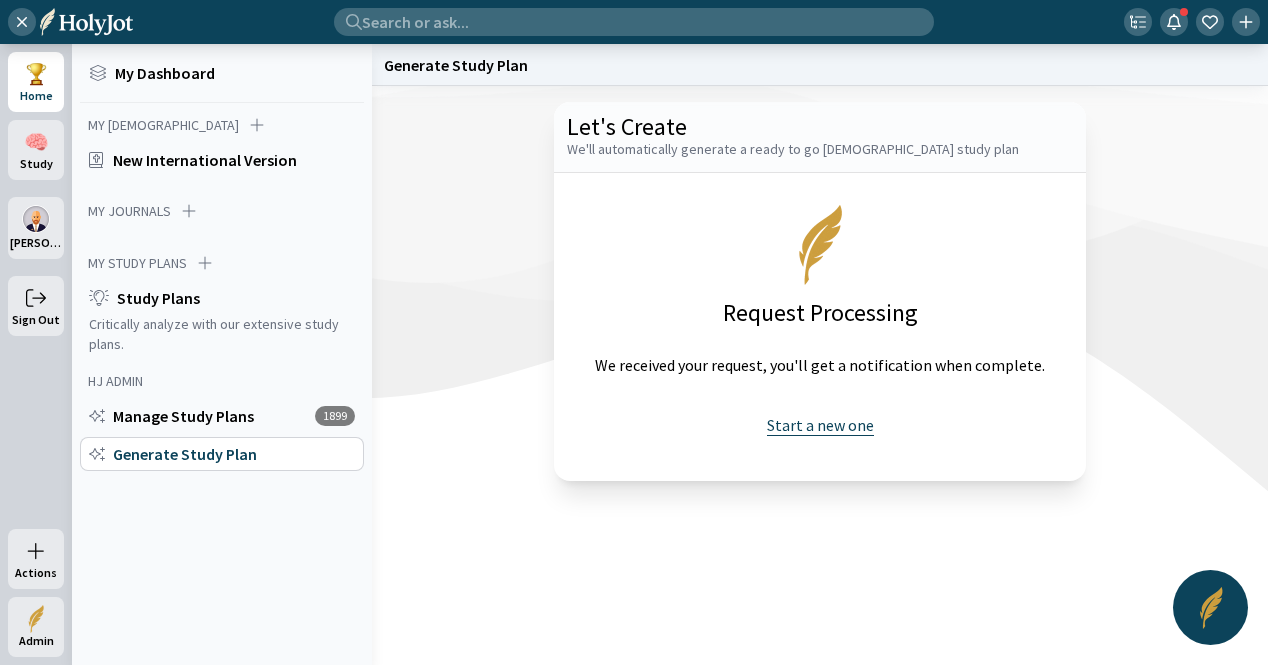click on "Start a new one" 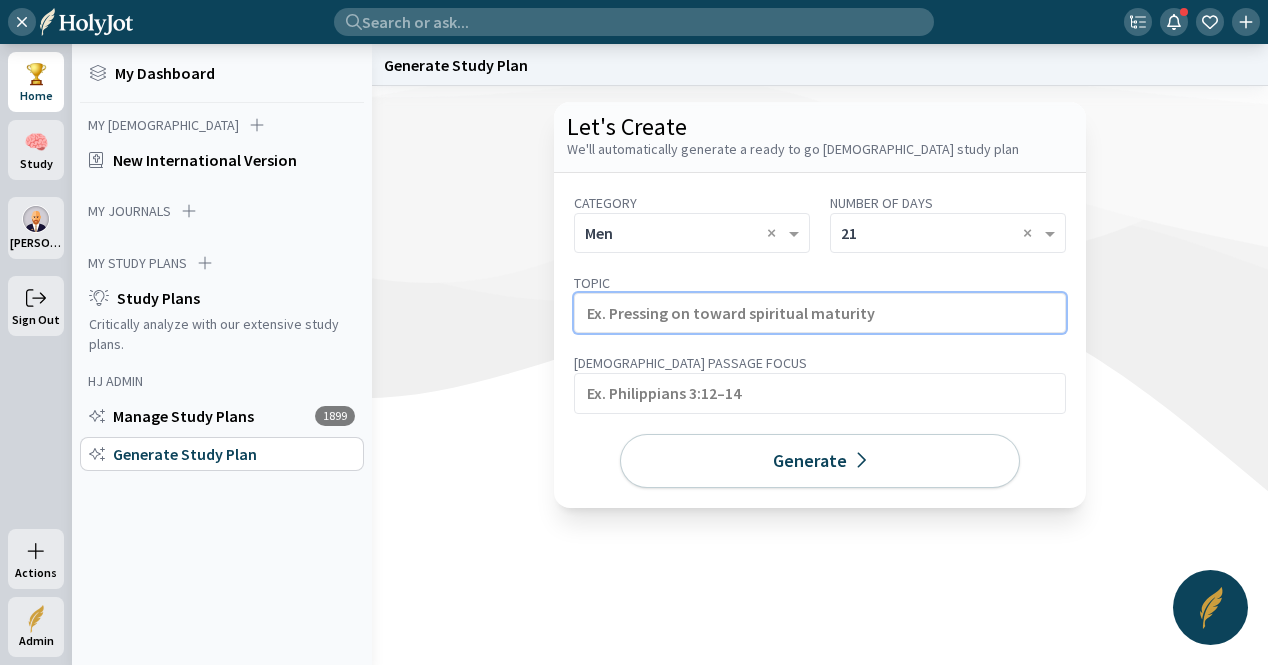 click 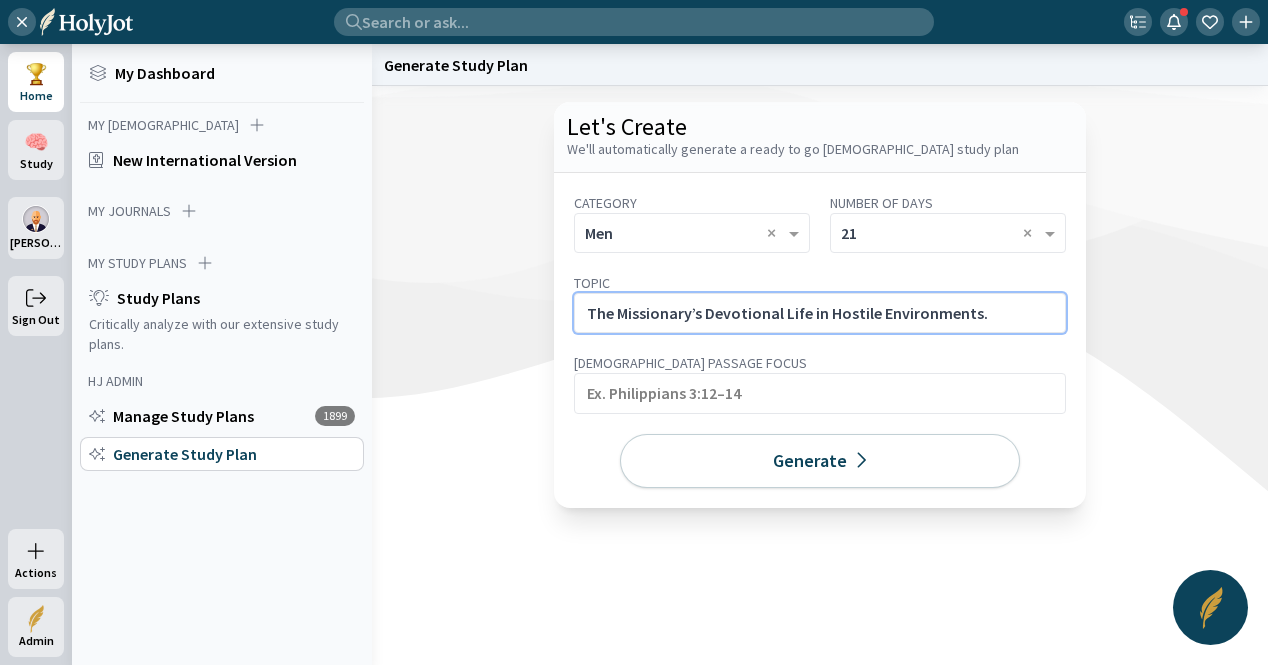 click on "The Missionary’s Devotional Life in Hostile Environments." 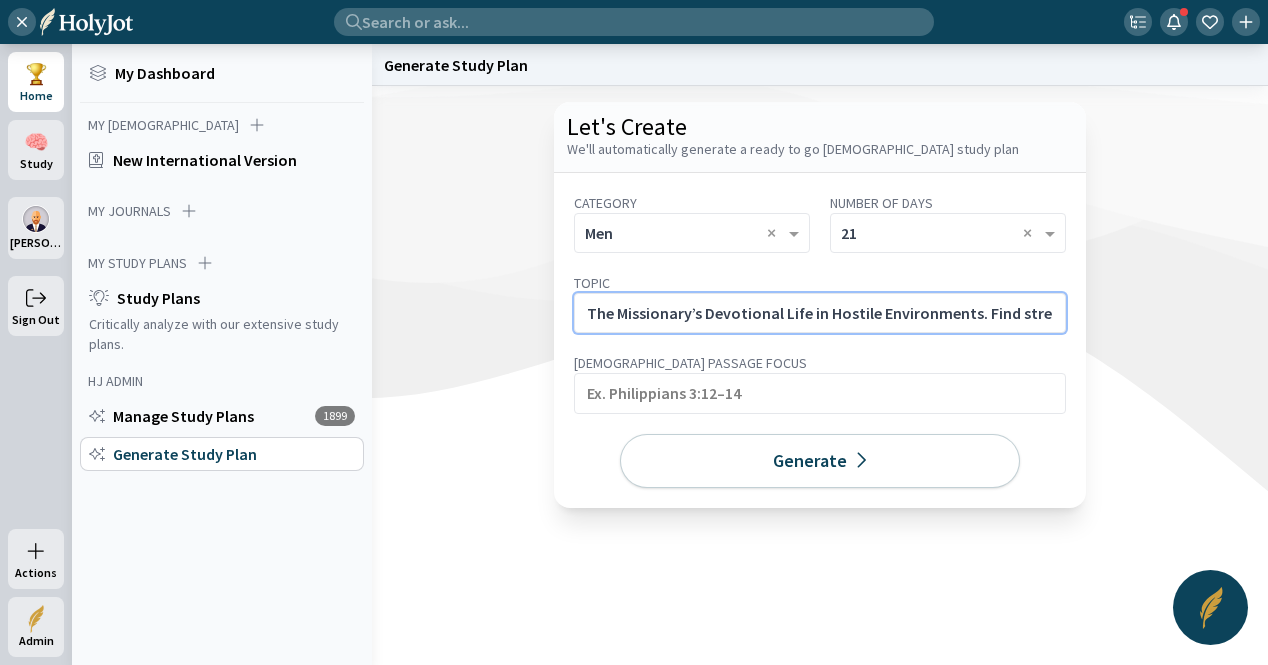 scroll, scrollTop: 0, scrollLeft: 606, axis: horizontal 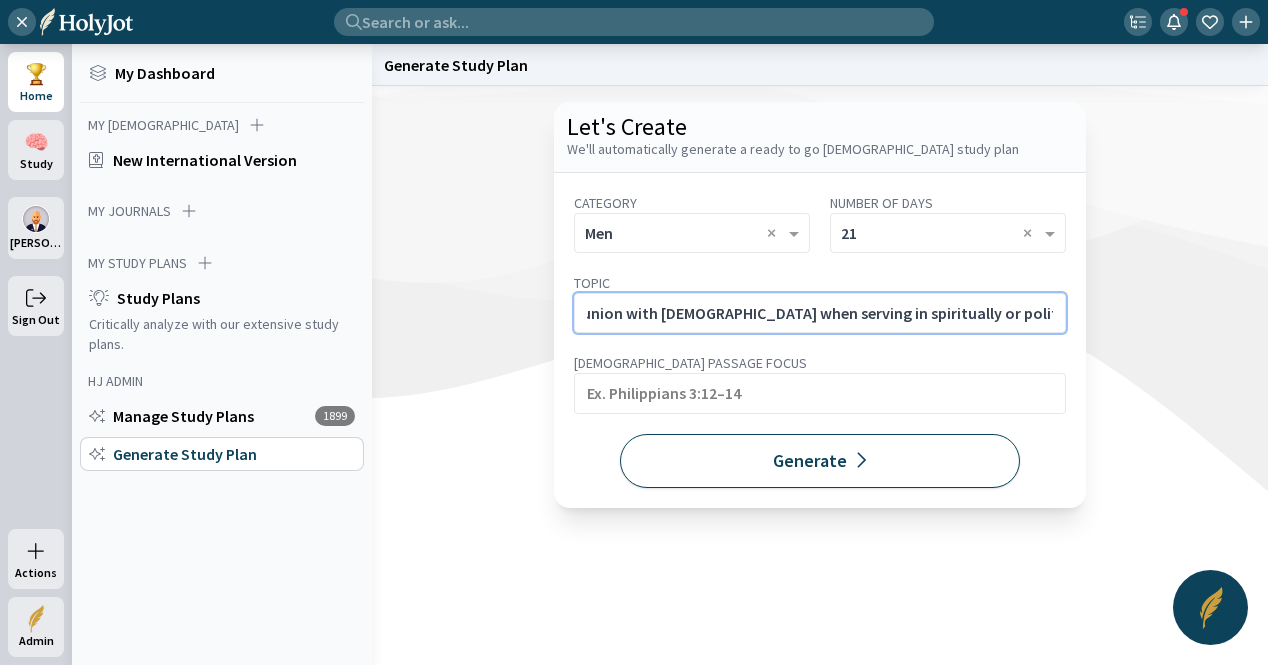 type on "The Missionary’s Devotional Life in Hostile Environments. Find strength in daily communion with [DEMOGRAPHIC_DATA] when serving in spiritually or politically hostile regions." 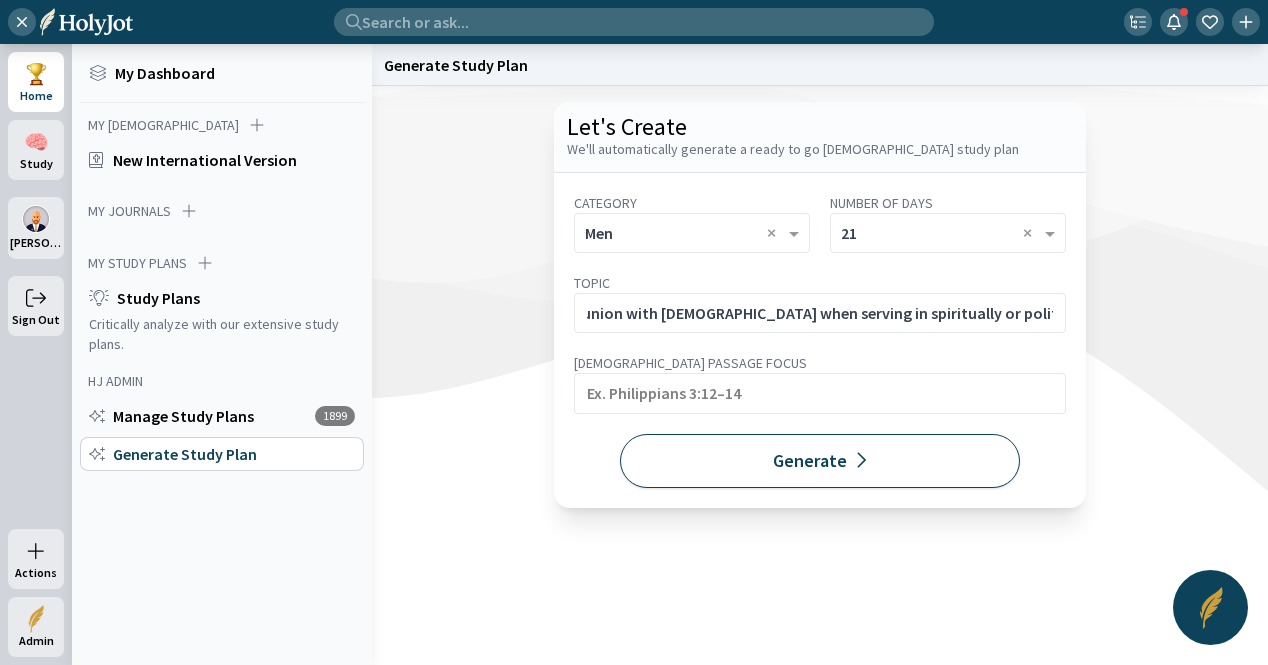 click on "Generate" 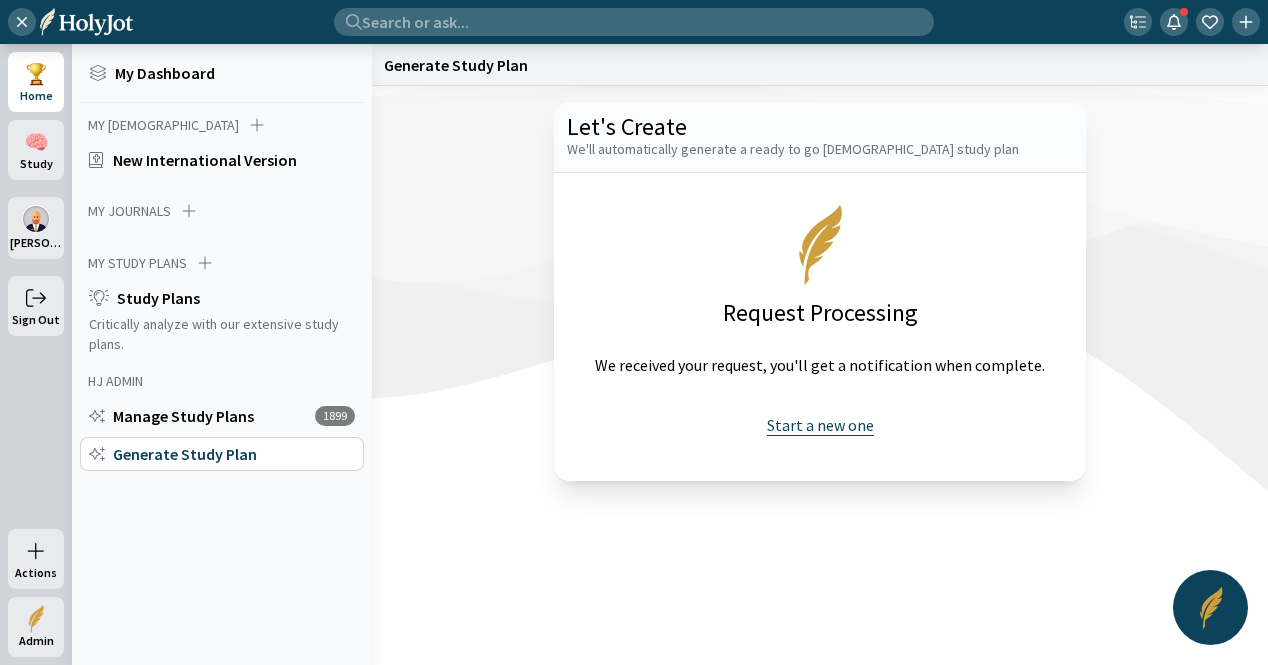 click on "Start a new one" 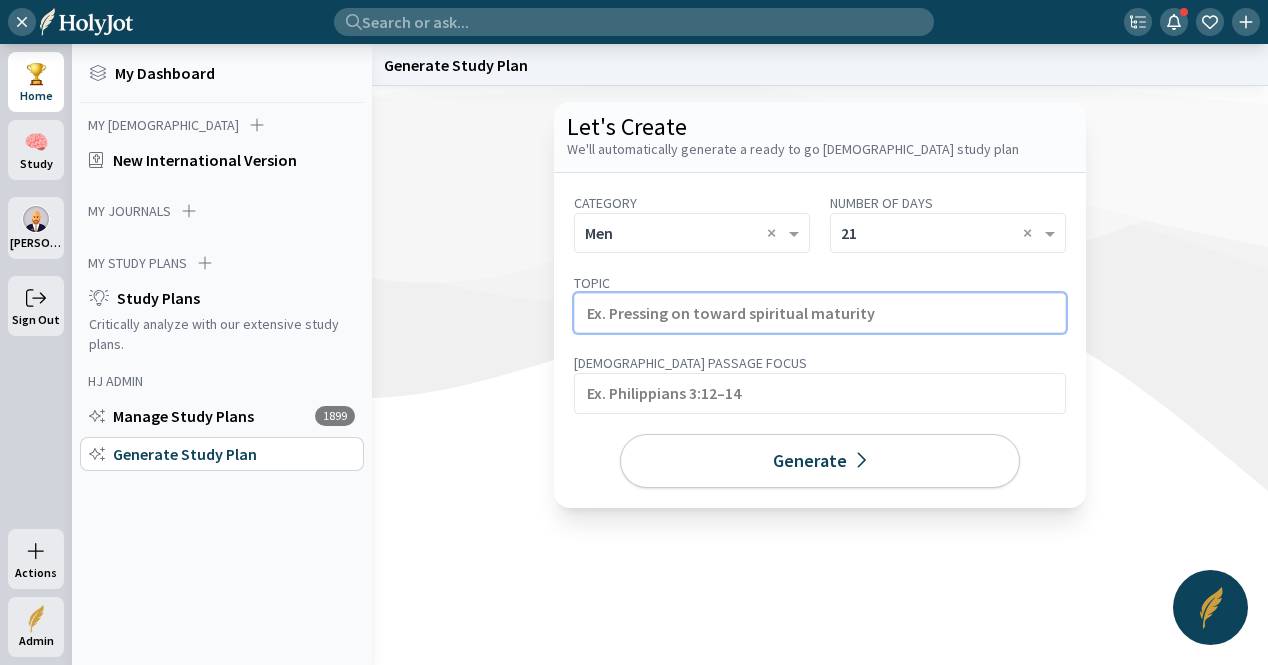 click 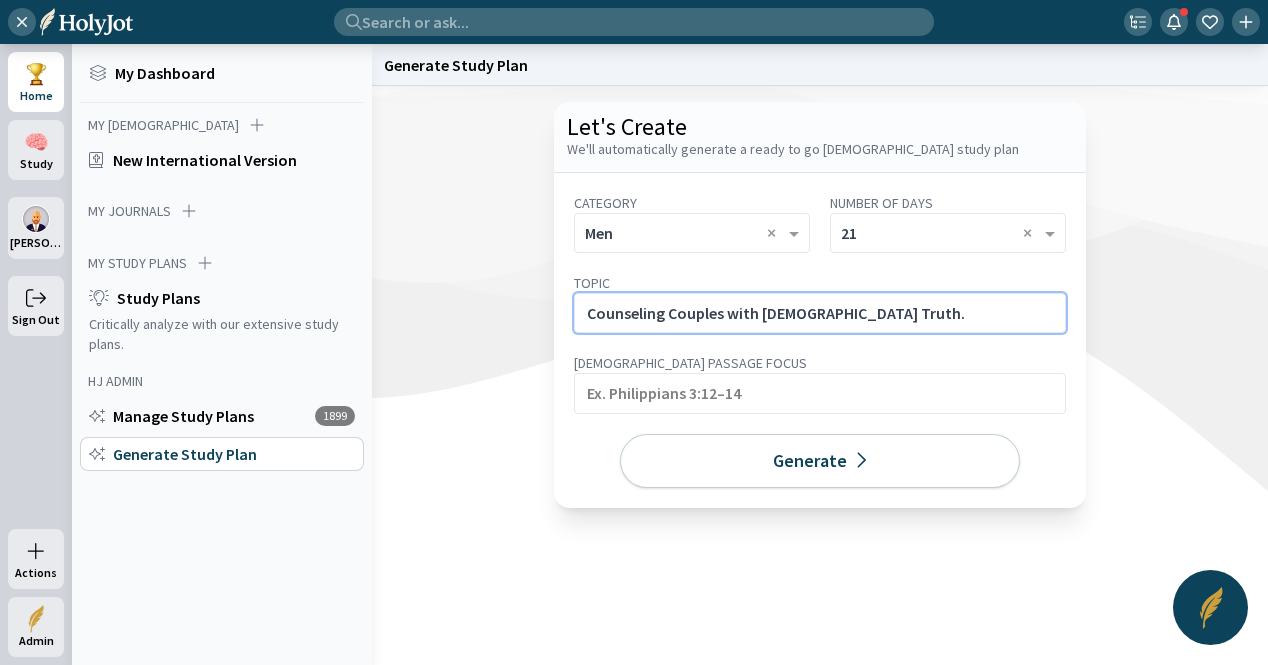 click on "Counseling Couples with [DEMOGRAPHIC_DATA] Truth." 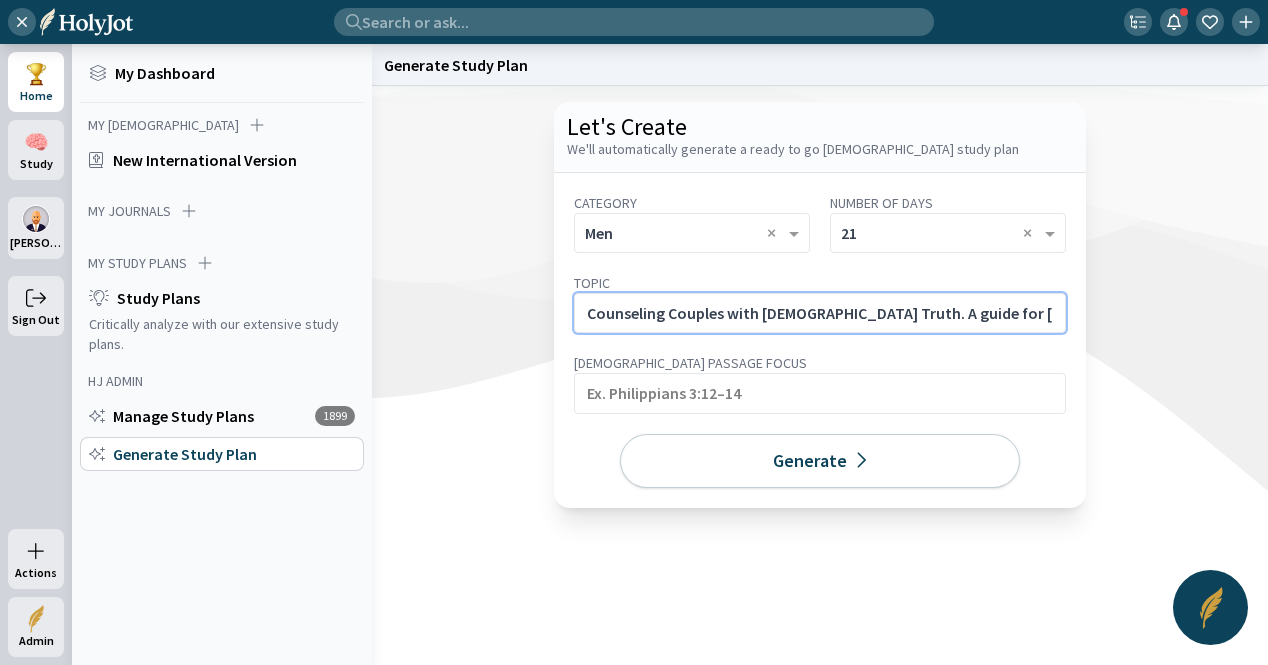 scroll, scrollTop: 0, scrollLeft: 626, axis: horizontal 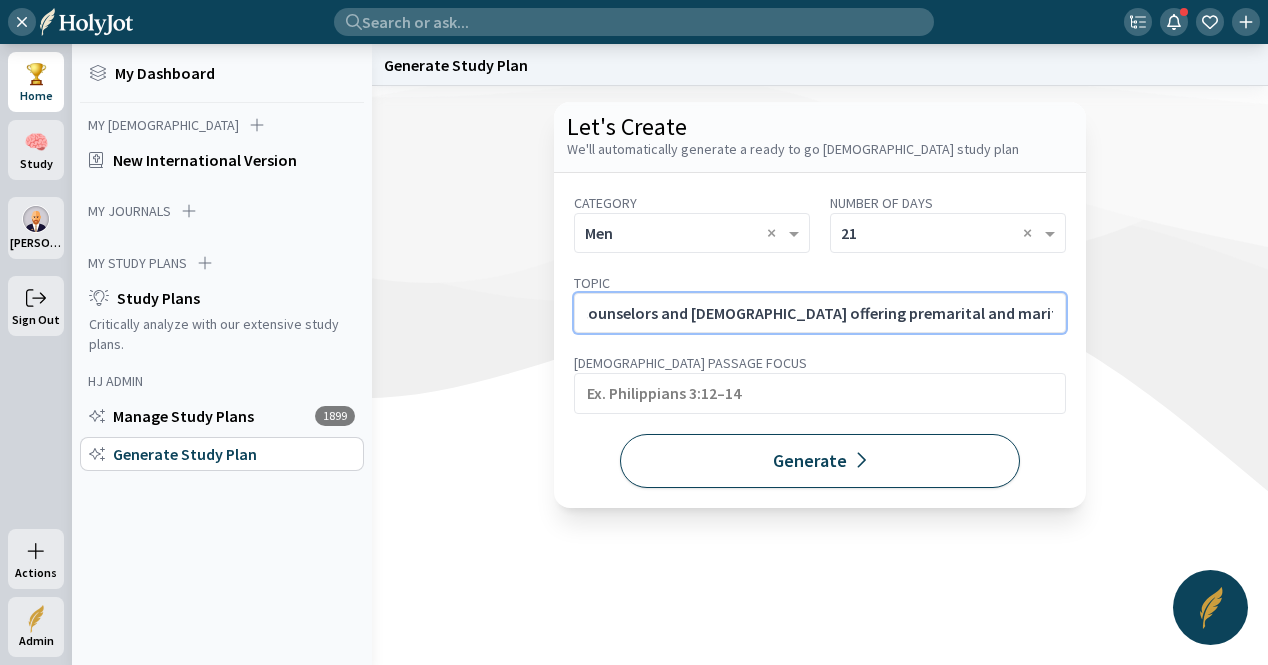type on "Counseling Couples with [DEMOGRAPHIC_DATA] Truth. A guide for [DEMOGRAPHIC_DATA] counselors and [DEMOGRAPHIC_DATA] offering premarital and marital support rooted in [DEMOGRAPHIC_DATA]’s design for marriage." 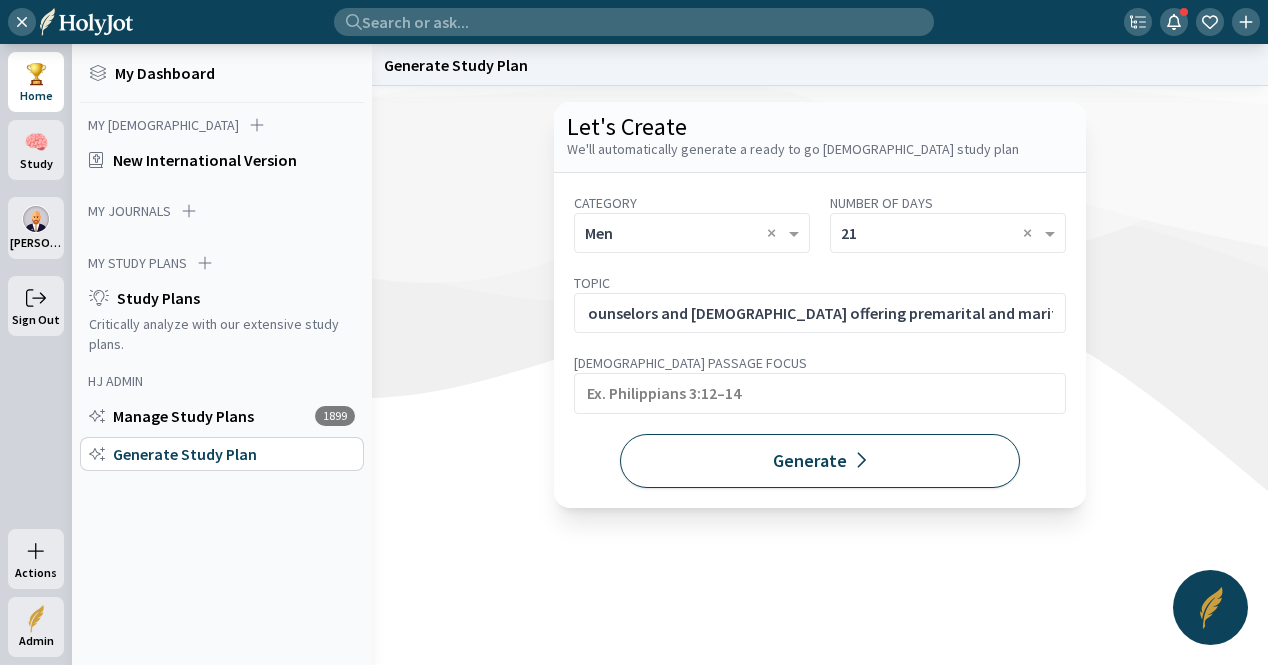click on "Generate" 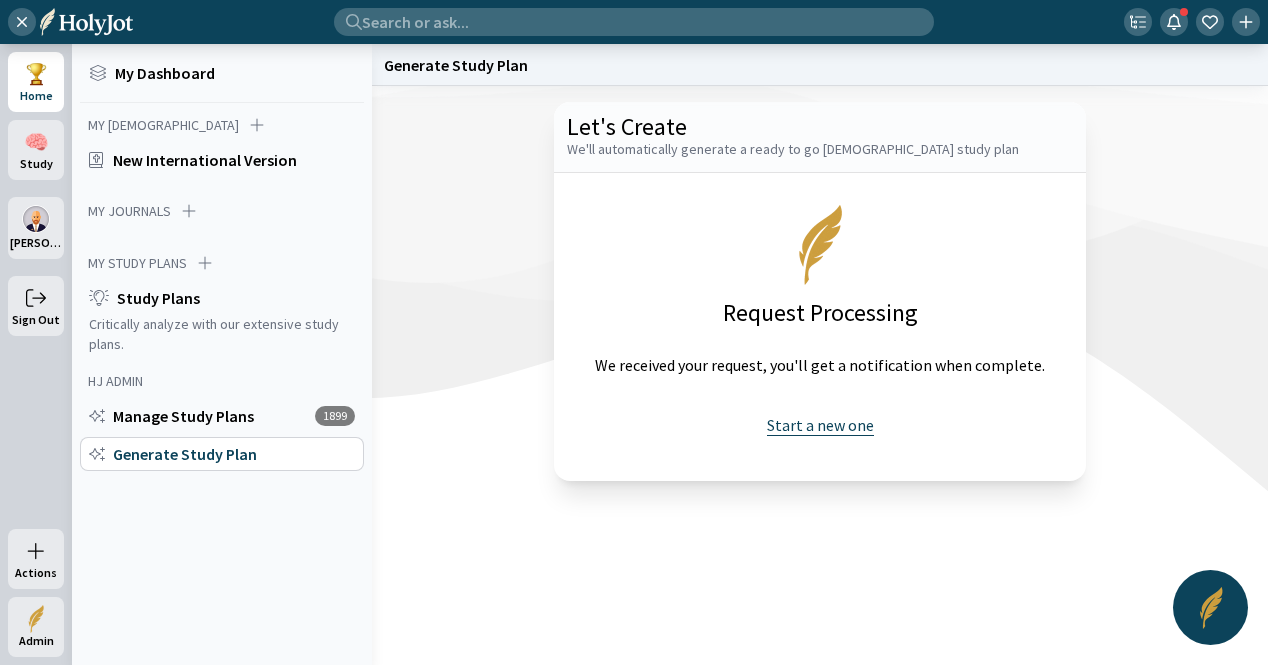 click on "Start a new one" 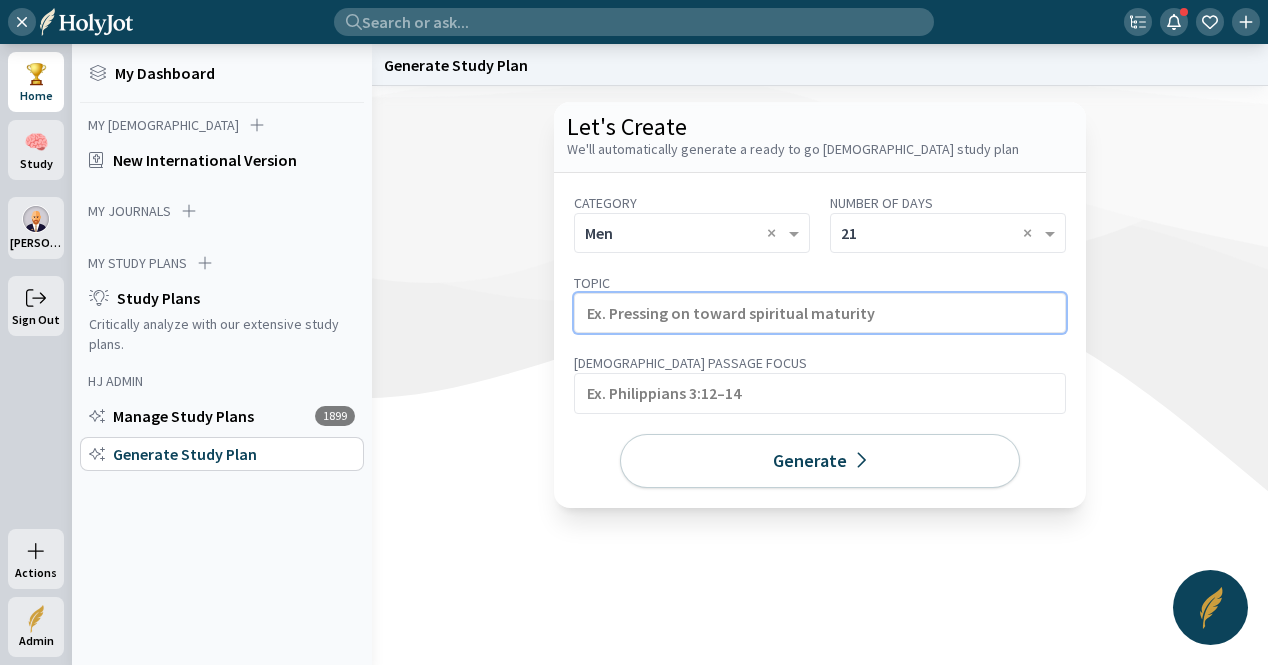 click 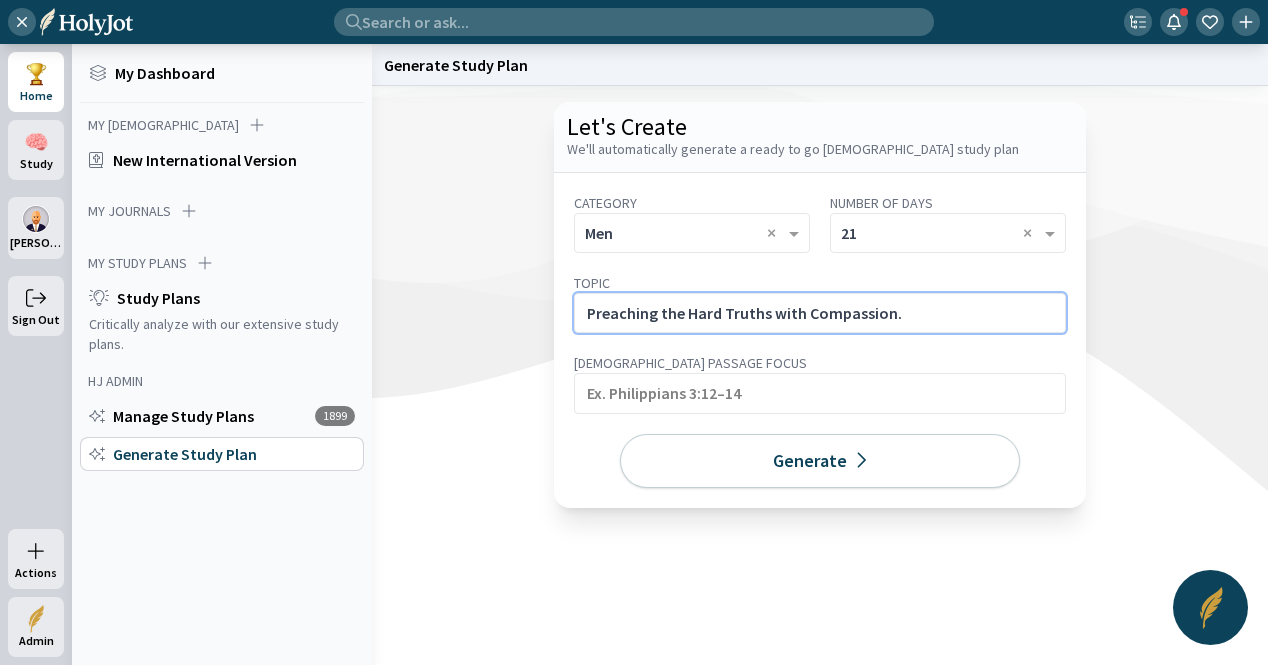 click on "Preaching the Hard Truths with Compassion." 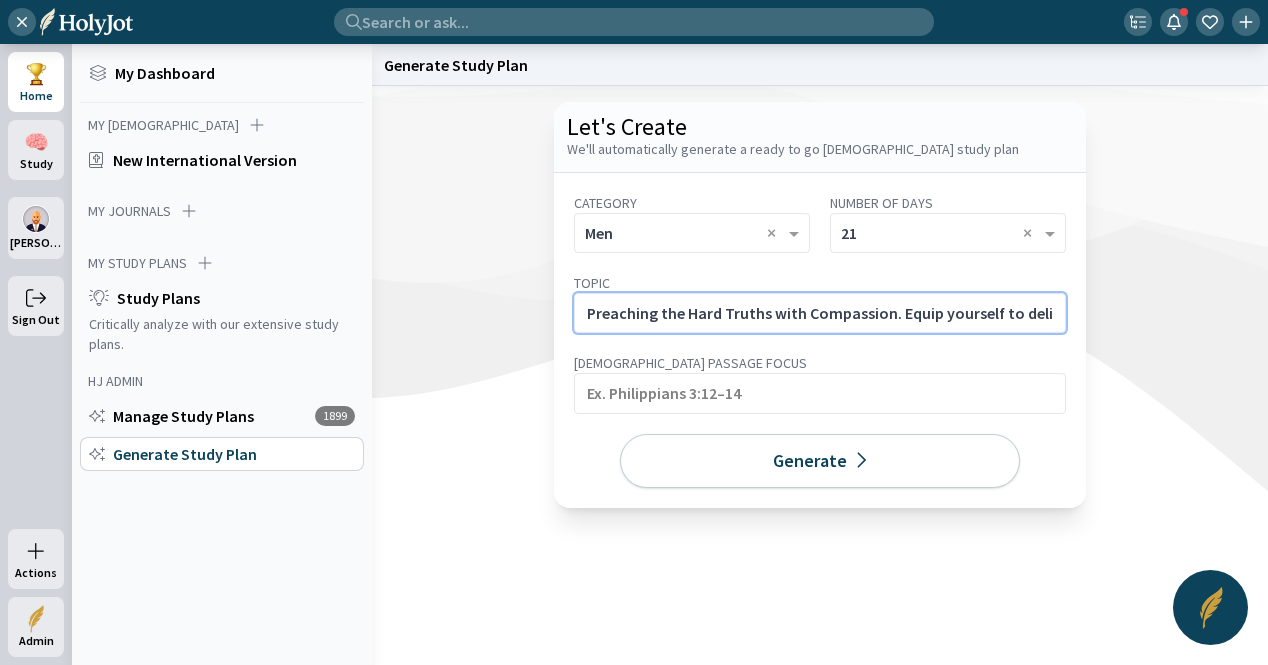 scroll, scrollTop: 0, scrollLeft: 646, axis: horizontal 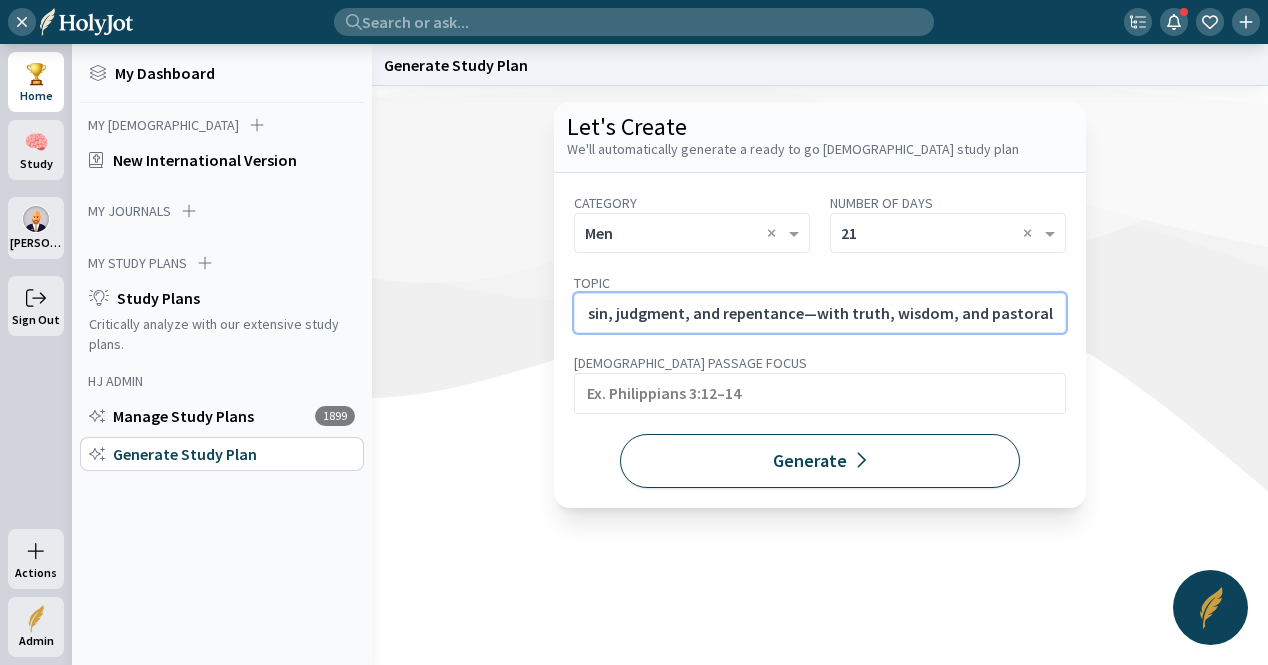 type on "Preaching the Hard Truths with Compassion. Equip yourself to deliver tough messages—like sin, judgment, and repentance—with truth, wisdom, and pastoral love." 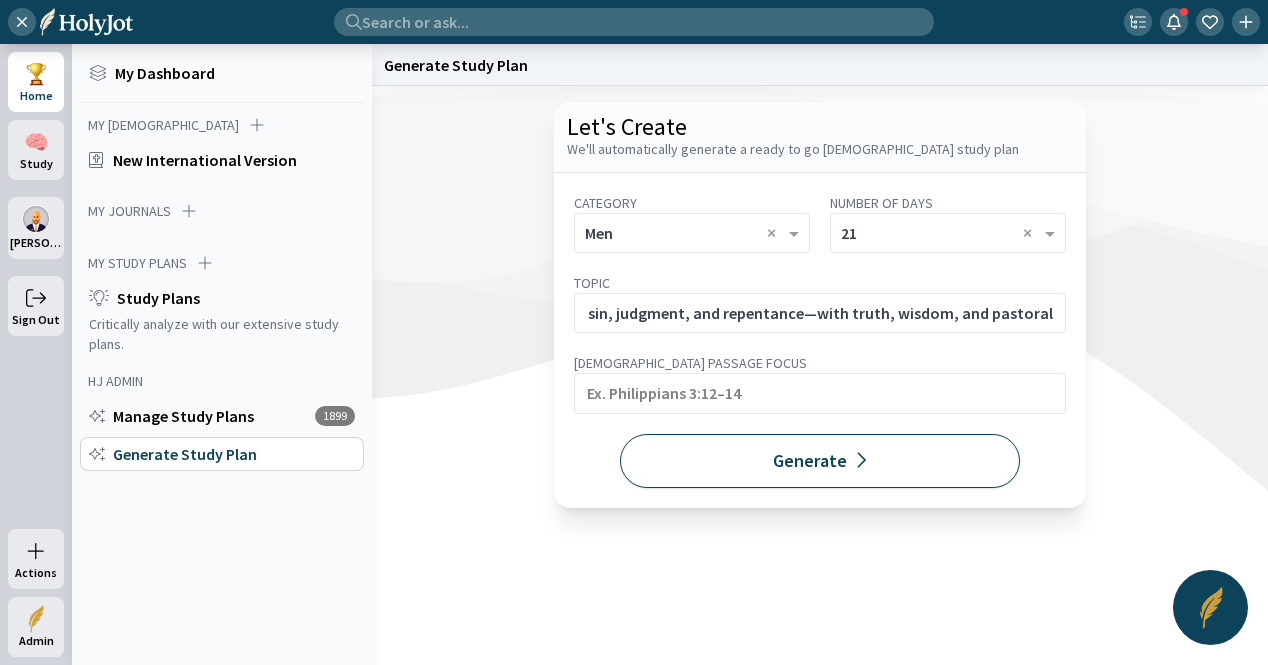 scroll, scrollTop: 0, scrollLeft: 0, axis: both 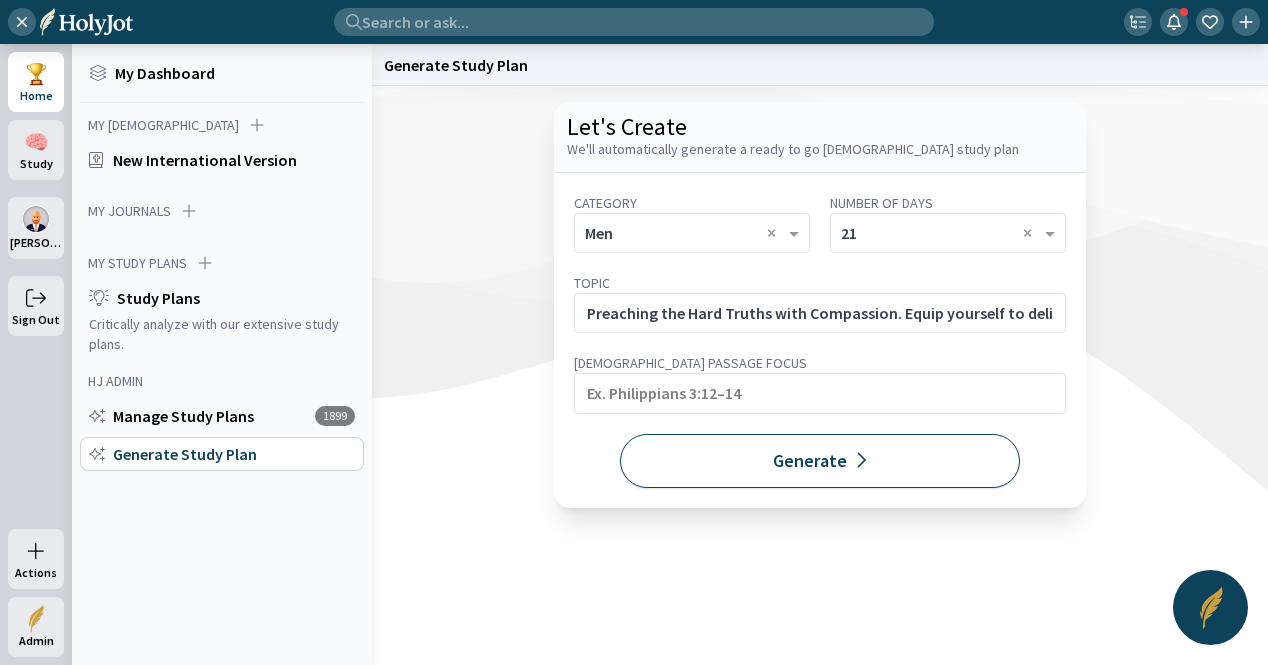 click on "Generate" 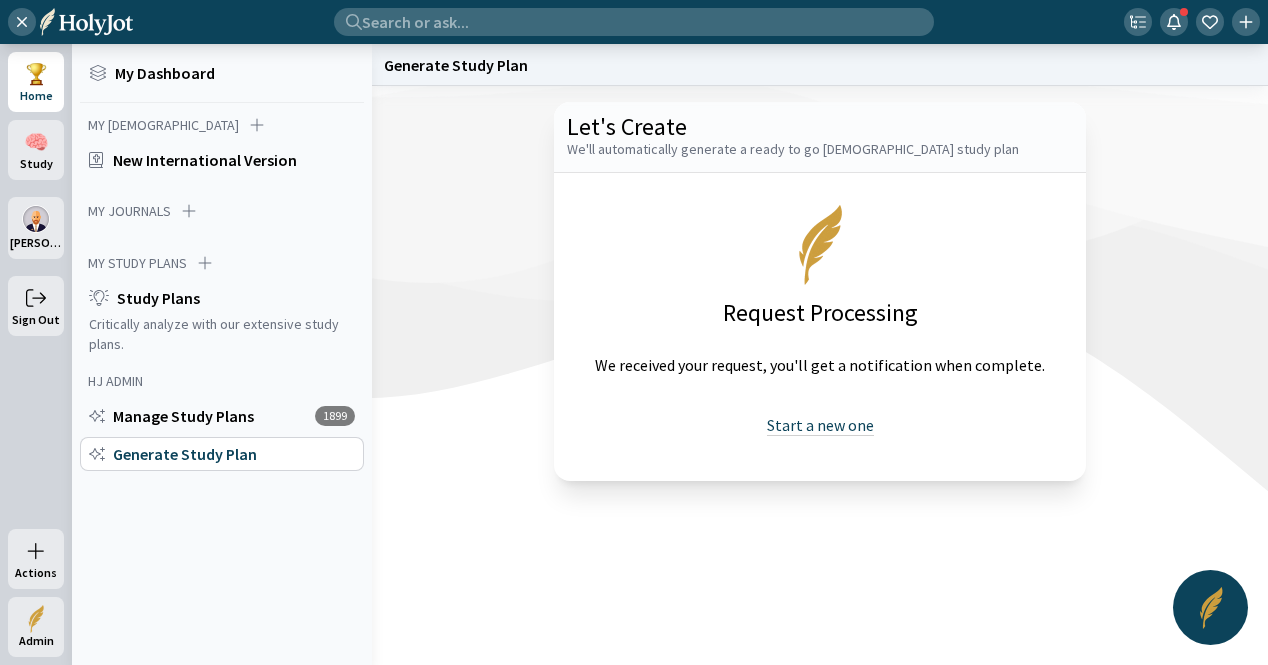 click on "Start a new one" 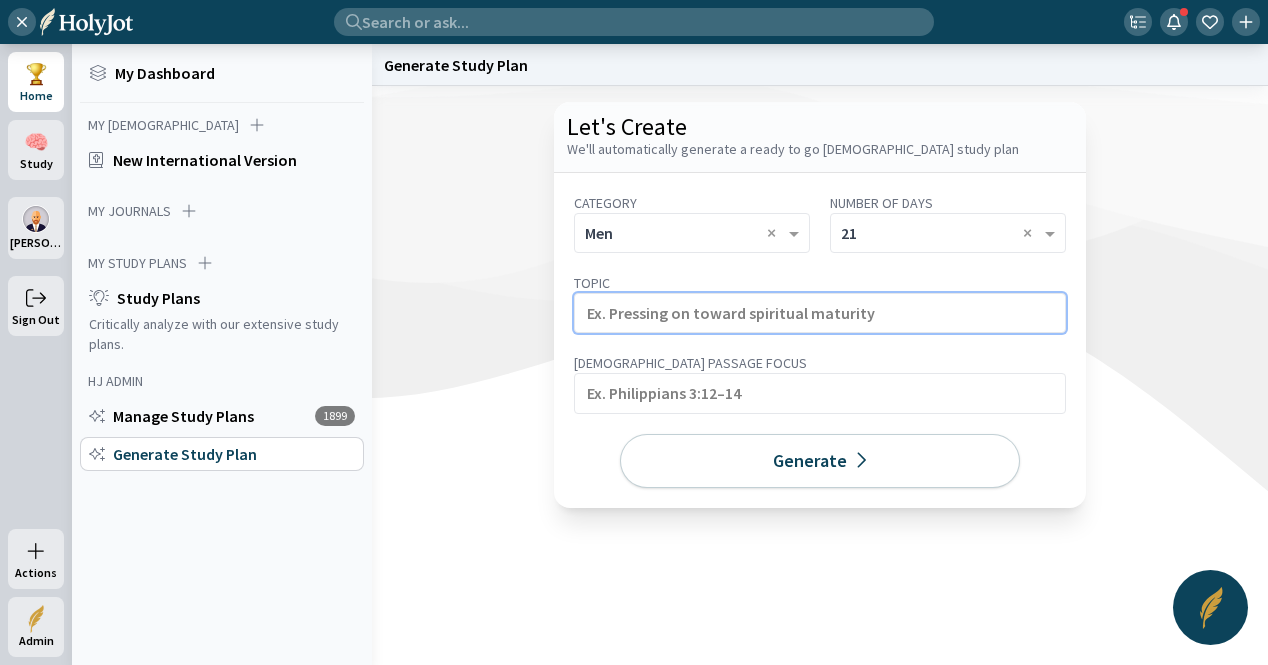click 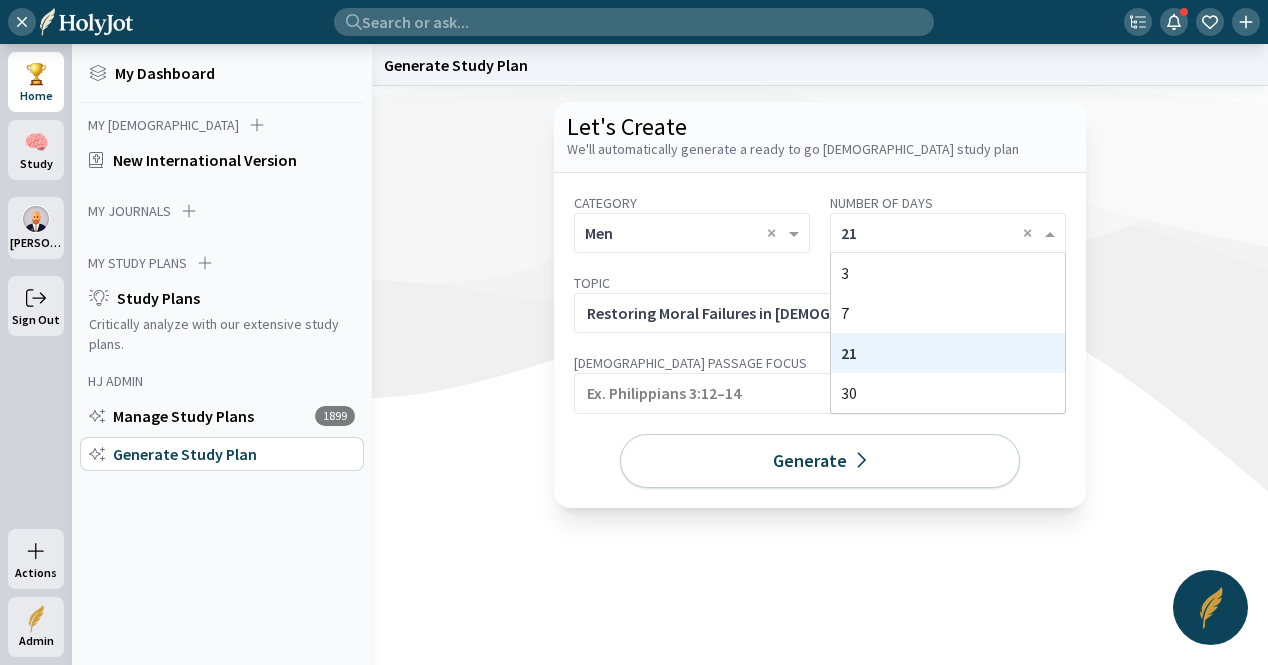click 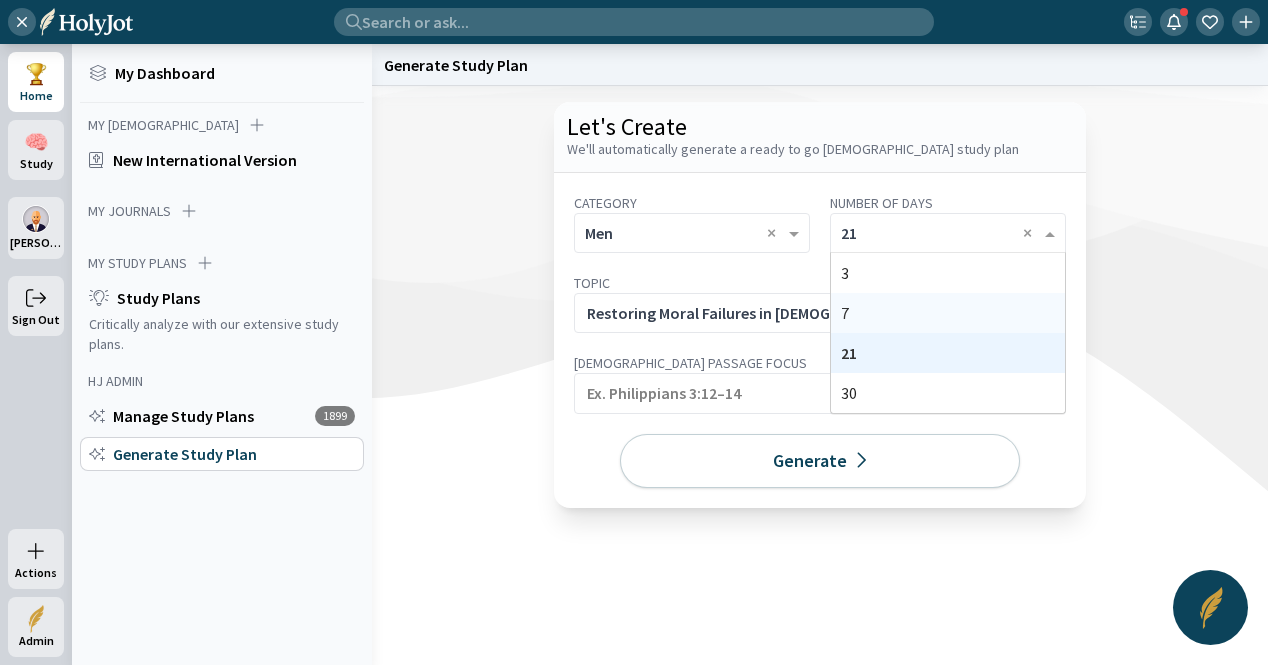 click on "7" at bounding box center [948, 313] 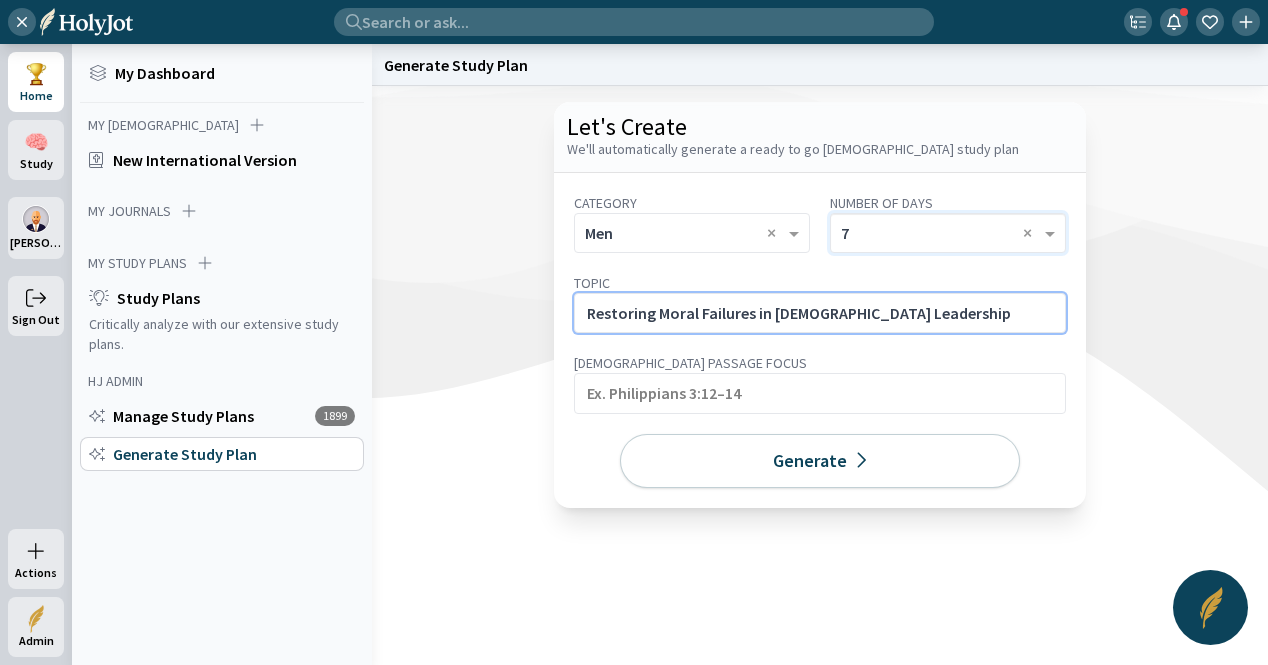 click on "Restoring Moral Failures in [DEMOGRAPHIC_DATA] Leadership" 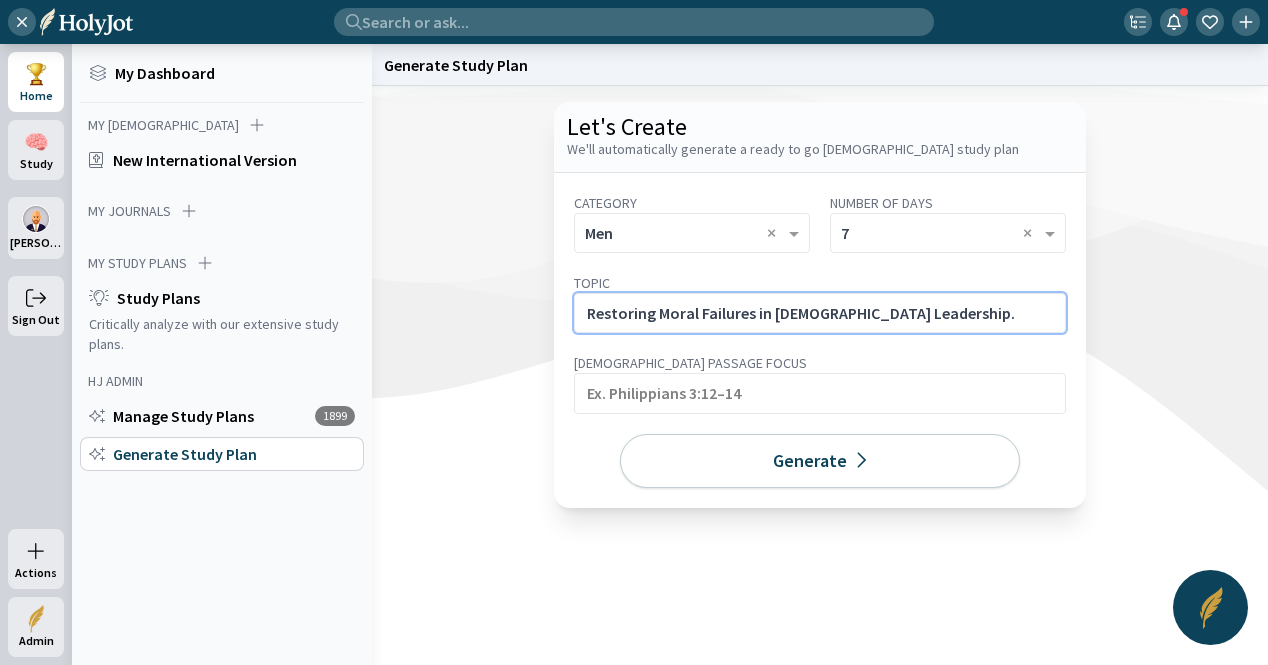 click on "Restoring Moral Failures in [DEMOGRAPHIC_DATA] Leadership." 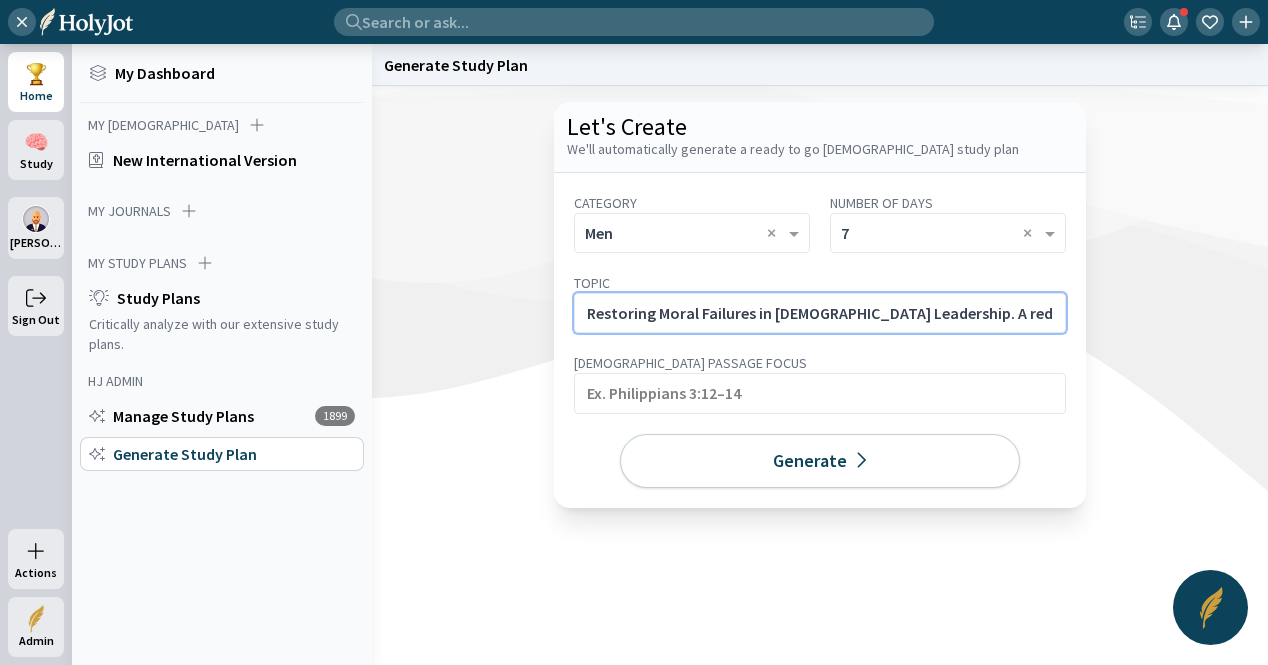 scroll, scrollTop: 0, scrollLeft: 629, axis: horizontal 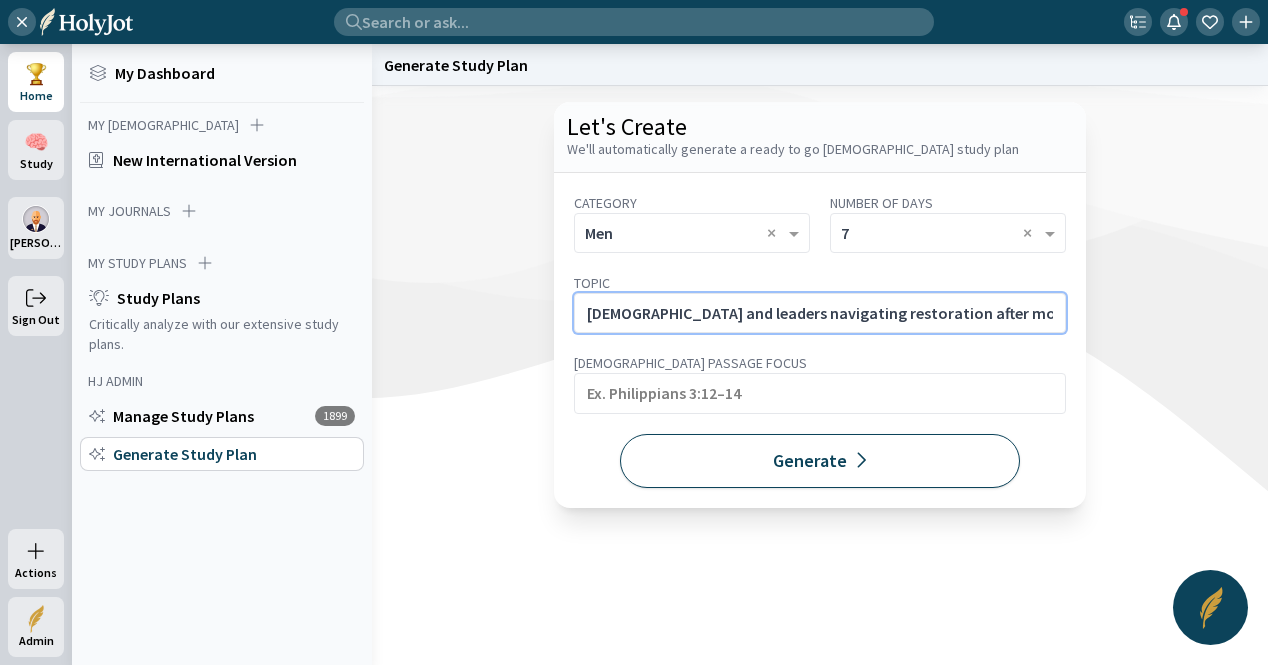 type on "Restoring Moral Failures in [DEMOGRAPHIC_DATA] Leadership. A redemptive study plan for [DEMOGRAPHIC_DATA] and leaders navigating restoration after moral failure in themselves or others." 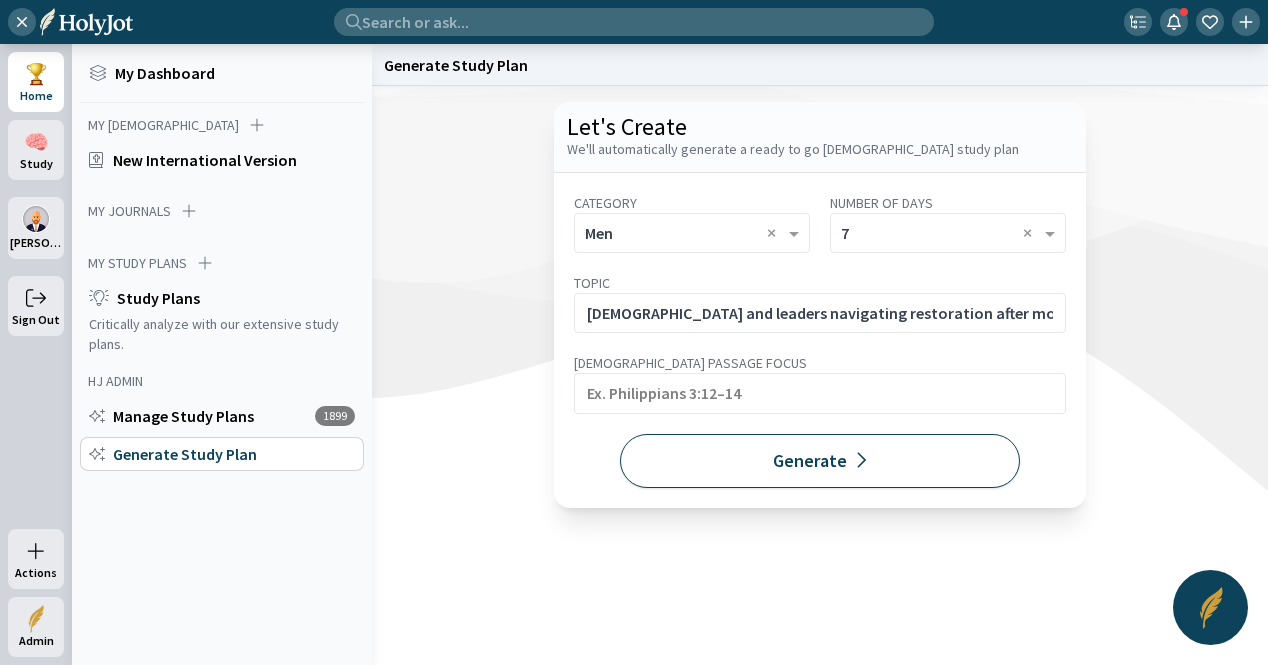 click 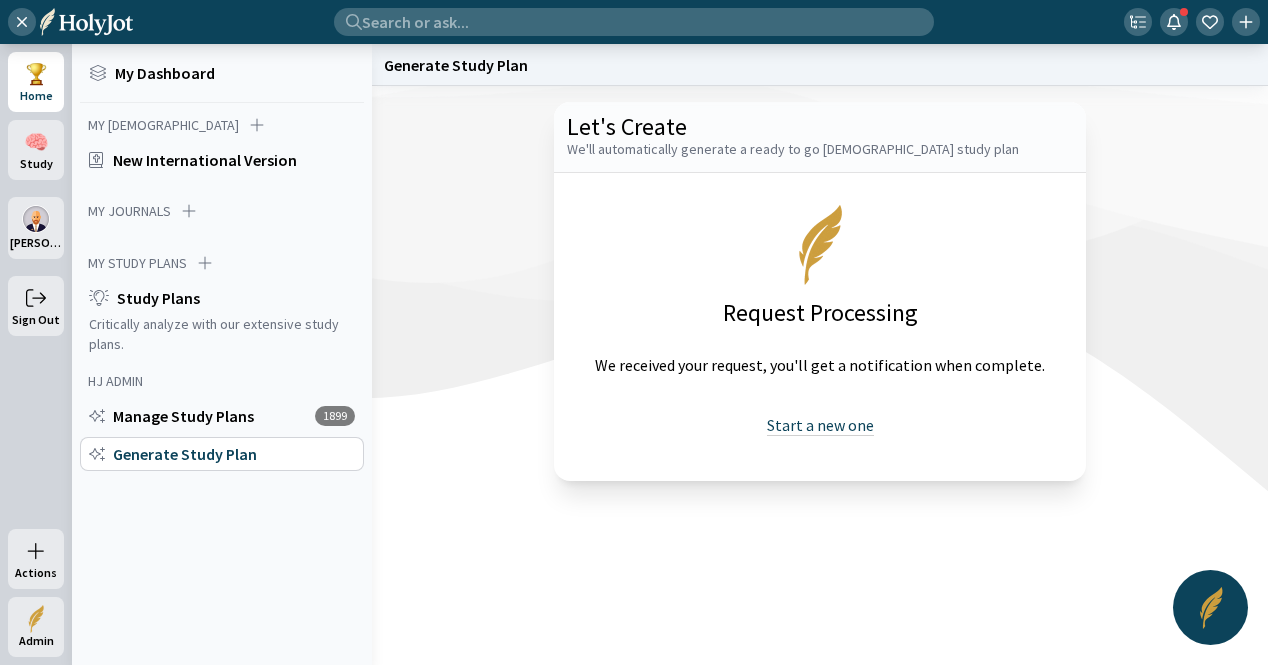 click on "Start a new one" 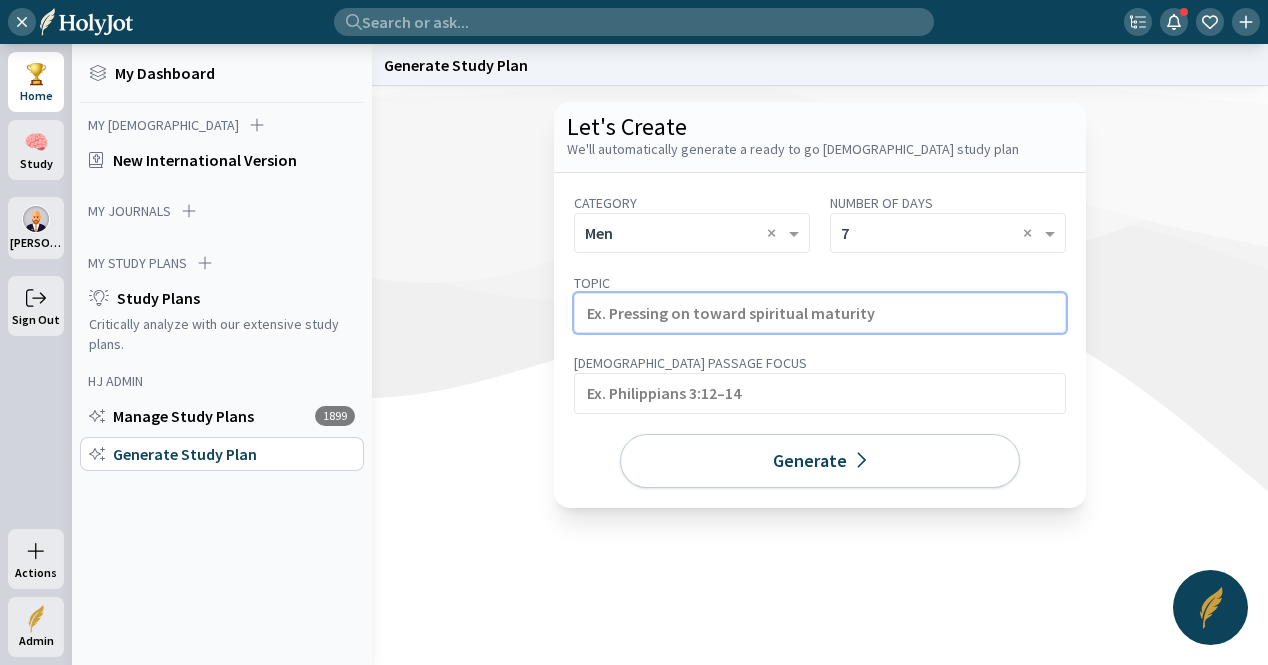 click 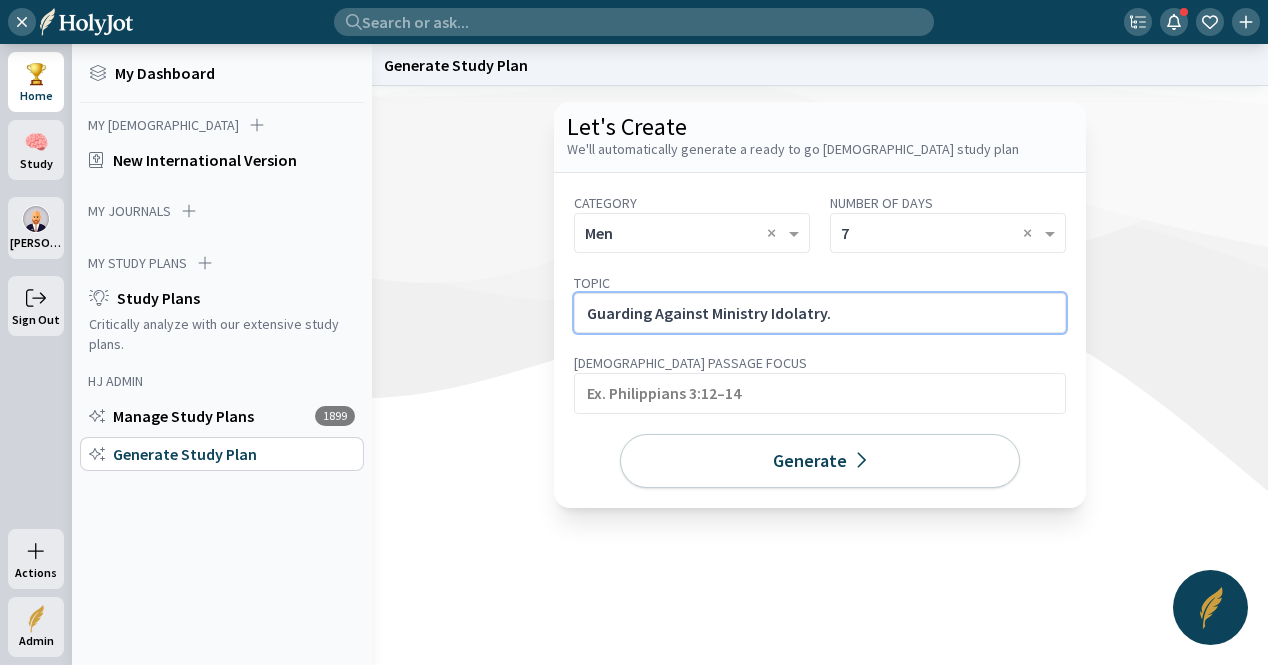 click on "Guarding Against Ministry Idolatry." 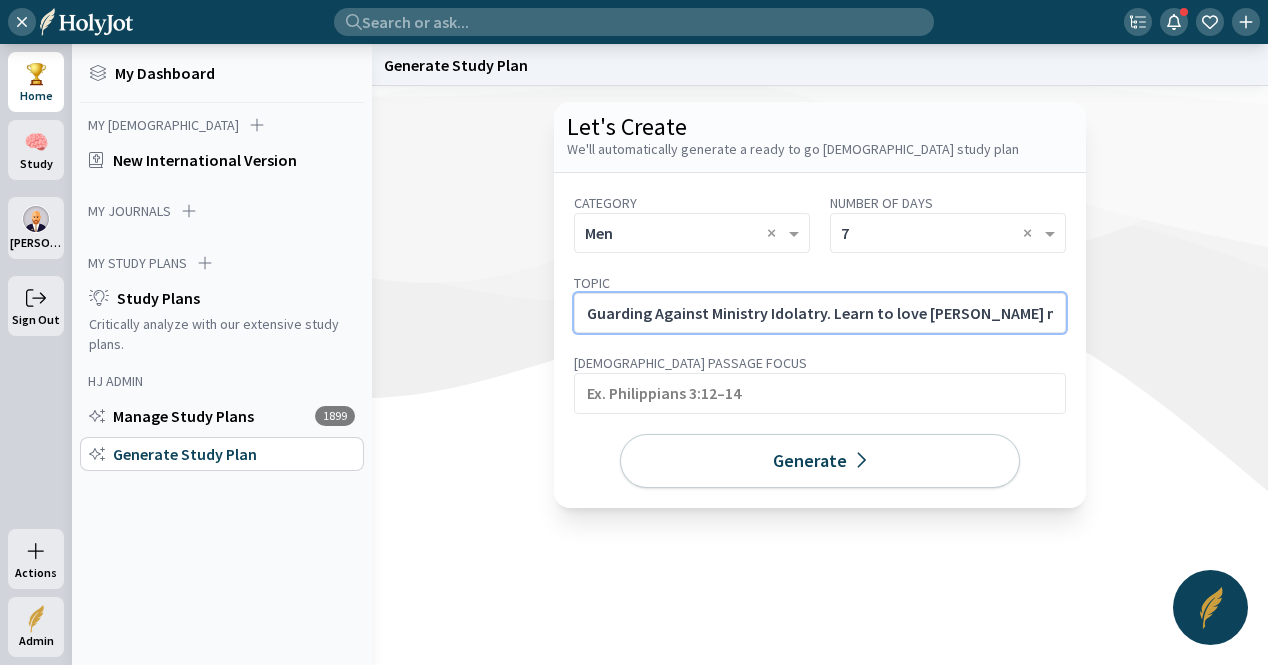 scroll, scrollTop: 0, scrollLeft: 520, axis: horizontal 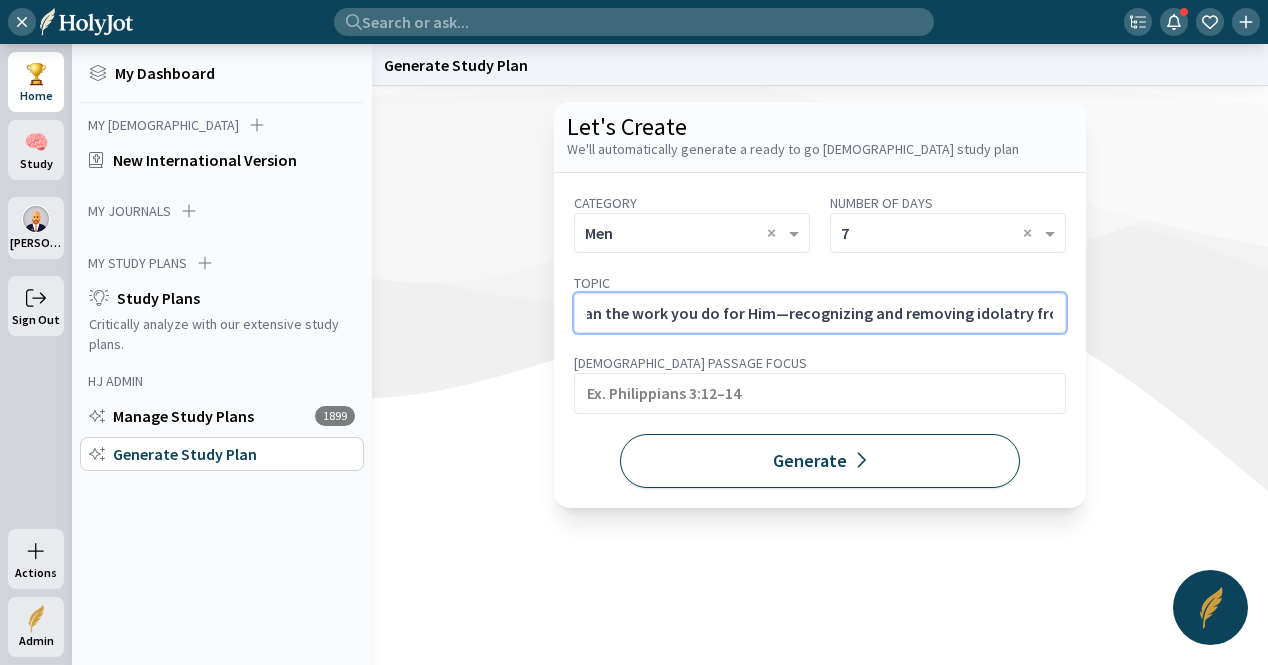 type on "Guarding Against Ministry Idolatry. Learn to love [PERSON_NAME] more than the work you do for Him—recognizing and removing idolatry from your calling." 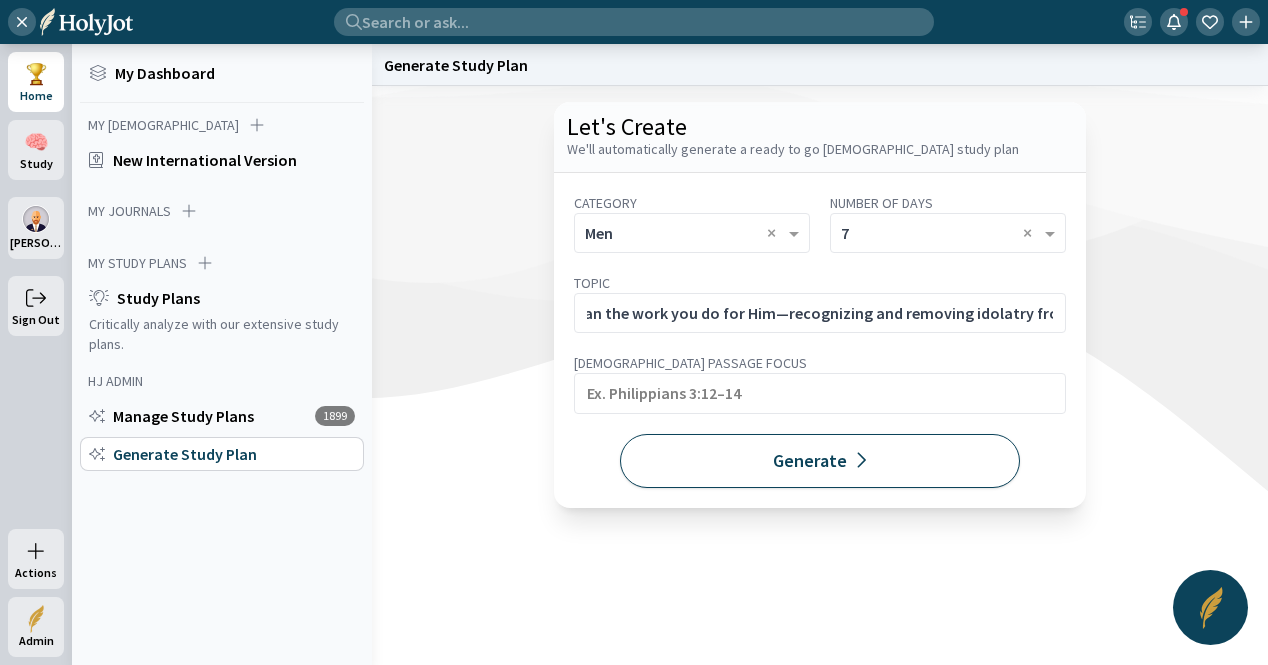 click on "Generate" 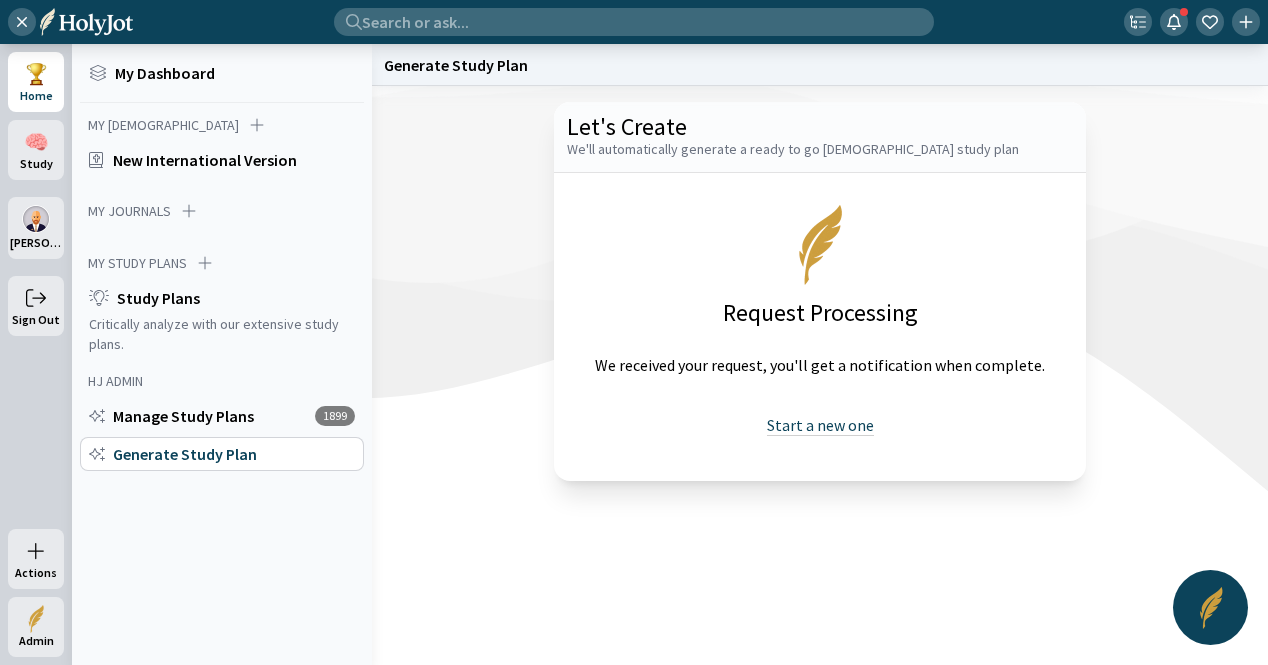drag, startPoint x: 823, startPoint y: 427, endPoint x: 809, endPoint y: 415, distance: 18.439089 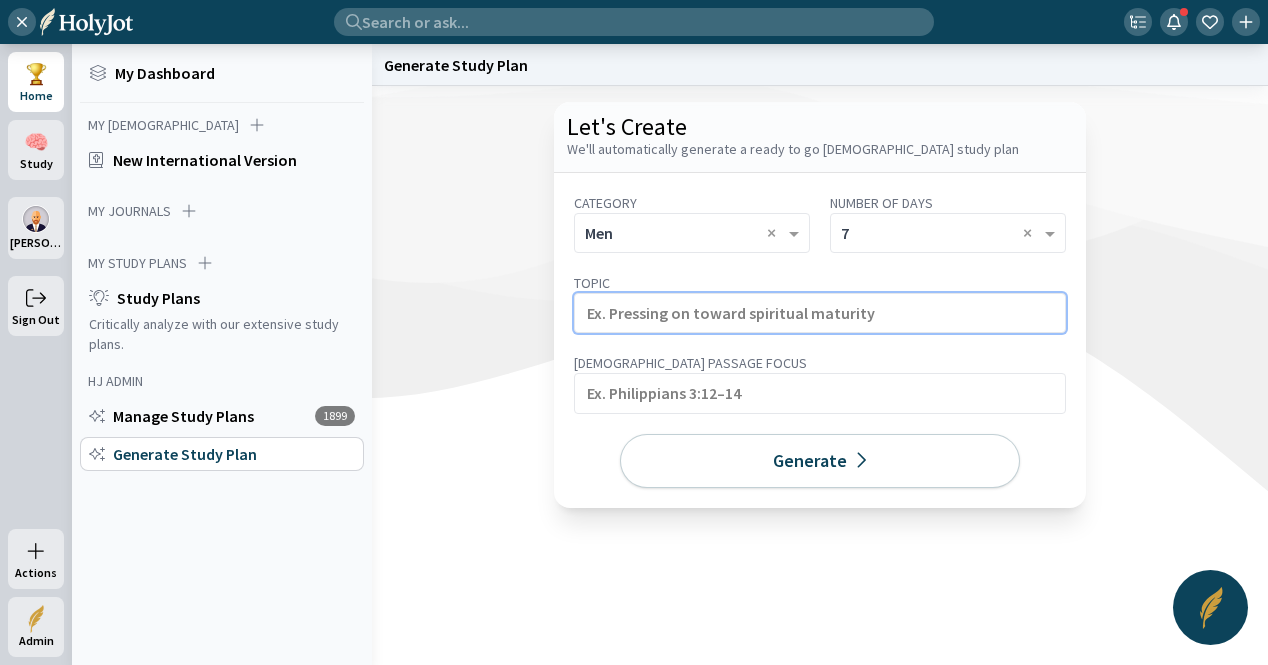 click 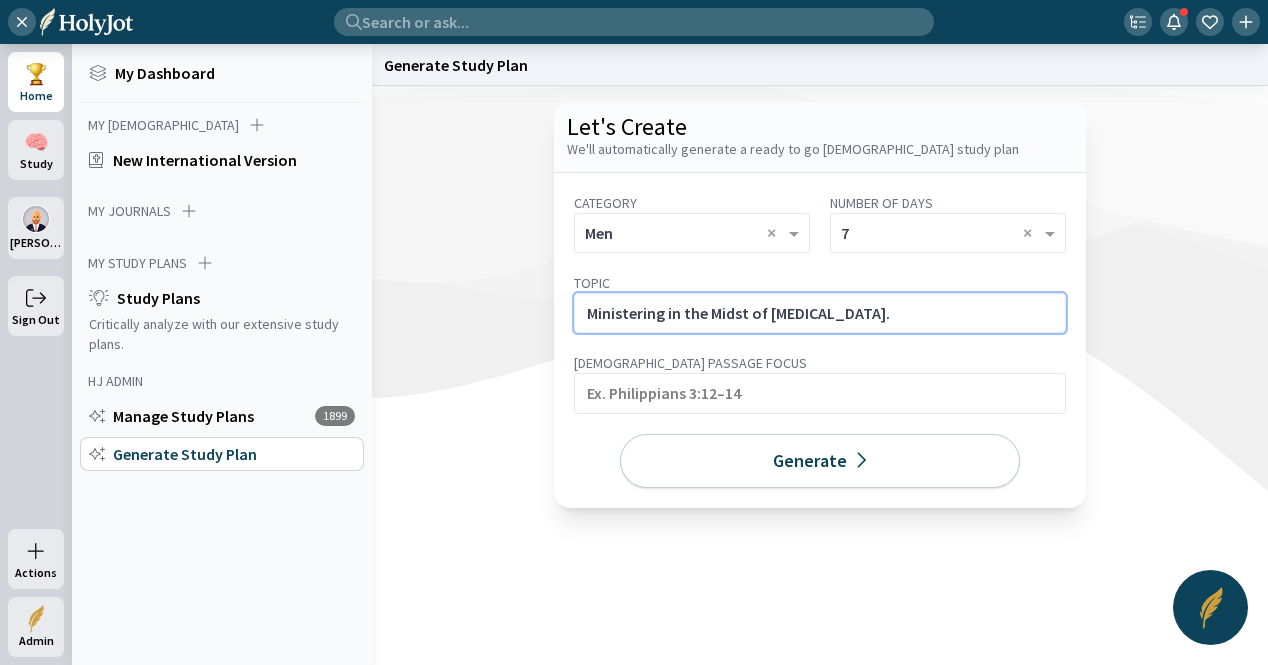click on "Ministering in the Midst of [MEDICAL_DATA]." 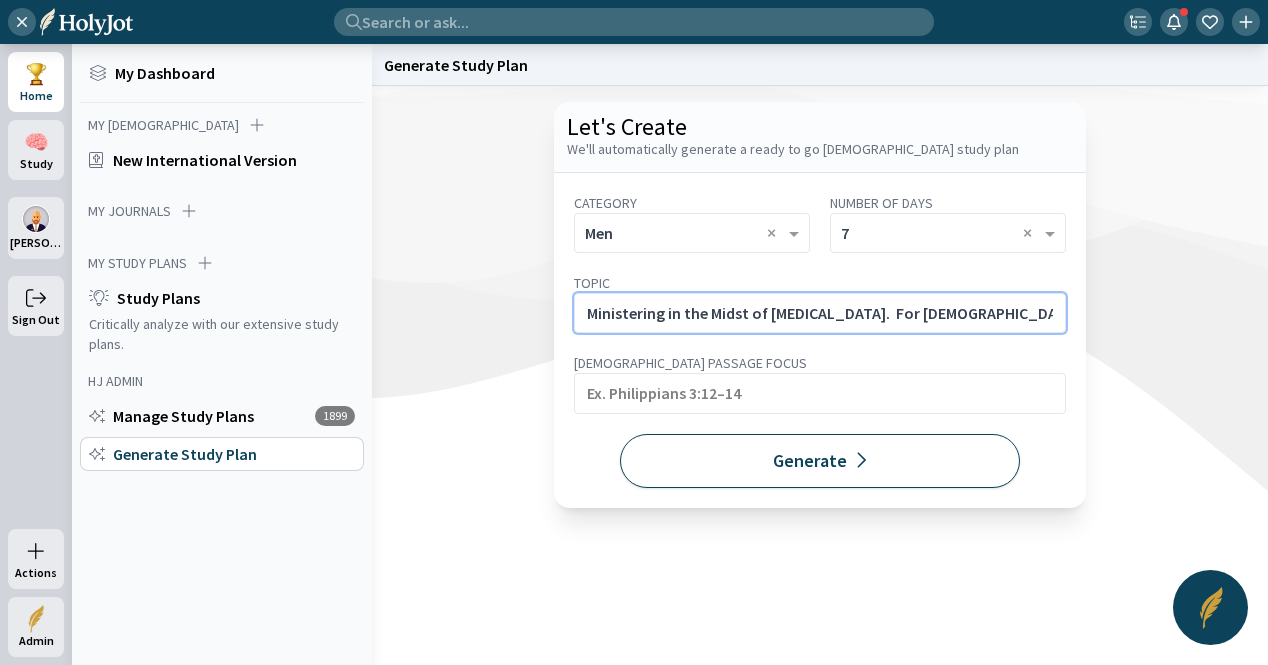 scroll, scrollTop: 0, scrollLeft: 540, axis: horizontal 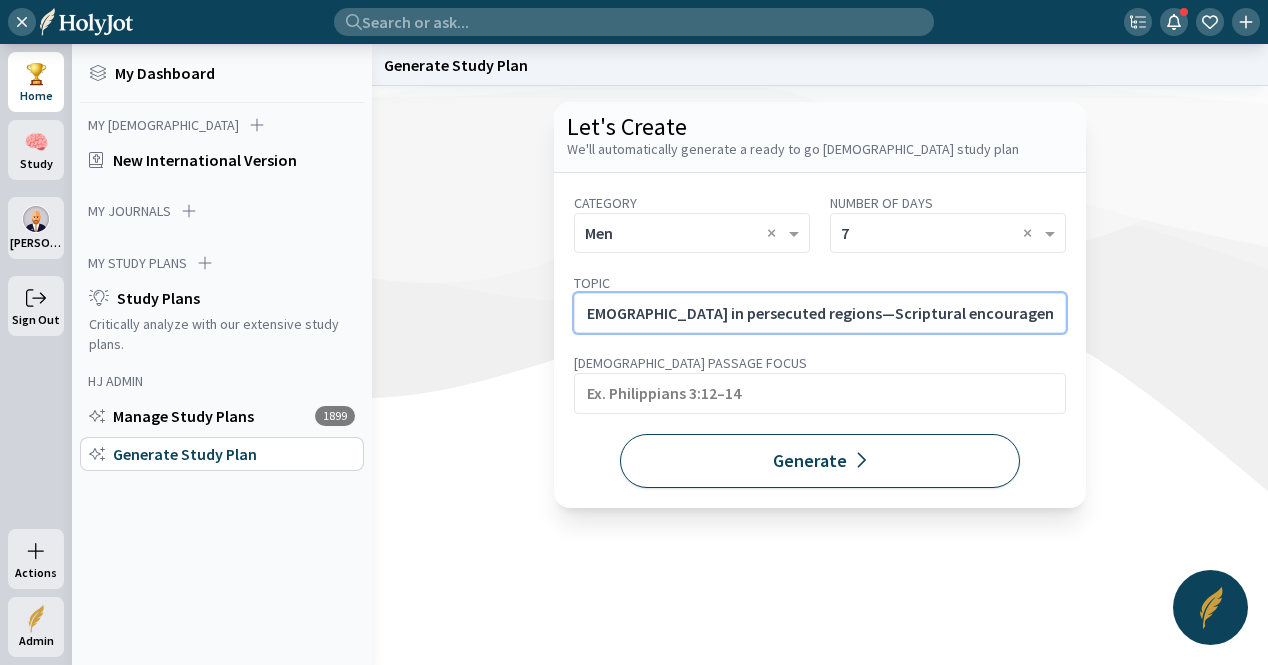 type on "Ministering in the Midst of [MEDICAL_DATA].  For [DEMOGRAPHIC_DATA] and [DEMOGRAPHIC_DATA] in persecuted regions—Scriptural encouragement to endure with faith and joy." 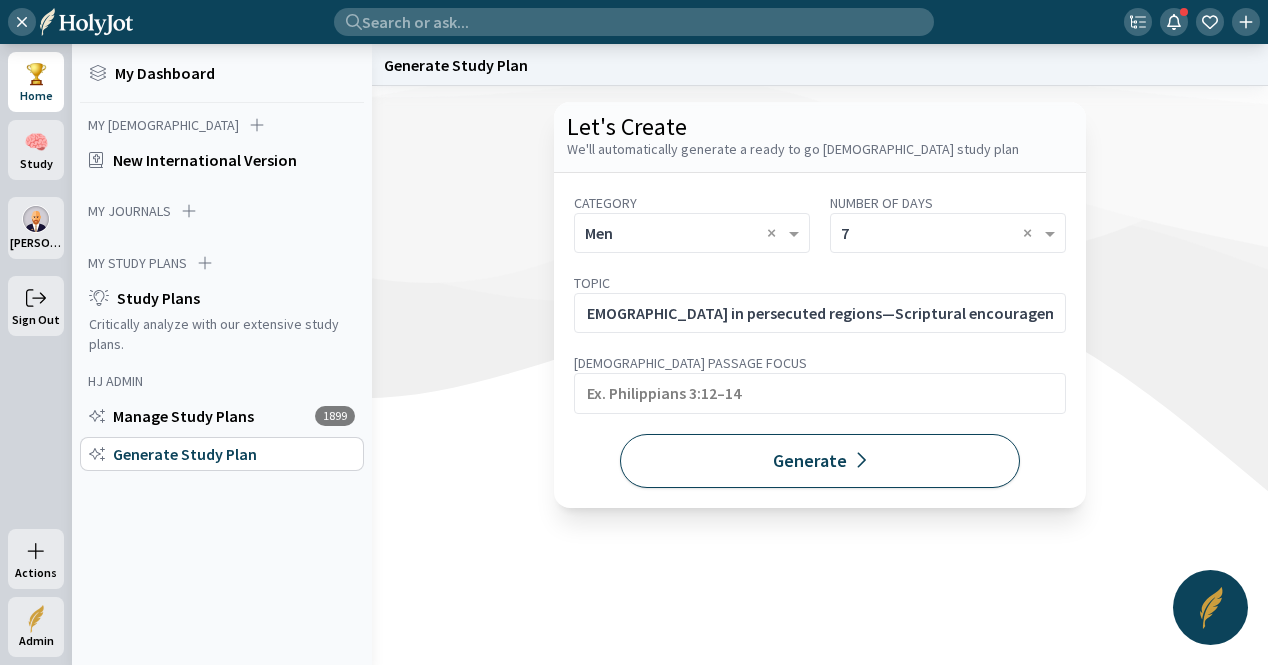 click on "Generate" 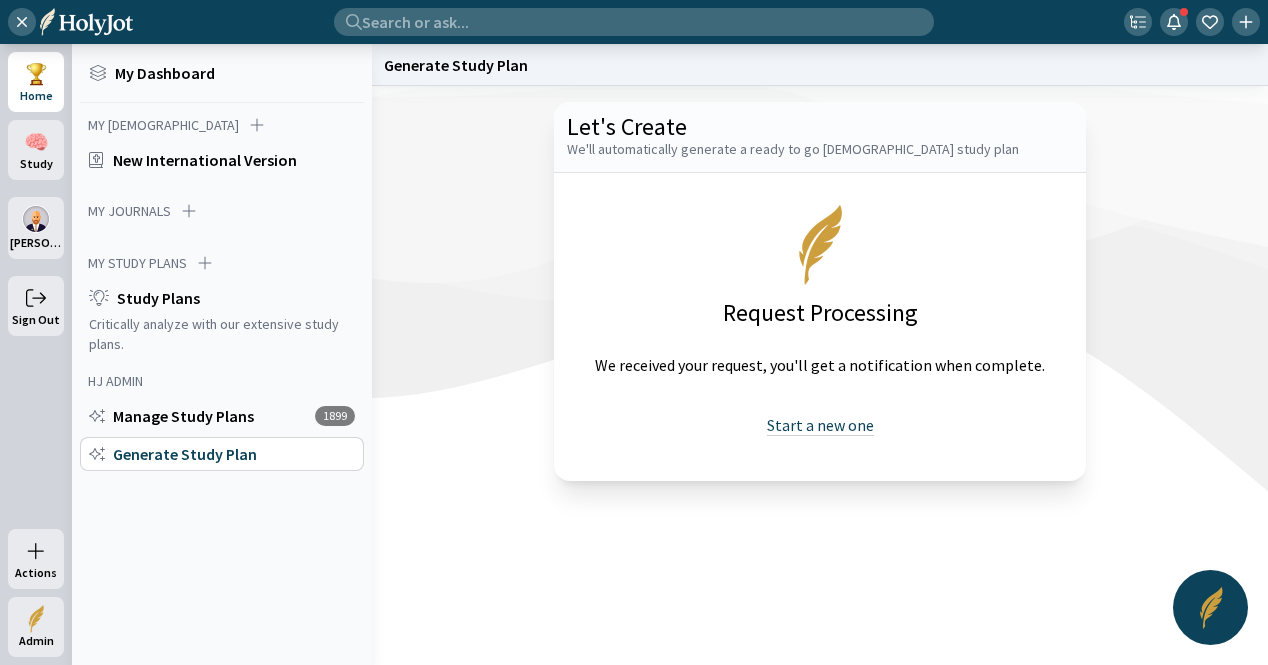 click on "Start a new one" 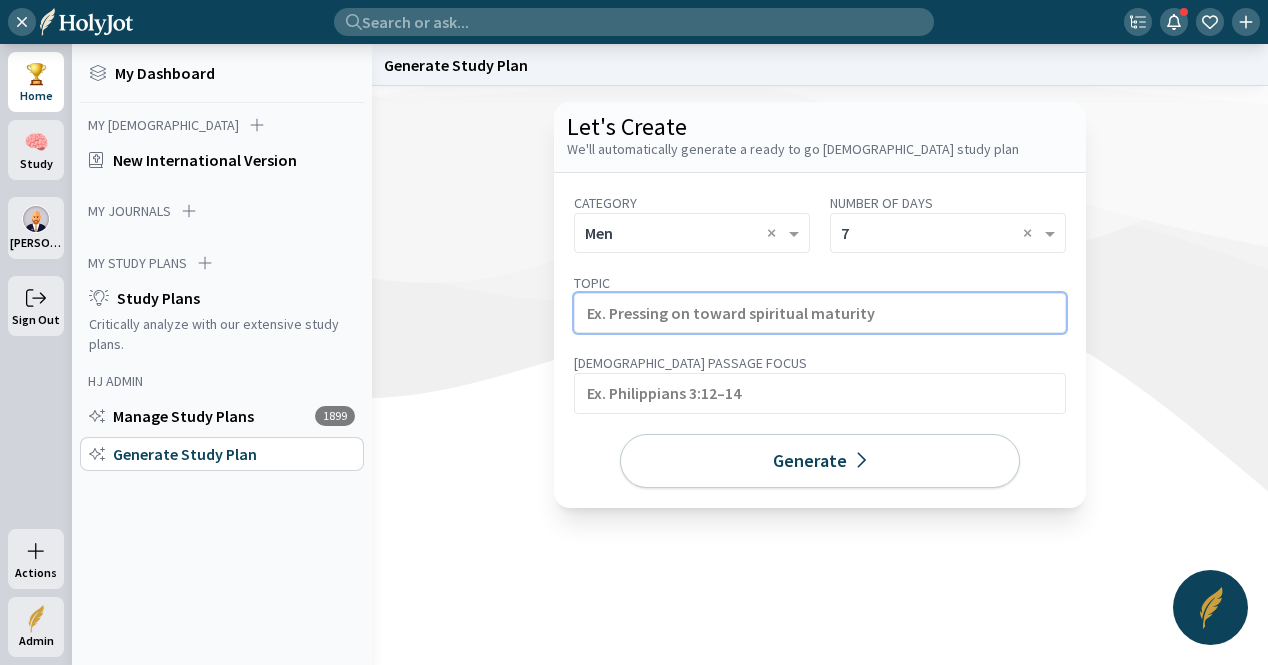 click 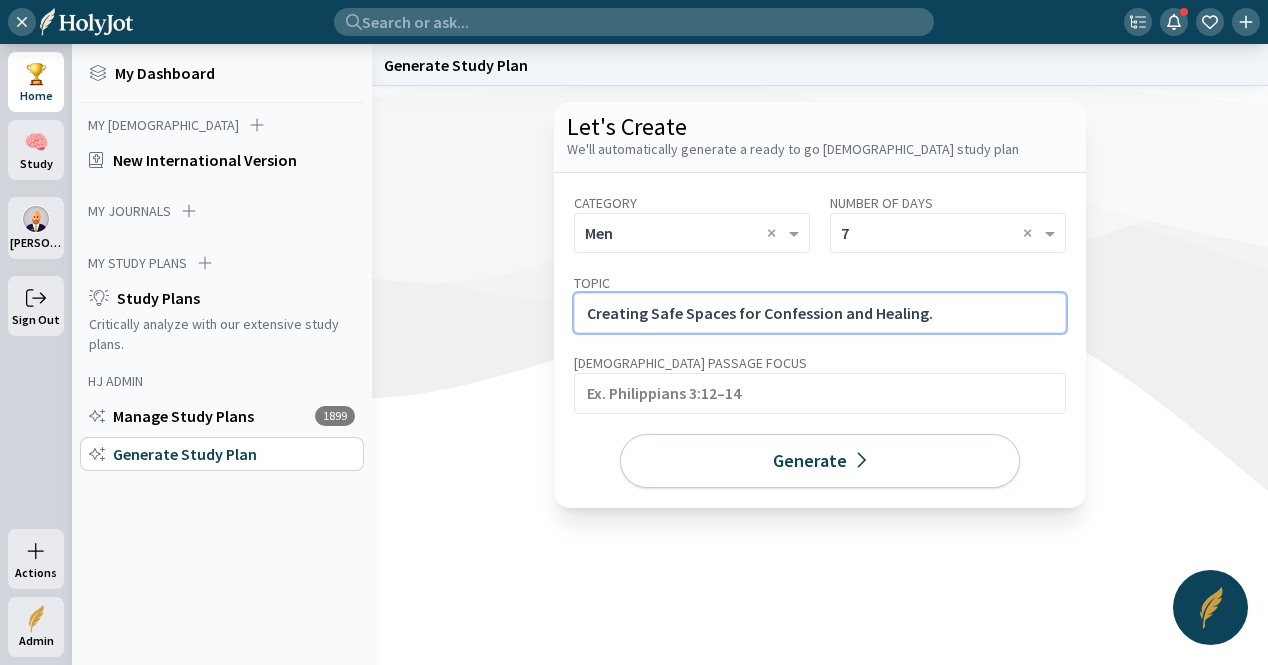 click on "Creating Safe Spaces for Confession and Healing." 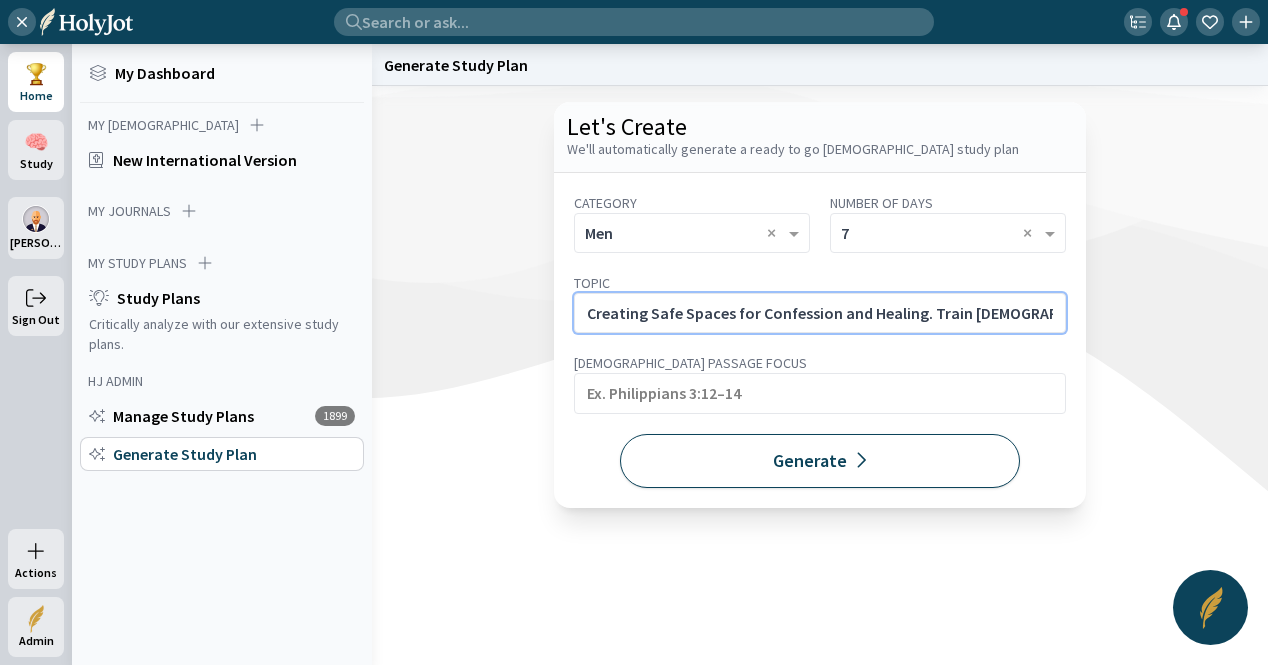 scroll, scrollTop: 0, scrollLeft: 689, axis: horizontal 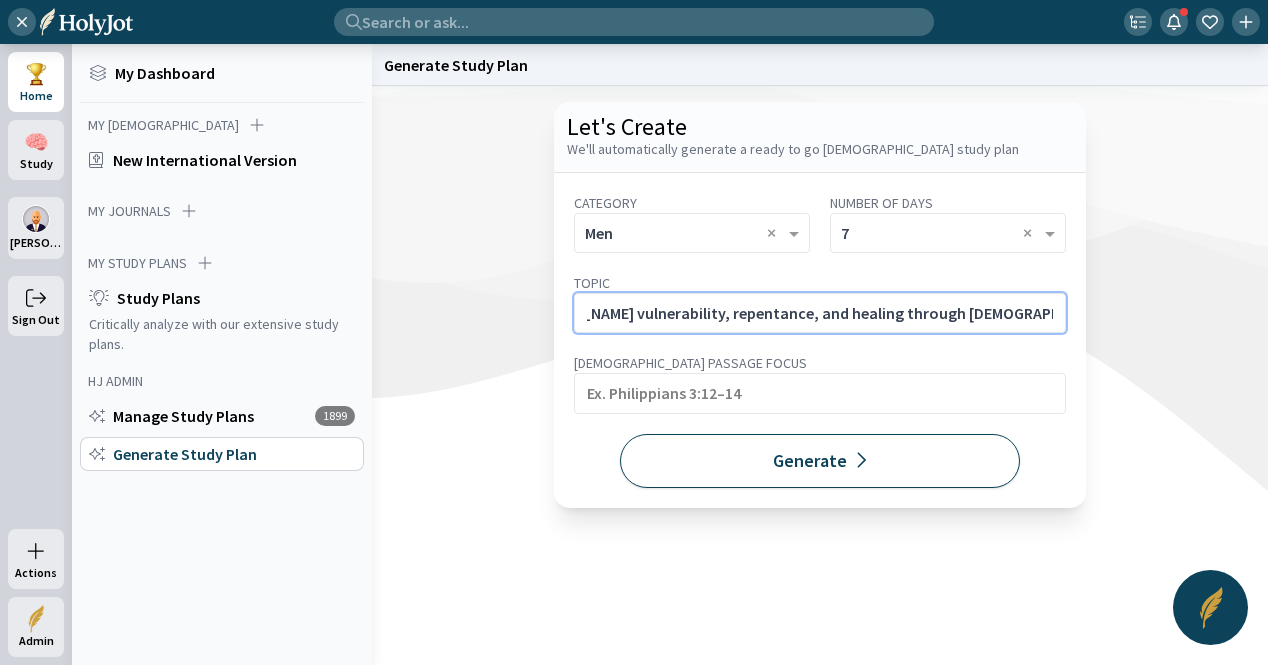 type on "Creating Safe Spaces for Confession and Healing. Train [DEMOGRAPHIC_DATA] leaders to [PERSON_NAME] vulnerability, repentance, and healing through [DEMOGRAPHIC_DATA] safe and Spirit-led environments." 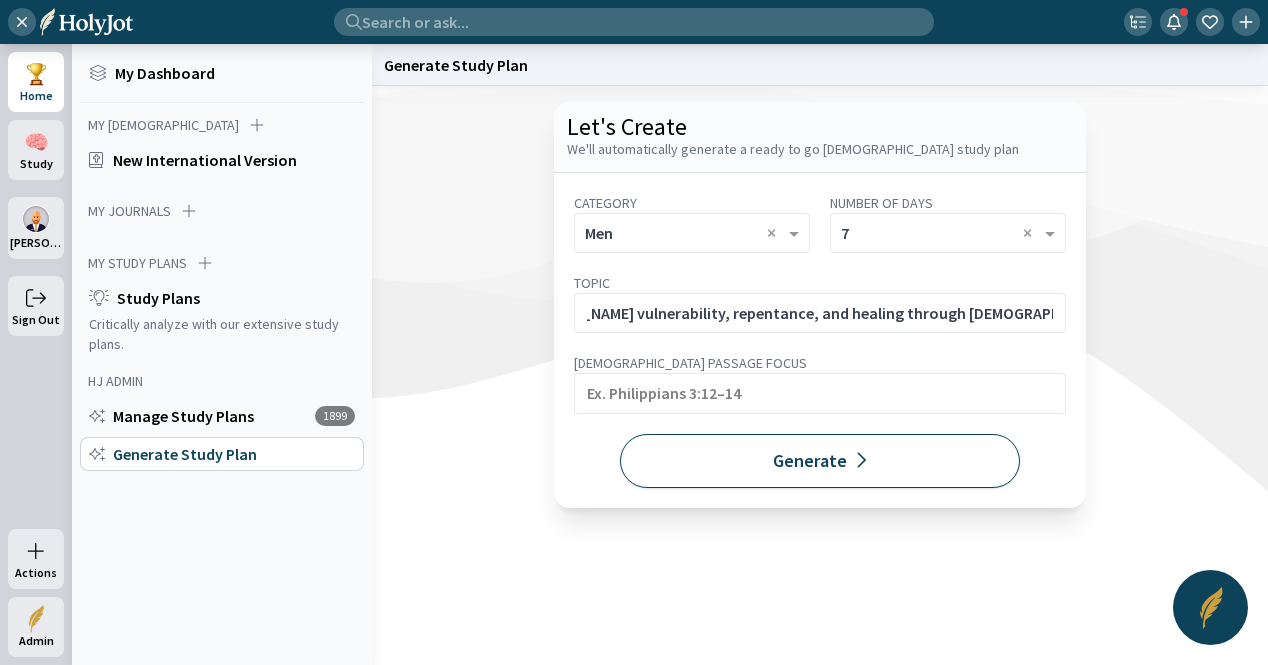 click on "Generate" 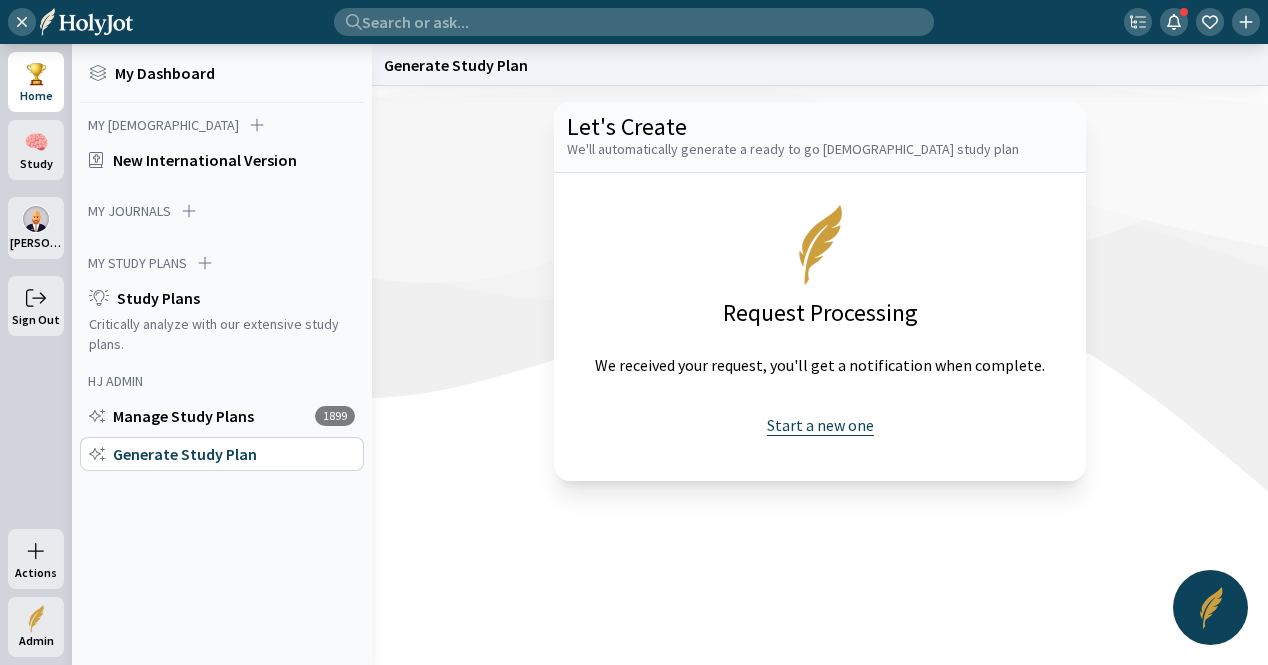 click on "Start a new one" 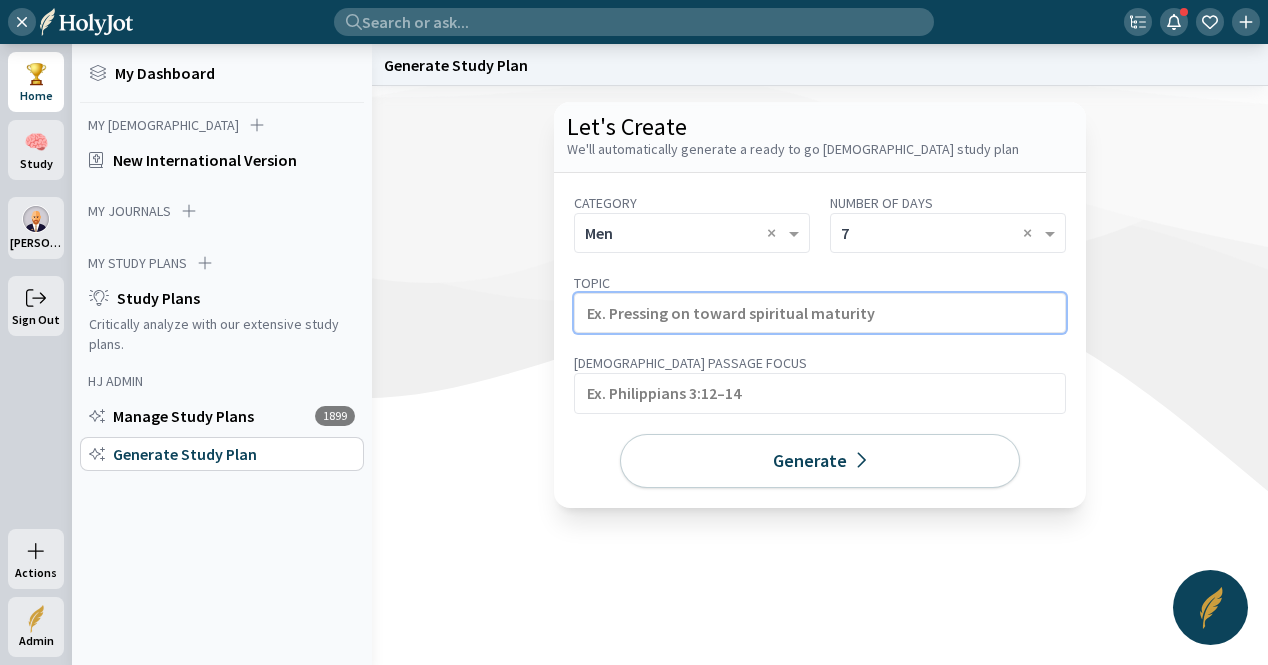 click 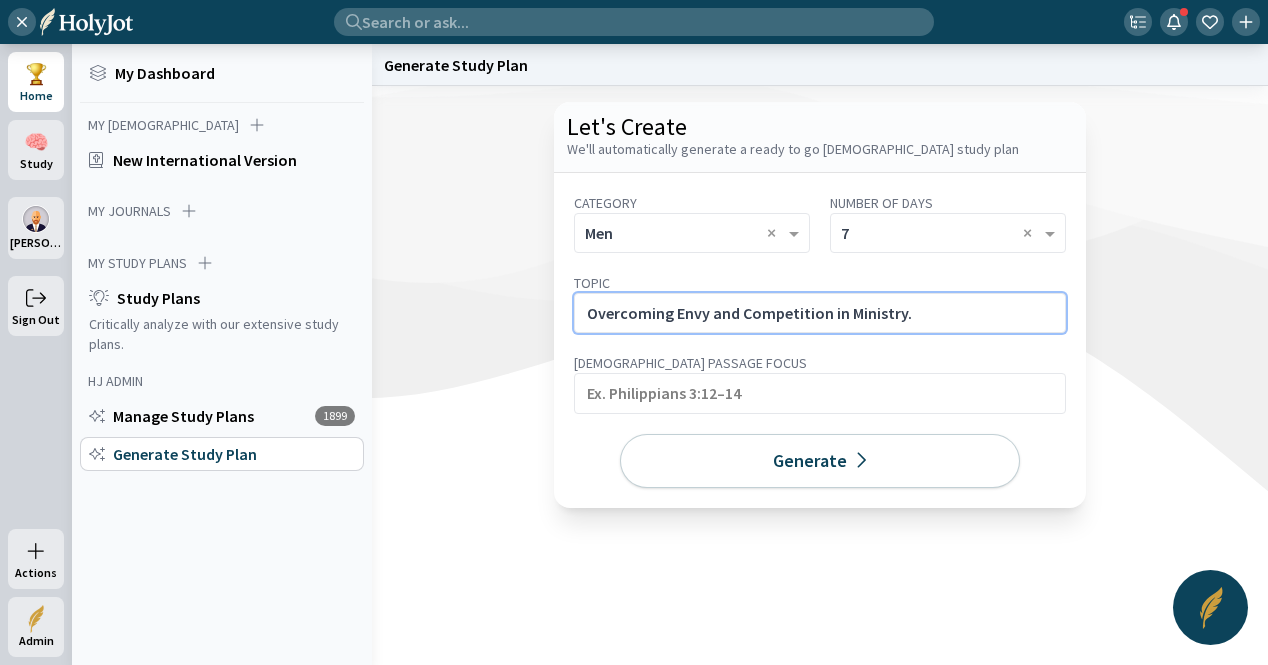 click on "Overcoming Envy and Competition in Ministry." 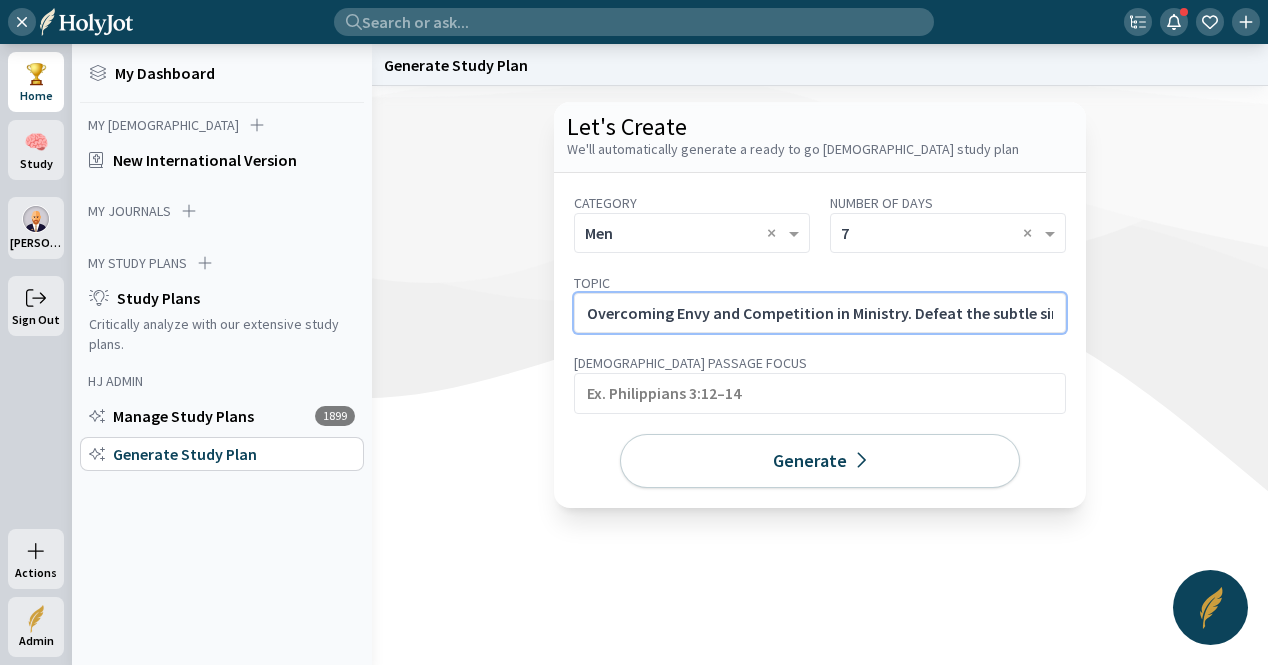 scroll, scrollTop: 0, scrollLeft: 514, axis: horizontal 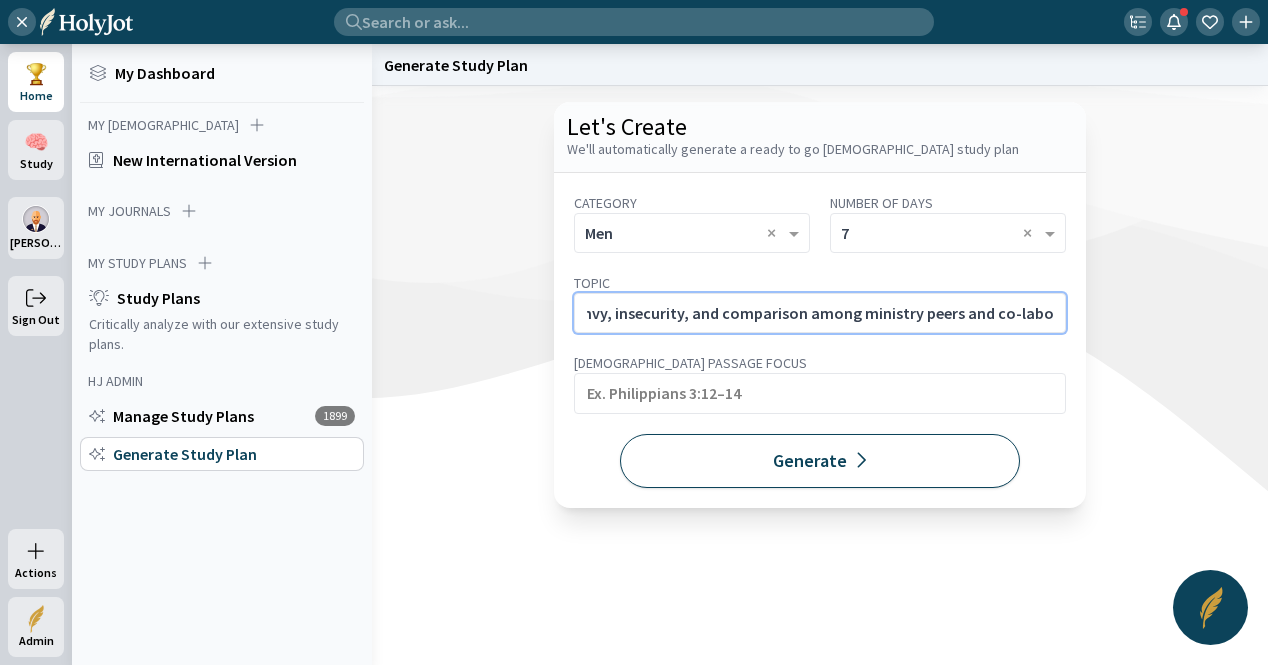 type on "Overcoming Envy and Competition in Ministry. Defeat the subtle sins of envy, insecurity, and comparison among ministry peers and co-laborers." 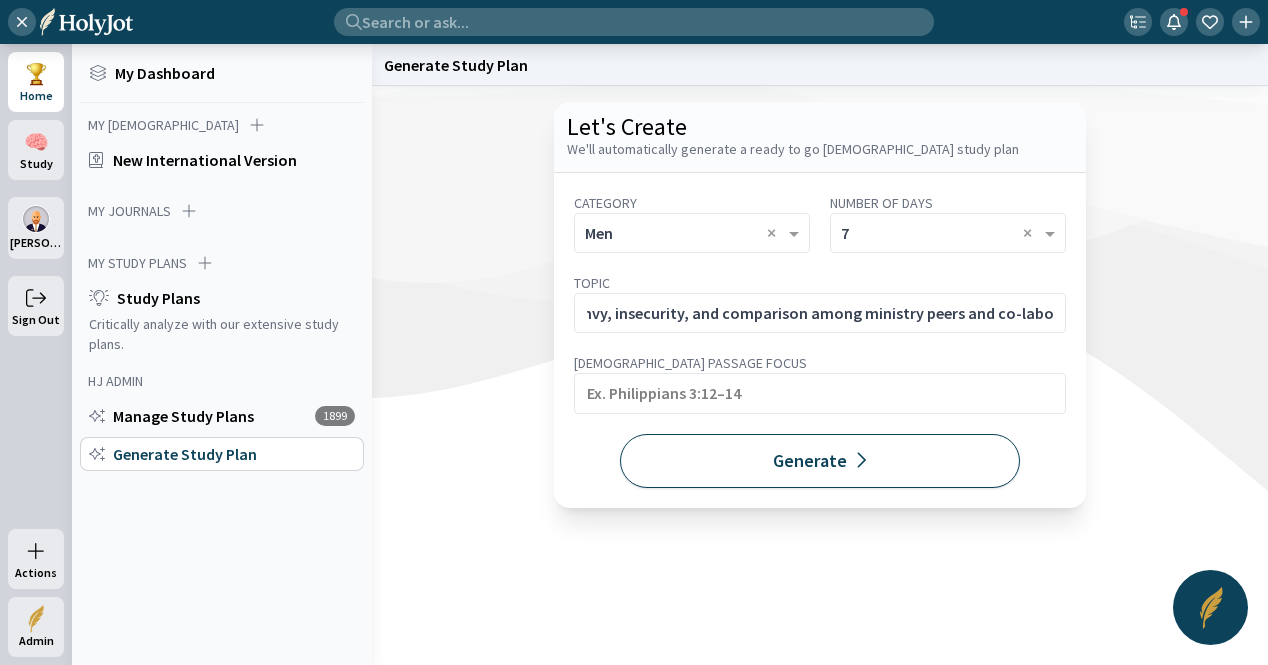 click on "Generate" 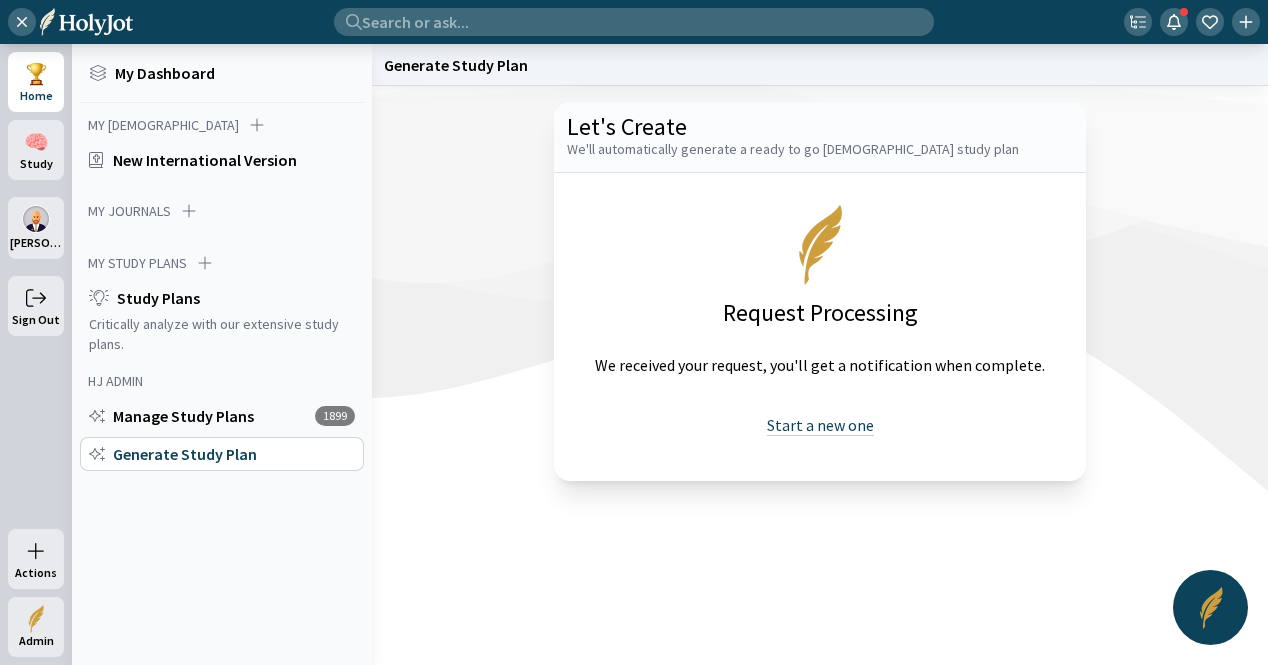 drag, startPoint x: 778, startPoint y: 429, endPoint x: 759, endPoint y: 412, distance: 25.495098 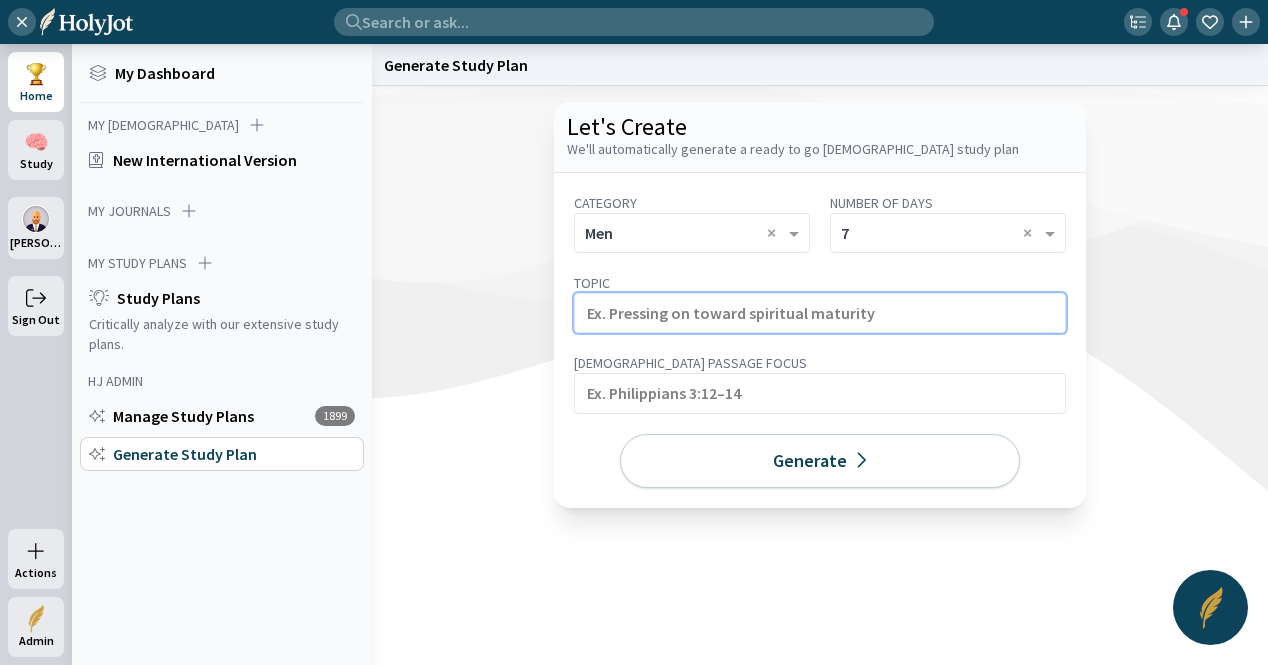 click 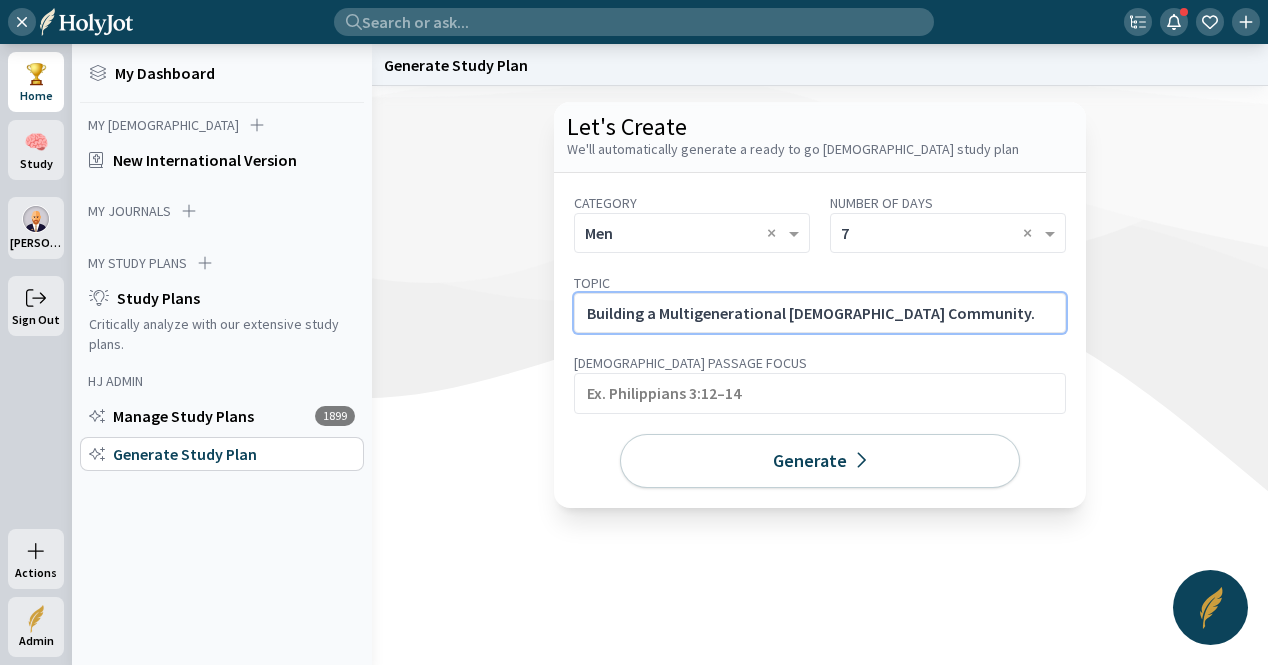 click on "Building a Multigenerational [DEMOGRAPHIC_DATA] Community." 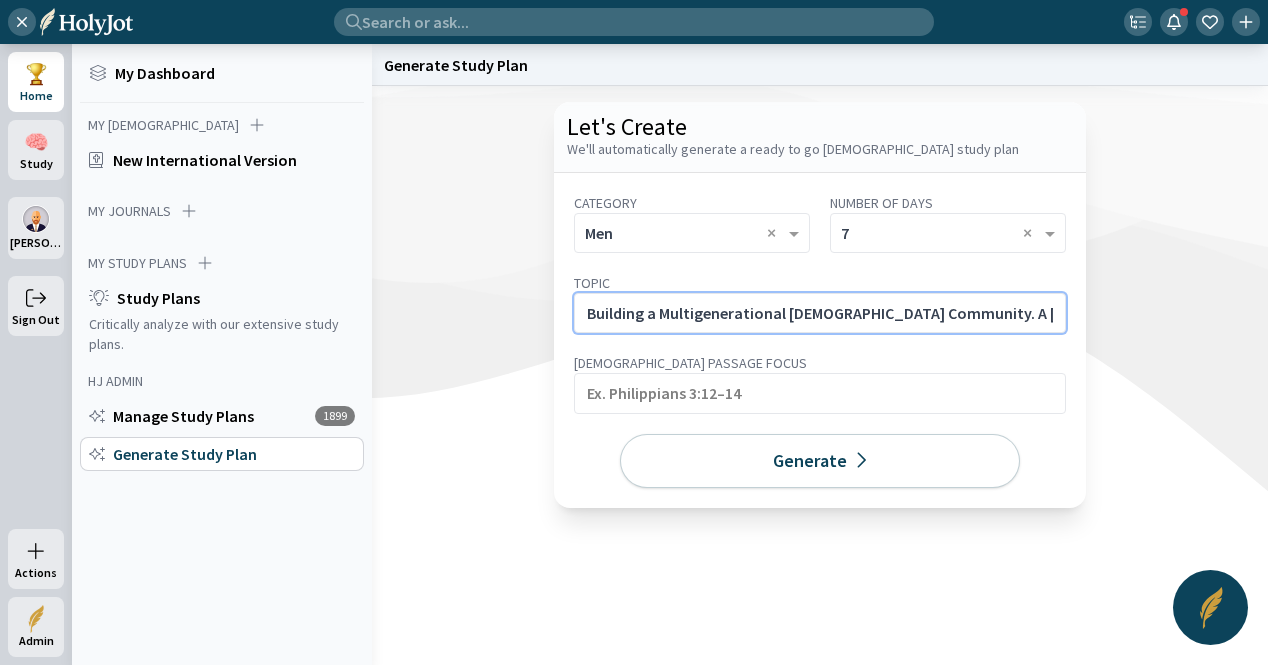 scroll, scrollTop: 0, scrollLeft: 600, axis: horizontal 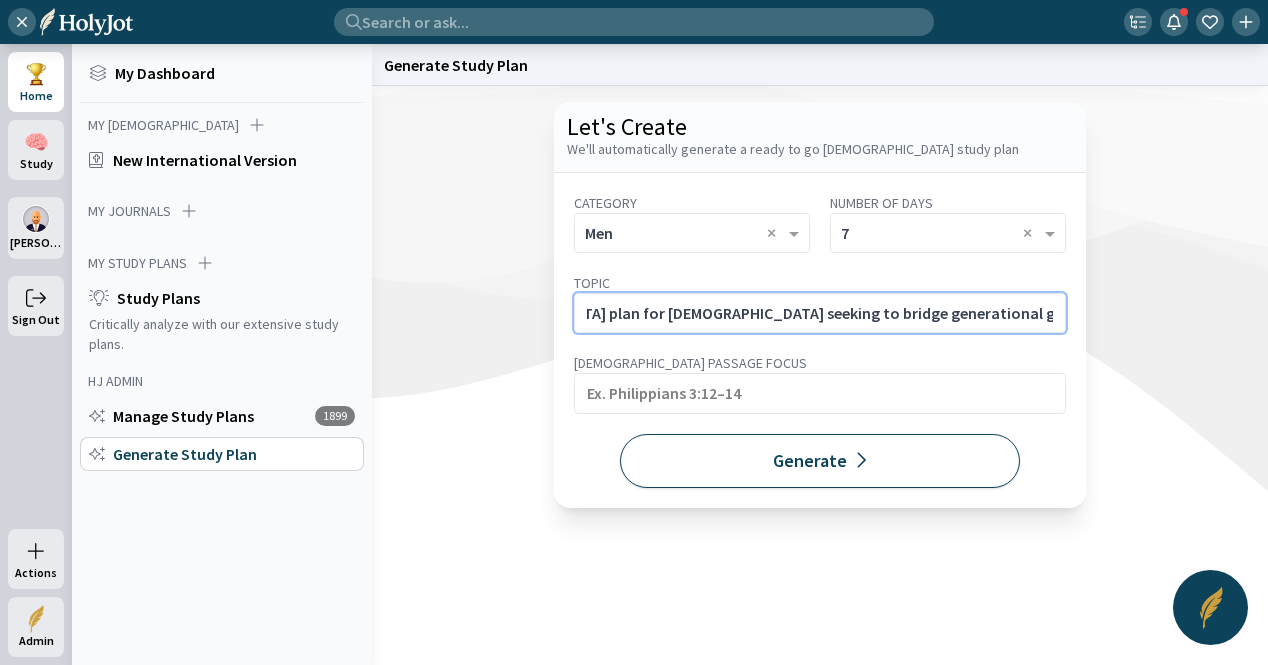 type on "Building a Multigenerational [DEMOGRAPHIC_DATA] Community. A [DEMOGRAPHIC_DATA] plan for [DEMOGRAPHIC_DATA] seeking to bridge generational gaps and [PERSON_NAME] unity from youth to elderly in [DEMOGRAPHIC_DATA]." 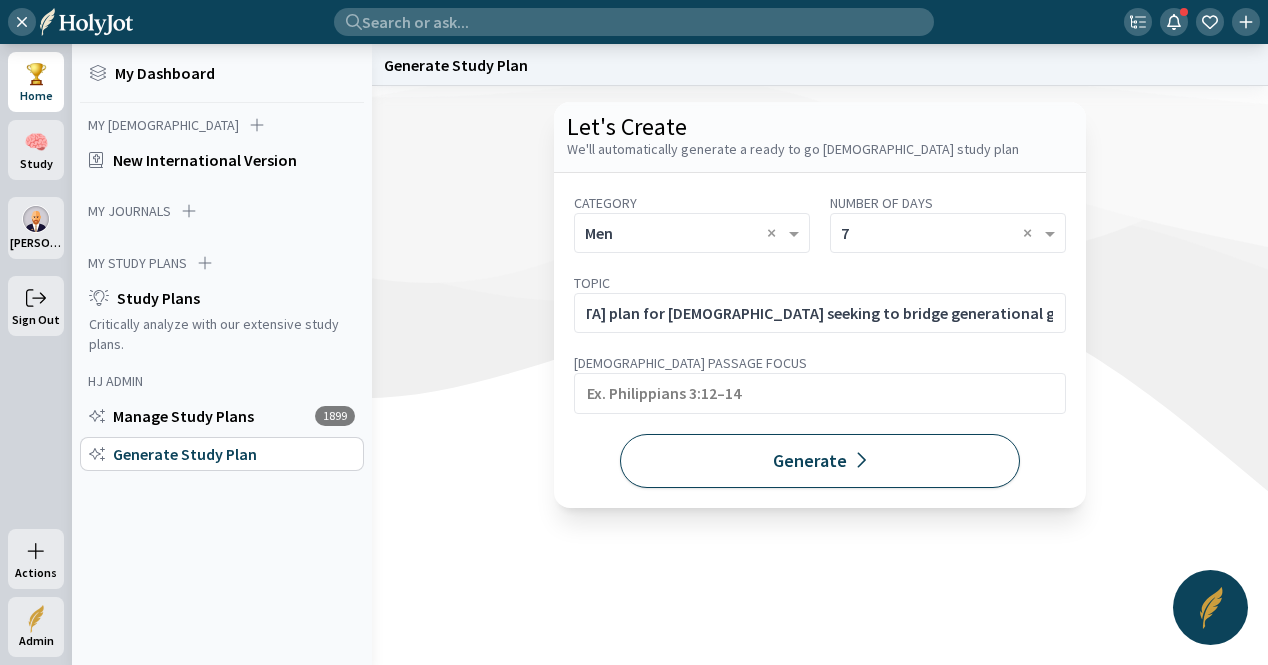 click on "Generate" 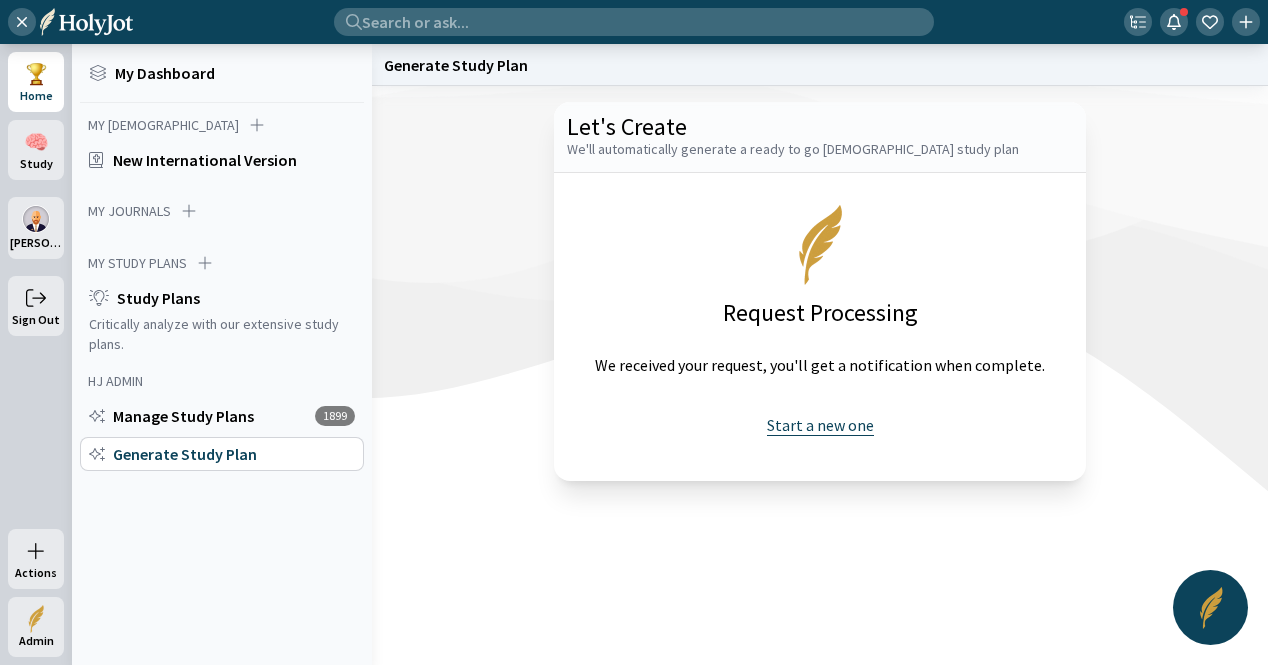 click on "Start a new one" 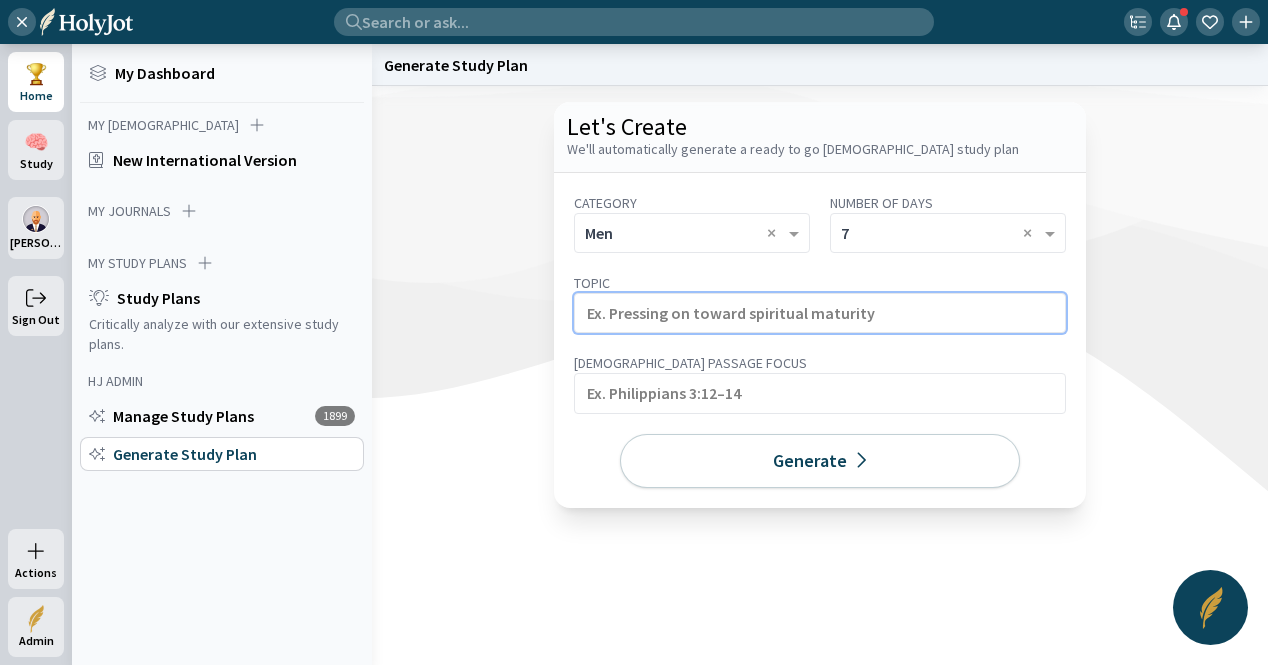 click 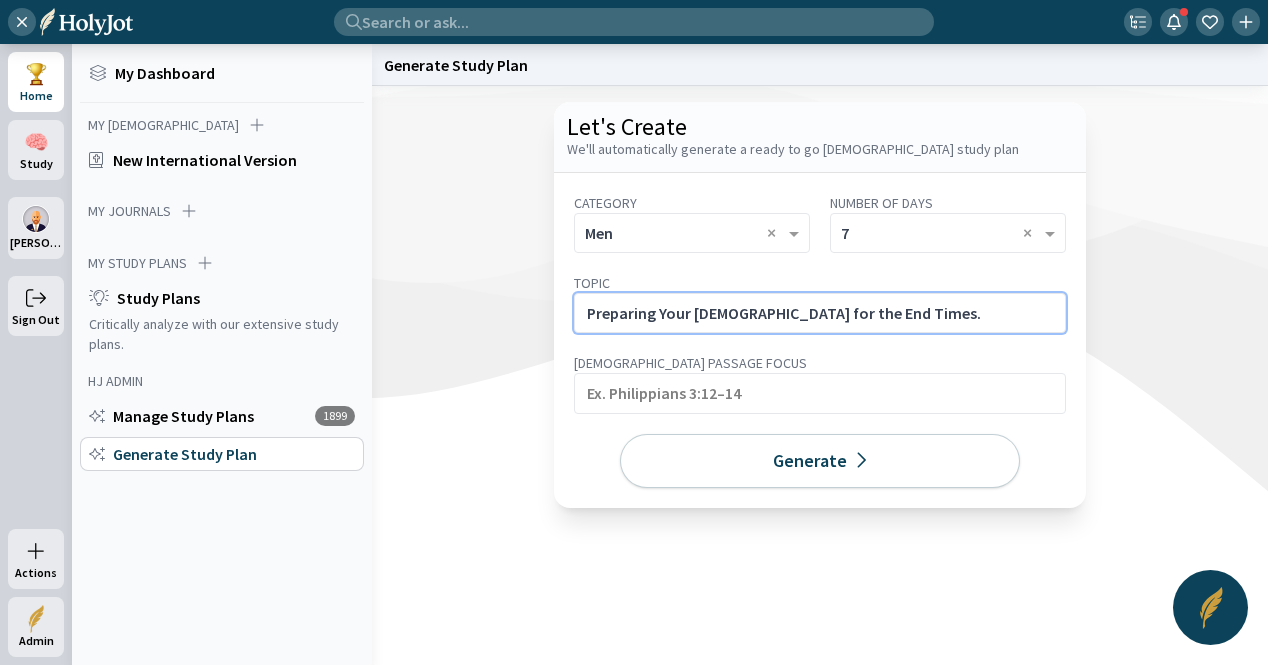 click on "Preparing Your [DEMOGRAPHIC_DATA] for the End Times." 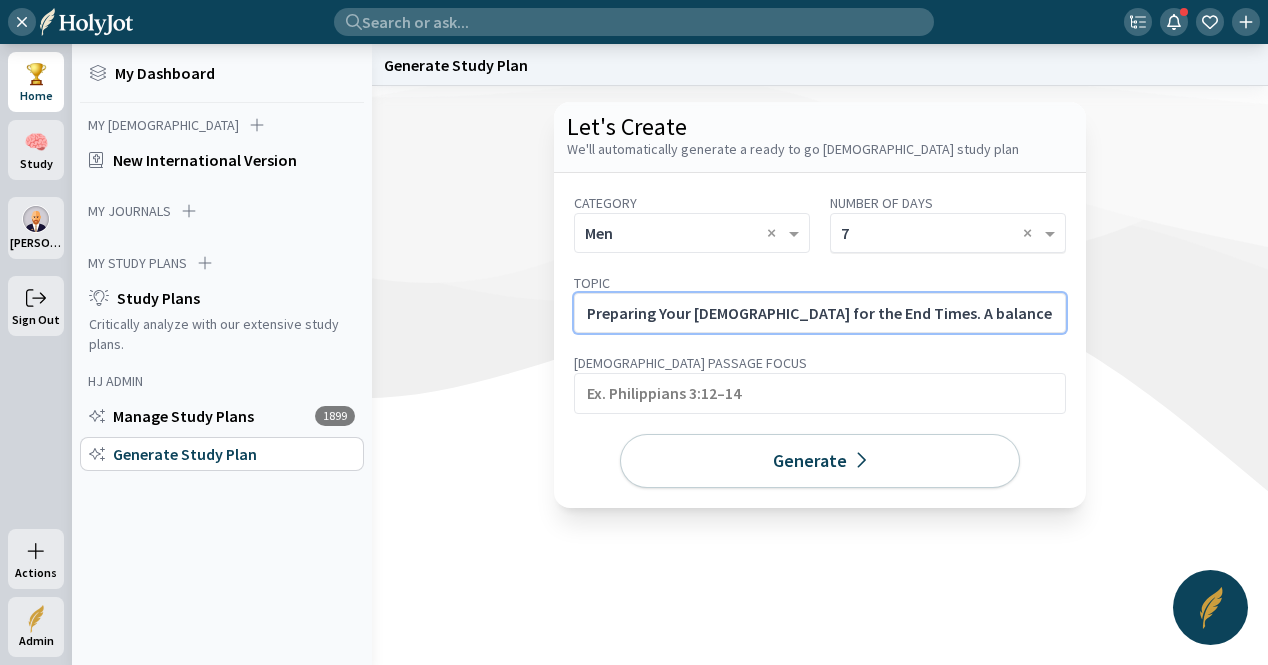 scroll, scrollTop: 0, scrollLeft: 502, axis: horizontal 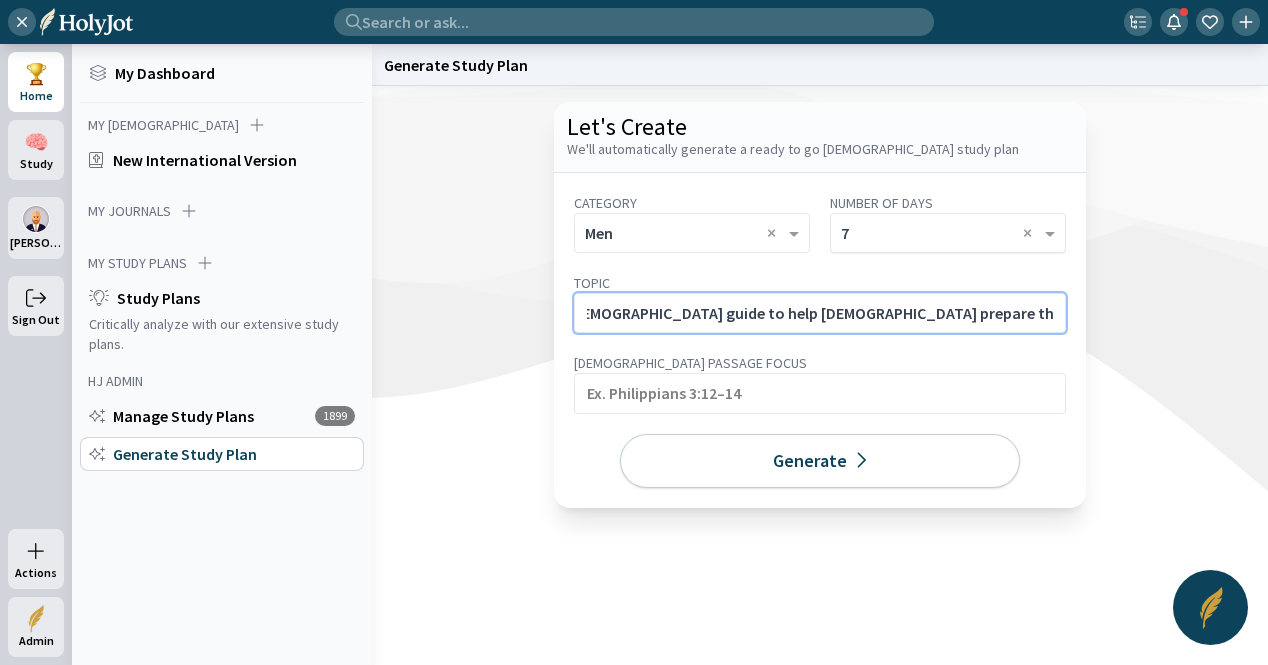 type on "Preparing Your [DEMOGRAPHIC_DATA] for the End Times. A balanced, [DEMOGRAPHIC_DATA] guide to help [DEMOGRAPHIC_DATA] prepare their congregation to stand strong in the last days." 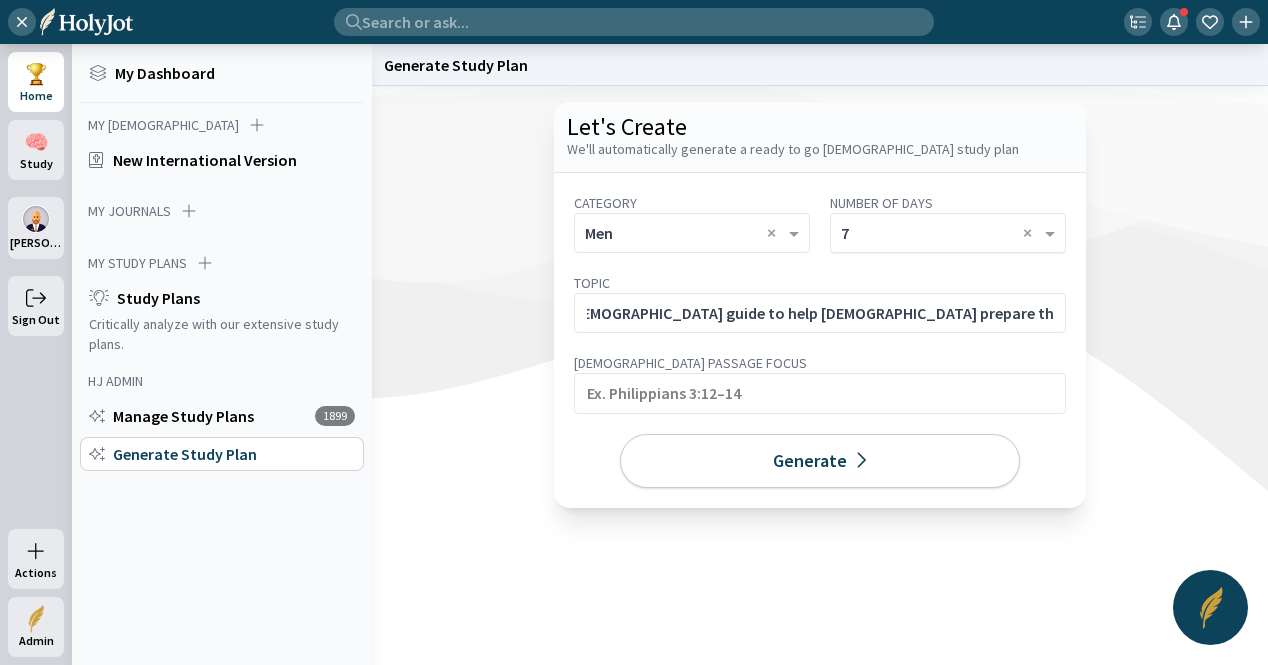 click 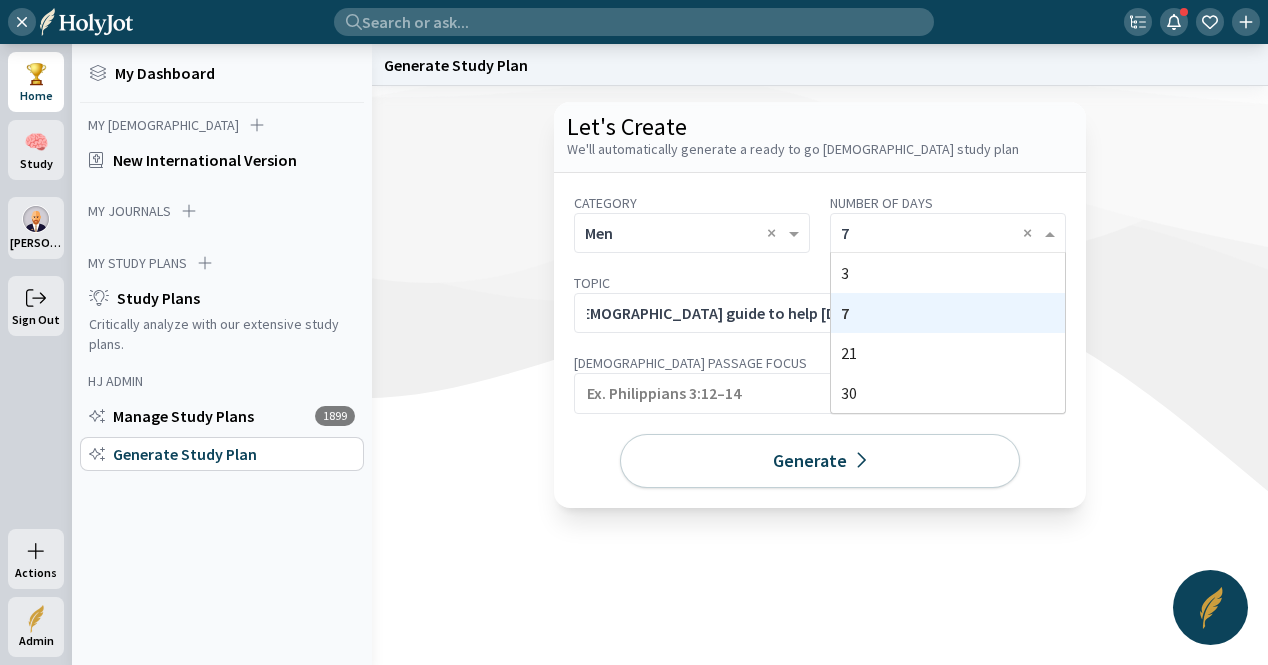 scroll, scrollTop: 0, scrollLeft: 0, axis: both 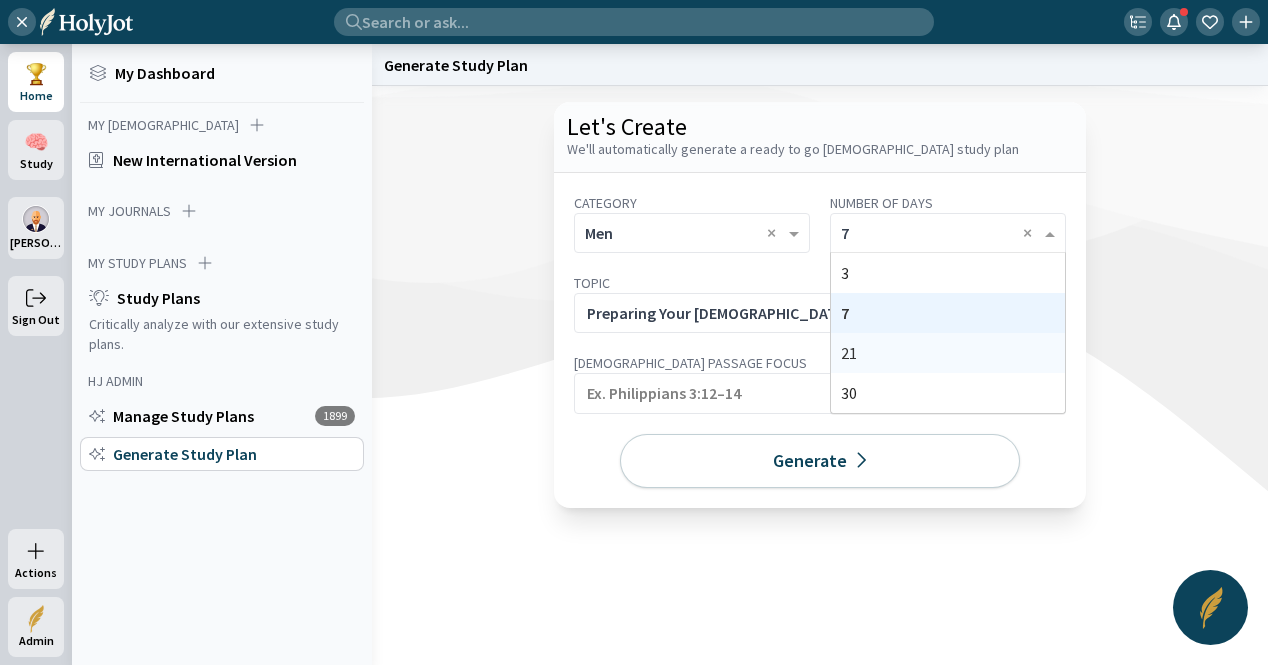 click on "21" at bounding box center [948, 353] 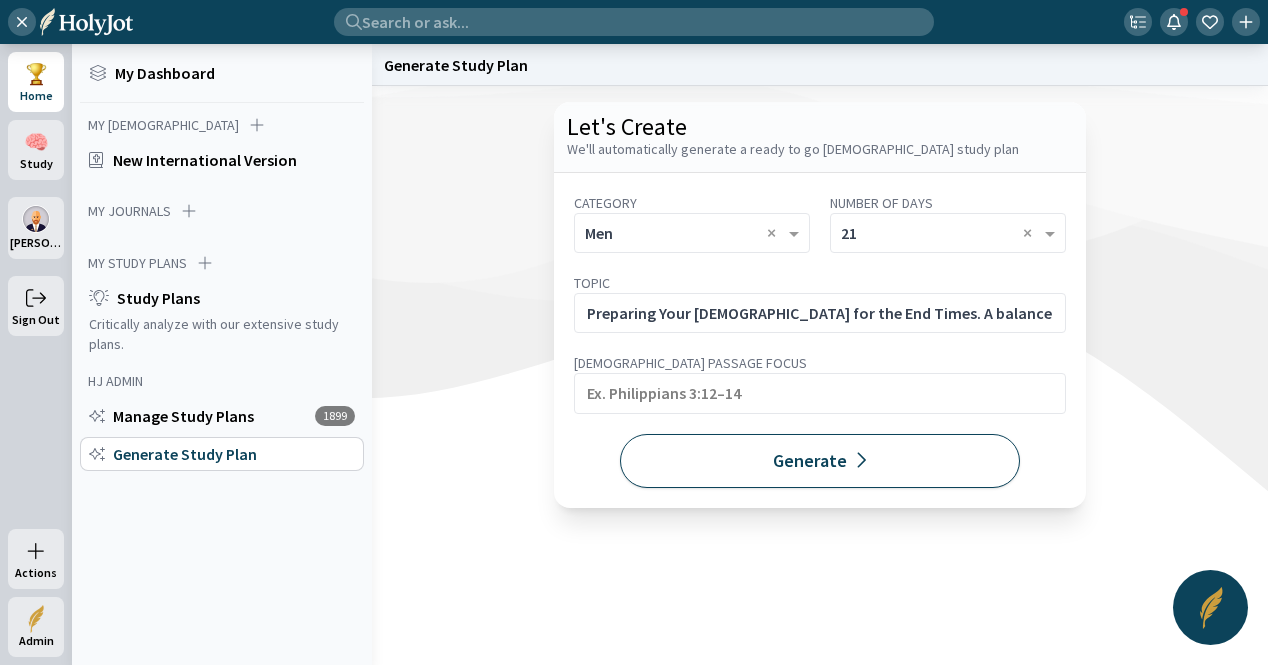 click on "Generate" 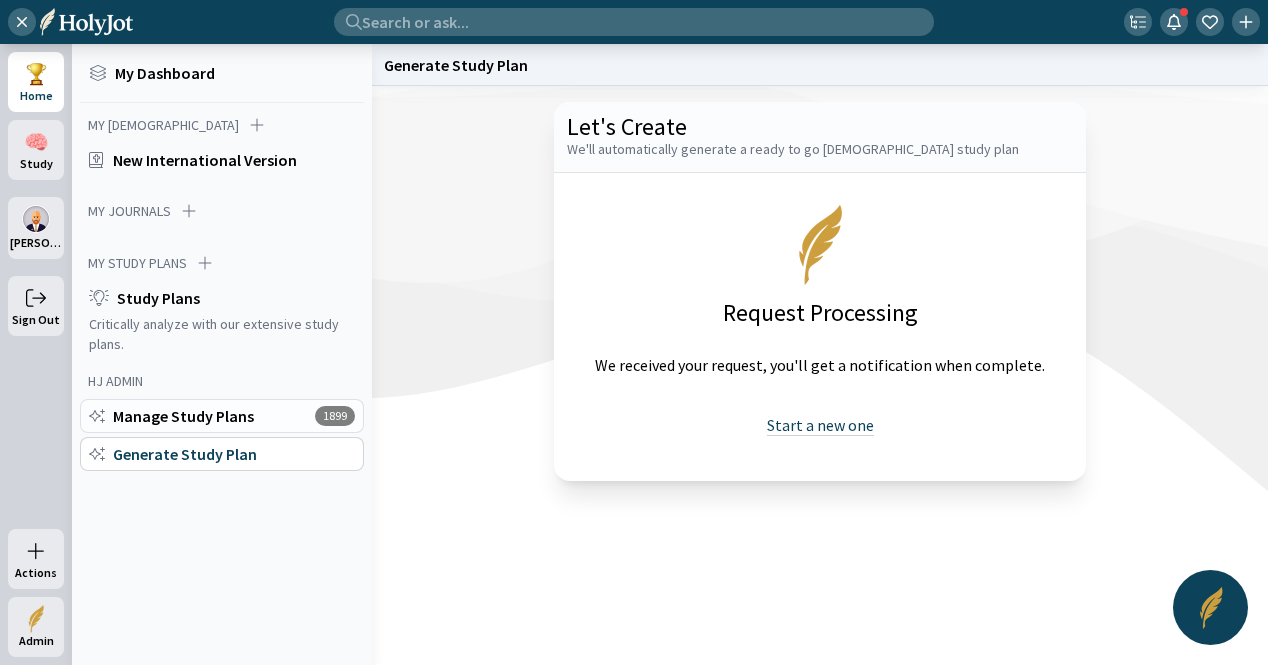click on "Manage Study Plans" 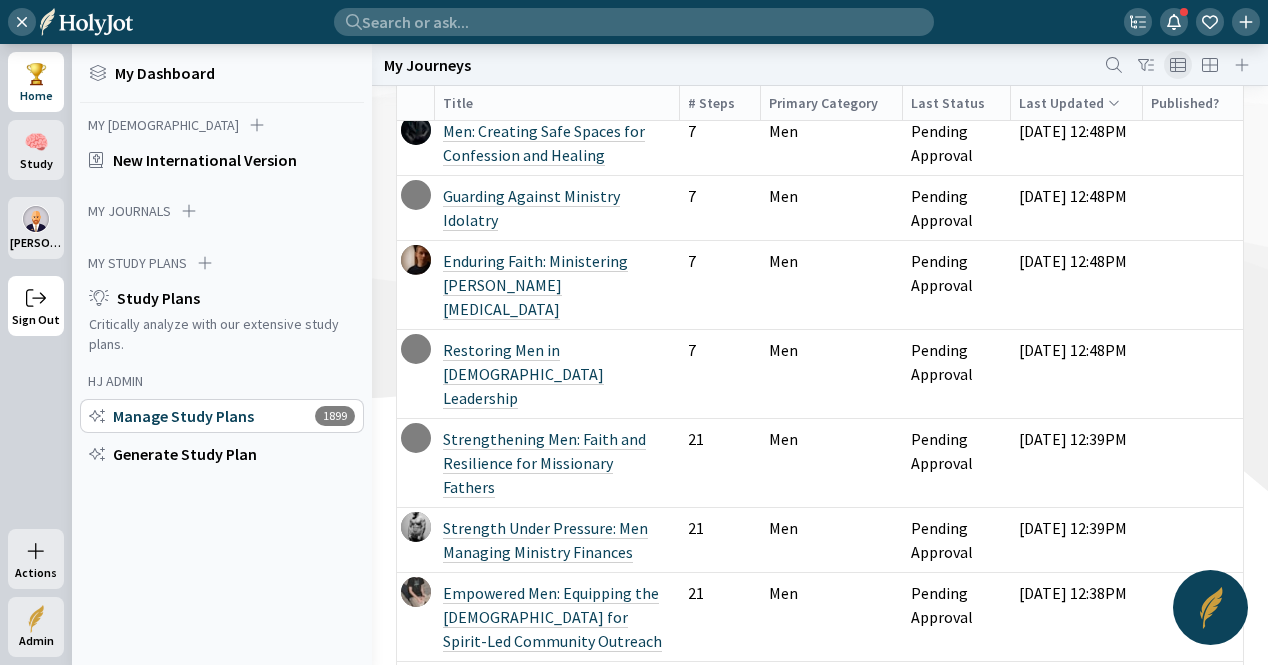 scroll, scrollTop: 0, scrollLeft: 0, axis: both 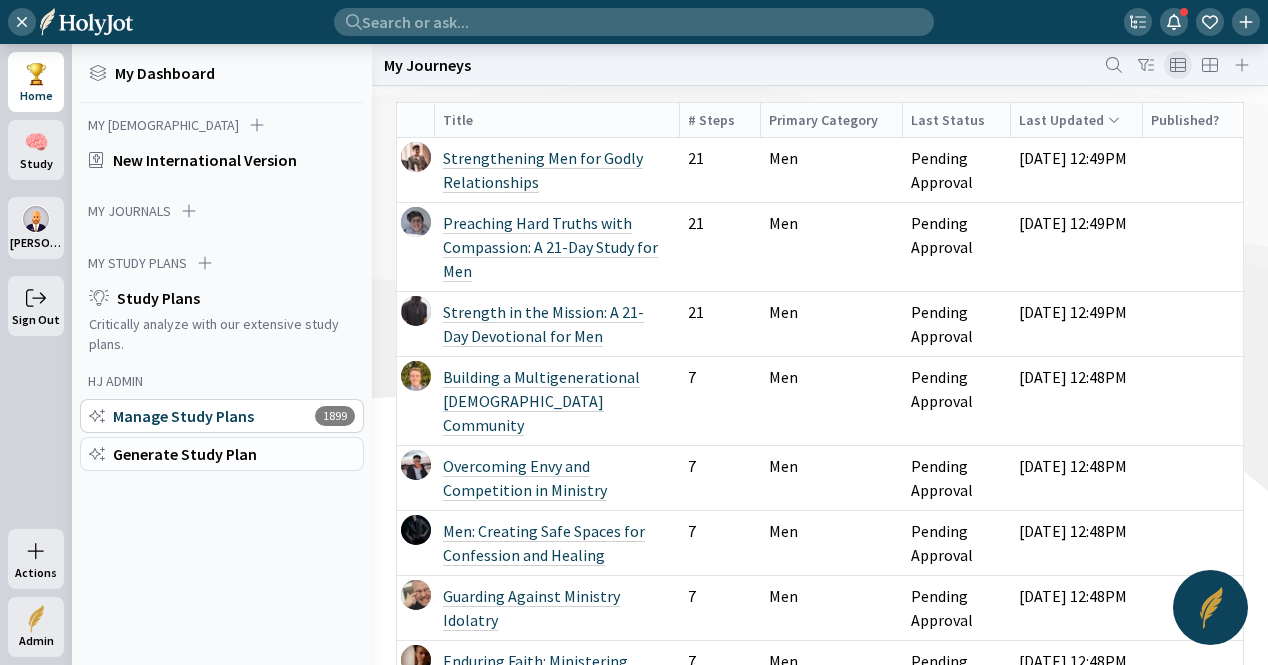 click on "Generate Study Plan" 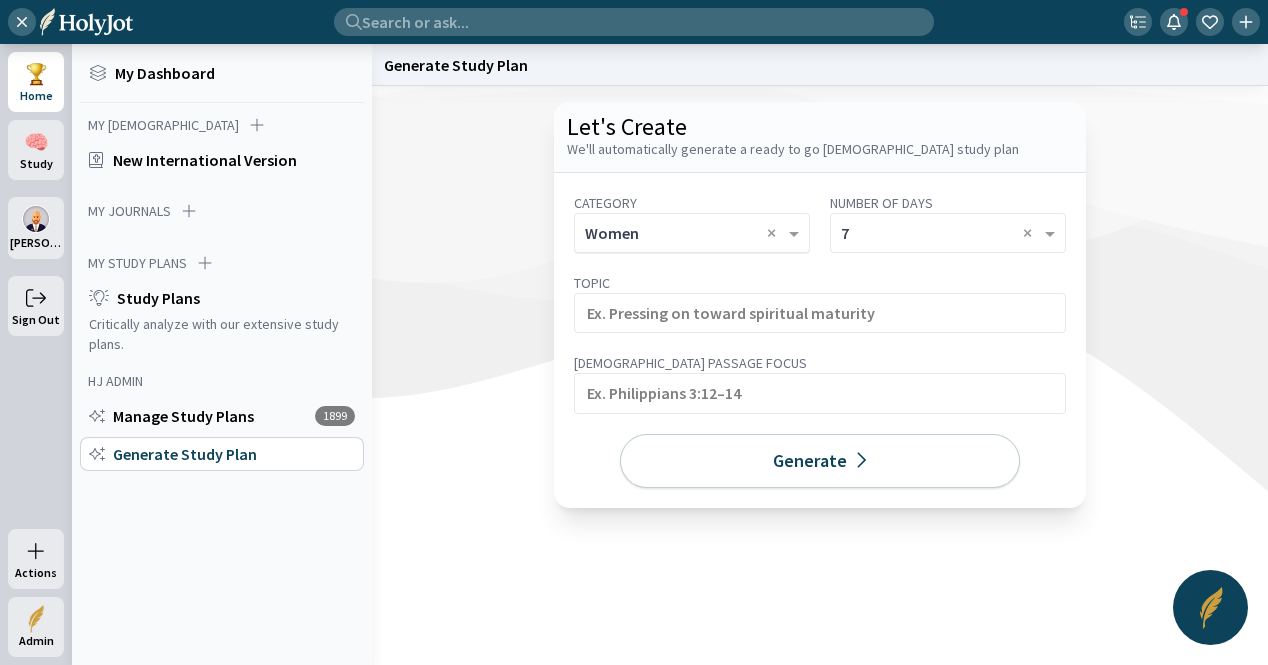 click 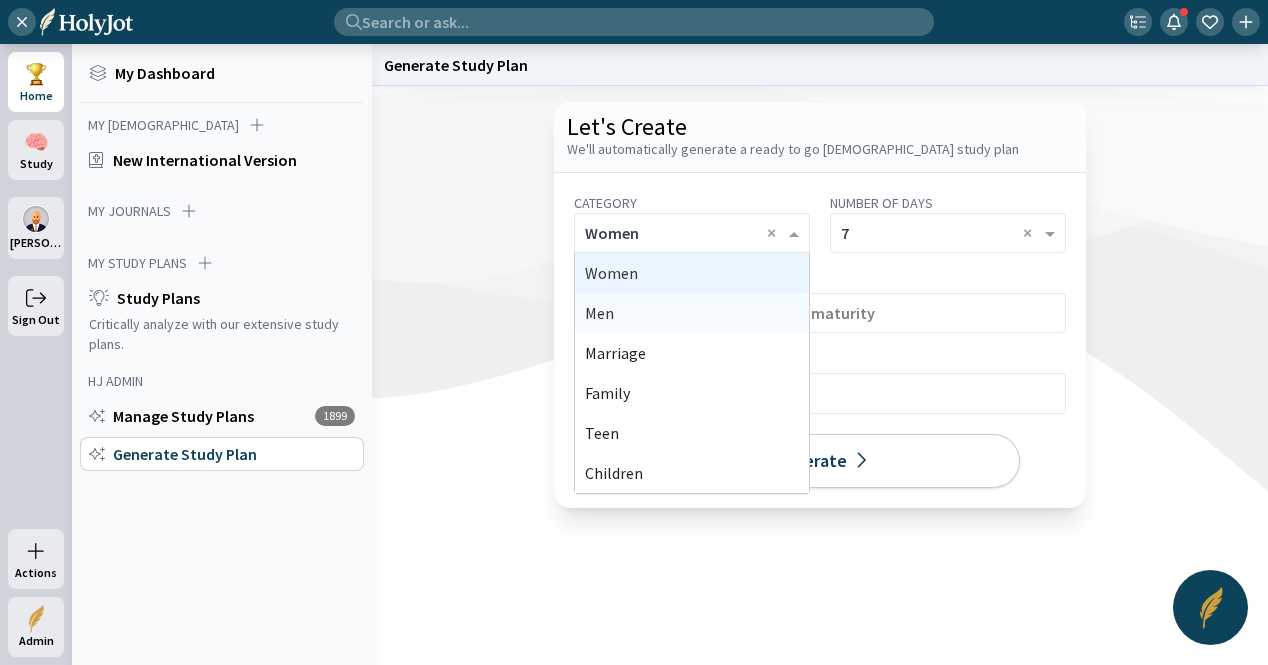 click on "Men" at bounding box center [692, 313] 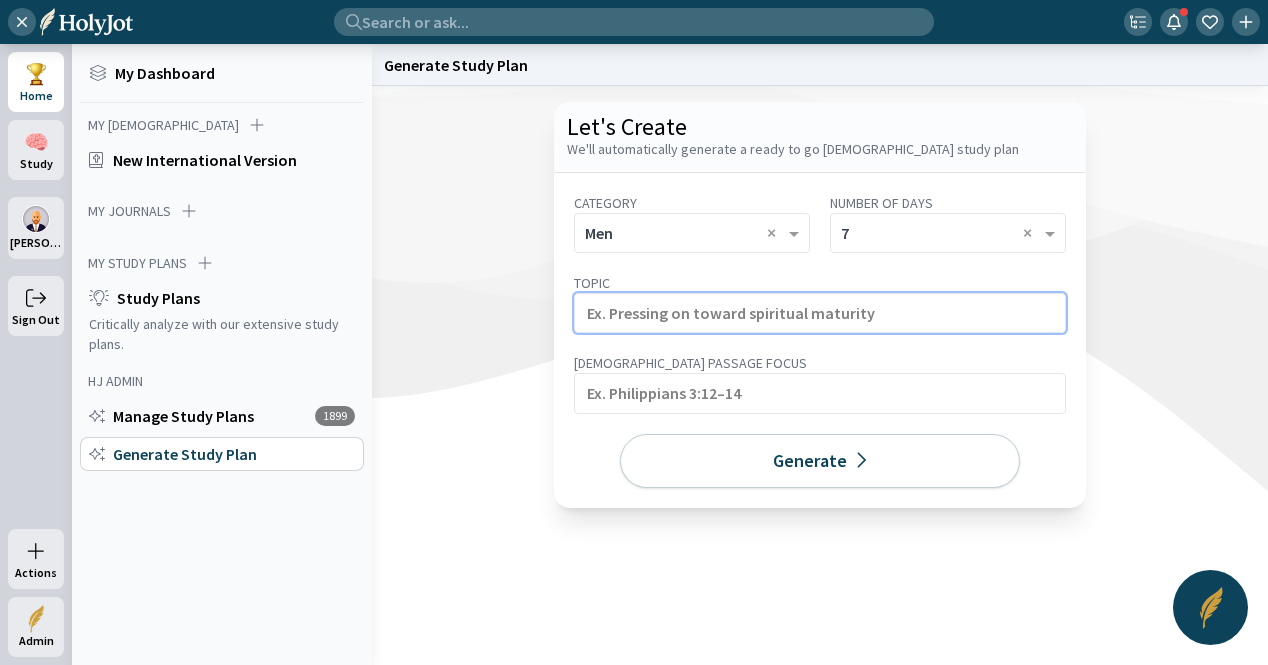 click 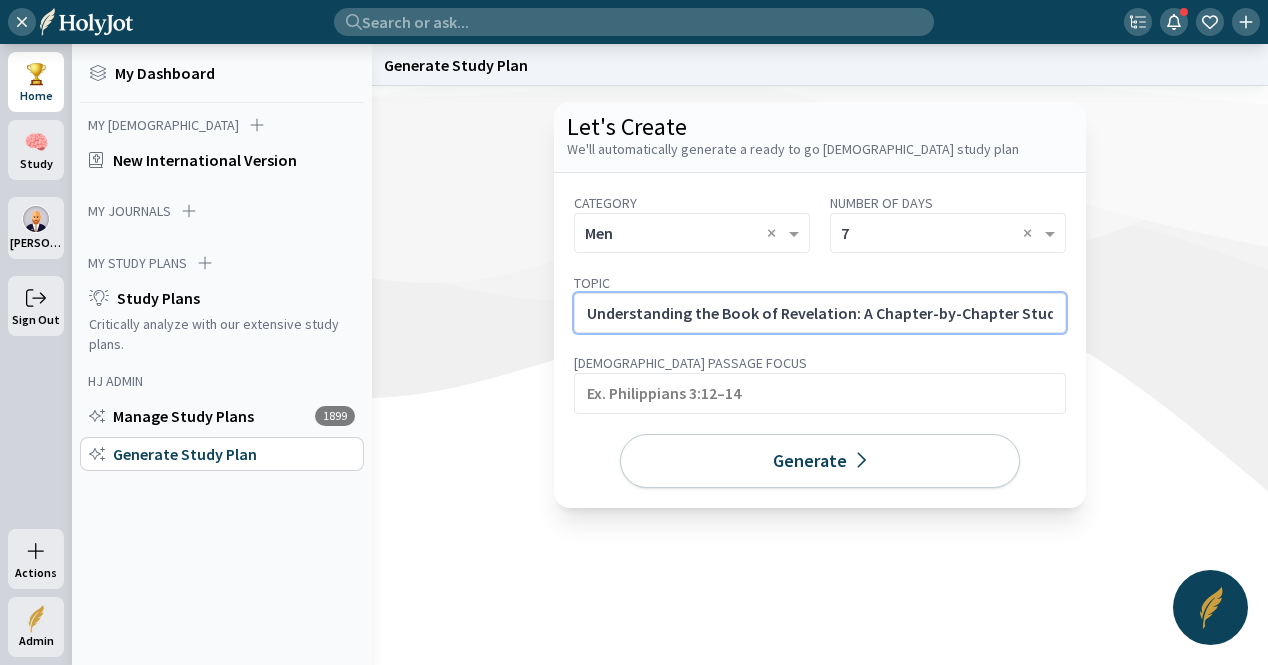 drag, startPoint x: 1053, startPoint y: 313, endPoint x: 1073, endPoint y: 314, distance: 20.024984 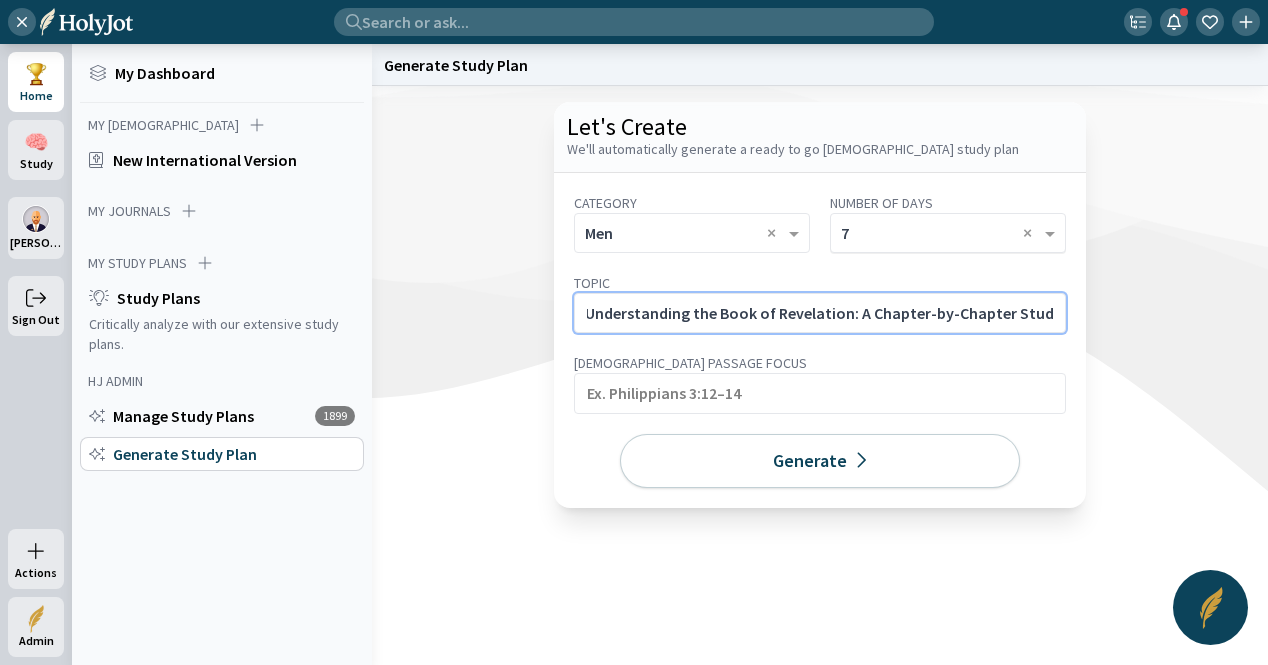 scroll, scrollTop: 0, scrollLeft: 924, axis: horizontal 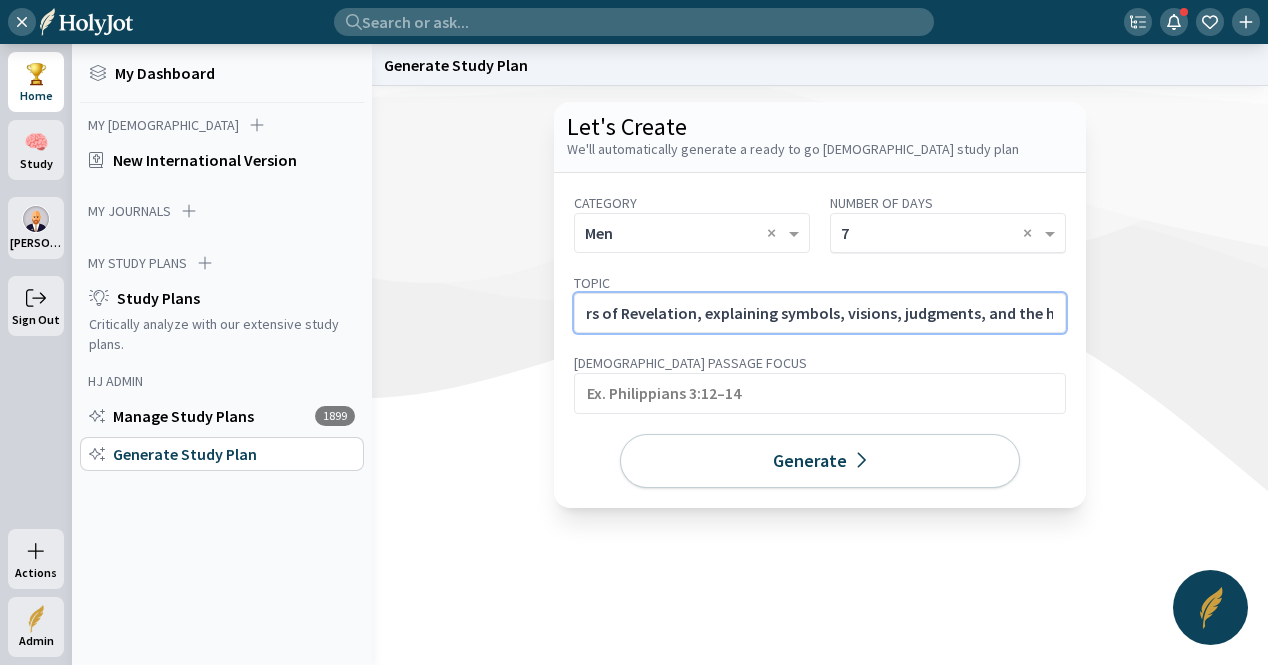 type on "Understanding the Book of Revelation: A Chapter-by-Chapter Study.  A comprehensive 30-day plan that walks through all 22 chapters of Revelation, explaining symbols, visions, judgments, and the hope of" 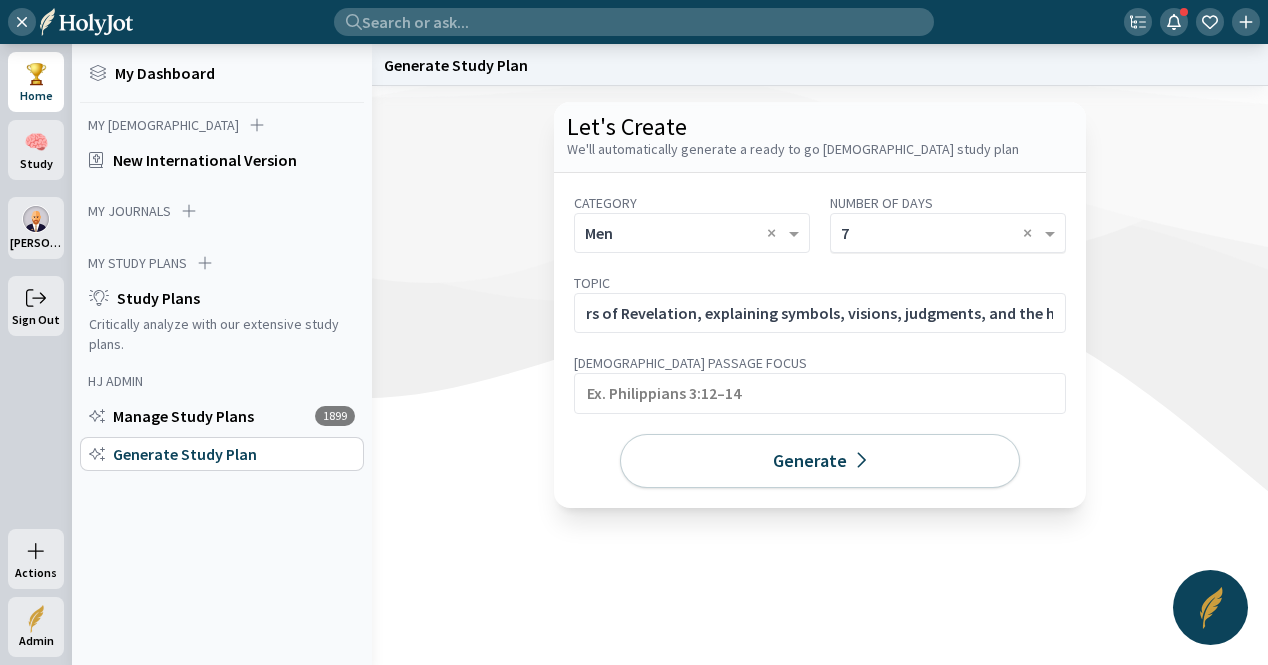 click 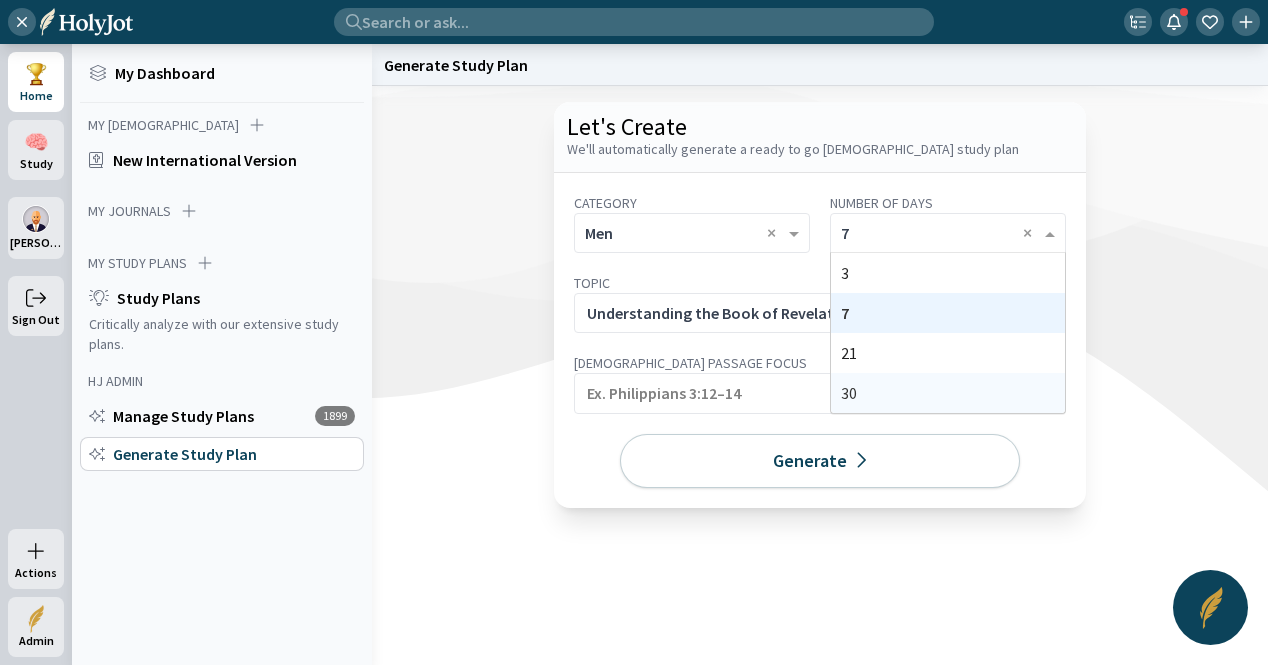 click on "30" at bounding box center [948, 393] 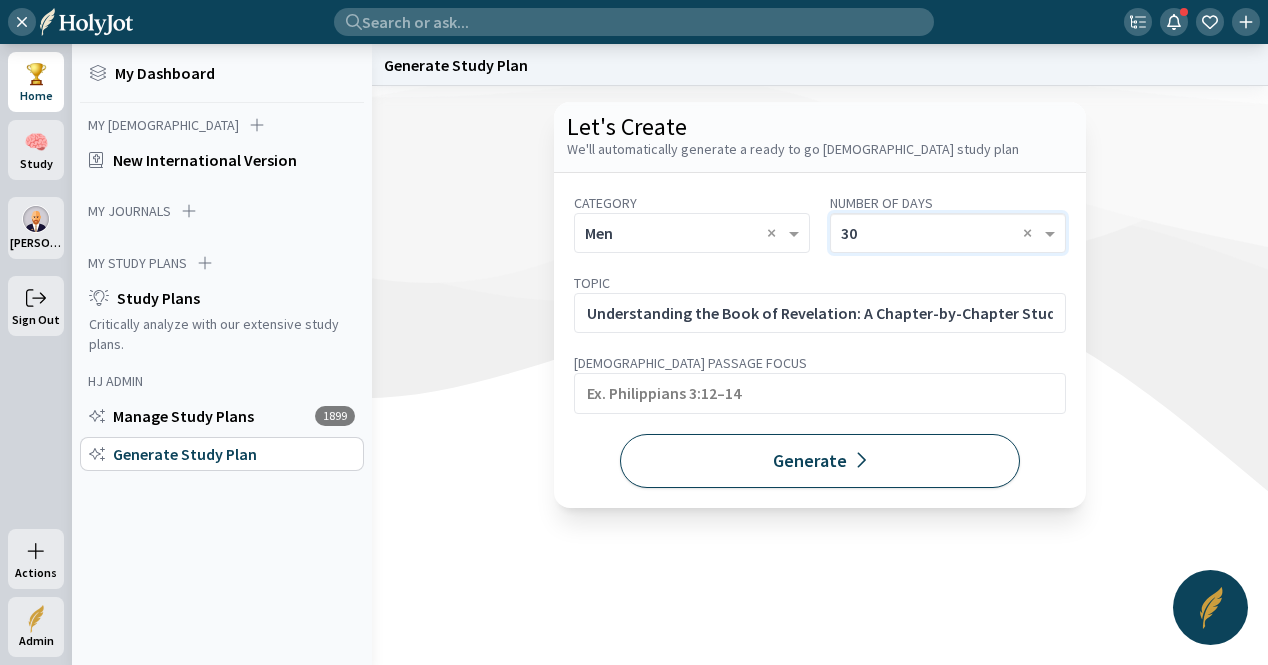 click on "Generate" 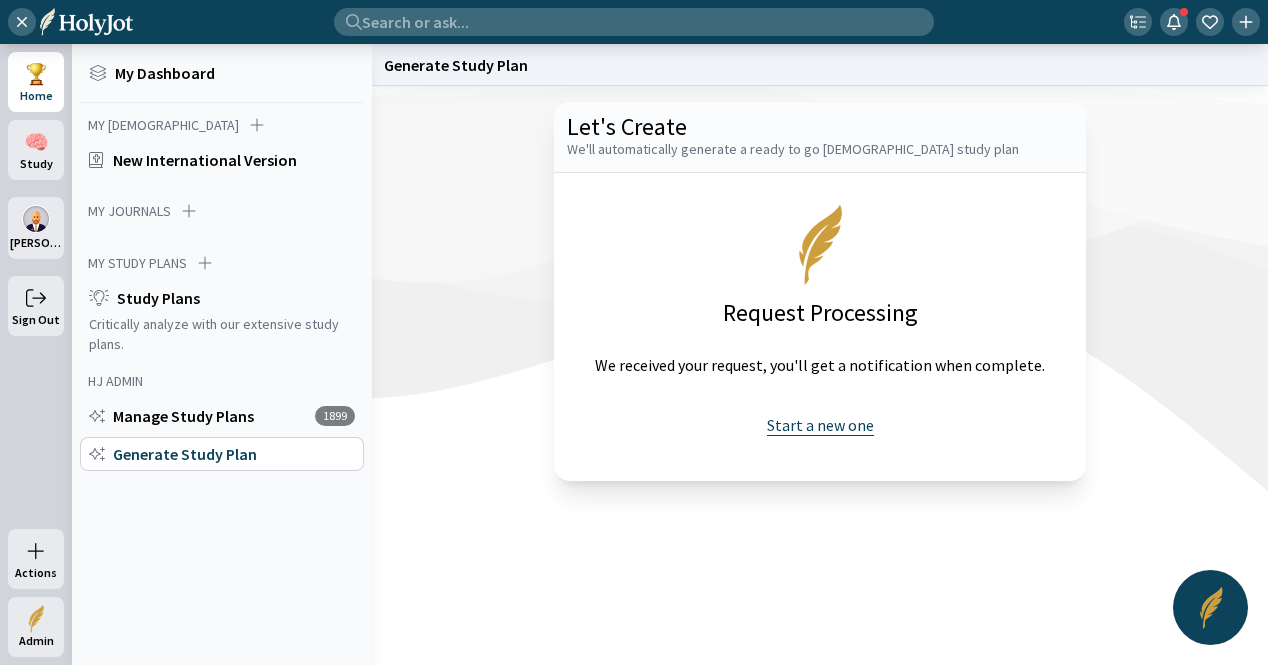 click on "Start a new one" 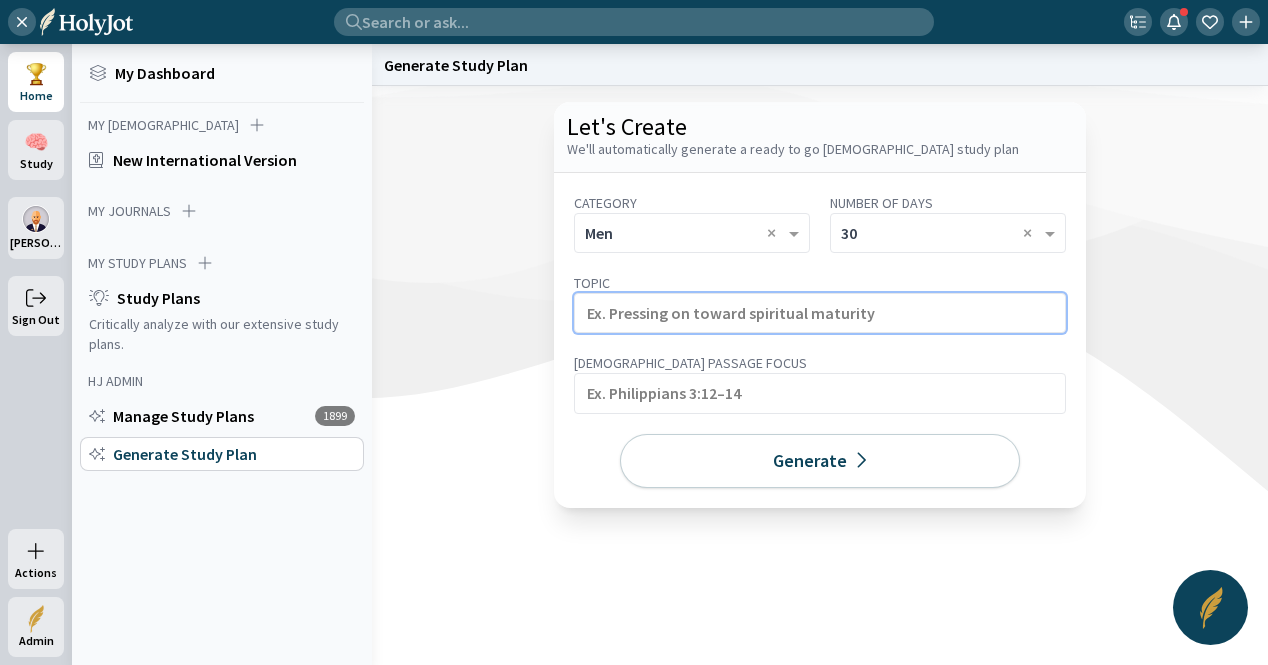 click 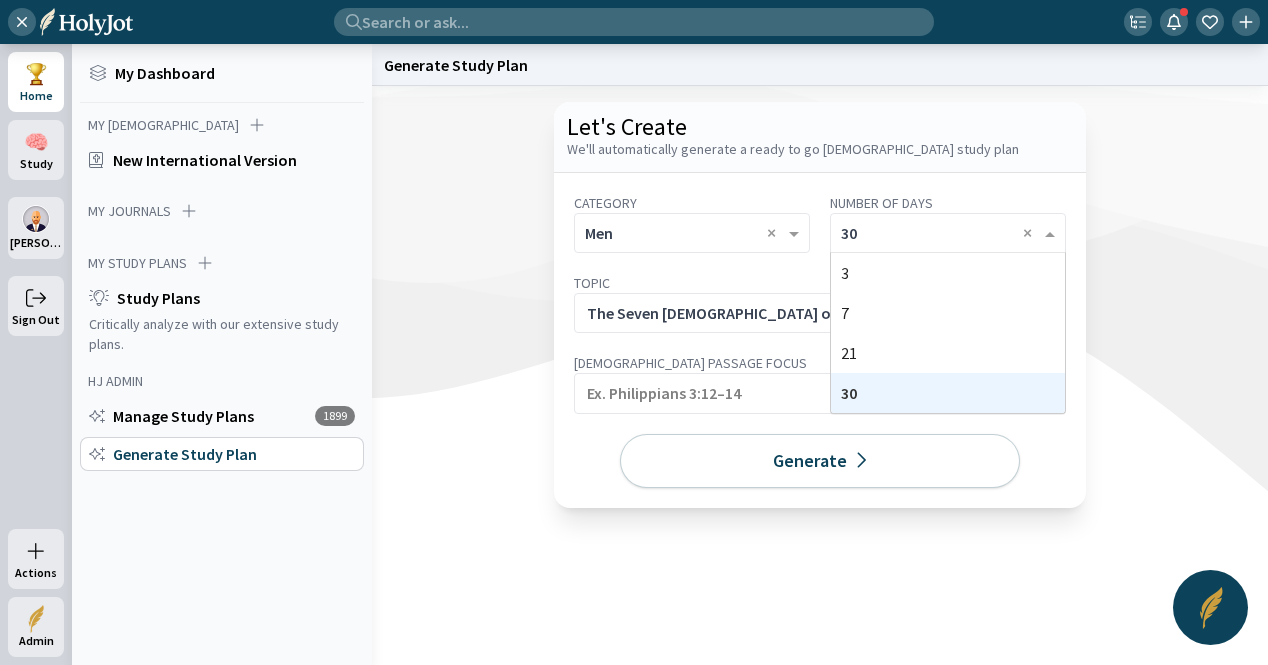 click 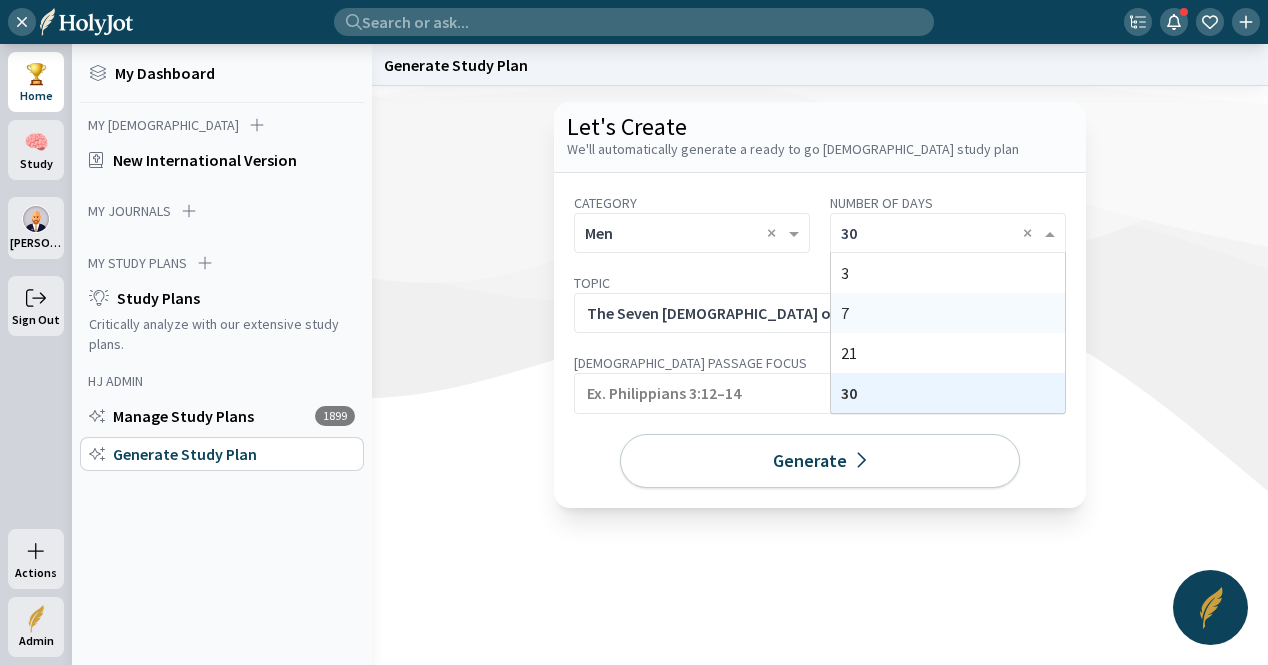 click on "7" at bounding box center (948, 313) 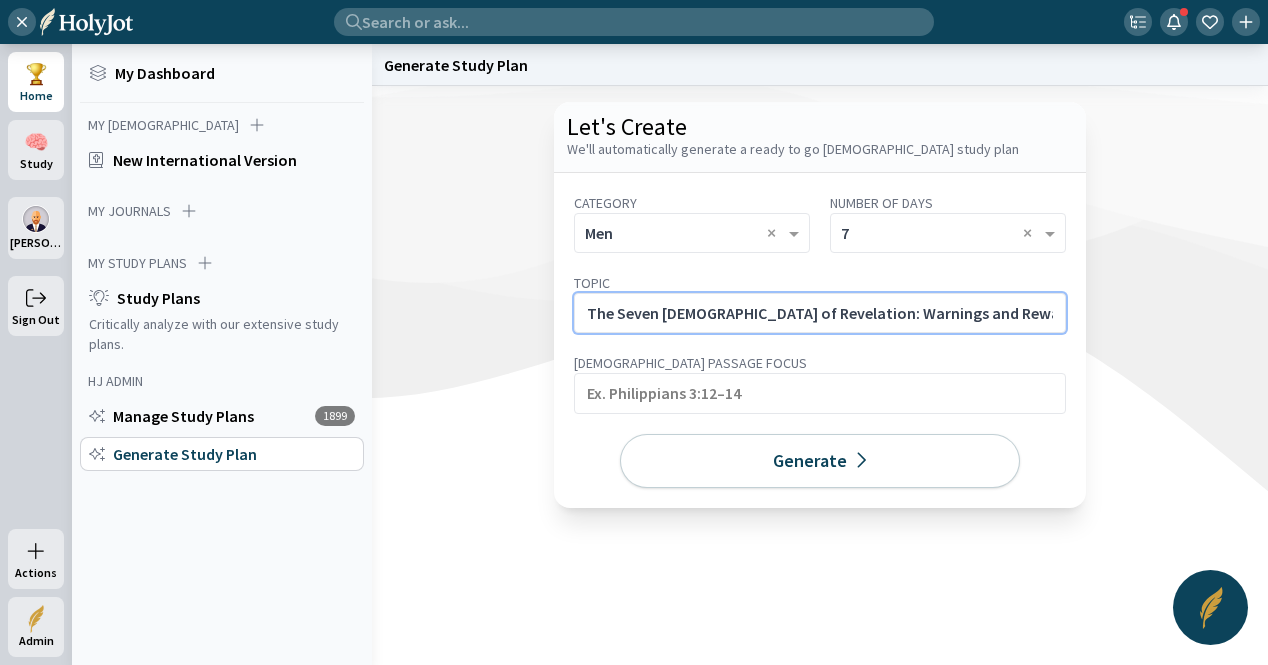 click on "The Seven [DEMOGRAPHIC_DATA] of Revelation: Warnings and Rewards." 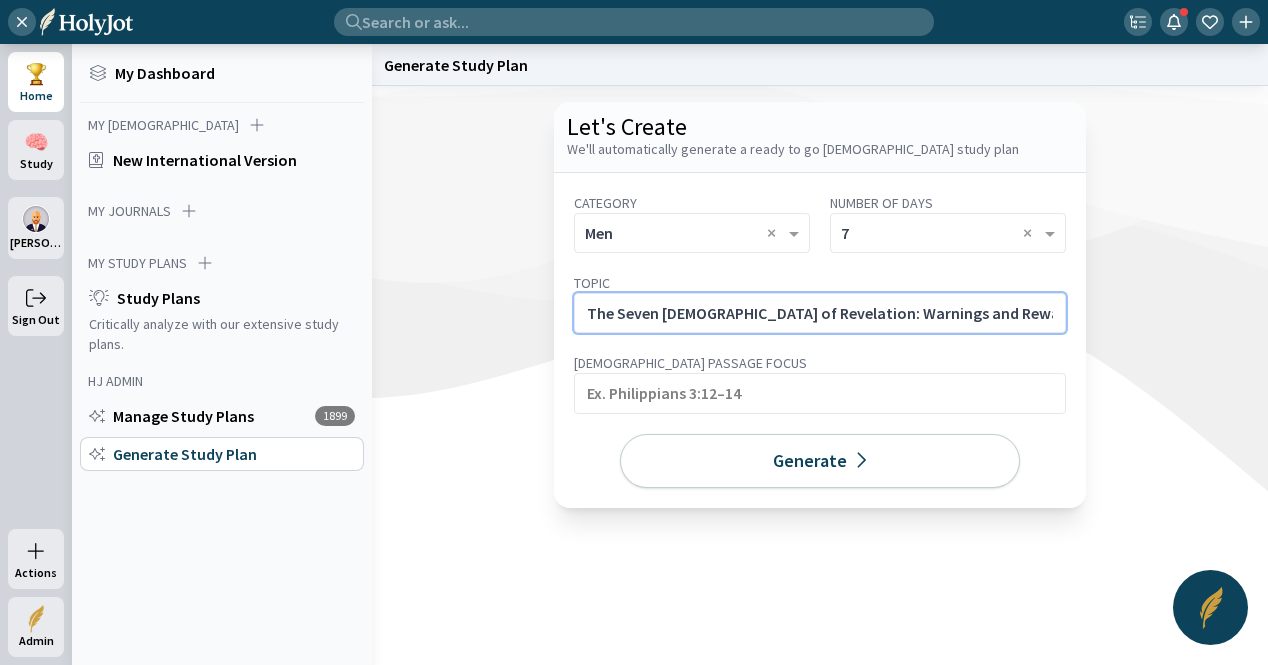 scroll, scrollTop: 0, scrollLeft: 894, axis: horizontal 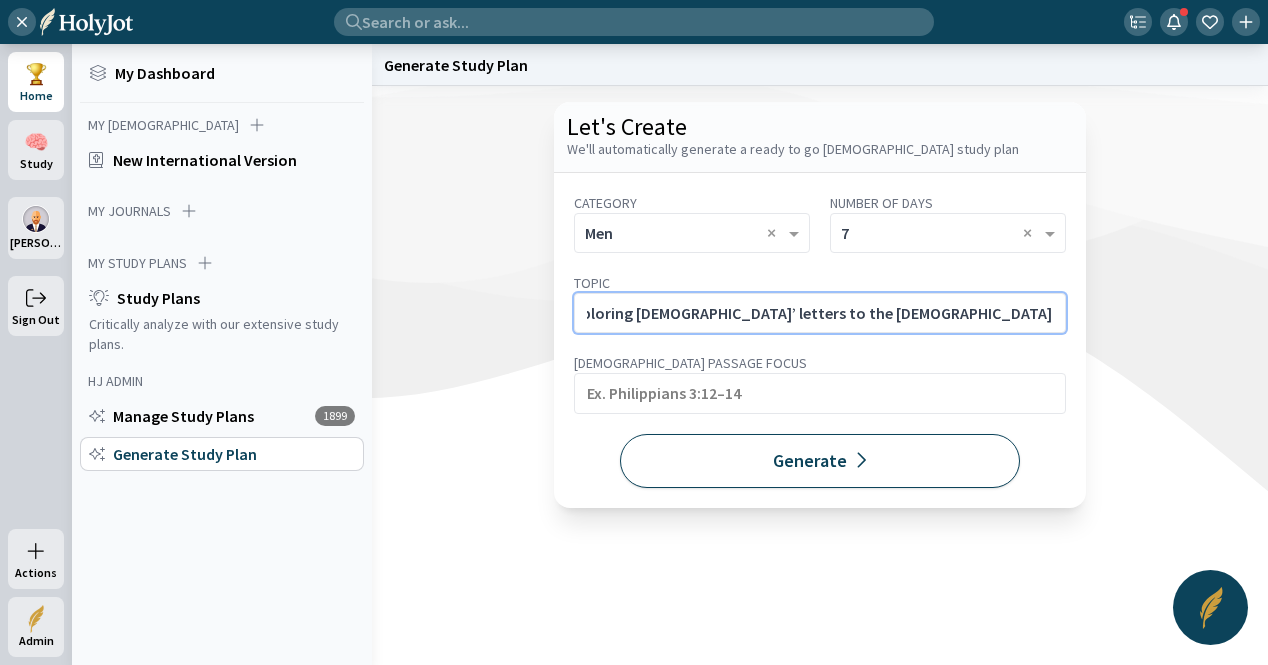 type on "The Seven [DEMOGRAPHIC_DATA] of Revelation: Warnings and Rewards. A 7-day study focused on [DEMOGRAPHIC_DATA] 2–3, exploring [DEMOGRAPHIC_DATA]’ letters to the [DEMOGRAPHIC_DATA] and how they apply to [DATE] believers and congregations." 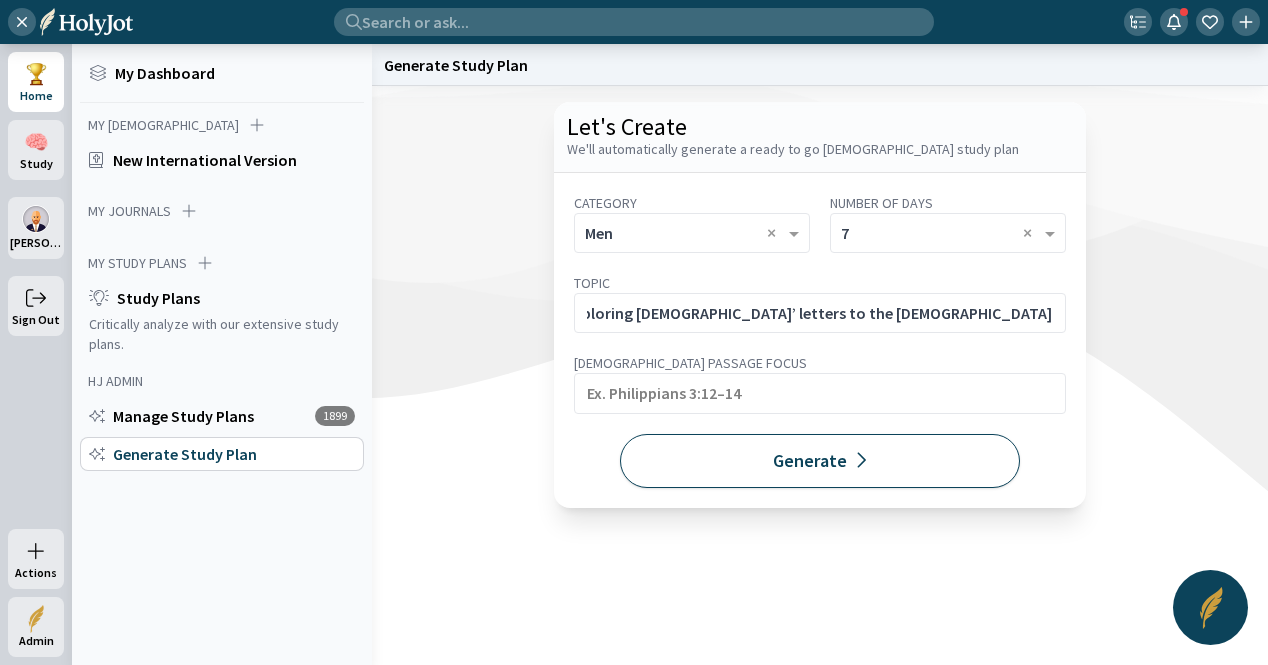 scroll, scrollTop: 0, scrollLeft: 0, axis: both 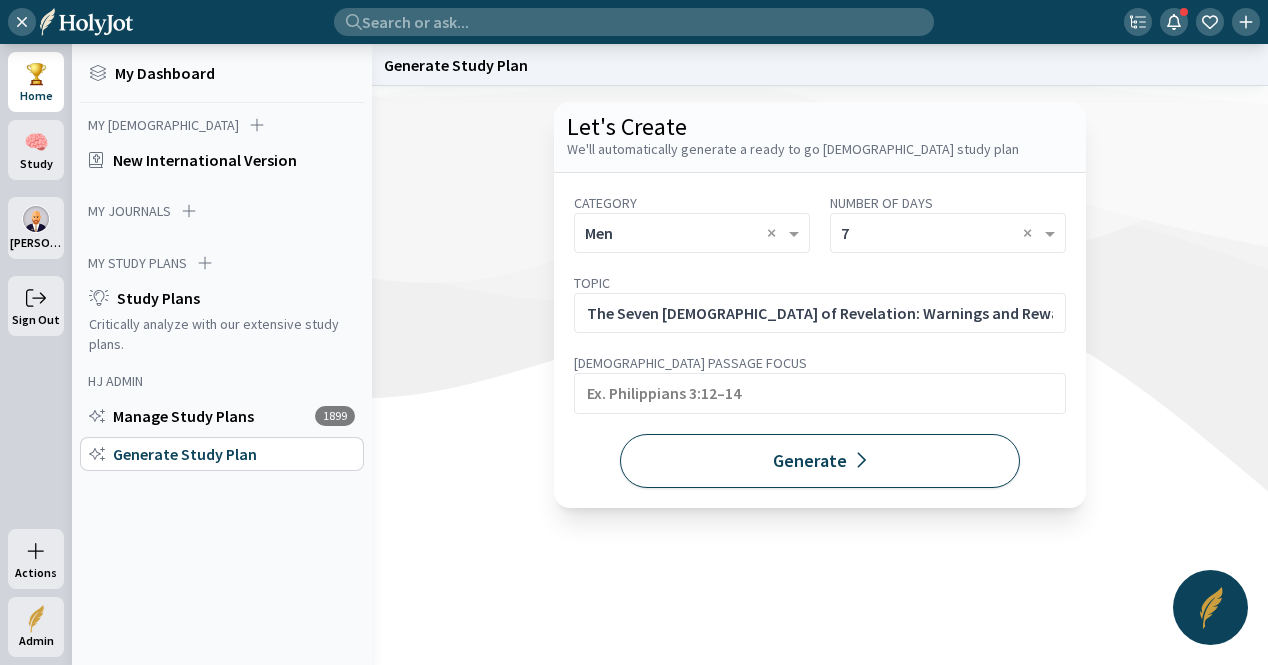 click on "Generate" 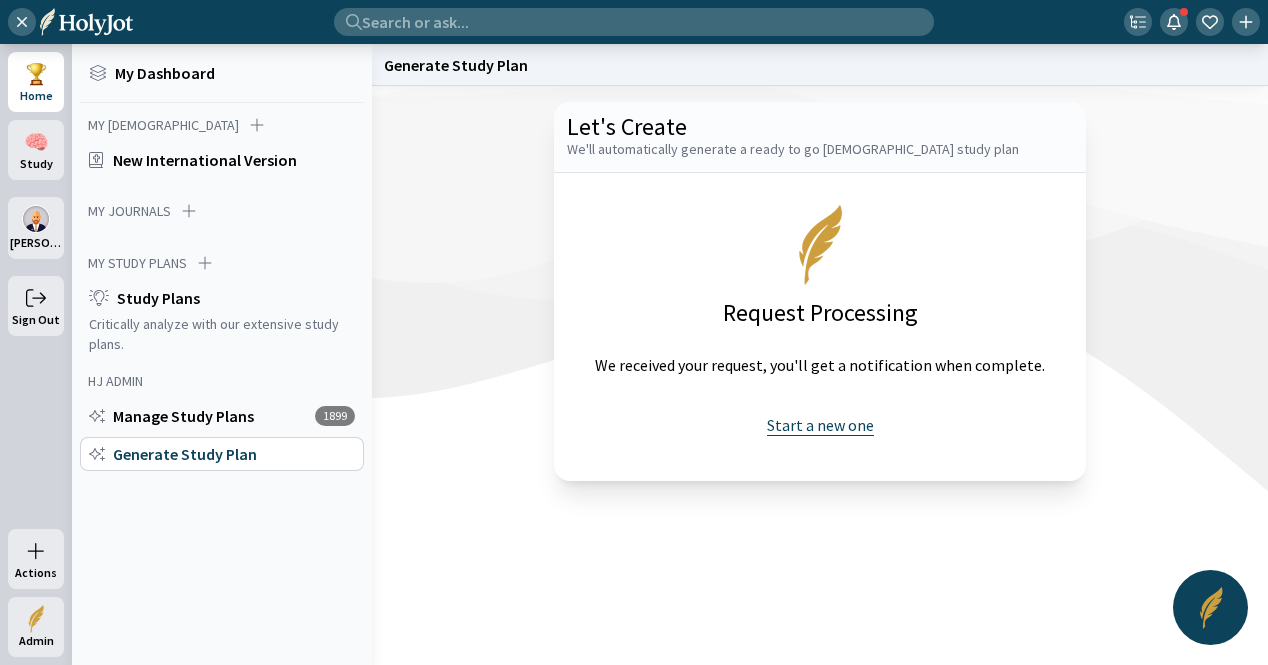 click on "Start a new one" 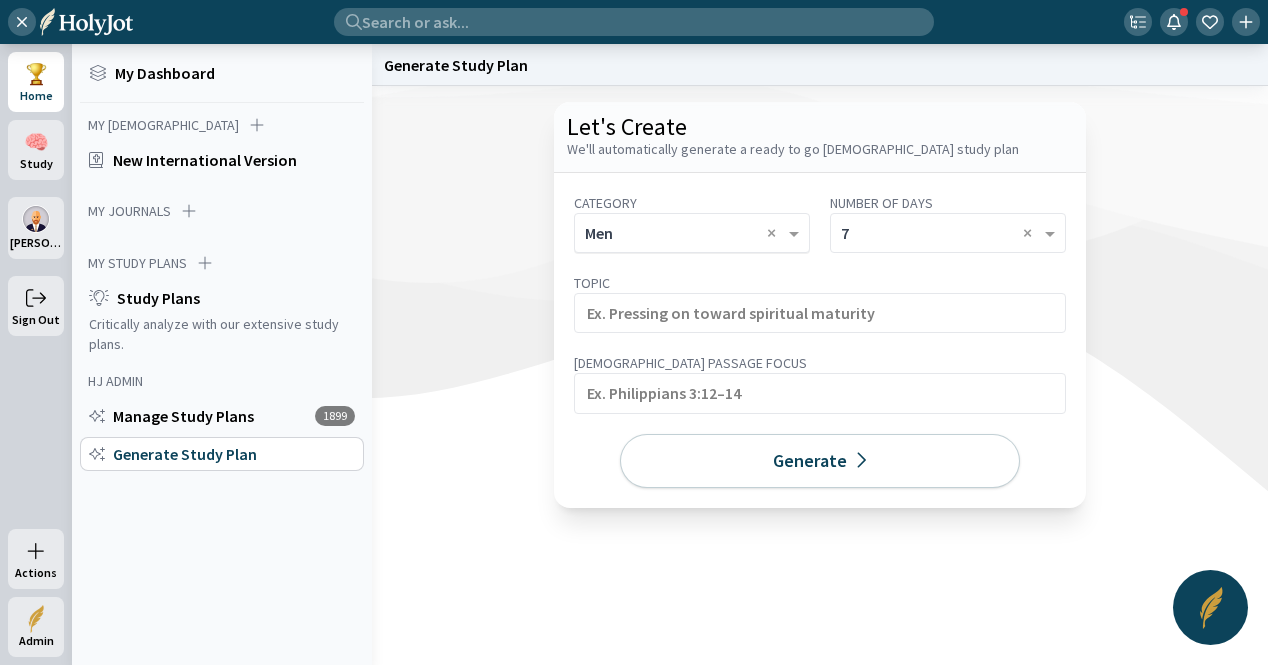 click 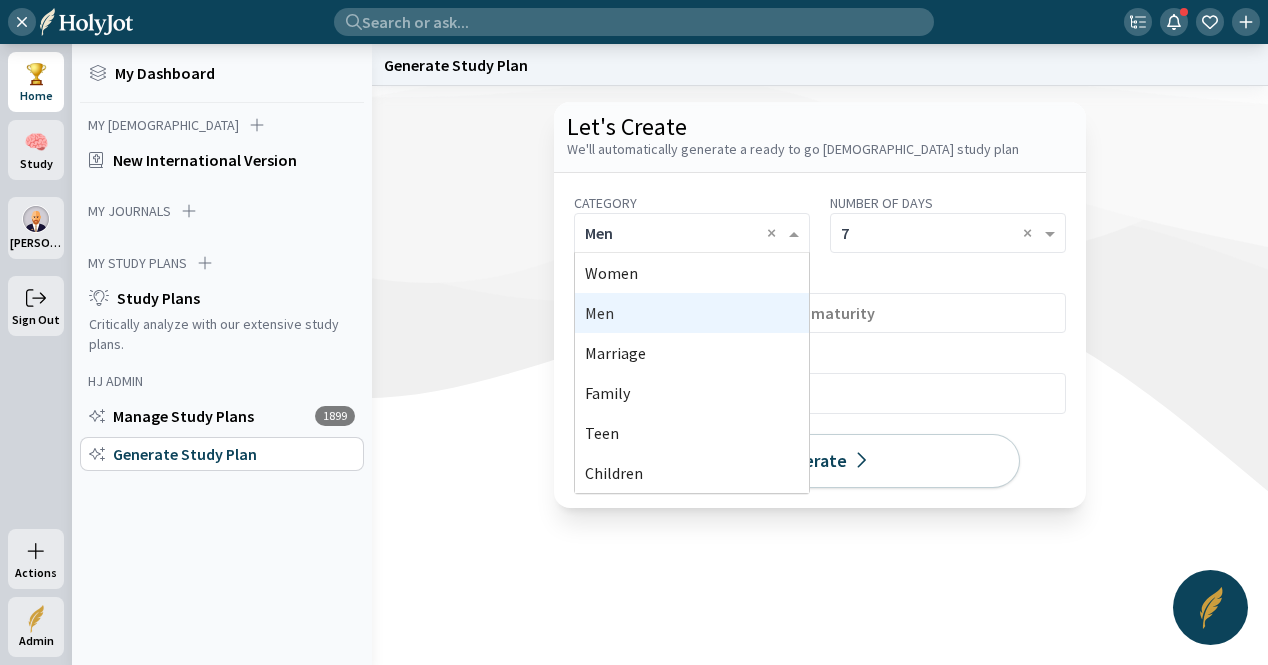 click on "Men" at bounding box center [692, 313] 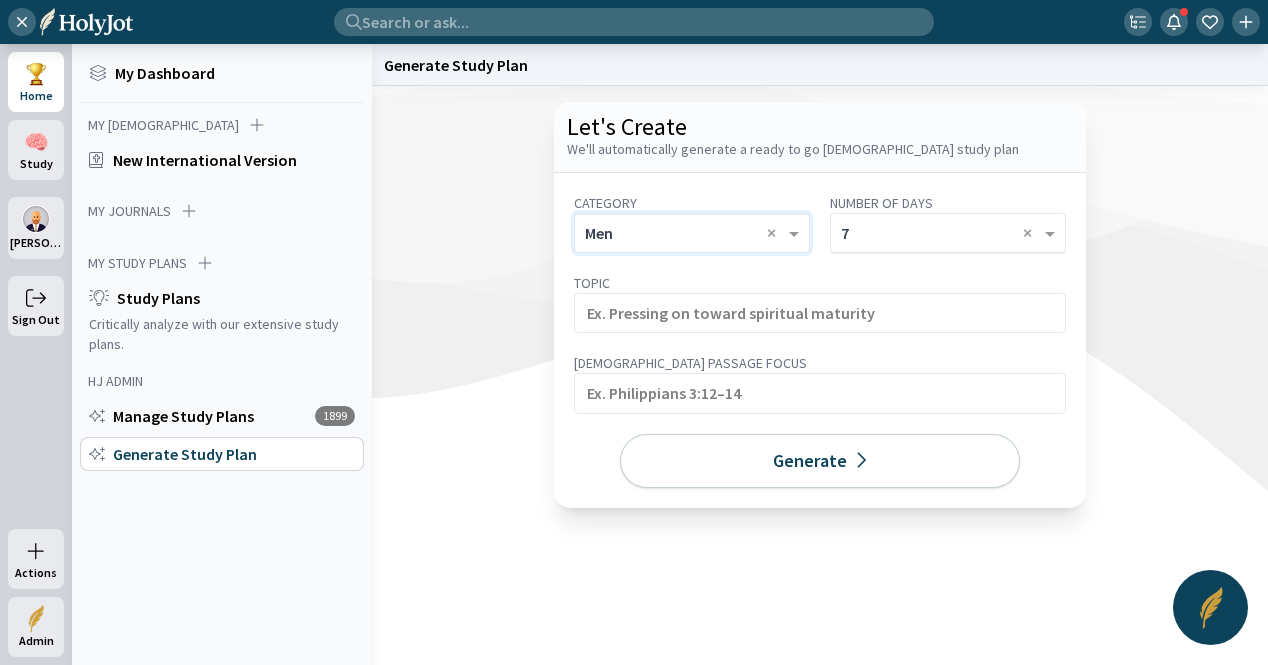 click 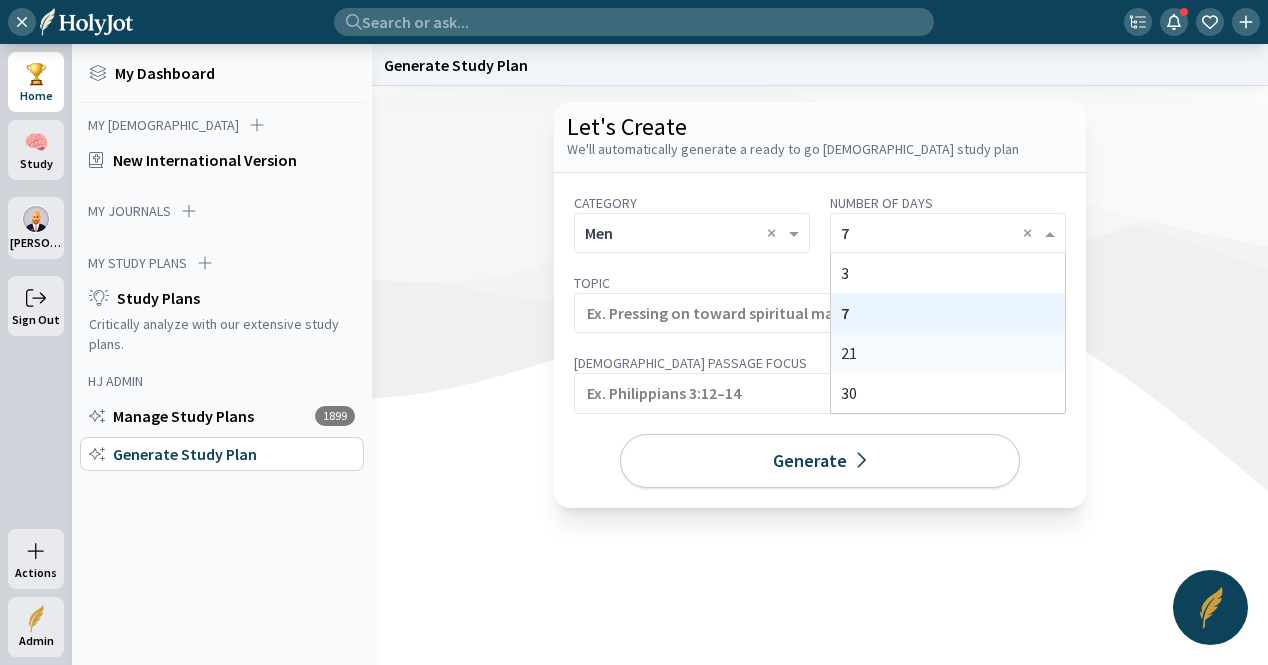 click on "21" at bounding box center [948, 353] 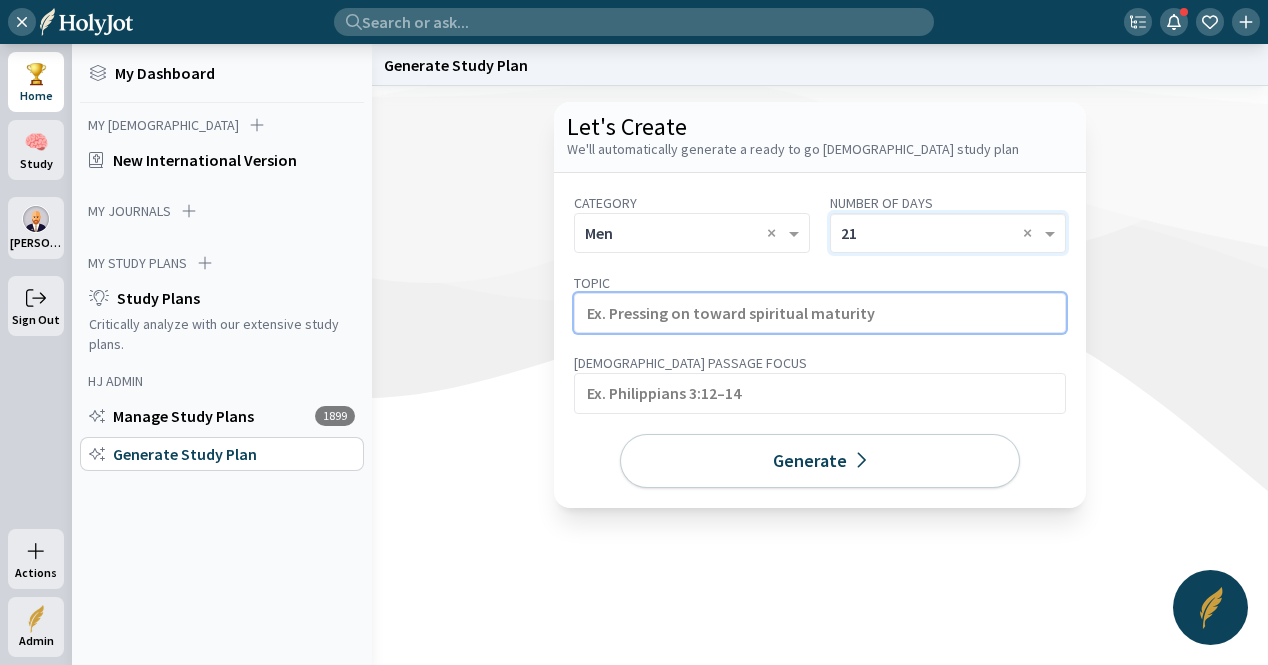 click 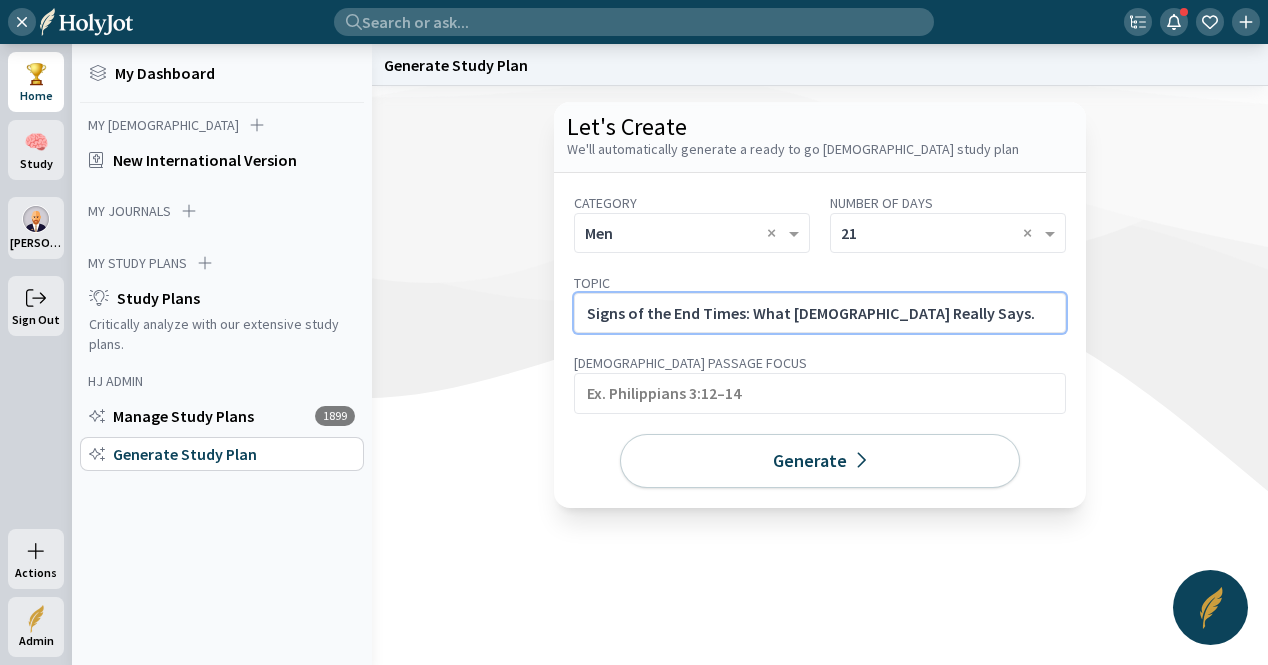 click on "Signs of the End Times: What [DEMOGRAPHIC_DATA] Really Says." 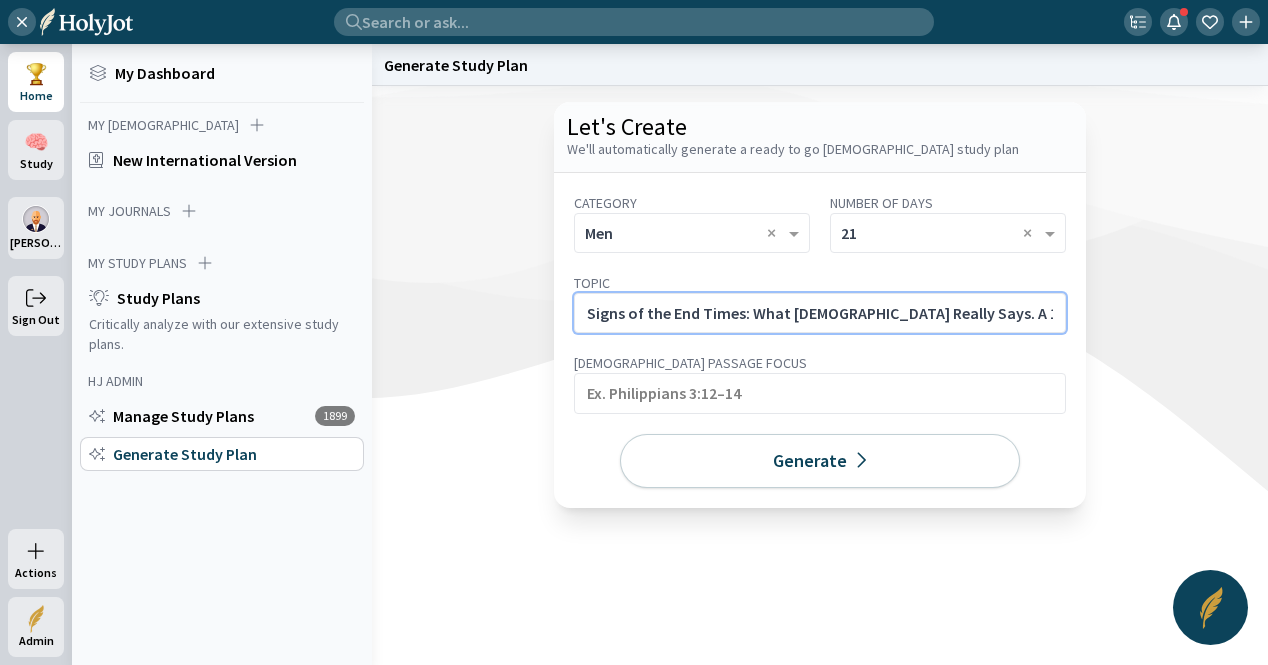 scroll, scrollTop: 0, scrollLeft: 899, axis: horizontal 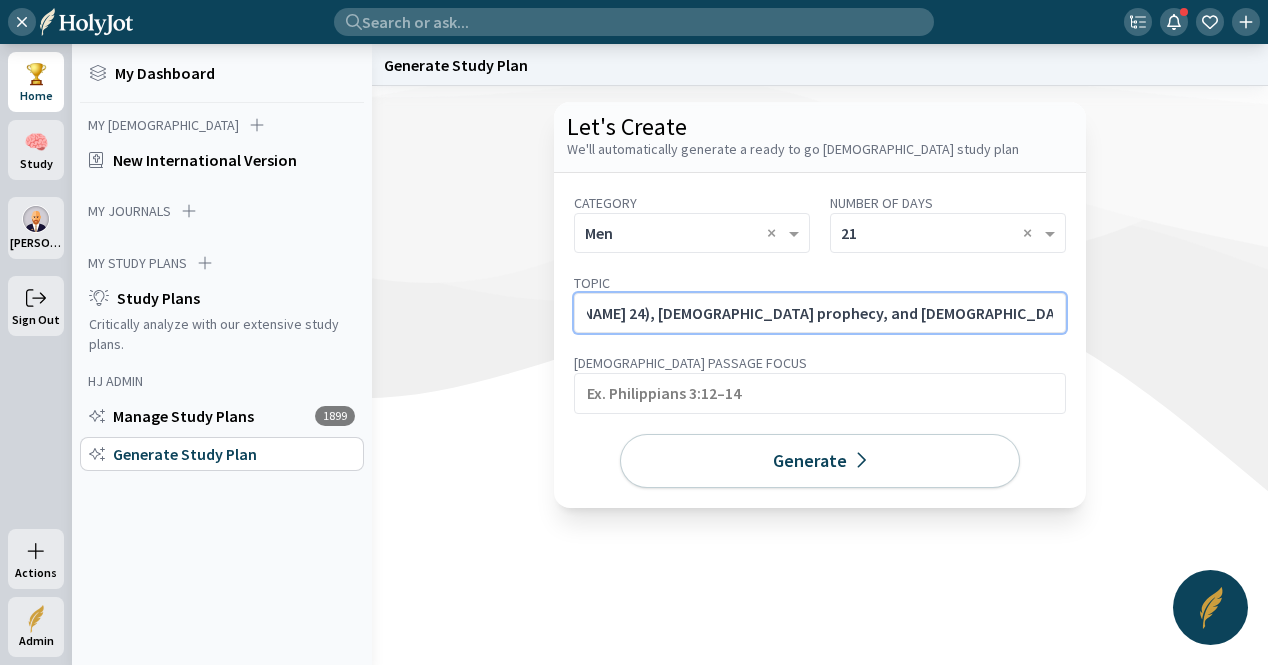 click on "Signs of the End Times: What [DEMOGRAPHIC_DATA] Really Says. A 14-day plan examining [PERSON_NAME]’ teachings ([PERSON_NAME] 24), [DEMOGRAPHIC_DATA] prophecy, and [DEMOGRAPHIC_DATA] to help believers discern [DEMOGRAPHIC_DATA] signs versus fear-b" 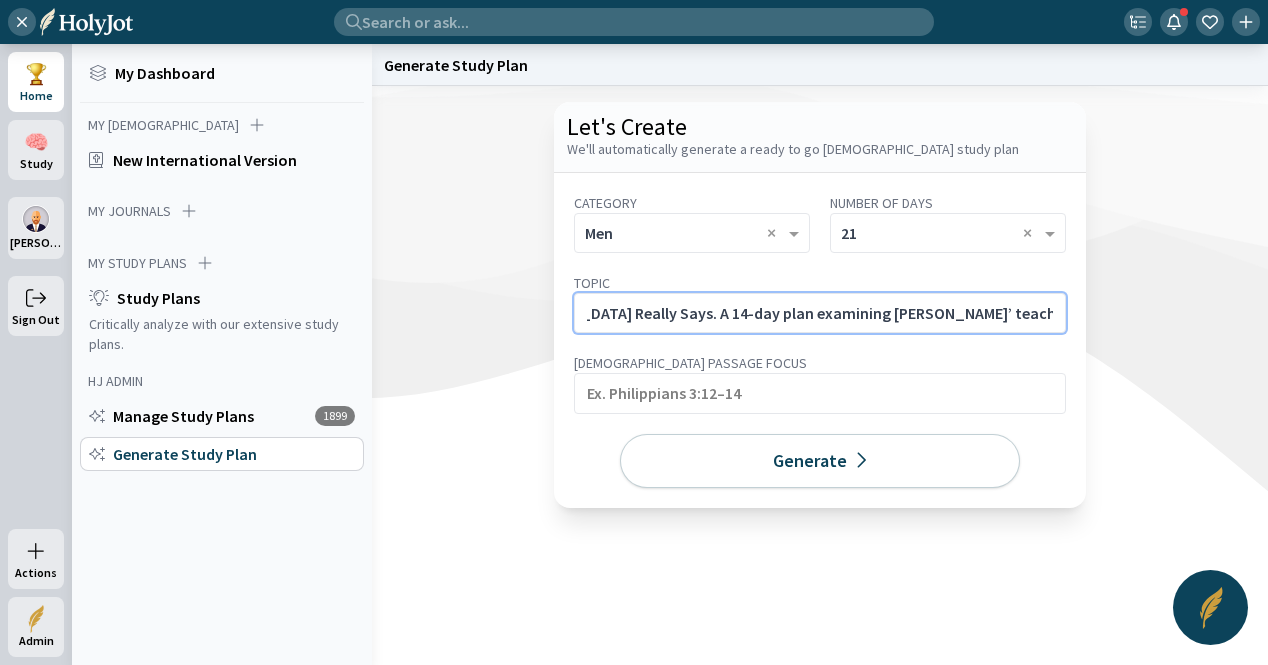 scroll, scrollTop: 0, scrollLeft: 281, axis: horizontal 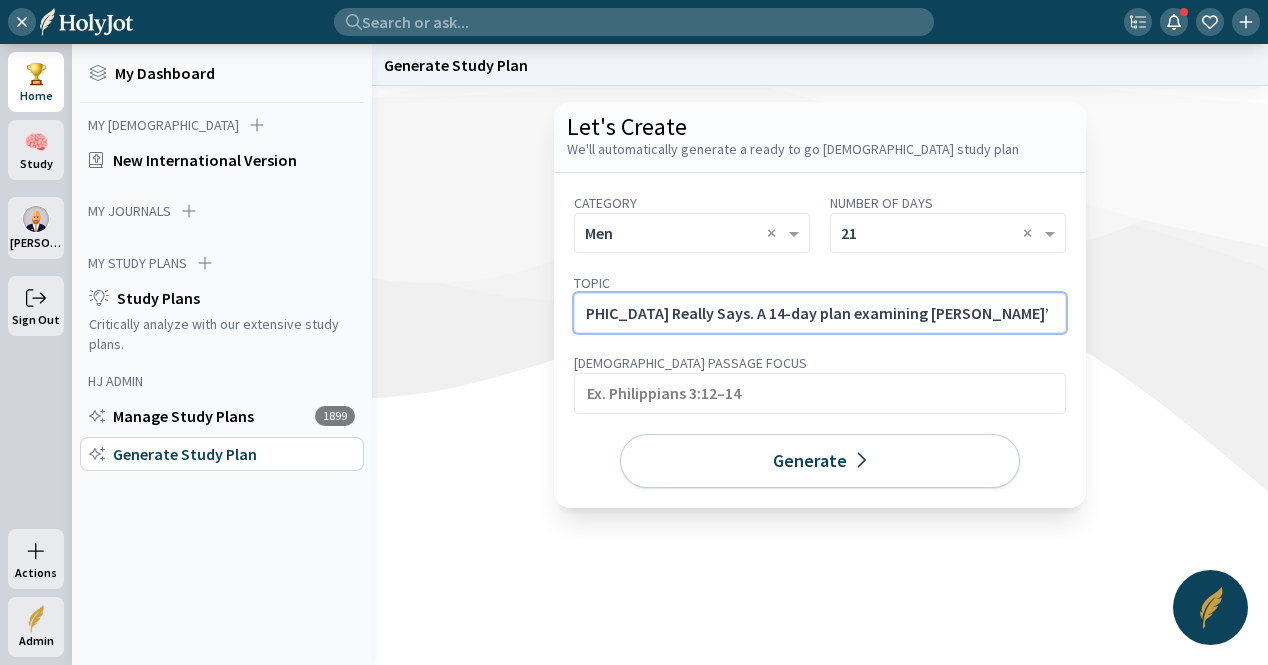 click on "Signs of the End Times: What [DEMOGRAPHIC_DATA] Really Says. A 14-day plan examining [PERSON_NAME]’ teachings ([PERSON_NAME] 24), [DEMOGRAPHIC_DATA] prophecy, and [DEMOGRAPHIC_DATA] to help believers discern [DEMOGRAPHIC_DATA] signs versus fear-b" 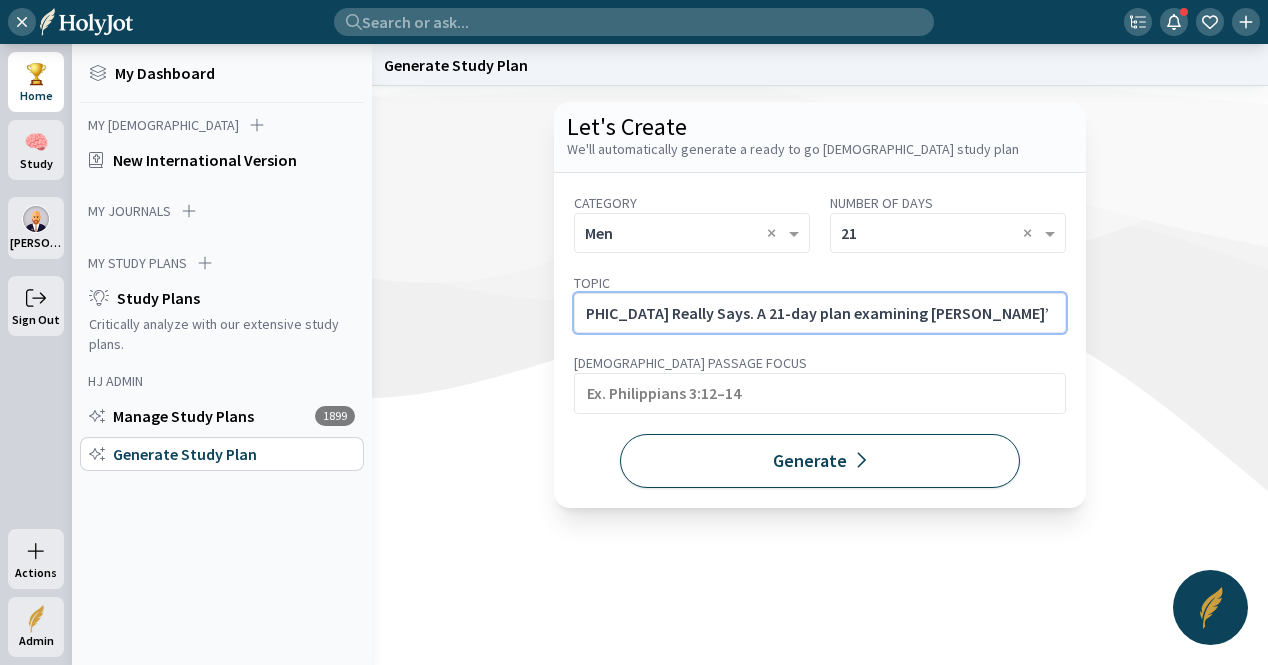 type on "Signs of the End Times: What [DEMOGRAPHIC_DATA] Really Says. A 21-day plan examining [PERSON_NAME]’ teachings ([PERSON_NAME][DEMOGRAPHIC_DATA]), [DEMOGRAPHIC_DATA] prophecy, and [DEMOGRAPHIC_DATA] to help believers discern [DEMOGRAPHIC_DATA] signs versus fear-b" 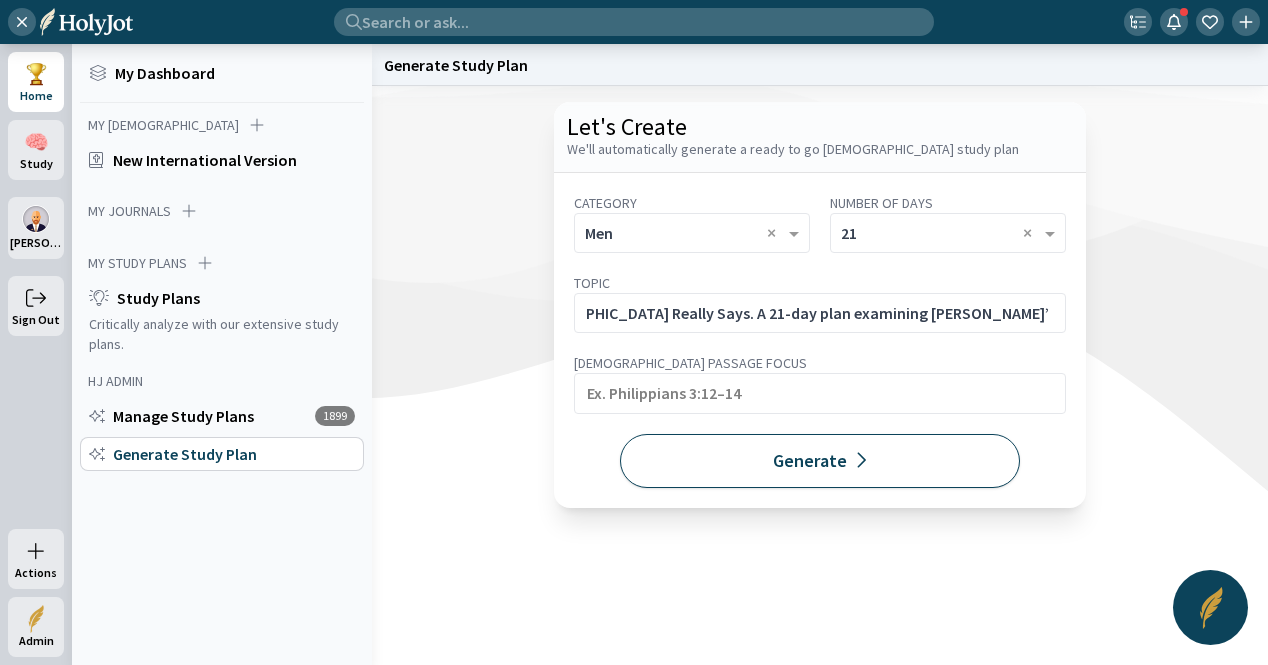 scroll, scrollTop: 0, scrollLeft: 0, axis: both 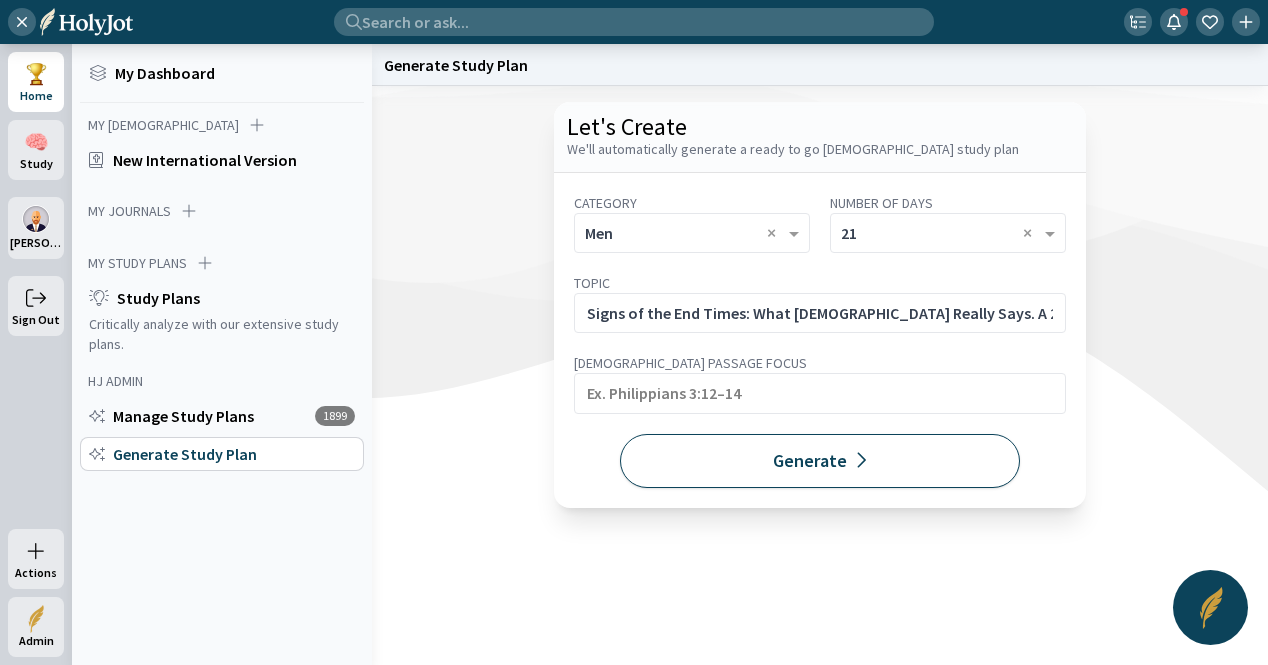 click on "Generate" 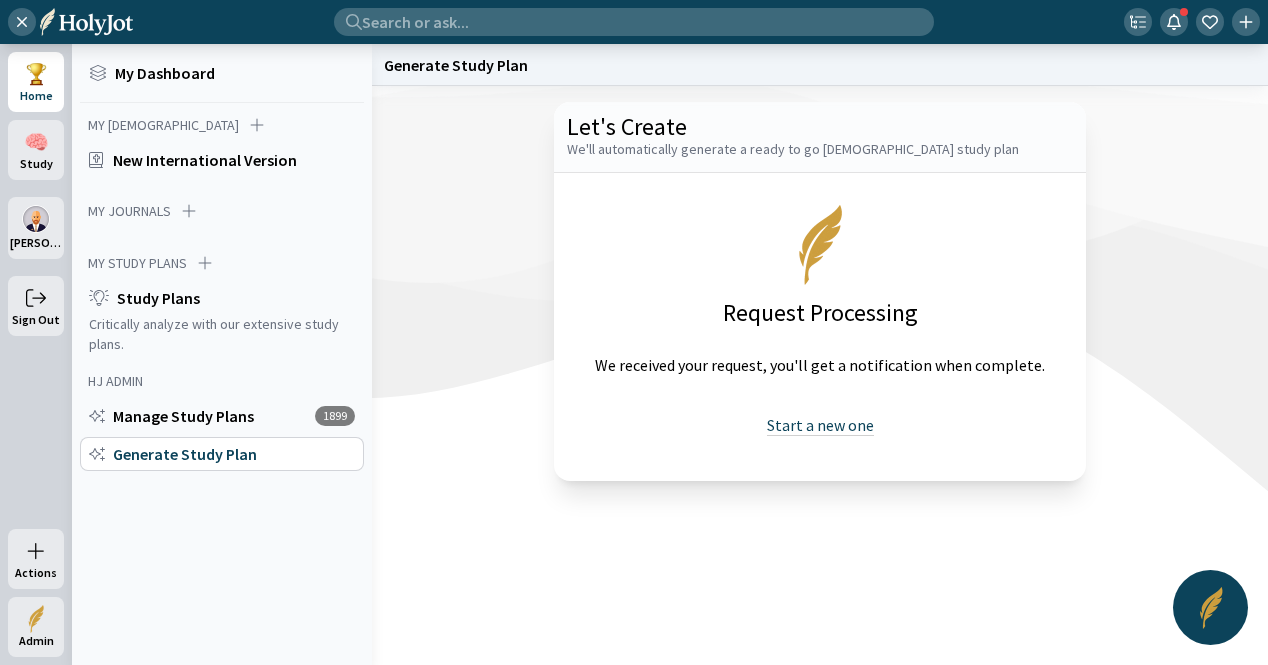 click on "Start a new one" 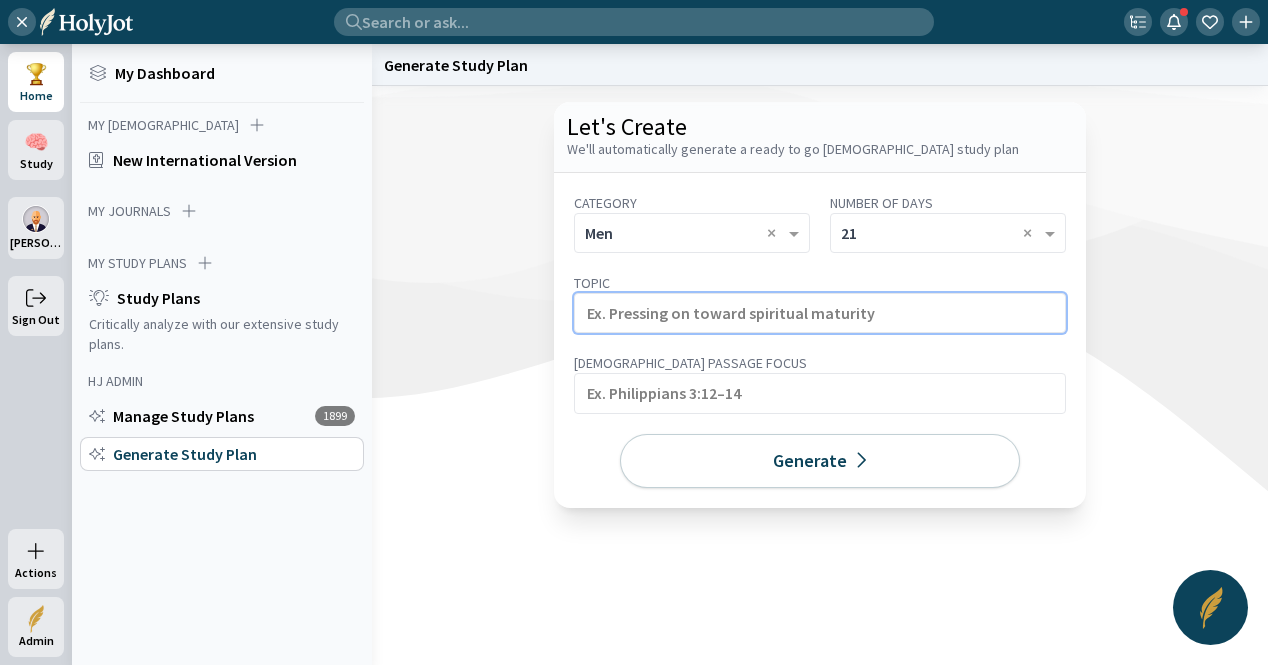 click 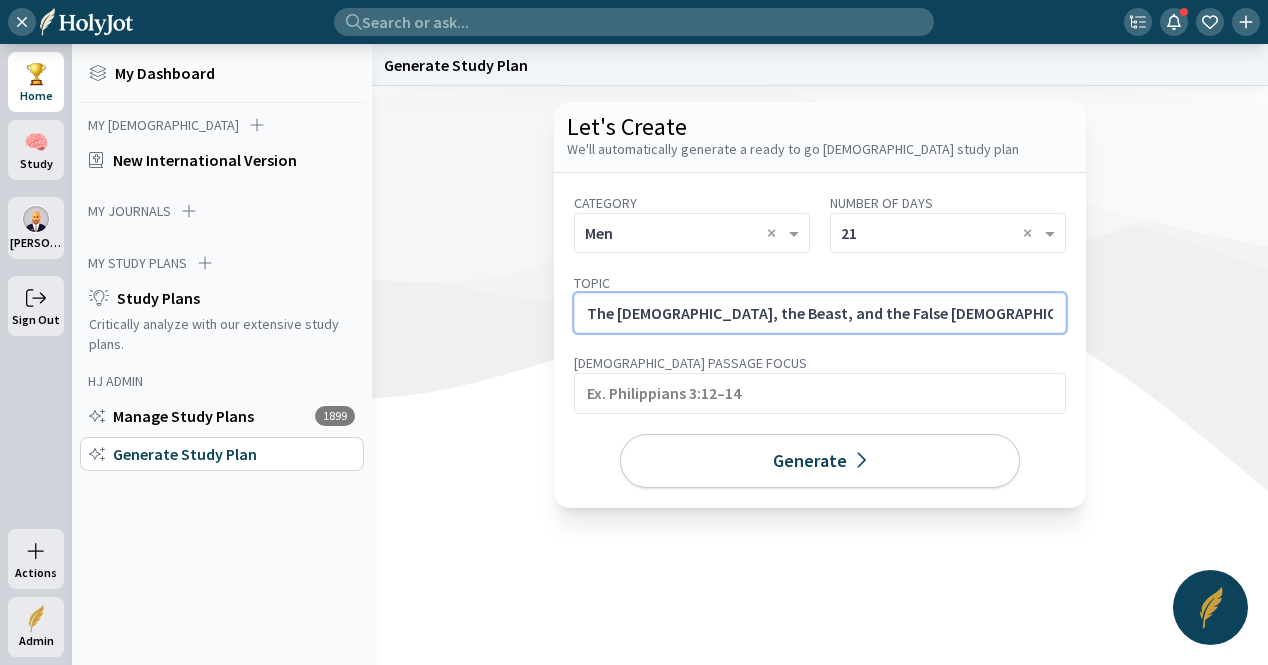 click on "The [DEMOGRAPHIC_DATA], the Beast, and the False [DEMOGRAPHIC_DATA]: Who Are They?" 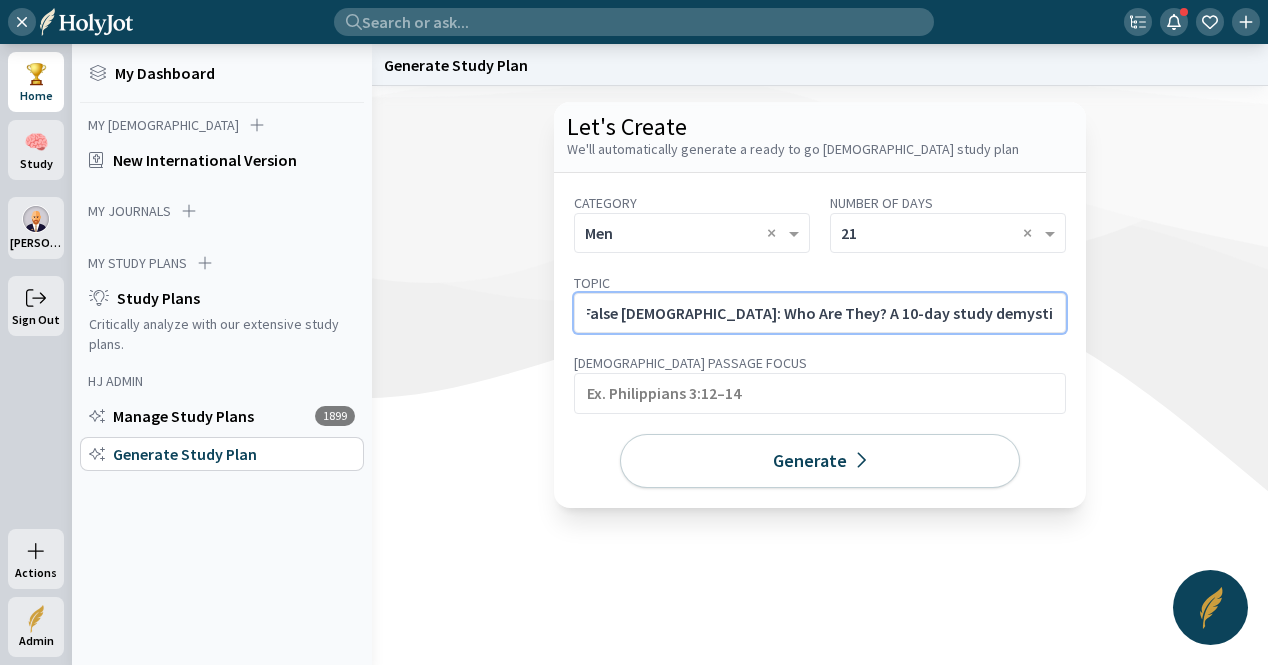 scroll, scrollTop: 0, scrollLeft: 317, axis: horizontal 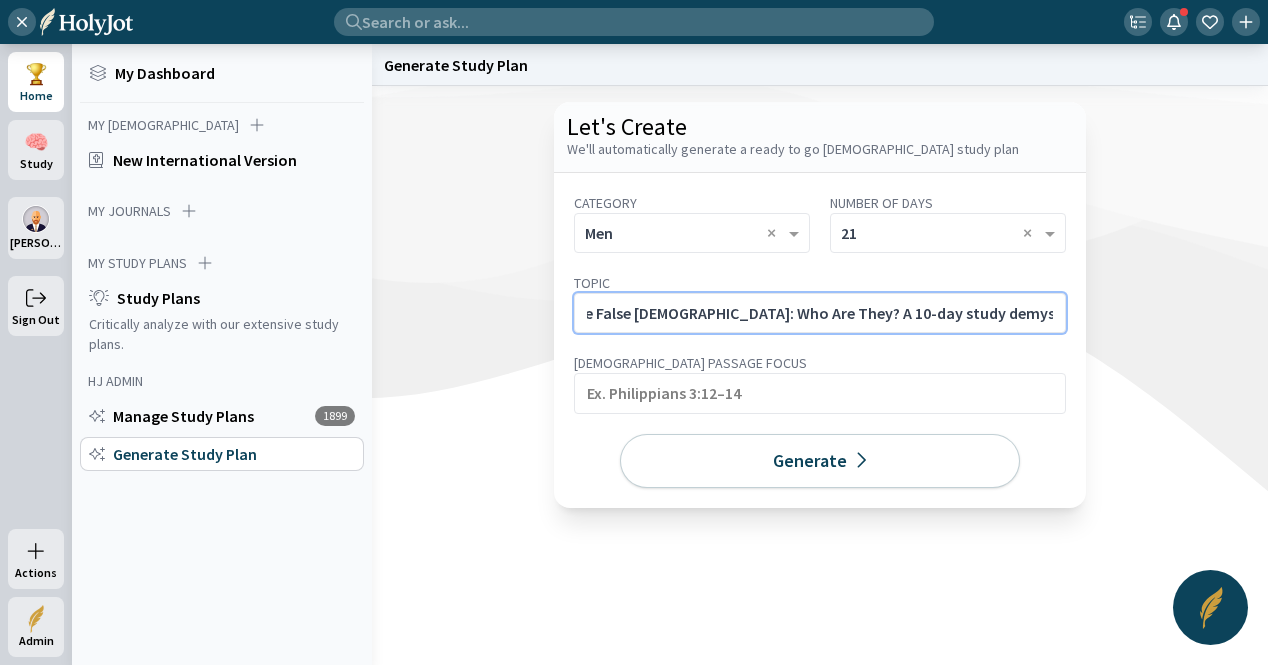 drag, startPoint x: 730, startPoint y: 312, endPoint x: 719, endPoint y: 310, distance: 11.18034 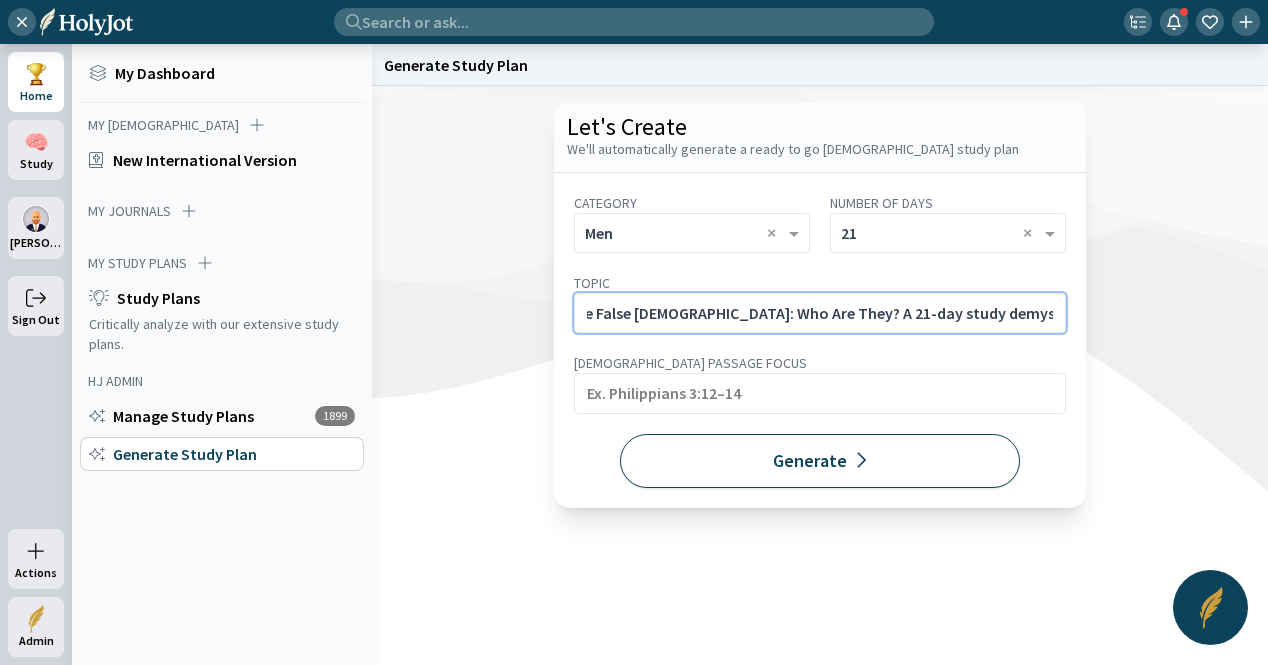 type on "The [DEMOGRAPHIC_DATA], the Beast, and the False [DEMOGRAPHIC_DATA]: Who Are They? A 21-day study demystifying the roles and characteristics of the [DEMOGRAPHIC_DATA], the Beast, and the False [DEMOGRAPHIC_DATA] using [DEMOGRAPHIC_DATA], [PERSON_NAME]," 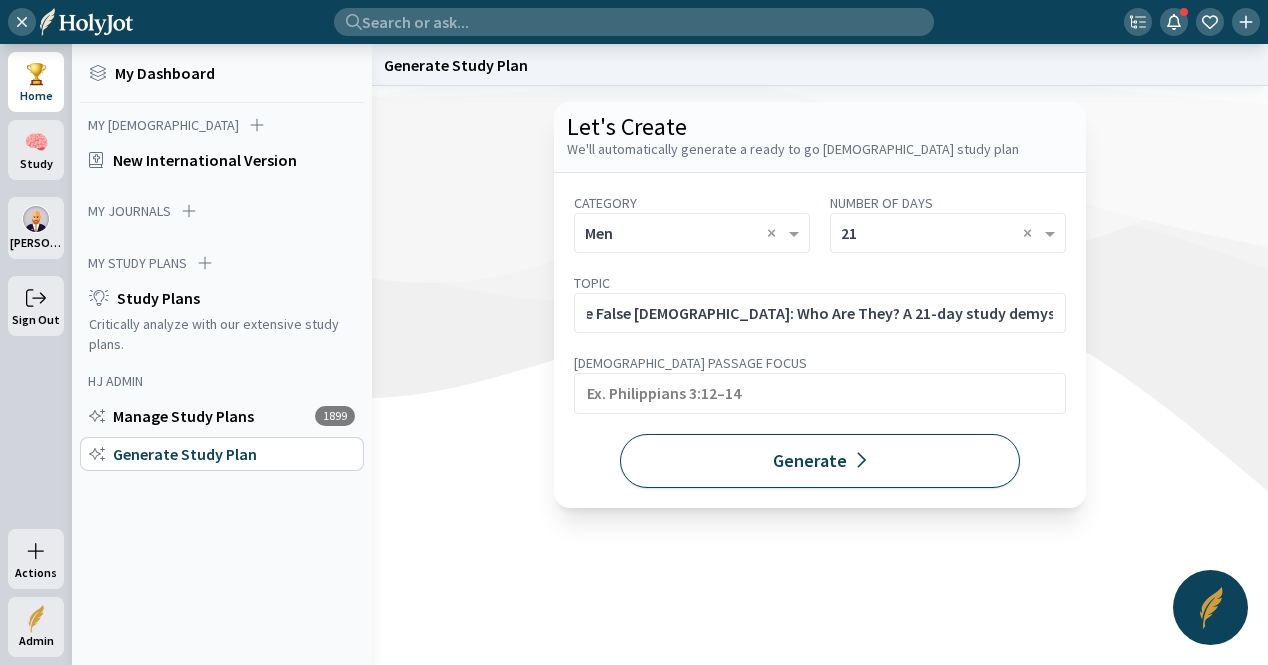 scroll, scrollTop: 0, scrollLeft: 0, axis: both 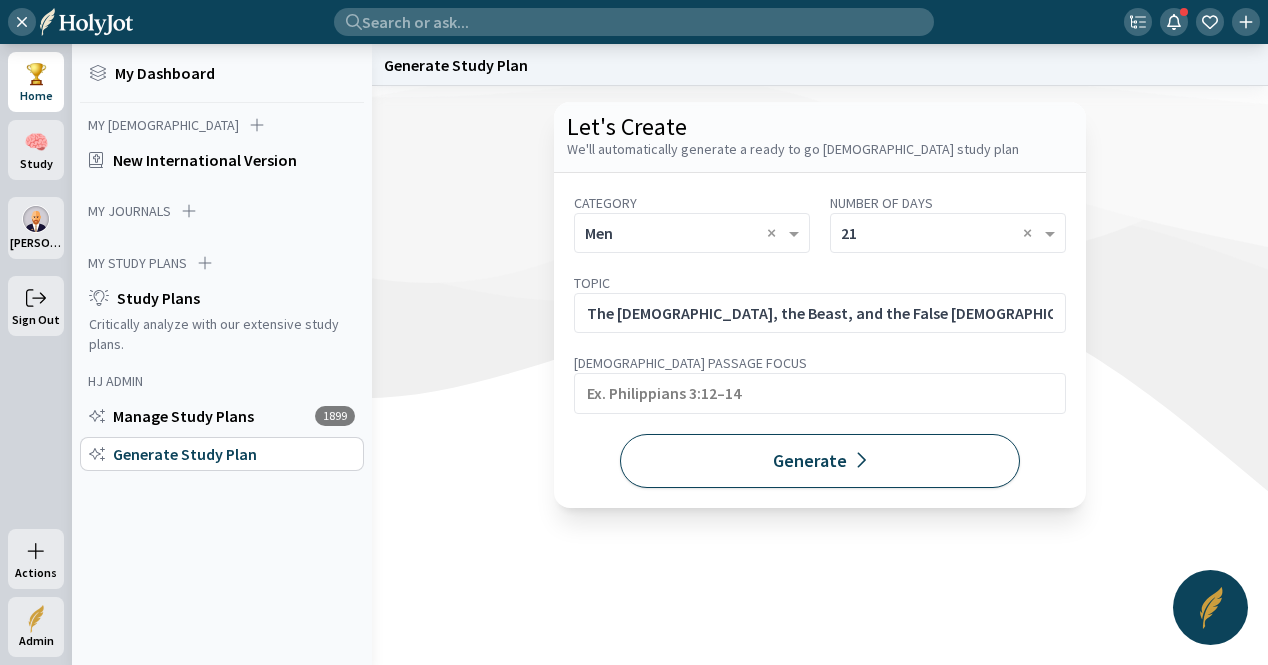 click on "Generate" 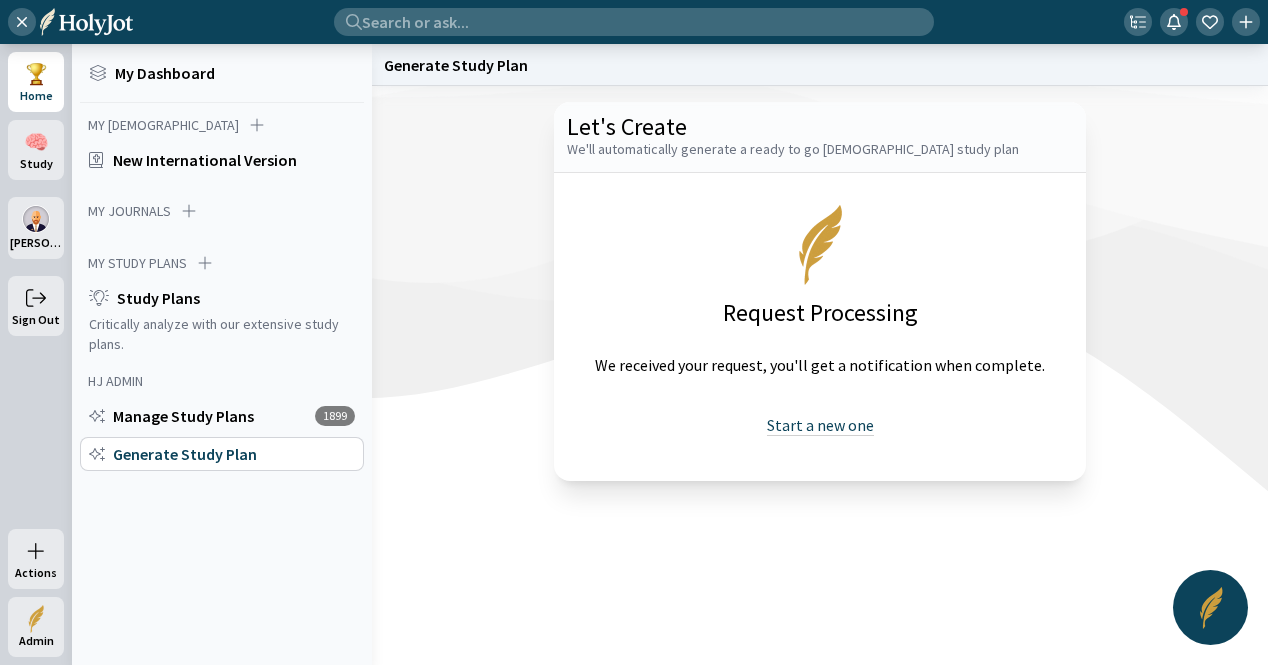 drag, startPoint x: 822, startPoint y: 425, endPoint x: 788, endPoint y: 413, distance: 36.05551 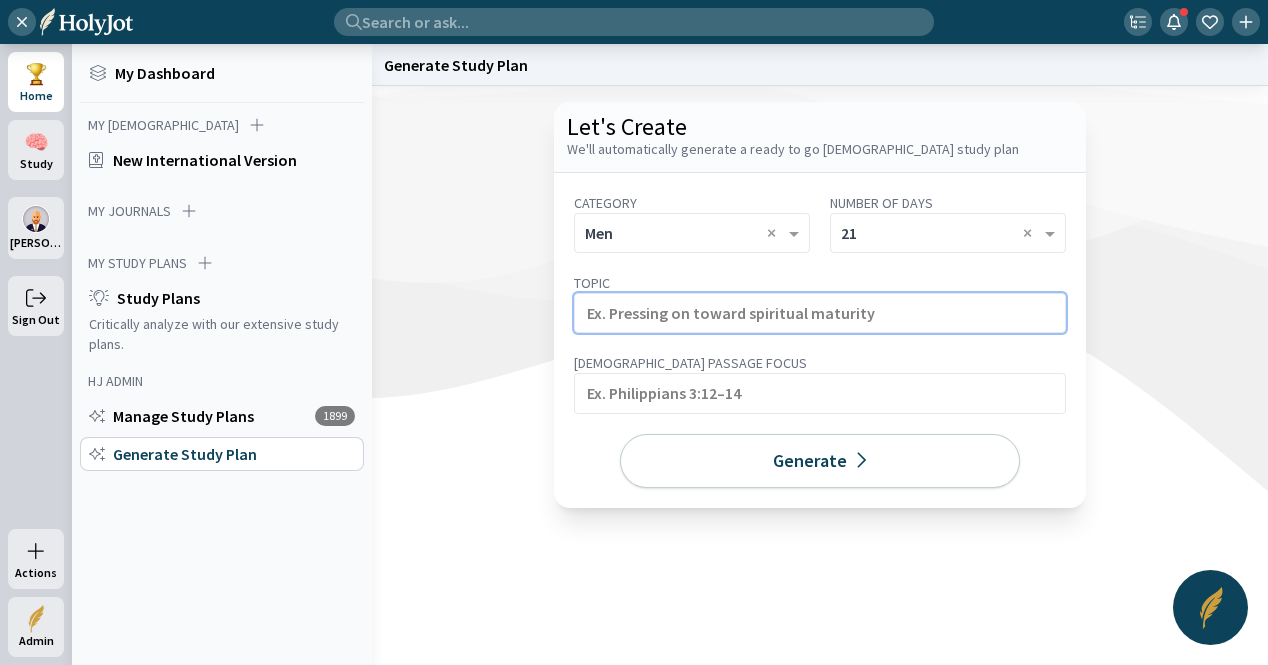 click 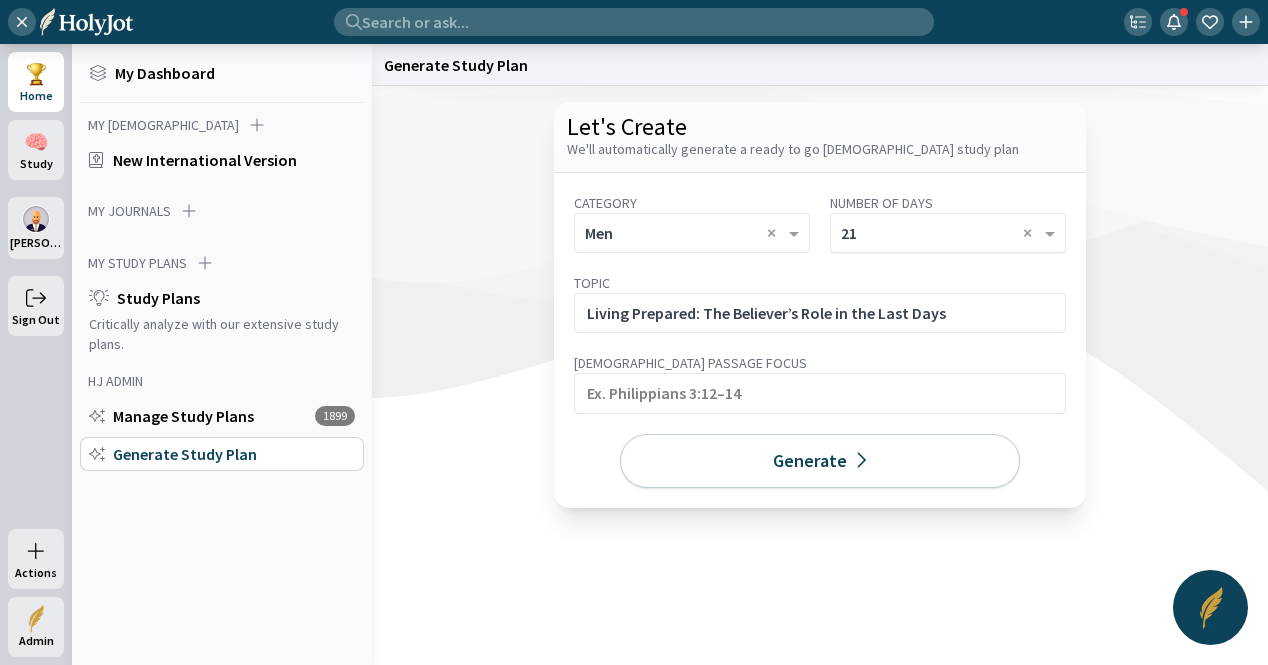 click 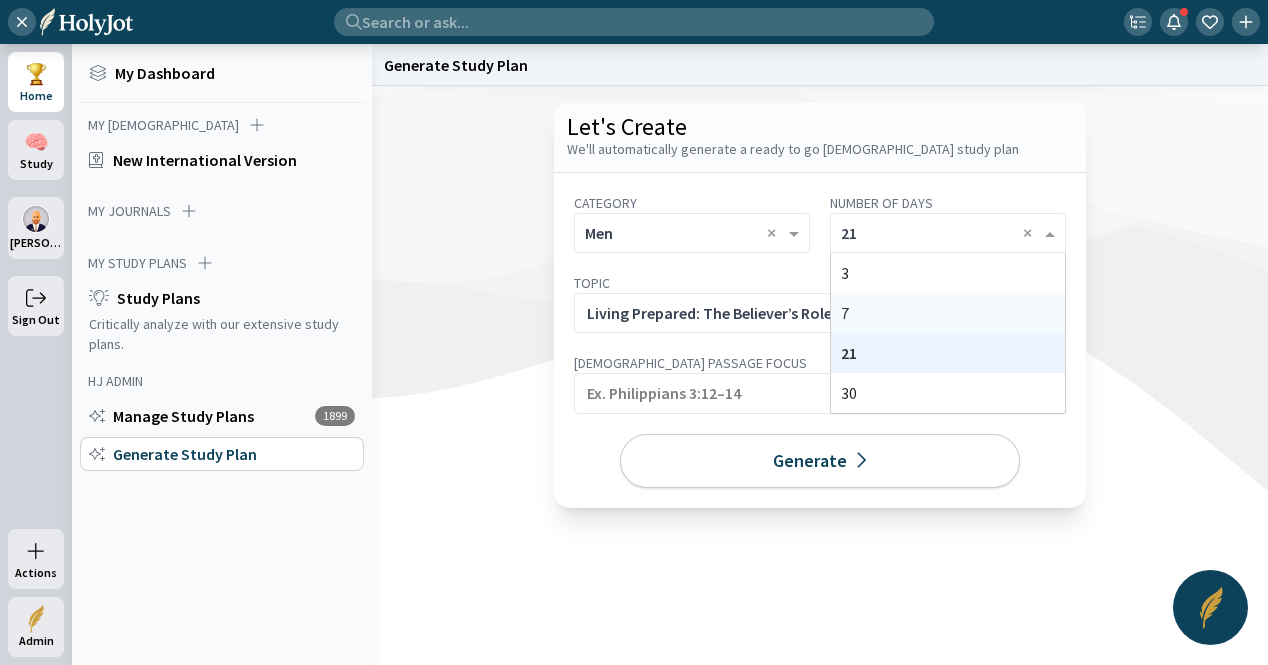 click on "7" at bounding box center (948, 313) 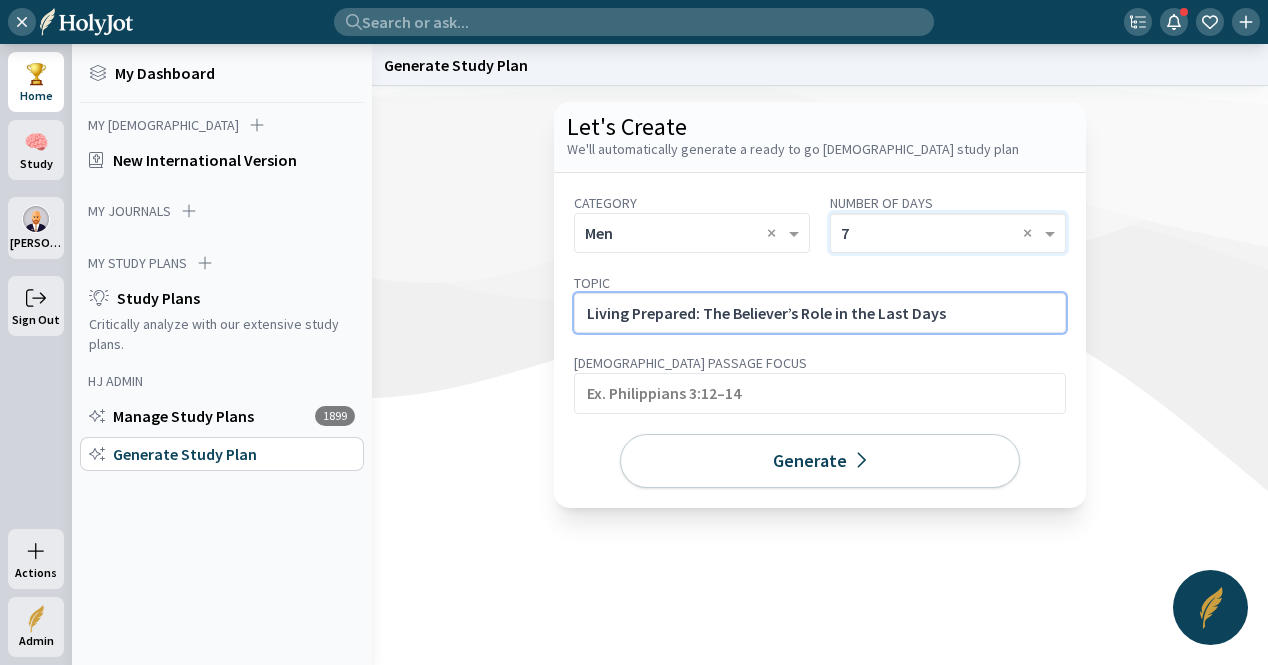 click on "Living Prepared: The Believer’s Role in the Last Days" 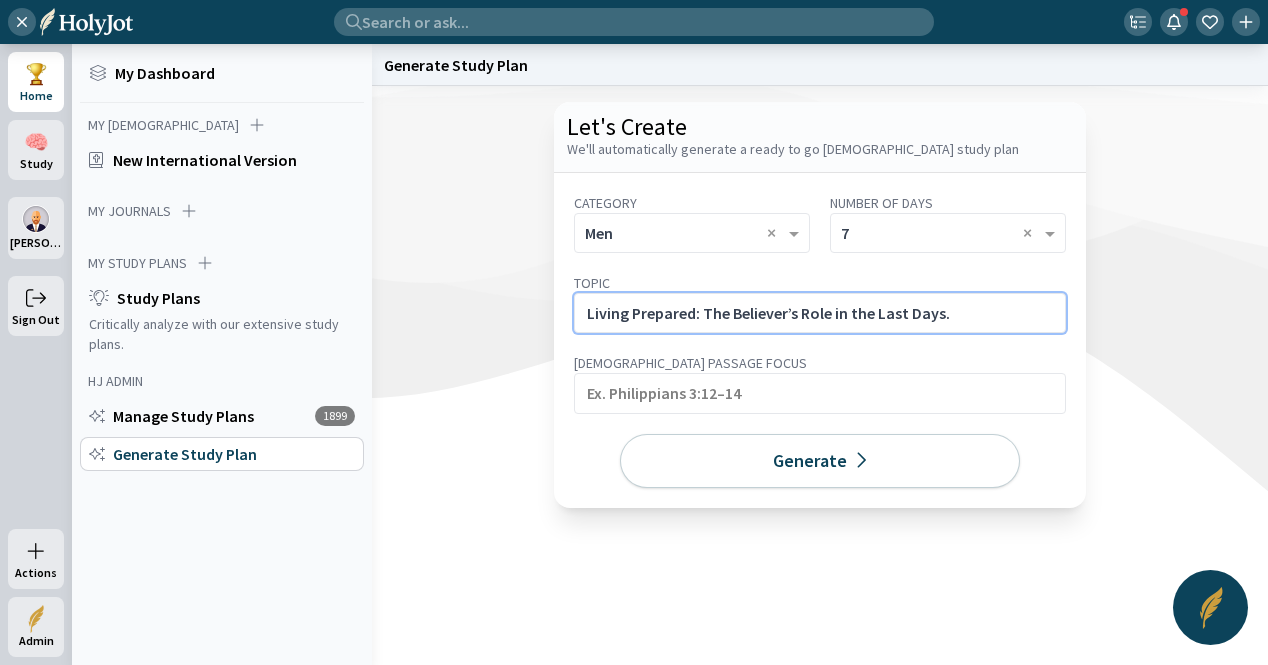click on "Living Prepared: The Believer’s Role in the Last Days." 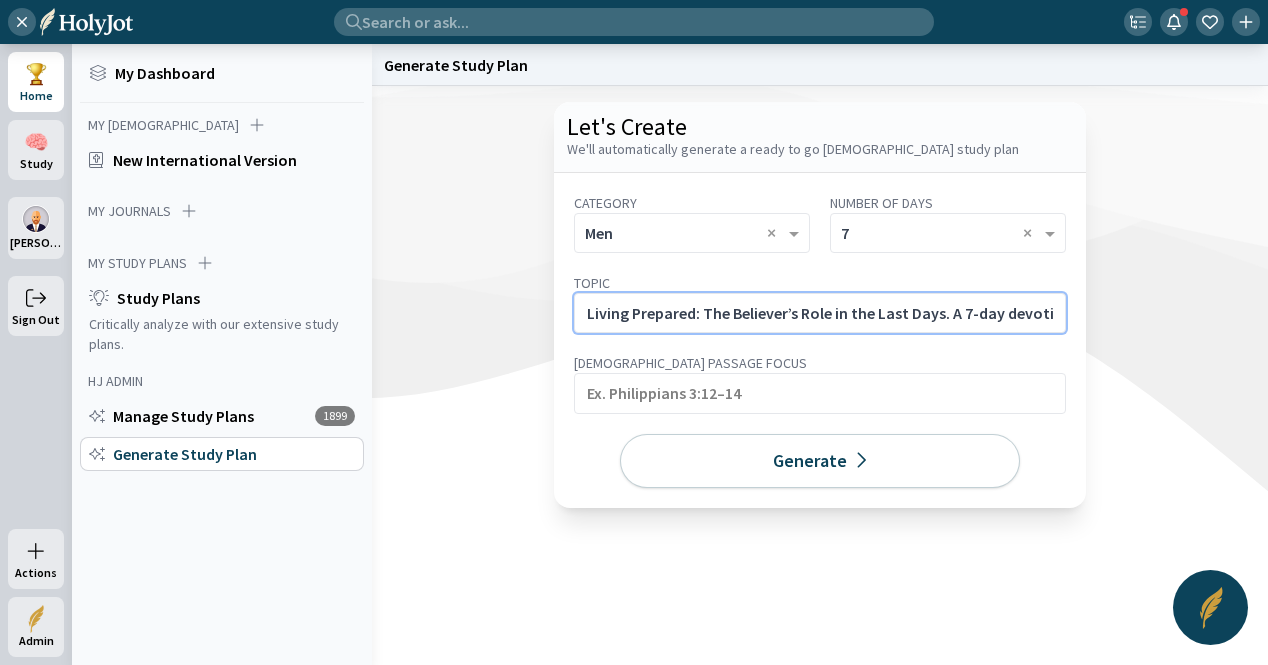 scroll, scrollTop: 0, scrollLeft: 665, axis: horizontal 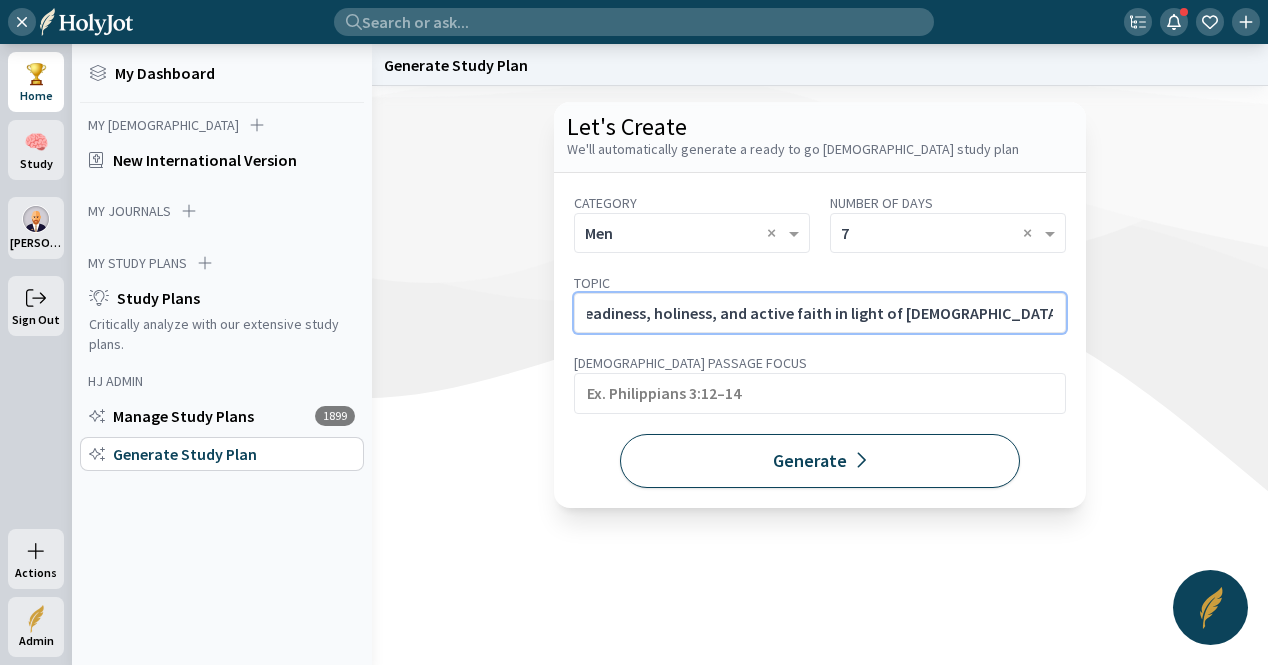 type on "Living Prepared: The Believer’s Role in the Last Days. A 7-day devotional encouraging spiritual readiness, holiness, and active faith in light of [DEMOGRAPHIC_DATA][PERSON_NAME] imminent return." 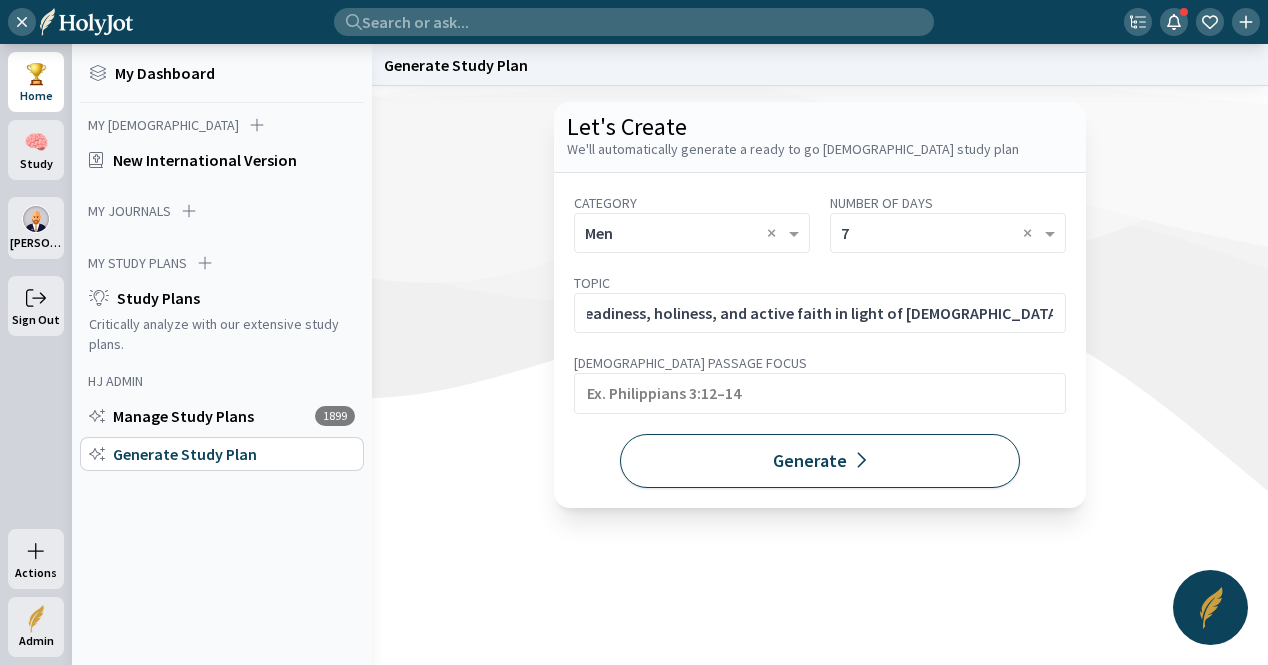 scroll, scrollTop: 0, scrollLeft: 0, axis: both 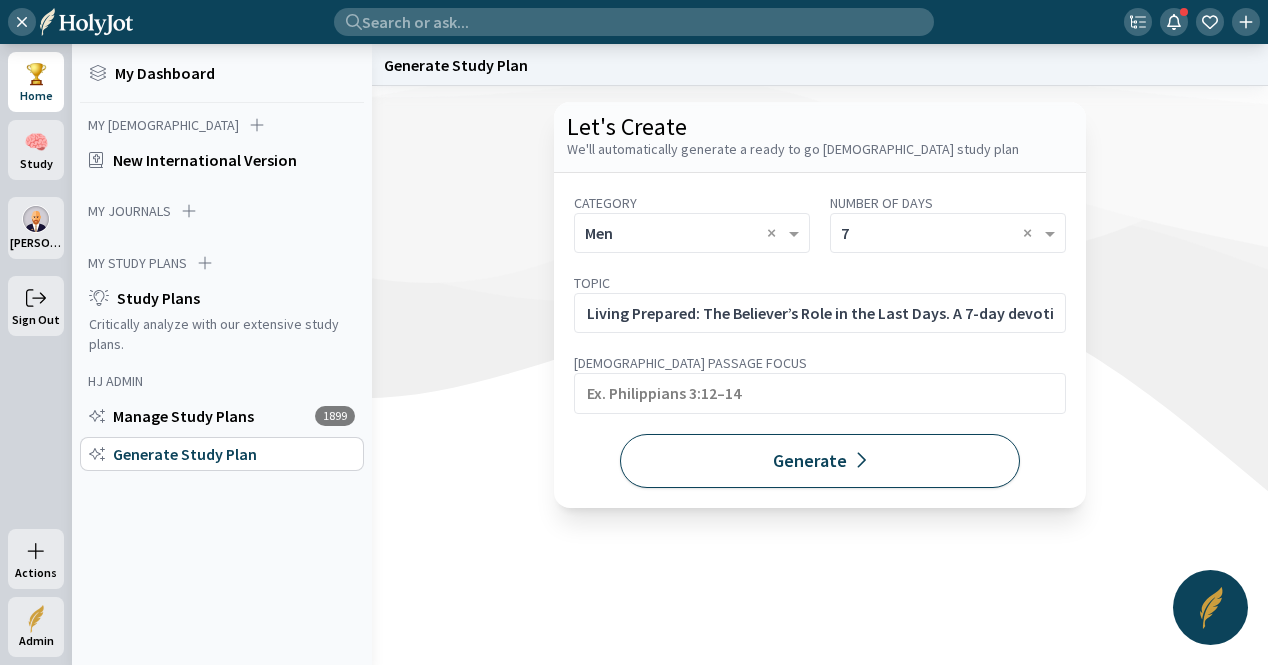click on "Generate" 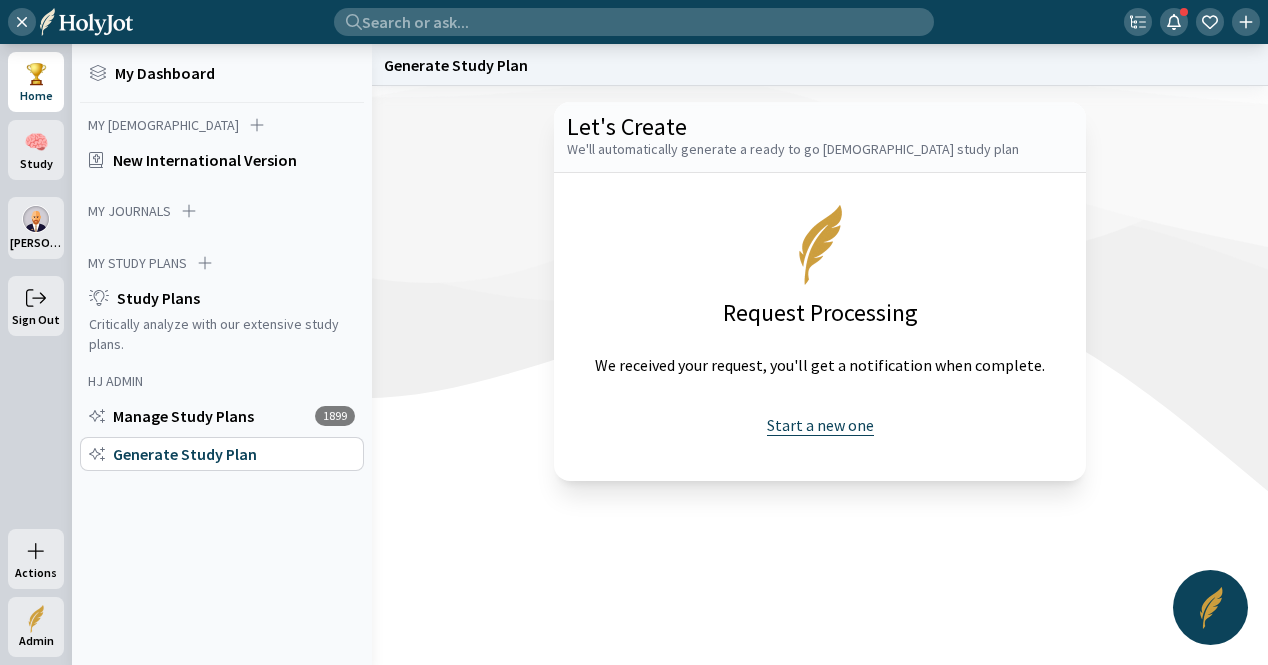 click on "Start a new one" 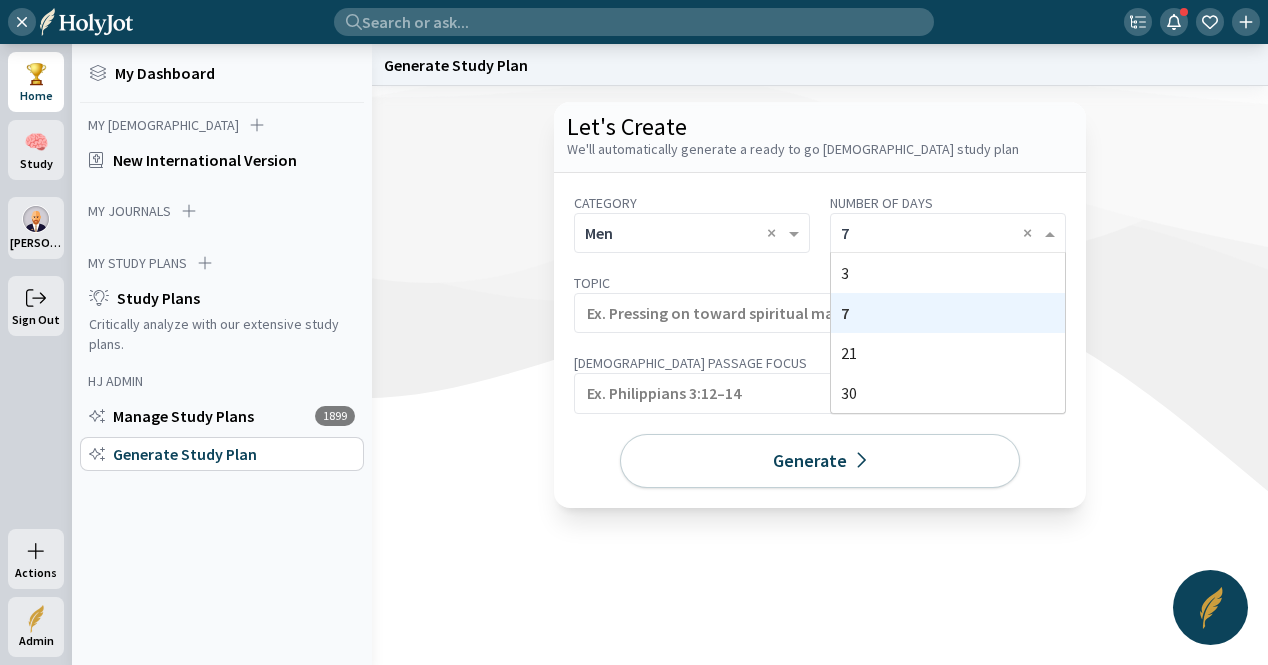 click 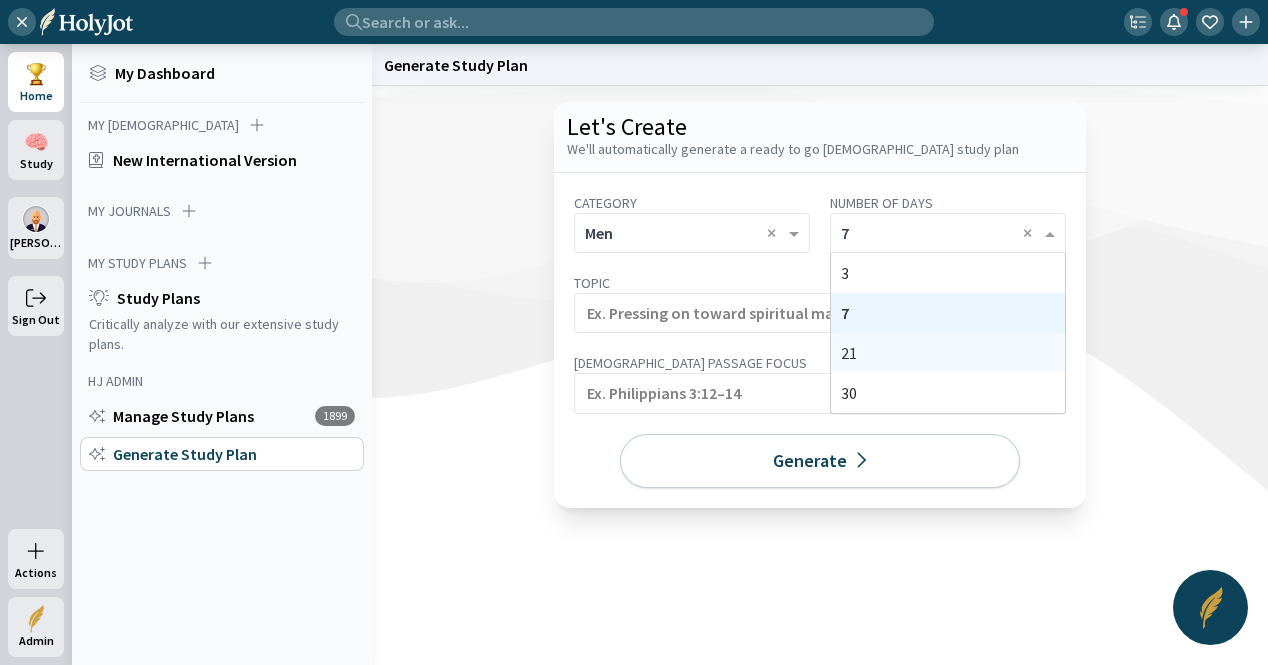 click on "21" at bounding box center [849, 353] 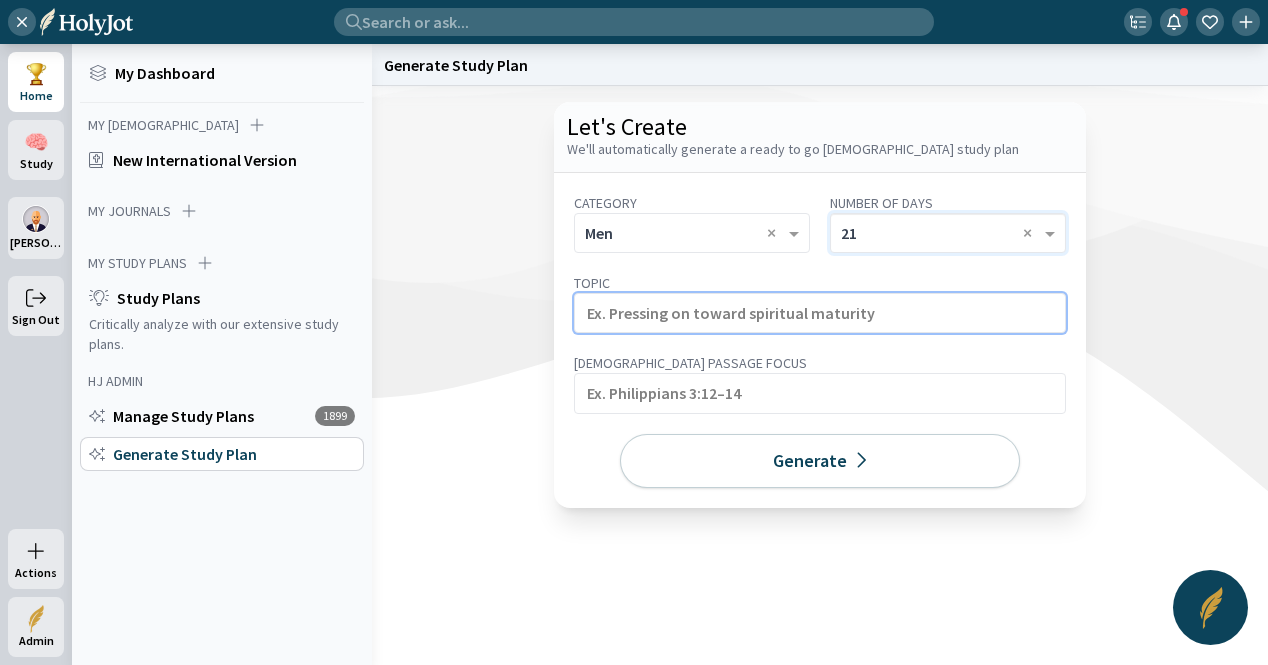 click 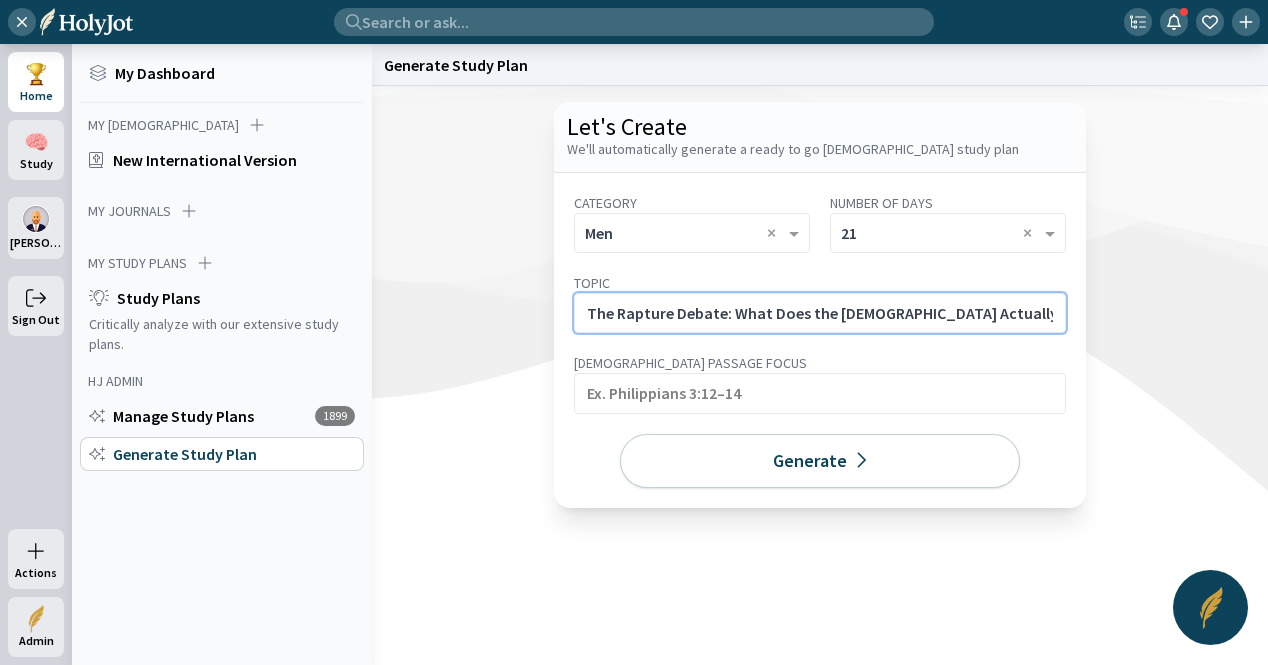 click on "The Rapture Debate: What Does the [DEMOGRAPHIC_DATA] Actually Teach?" 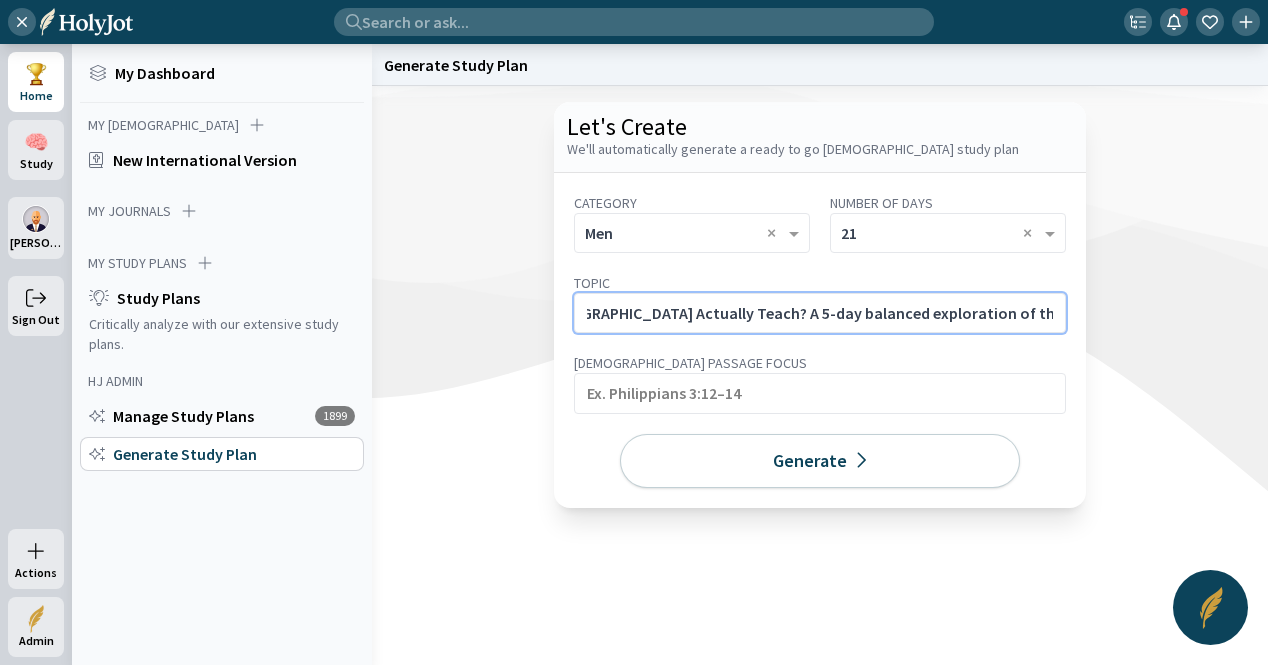 scroll, scrollTop: 0, scrollLeft: 298, axis: horizontal 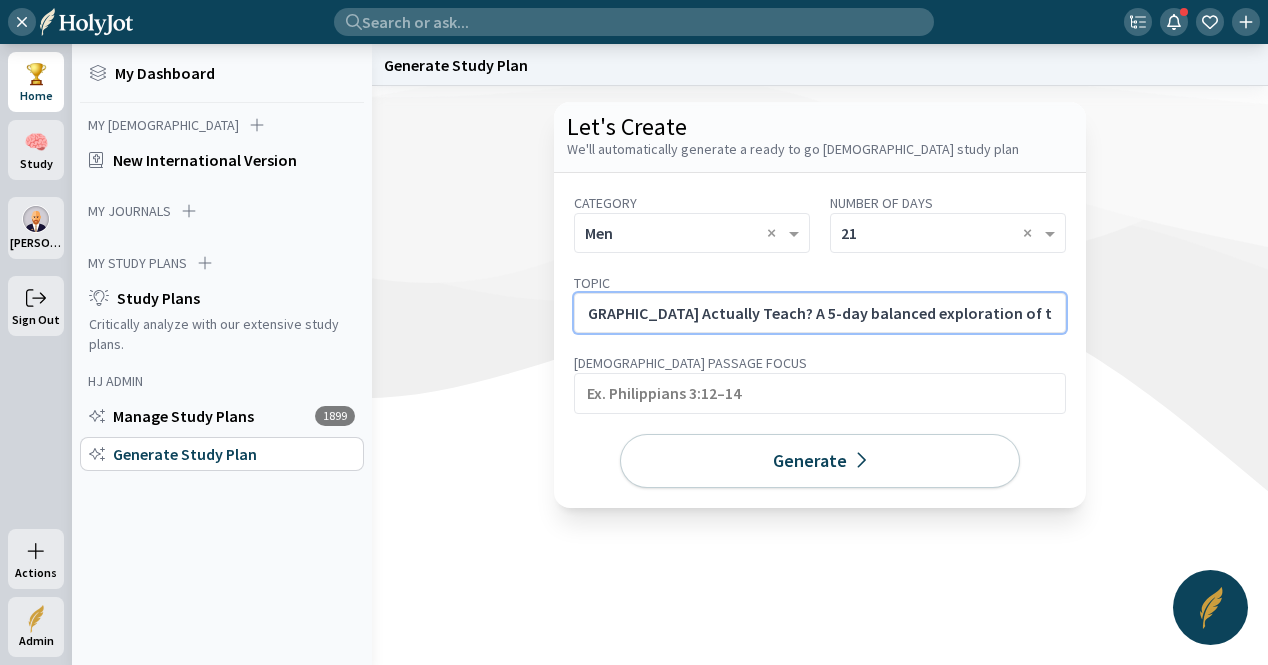 click on "The Rapture Debate: What Does the [DEMOGRAPHIC_DATA] Actually Teach? A 5-day balanced exploration of the Pre-Tribulation, Mid-Tribulation, and Post-Tribulation views using Scripture." 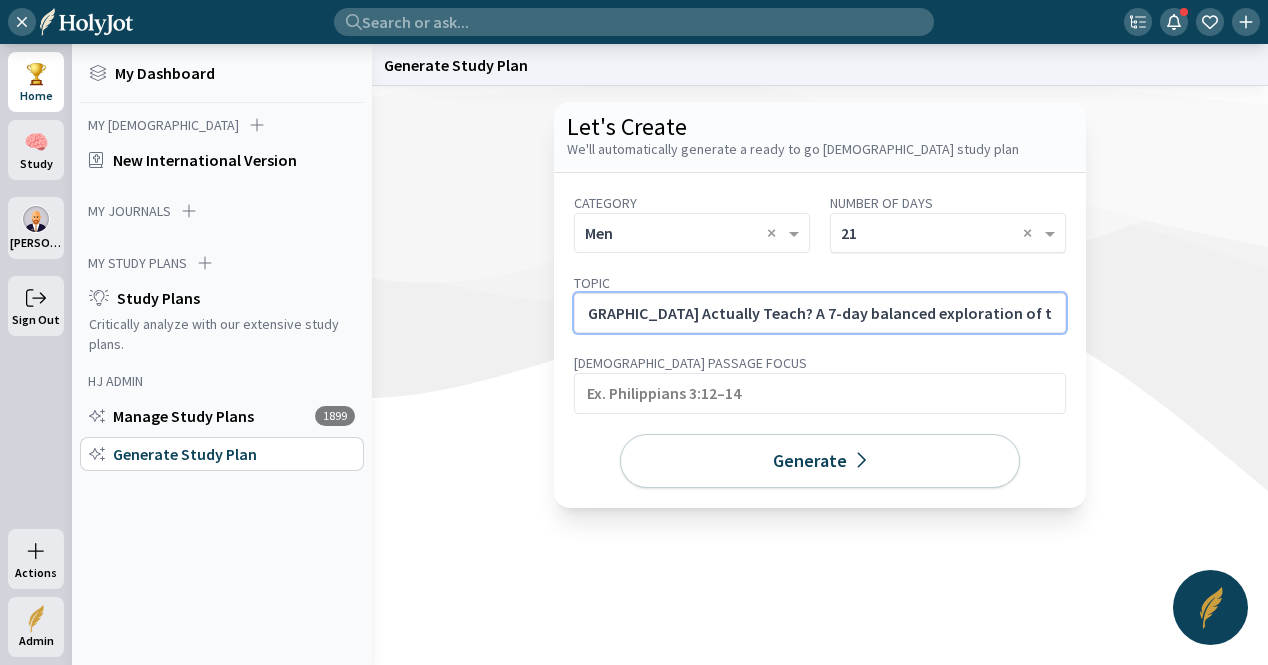 type on "The Rapture Debate: What Does the [DEMOGRAPHIC_DATA] Actually Teach? A 7-day balanced exploration of the Pre-Tribulation, Mid-Tribulation, and Post-Tribulation views using Scripture." 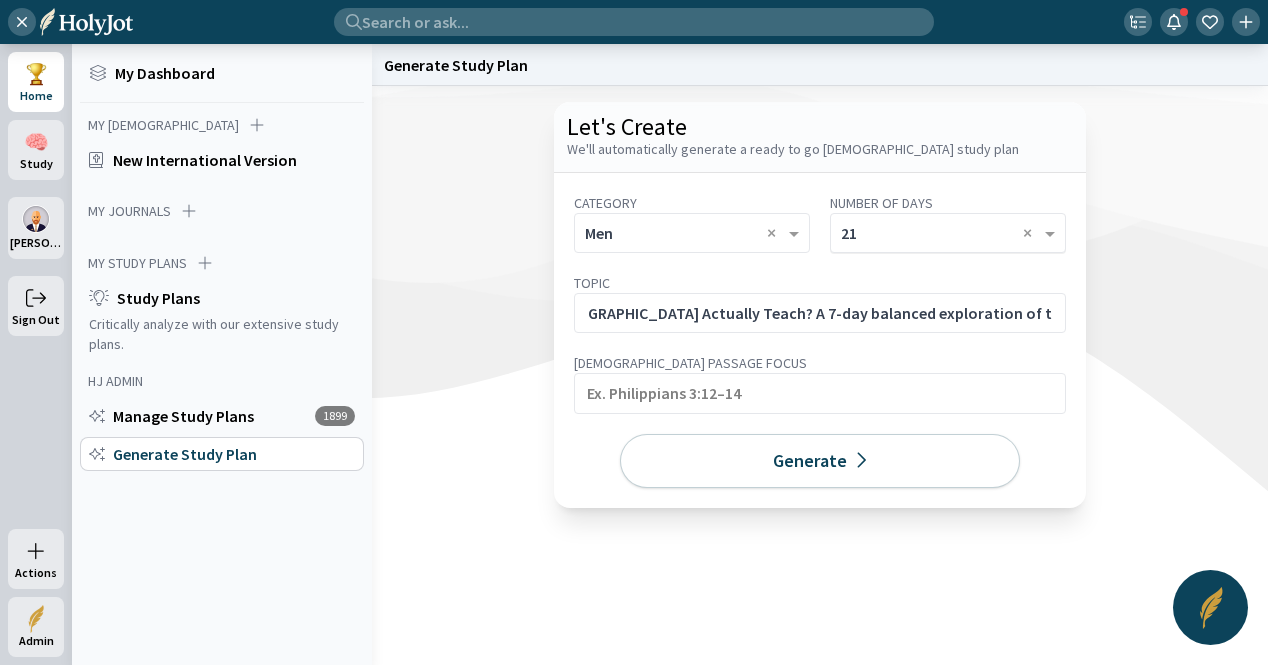 click 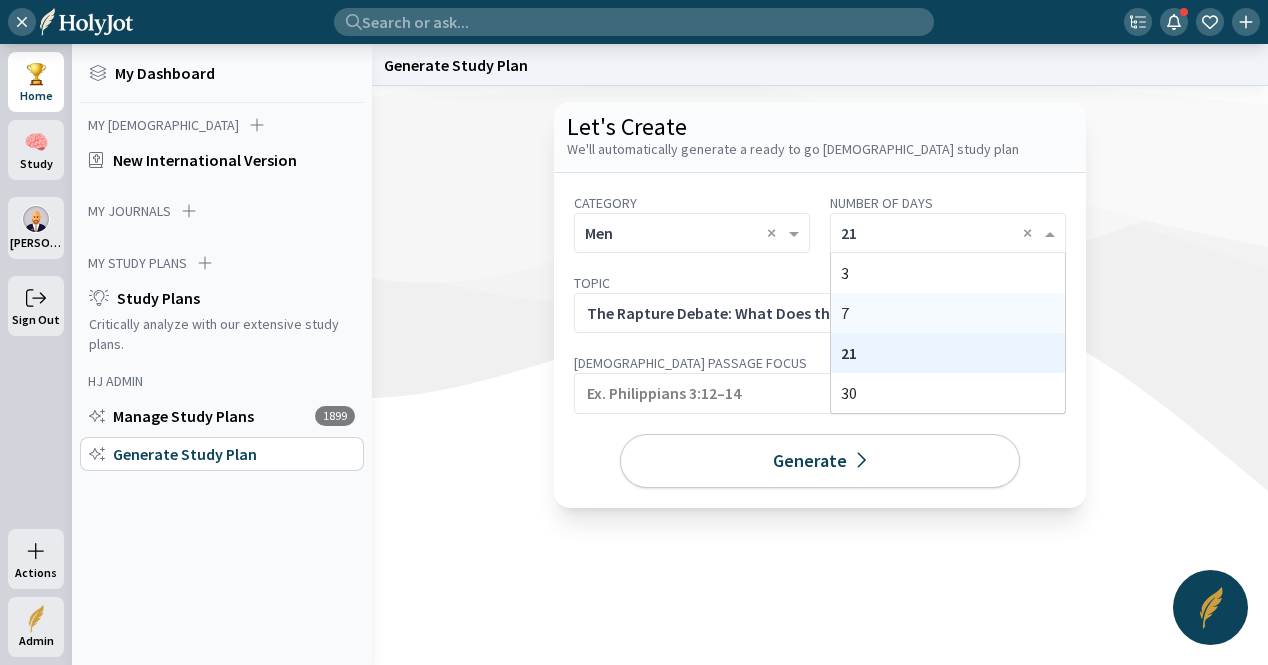 click on "7" at bounding box center (948, 313) 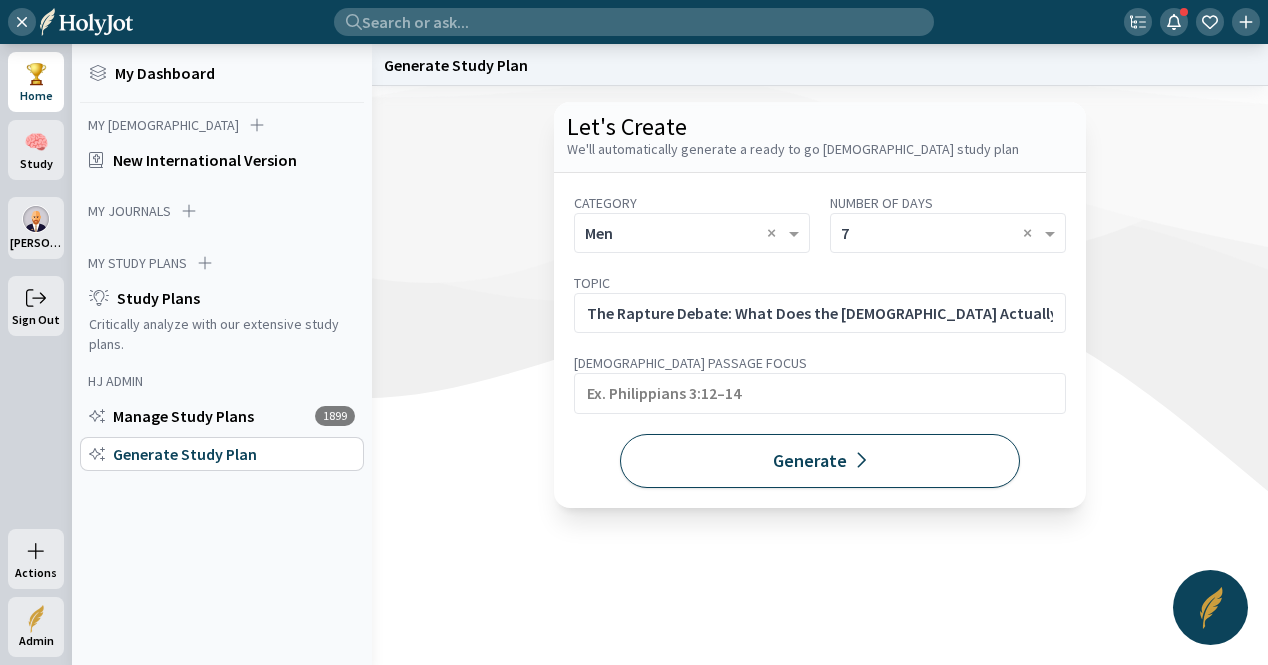 click on "Generate" 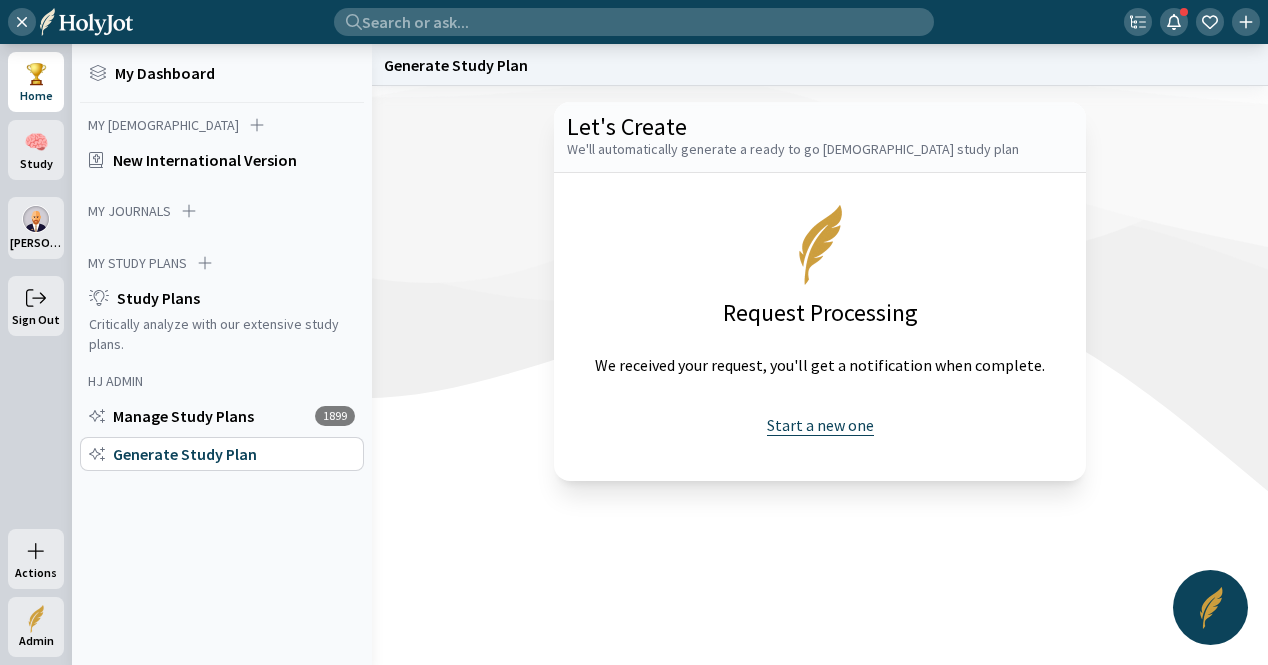 click on "Start a new one" 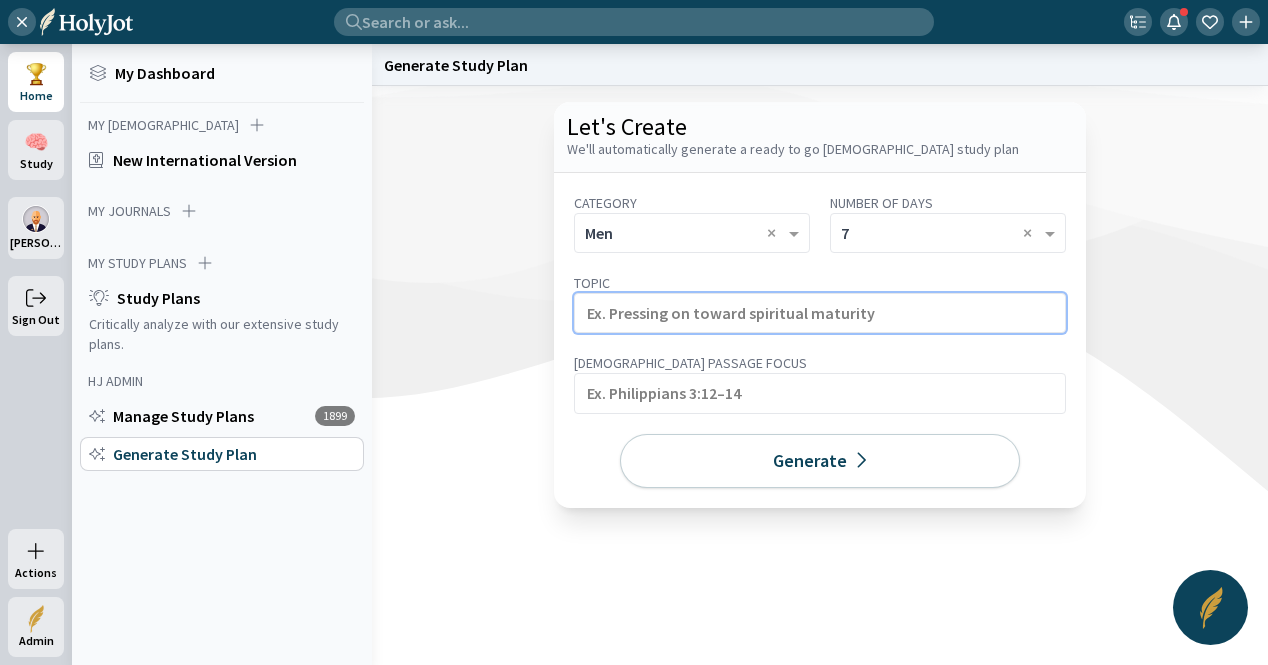 click 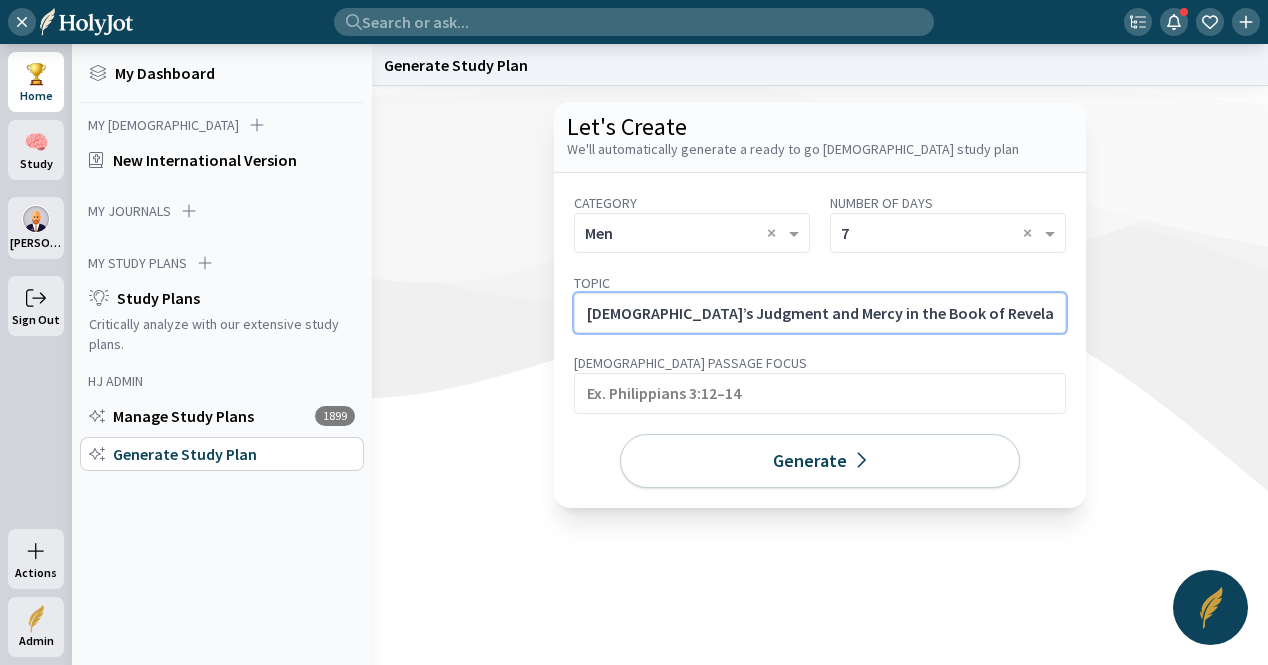 click on "[DEMOGRAPHIC_DATA]’s Judgment and Mercy in the Book of Revelation." 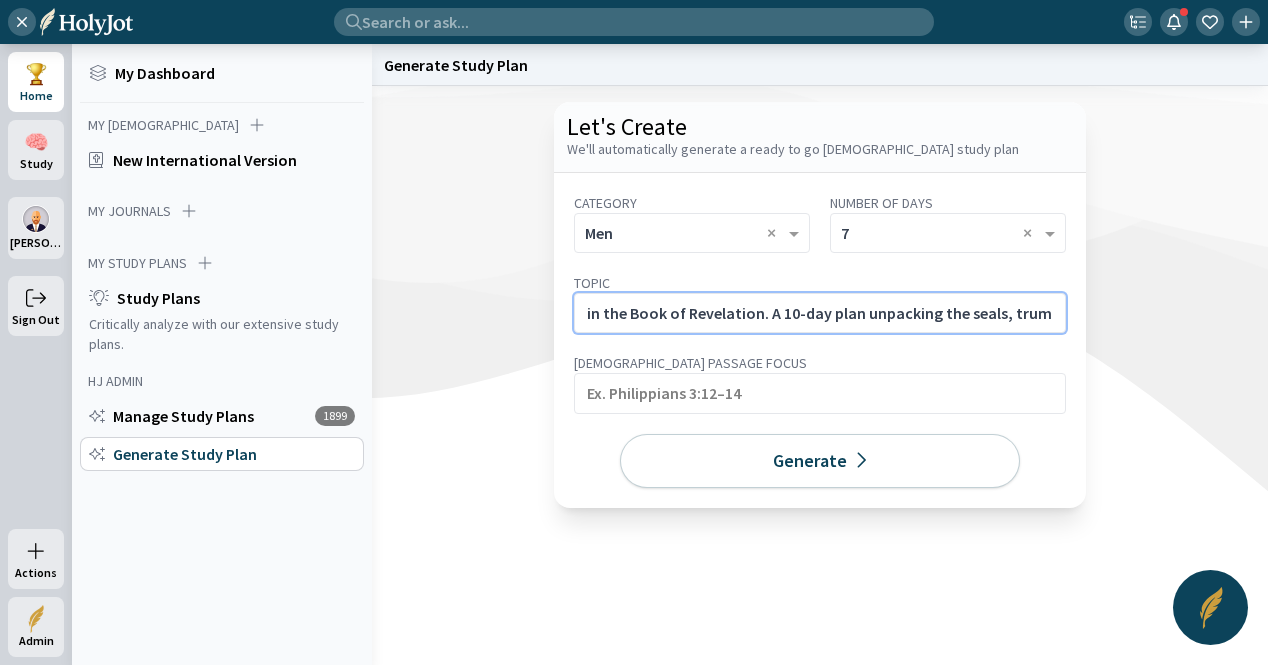 scroll, scrollTop: 0, scrollLeft: 278, axis: horizontal 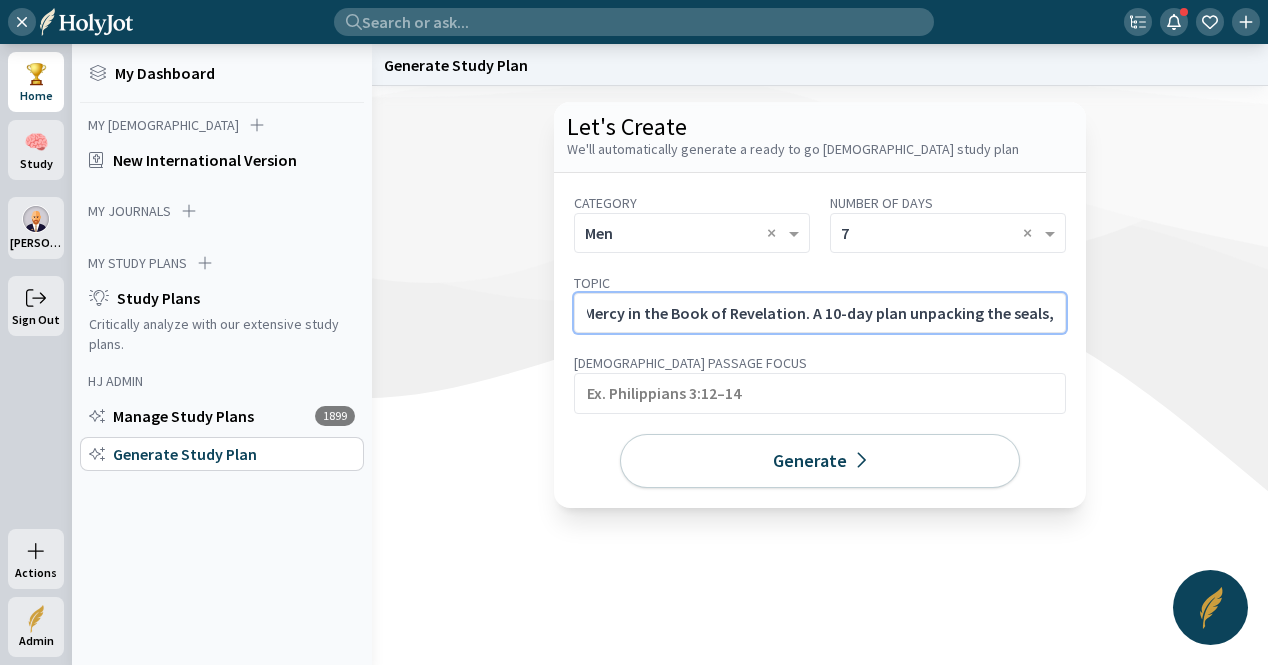 drag, startPoint x: 701, startPoint y: 313, endPoint x: 690, endPoint y: 311, distance: 11.18034 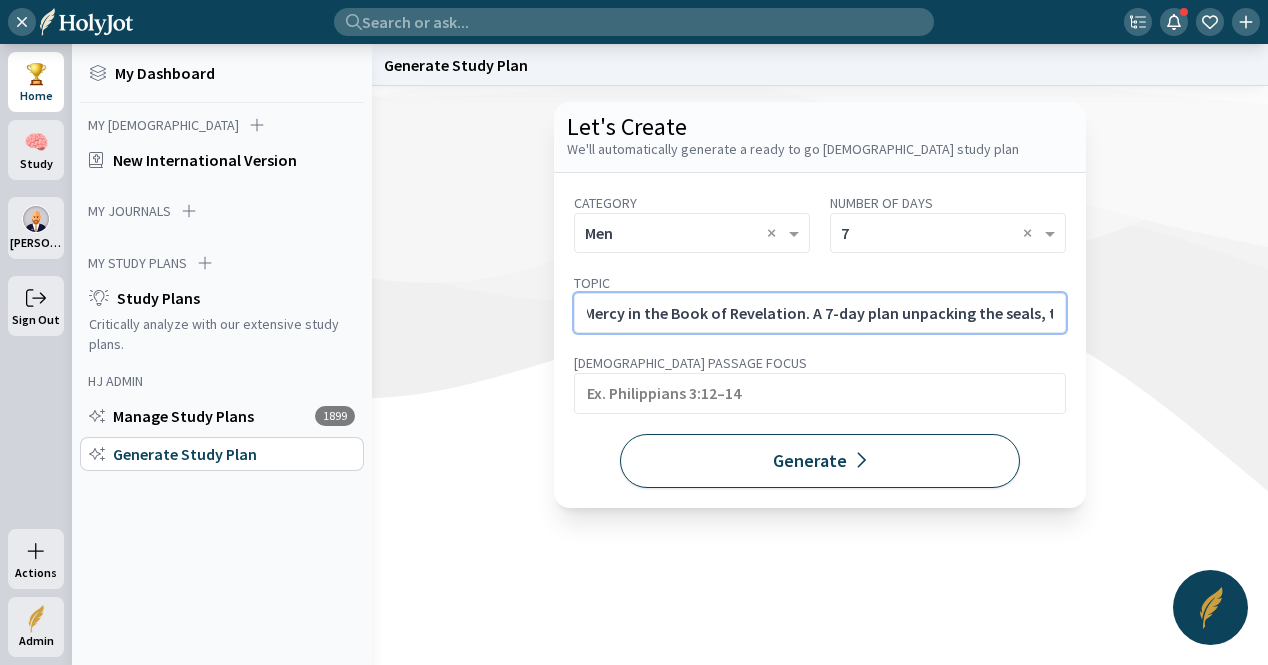 type on "[DEMOGRAPHIC_DATA]’s Judgment and Mercy in the Book of Revelation. A 7-day plan unpacking the seals, trumpets, and bowls of judgment in Revelation—while emphasizing [DEMOGRAPHIC_DATA]’s mercy, justice, and call to repentance." 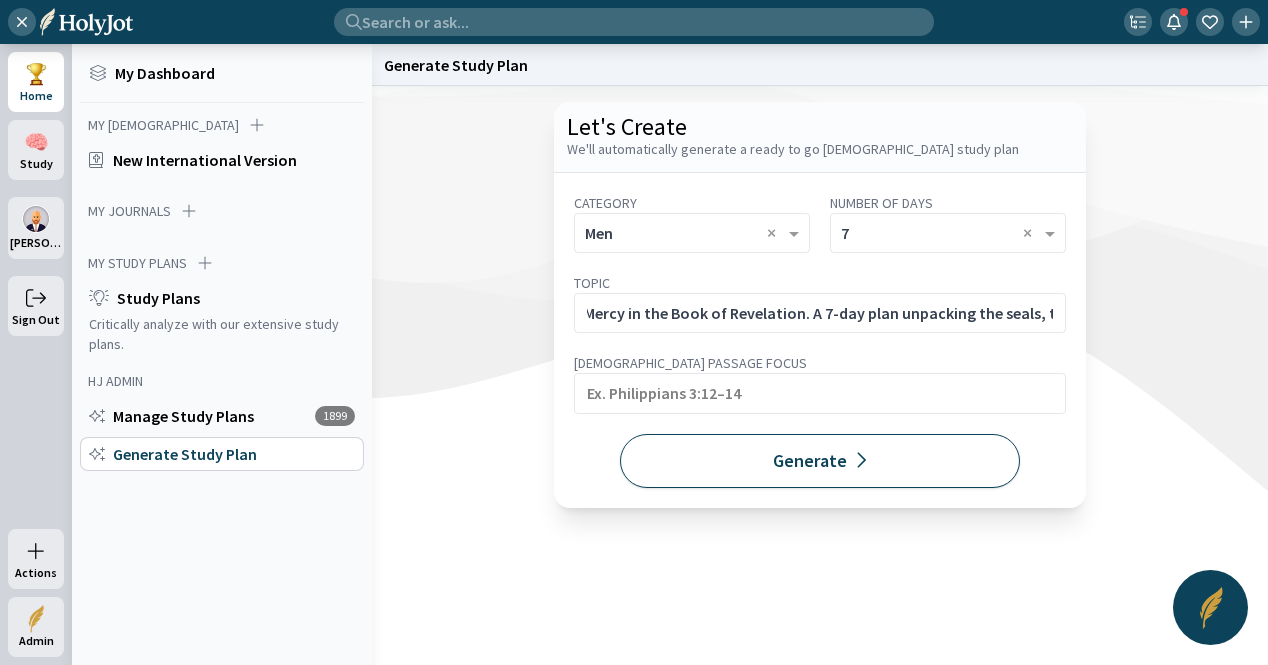 click on "Generate" 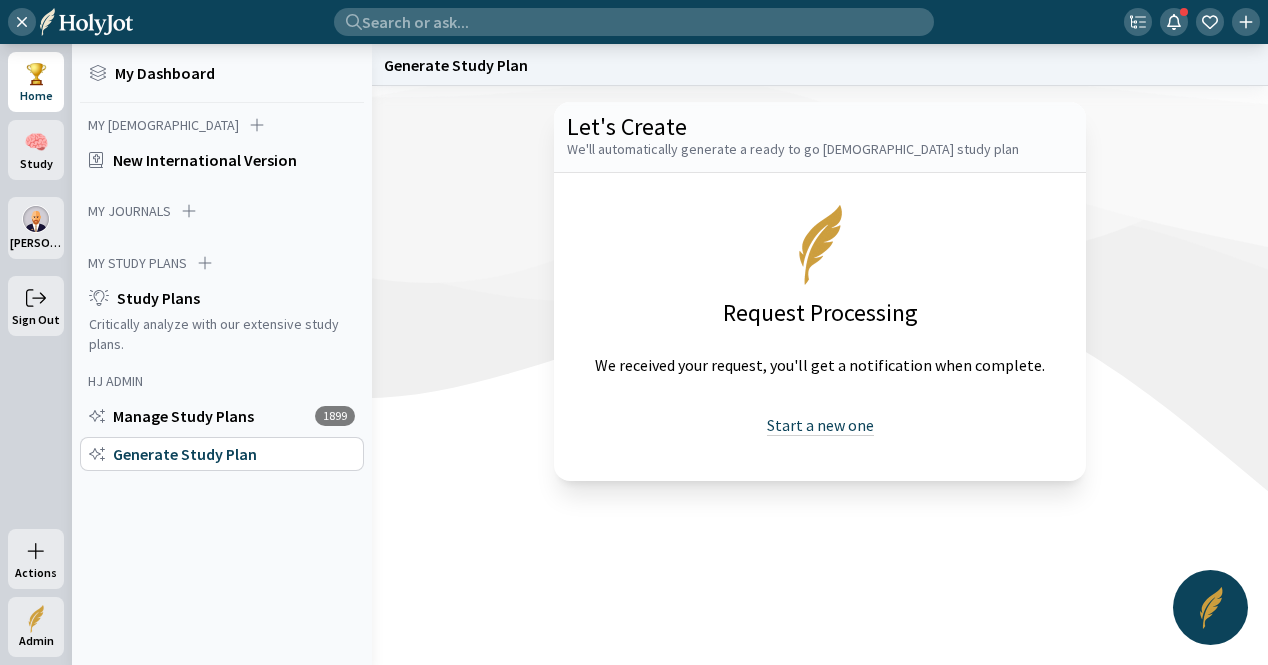 drag, startPoint x: 835, startPoint y: 426, endPoint x: 730, endPoint y: 345, distance: 132.61221 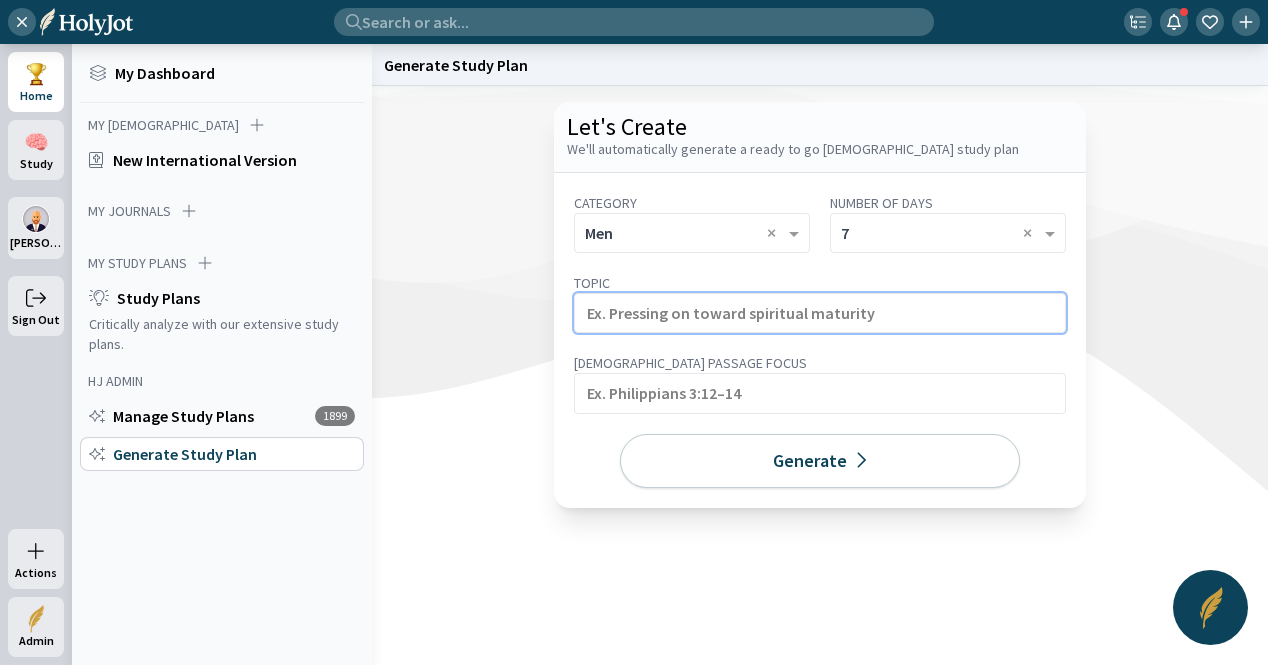 click 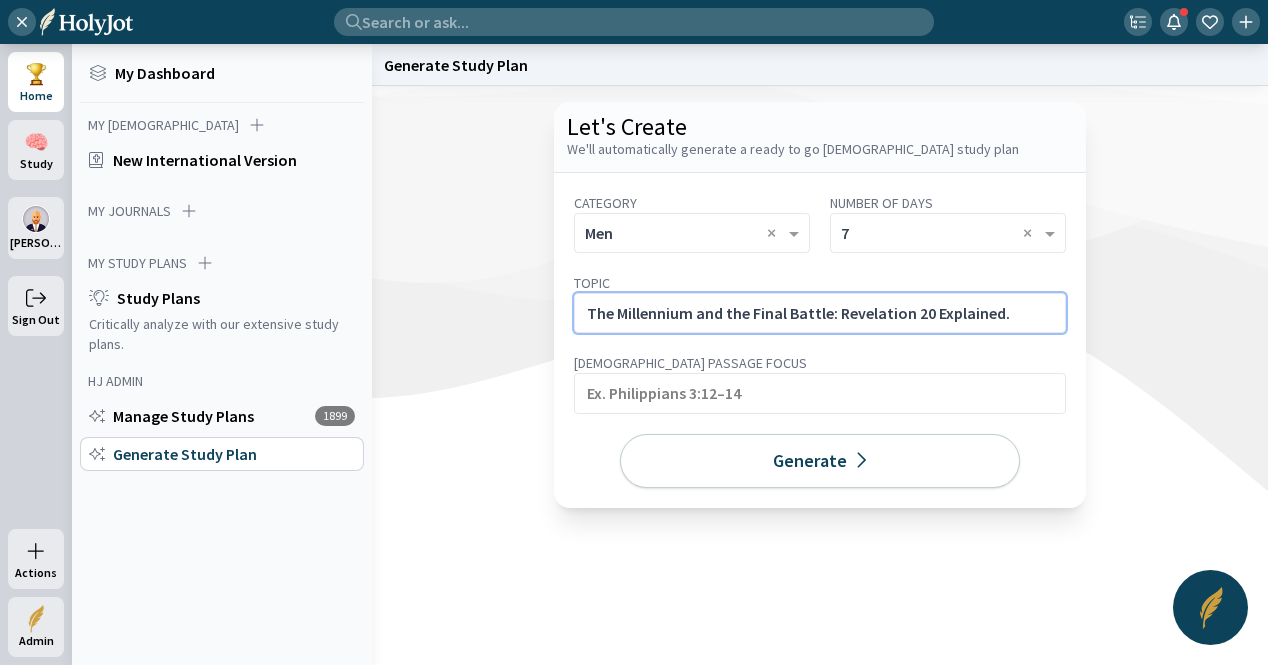 click on "The Millennium and the Final Battle: Revelation 20 Explained." 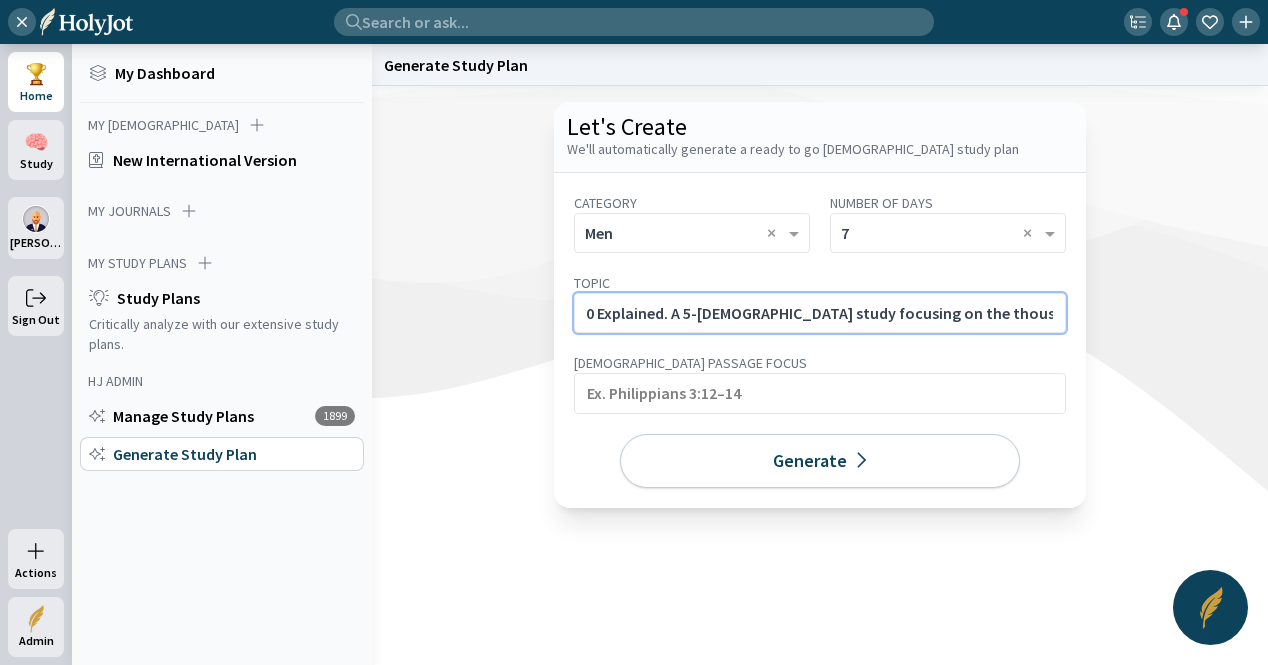 scroll, scrollTop: 0, scrollLeft: 334, axis: horizontal 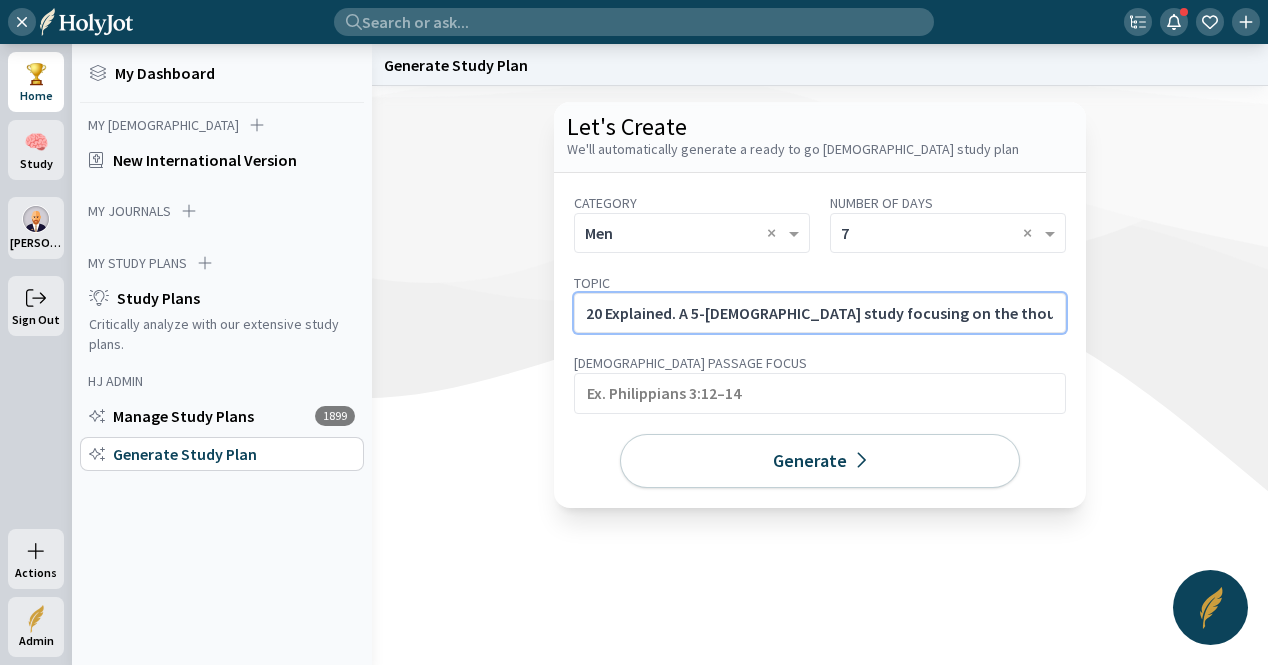 click on "The Millennium and the Final Battle: Revelation 20 Explained. A 5-[DEMOGRAPHIC_DATA] study focusing on the thousand-year reign of [DEMOGRAPHIC_DATA], the final rebellion, and [DEMOGRAPHIC_DATA]’s defeat." 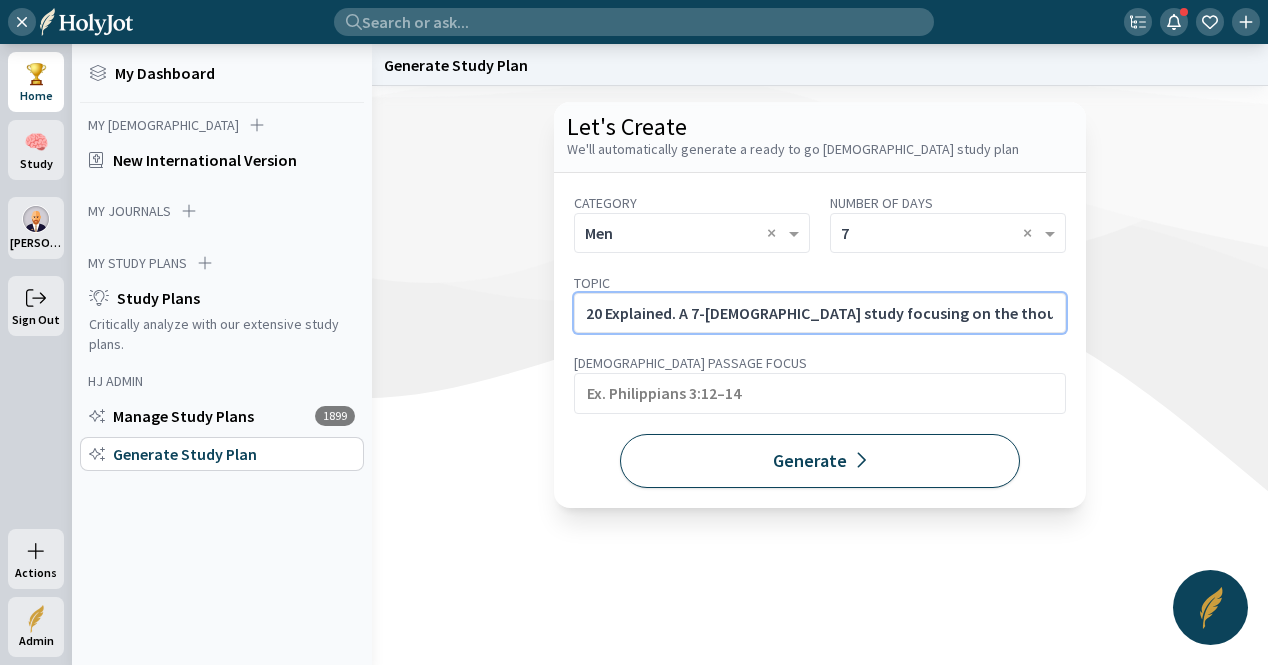 type on "The Millennium and the Final Battle: Revelation 20 Explained. A 7-[DEMOGRAPHIC_DATA] study focusing on the thousand-year reign of [DEMOGRAPHIC_DATA], the final rebellion, and [DEMOGRAPHIC_DATA]’s defeat." 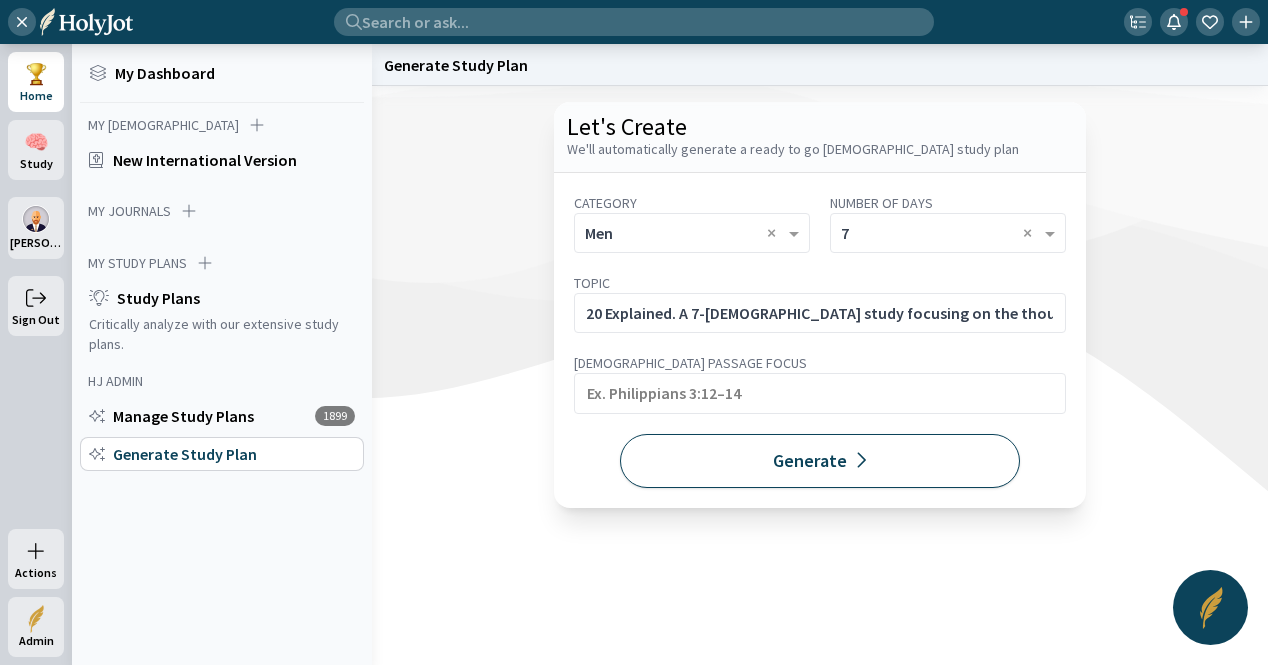 click on "Generate" 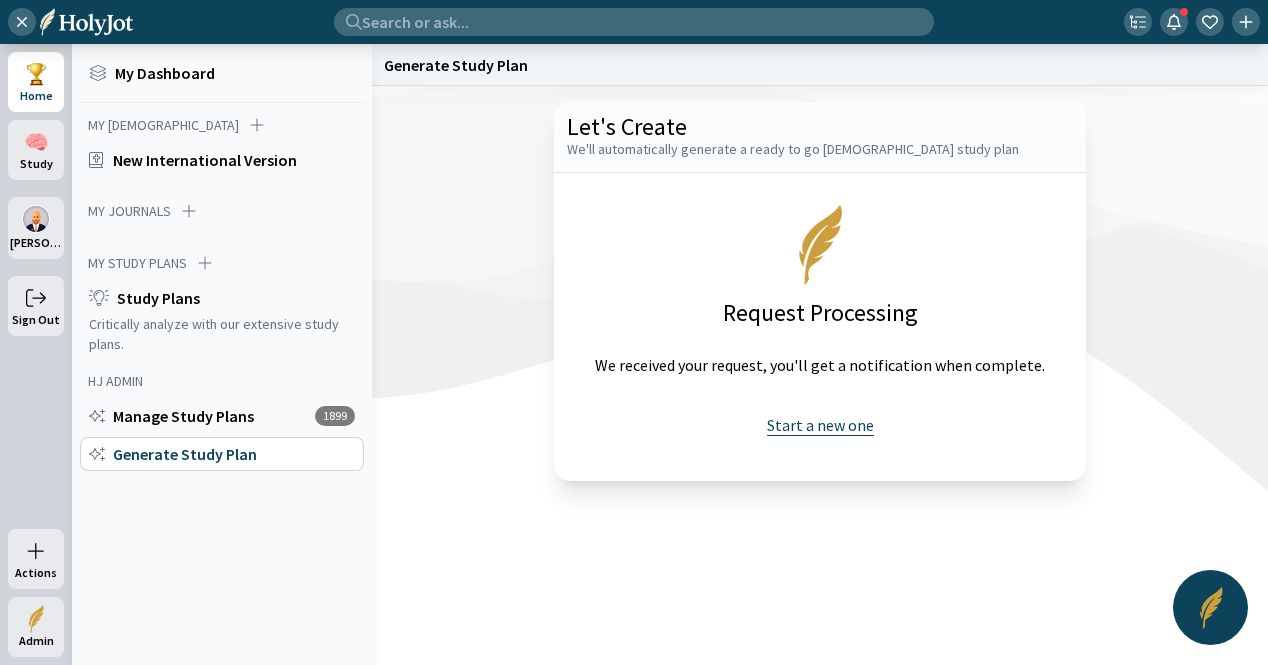 click on "Start a new one" 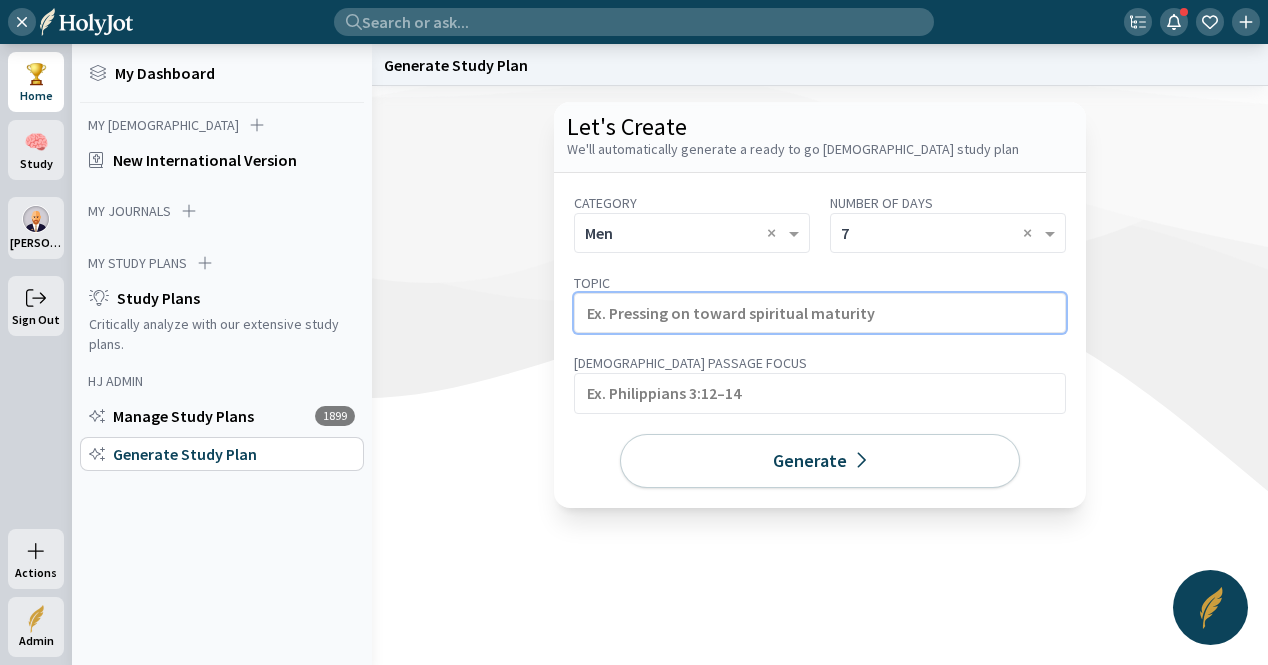 click 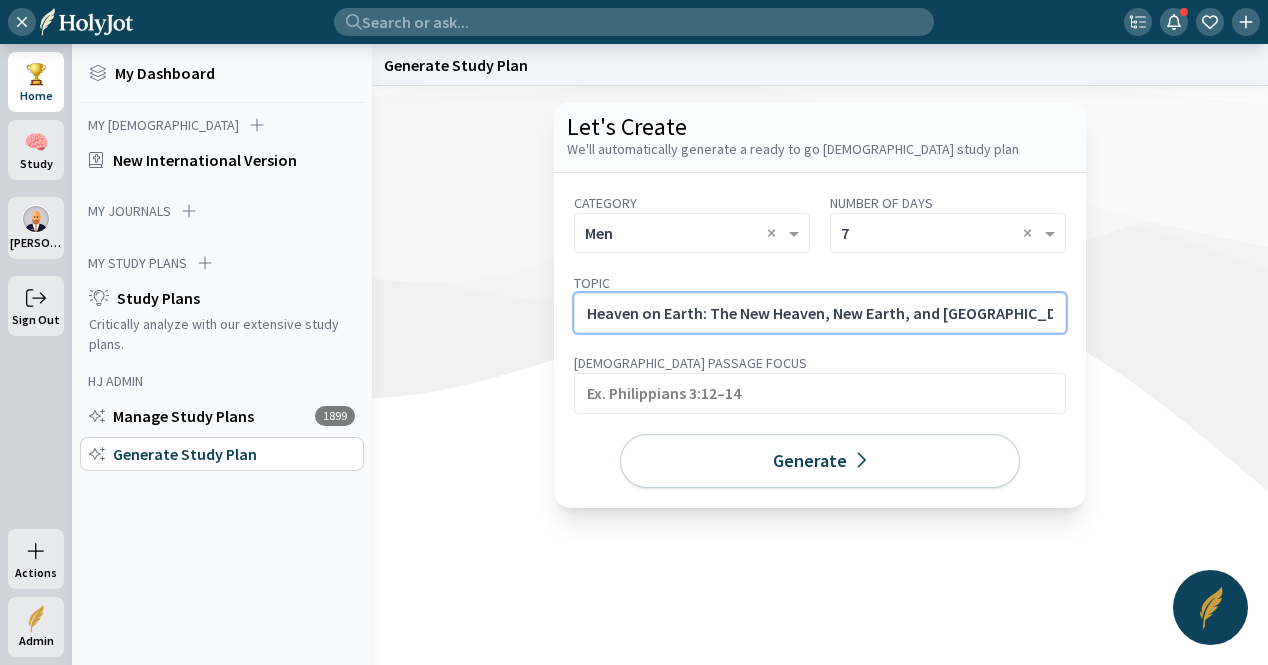 drag, startPoint x: 1026, startPoint y: 304, endPoint x: 1102, endPoint y: 312, distance: 76.41989 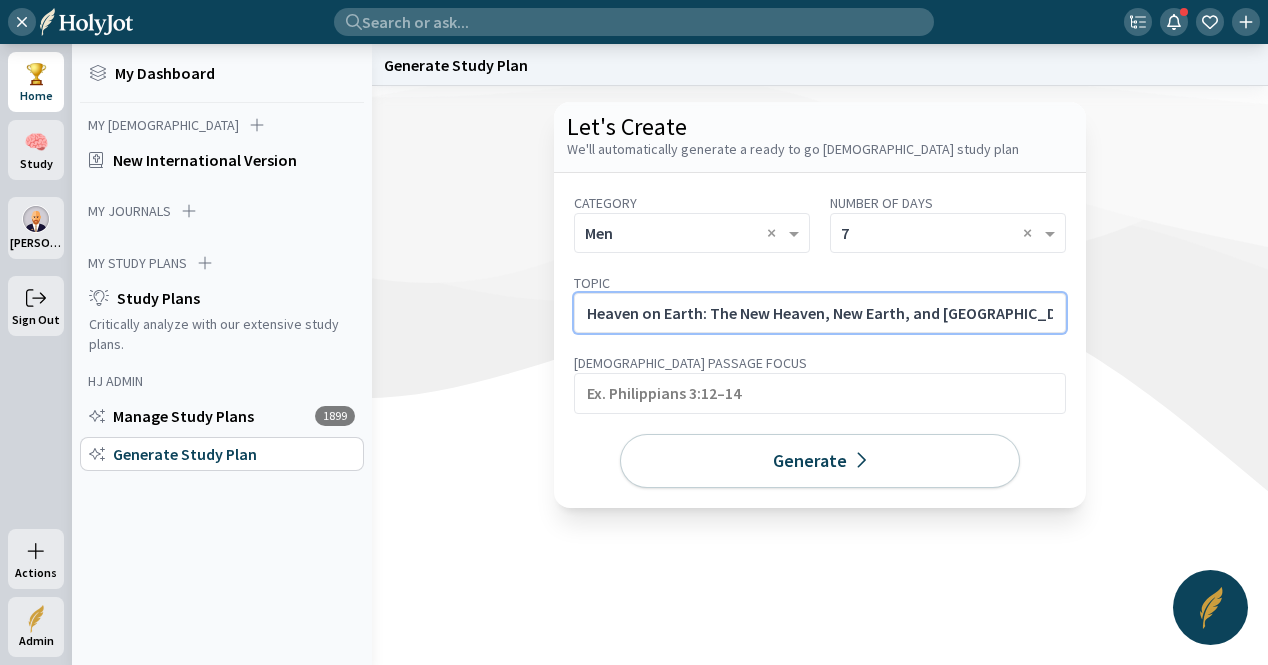 scroll, scrollTop: 0, scrollLeft: 724, axis: horizontal 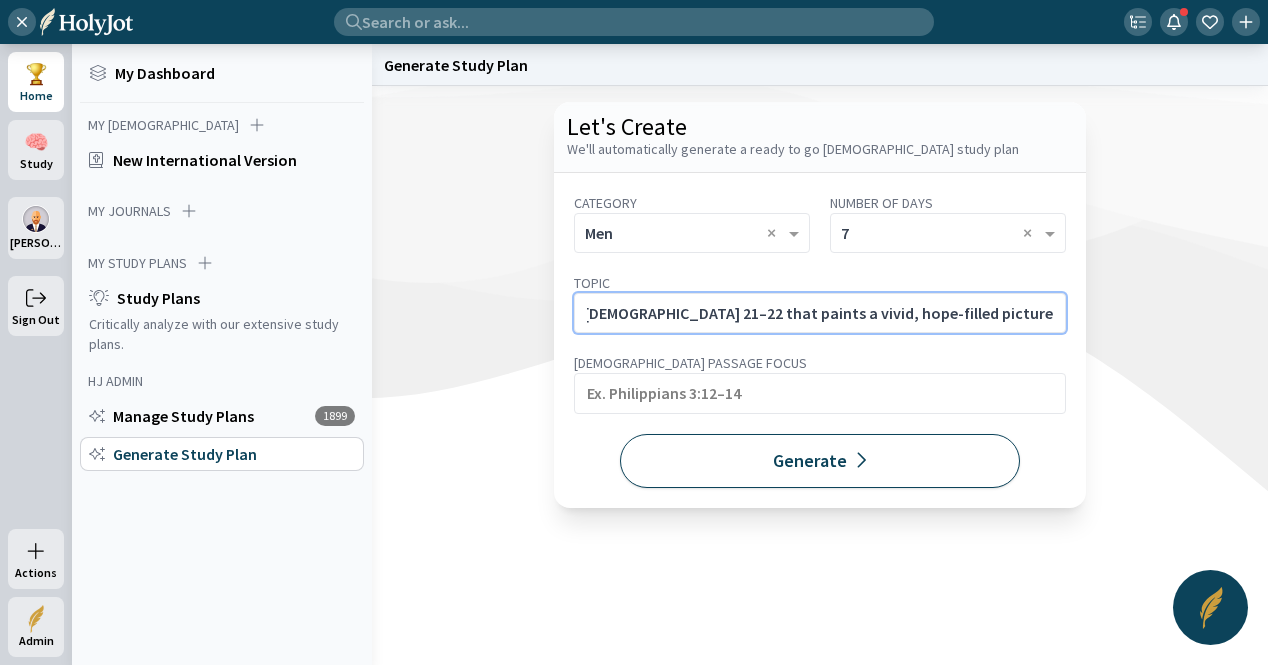 type on "Heaven on Earth: The New Heaven, New Earth, and [GEOGRAPHIC_DATA]. A 7-day encouraging study on [DEMOGRAPHIC_DATA] 21–22 that paints a vivid, hope-filled picture of eternity with [DEMOGRAPHIC_DATA]." 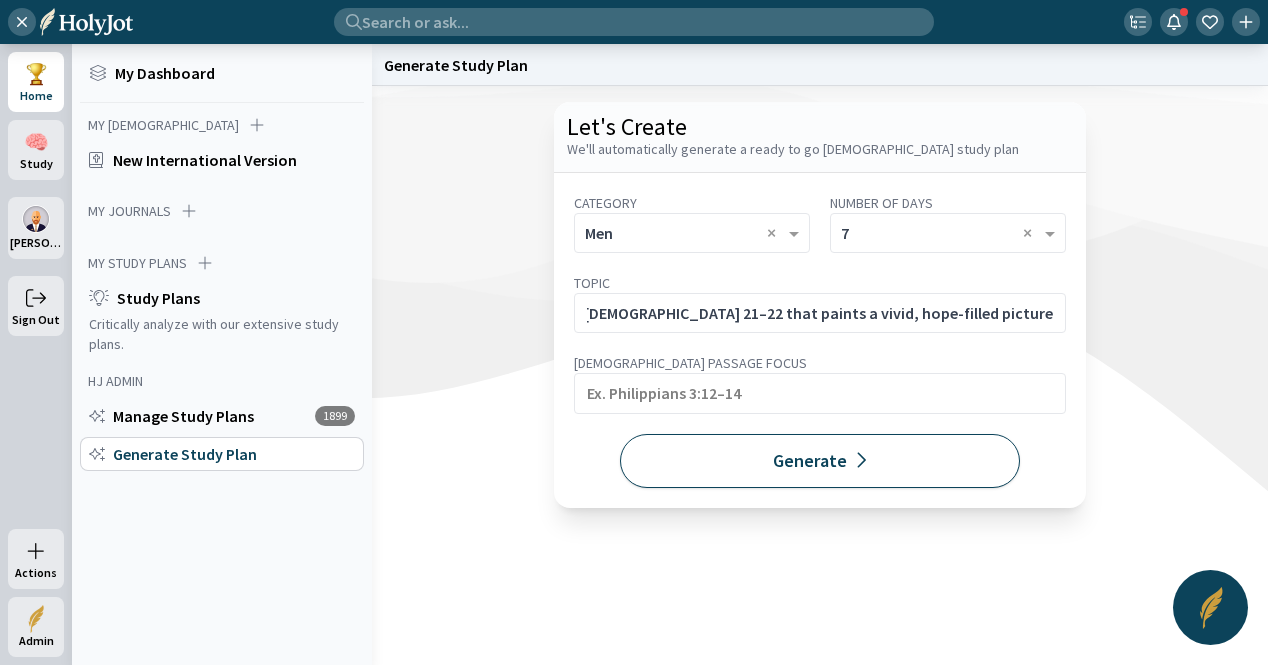 click on "Generate" 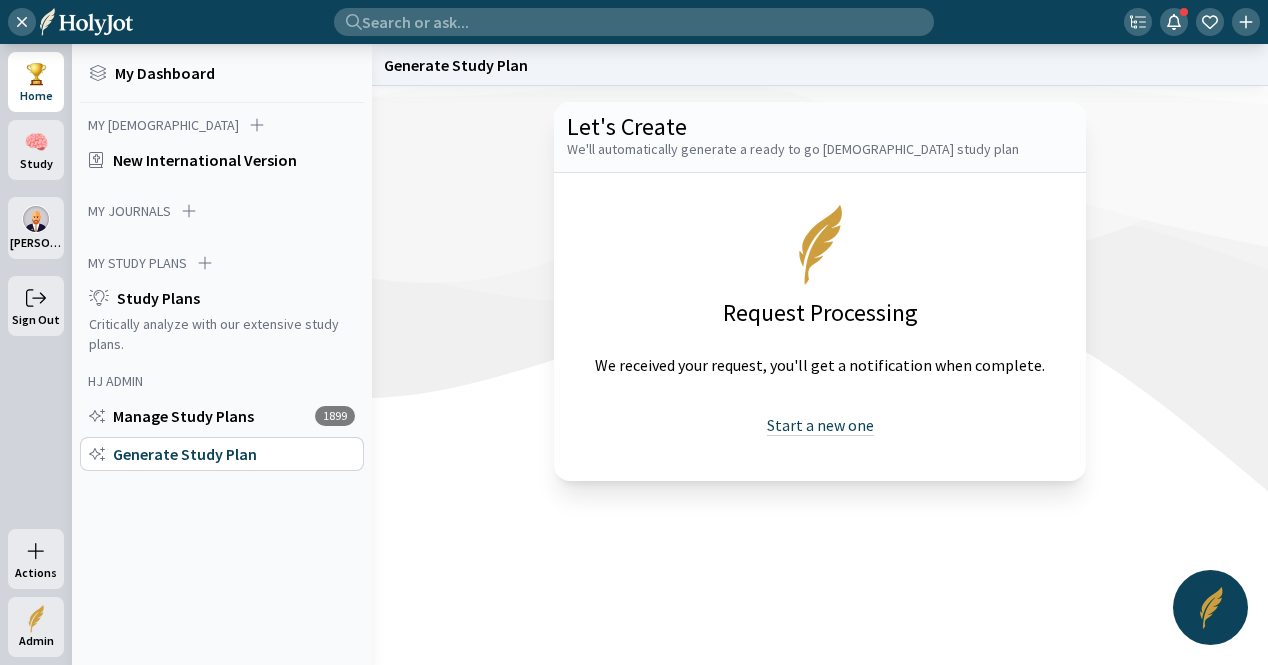 click on "Start a new one" 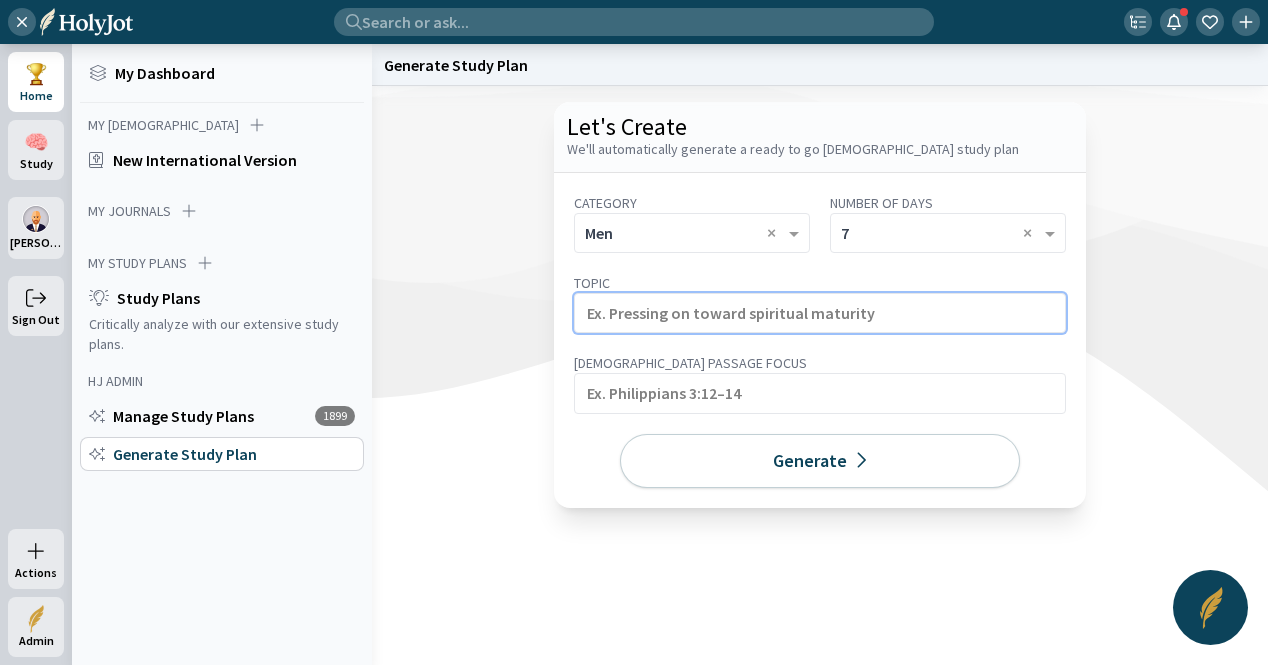 click 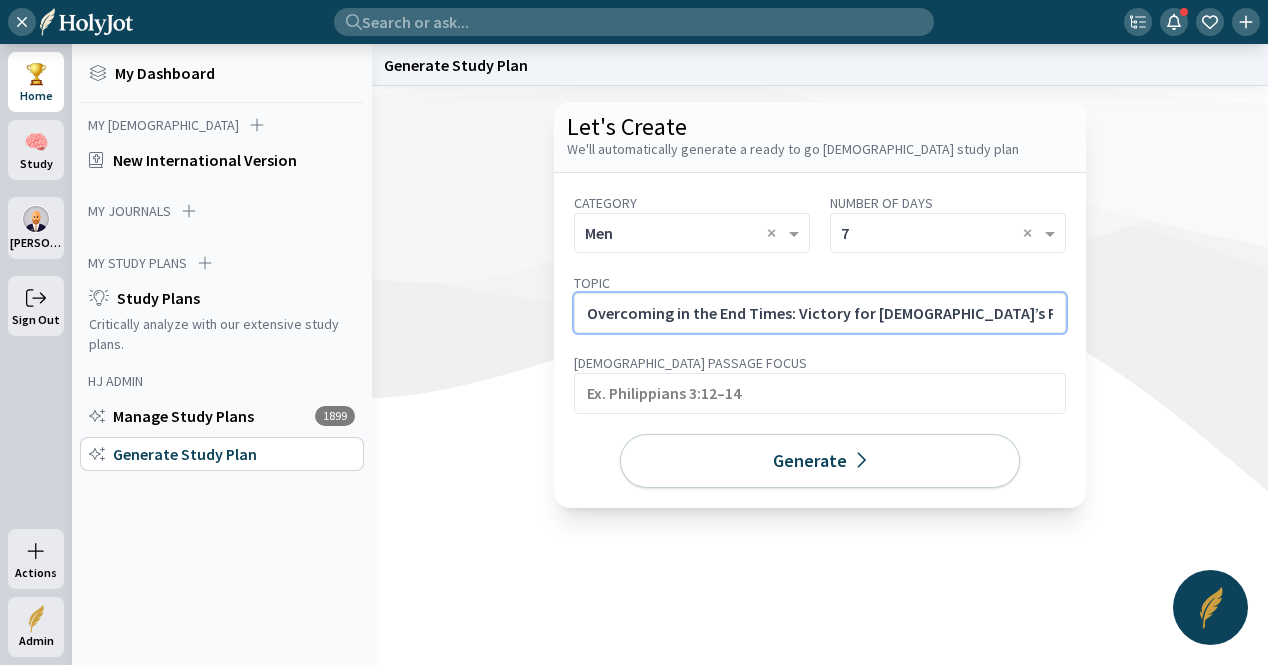 click on "Overcoming in the End Times: Victory for [DEMOGRAPHIC_DATA]’s People." 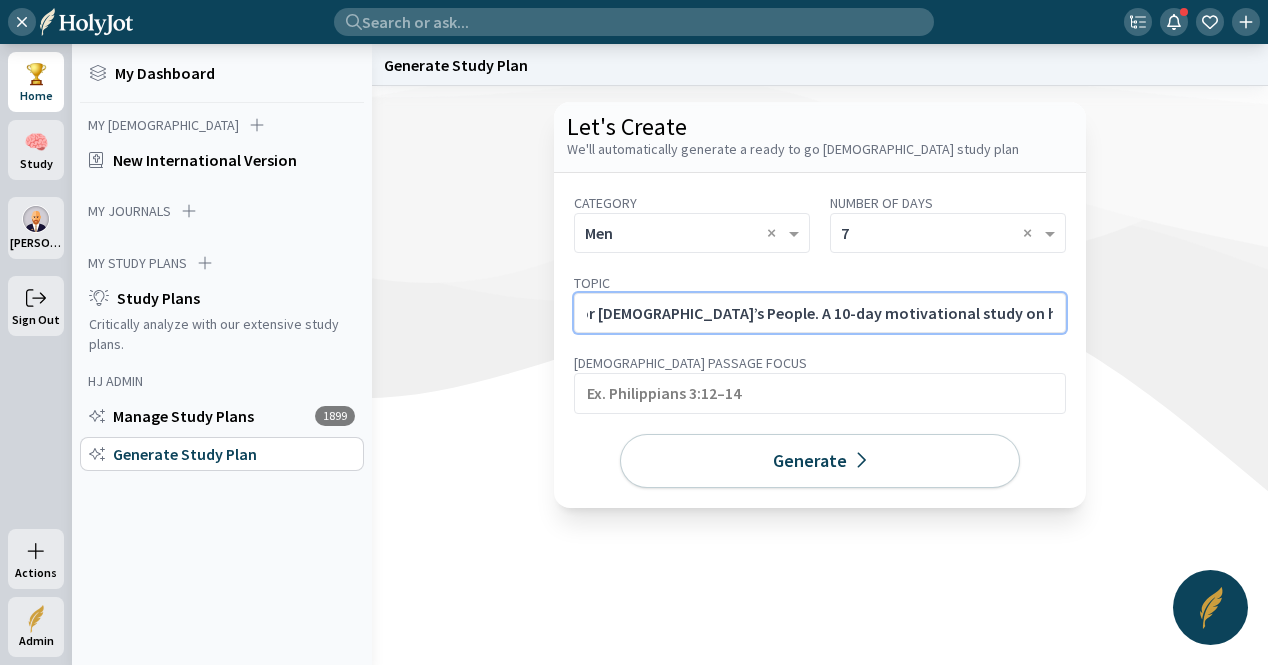 scroll, scrollTop: 0, scrollLeft: 278, axis: horizontal 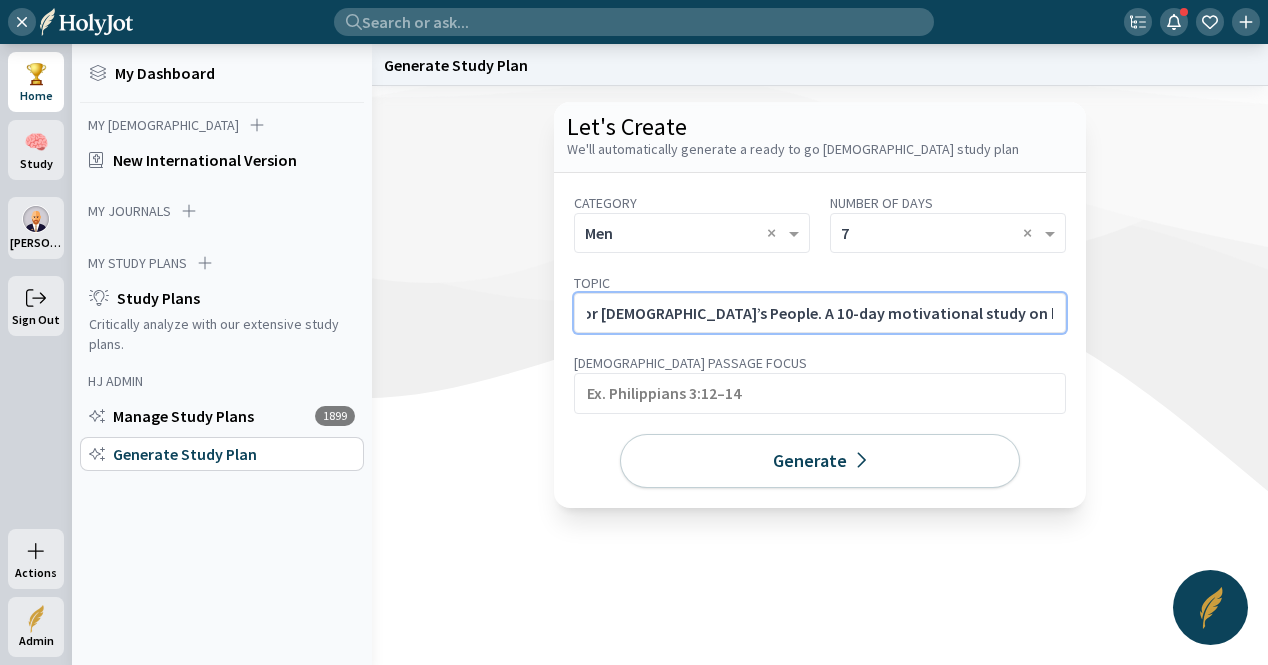 drag, startPoint x: 714, startPoint y: 313, endPoint x: 701, endPoint y: 310, distance: 13.341664 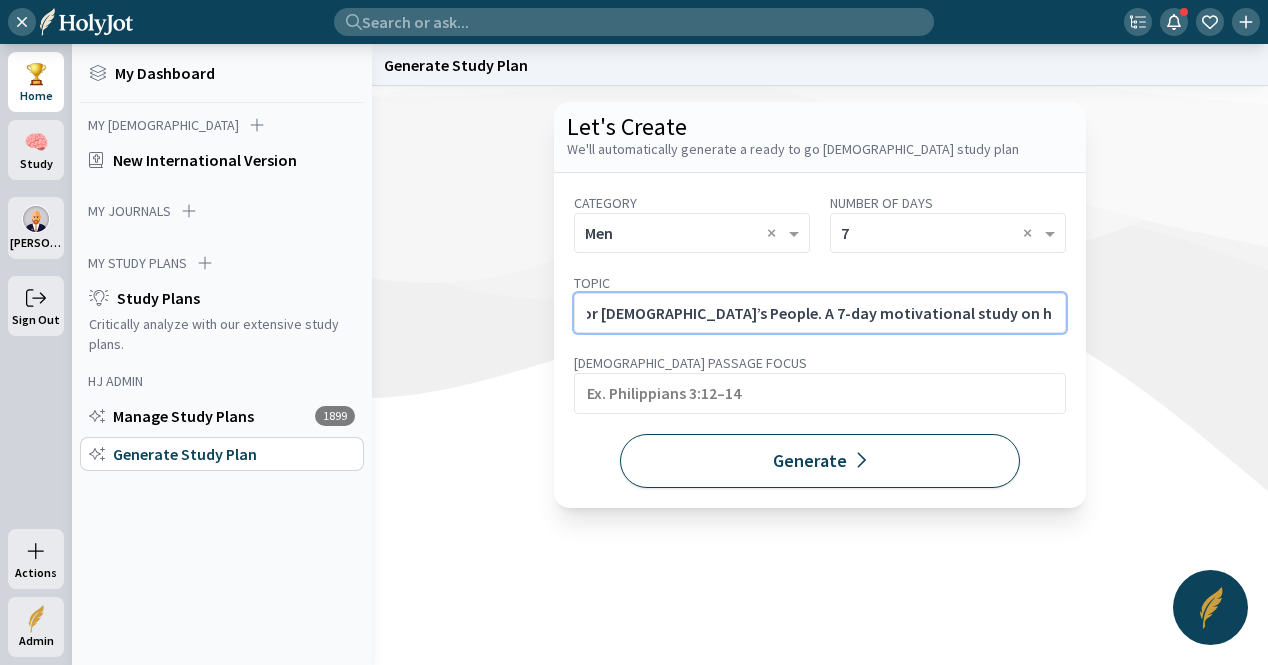 type on "Overcoming in the End Times: Victory for [DEMOGRAPHIC_DATA]’s People. A 7-day motivational study on how believers can overcome fear, deception, [MEDICAL_DATA], and temptation as they await [DEMOGRAPHIC_DATA][PERSON_NAME] return." 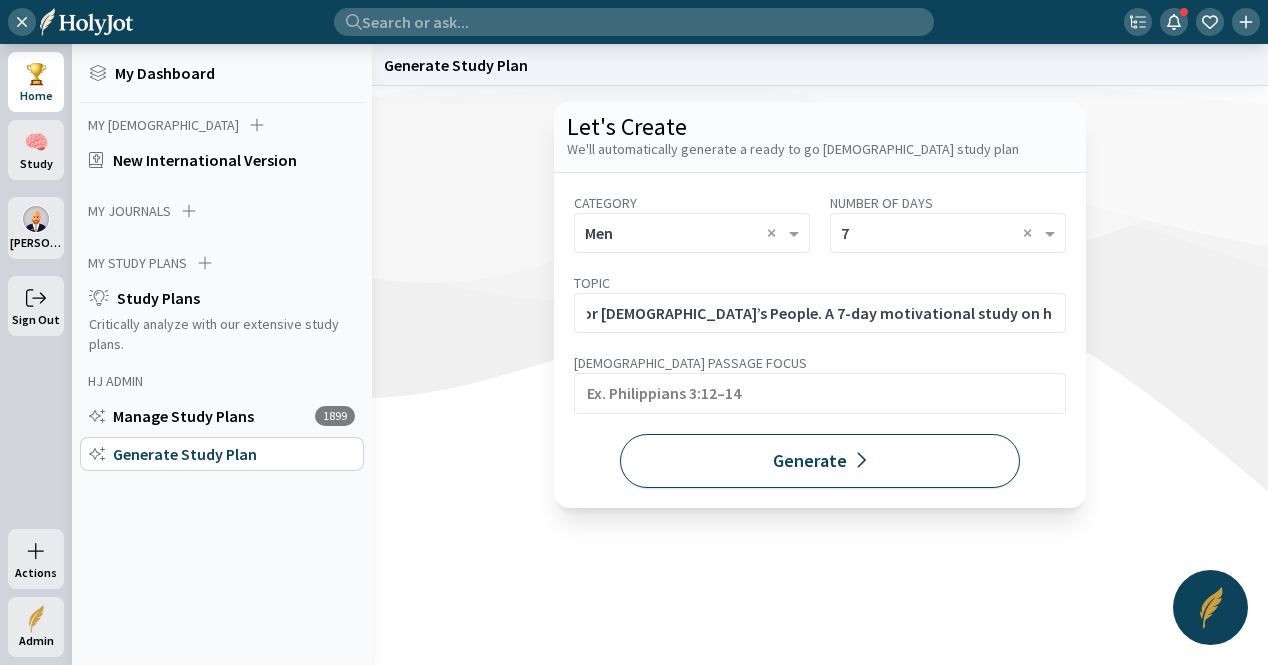click on "Generate" 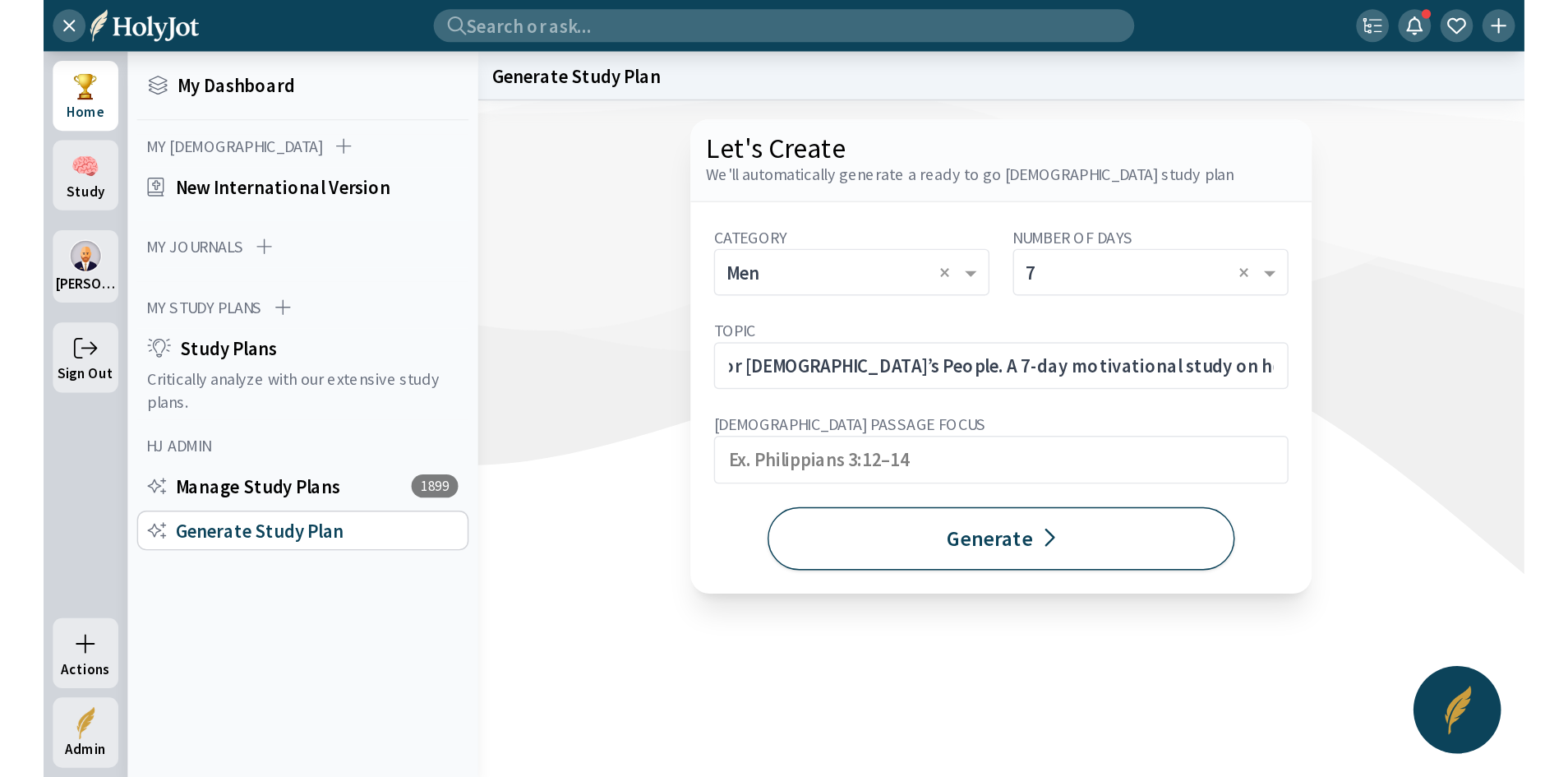 scroll, scrollTop: 0, scrollLeft: 0, axis: both 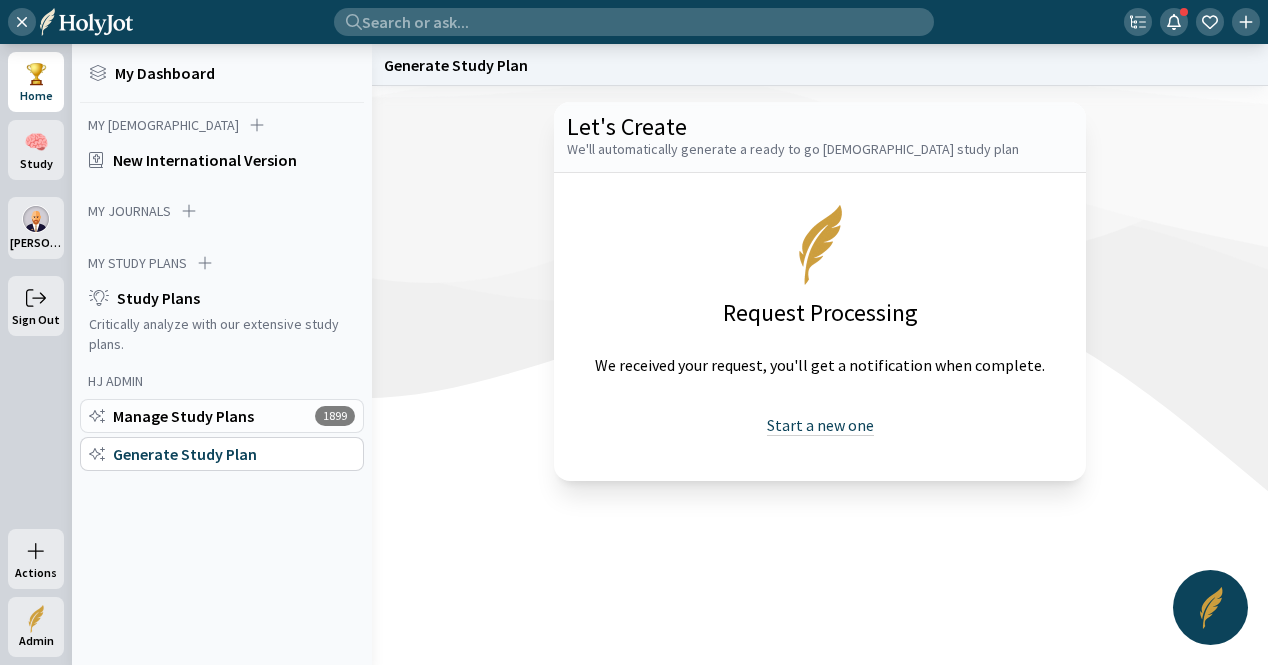 click on "Manage Study Plans" 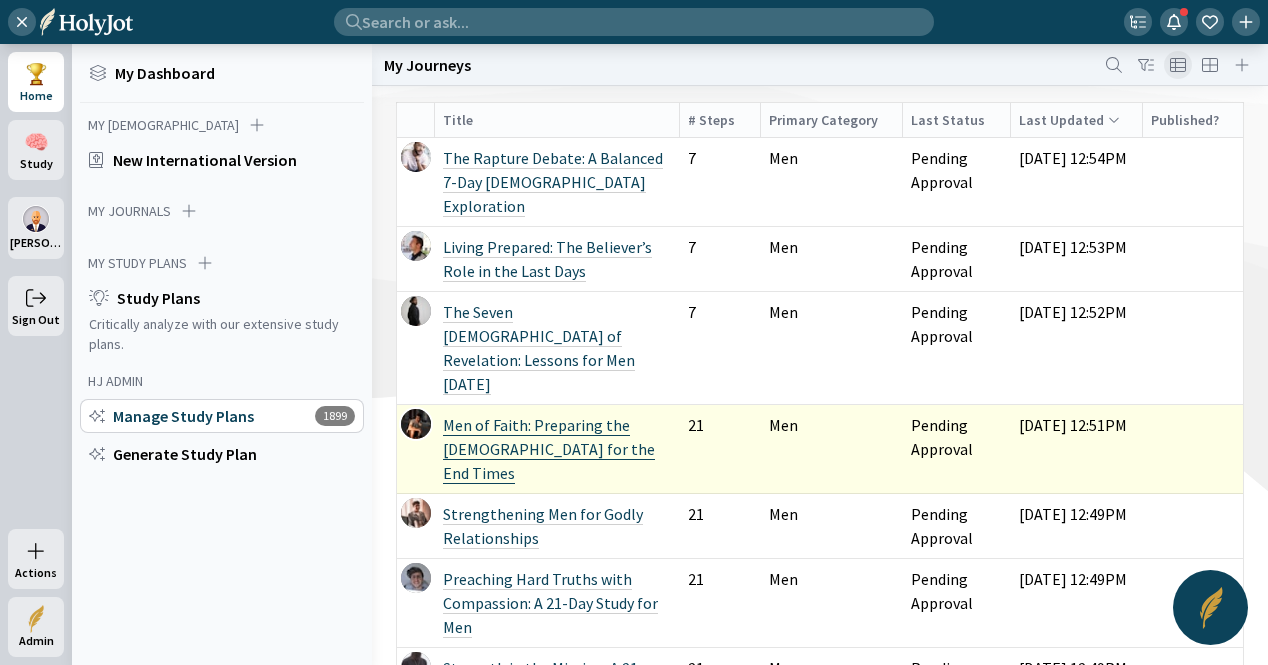 click on "Men of Faith: Preparing the [DEMOGRAPHIC_DATA] for the End Times" 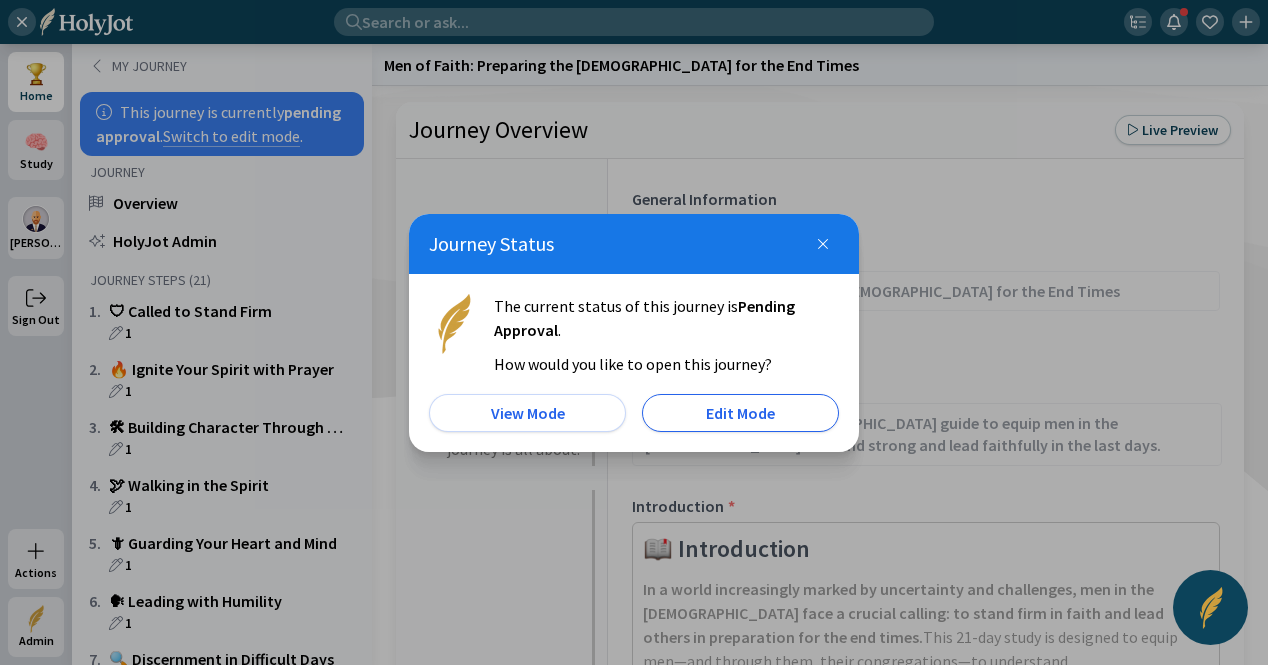 click on "Edit Mode" at bounding box center (740, 413) 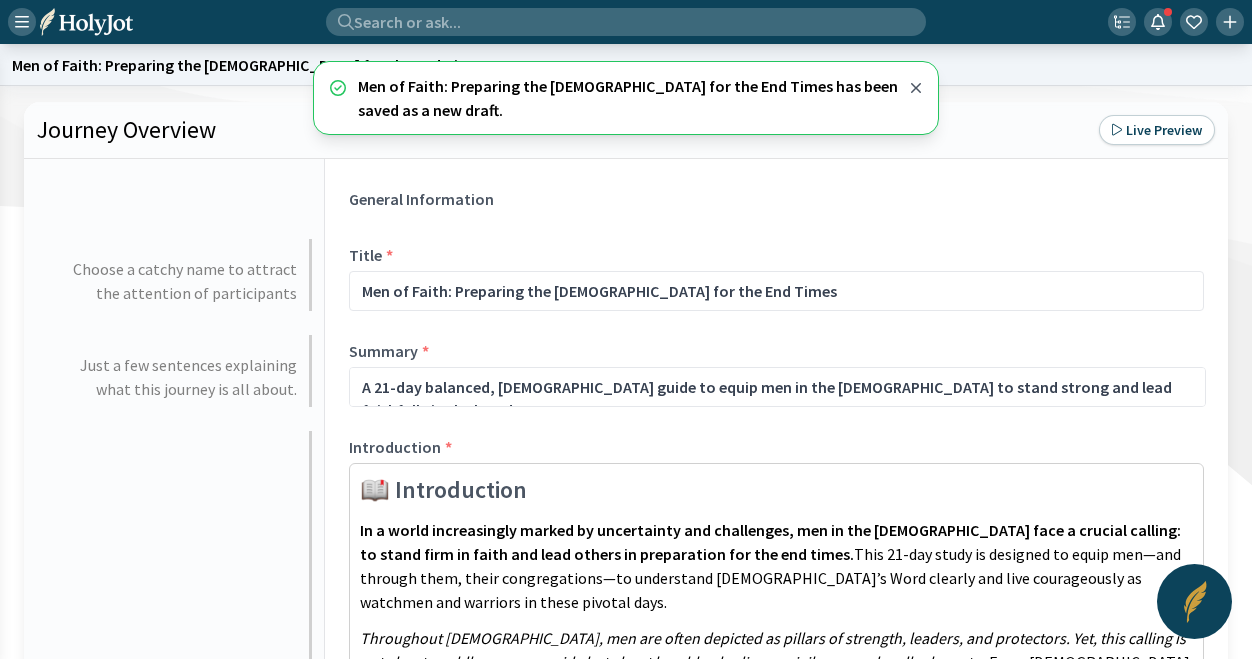 type on "A 21-day balanced, [DEMOGRAPHIC_DATA] guide to equip men in the [DEMOGRAPHIC_DATA] to stand strong and lead faithfully in the last days." 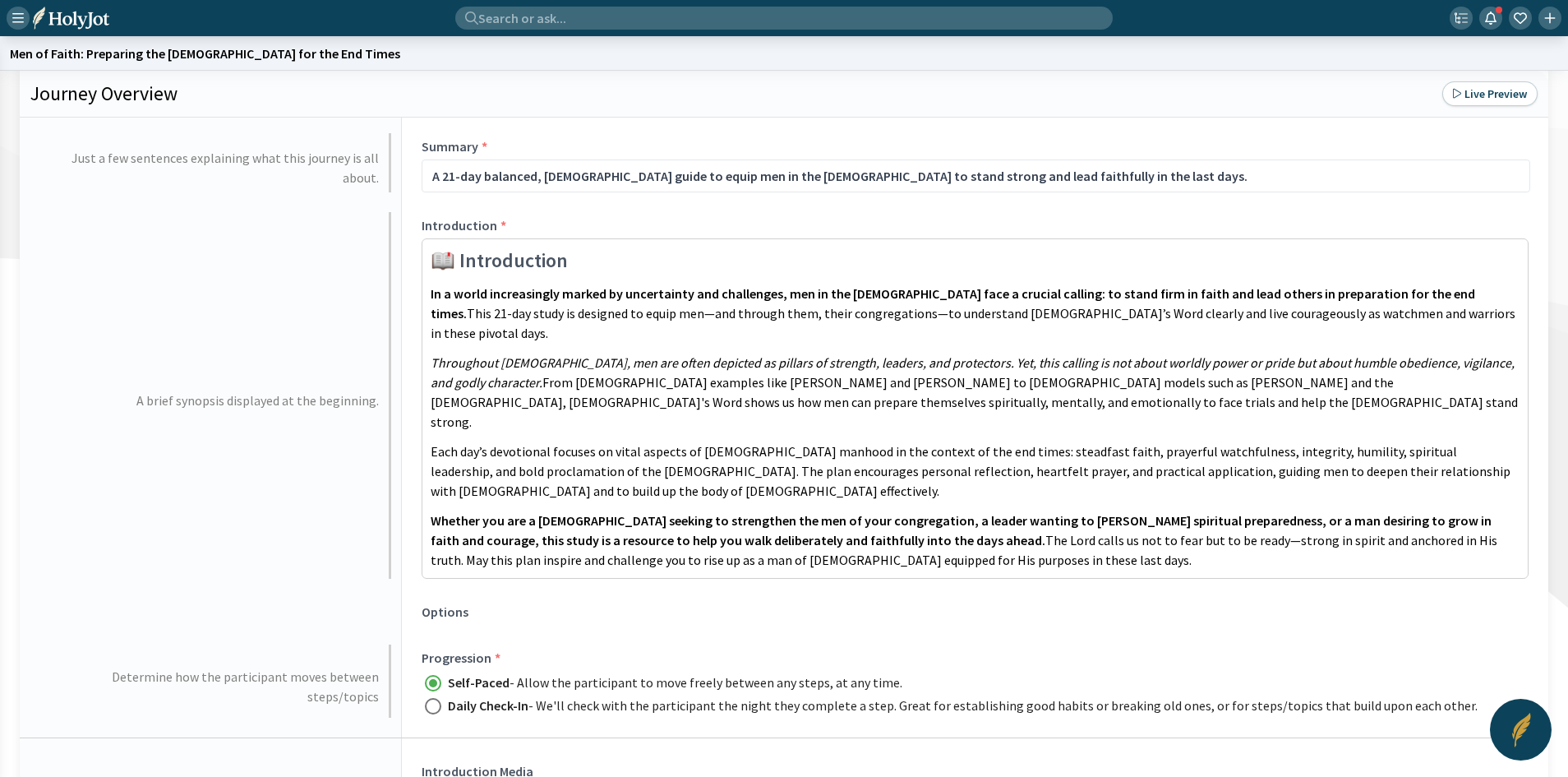 scroll, scrollTop: 0, scrollLeft: 0, axis: both 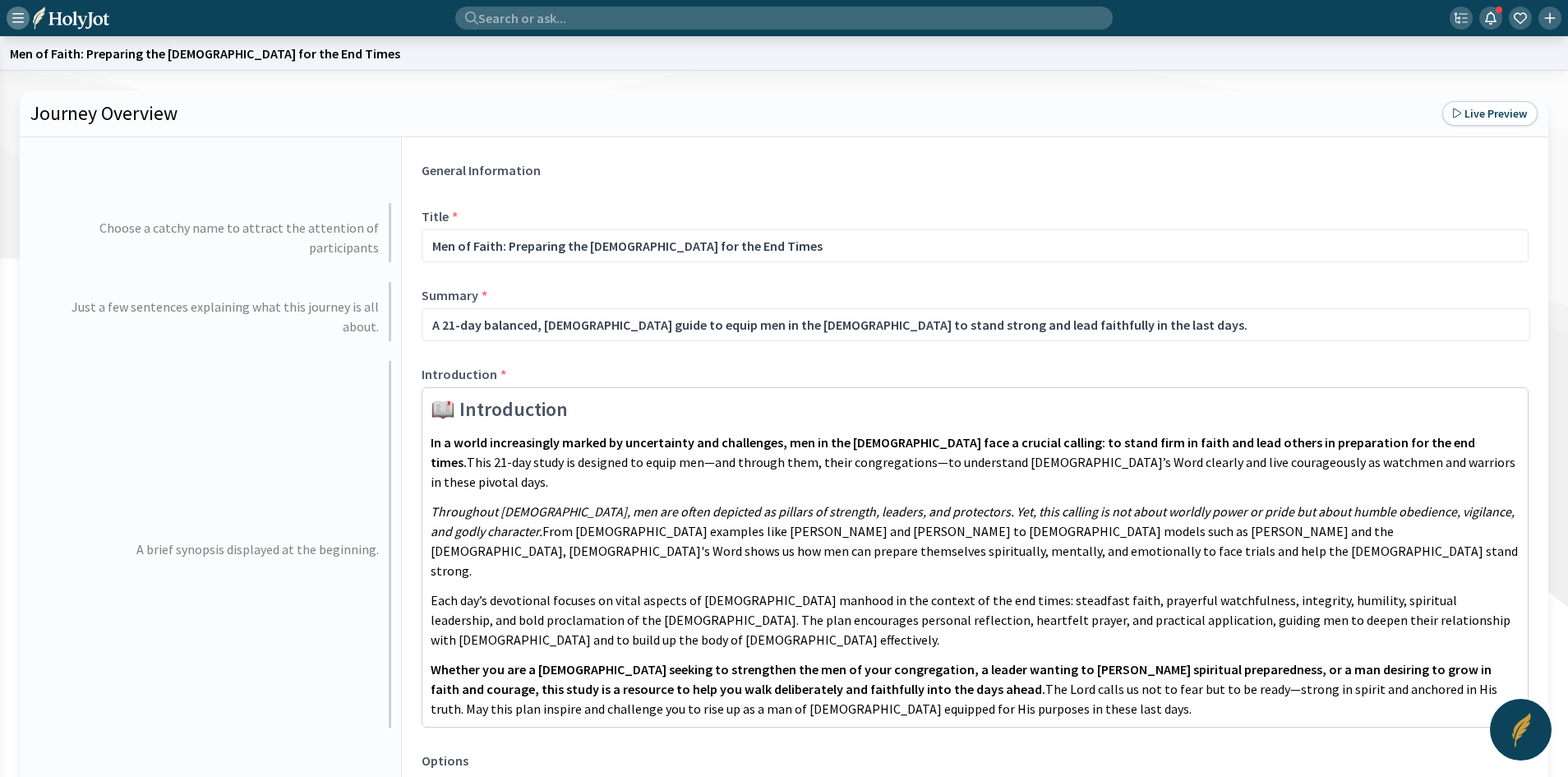 click 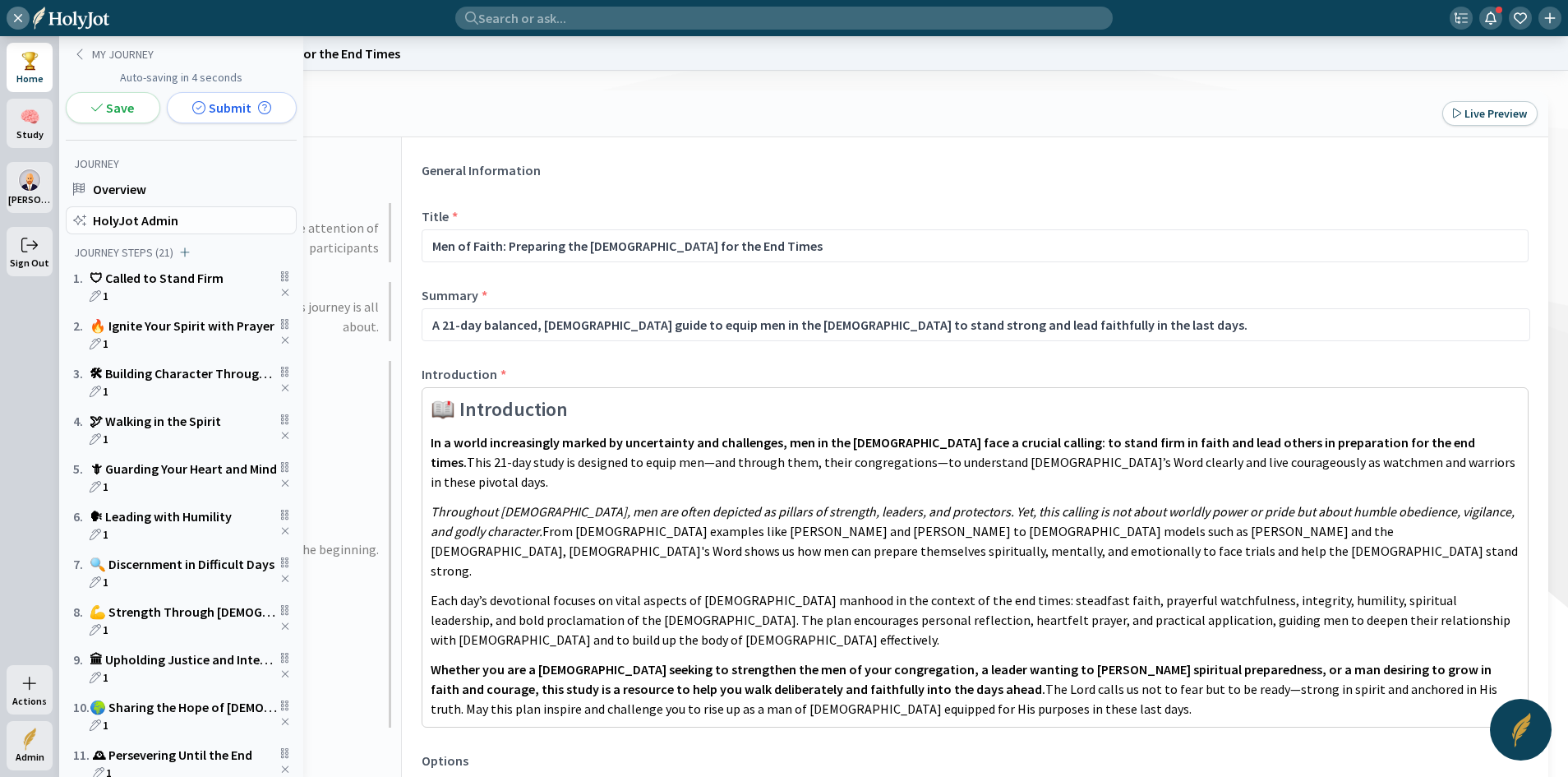 click on "HolyJot Admin" 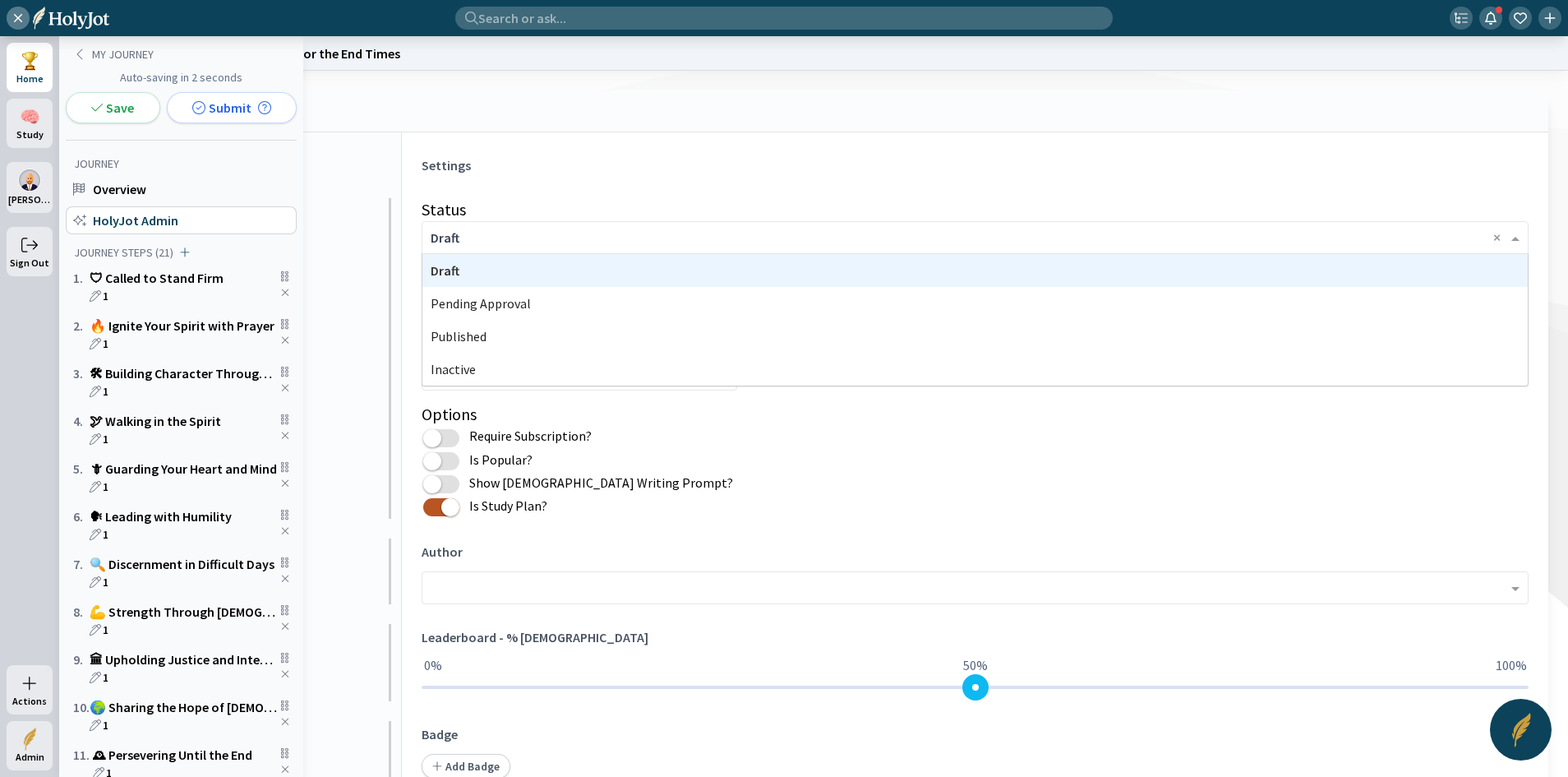 click on "× Draft ×" 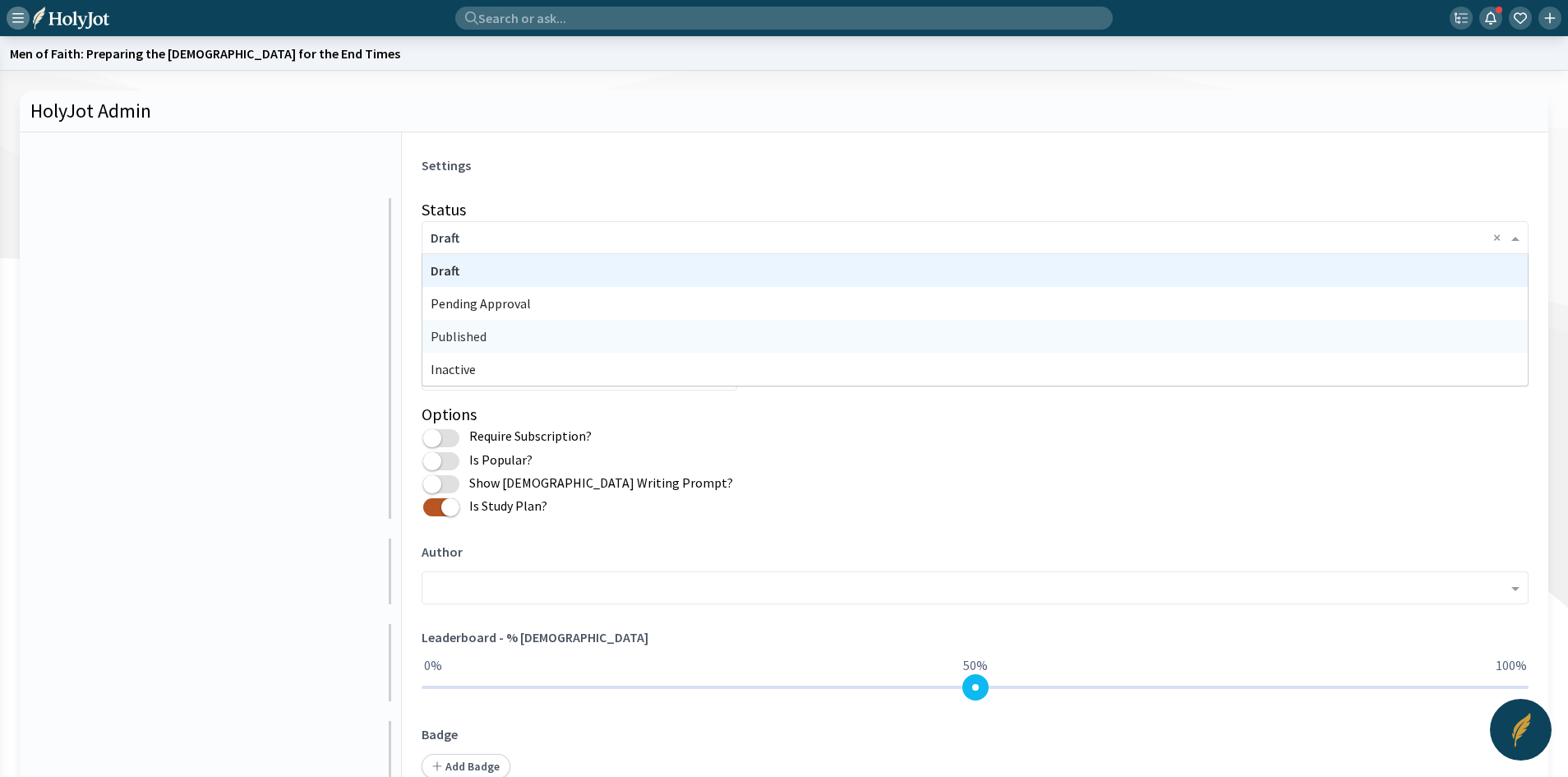 click on "Published" at bounding box center [975, 336] 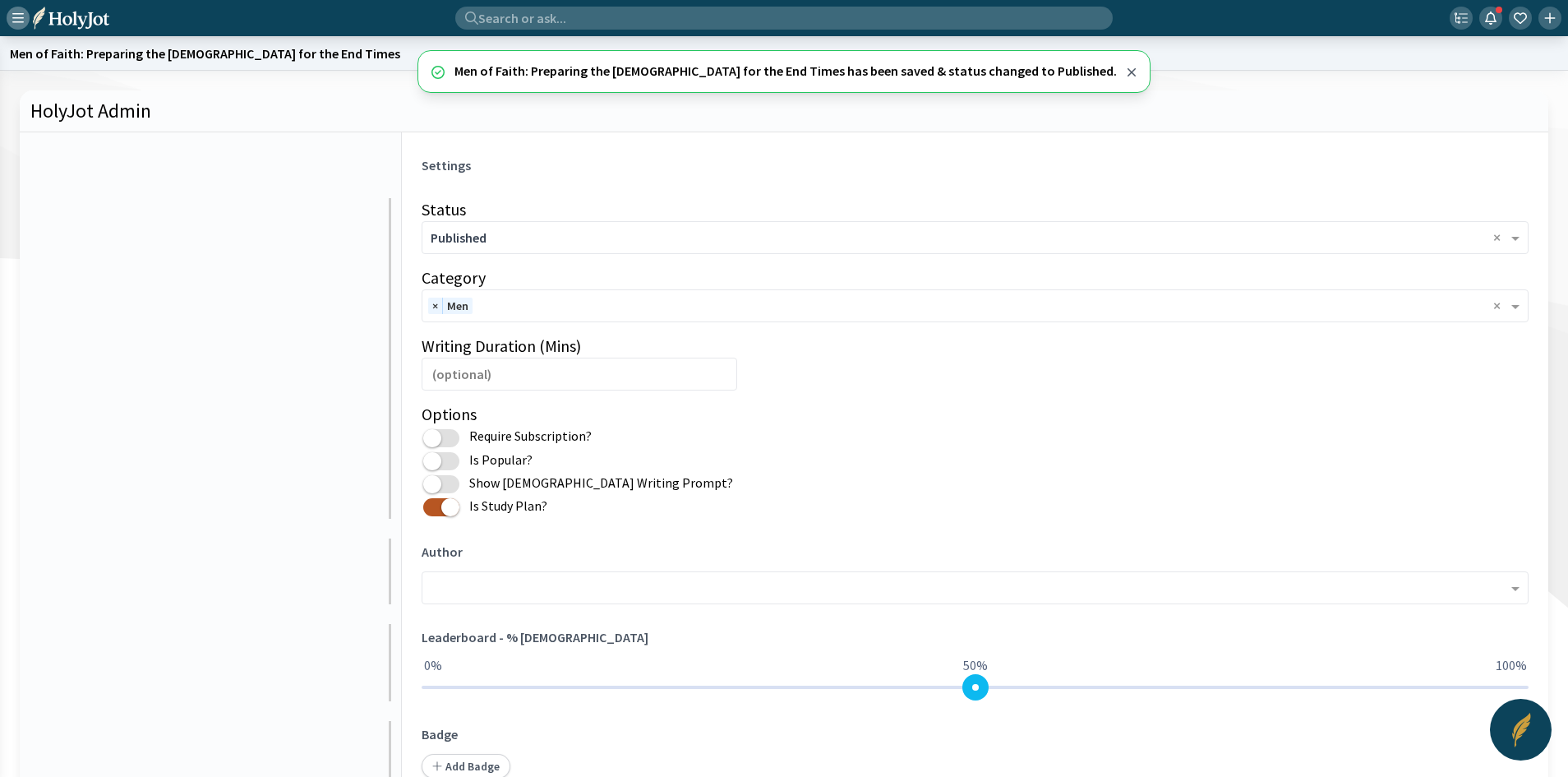click 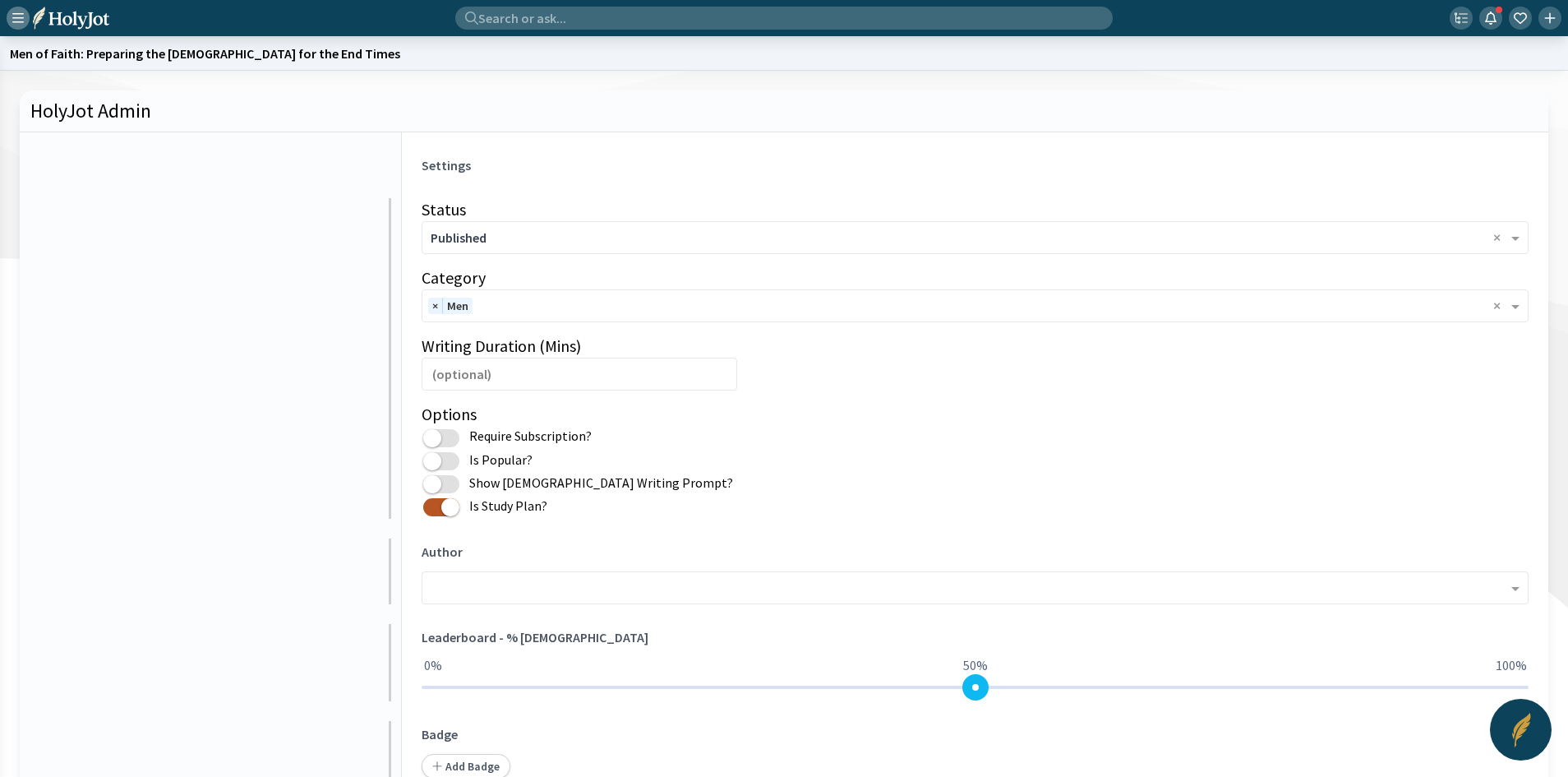 click 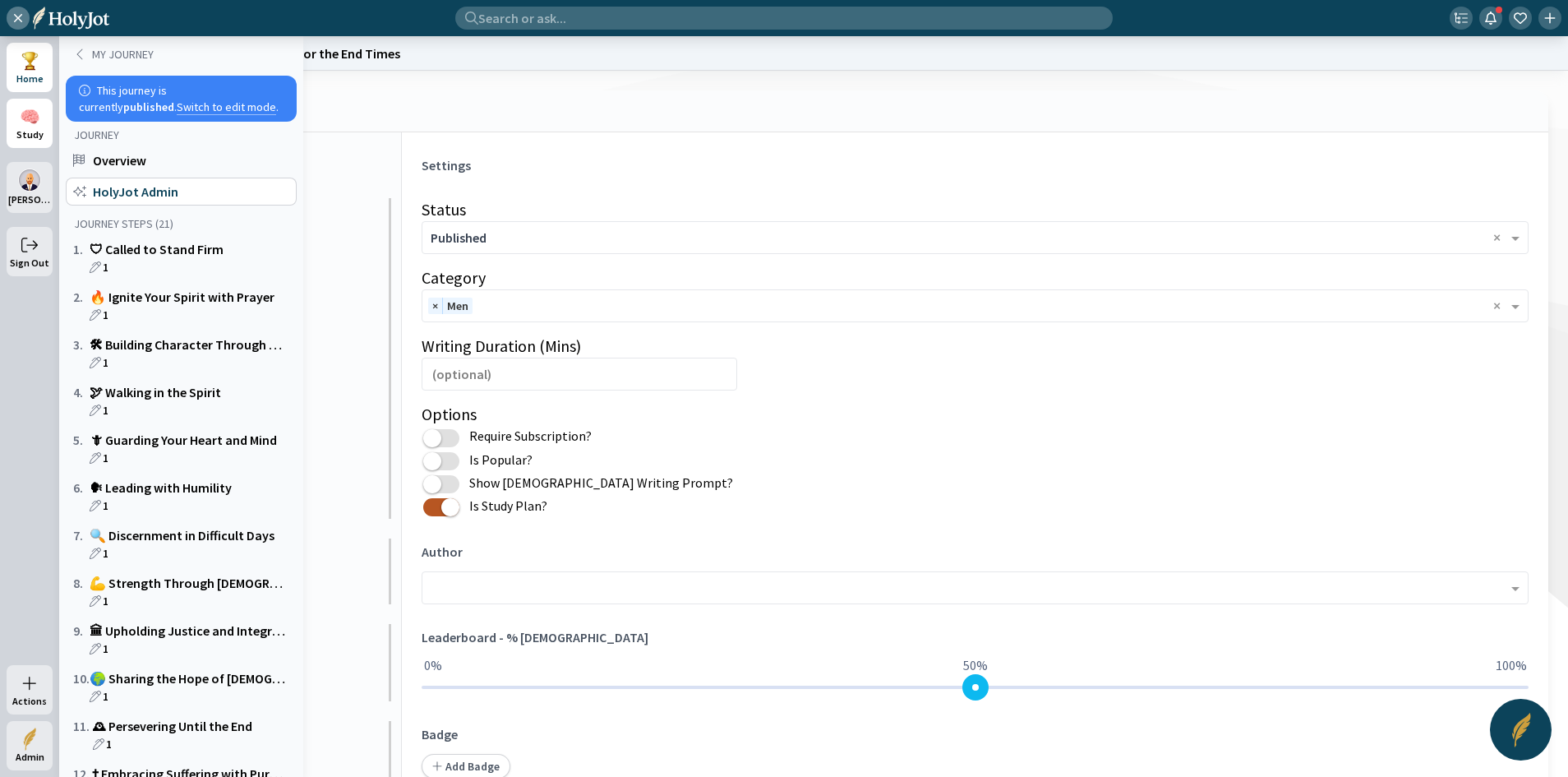 click on "Study" 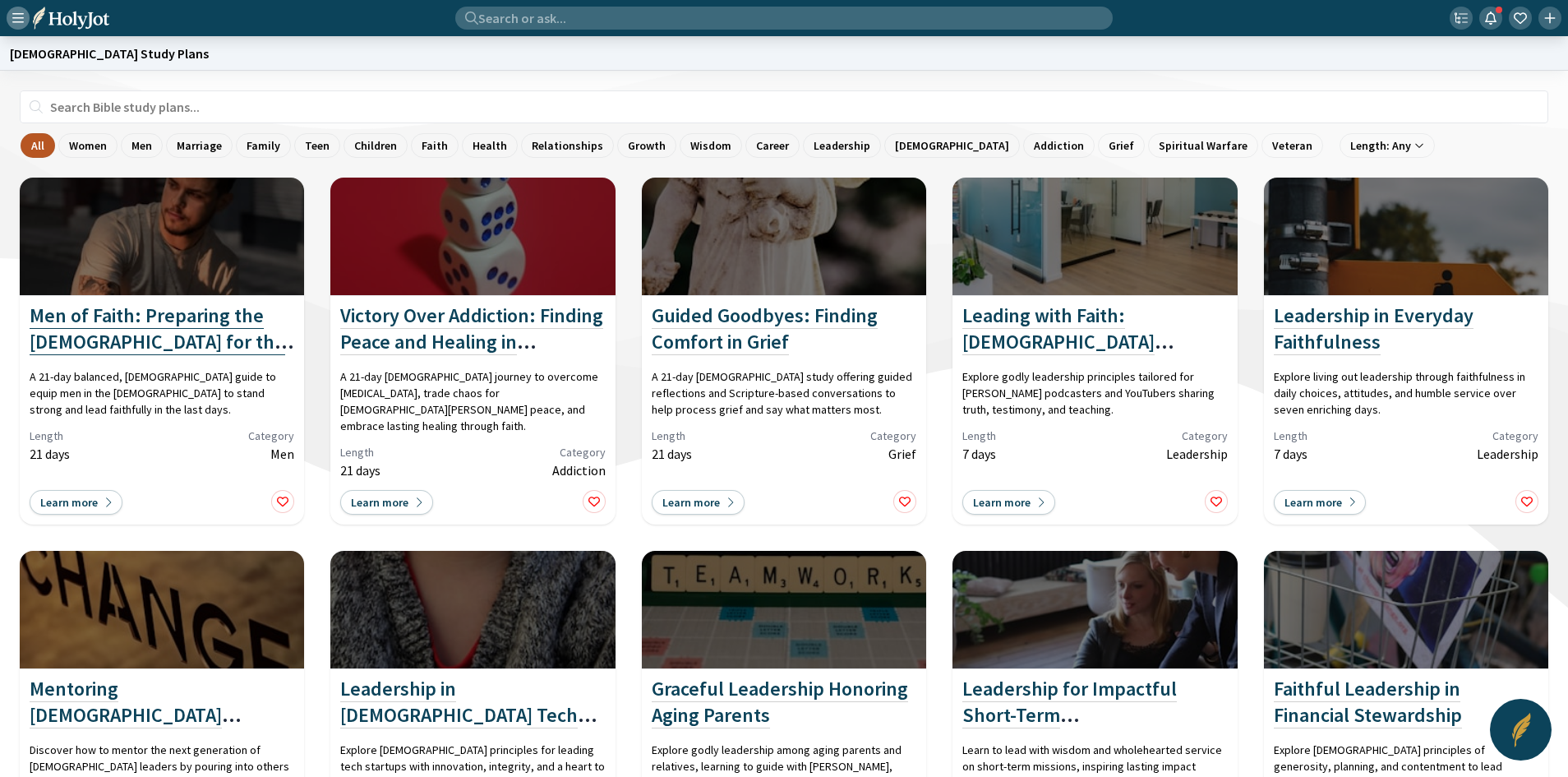 click on "Men of Faith: Preparing the [DEMOGRAPHIC_DATA] for the End Times" 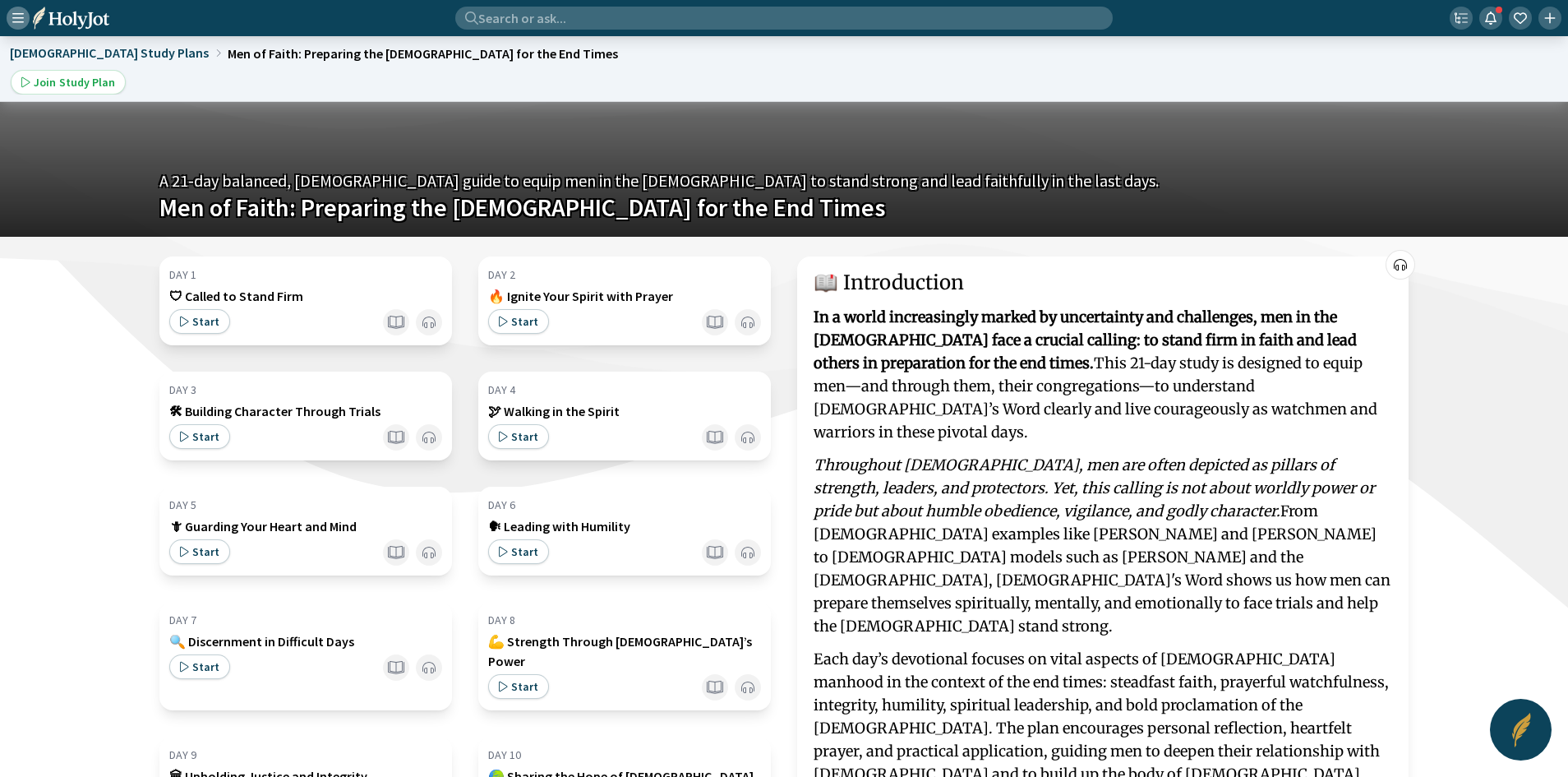 scroll, scrollTop: 29, scrollLeft: 0, axis: vertical 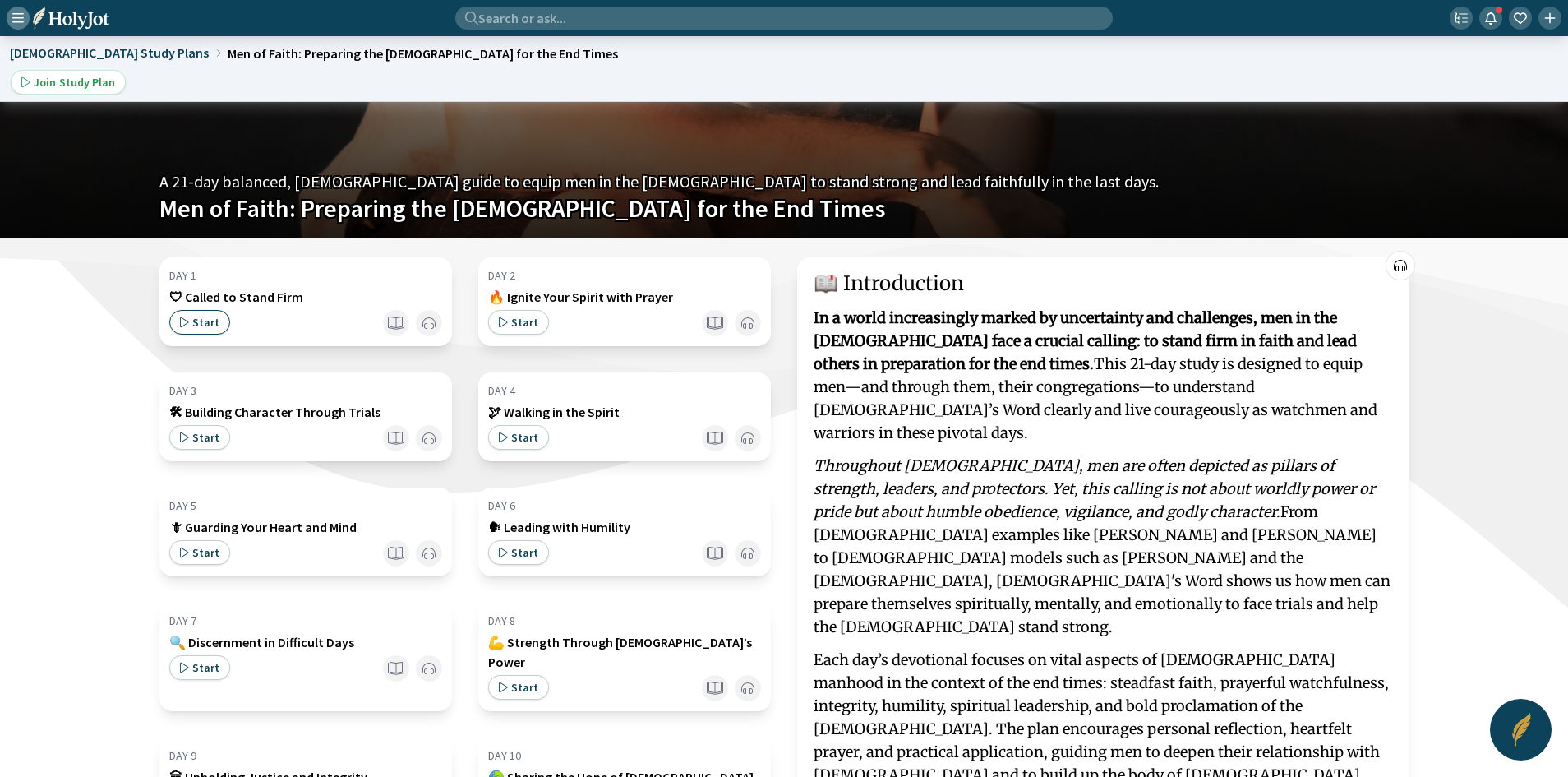 click on "Start" 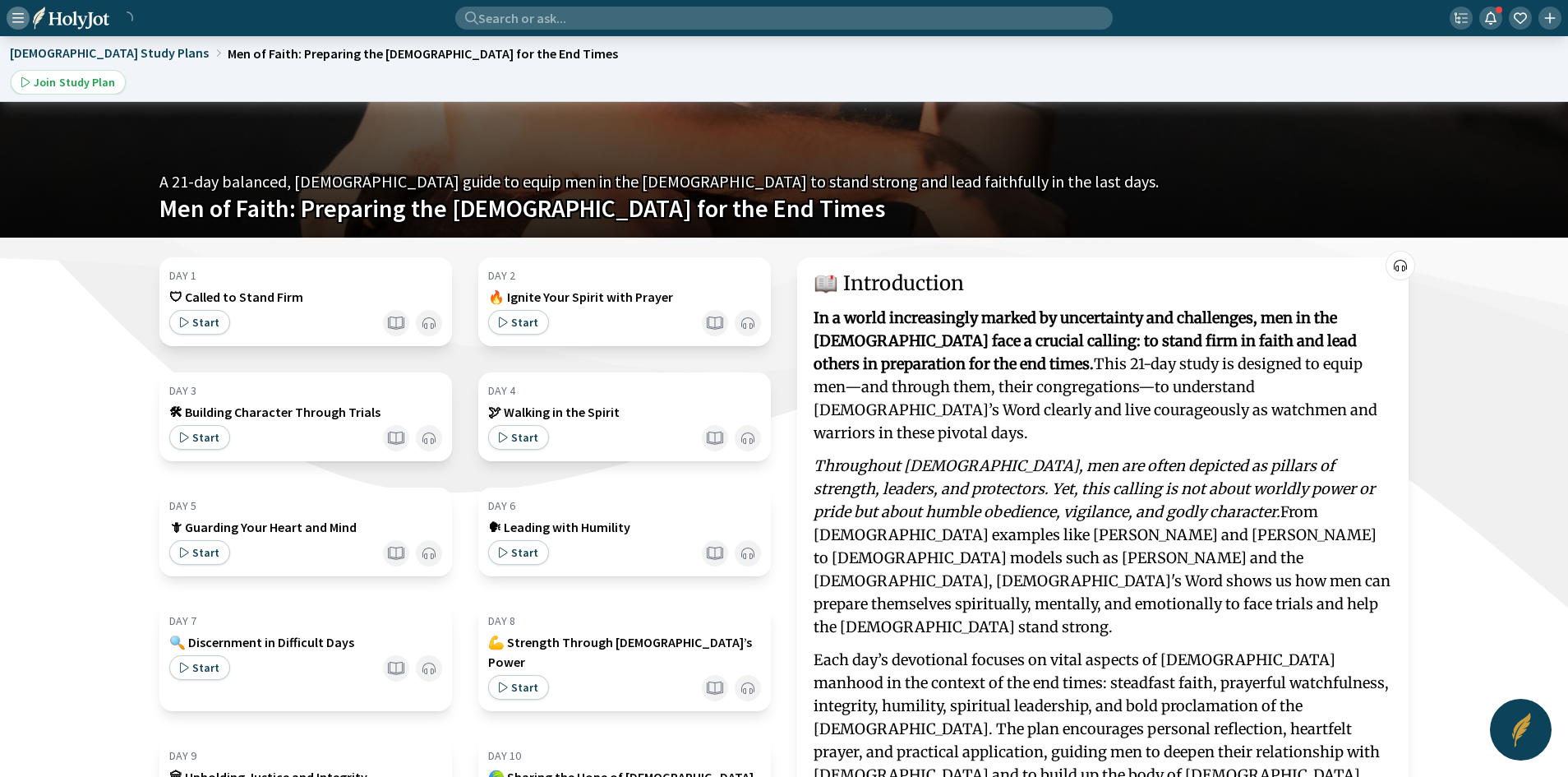 scroll, scrollTop: 0, scrollLeft: 0, axis: both 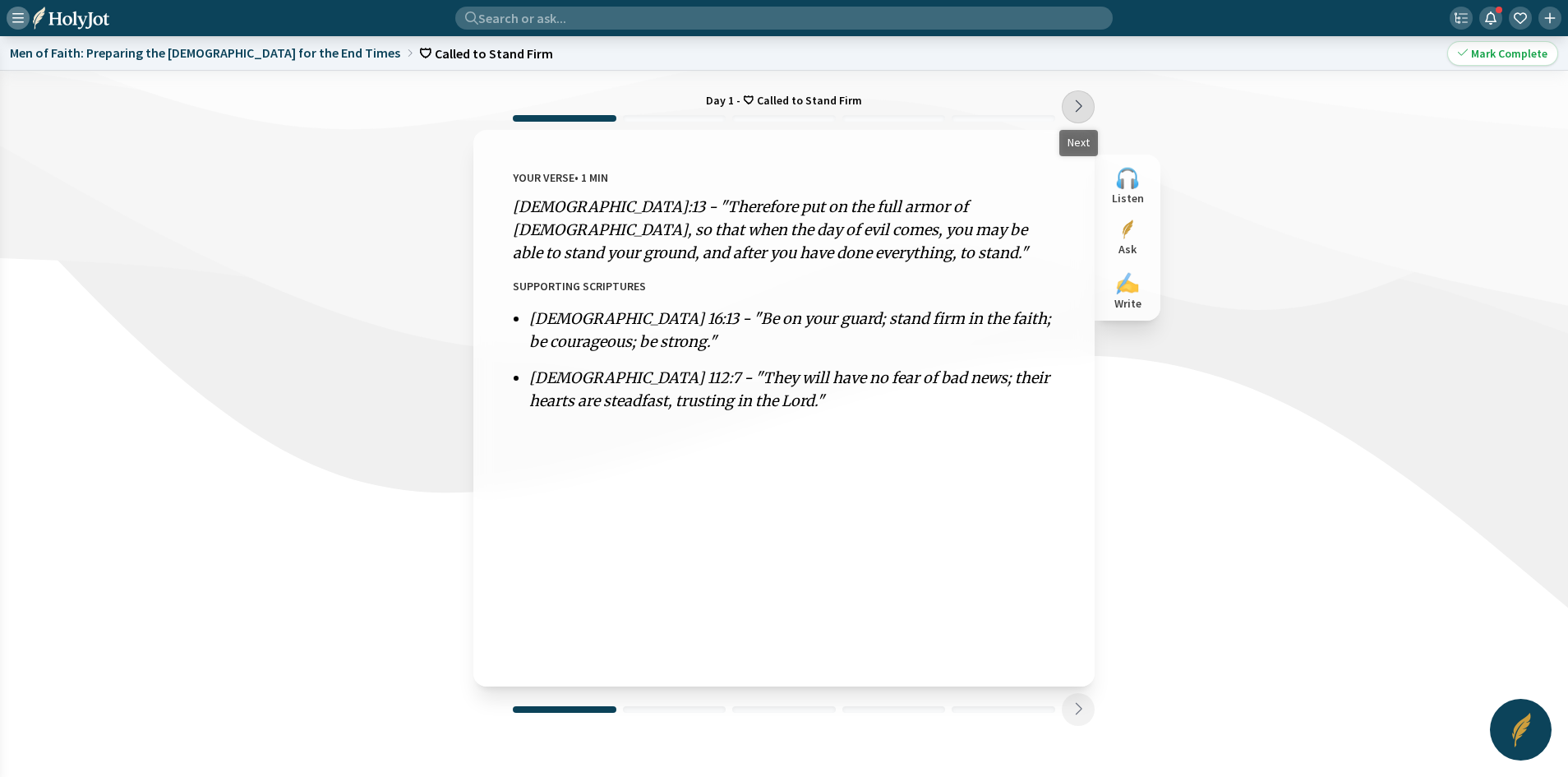 click 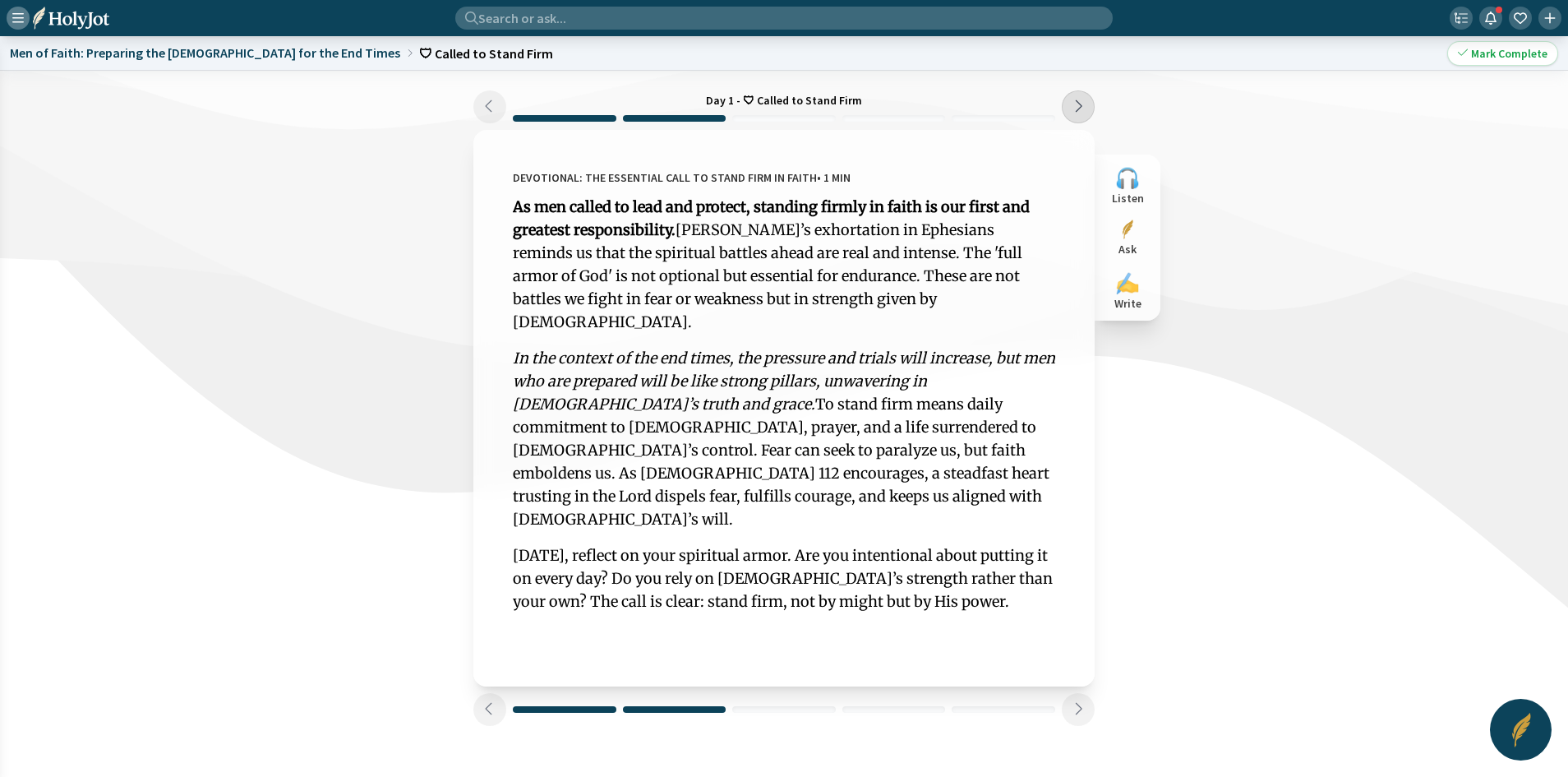 click 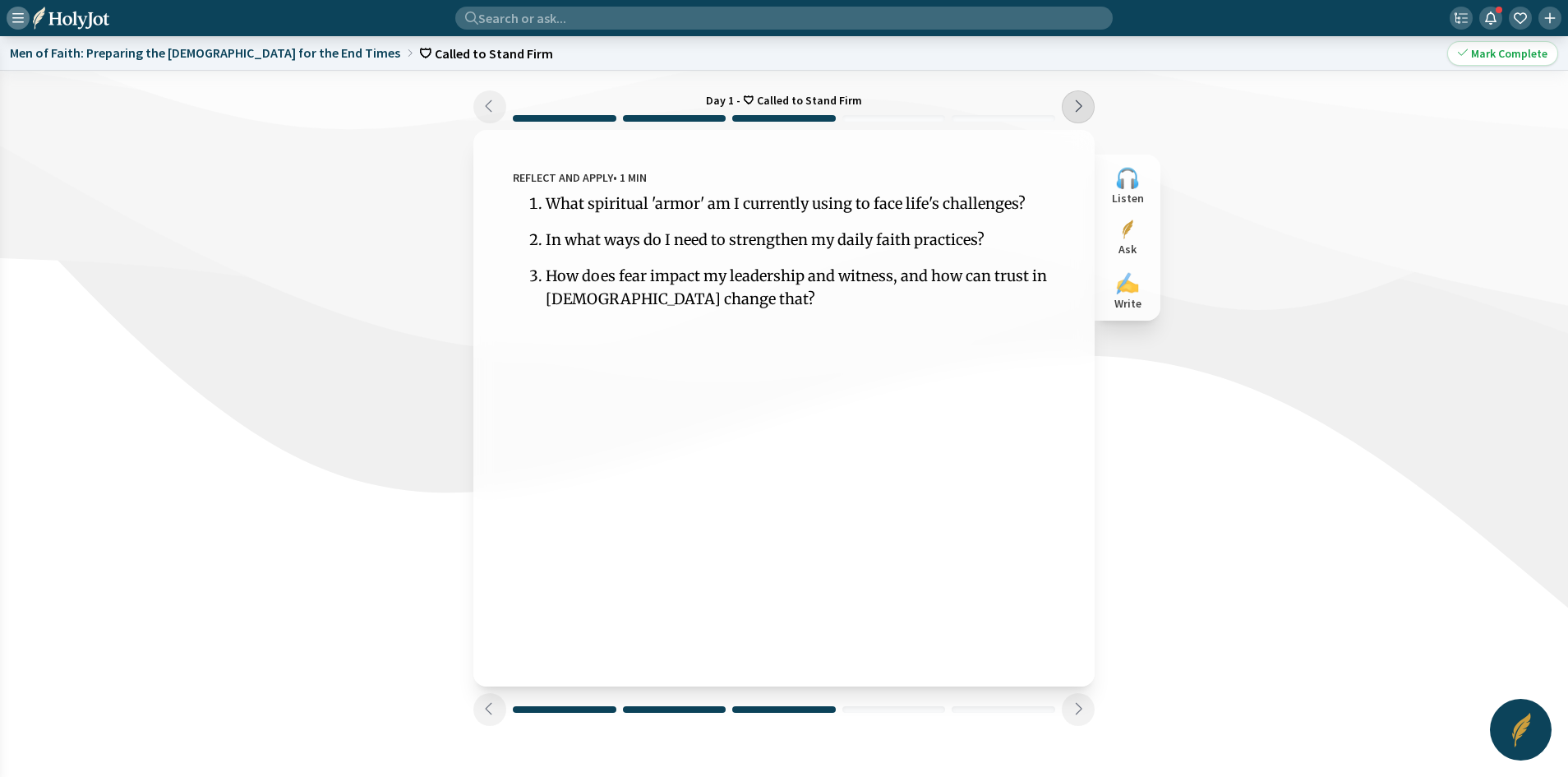 click 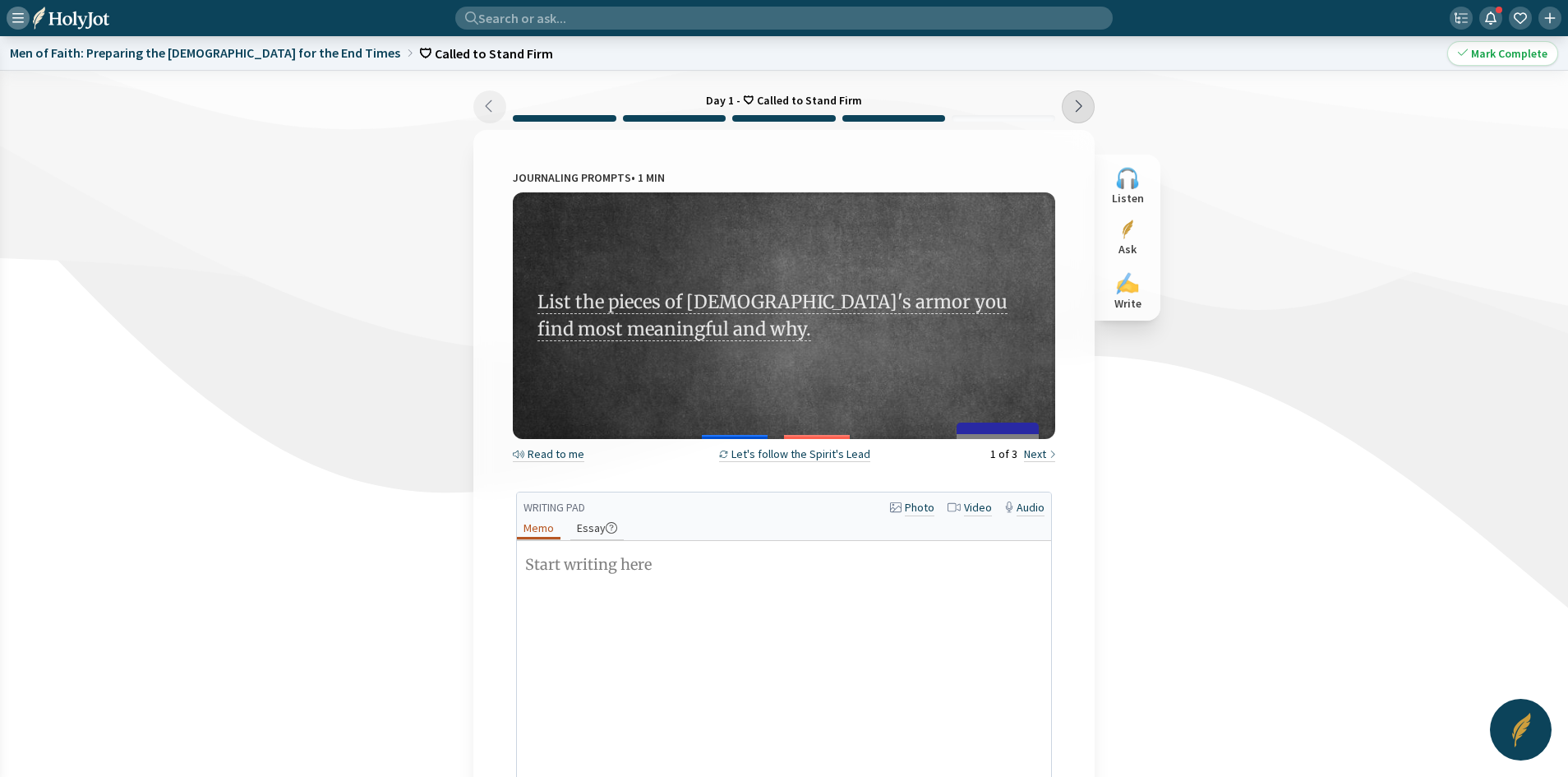 click 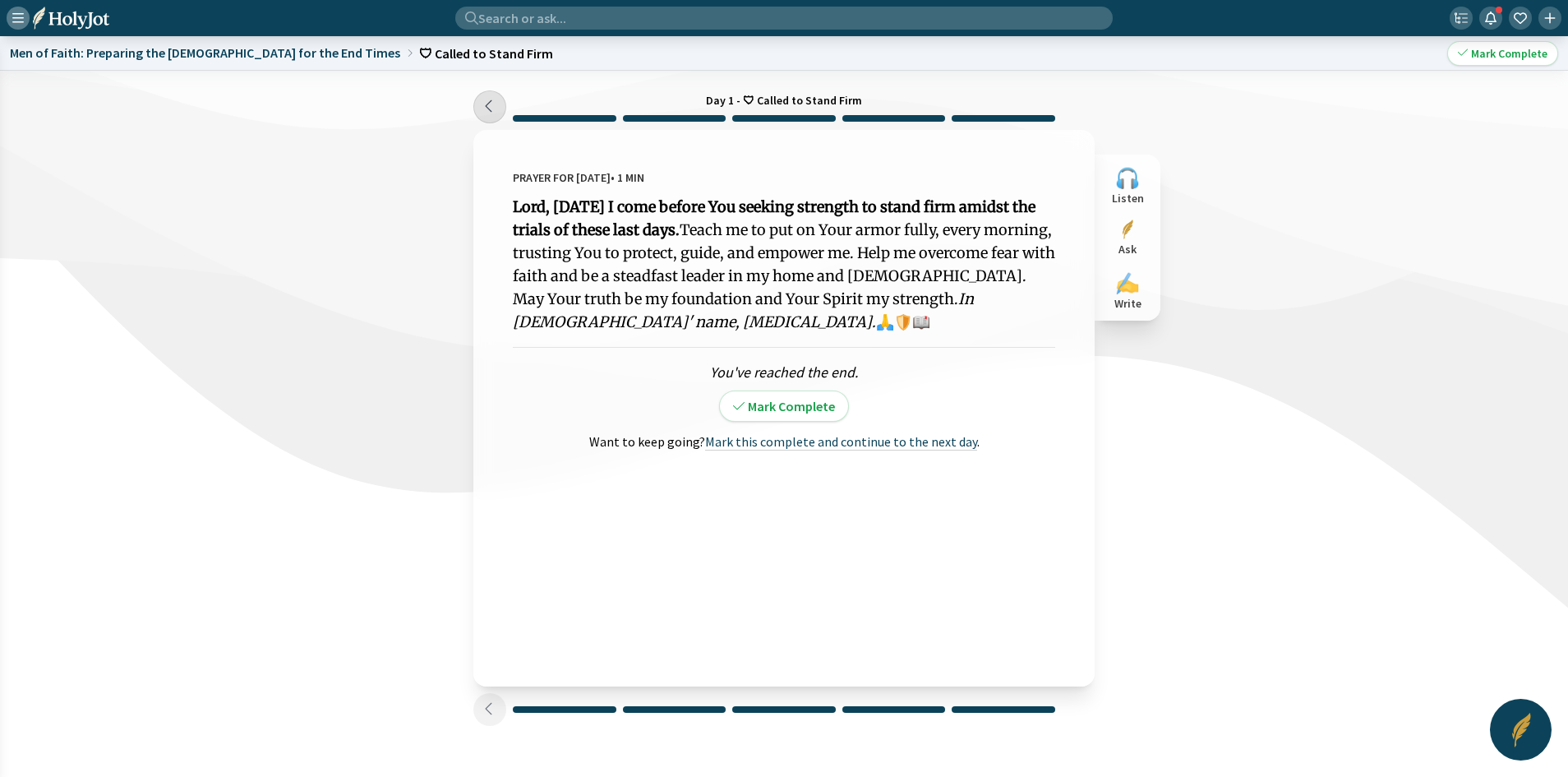 click 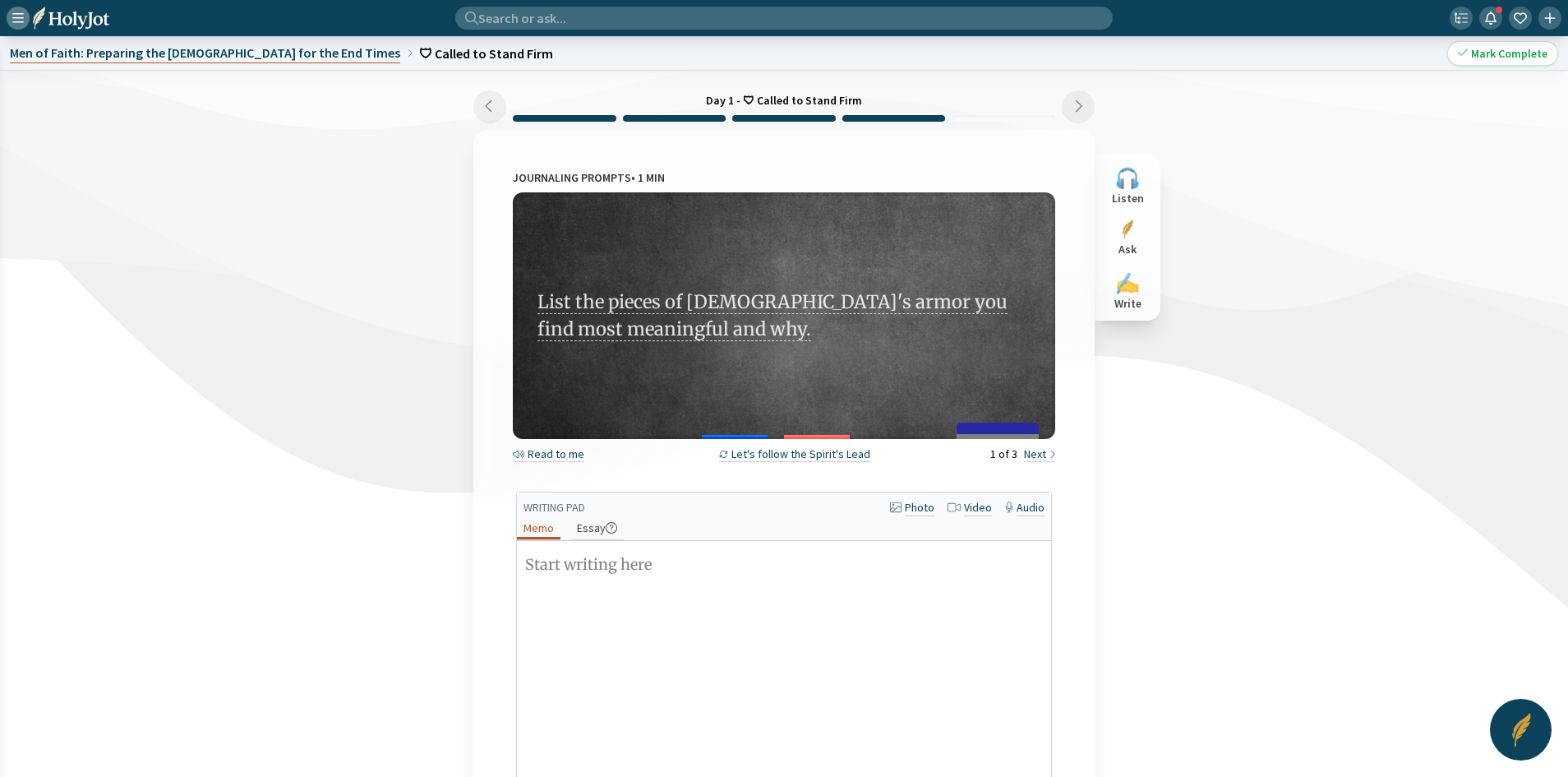 click on "Men of Faith: Preparing the [DEMOGRAPHIC_DATA] for the End Times" 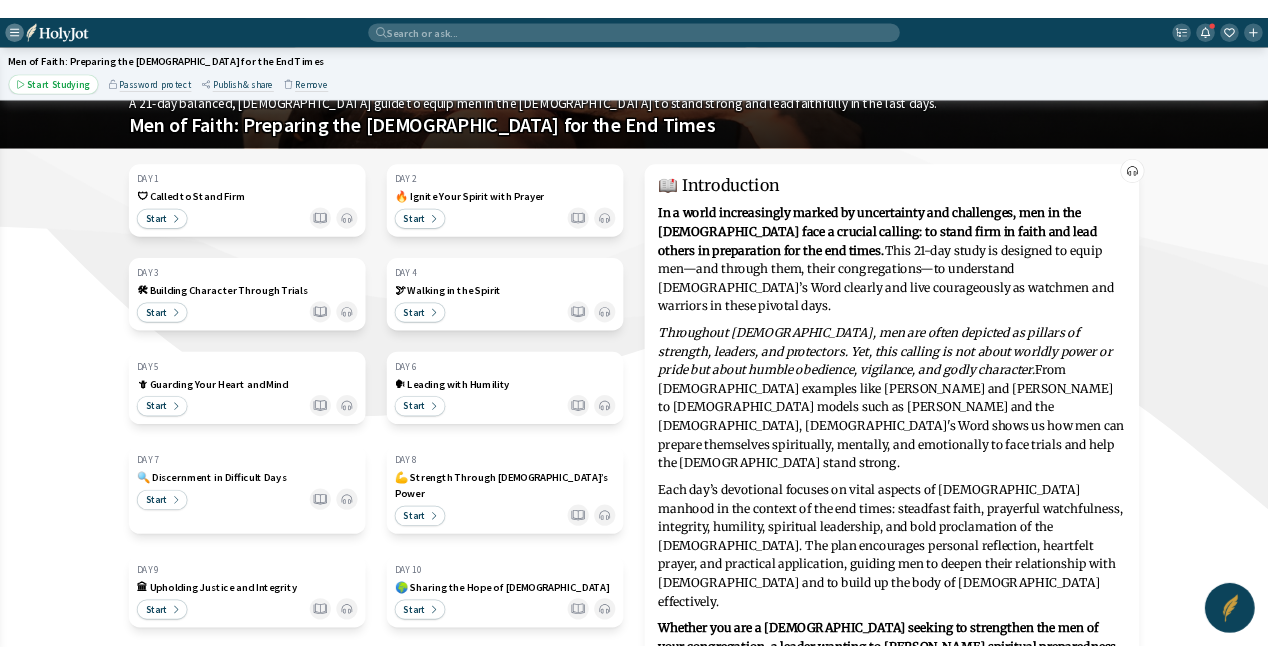 scroll, scrollTop: 0, scrollLeft: 0, axis: both 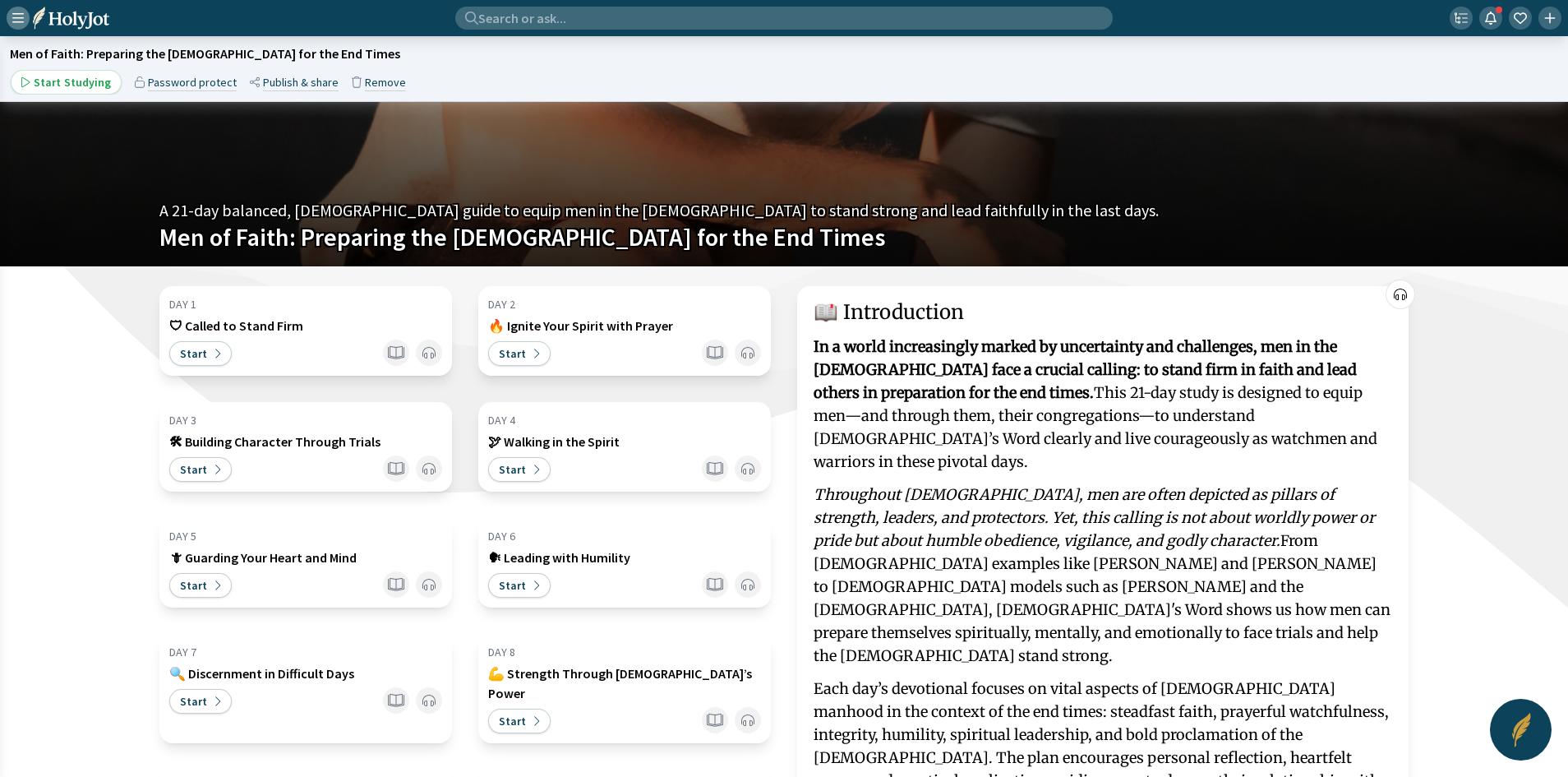 click 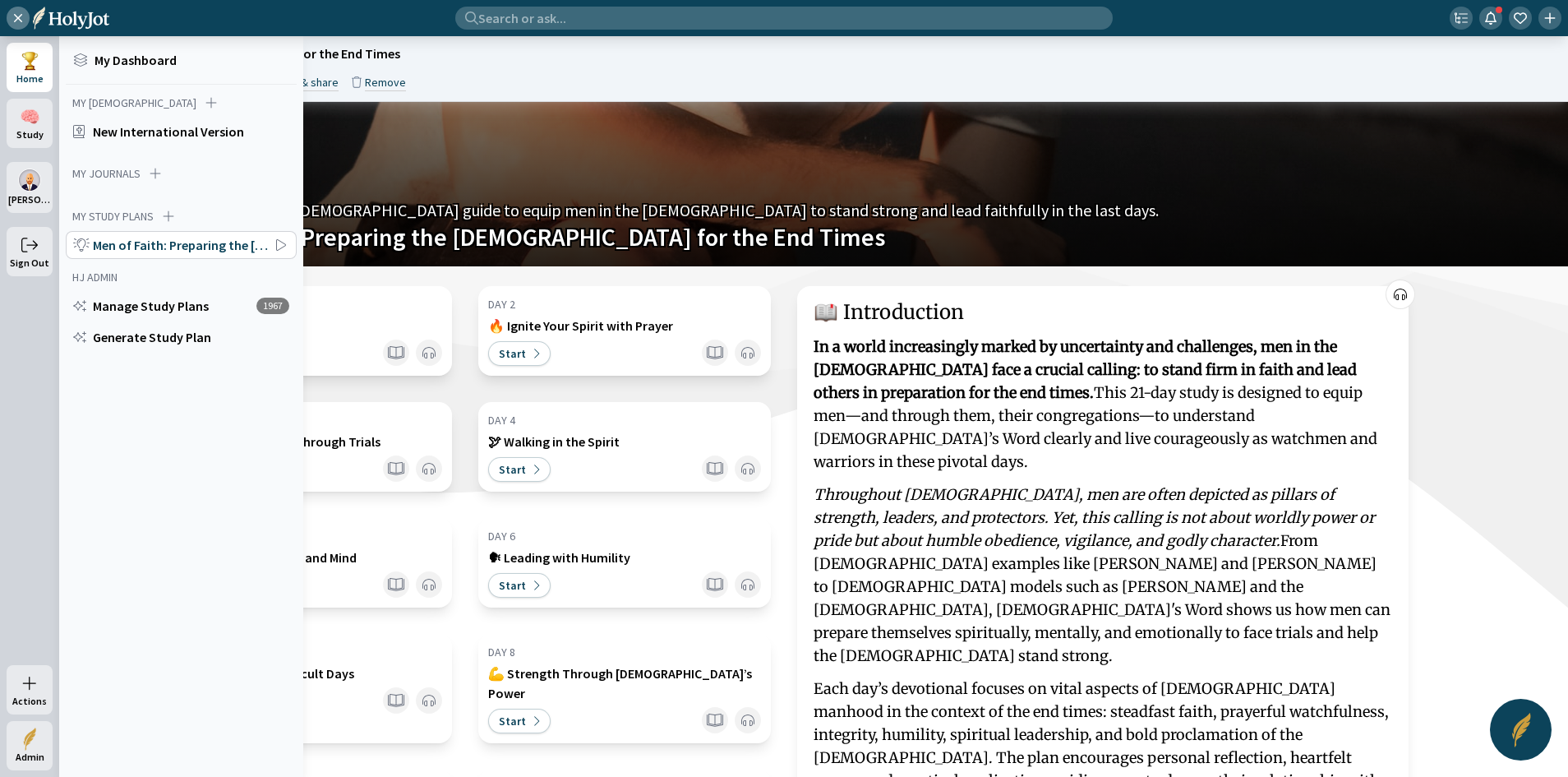 click on "Men of Faith: Preparing the [DEMOGRAPHIC_DATA] for the End Times" 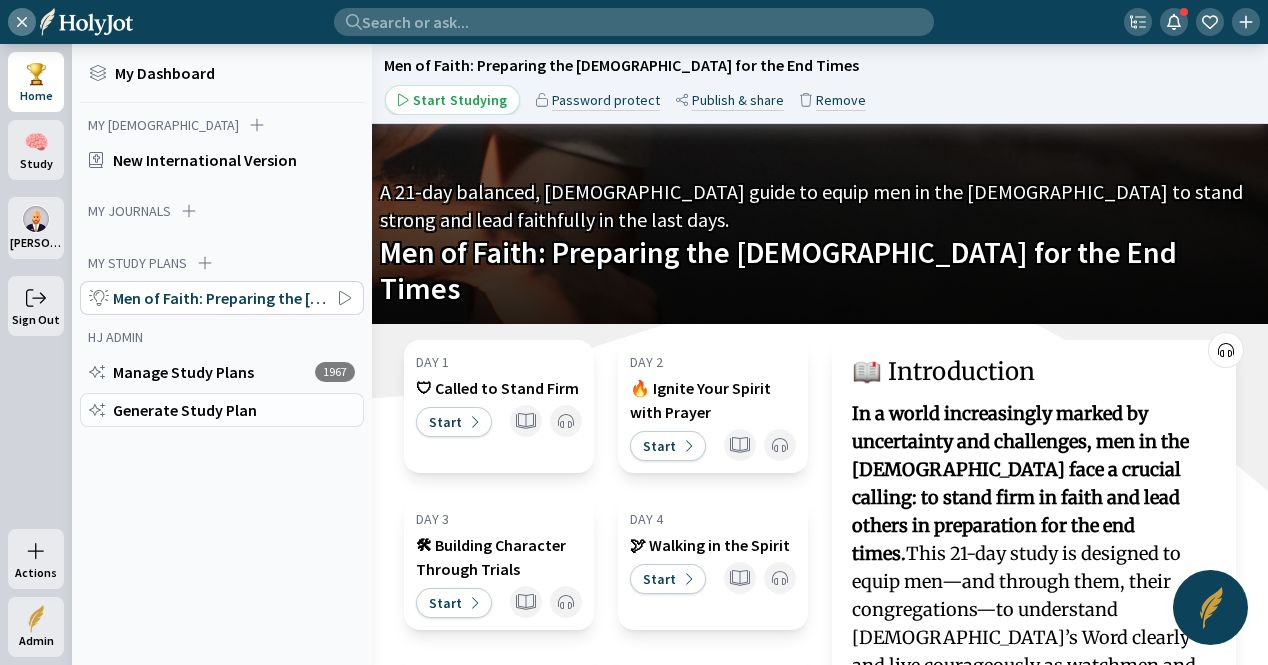 click on "Generate Study Plan" 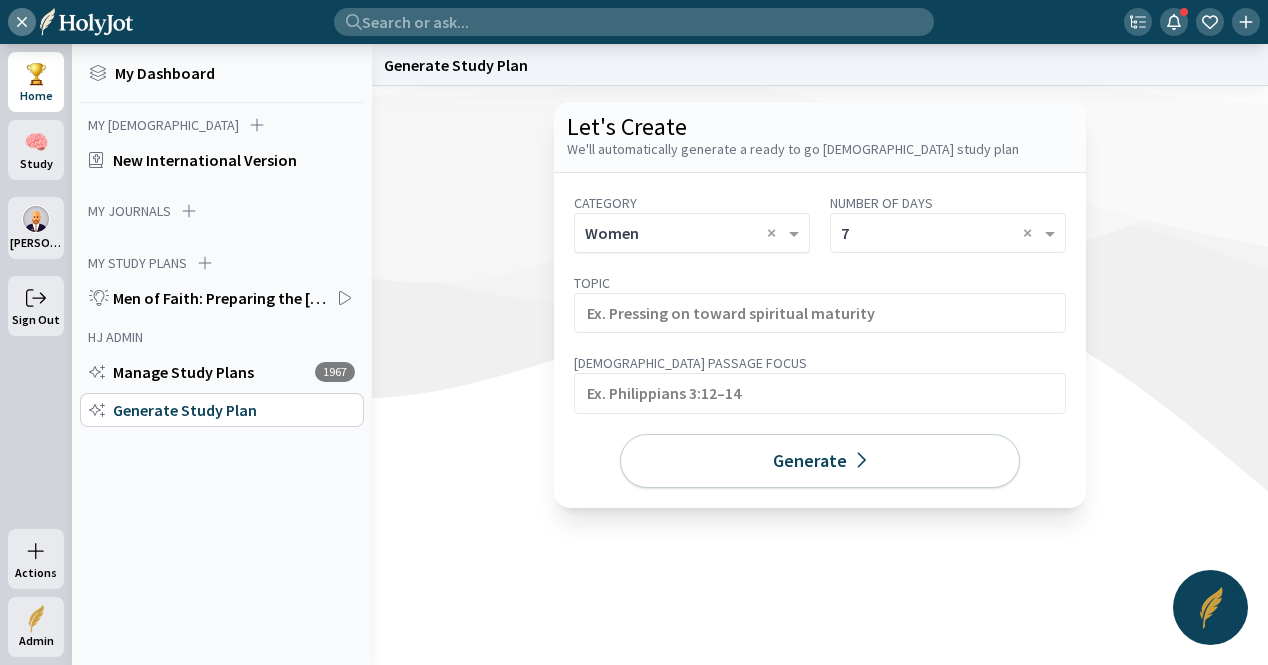 click 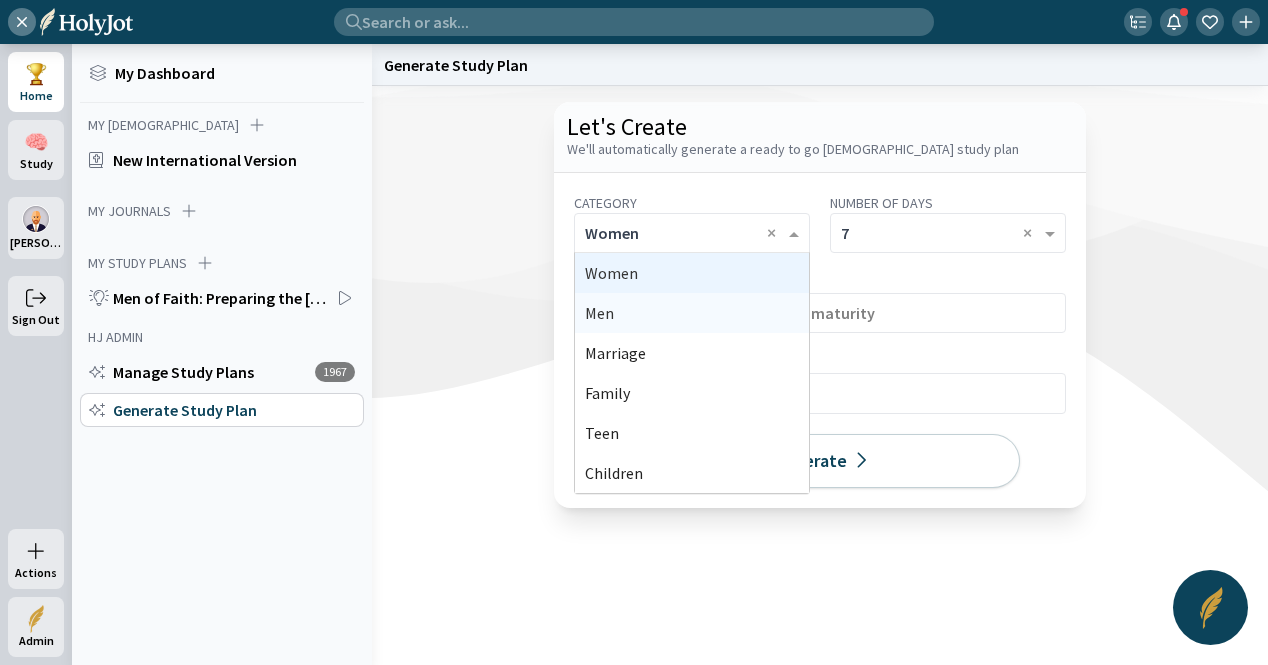 click on "Men" at bounding box center (692, 313) 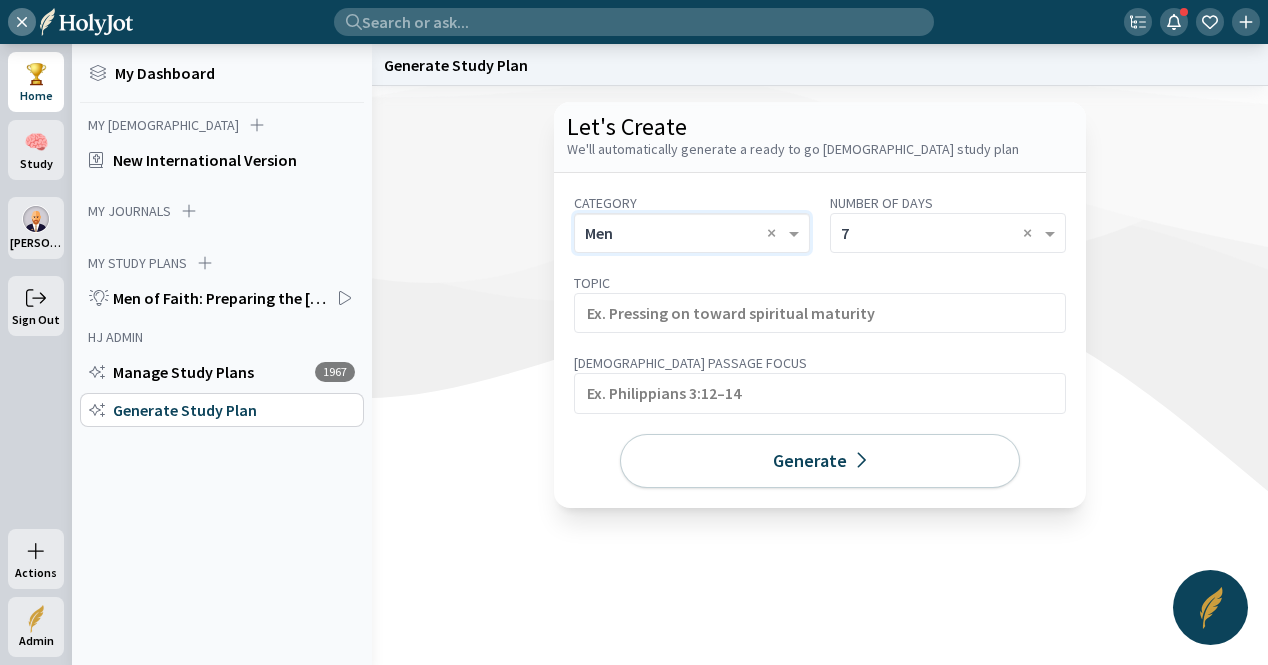 click 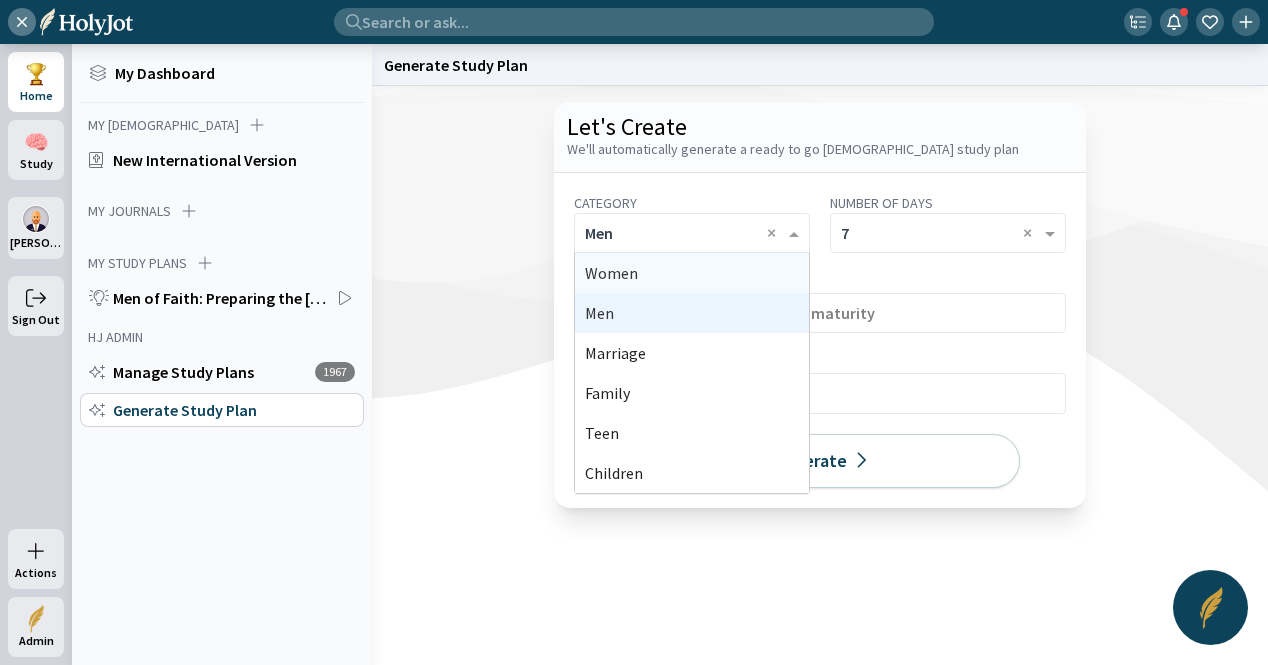 click on "Women" at bounding box center [692, 273] 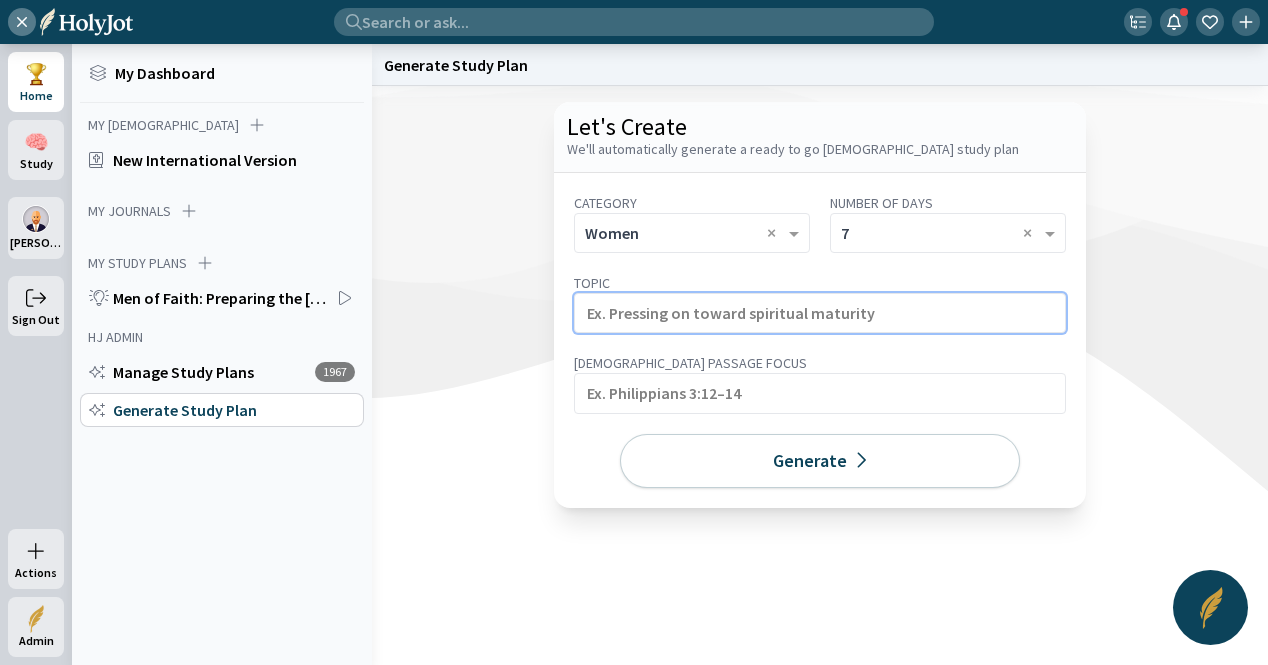 click 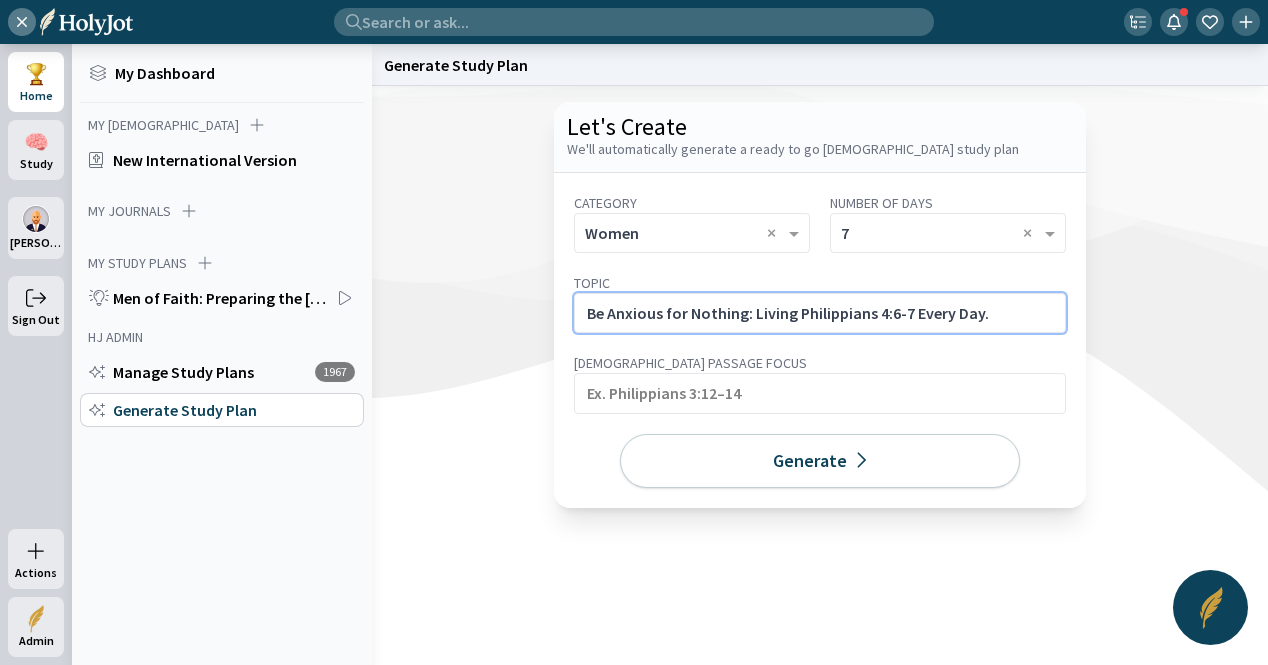 click on "Be Anxious for Nothing: Living Philippians 4:6-7 Every Day." 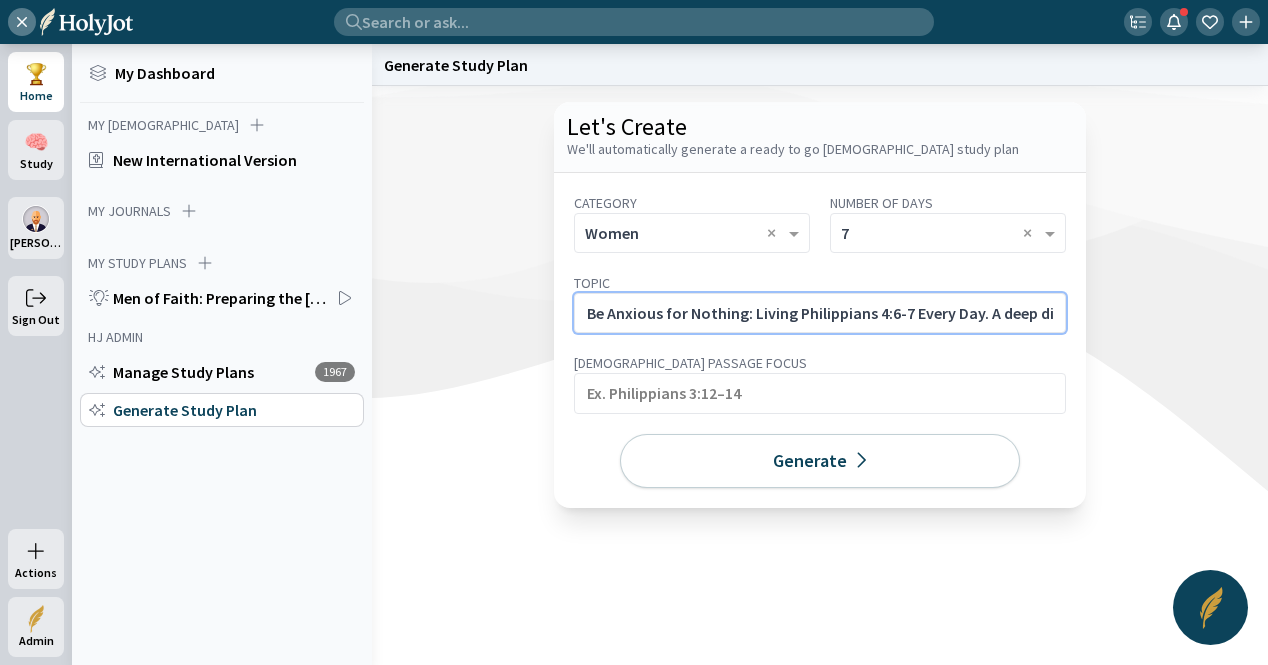 scroll, scrollTop: 0, scrollLeft: 710, axis: horizontal 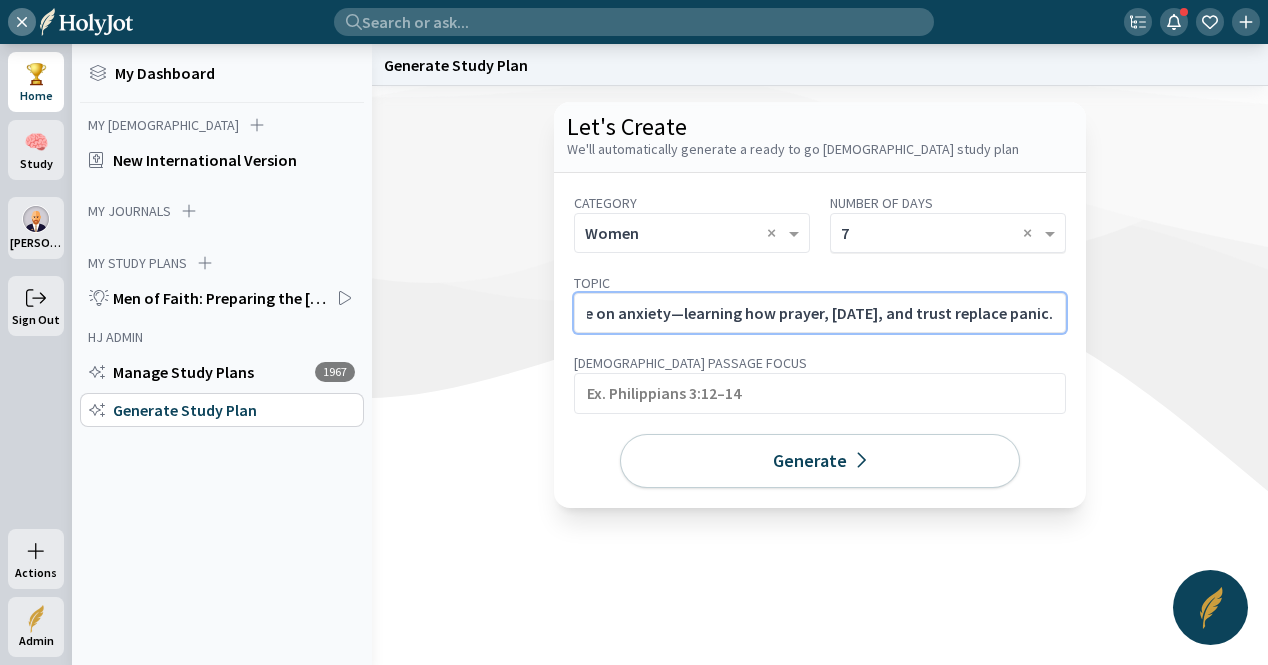 type on "Be Anxious for Nothing: Living Philippians 4:6-7 Every Day. A deep dive into the most-quoted passage on anxiety—learning how prayer, [DATE], and trust replace panic." 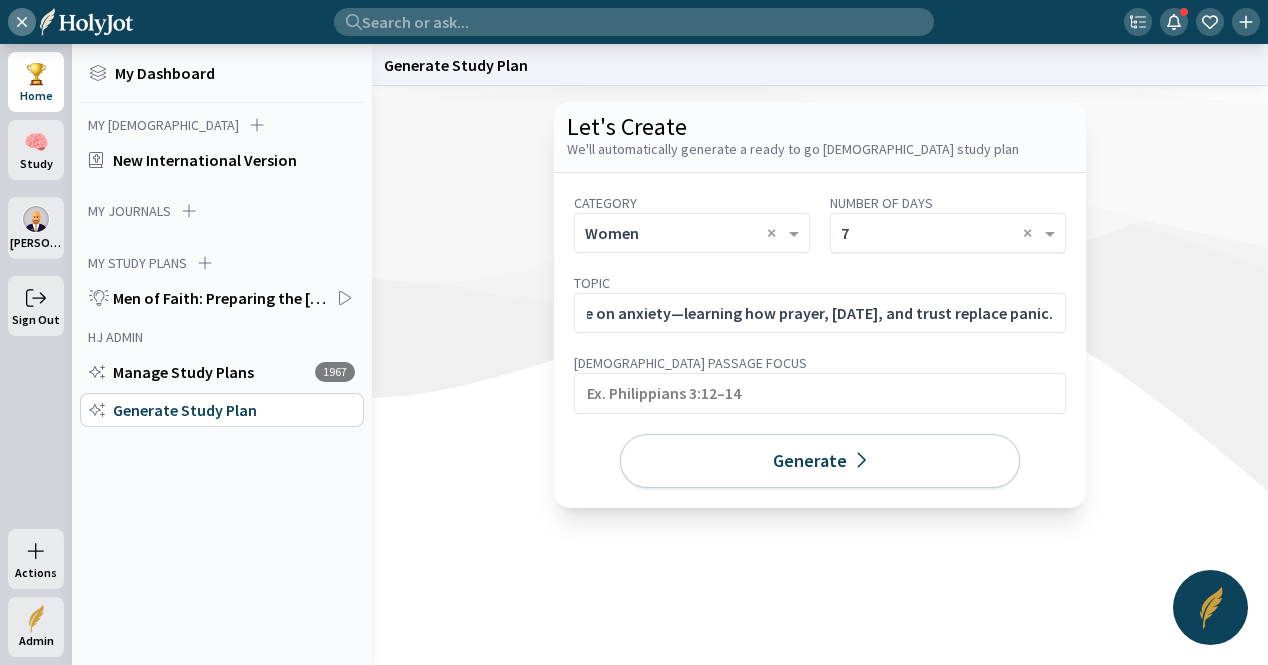 click on "× 7 ×" 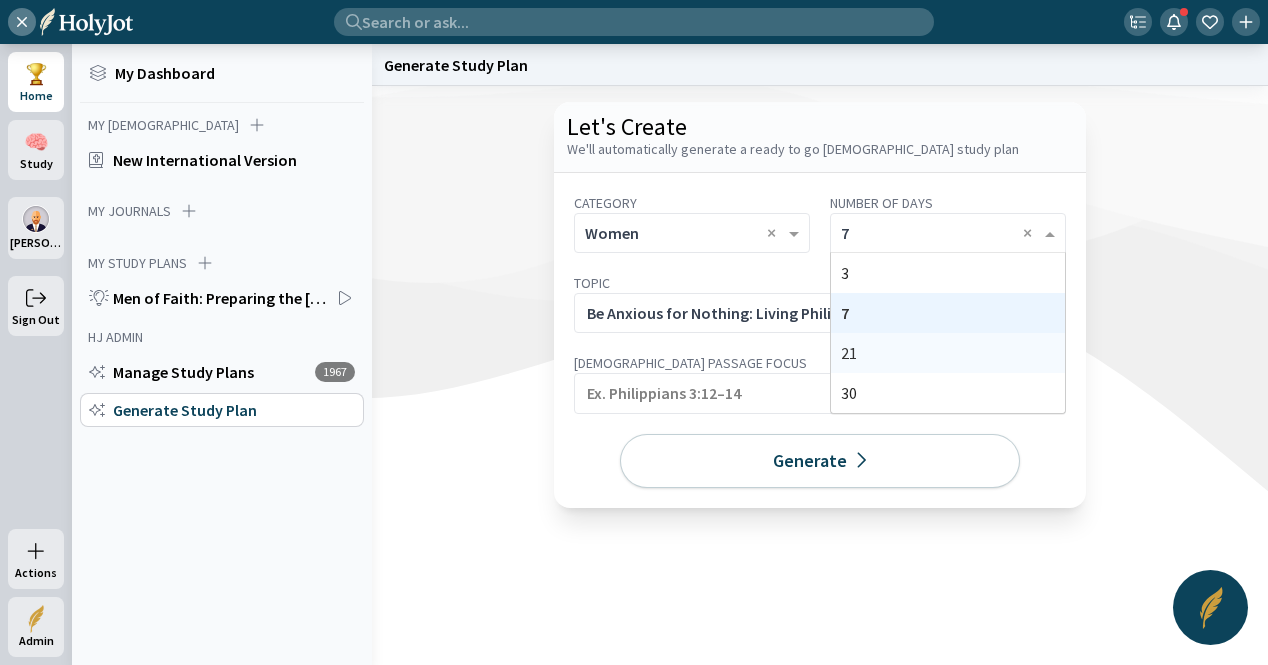 click on "21" at bounding box center [948, 353] 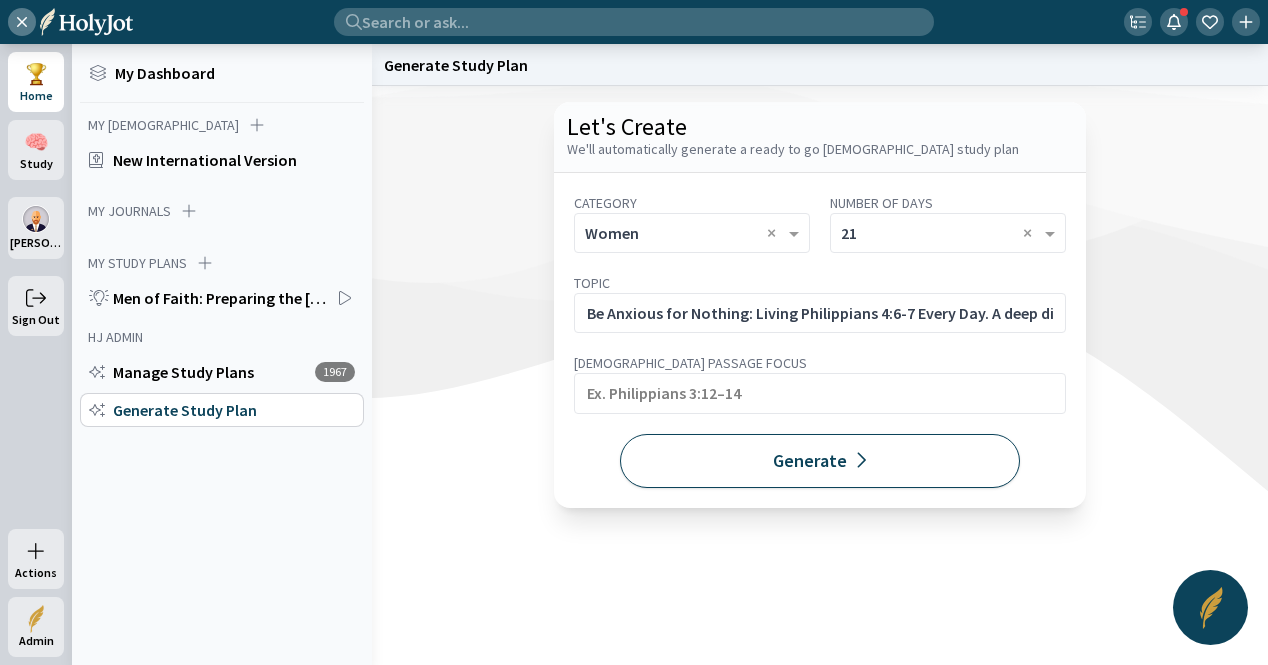 click on "Generate" 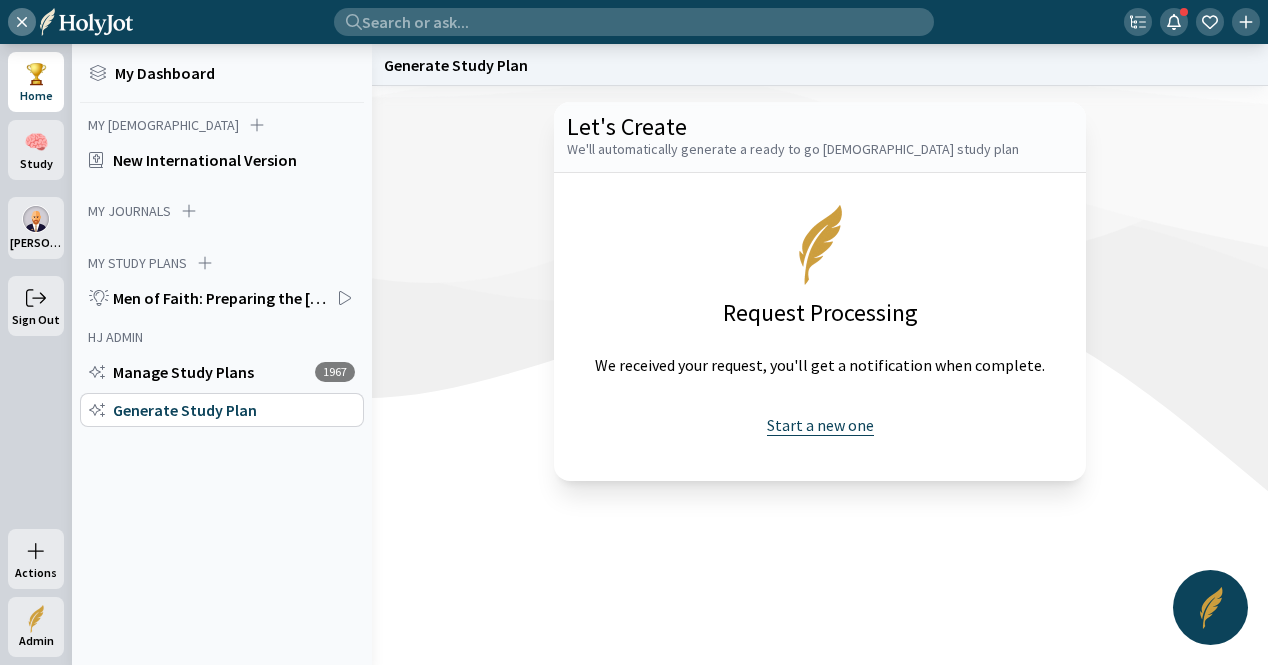 click on "Start a new one" 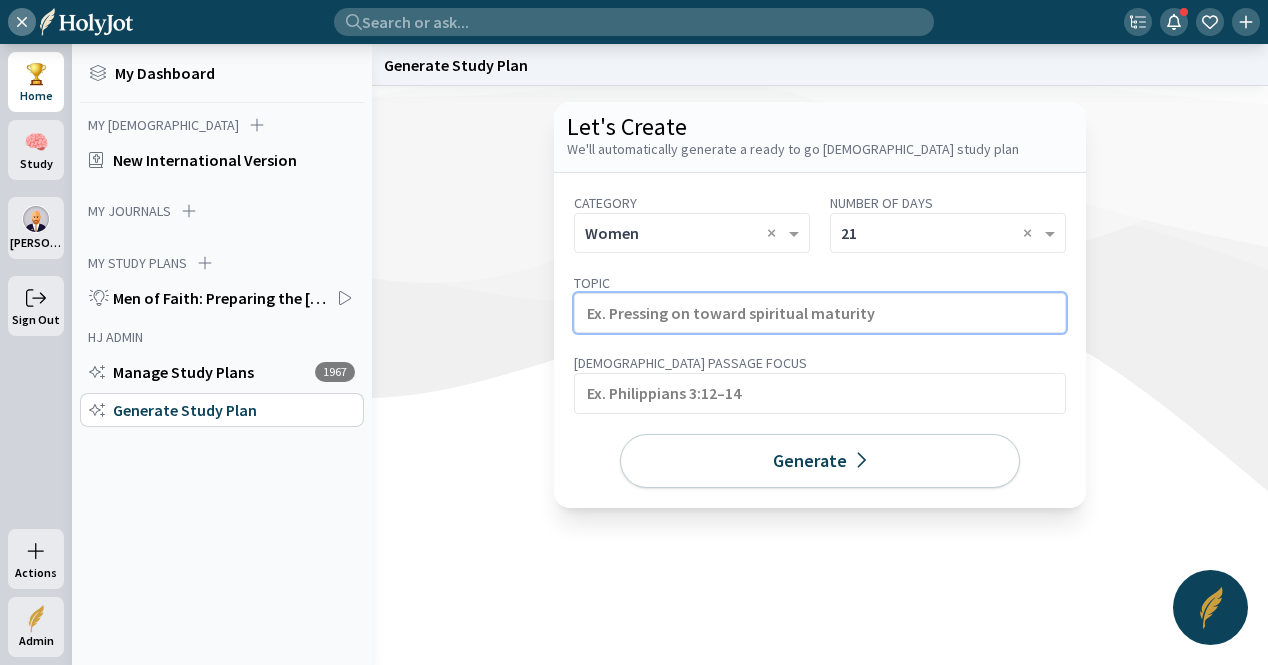 click 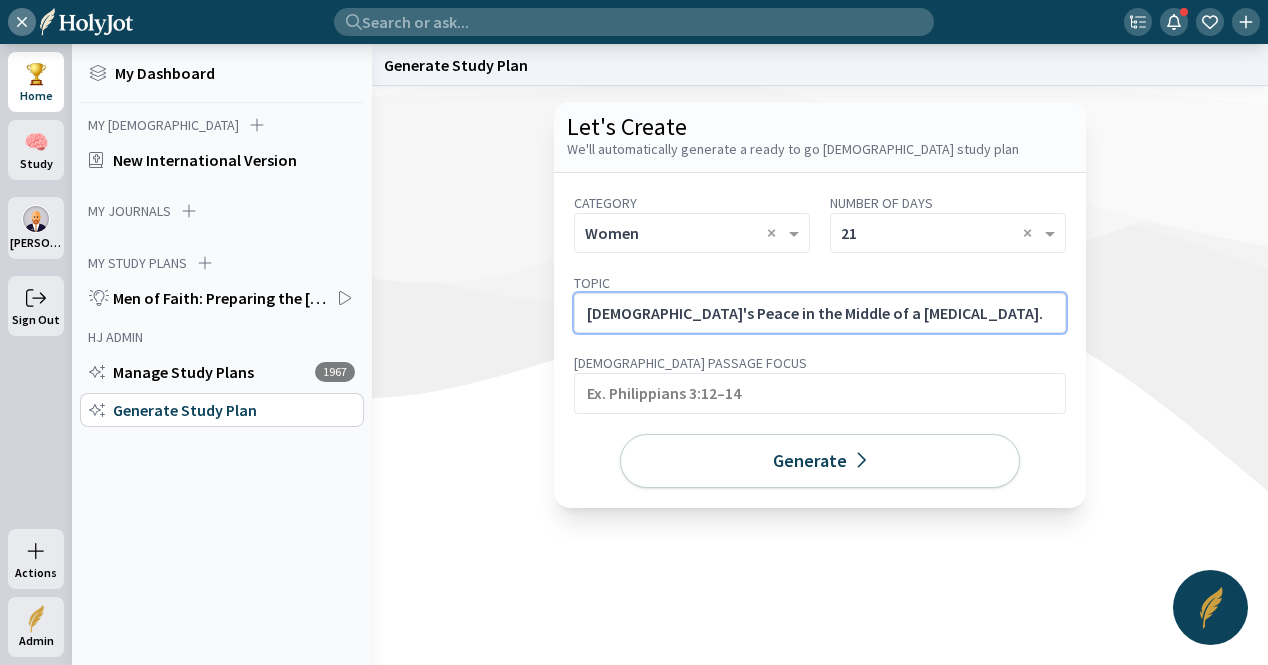 click on "[DEMOGRAPHIC_DATA]'s Peace in the Middle of a [MEDICAL_DATA]." 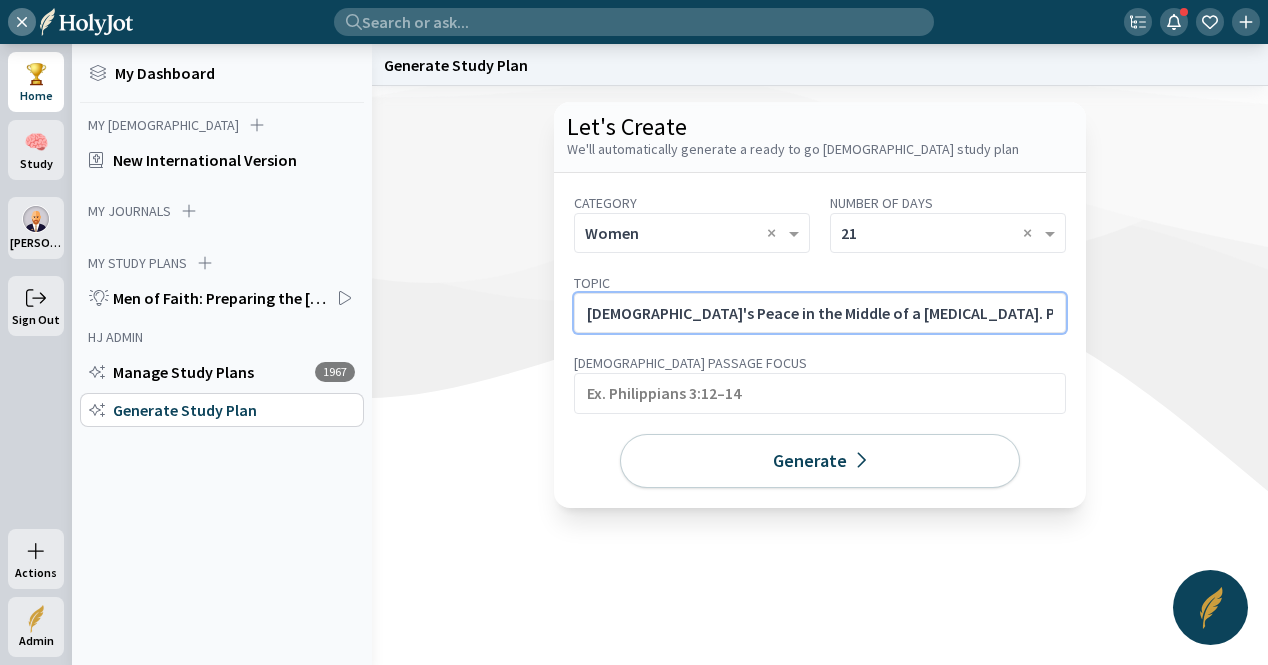 scroll, scrollTop: 0, scrollLeft: 488, axis: horizontal 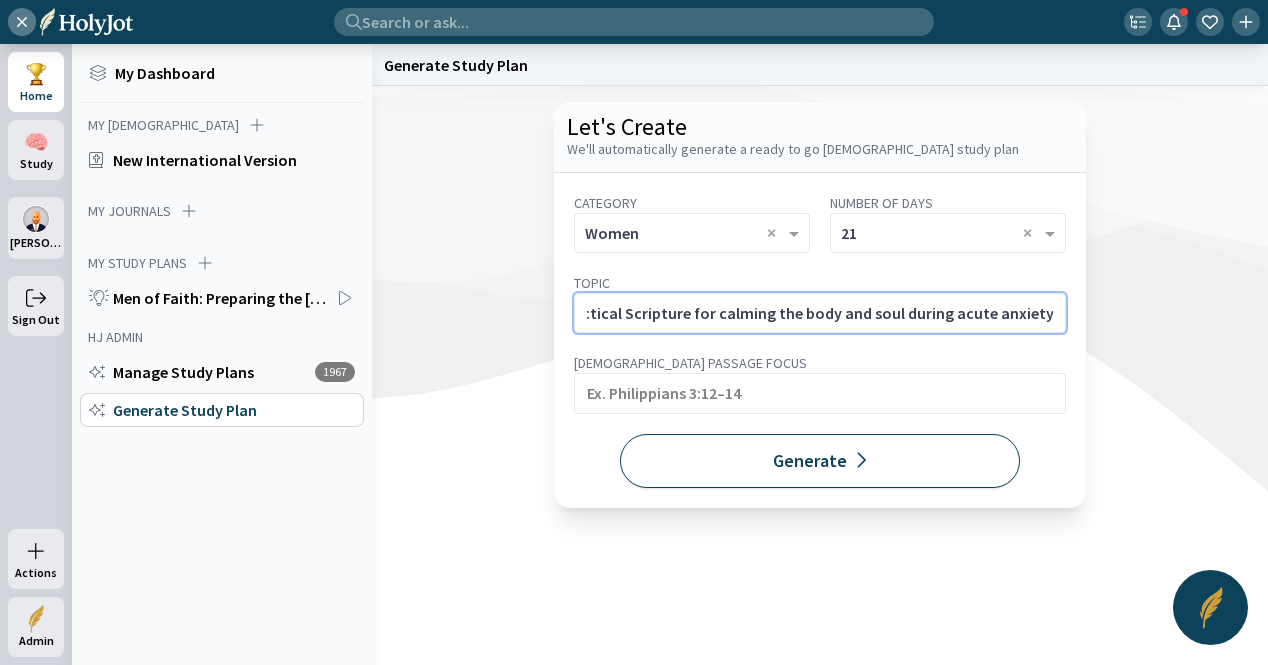 type on "[DEMOGRAPHIC_DATA]'s Peace in the Middle of a [MEDICAL_DATA]. Practical Scripture for calming the body and soul during acute anxiety episodes or [MEDICAL_DATA]." 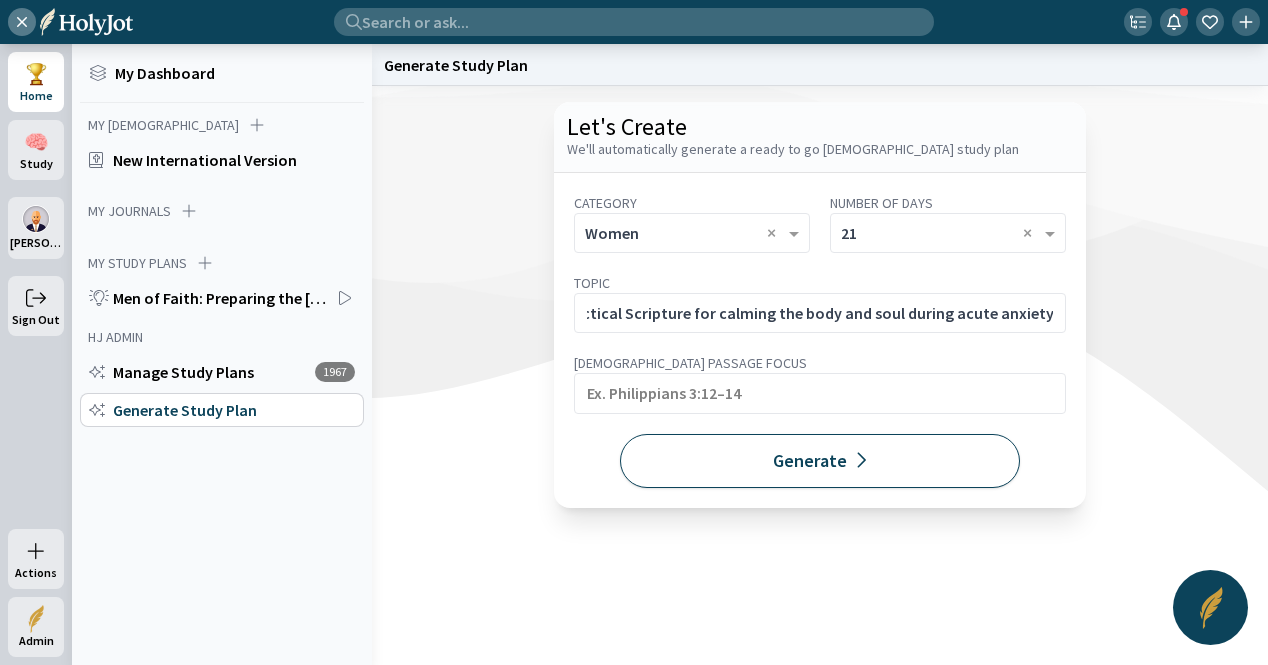 click on "Generate" 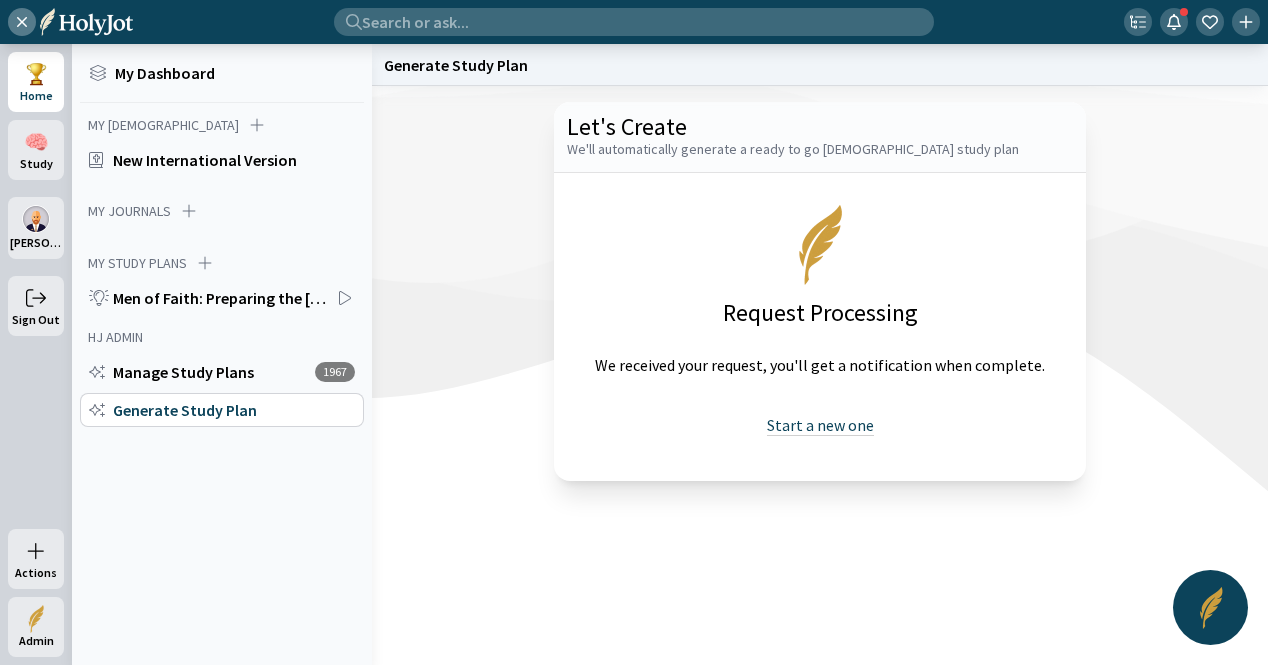 click on "Start a new one" 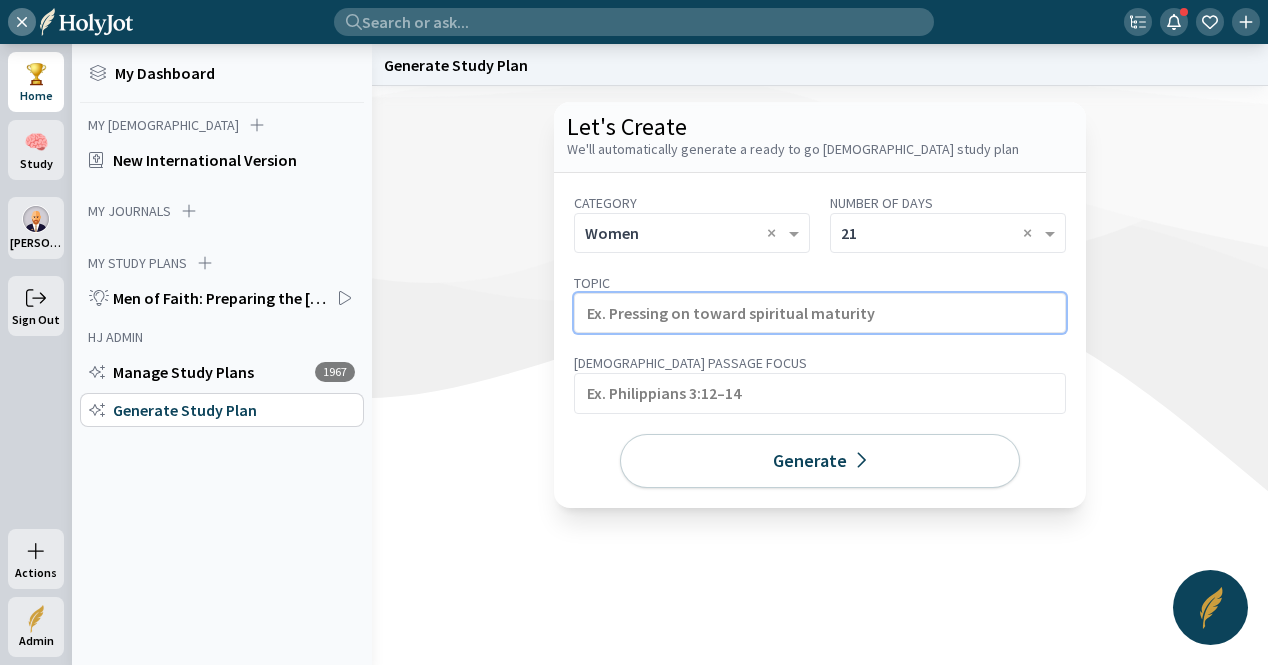 click 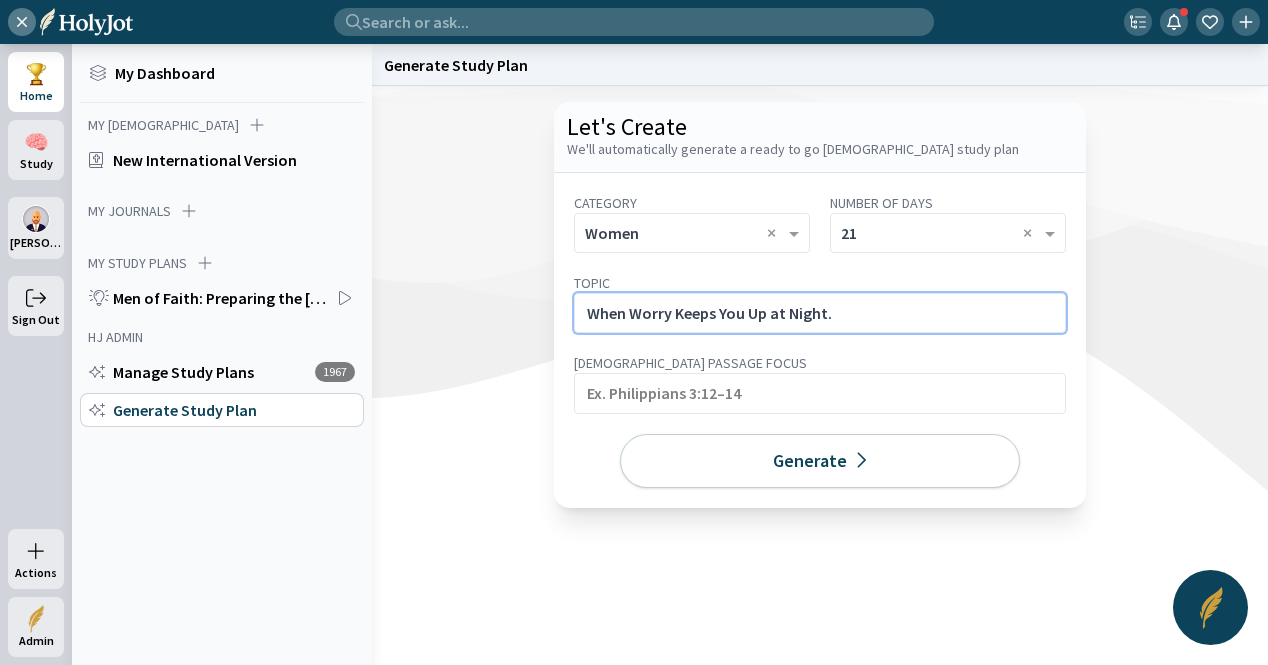 click on "When Worry Keeps You Up at Night." 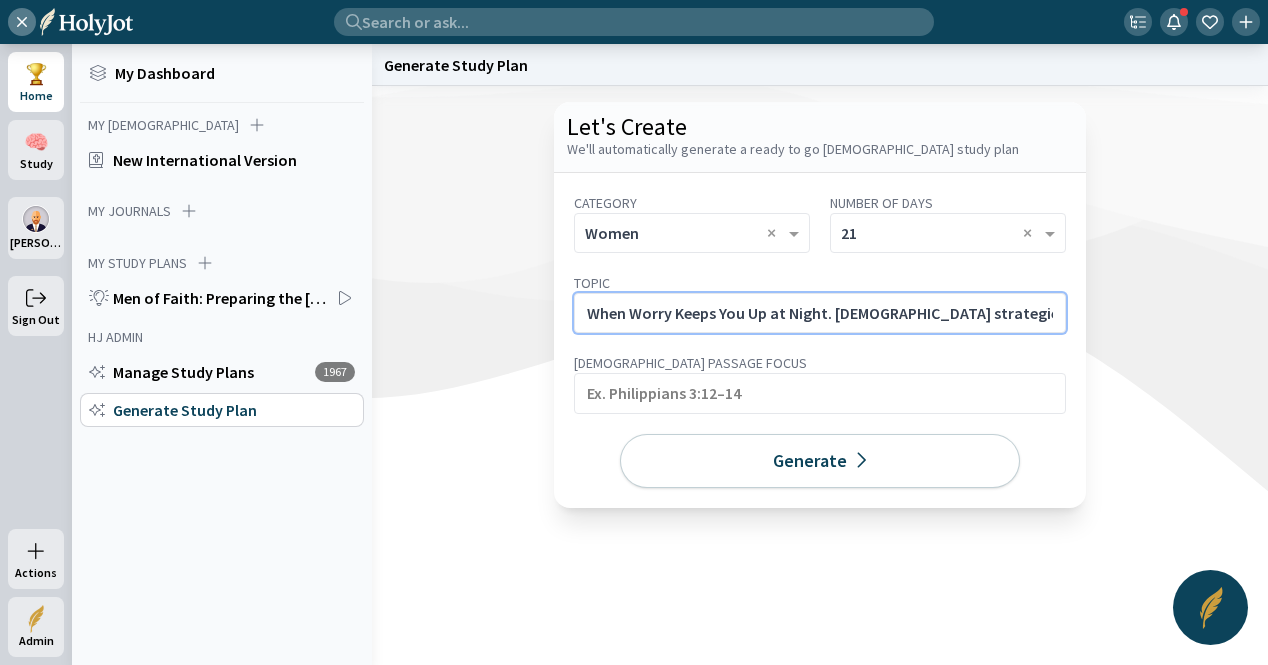 scroll, scrollTop: 0, scrollLeft: 387, axis: horizontal 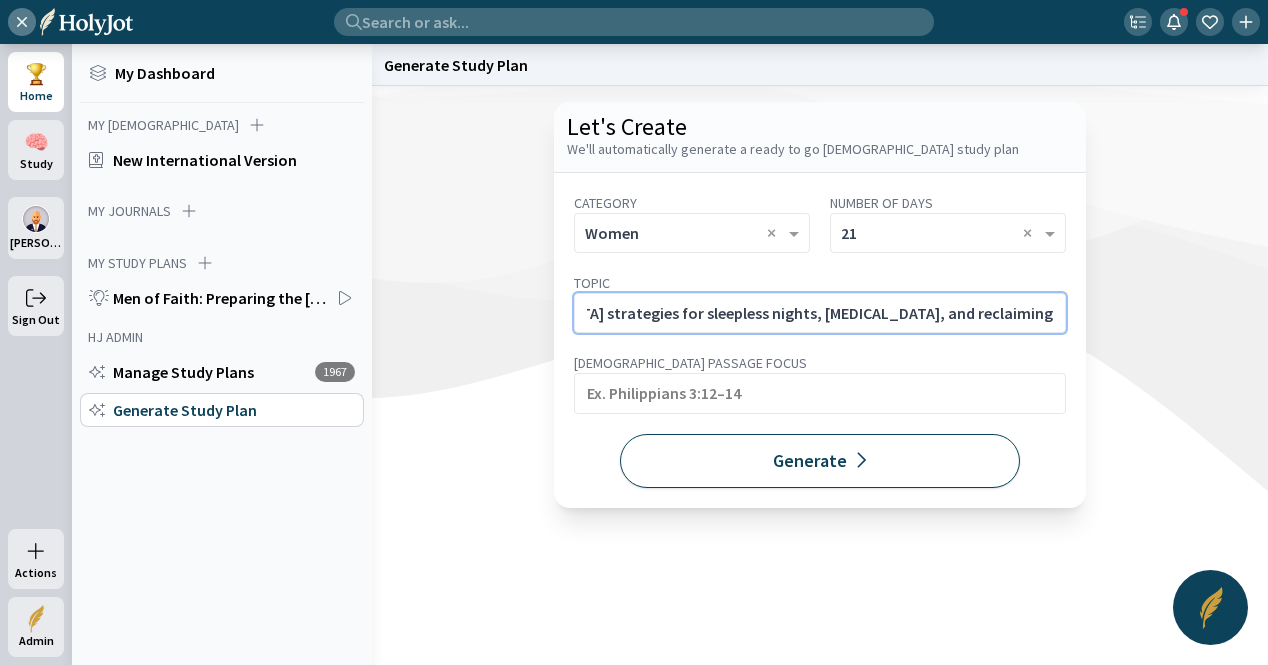 type on "When Worry Keeps You Up at Night. [DEMOGRAPHIC_DATA] strategies for sleepless nights, [MEDICAL_DATA], and reclaiming rest through faith." 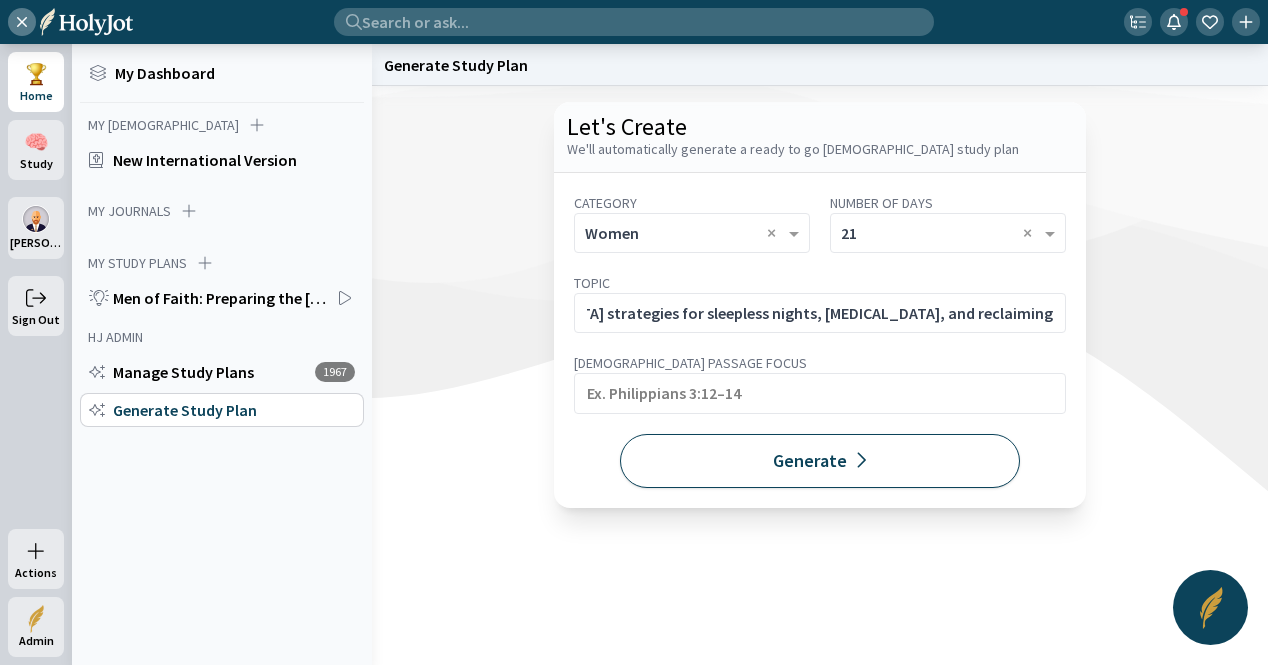 scroll, scrollTop: 0, scrollLeft: 0, axis: both 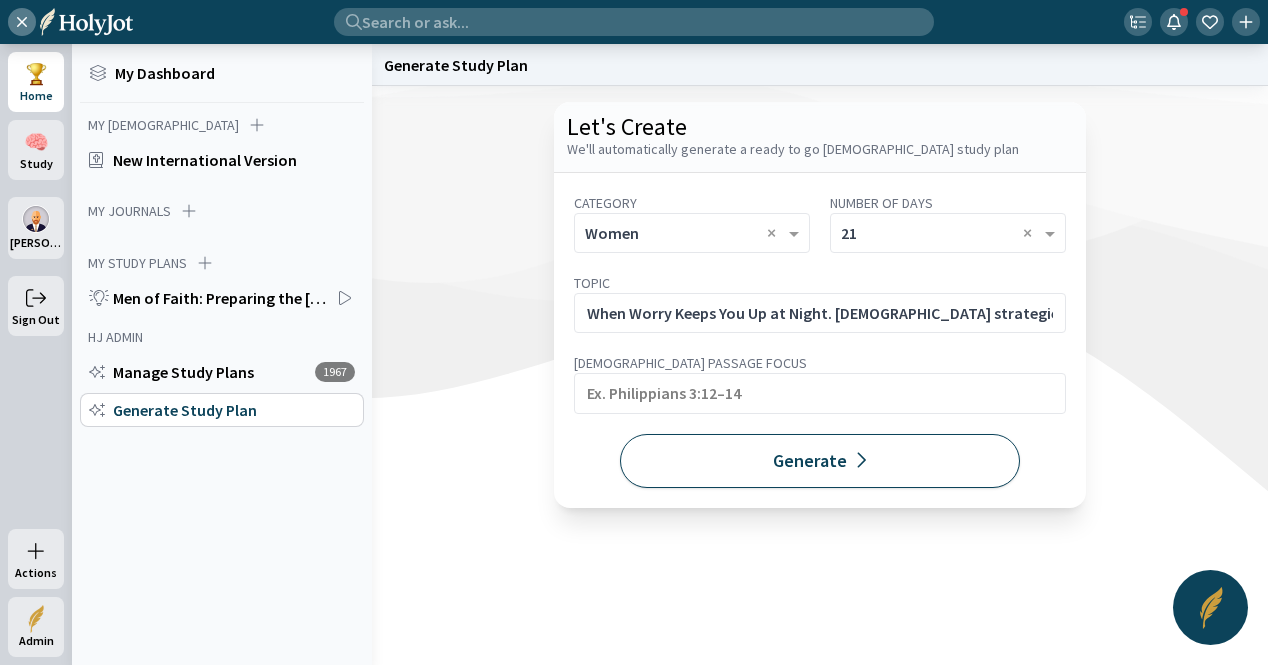 click on "Generate" 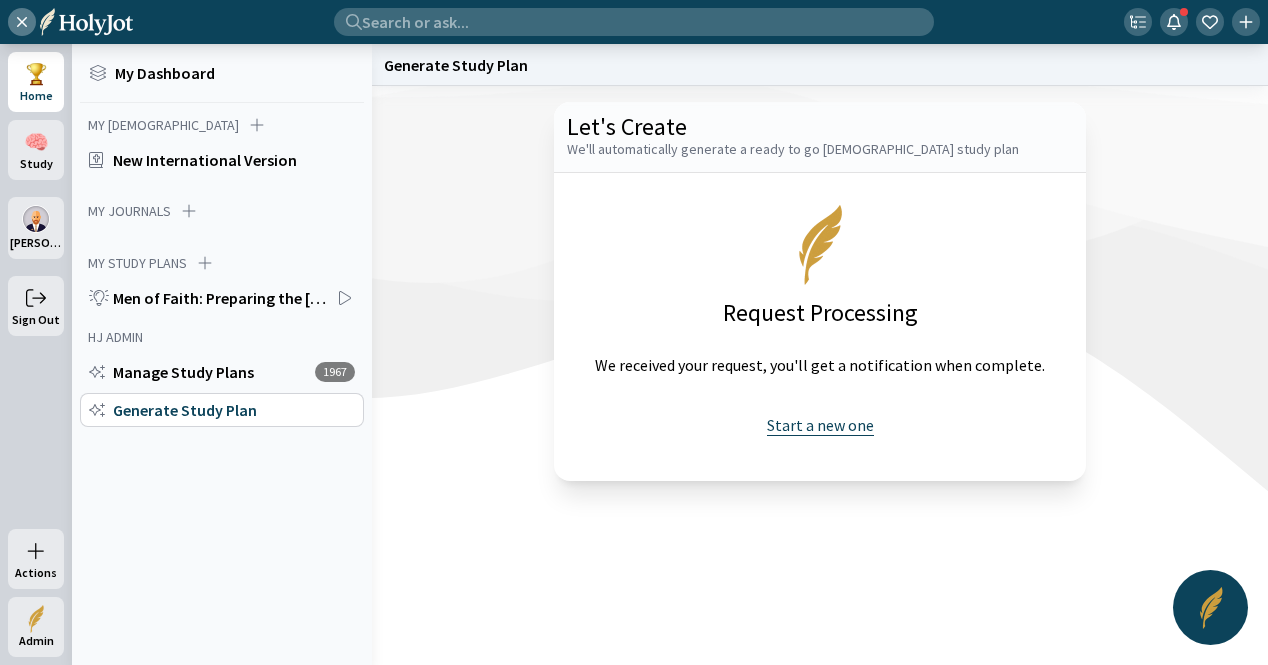 click on "Start a new one" 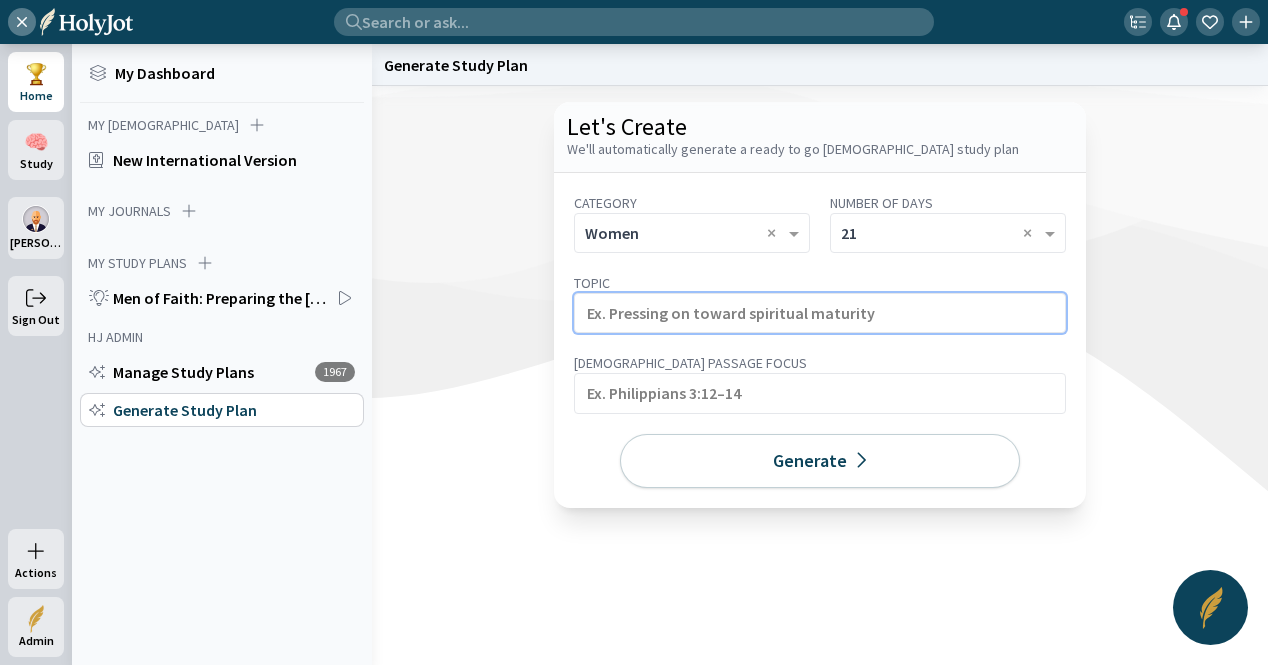 click 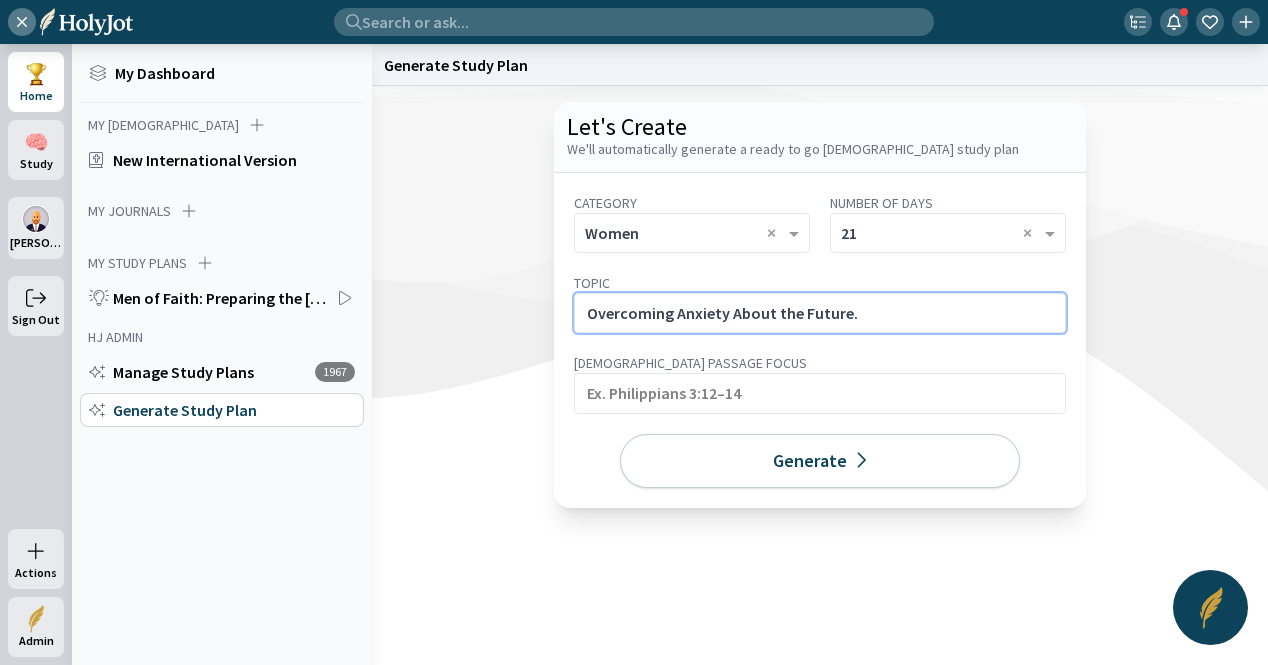 click on "Overcoming Anxiety About the Future." 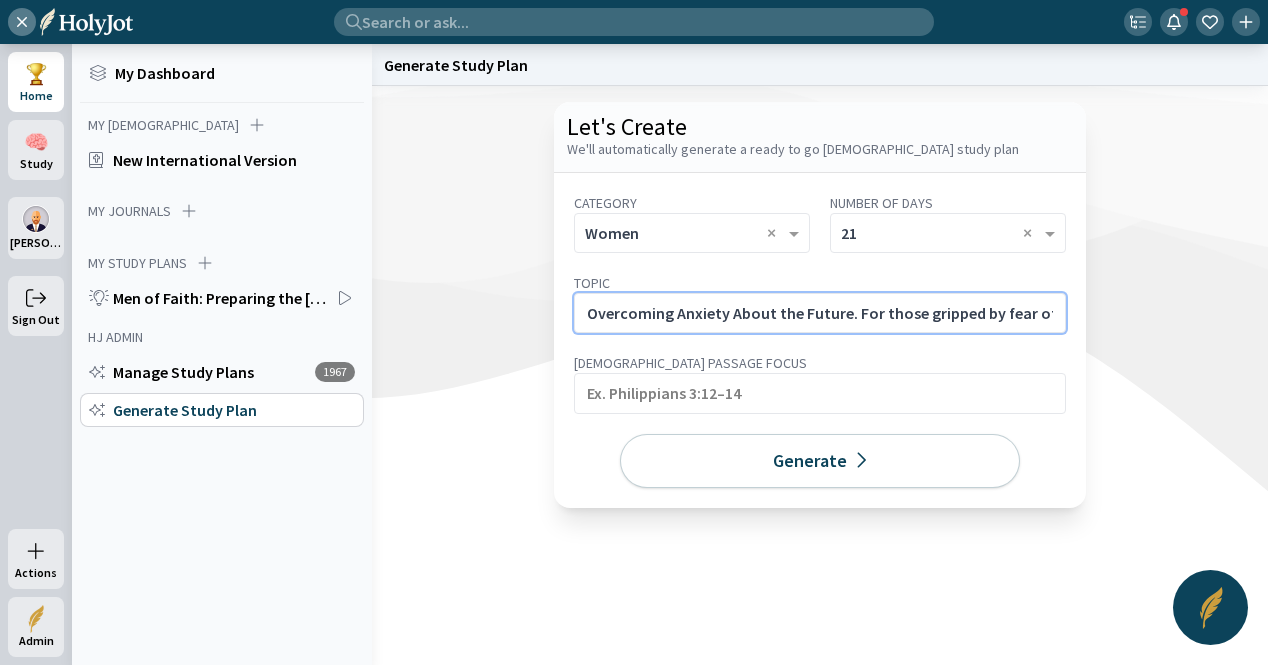 scroll, scrollTop: 0, scrollLeft: 574, axis: horizontal 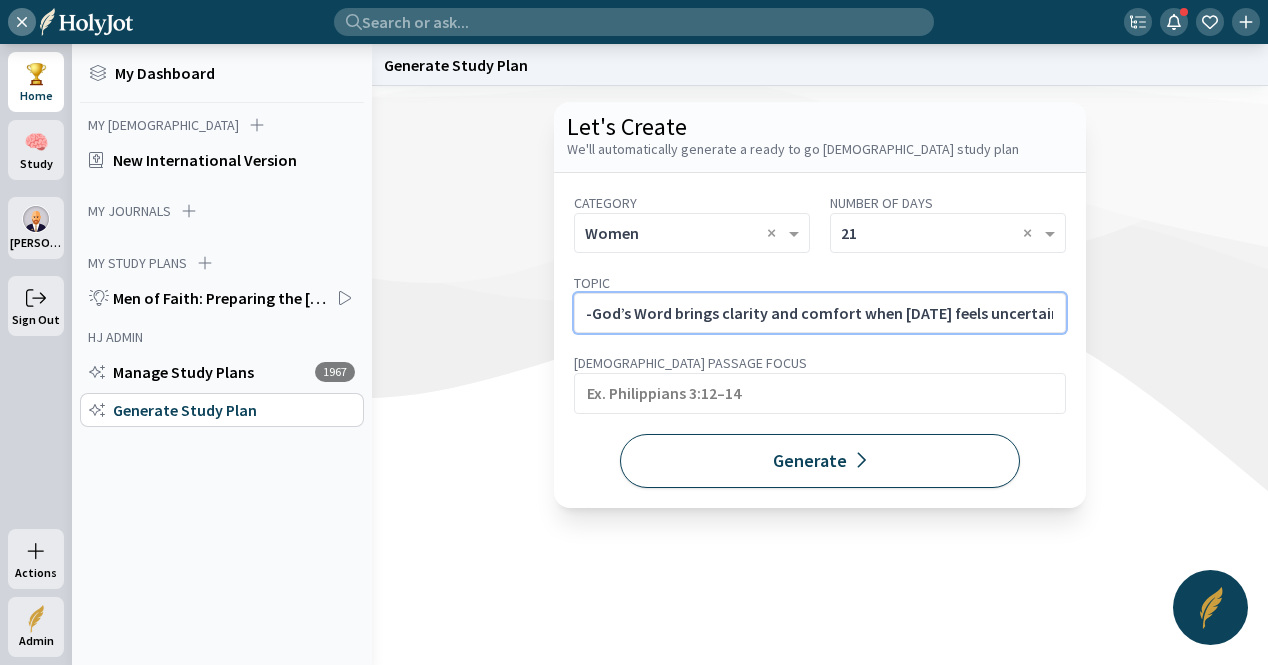 type on "Overcoming Anxiety About the Future. For those gripped by fear of the unknown—God’s Word brings clarity and comfort when [DATE] feels uncertain." 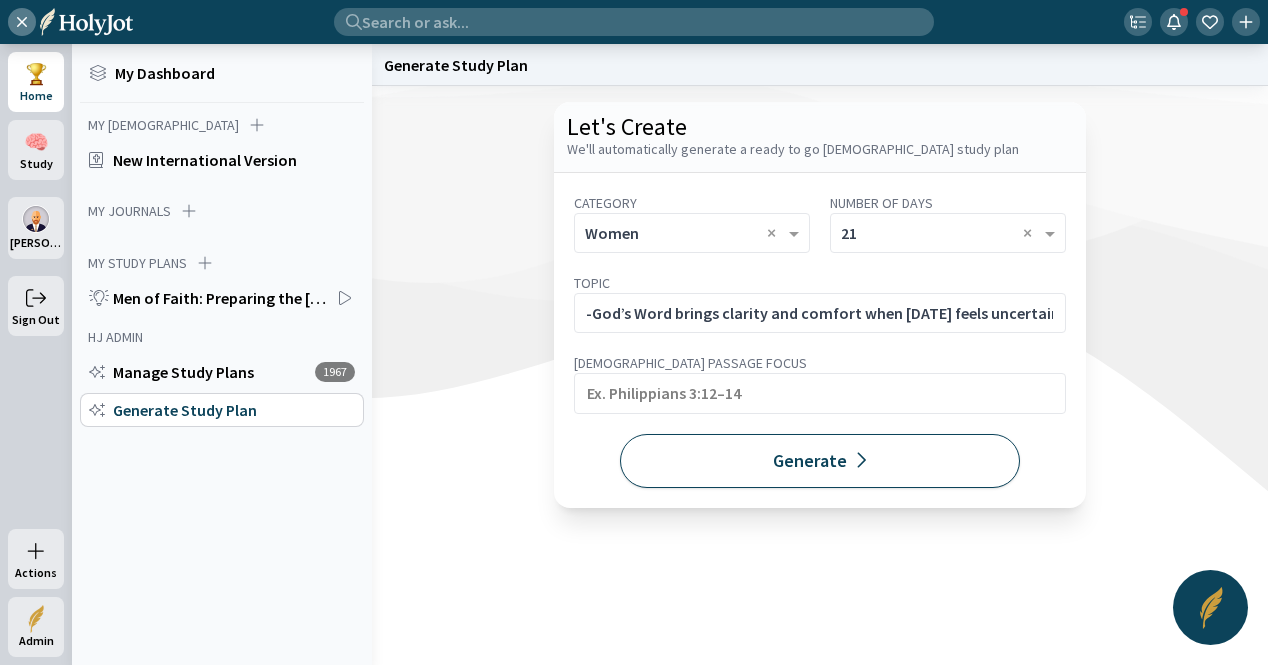 click on "Generate" 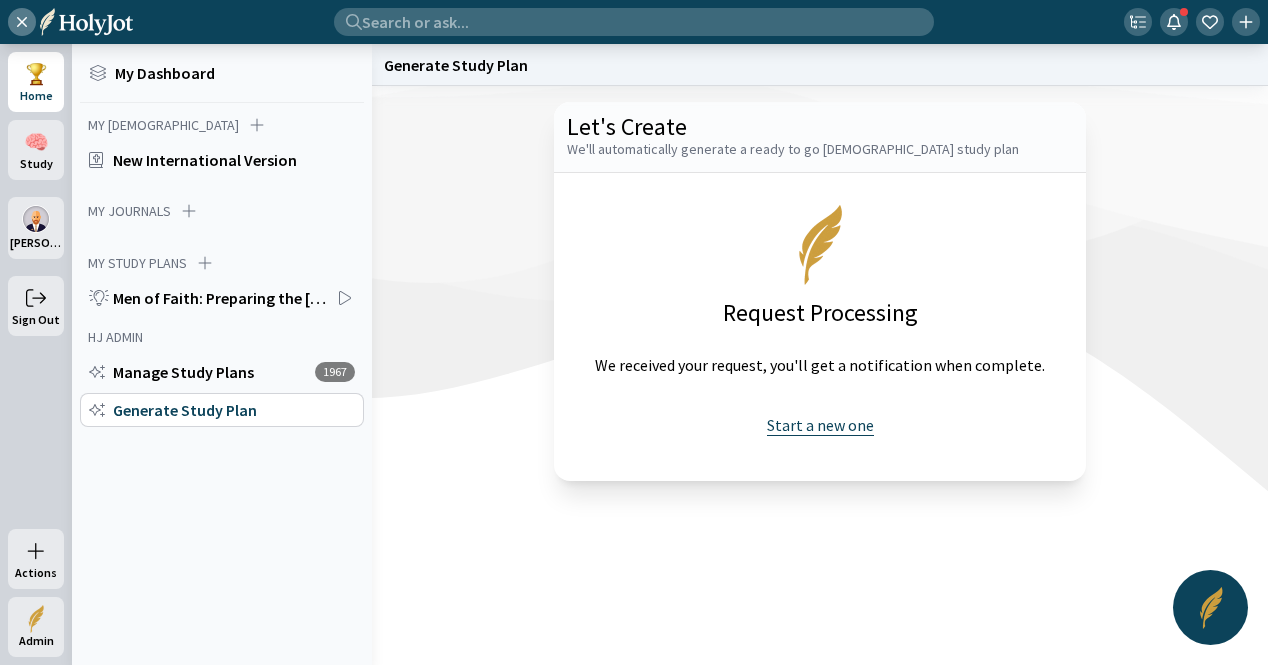 click on "Start a new one" 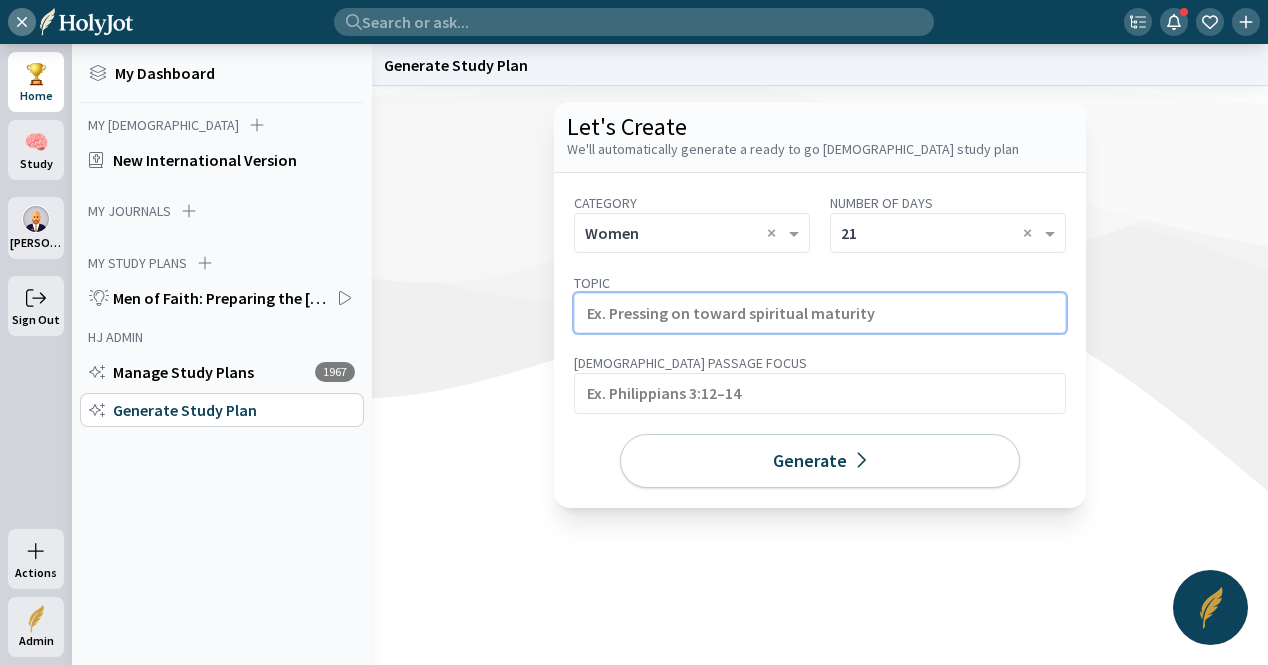 click 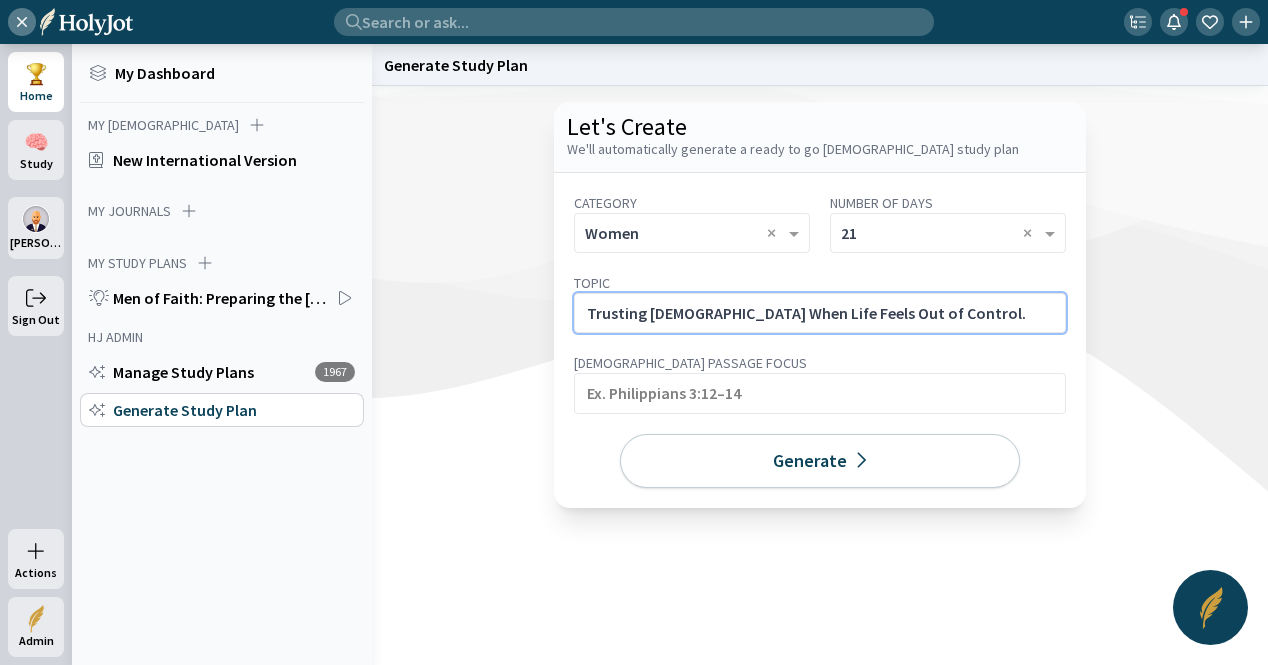 click on "Trusting [DEMOGRAPHIC_DATA] When Life Feels Out of Control." 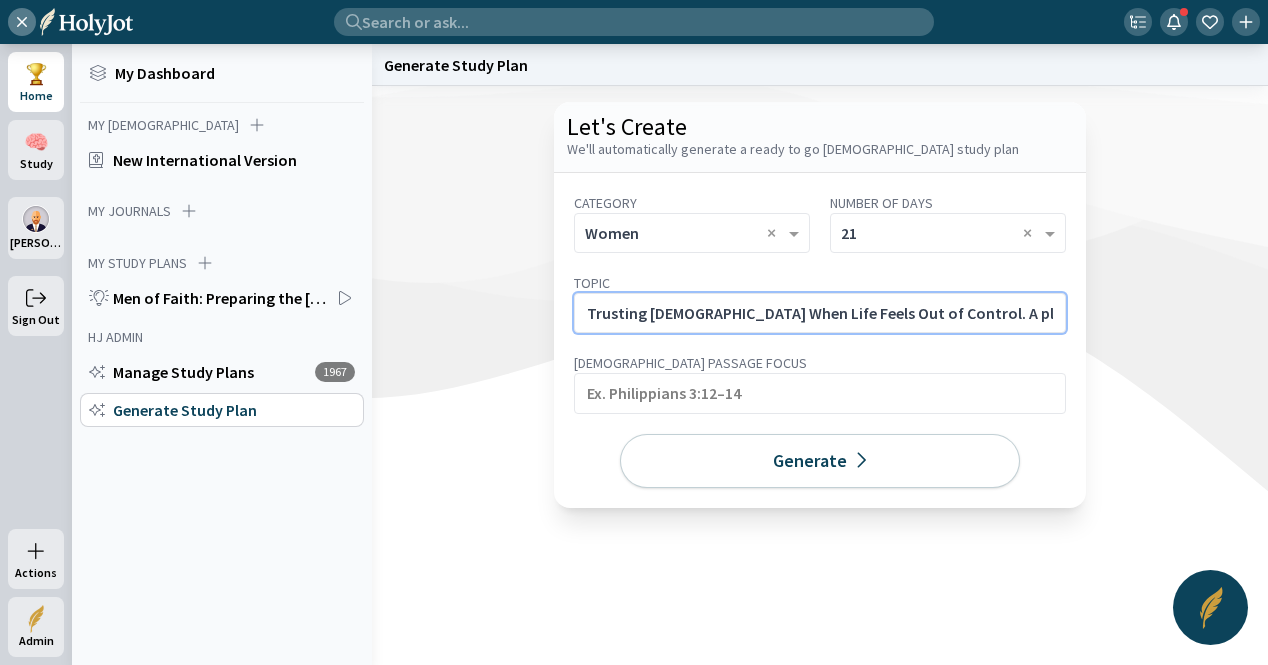 scroll, scrollTop: 0, scrollLeft: 494, axis: horizontal 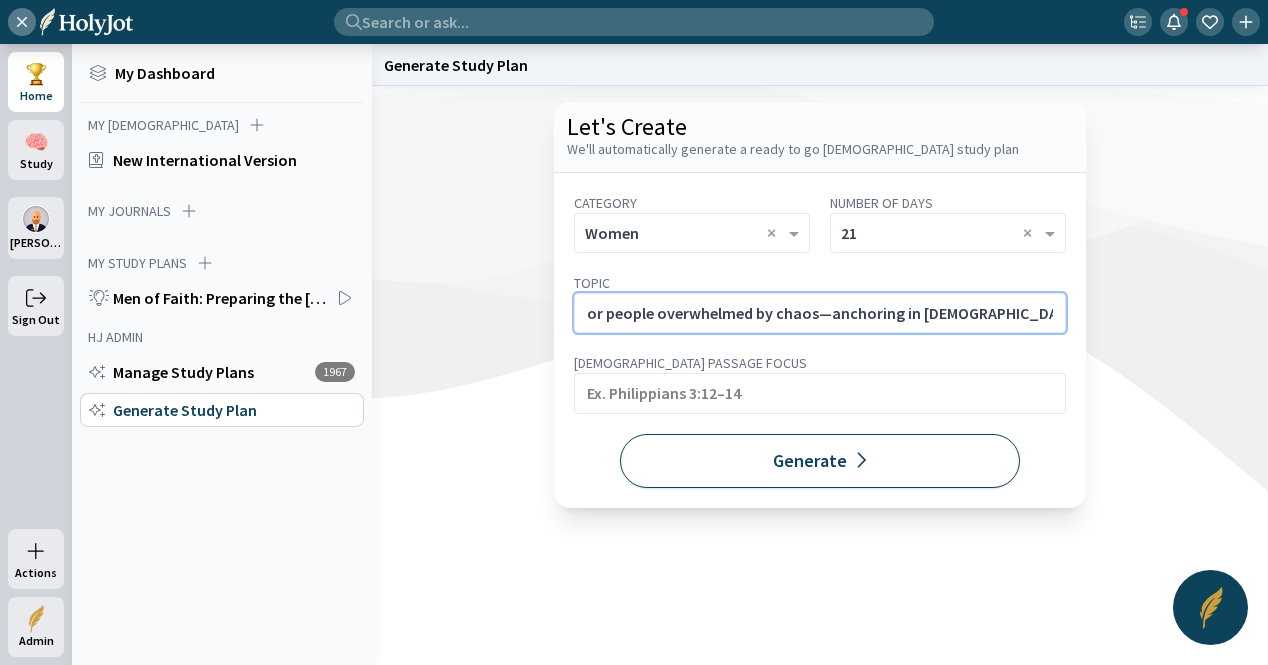 type on "Trusting [DEMOGRAPHIC_DATA] When Life Feels Out of Control. A plan for people overwhelmed by chaos—anchoring in [DEMOGRAPHIC_DATA]'s sovereignty when the world spins." 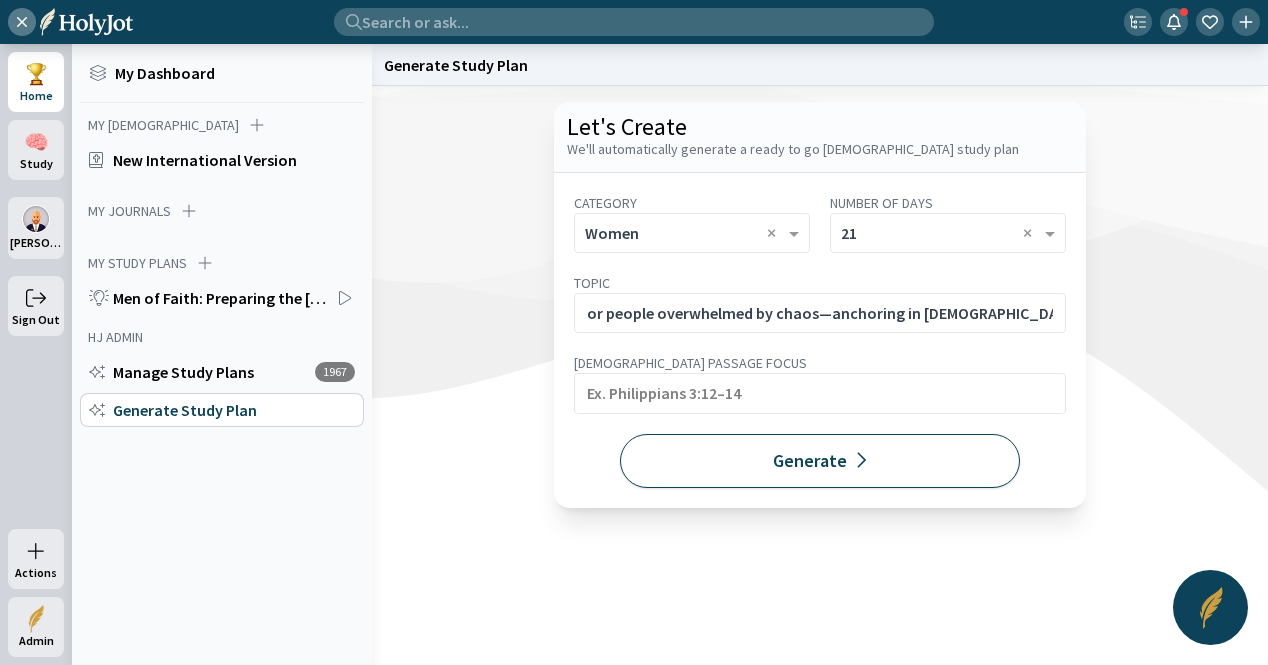 click on "Generate" 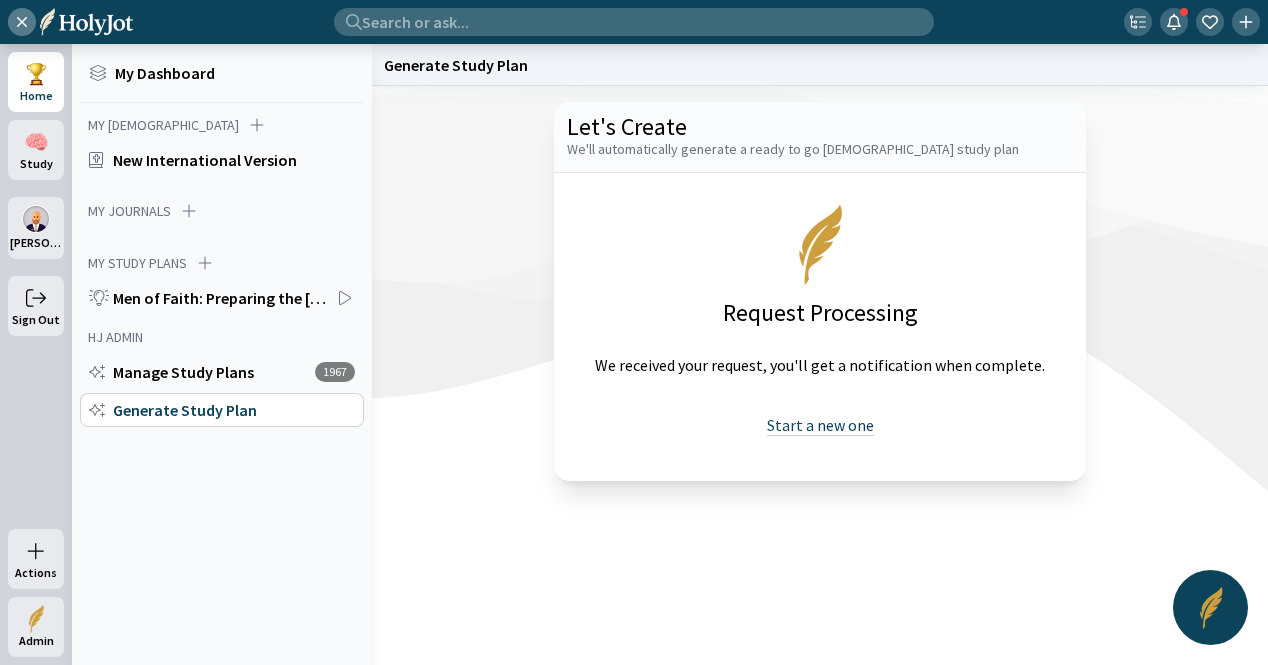 drag, startPoint x: 810, startPoint y: 428, endPoint x: 792, endPoint y: 418, distance: 20.59126 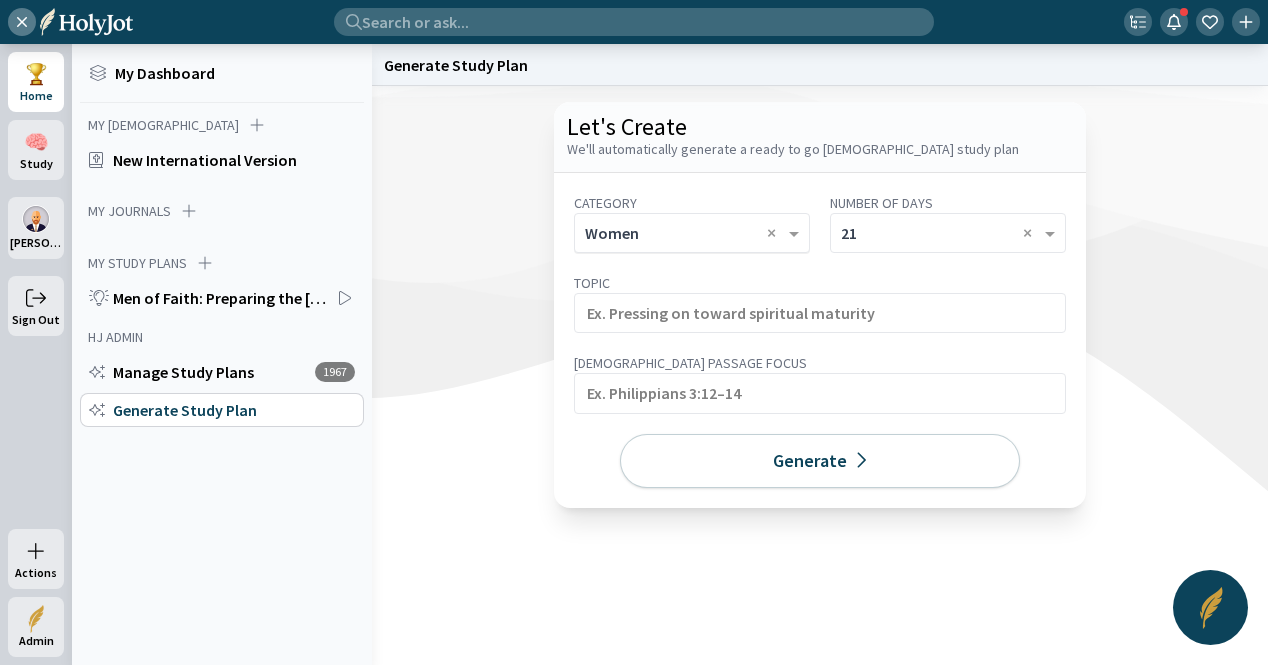 click 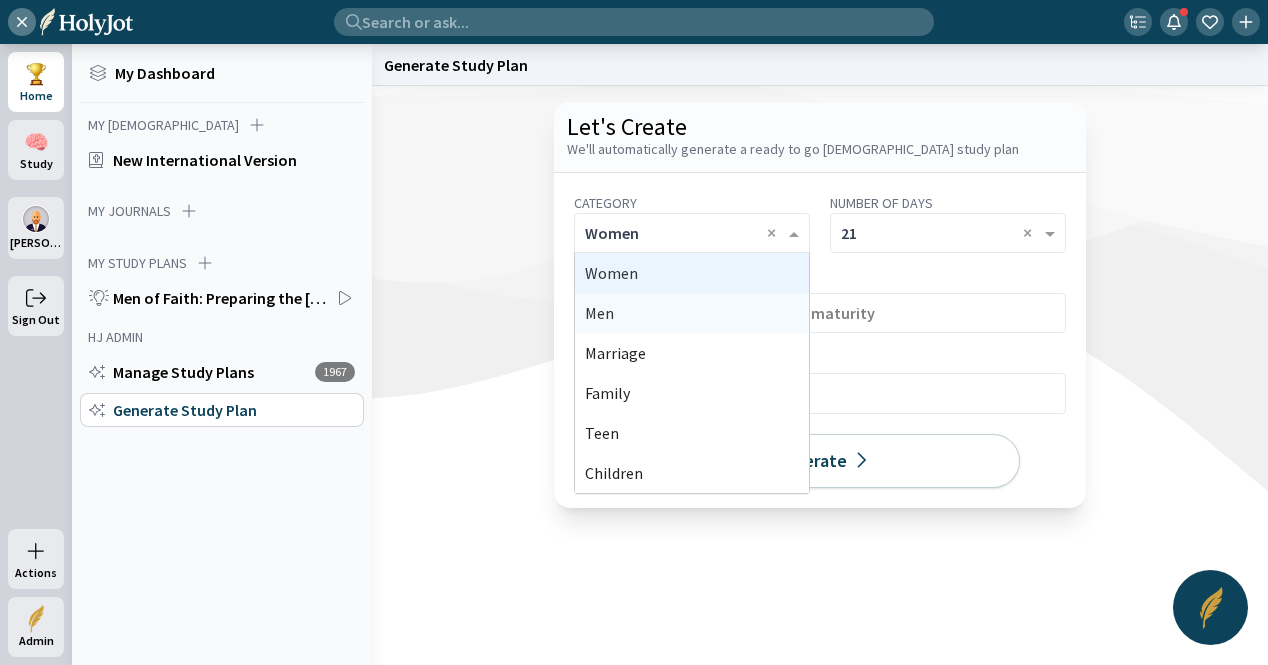 click on "Men" at bounding box center [692, 313] 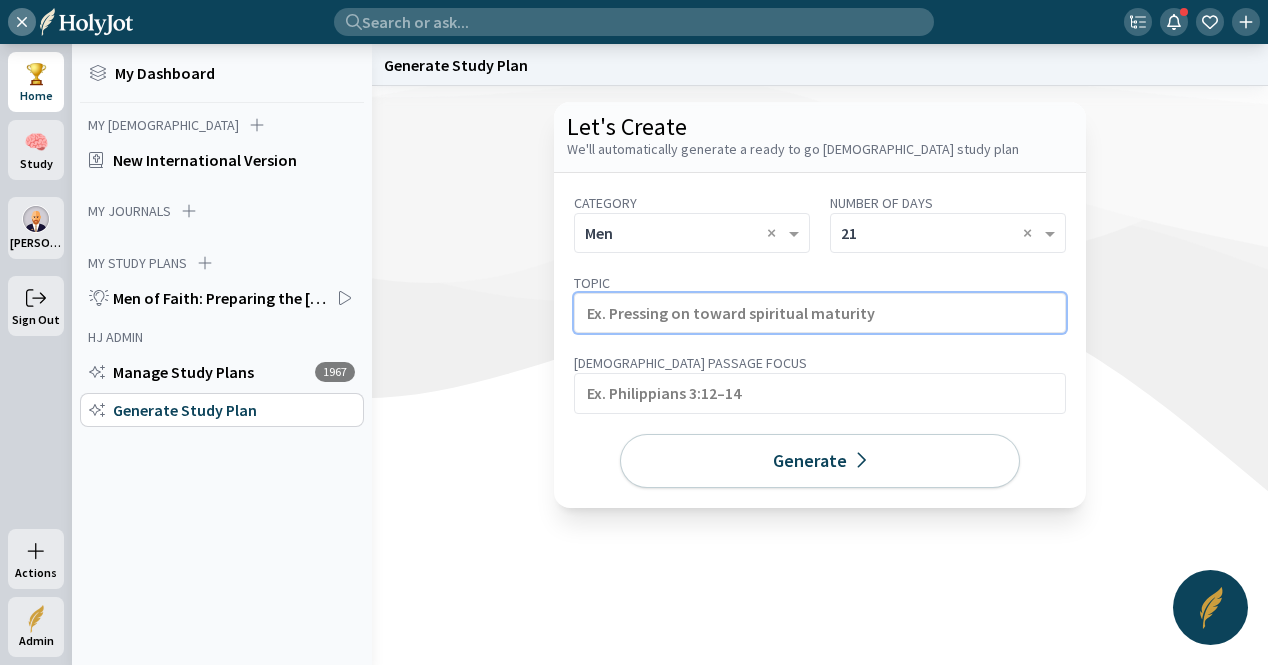 click 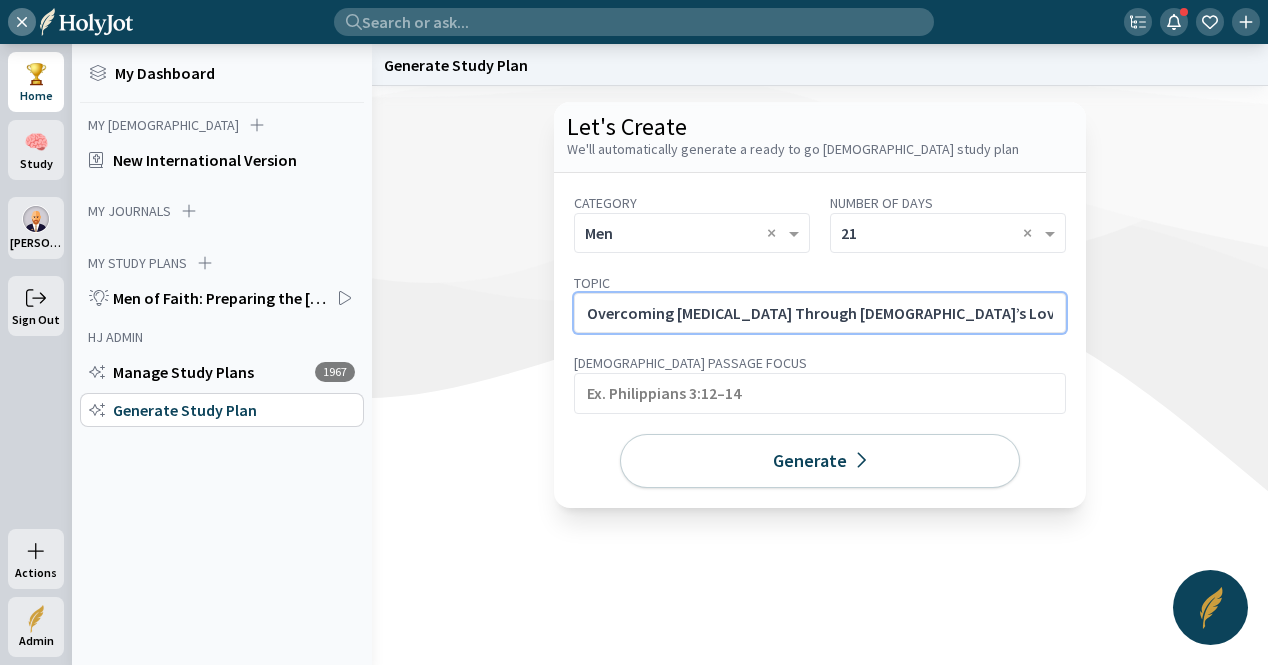 click on "Overcoming [MEDICAL_DATA] Through [DEMOGRAPHIC_DATA]’s Love." 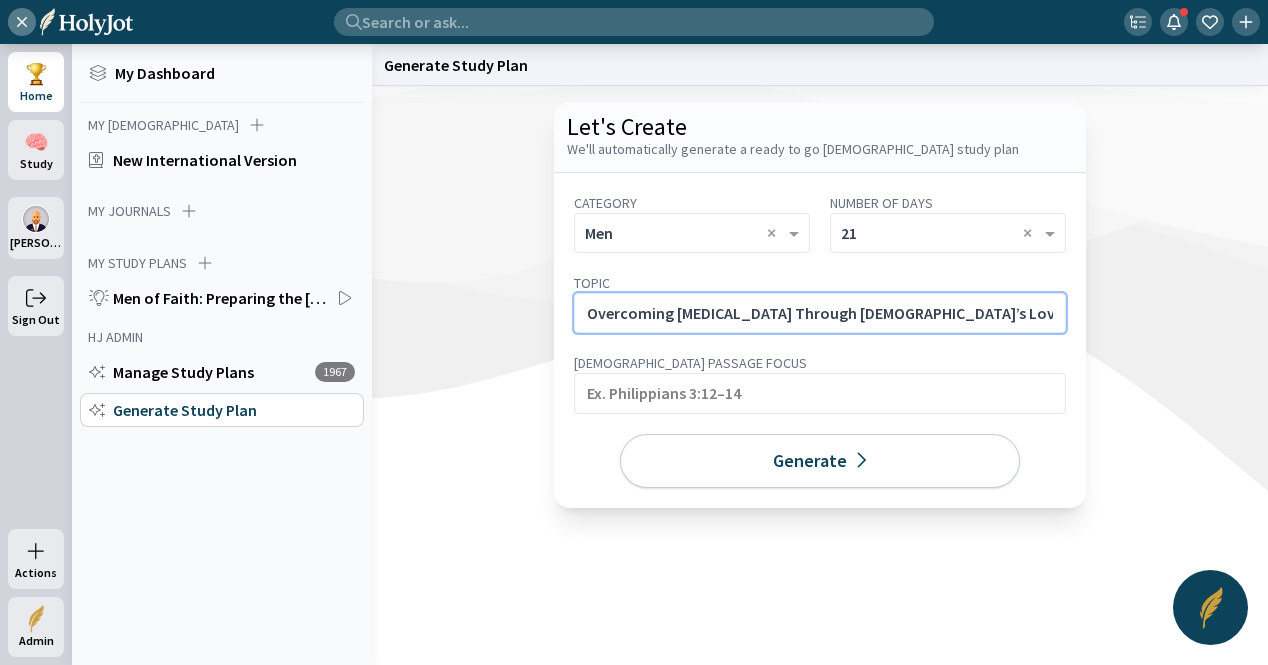 scroll, scrollTop: 0, scrollLeft: 529, axis: horizontal 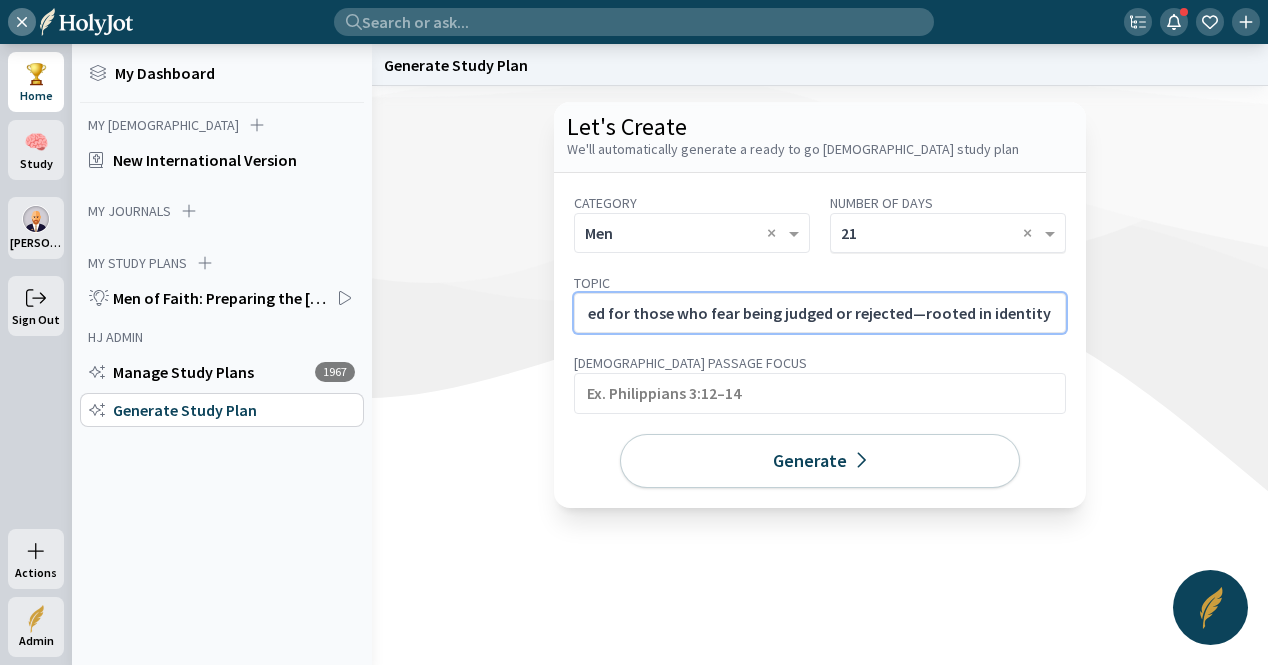 type on "Overcoming [MEDICAL_DATA] Through [DEMOGRAPHIC_DATA]’s Love. Designed for those who fear being judged or rejected—rooted in identity and acceptance in [DEMOGRAPHIC_DATA]." 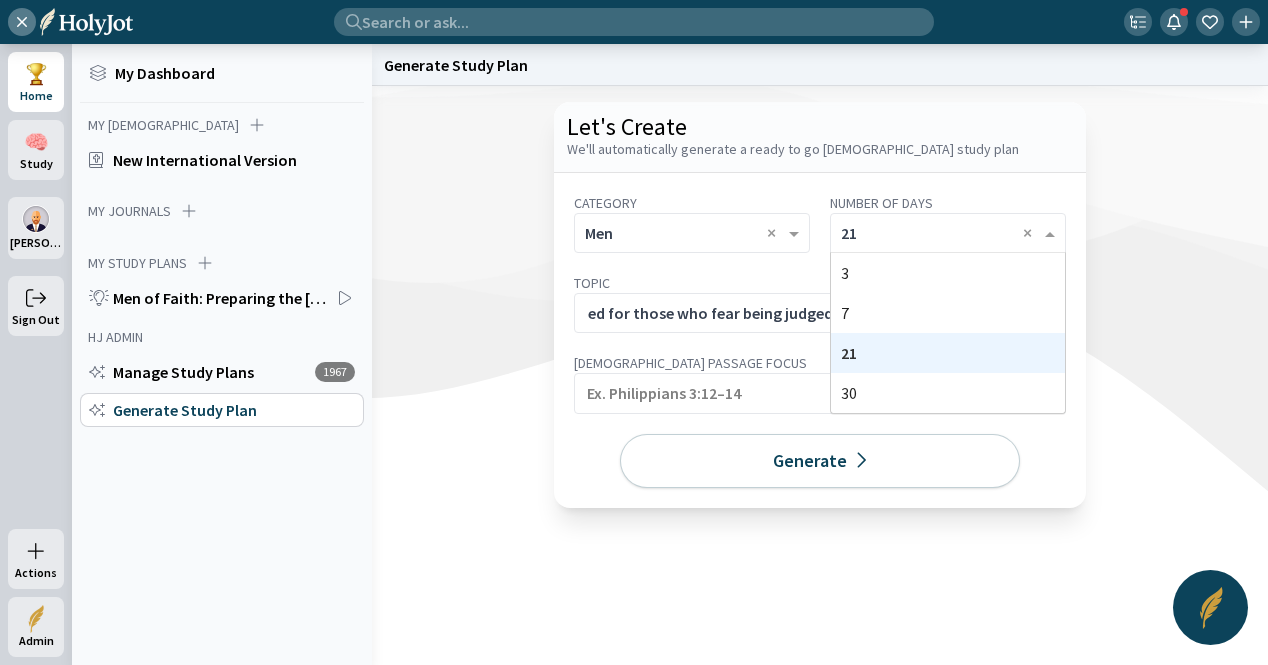 click on "× 21" 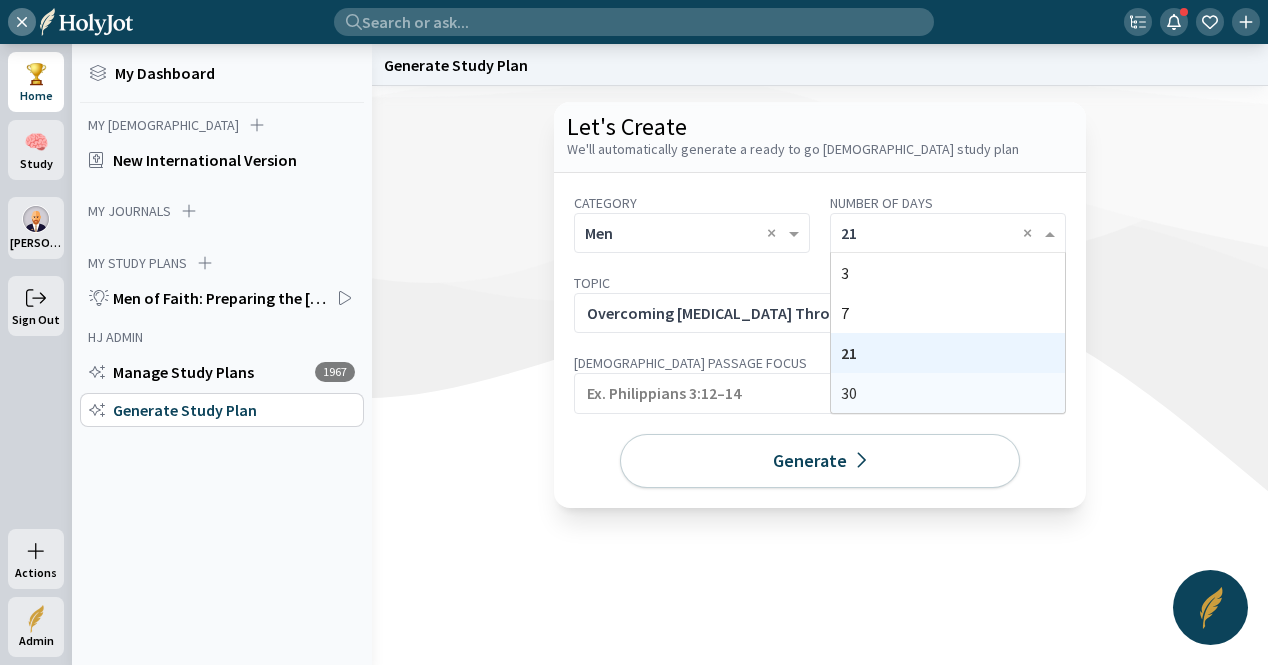 click on "30" at bounding box center (948, 393) 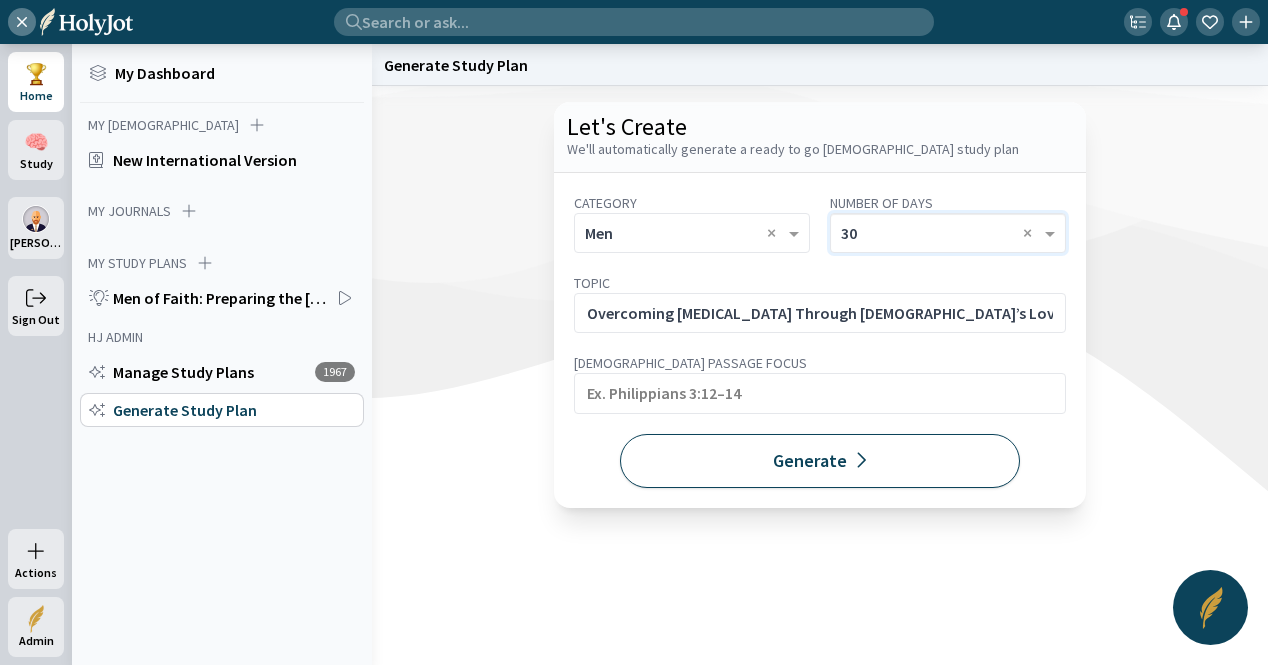 click on "Generate" 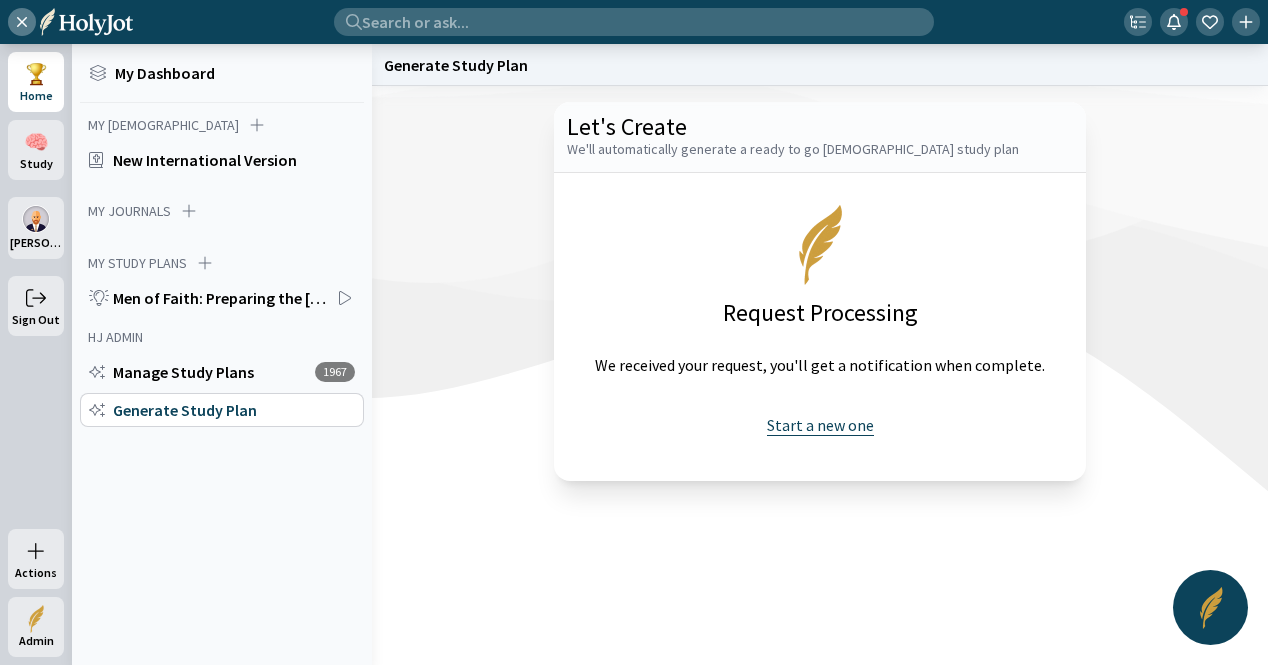 click on "Start a new one" 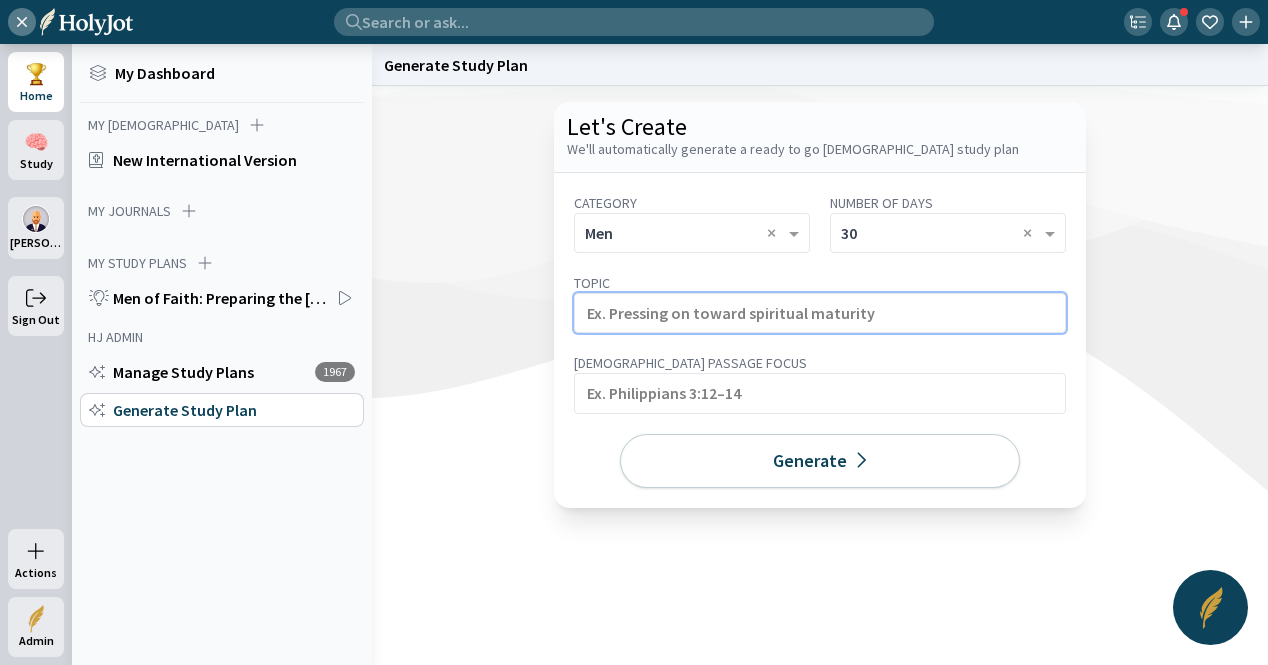 click 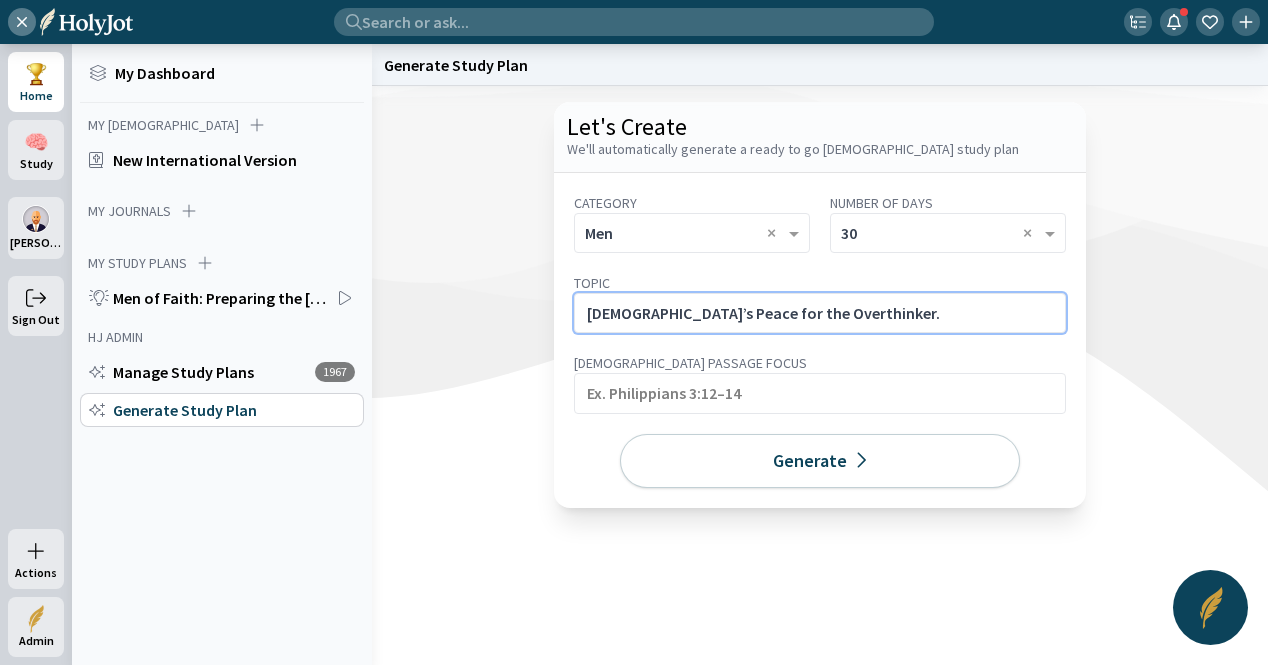 click on "[DEMOGRAPHIC_DATA]’s Peace for the Overthinker." 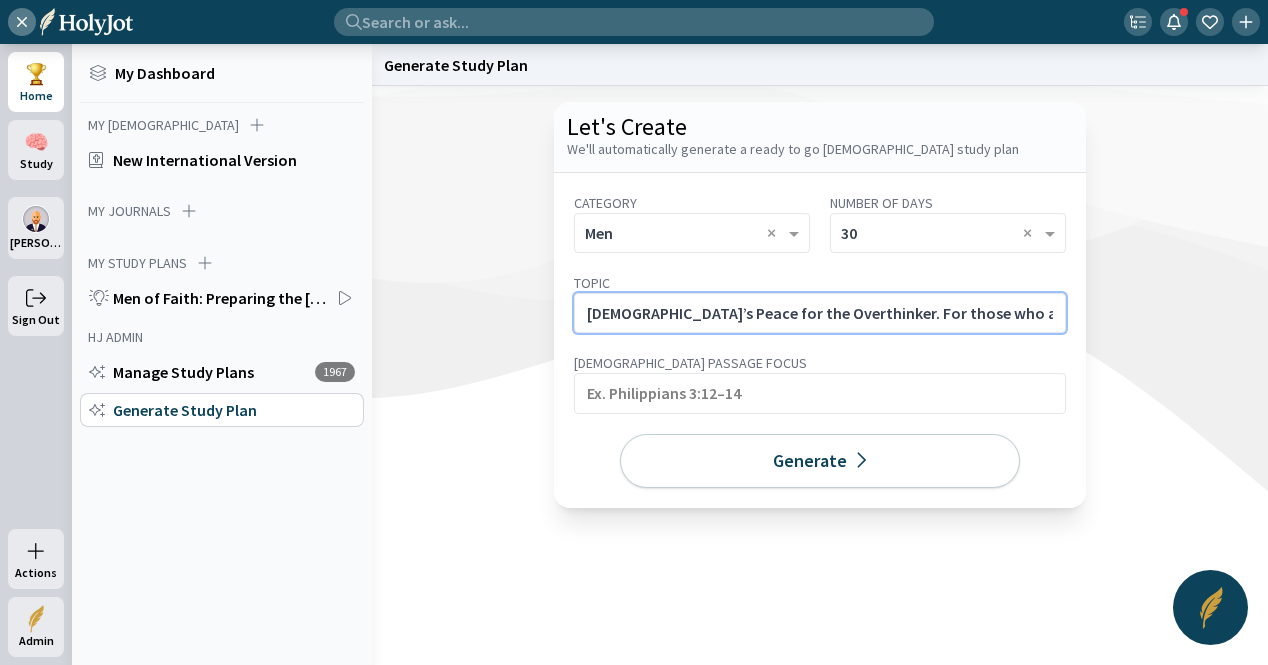 scroll, scrollTop: 0, scrollLeft: 462, axis: horizontal 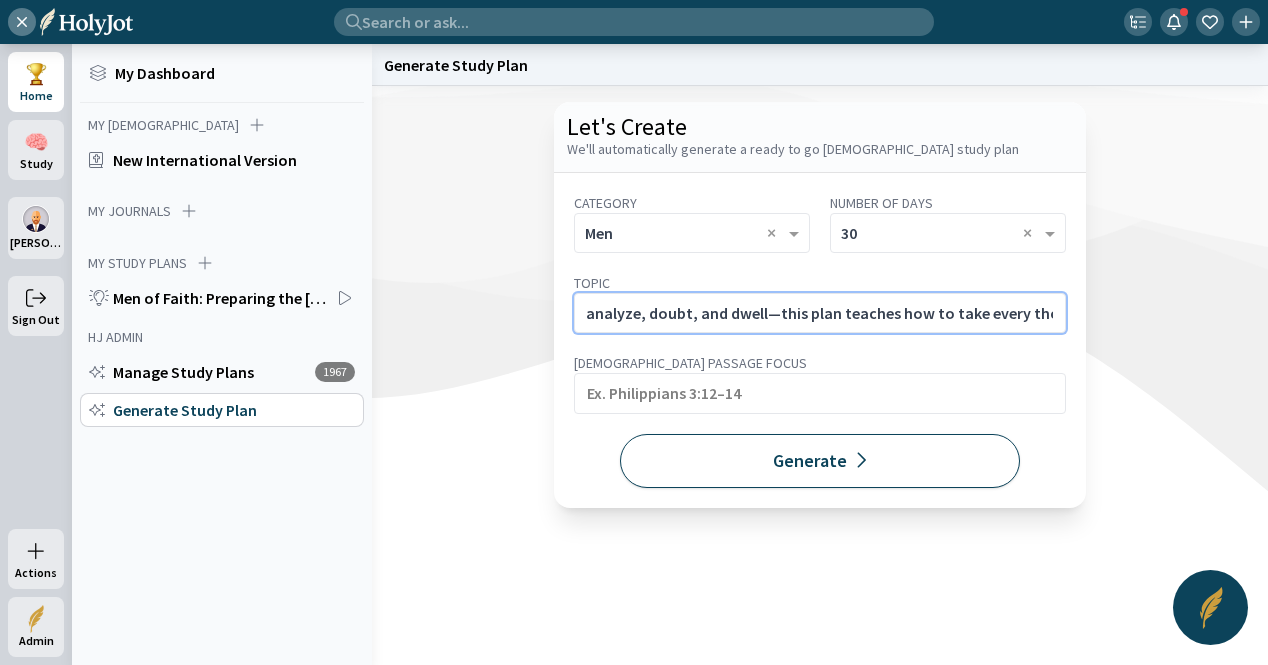 type on "[DEMOGRAPHIC_DATA]’s Peace for the Overthinker. For those who analyze, doubt, and dwell—this plan teaches how to take every thought captive in [DEMOGRAPHIC_DATA]." 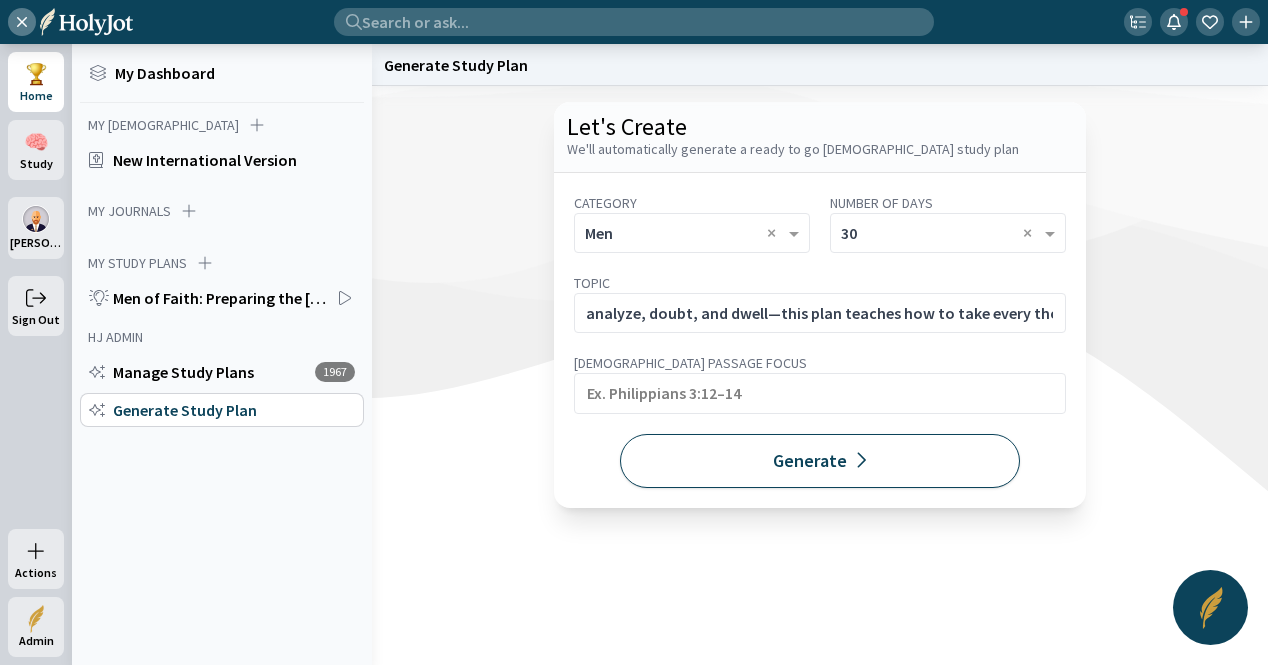 scroll, scrollTop: 0, scrollLeft: 0, axis: both 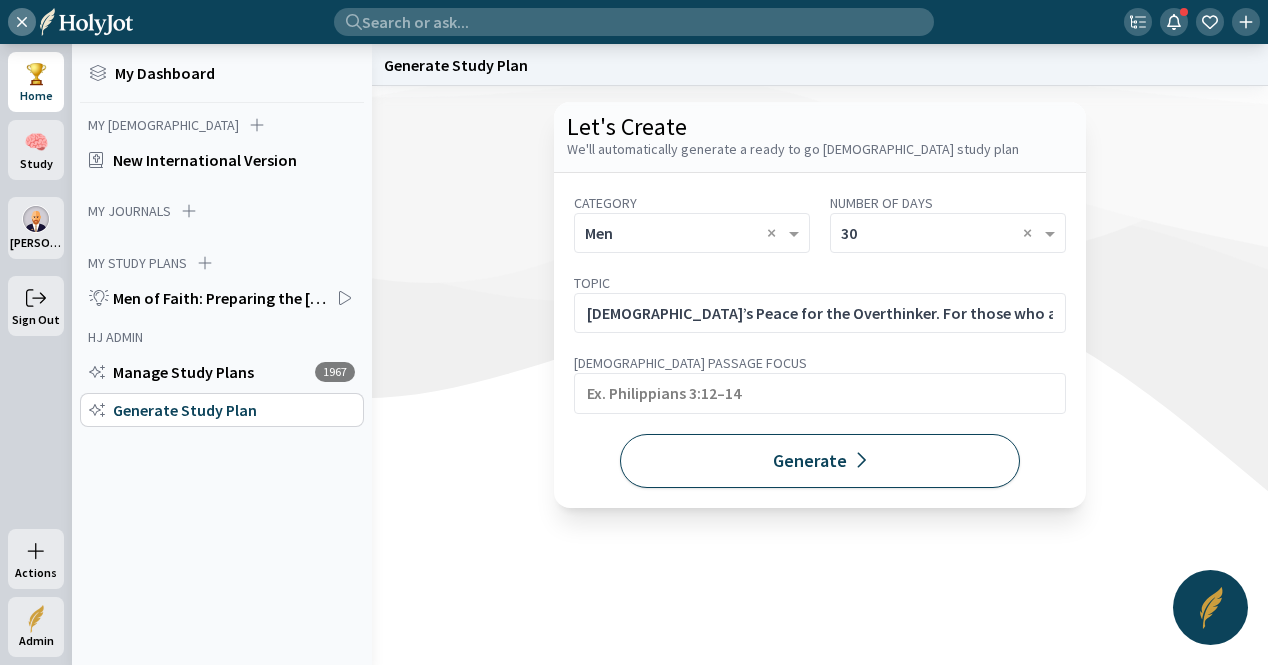 click on "Generate" 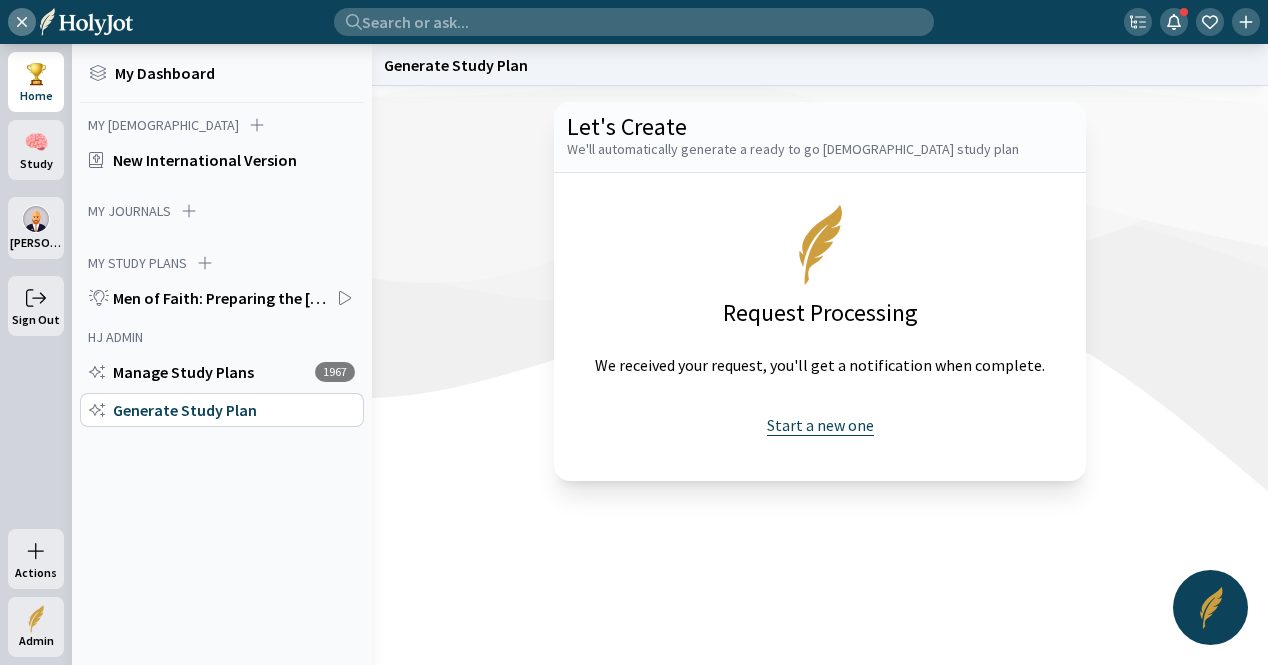 click on "Start a new one" 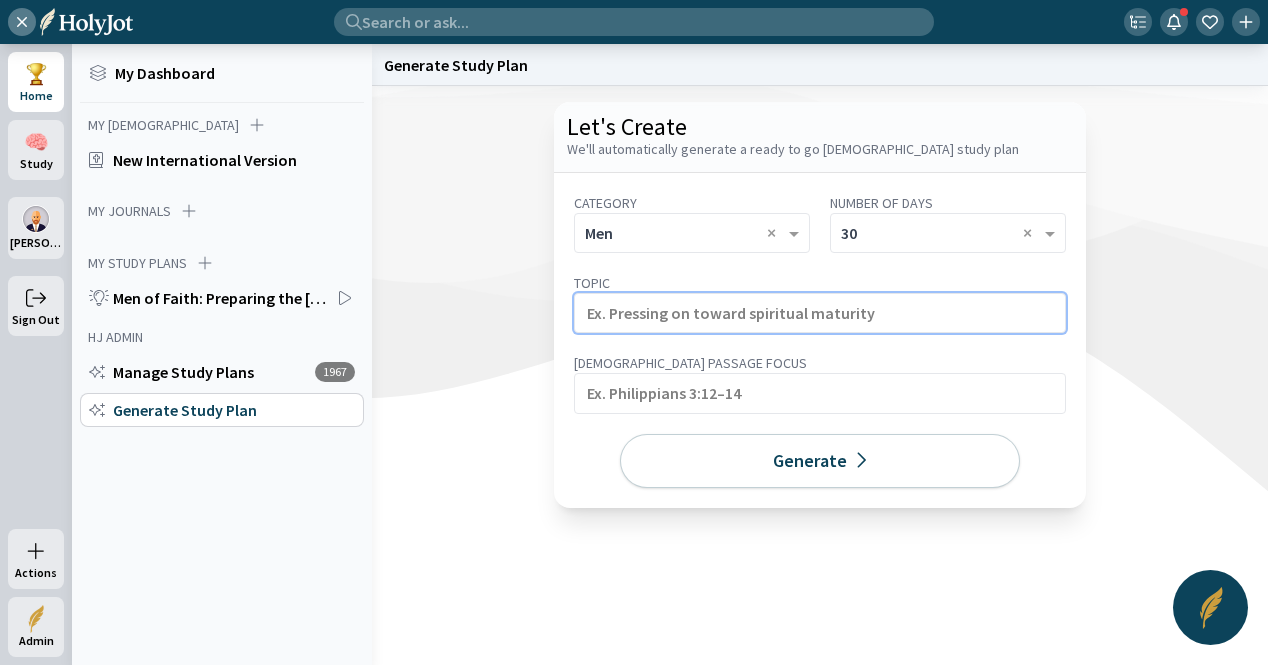 click 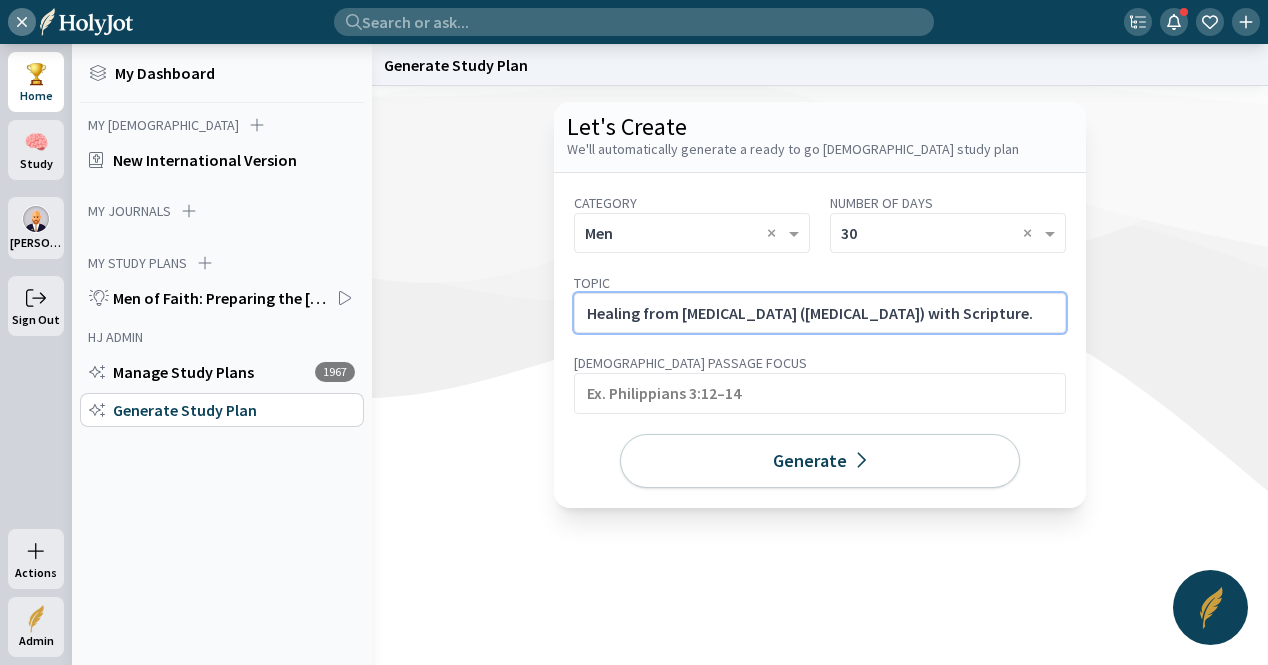 click on "Healing from [MEDICAL_DATA] ([MEDICAL_DATA]) with Scripture." 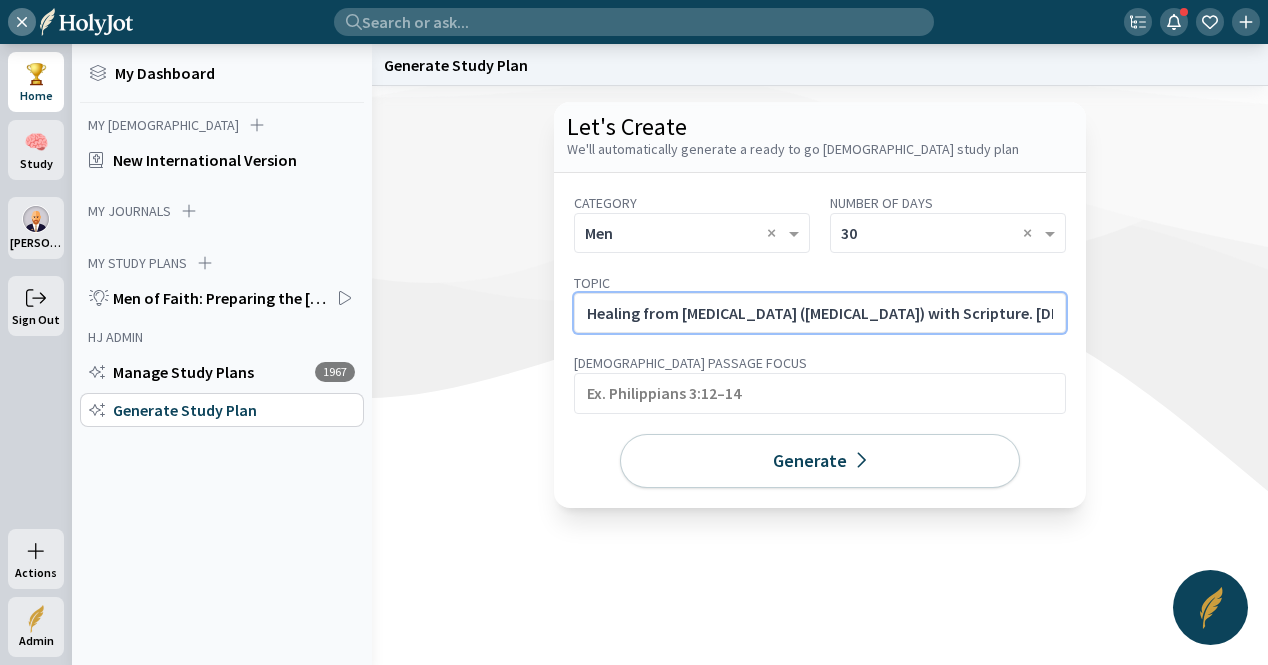 scroll, scrollTop: 0, scrollLeft: 628, axis: horizontal 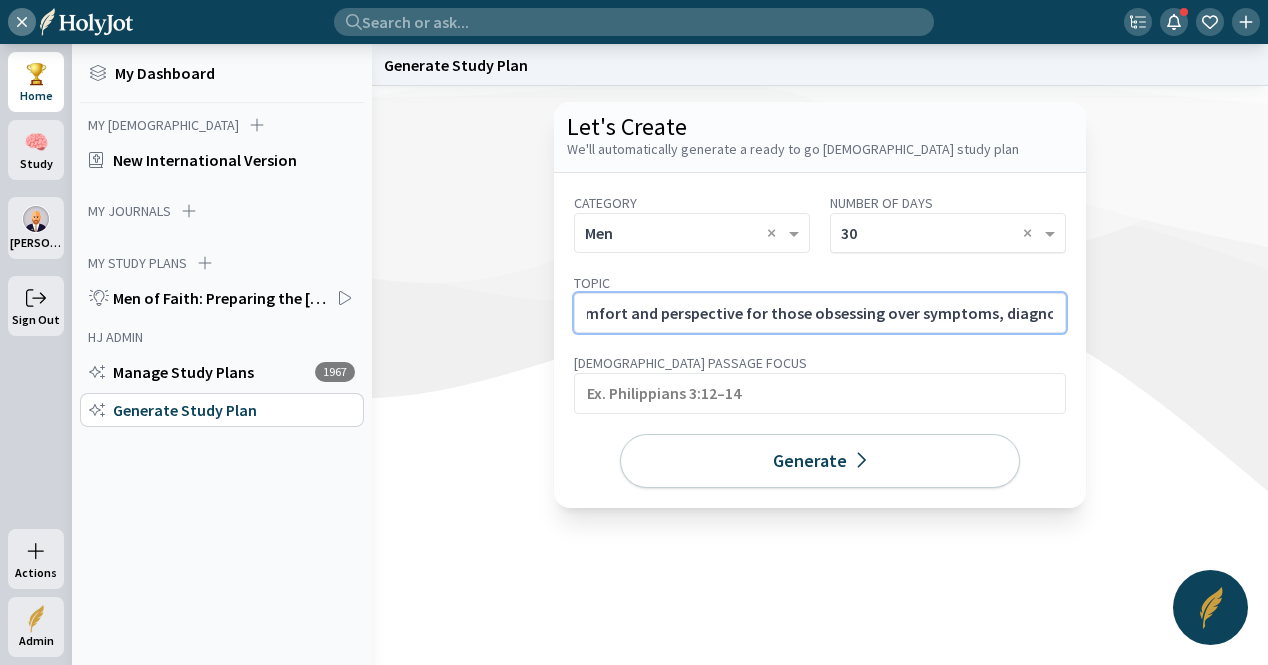 type on "Healing from [MEDICAL_DATA] ([MEDICAL_DATA]) with Scripture. [DEMOGRAPHIC_DATA] comfort and perspective for those obsessing over symptoms, diagnoses, or physical decline." 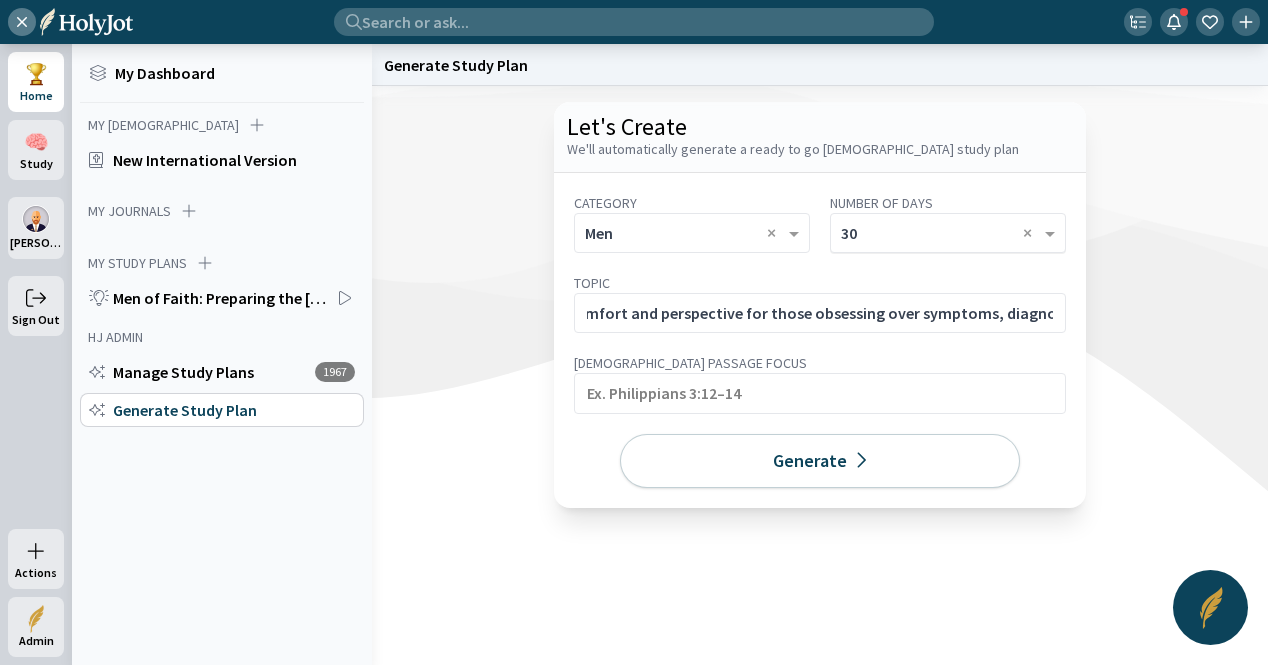 click 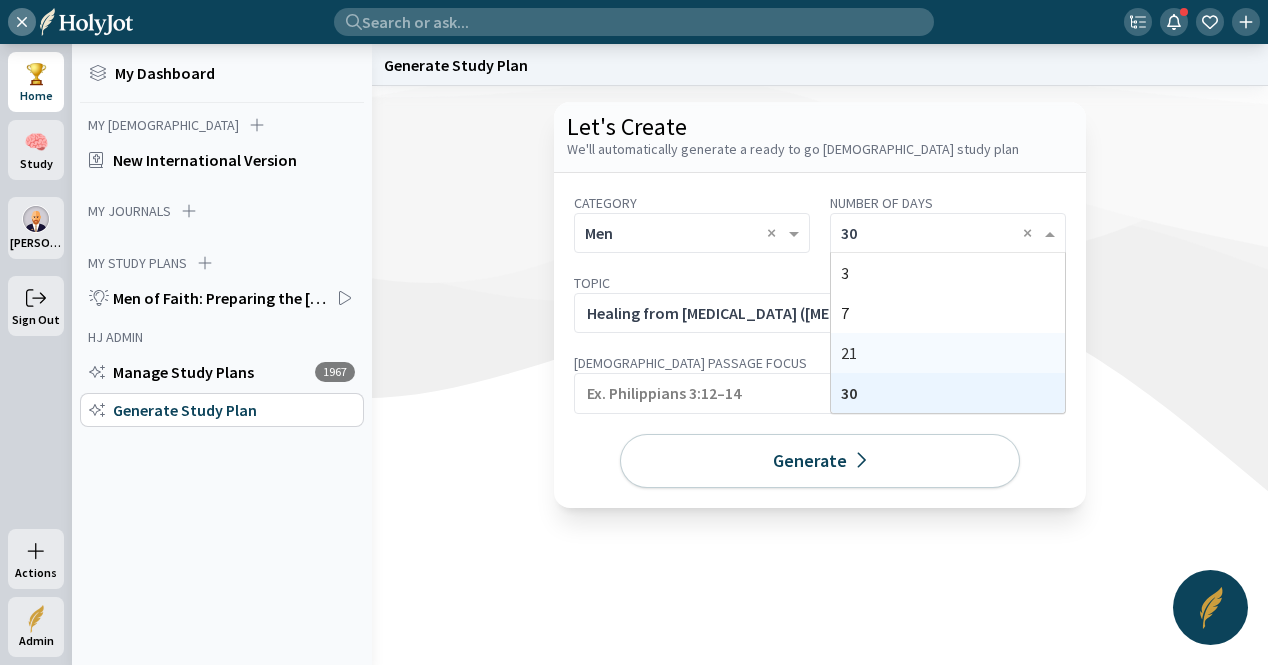 click on "21" at bounding box center (948, 353) 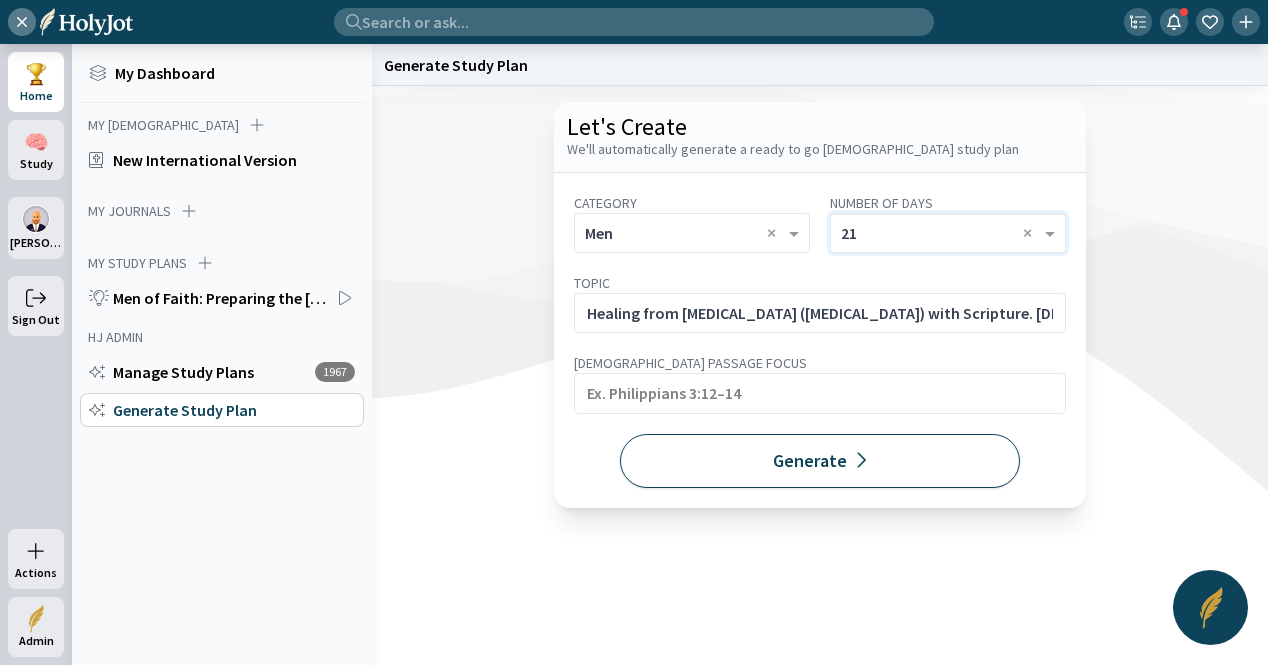 click on "Generate" 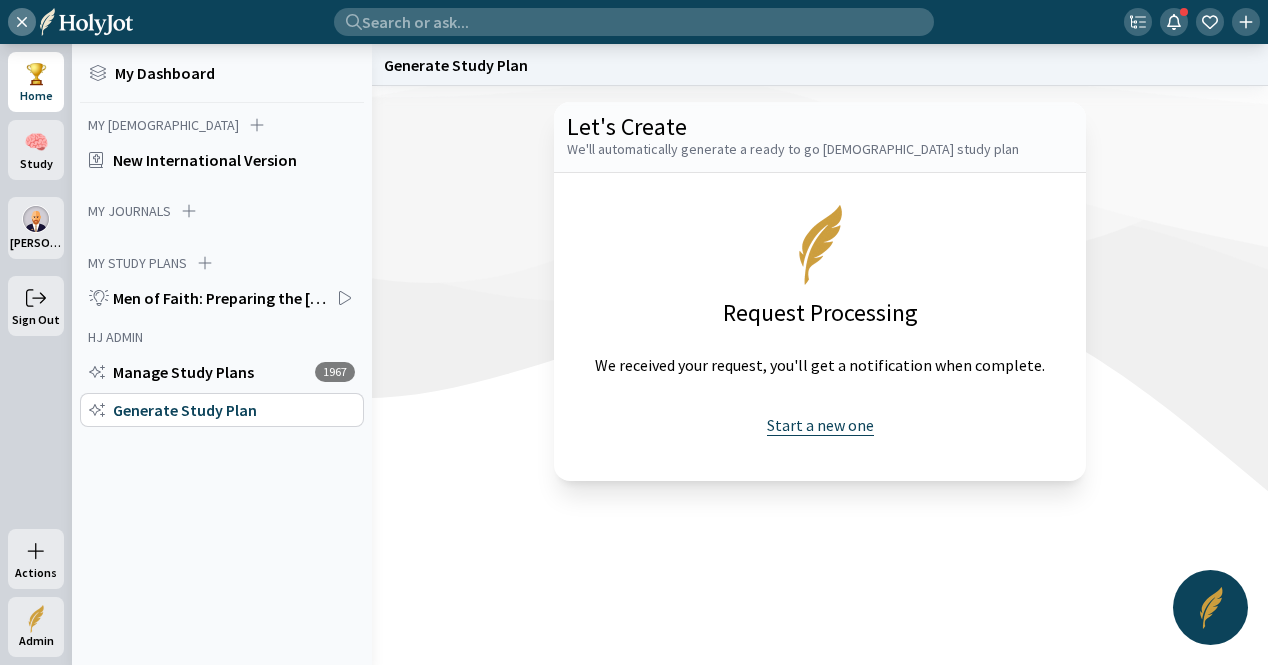 click on "Start a new one" 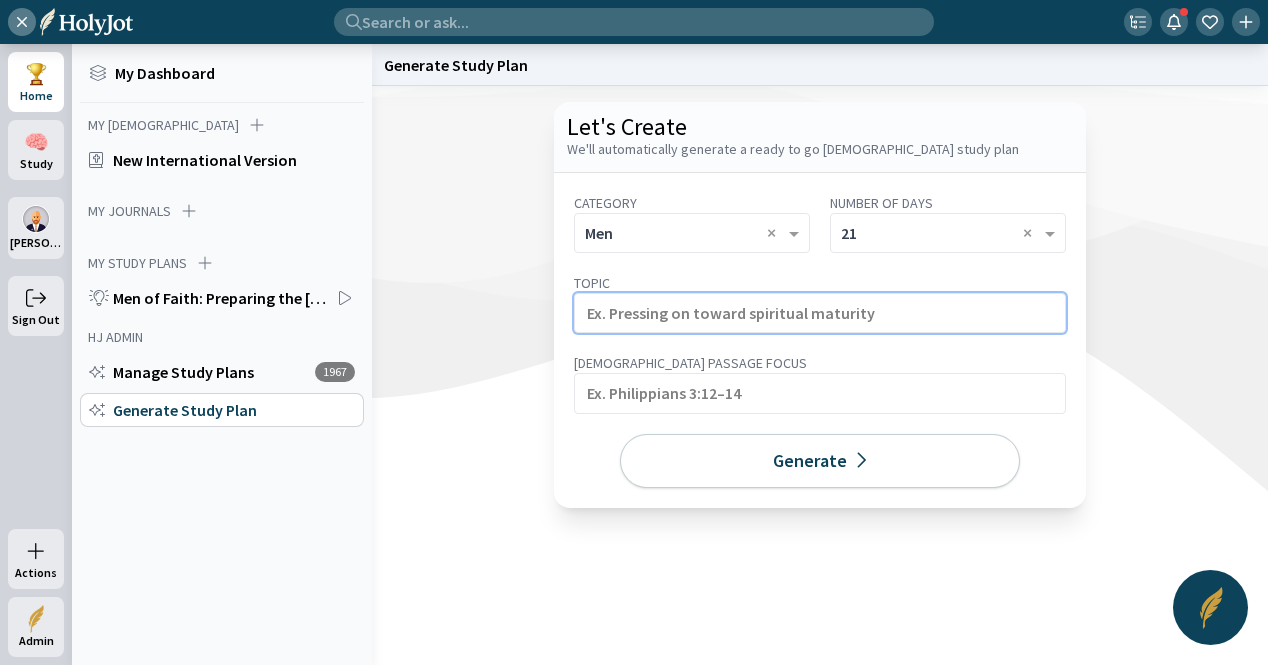 click 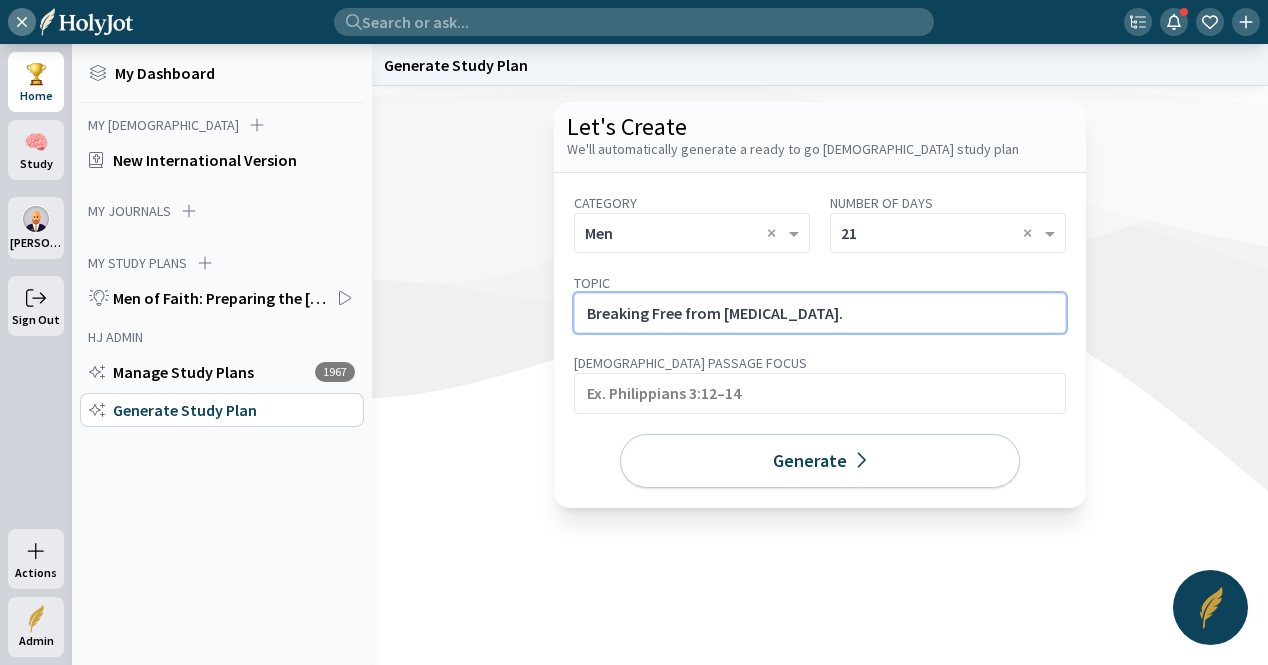 click on "Breaking Free from [MEDICAL_DATA]." 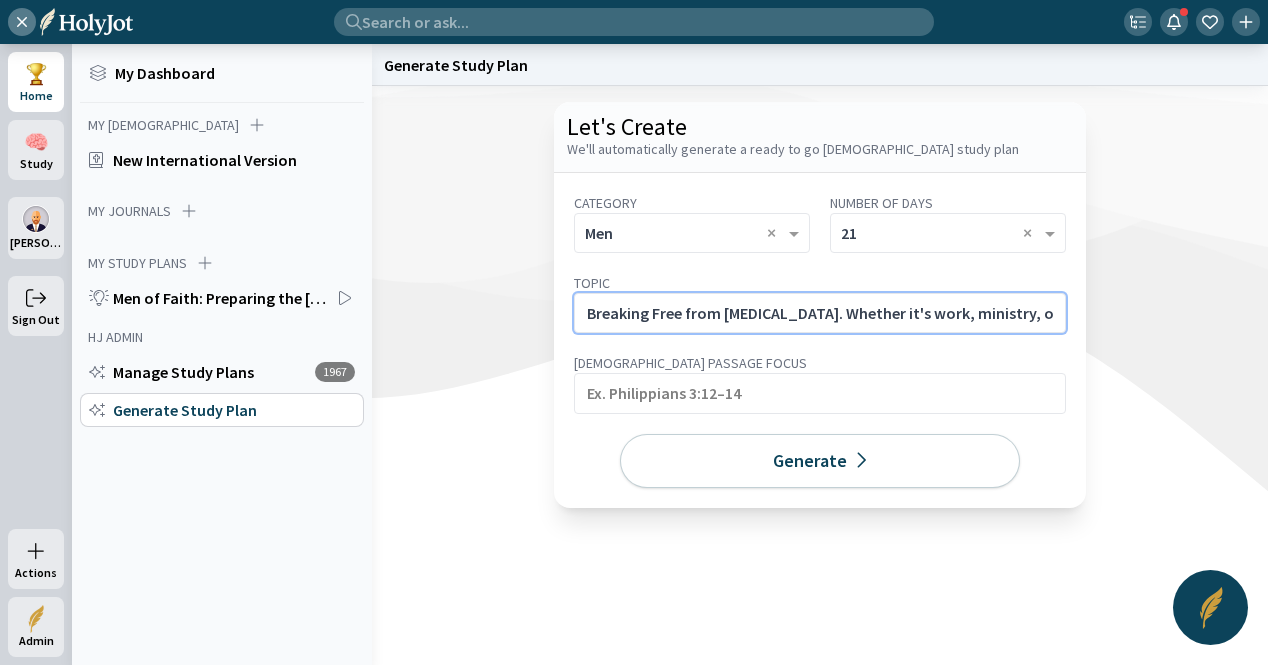 scroll, scrollTop: 0, scrollLeft: 529, axis: horizontal 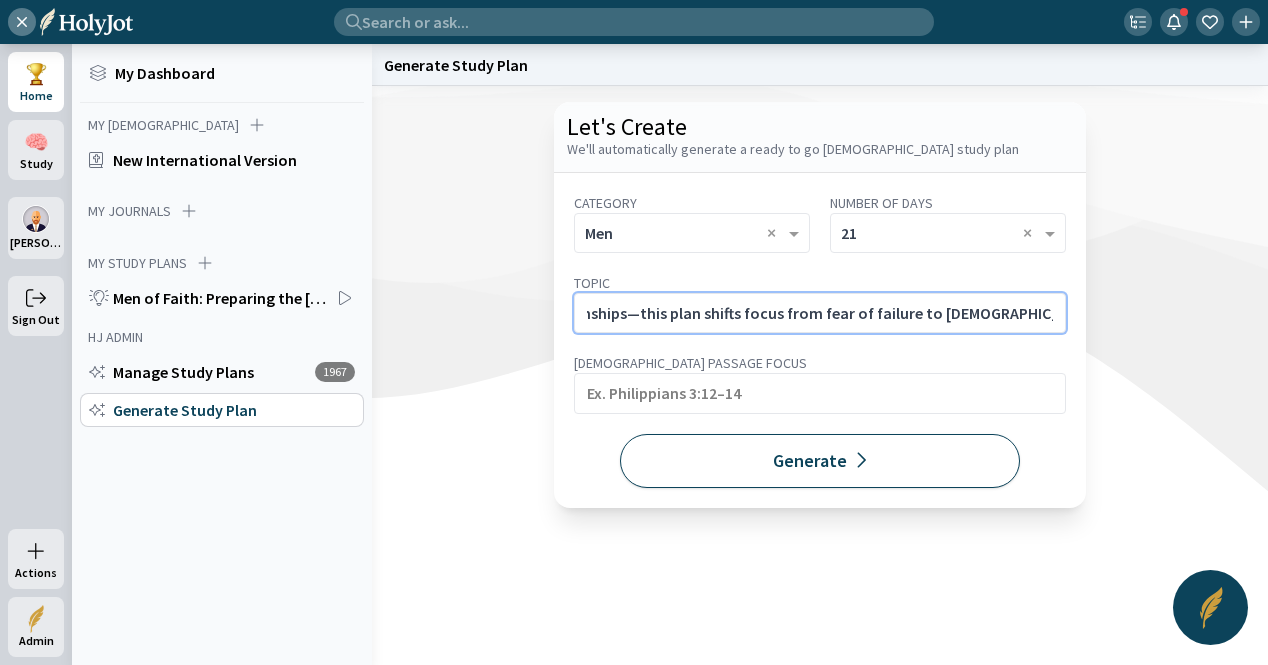 type on "Breaking Free from [MEDICAL_DATA]. Whether it's work, ministry, or relationships—this plan shifts focus from fear of failure to [DEMOGRAPHIC_DATA]'s approval." 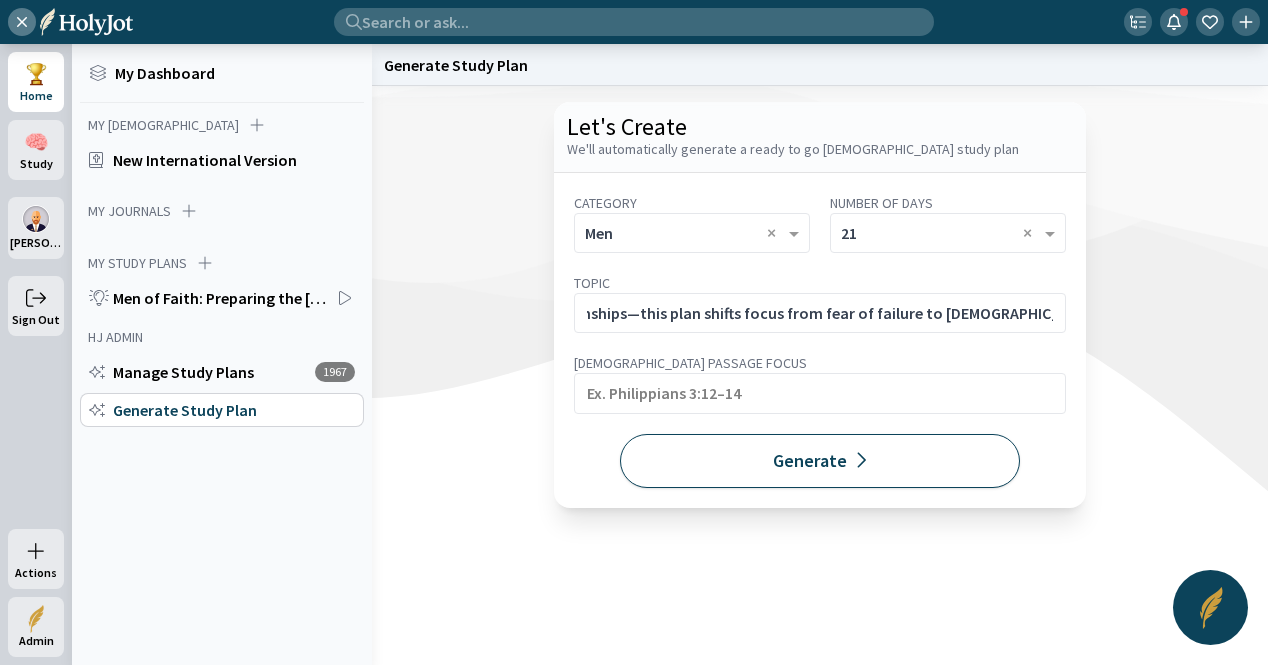 scroll, scrollTop: 0, scrollLeft: 0, axis: both 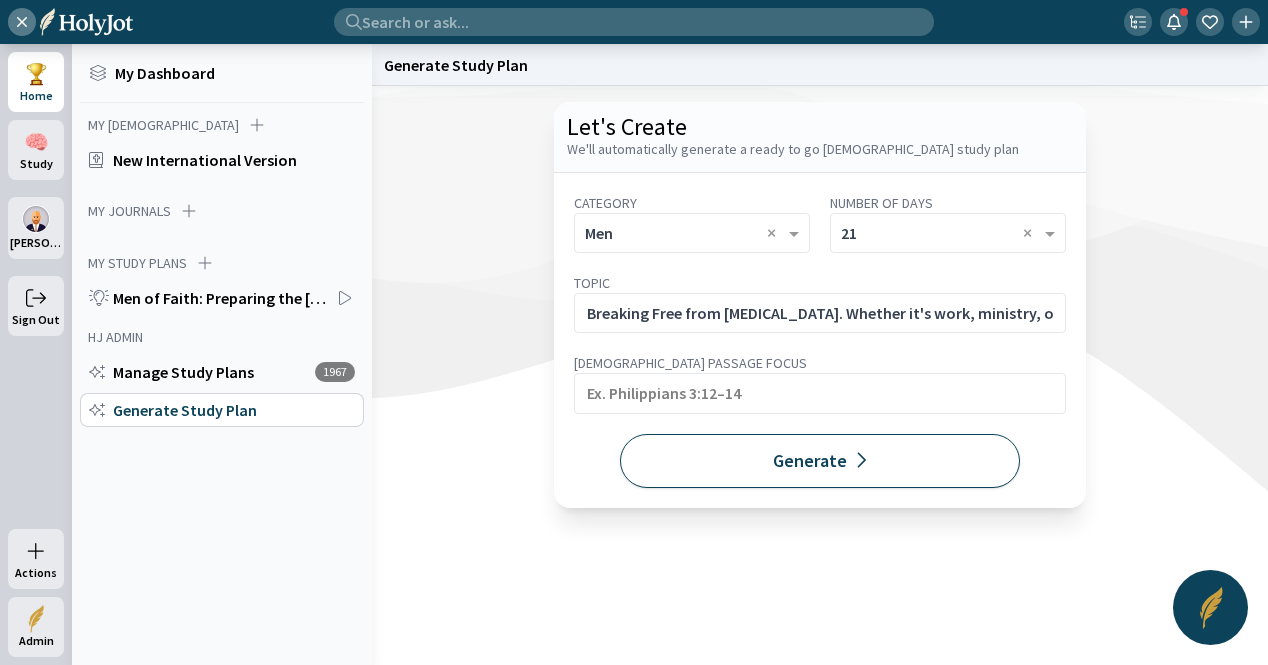 click on "Generate" 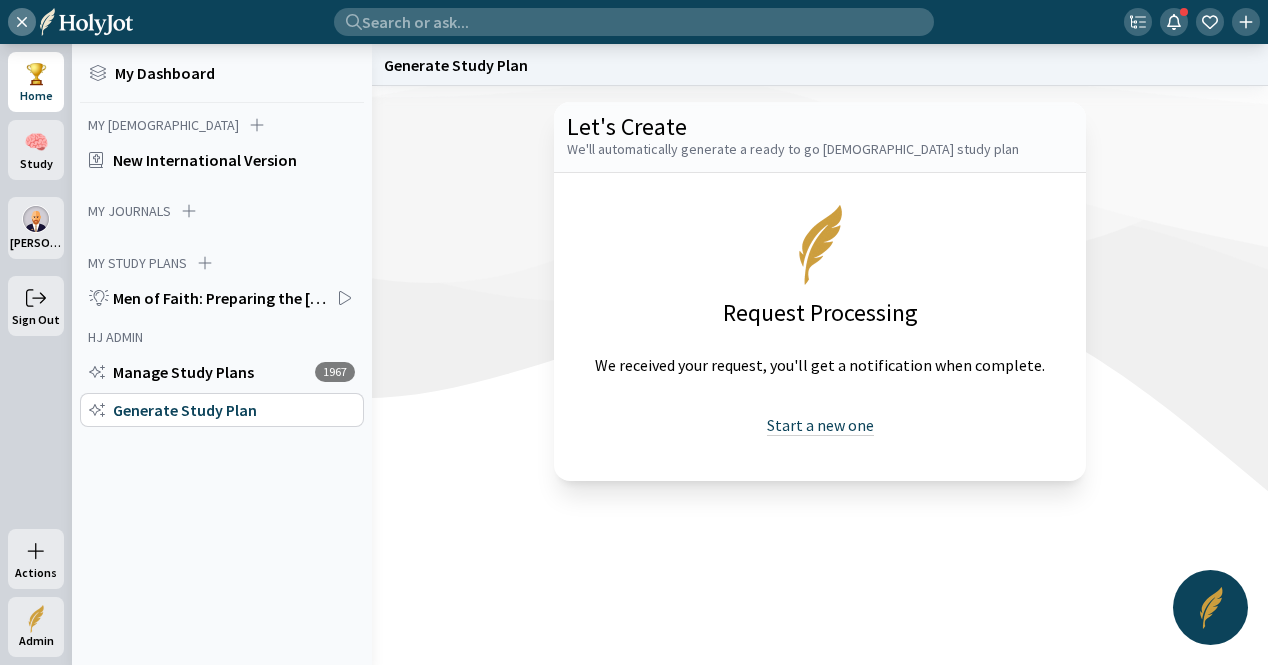 click on "Start a new one" 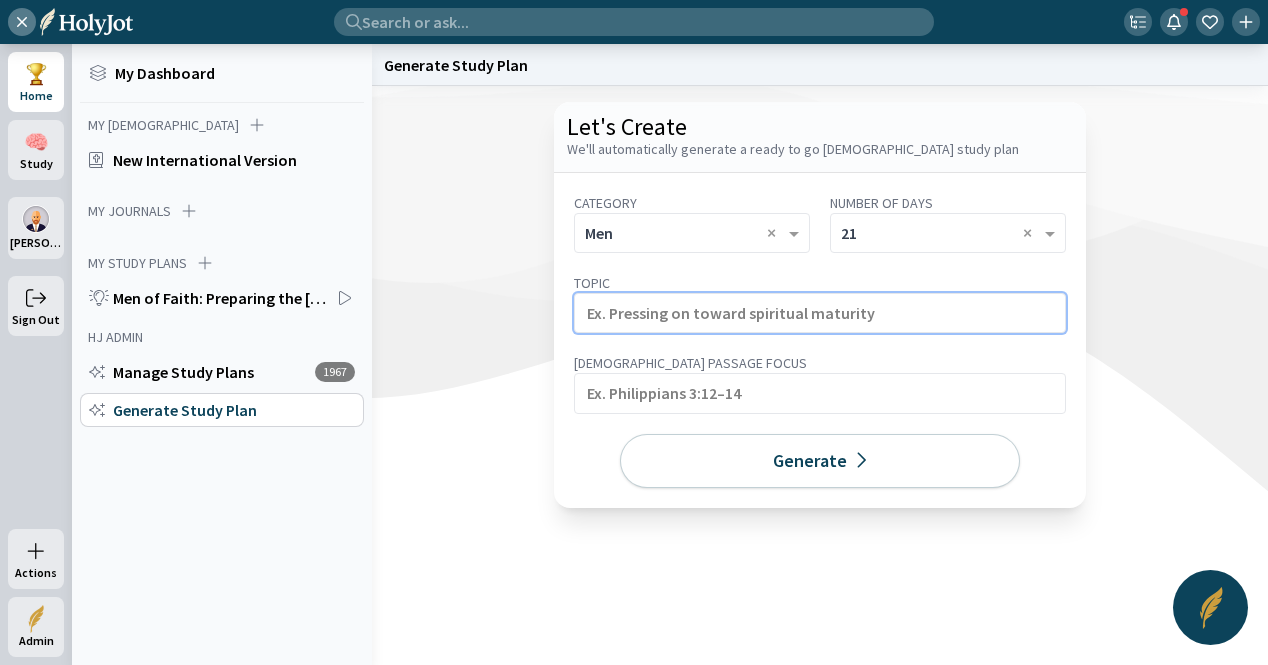 click 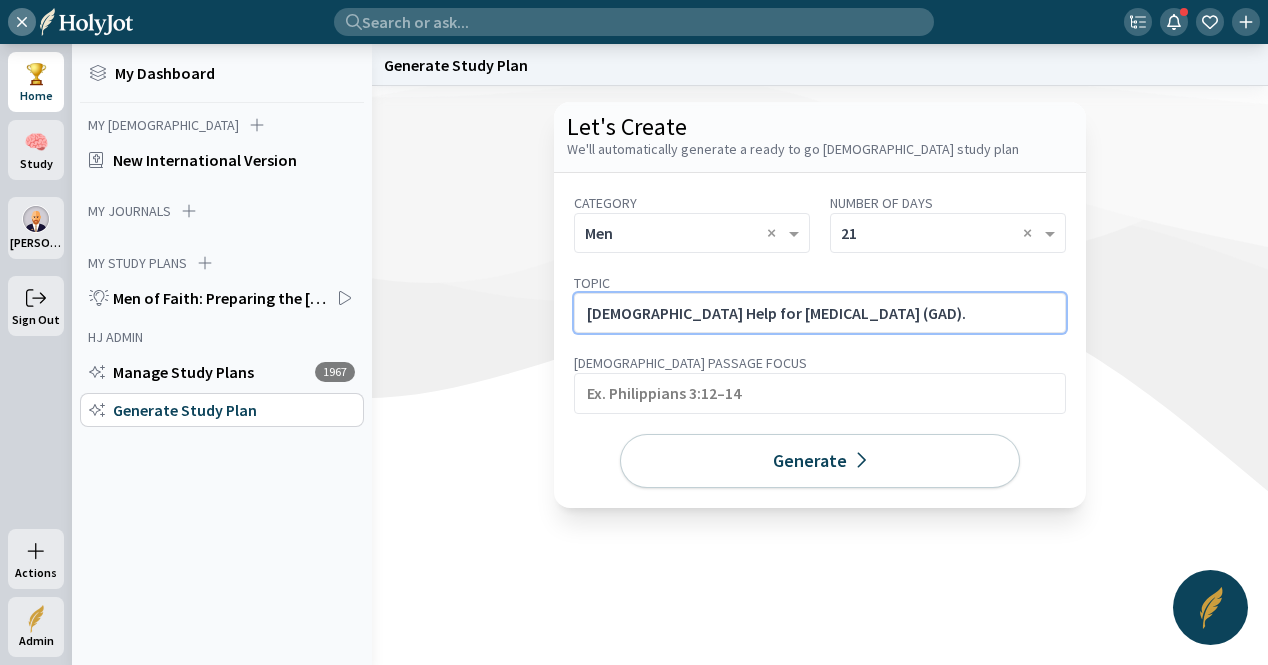 click on "[DEMOGRAPHIC_DATA] Help for [MEDICAL_DATA] (GAD)." 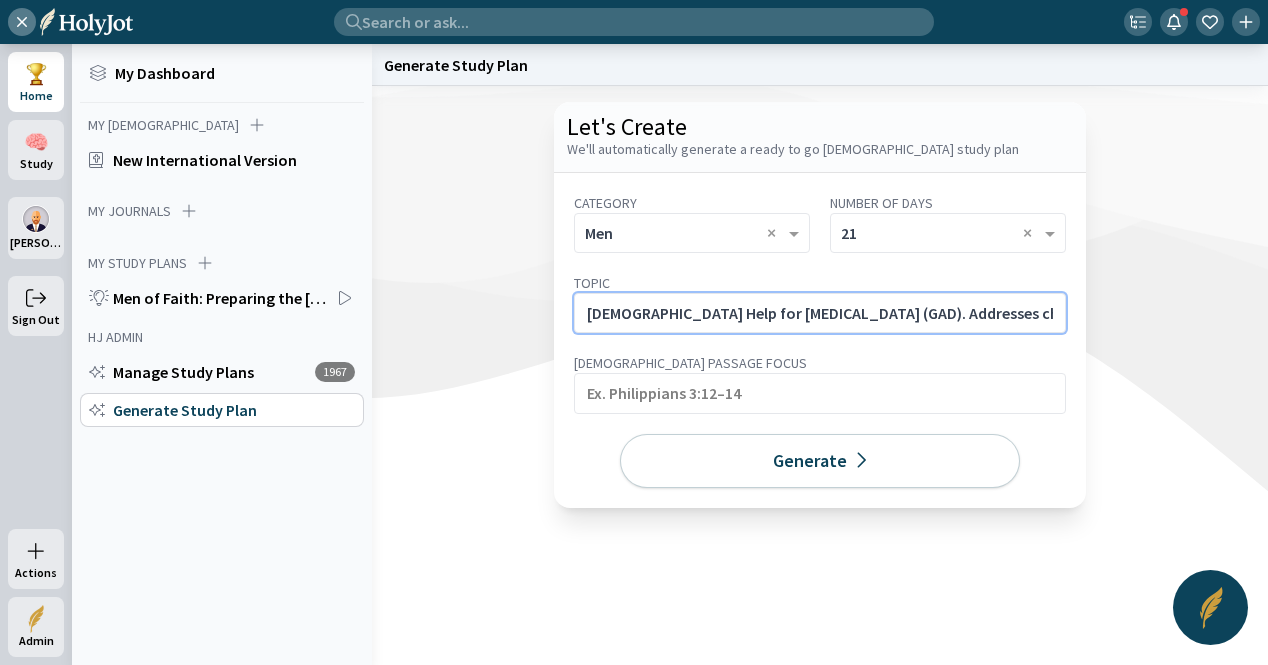 scroll, scrollTop: 0, scrollLeft: 509, axis: horizontal 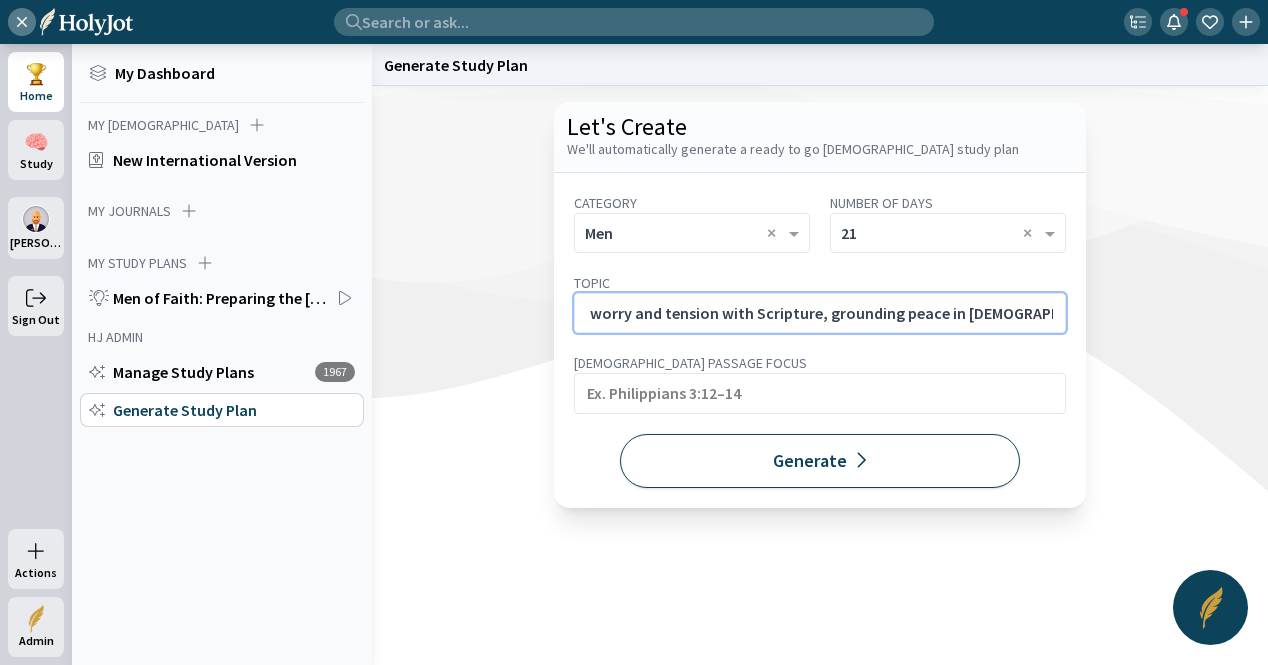 type on "[DEMOGRAPHIC_DATA] Help for [MEDICAL_DATA] (GAD). Addresses chronic worry and tension with Scripture, grounding peace in [DEMOGRAPHIC_DATA]’s promises." 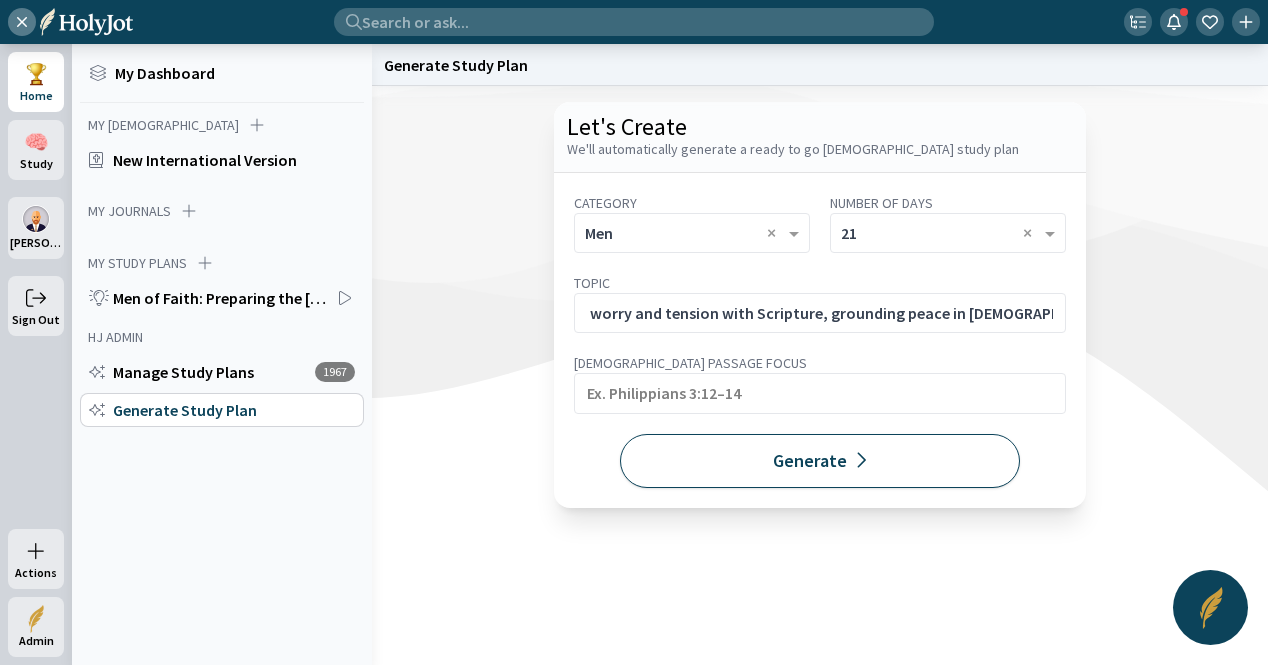 click on "Generate" 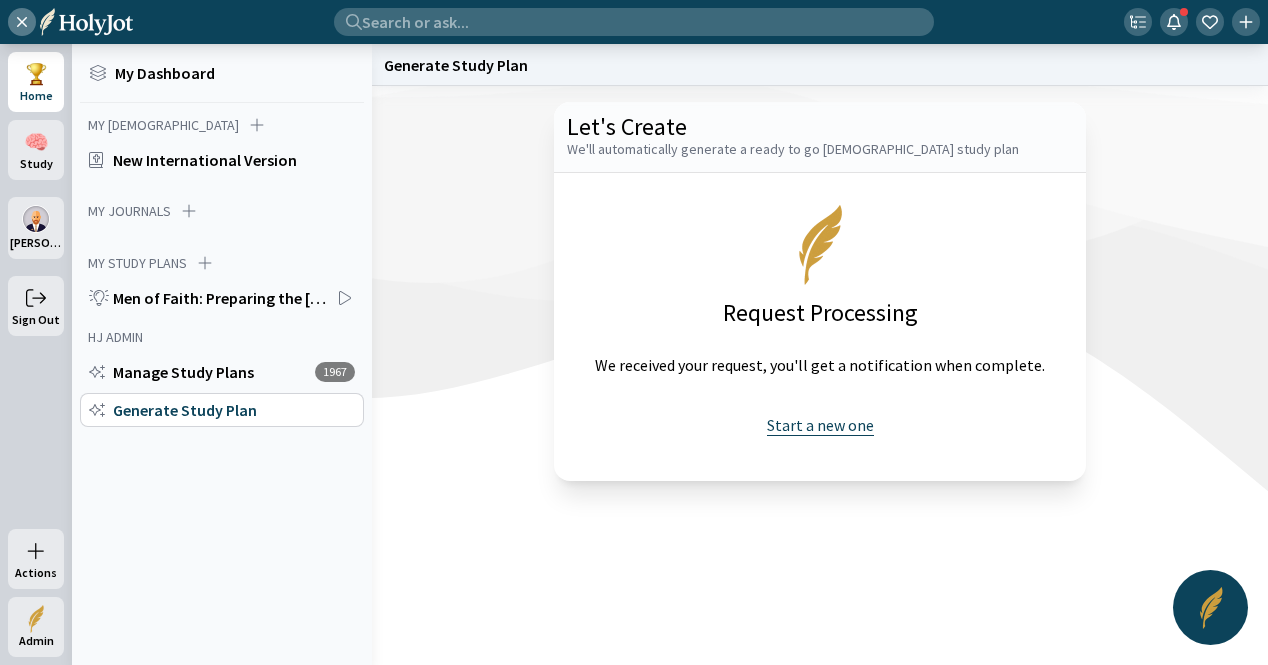 click on "Start a new one" 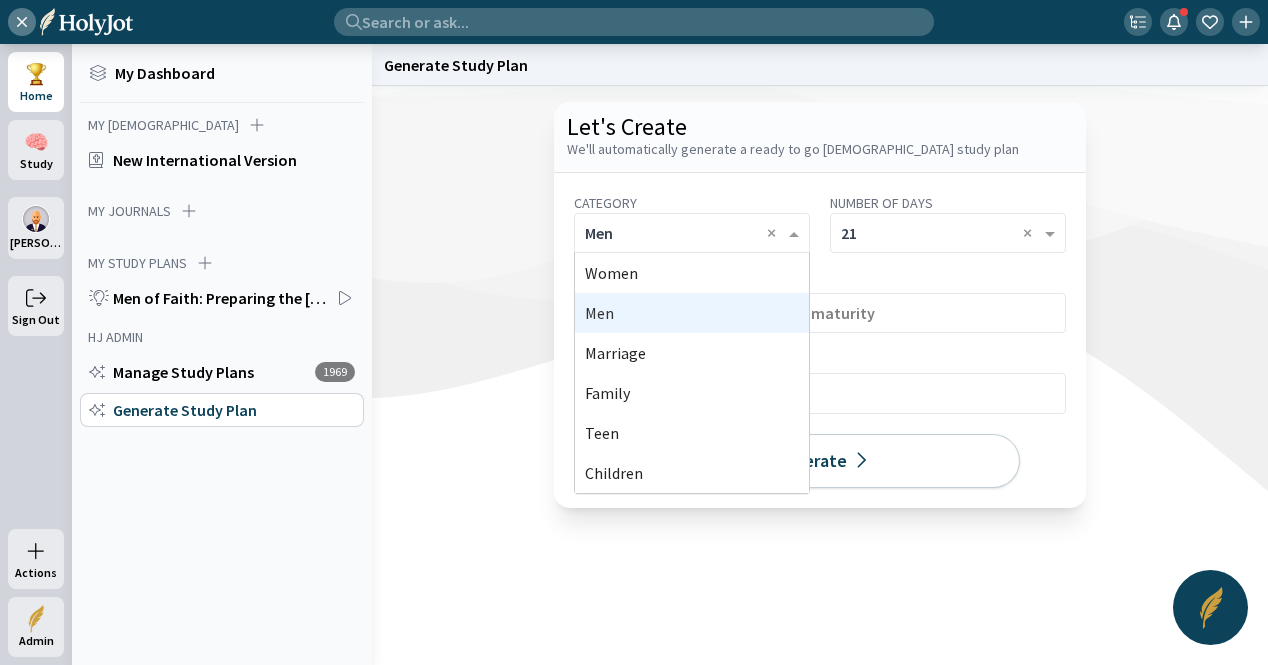 click on "× Men ×" 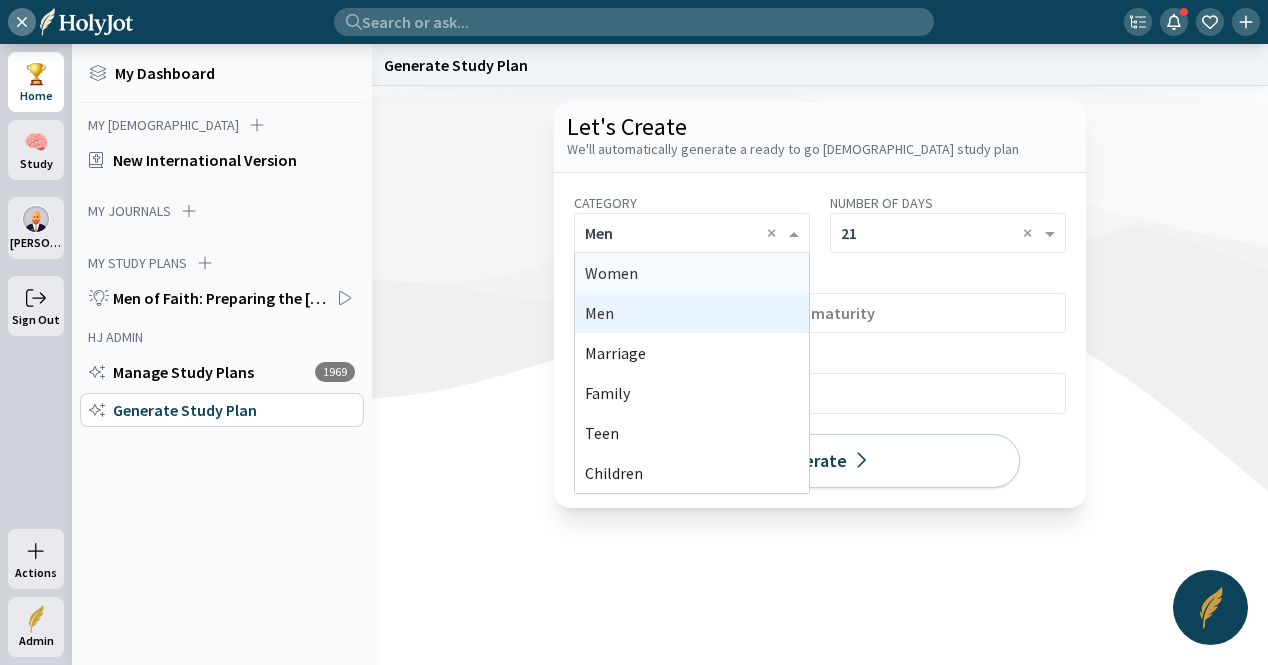 click on "Women" at bounding box center (692, 273) 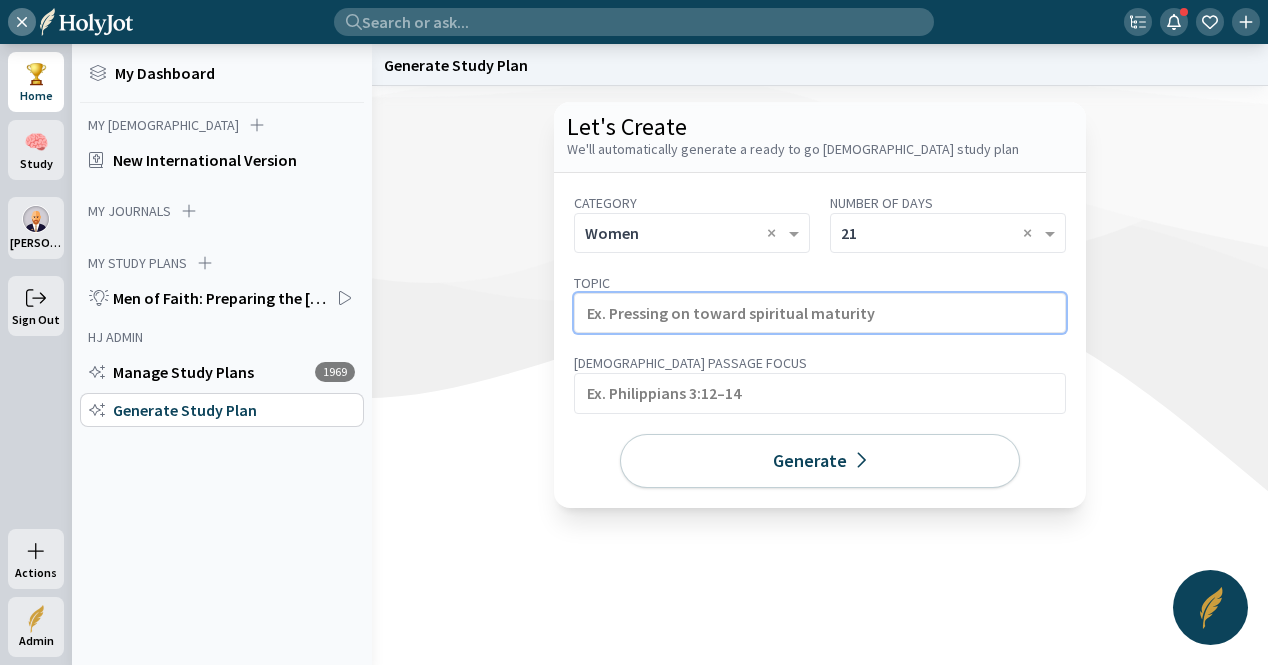 click 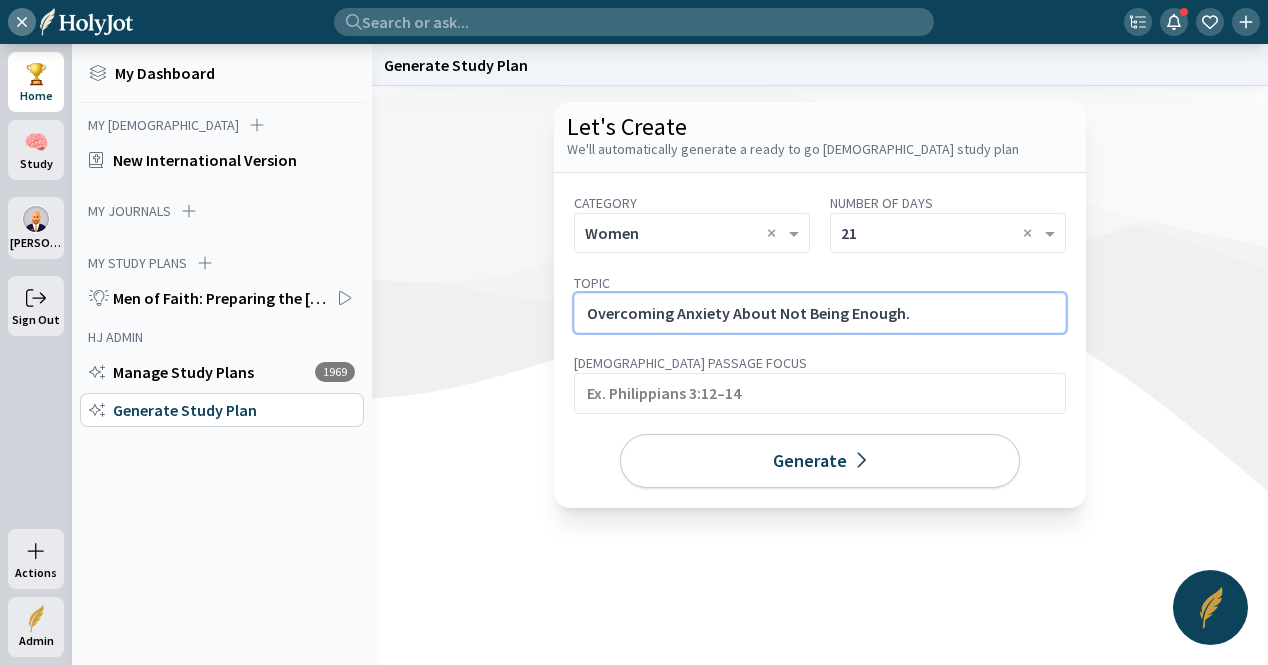 click on "Overcoming Anxiety About Not Being Enough." 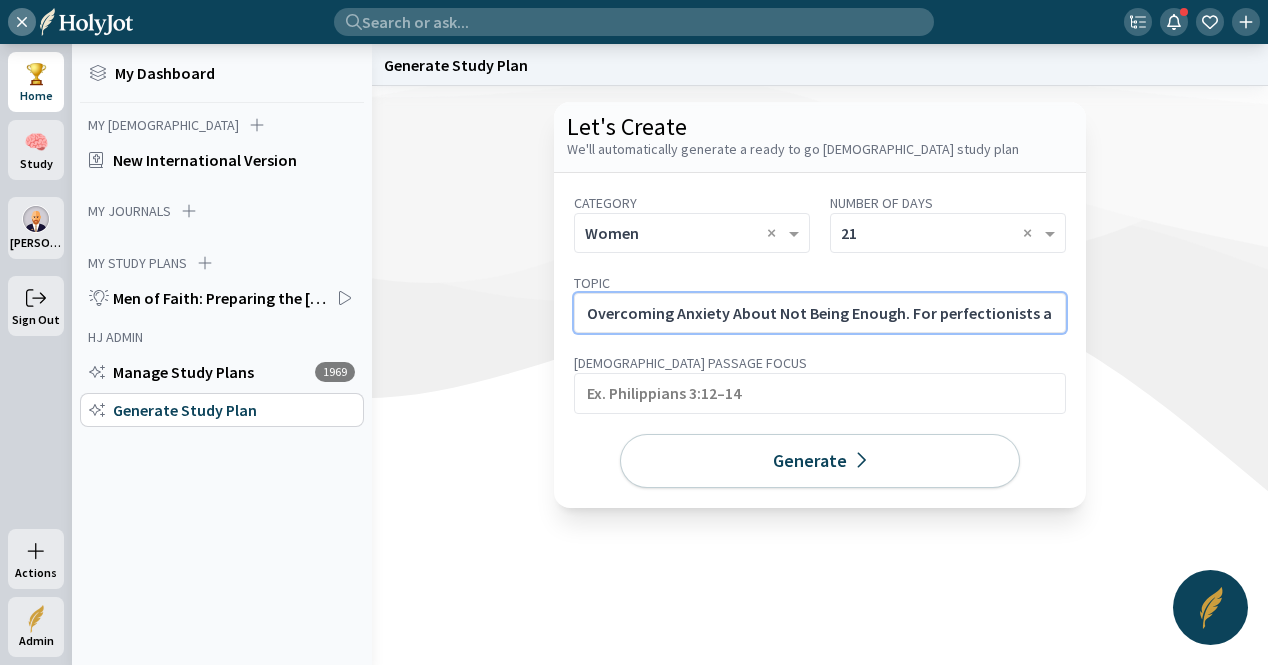 scroll, scrollTop: 0, scrollLeft: 428, axis: horizontal 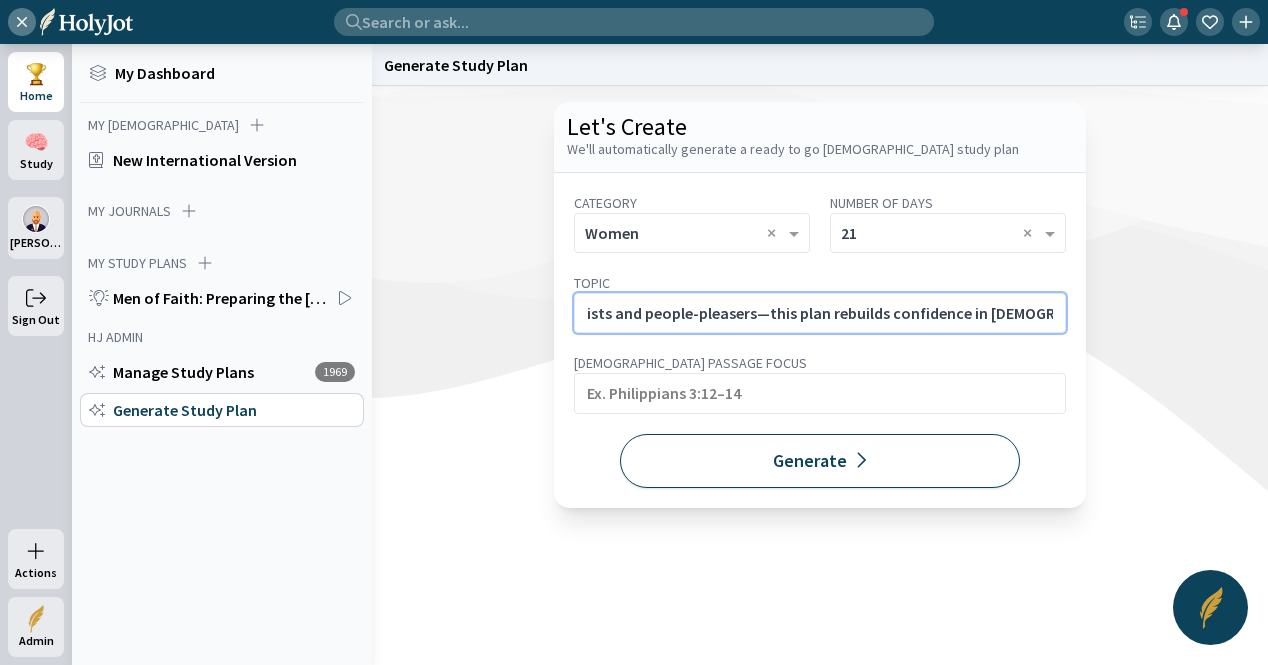 type on "Overcoming Anxiety About Not Being Enough. For perfectionists and people-pleasers—this plan rebuilds confidence in [DEMOGRAPHIC_DATA] alone." 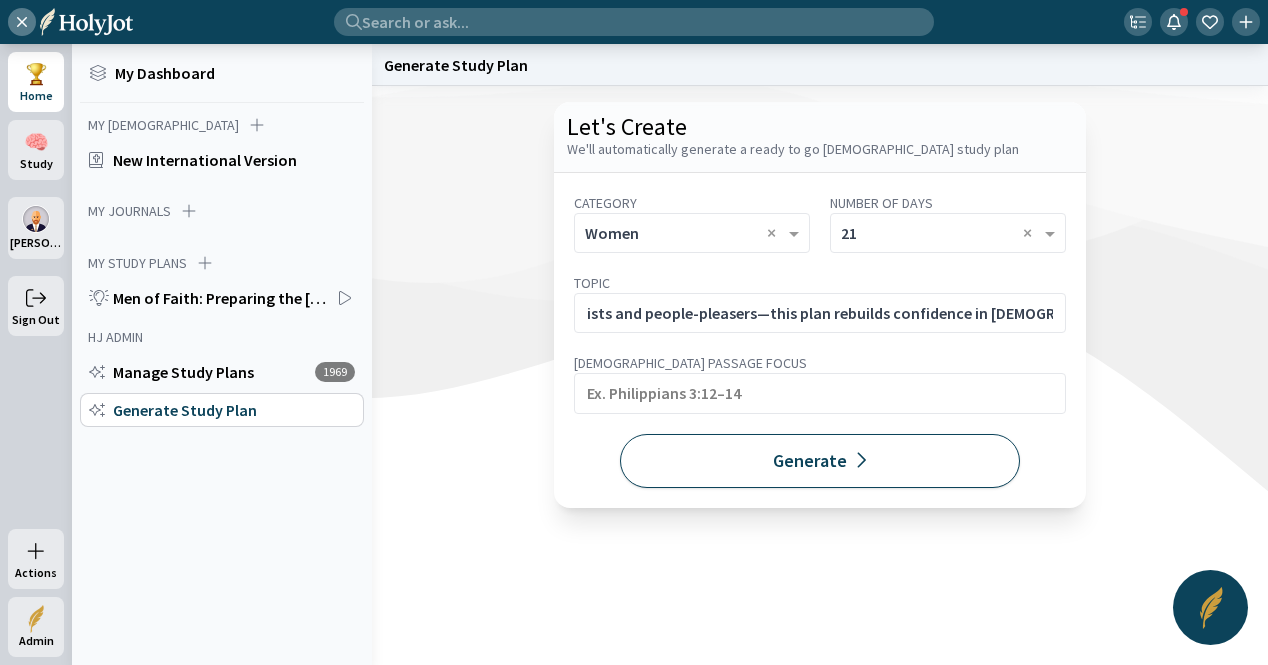 scroll, scrollTop: 0, scrollLeft: 0, axis: both 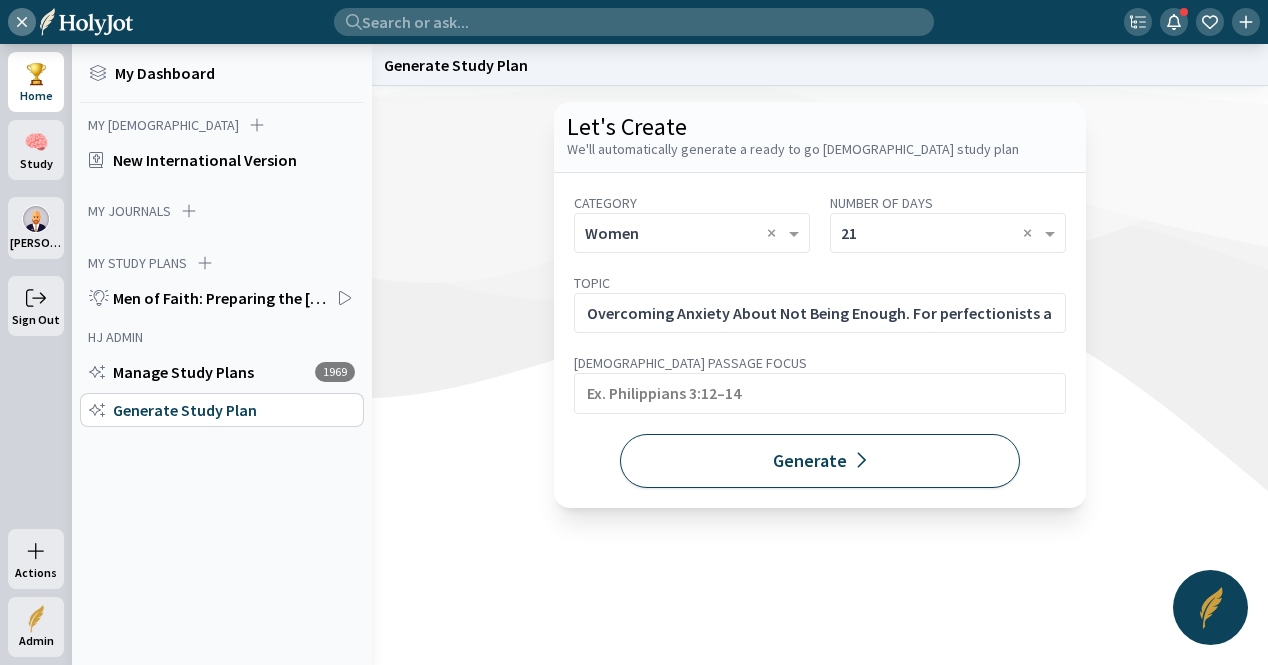 click on "Generate" 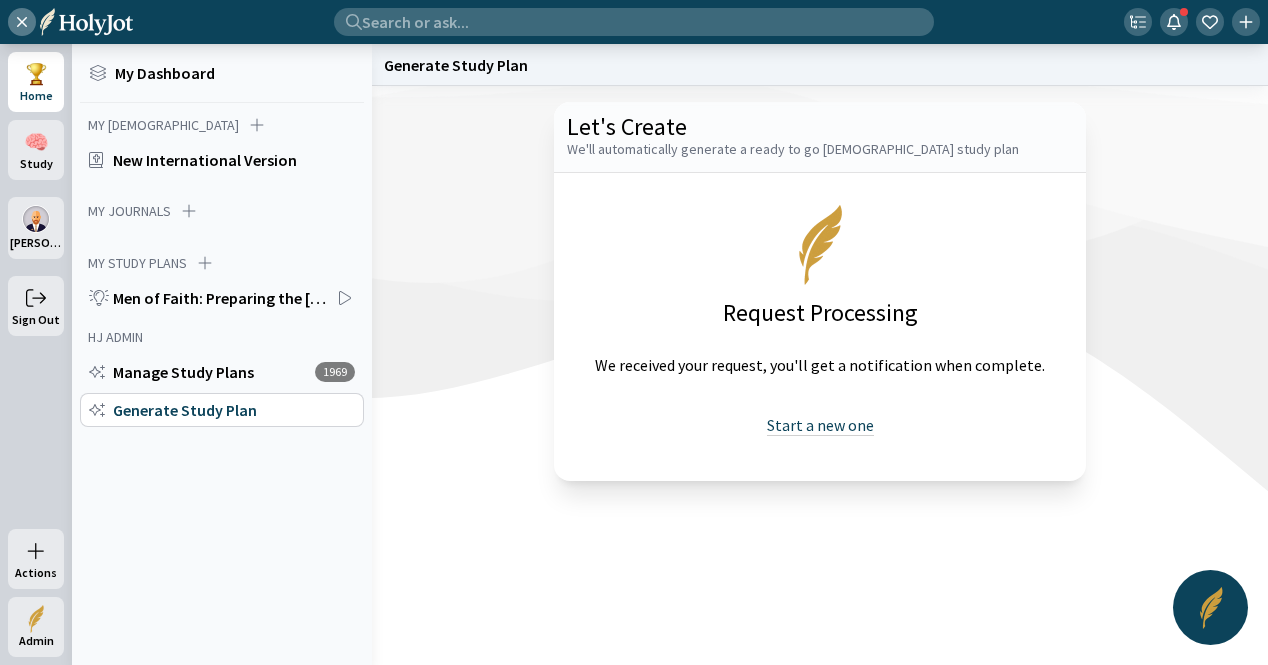 click on "Start a new one" 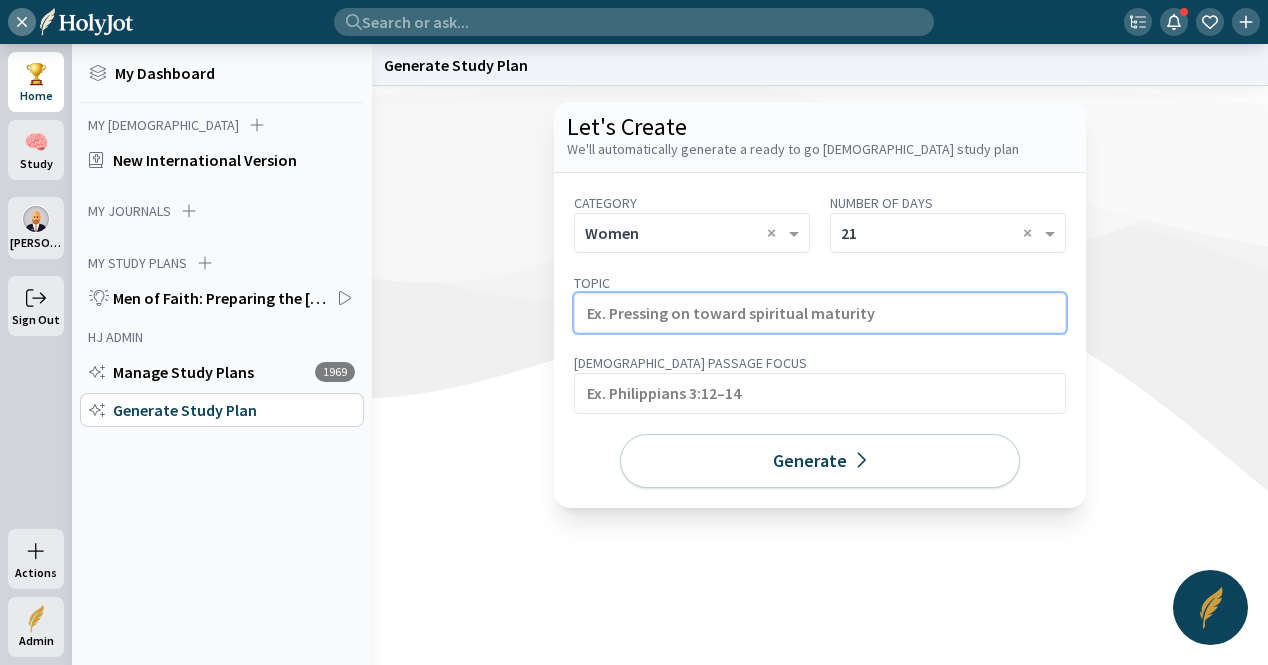 click 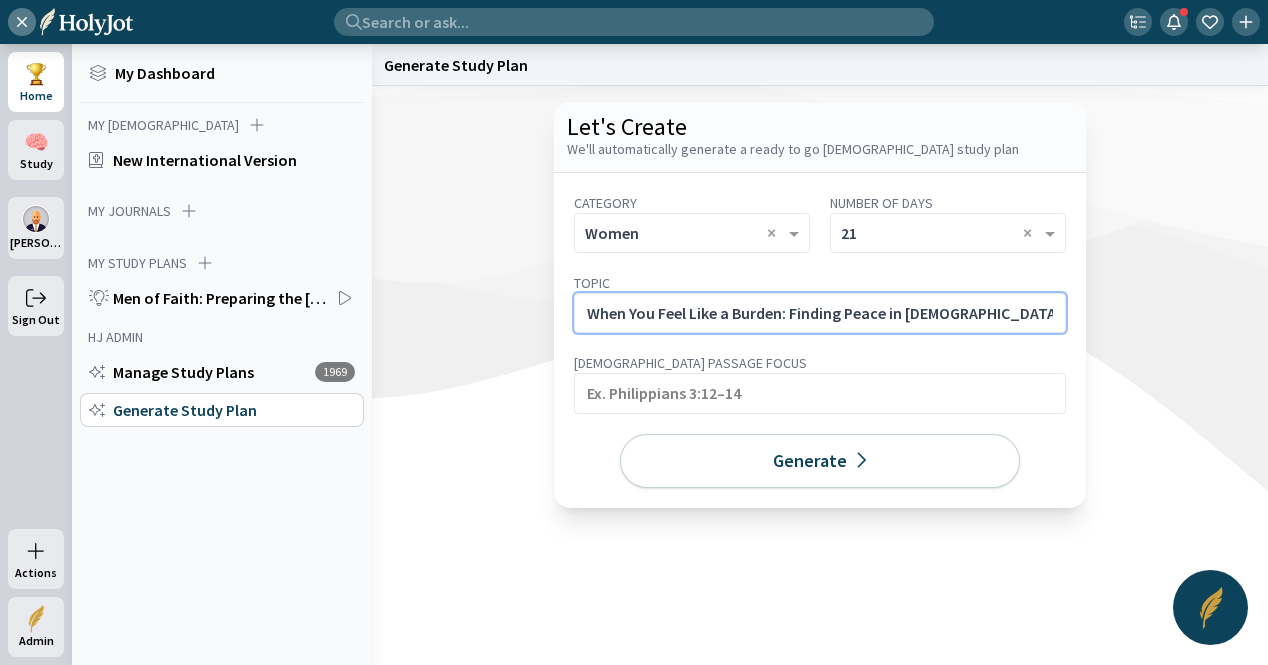 click on "When You Feel Like a Burden: Finding Peace in [DEMOGRAPHIC_DATA]’s Love." 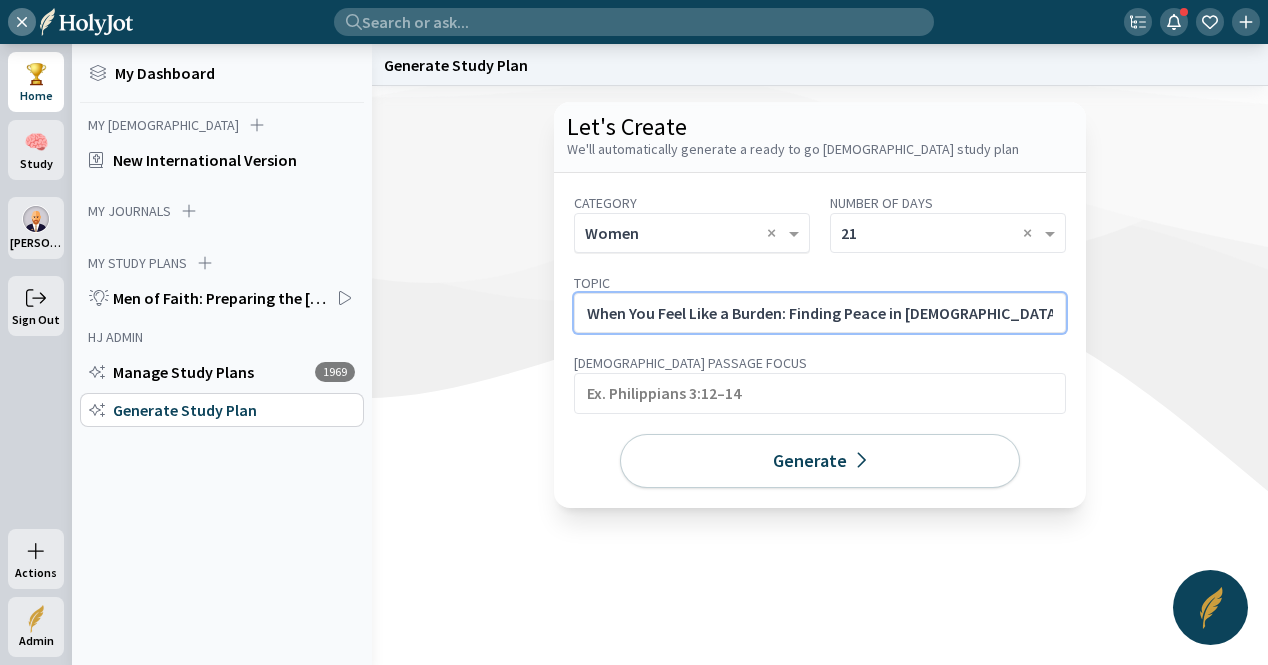 scroll, scrollTop: 0, scrollLeft: 441, axis: horizontal 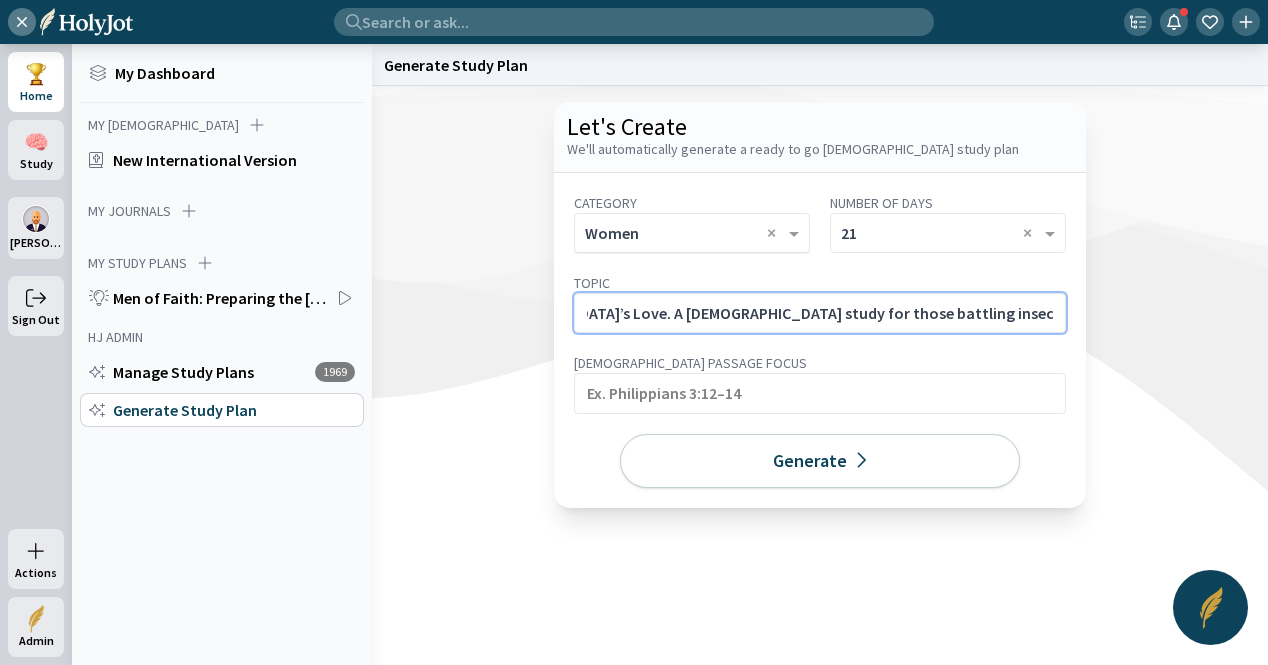 type on "When You Feel Like a Burden: Finding Peace in [DEMOGRAPHIC_DATA]’s Love. A [DEMOGRAPHIC_DATA] study for those battling insecurity and fear of disappointing others." 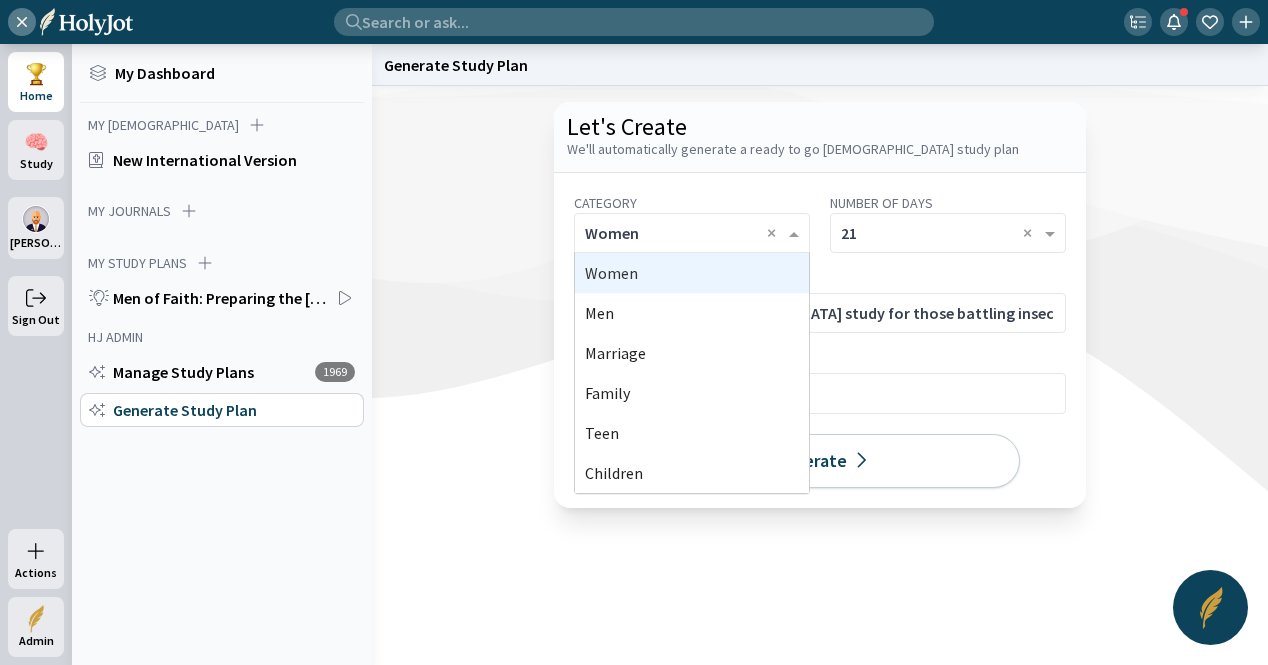 click 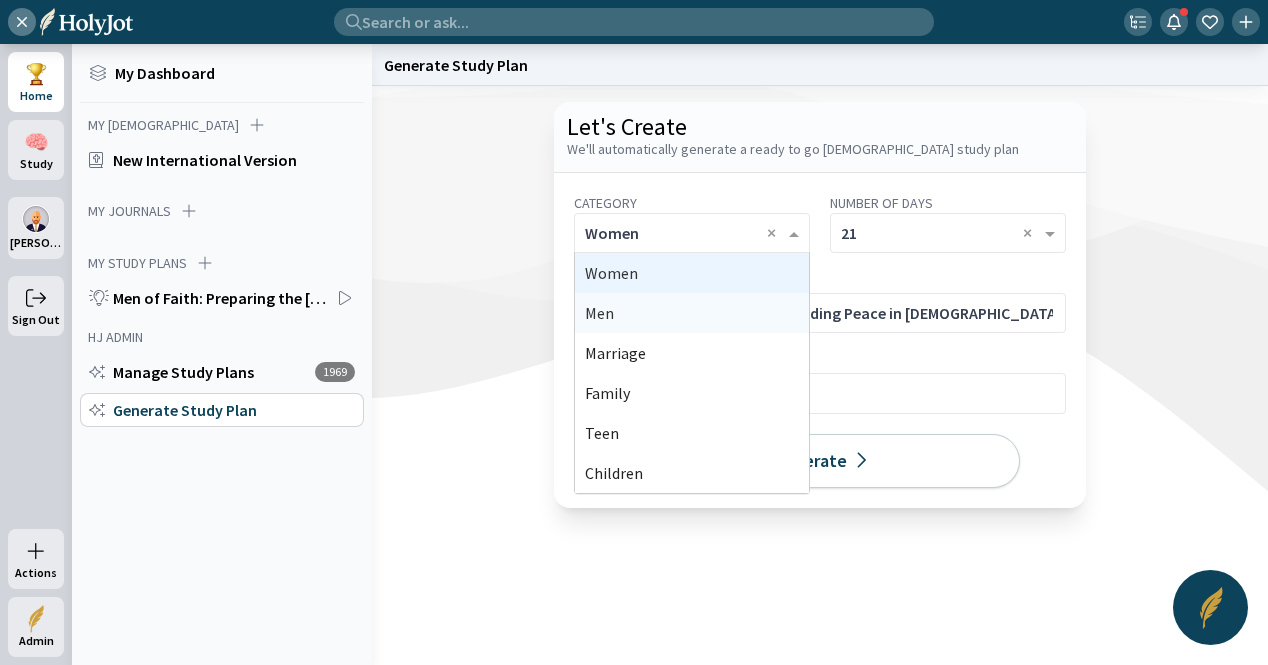click on "Men" at bounding box center [599, 313] 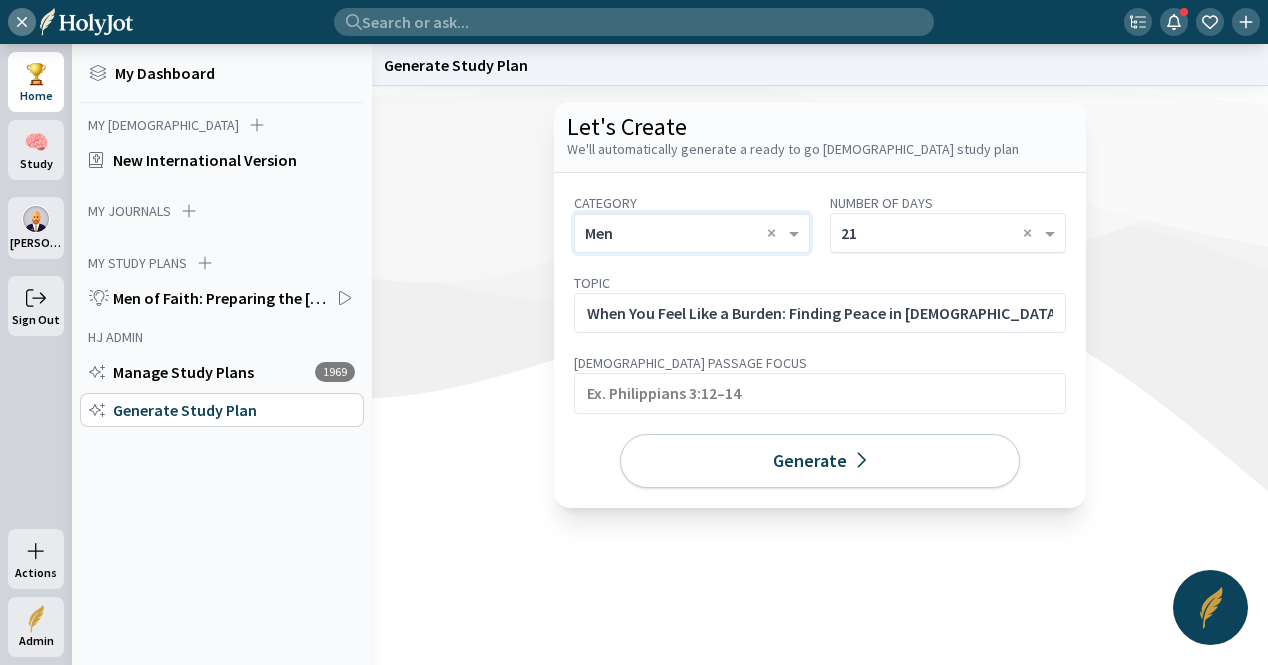 click 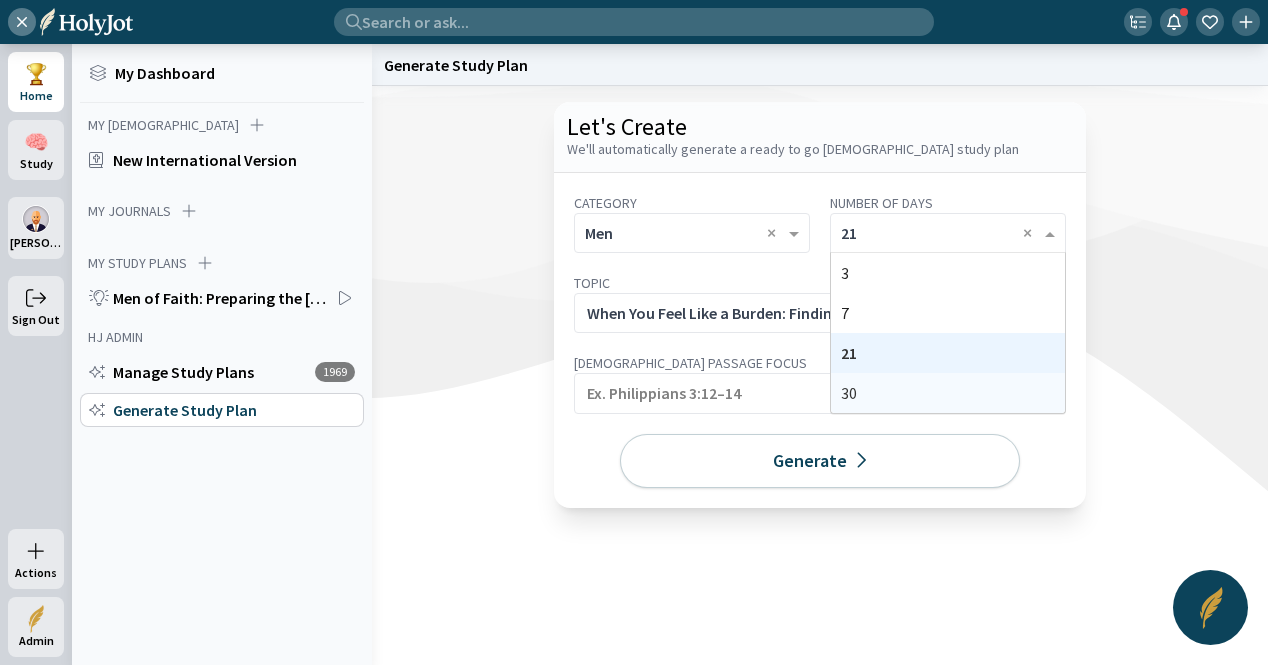 click on "30" at bounding box center [948, 393] 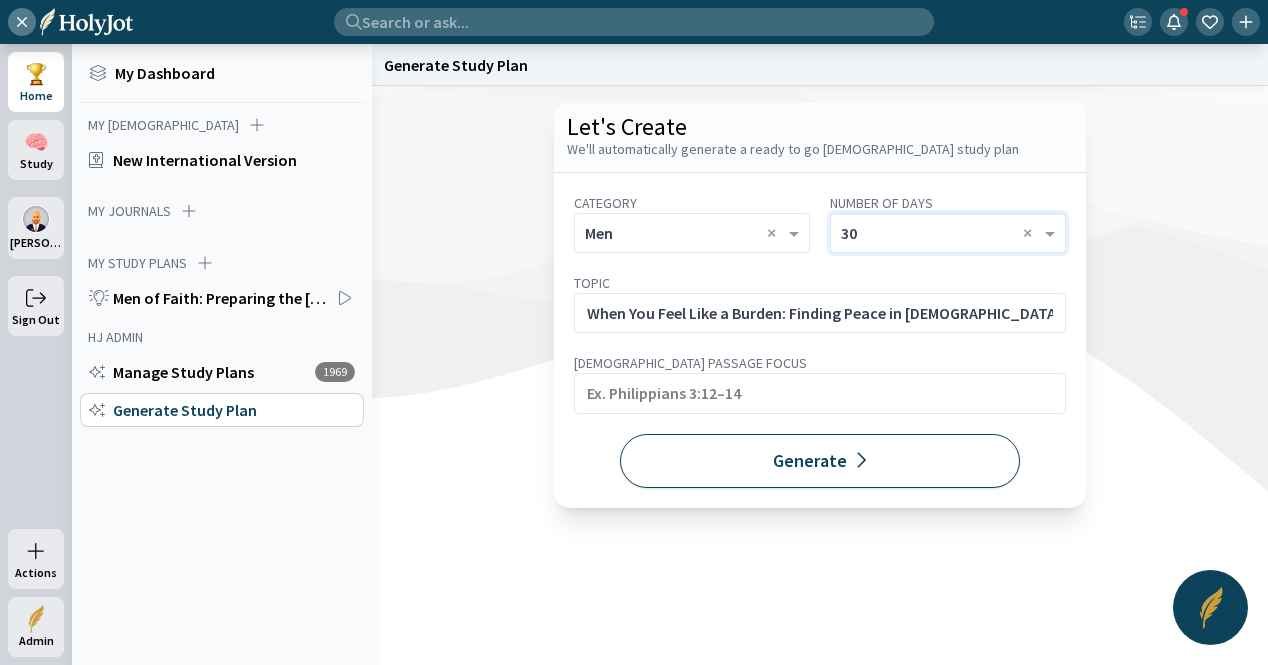 click on "Generate" 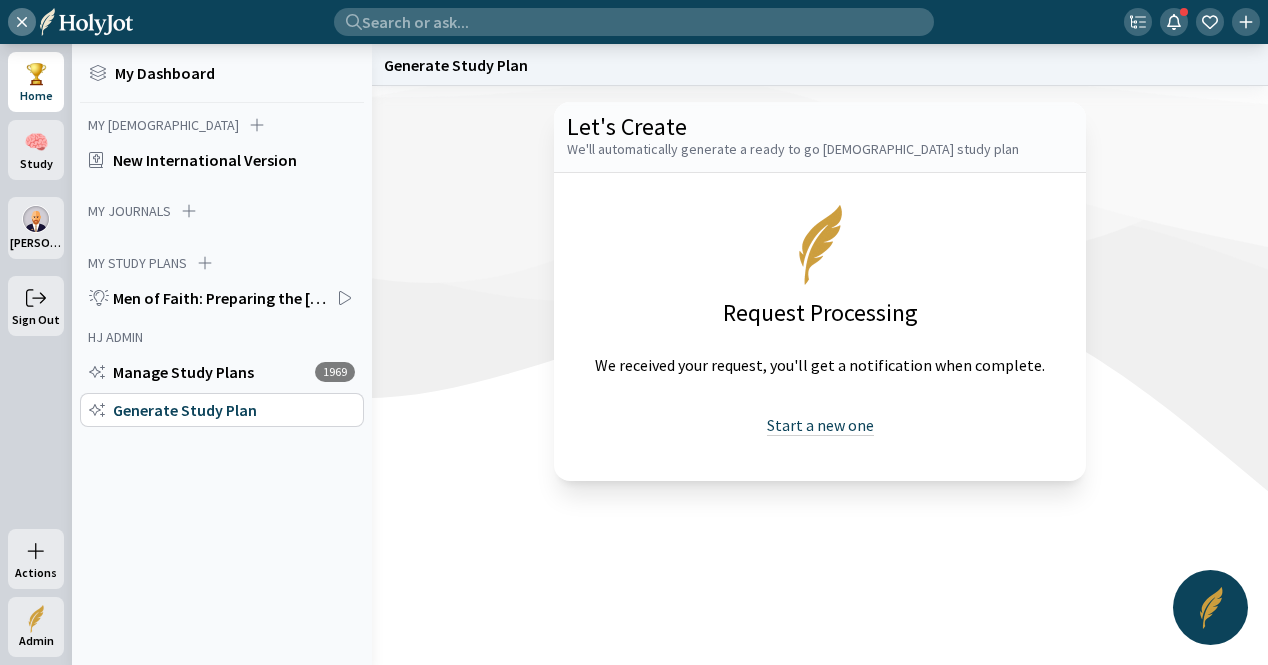 drag, startPoint x: 802, startPoint y: 425, endPoint x: 798, endPoint y: 415, distance: 10.770329 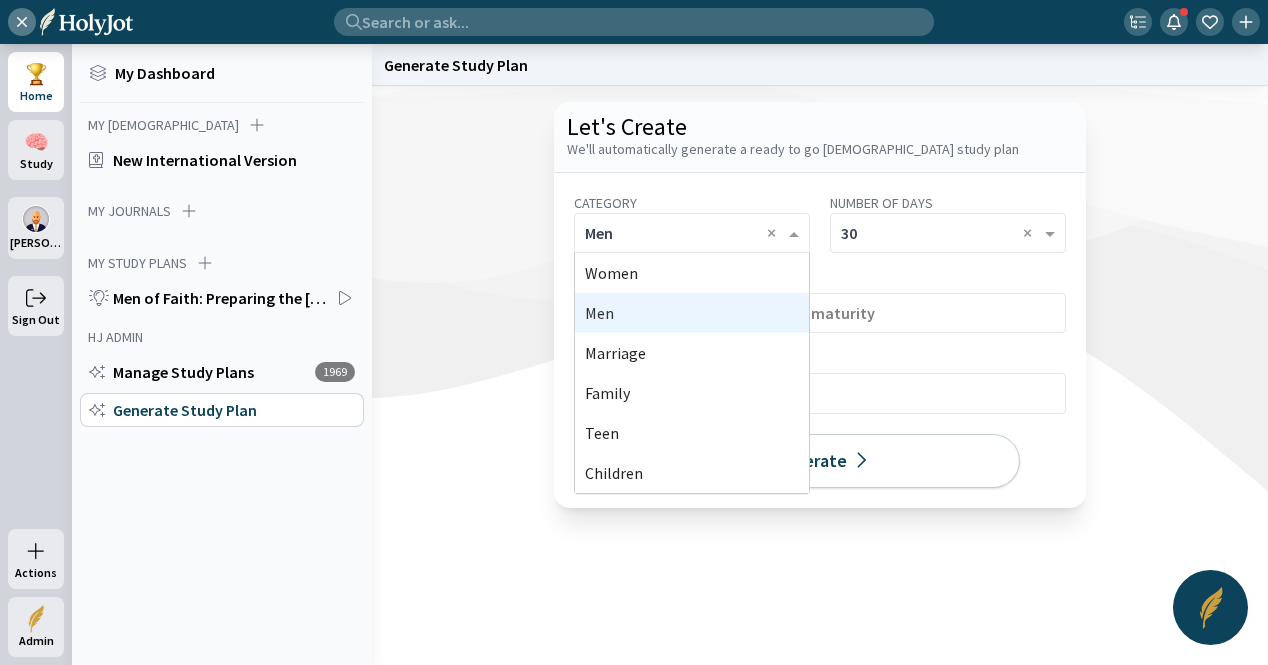 click 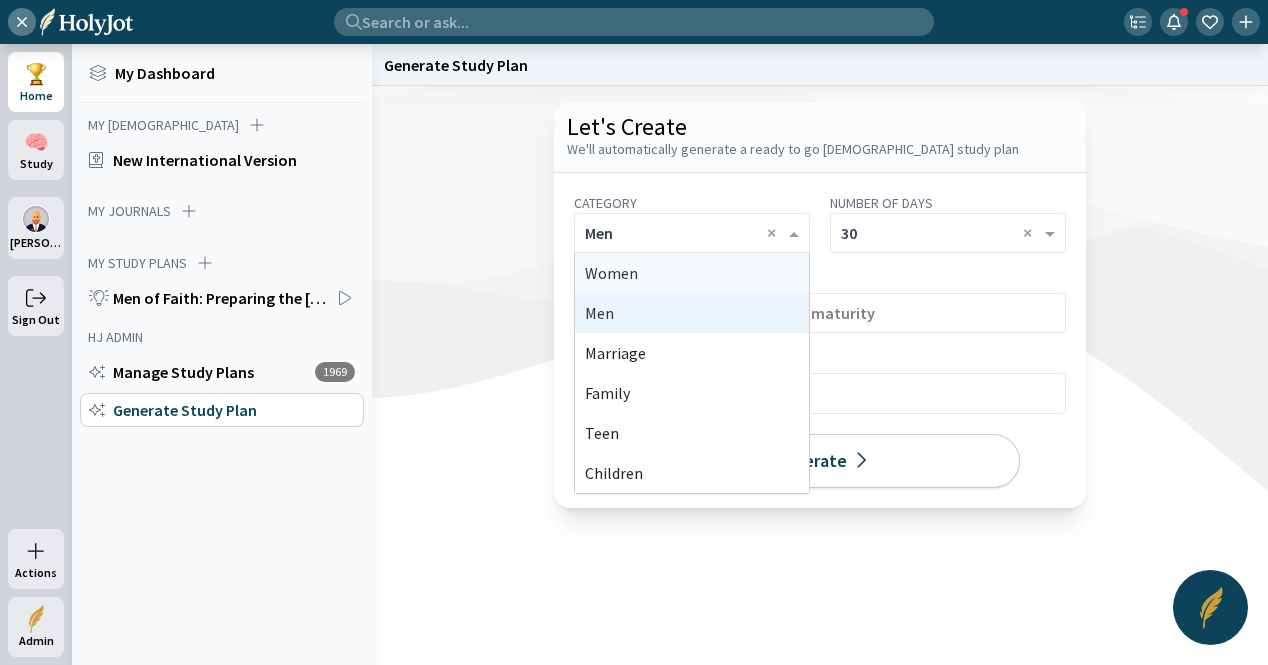 click on "Women" at bounding box center [692, 273] 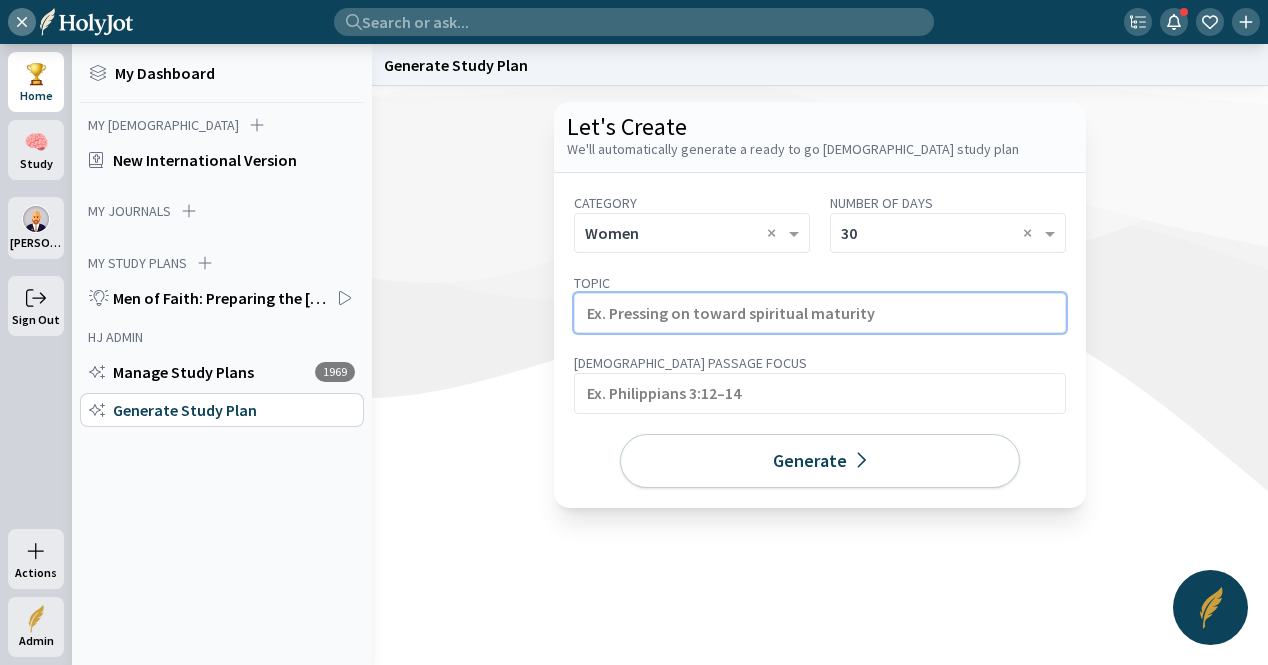 click 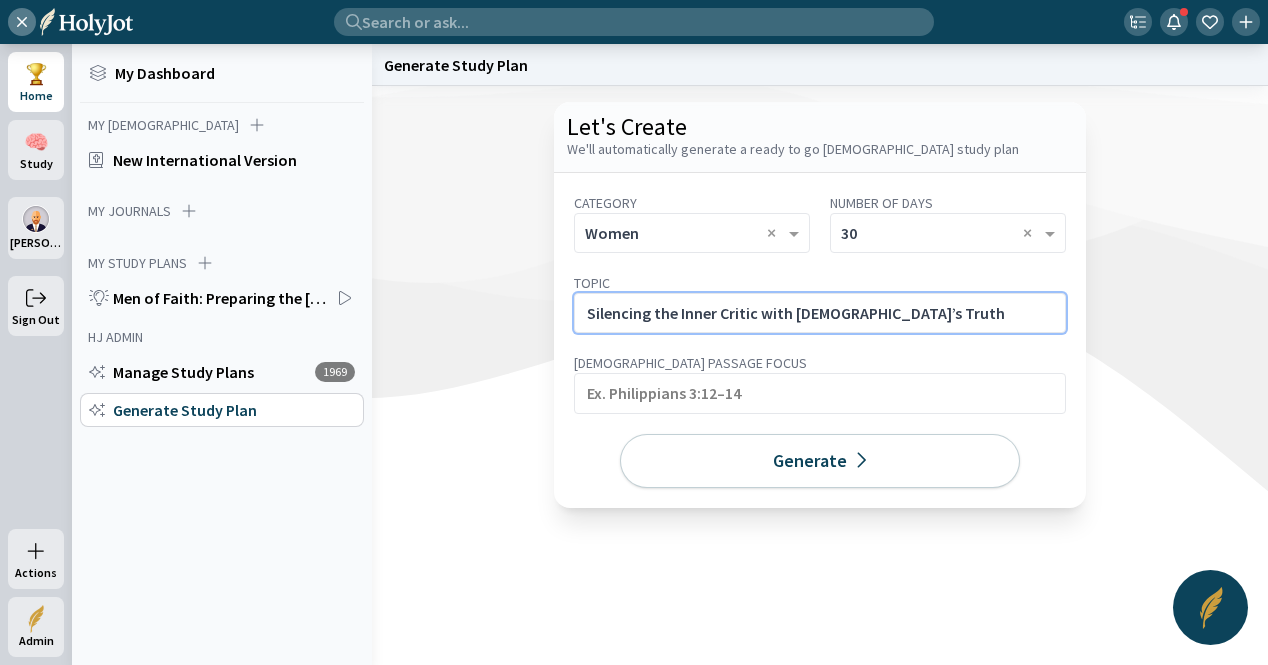 click on "Silencing the Inner Critic with [DEMOGRAPHIC_DATA]’s Truth" 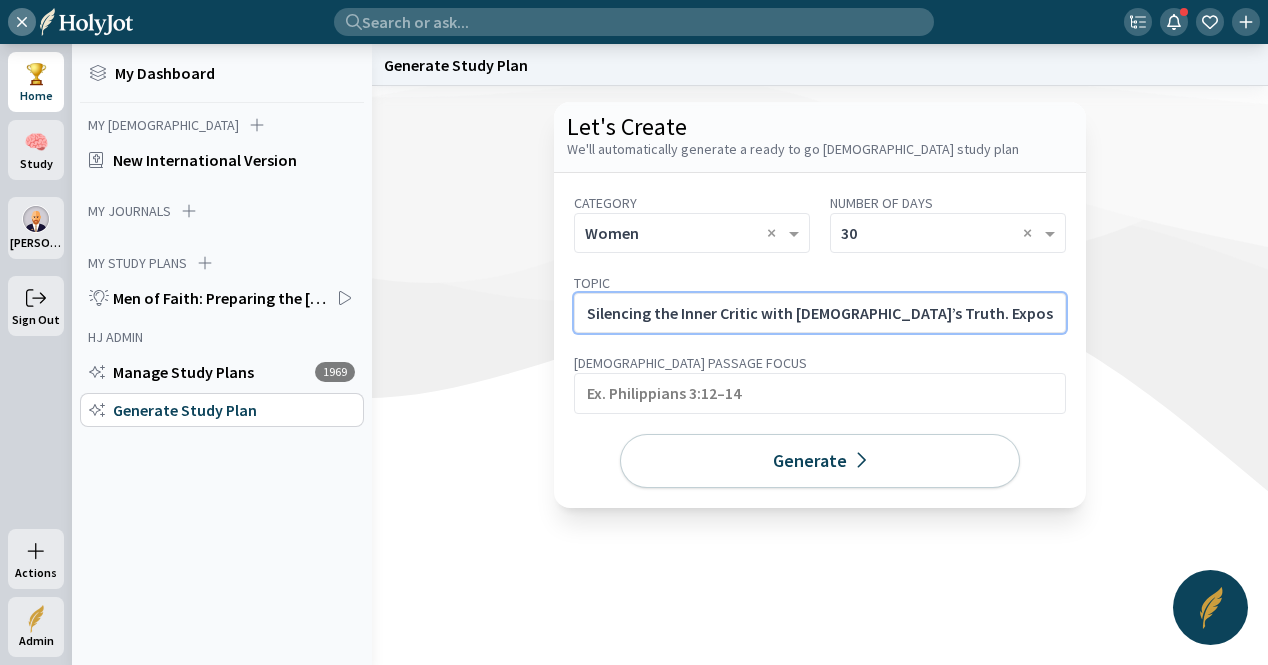 scroll, scrollTop: 0, scrollLeft: 390, axis: horizontal 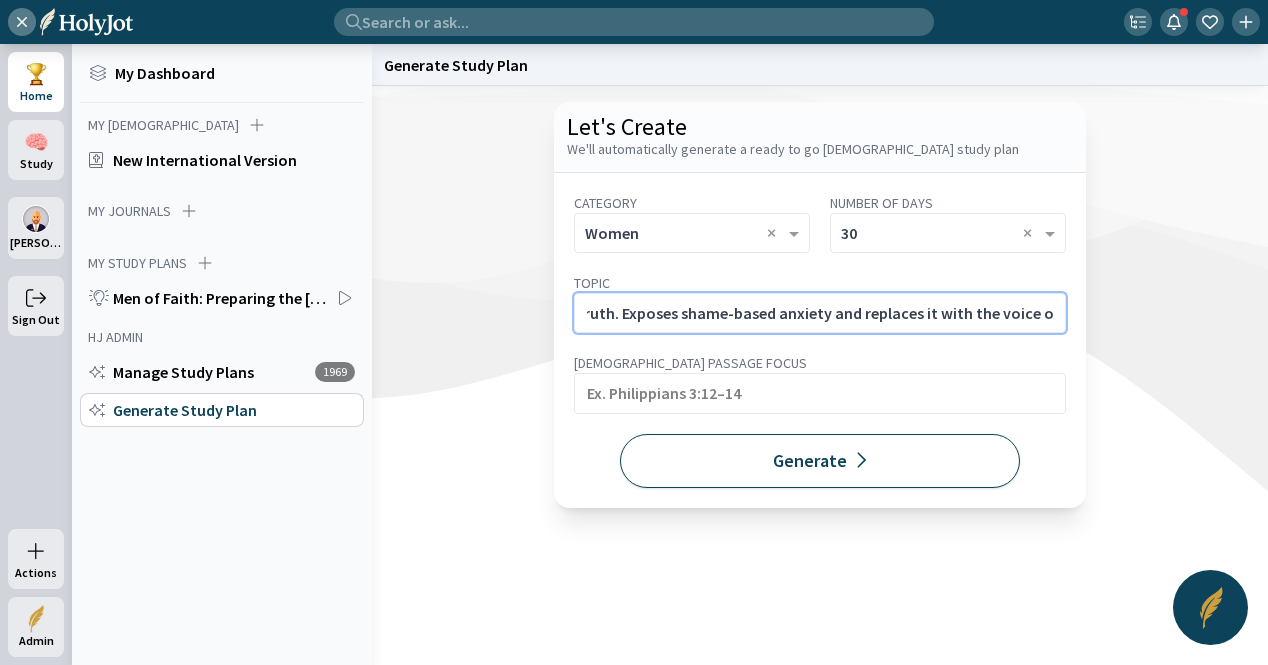 type on "Silencing the Inner Critic with [DEMOGRAPHIC_DATA]’s Truth. Exposes shame-based anxiety and replaces it with the voice of the Good Shepherd." 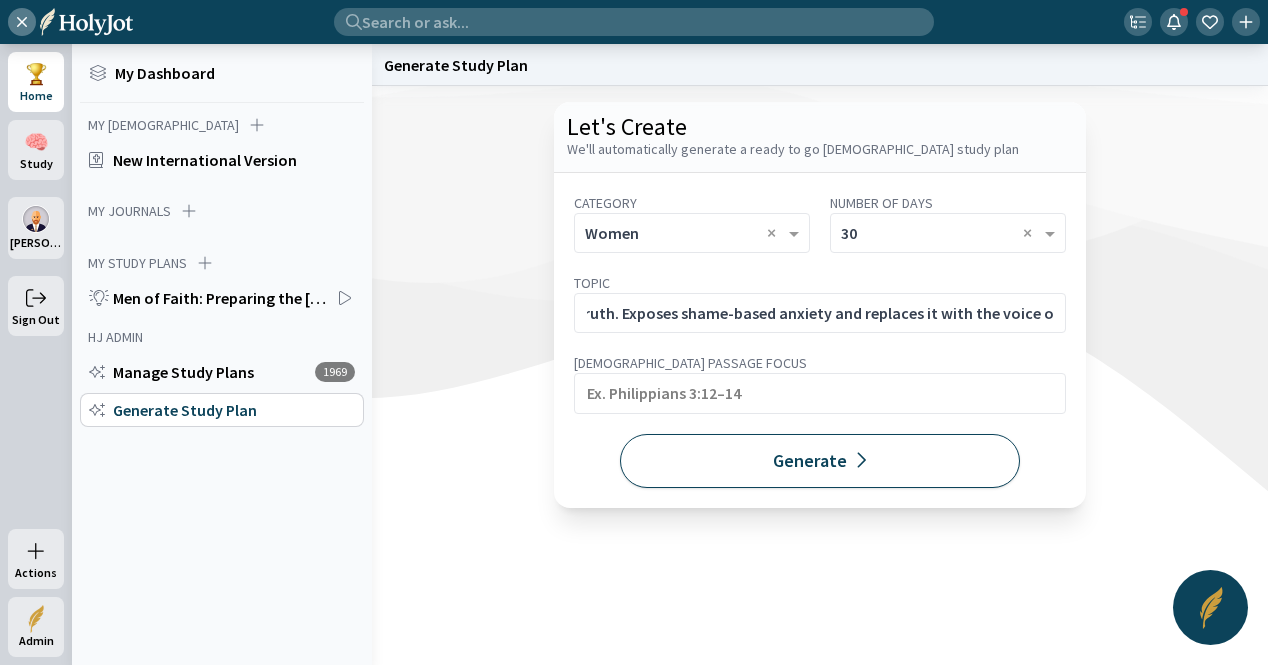 click on "Generate" 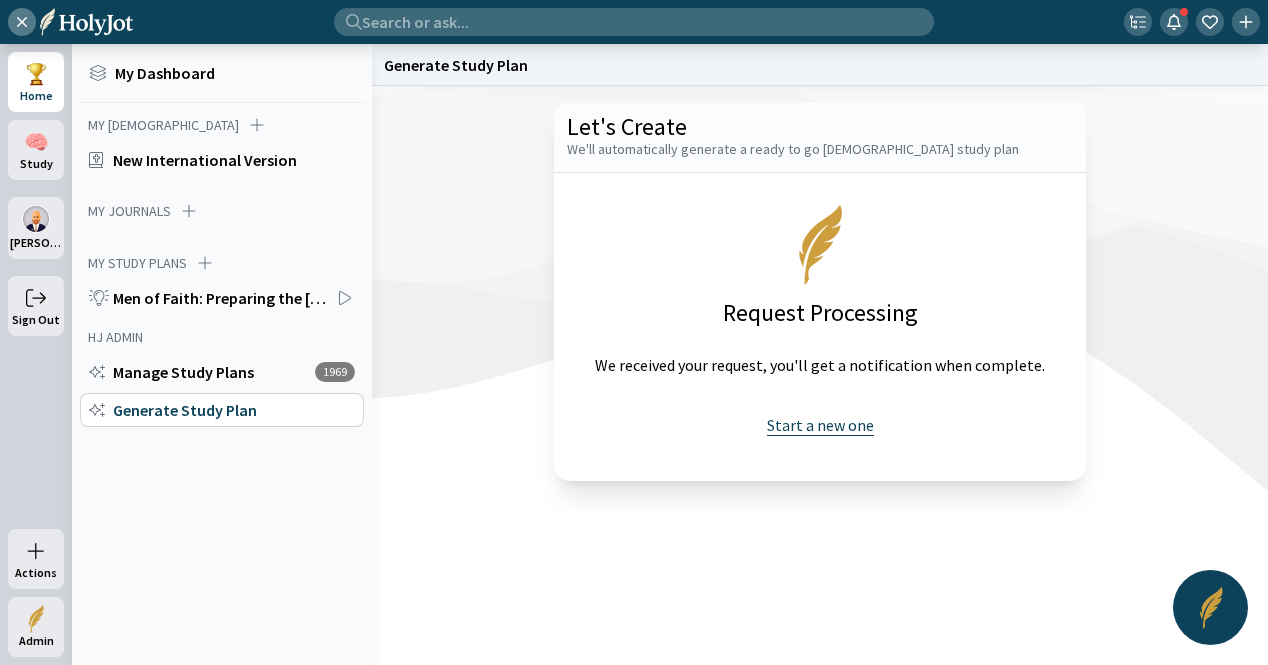 click on "Start a new one" 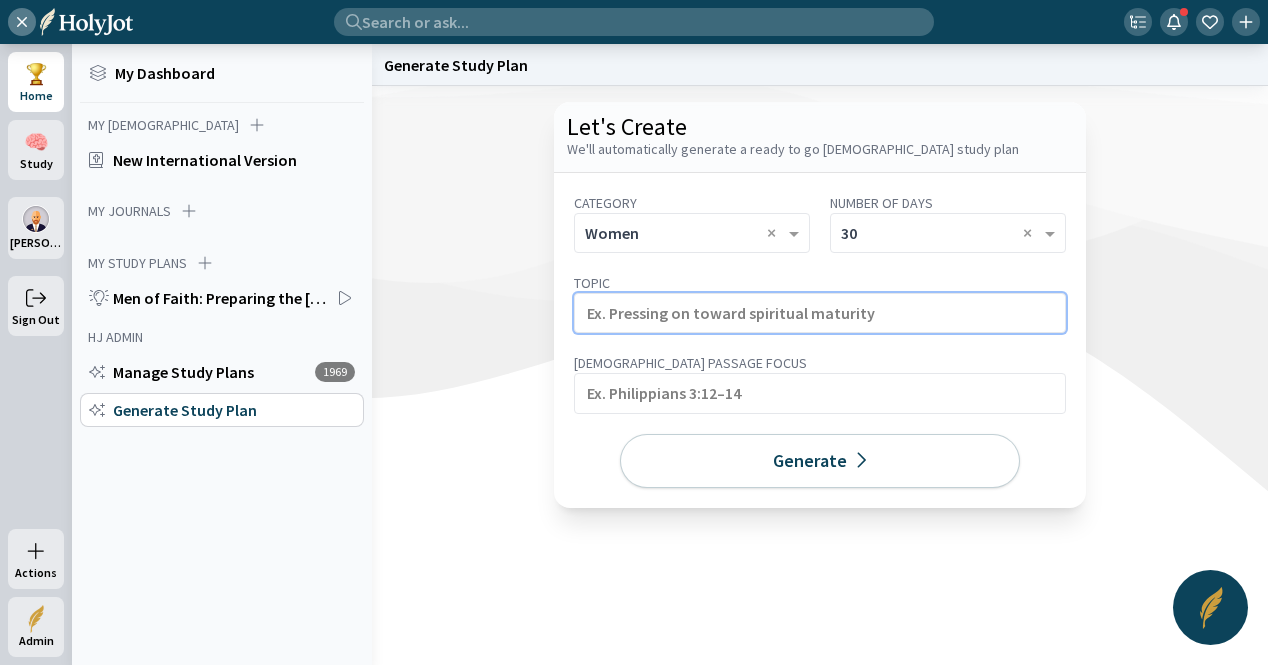 click 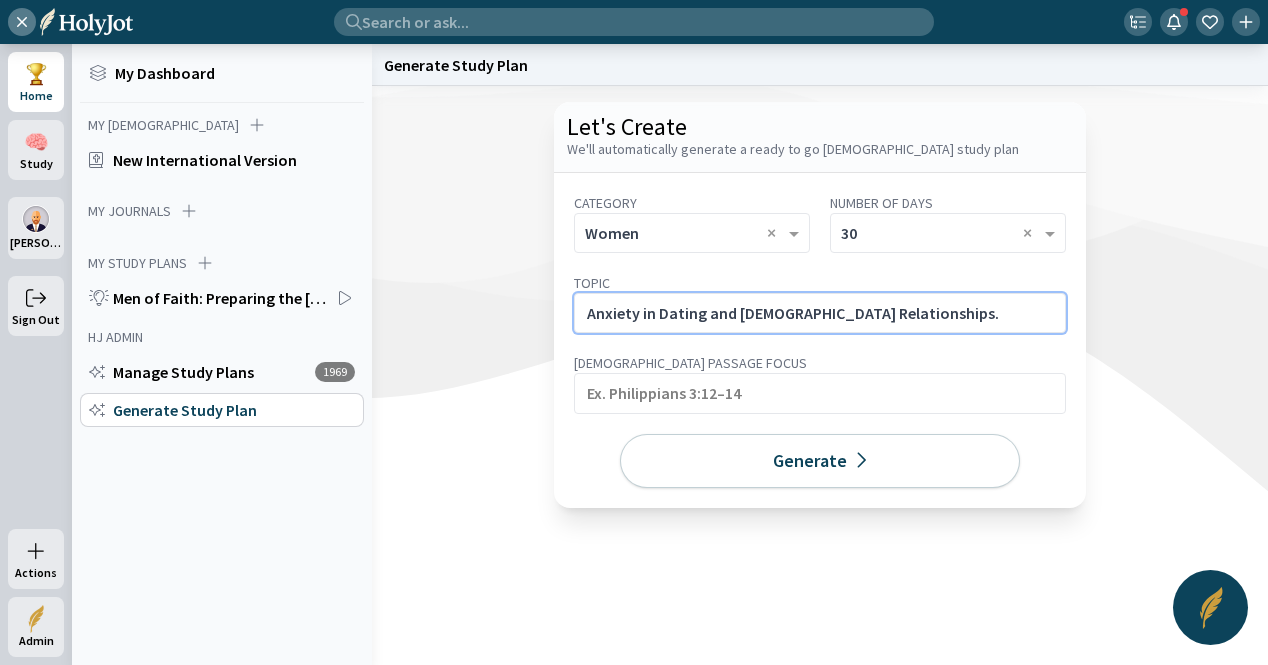 click on "Anxiety in Dating and [DEMOGRAPHIC_DATA] Relationships." 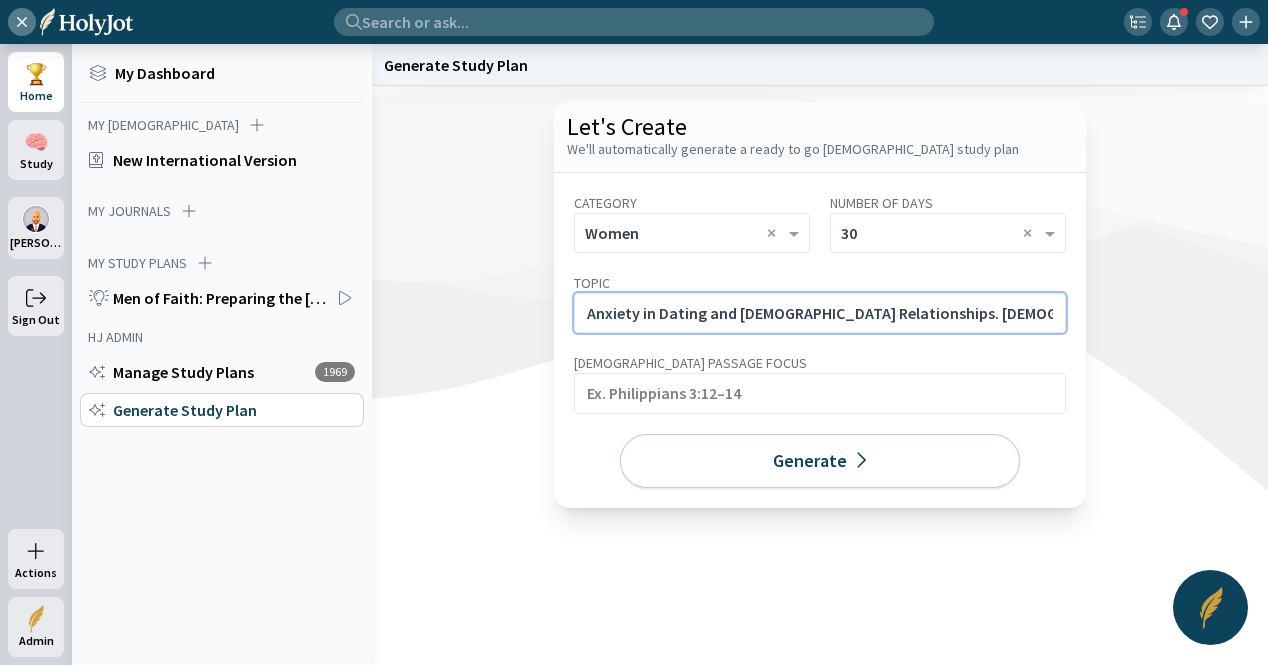 scroll, scrollTop: 0, scrollLeft: 390, axis: horizontal 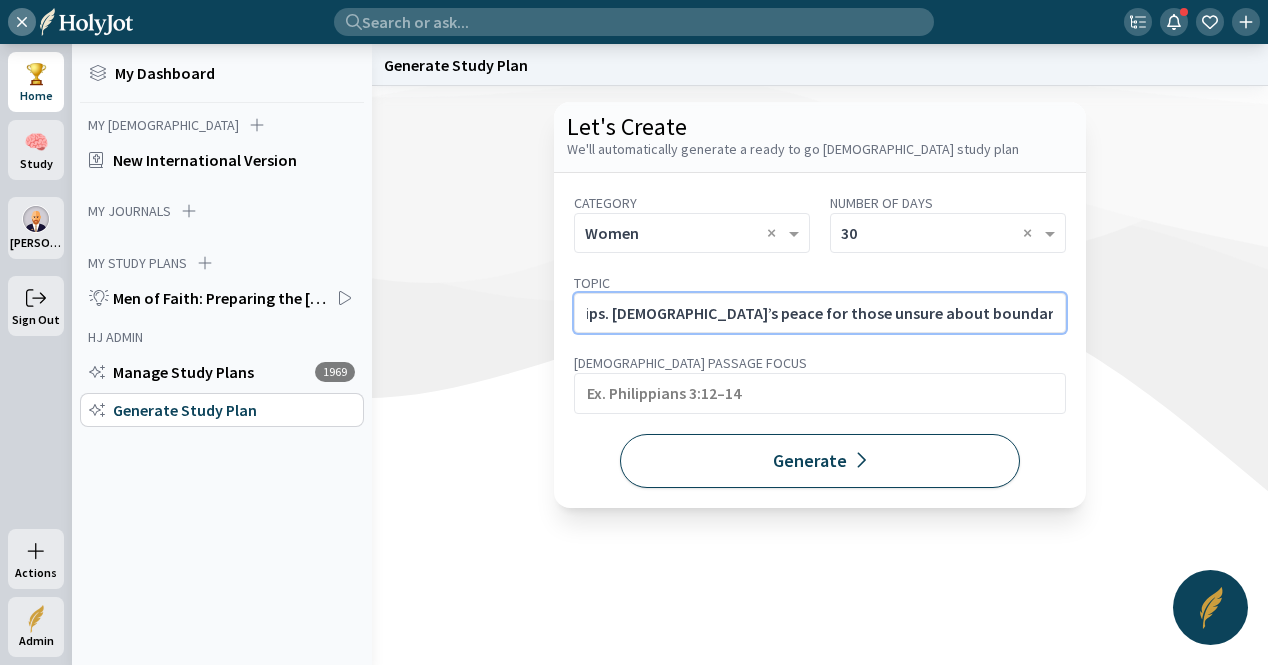 type on "Anxiety in Dating and [DEMOGRAPHIC_DATA] Relationships. [DEMOGRAPHIC_DATA]’s peace for those unsure about boundaries, commitment, or timing in love." 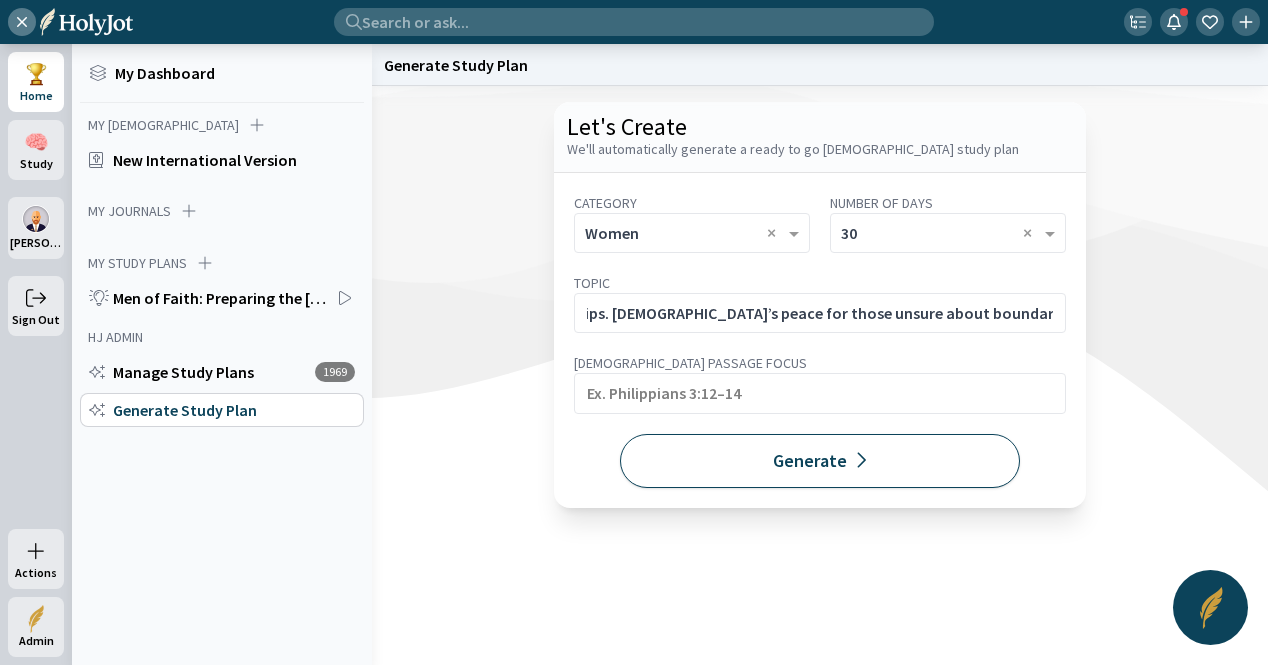 click on "Generate" 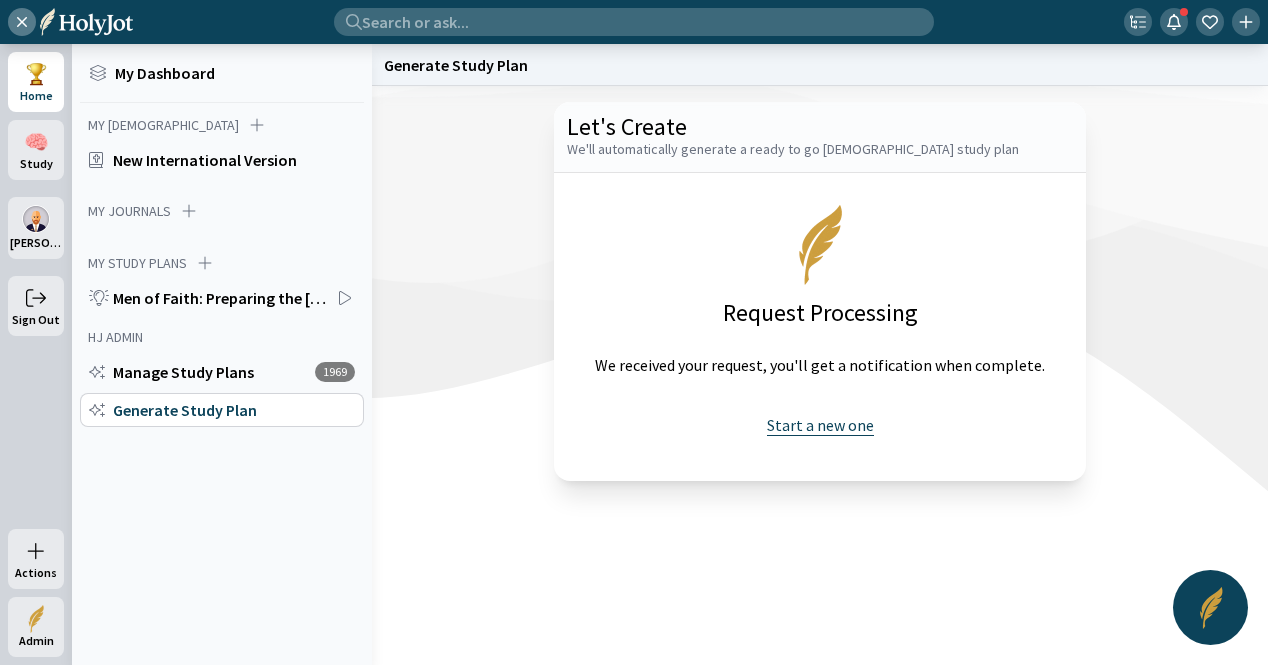click on "Start a new one" 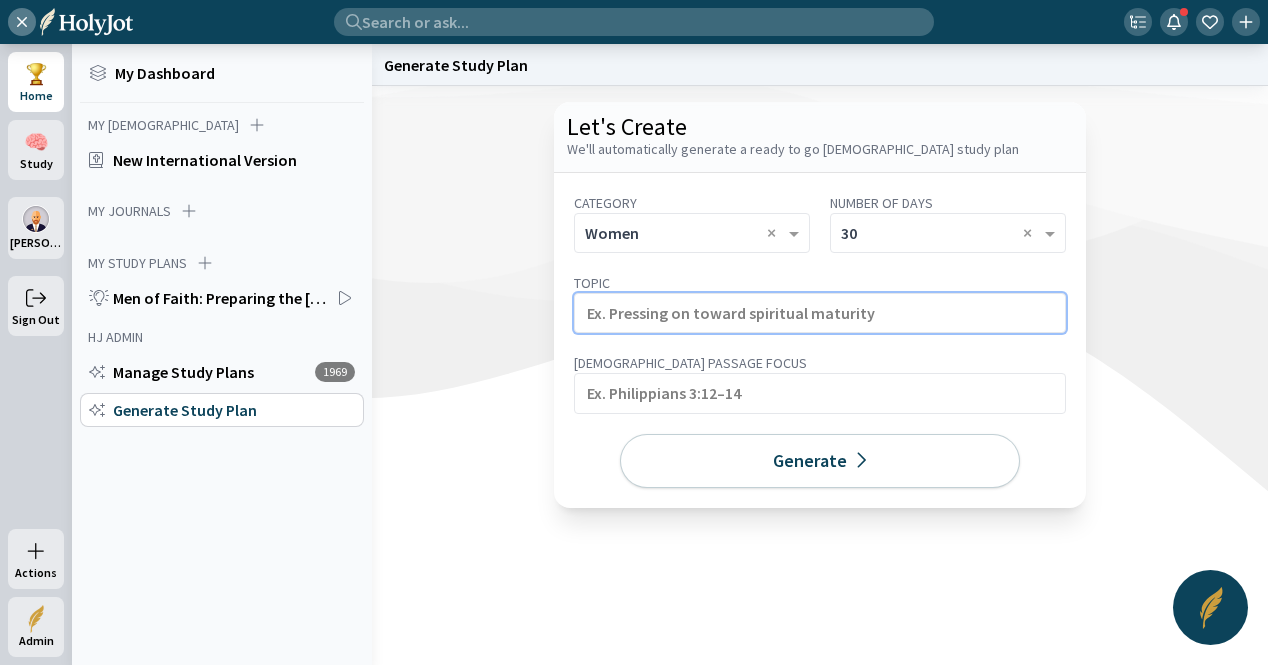 click 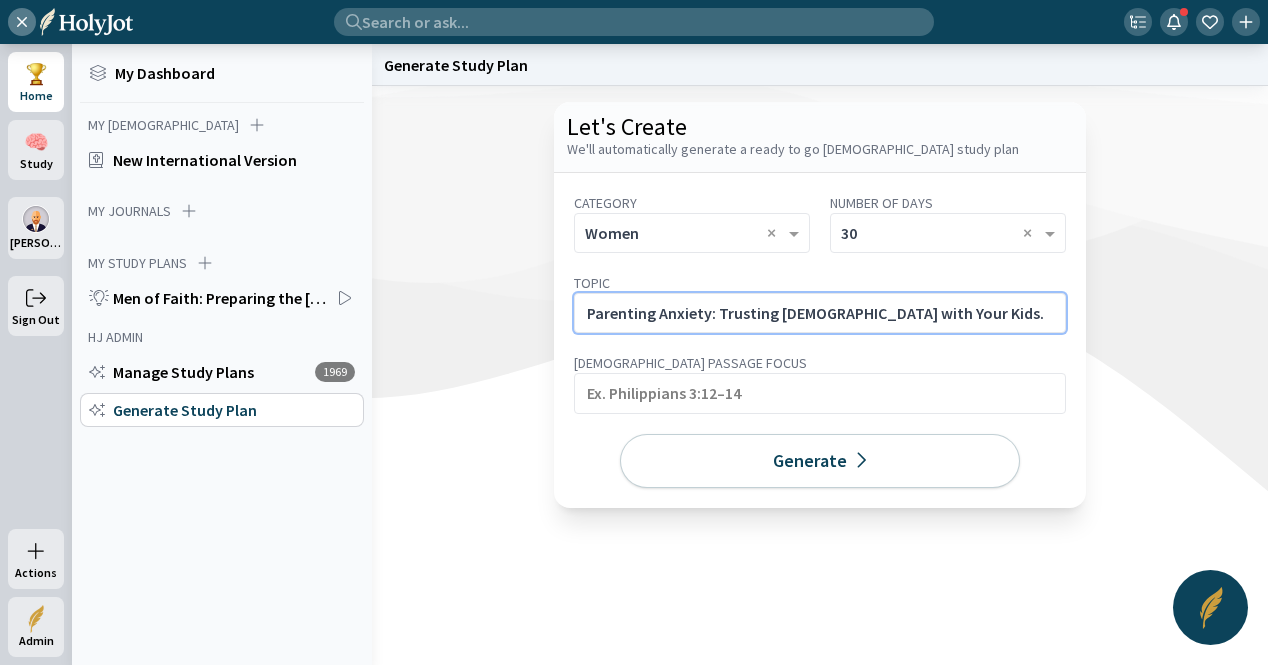 click on "Parenting Anxiety: Trusting [DEMOGRAPHIC_DATA] with Your Kids." 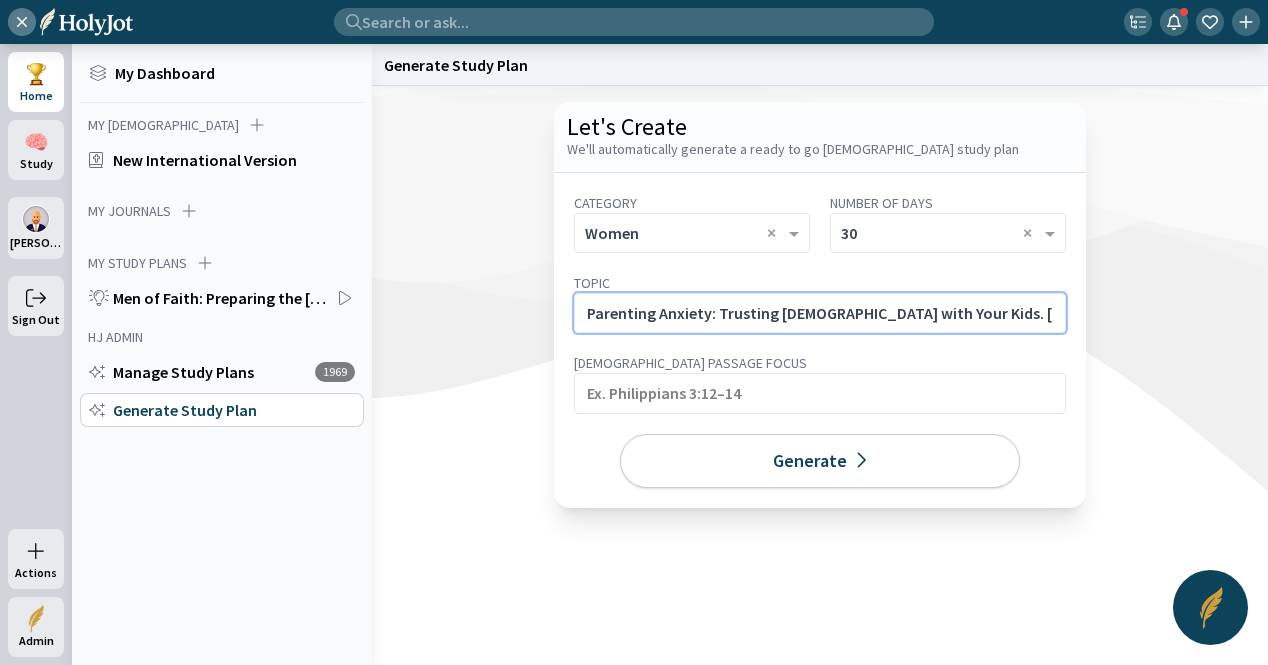 scroll, scrollTop: 0, scrollLeft: 462, axis: horizontal 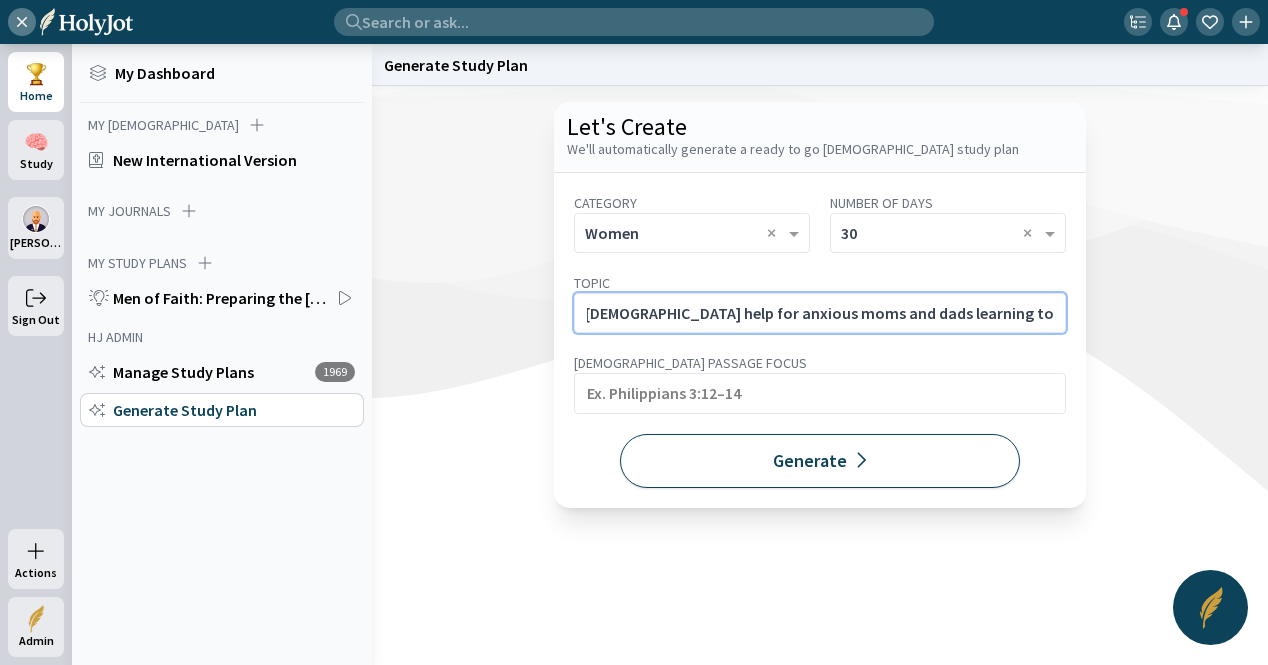 type on "Parenting Anxiety: Trusting [DEMOGRAPHIC_DATA] with Your Kids. [DEMOGRAPHIC_DATA] help for anxious moms and dads learning to surrender their children to the Lord." 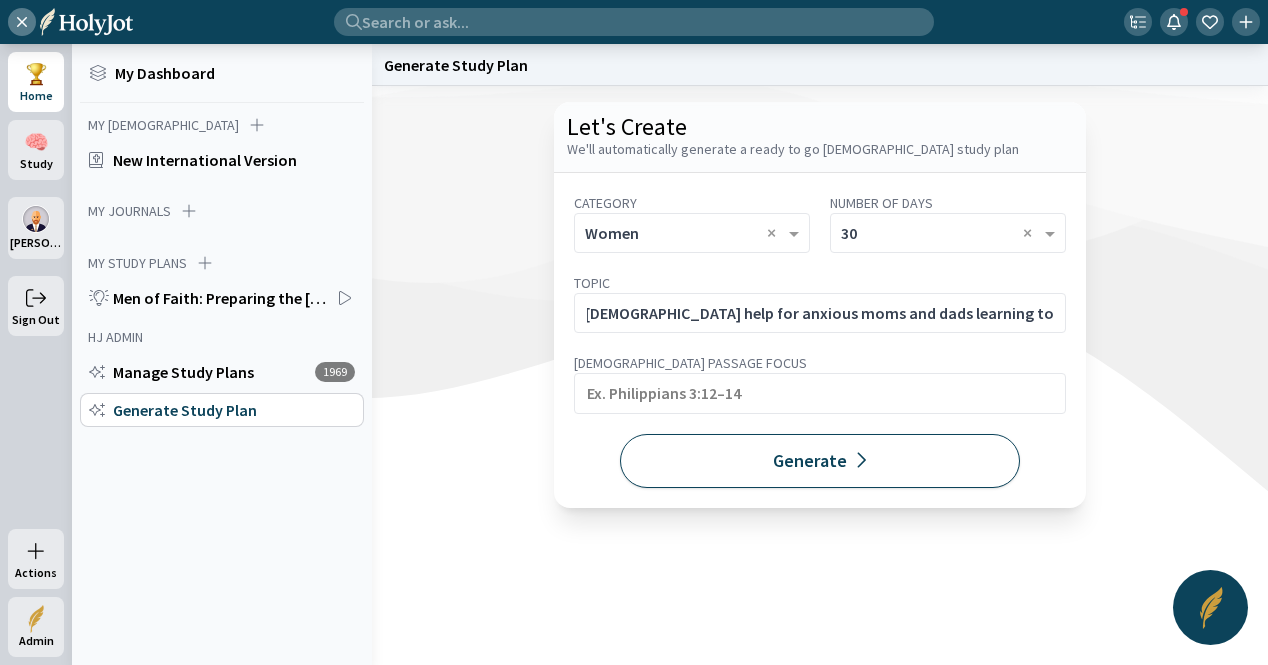 click on "Generate" 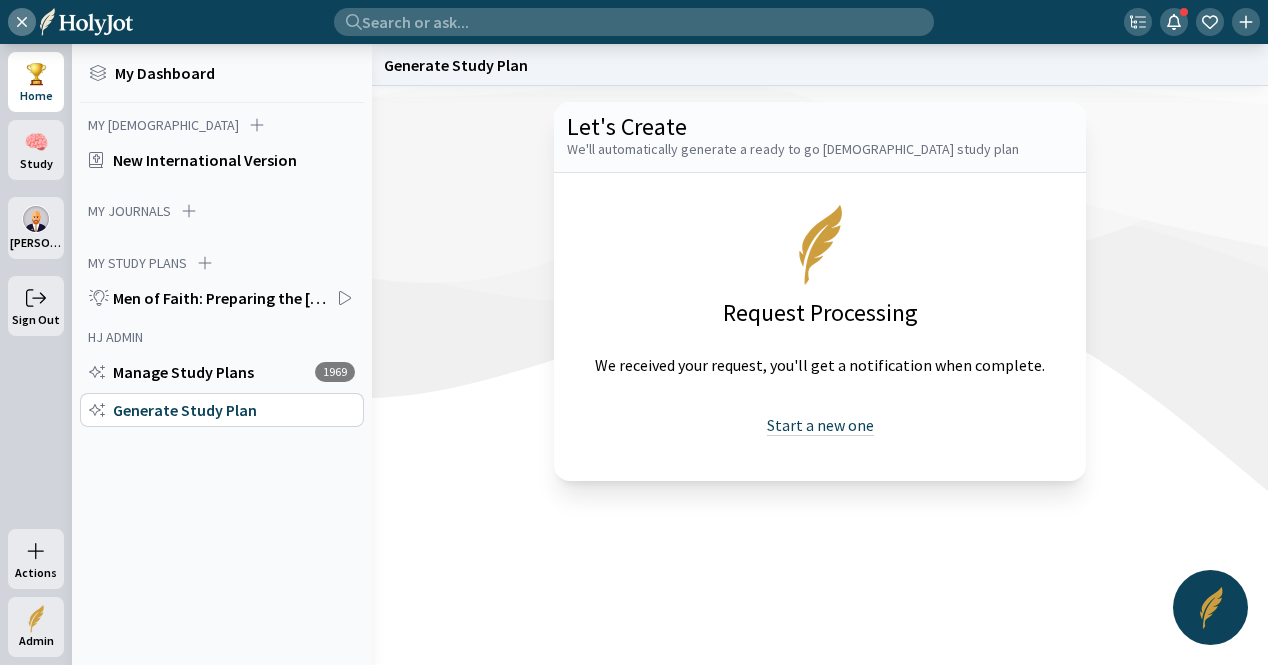 drag, startPoint x: 859, startPoint y: 426, endPoint x: 834, endPoint y: 415, distance: 27.313 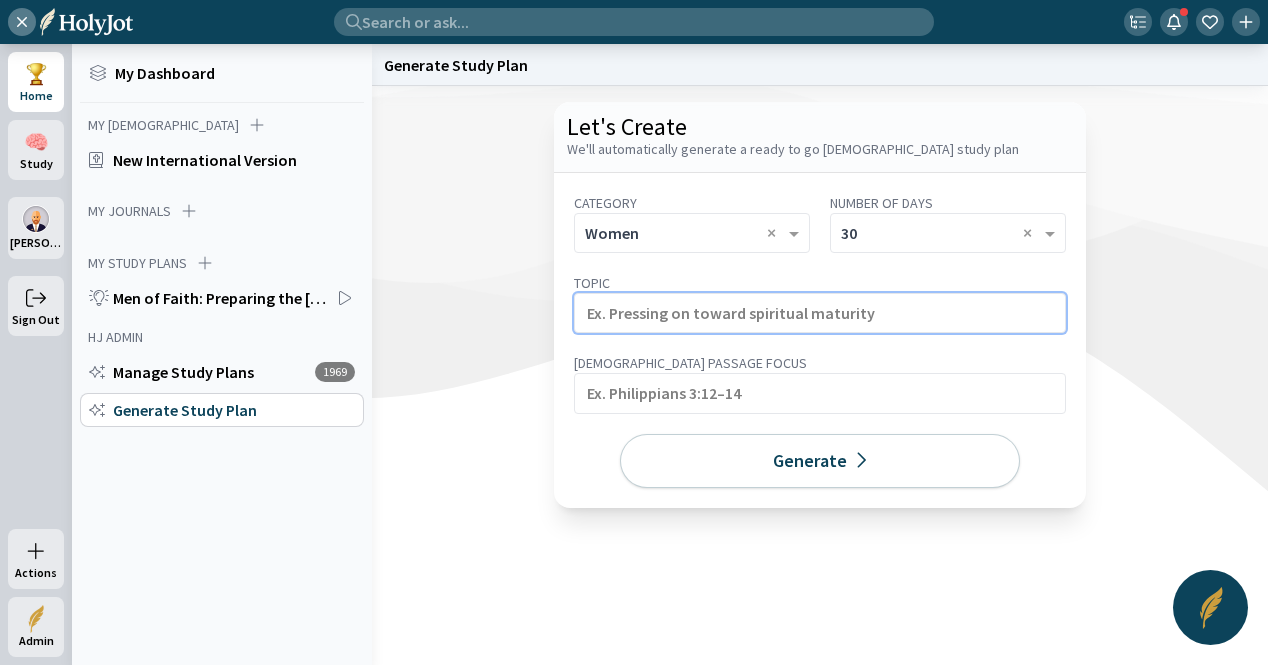 click 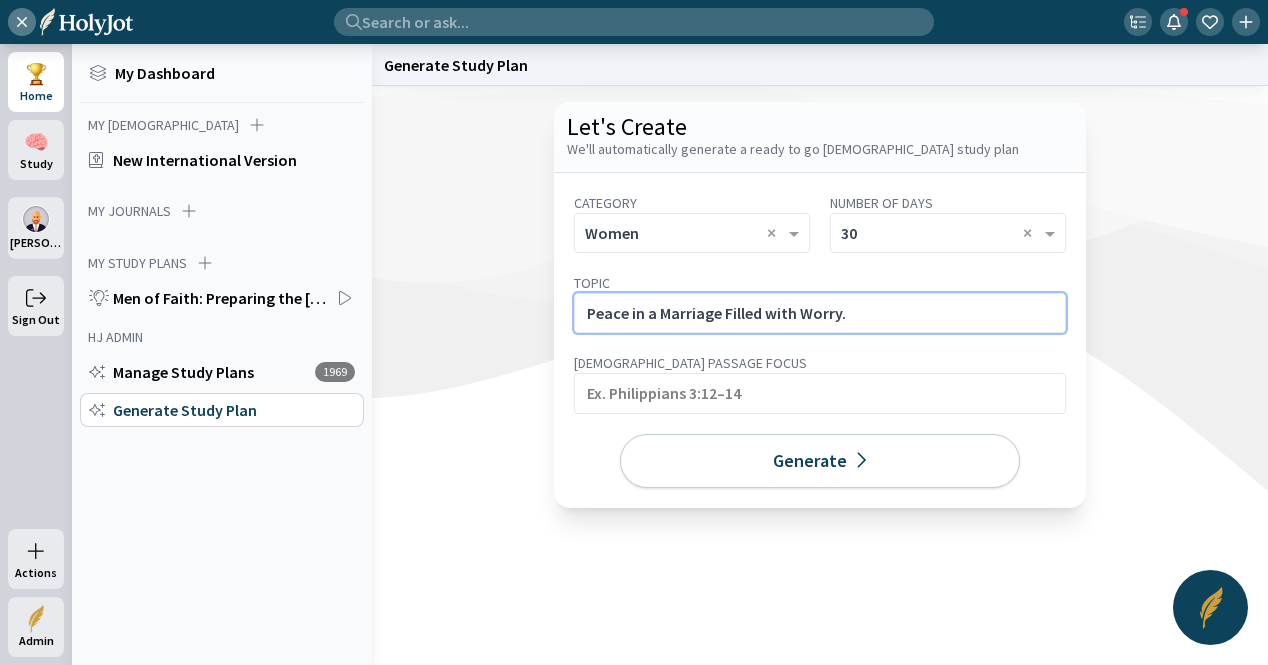 click on "Peace in a Marriage Filled with Worry." 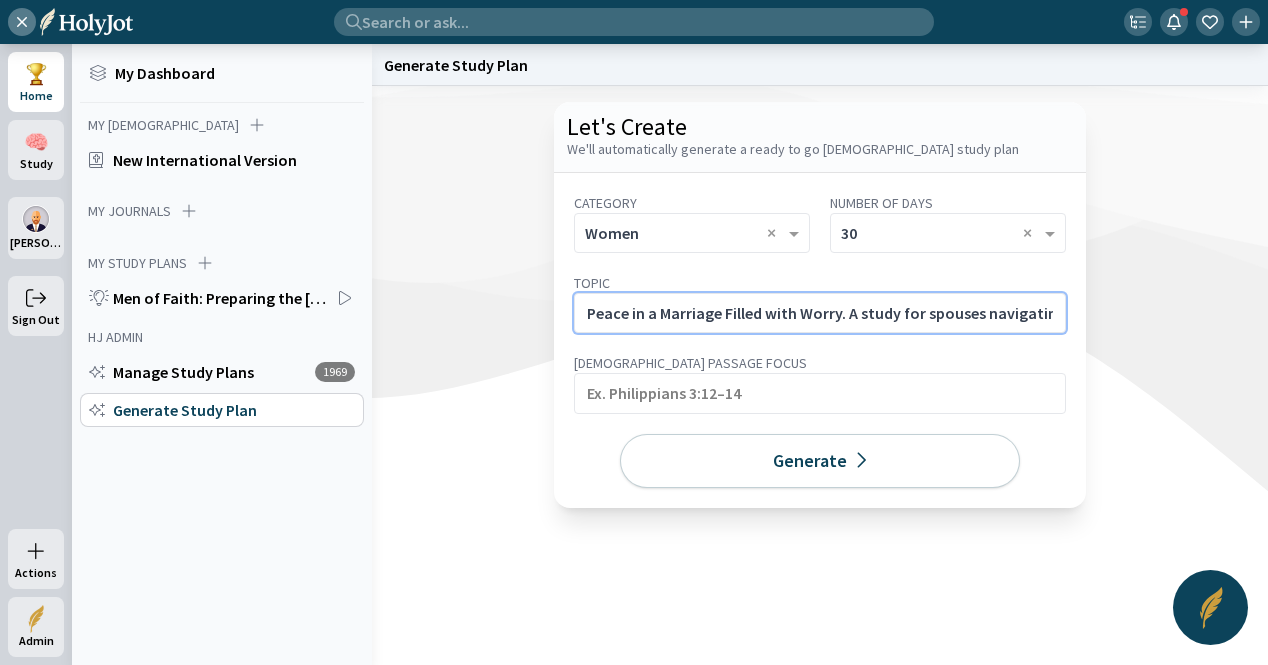 scroll, scrollTop: 0, scrollLeft: 382, axis: horizontal 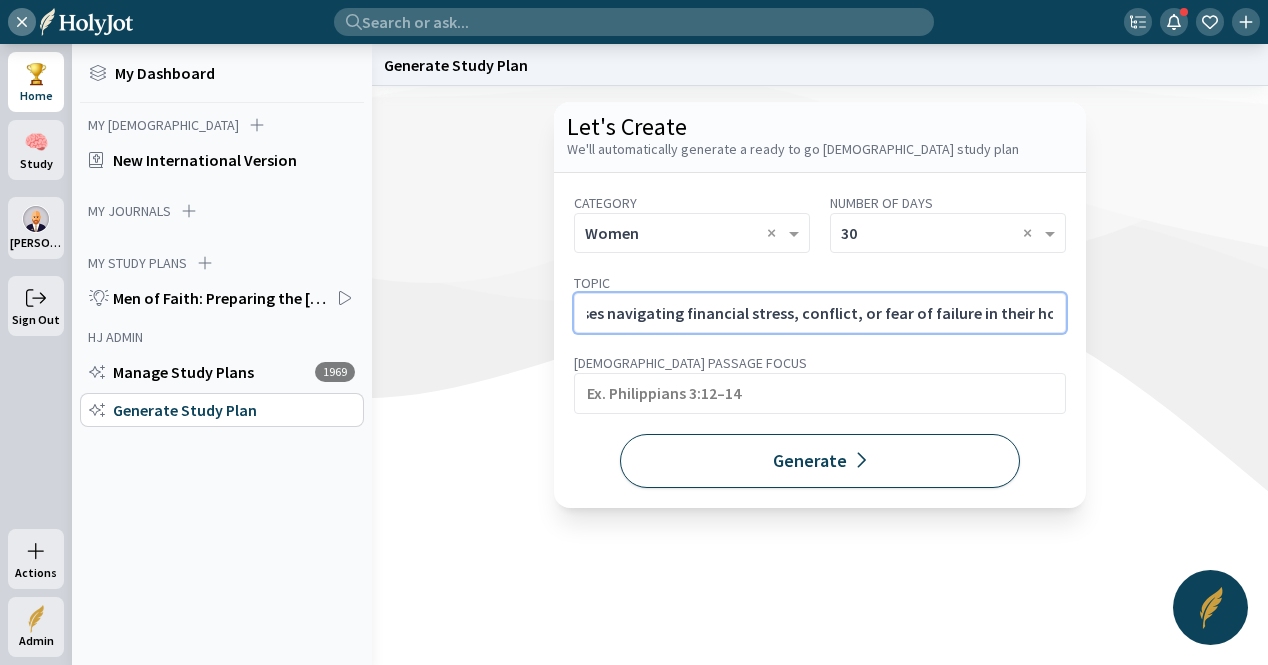 type on "Peace in a Marriage Filled with Worry. A study for spouses navigating financial stress, conflict, or fear of failure in their home." 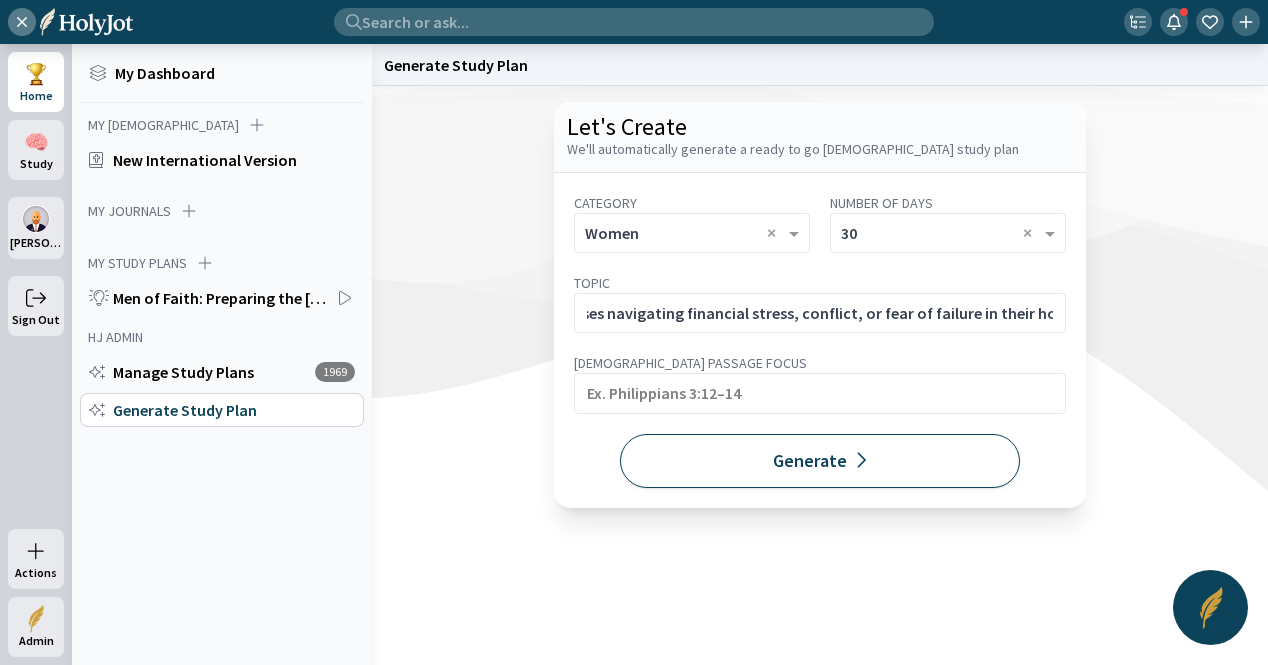scroll, scrollTop: 0, scrollLeft: 0, axis: both 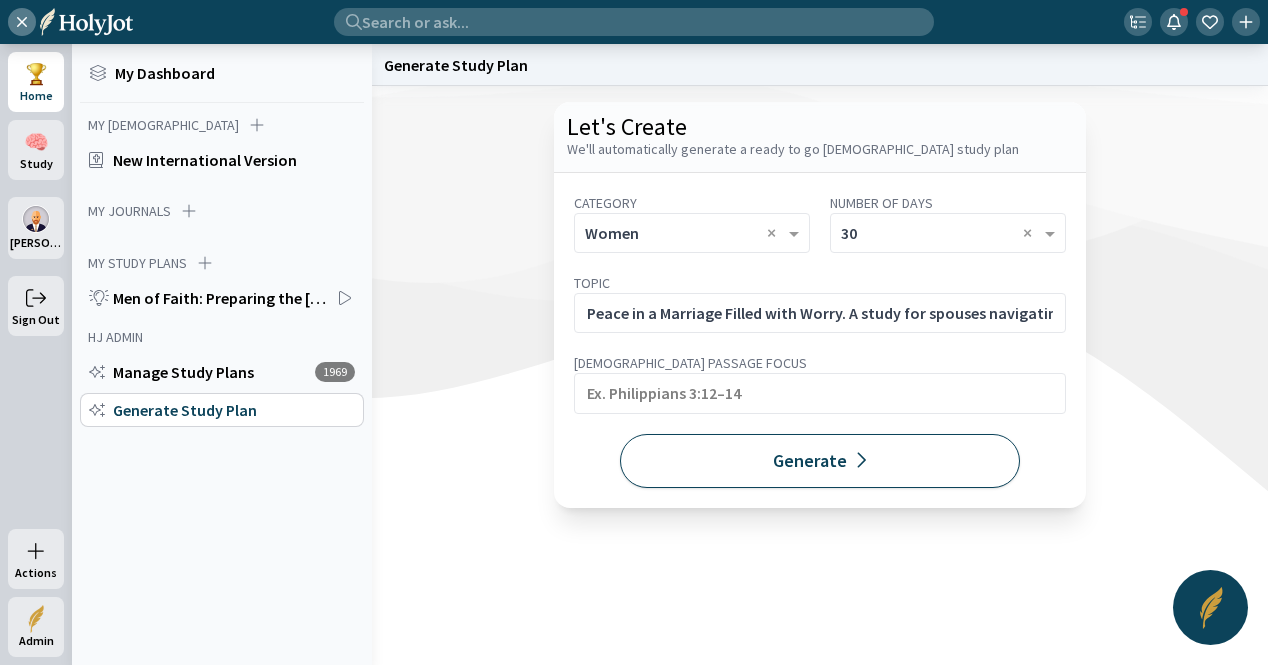 click on "Generate" 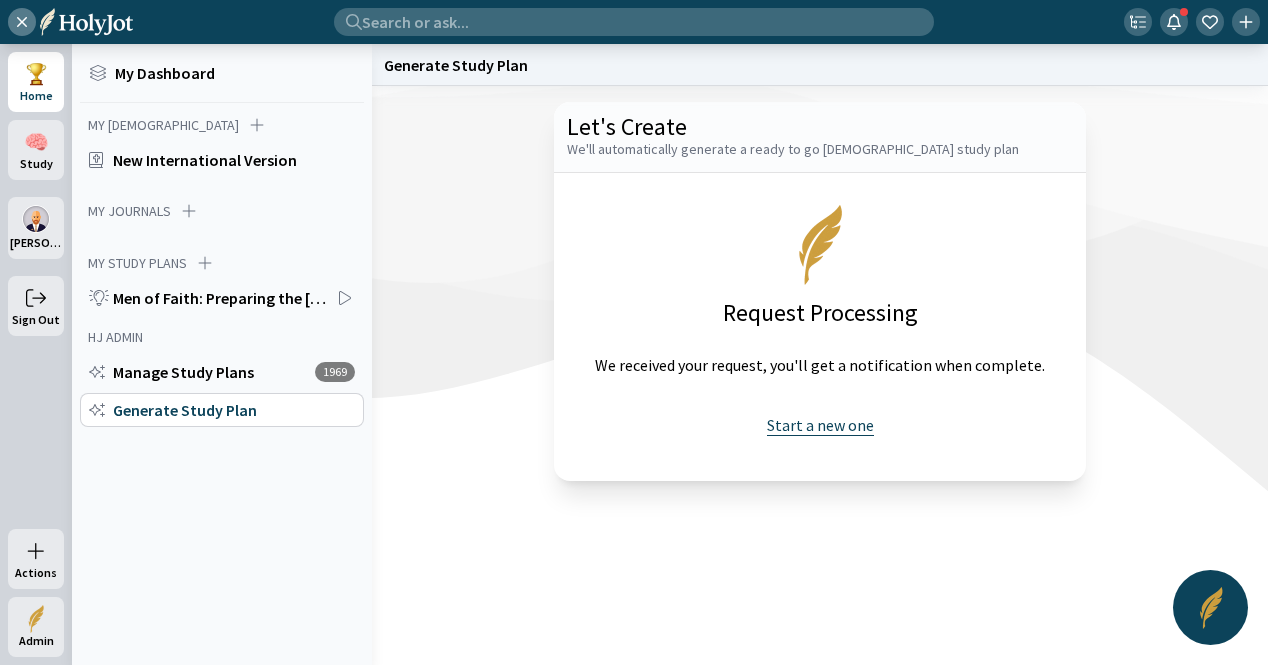 click on "Start a new one" 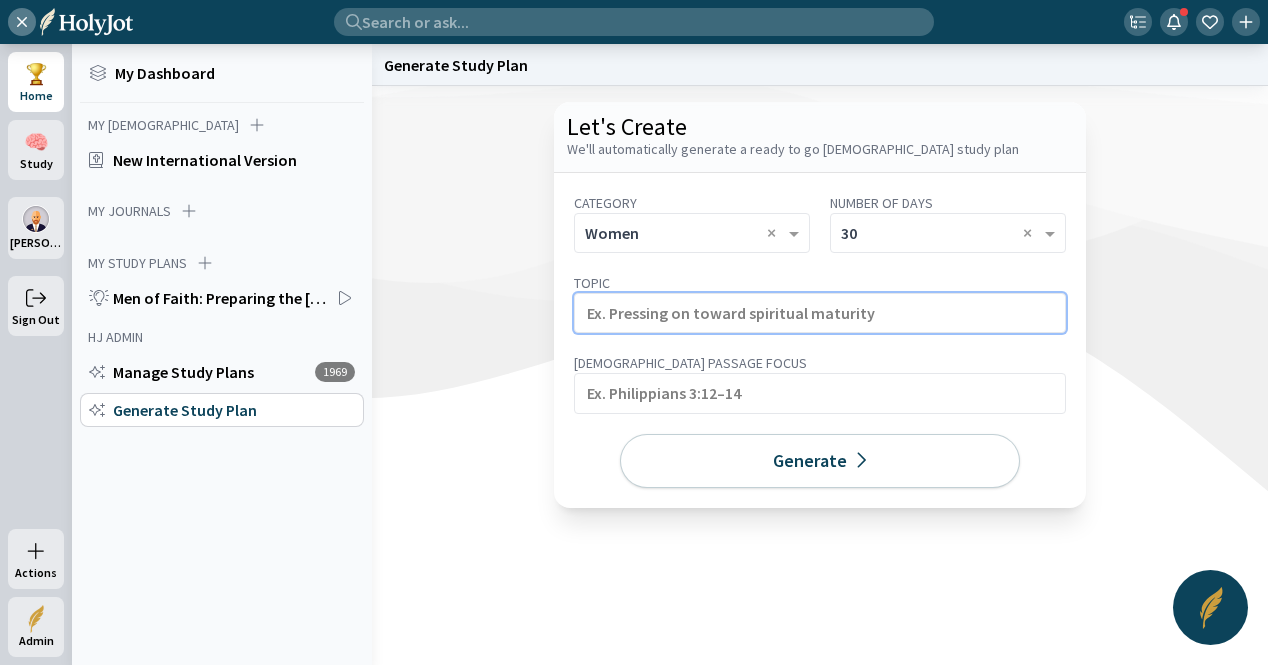 click 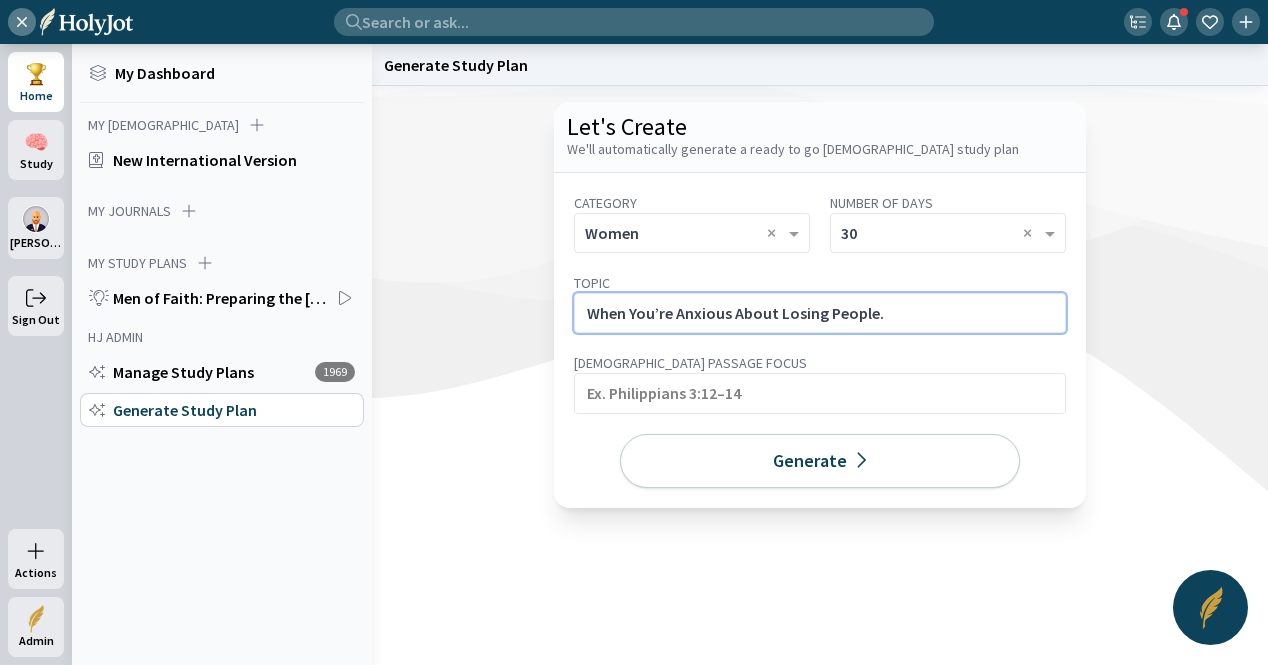 click on "When You’re Anxious About Losing People." 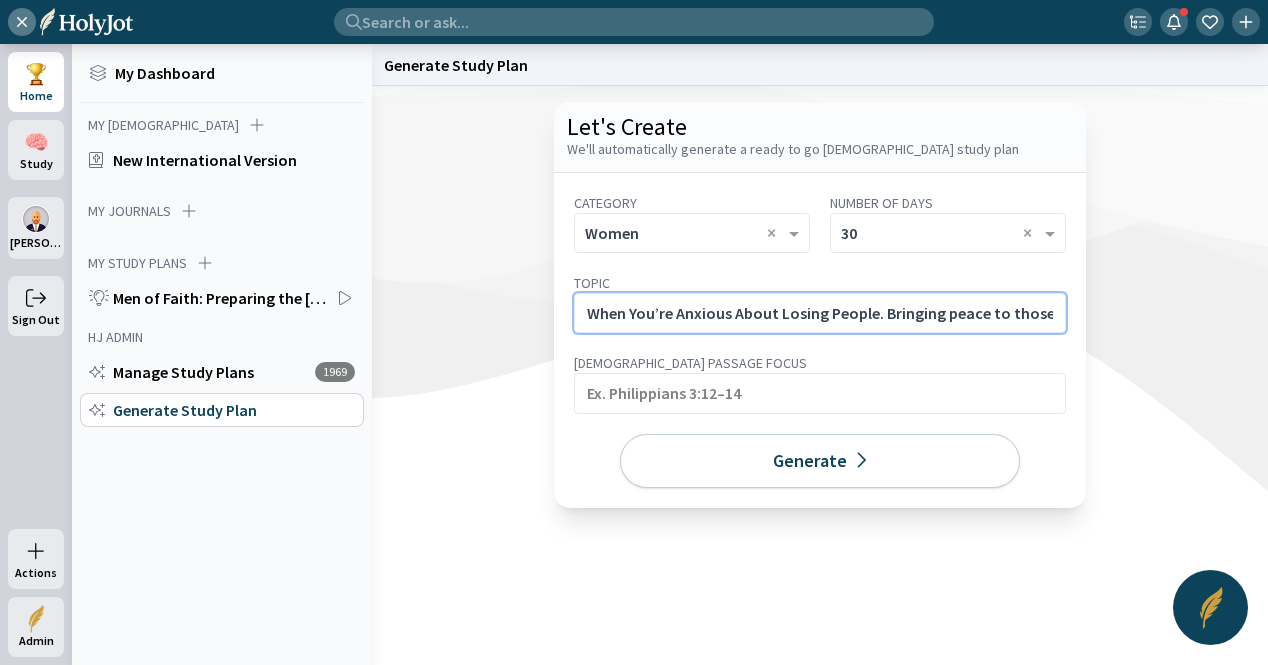 scroll, scrollTop: 0, scrollLeft: 338, axis: horizontal 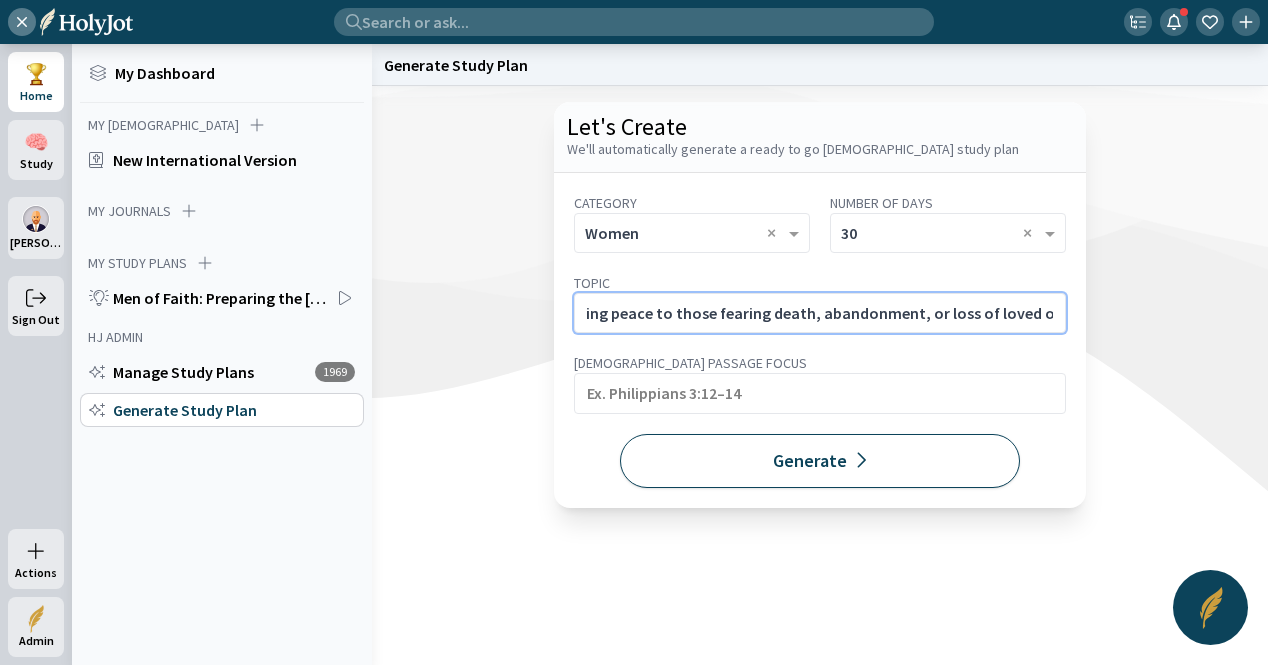 type on "When You’re Anxious About Losing People. Bringing peace to those fearing death, abandonment, or loss of loved ones." 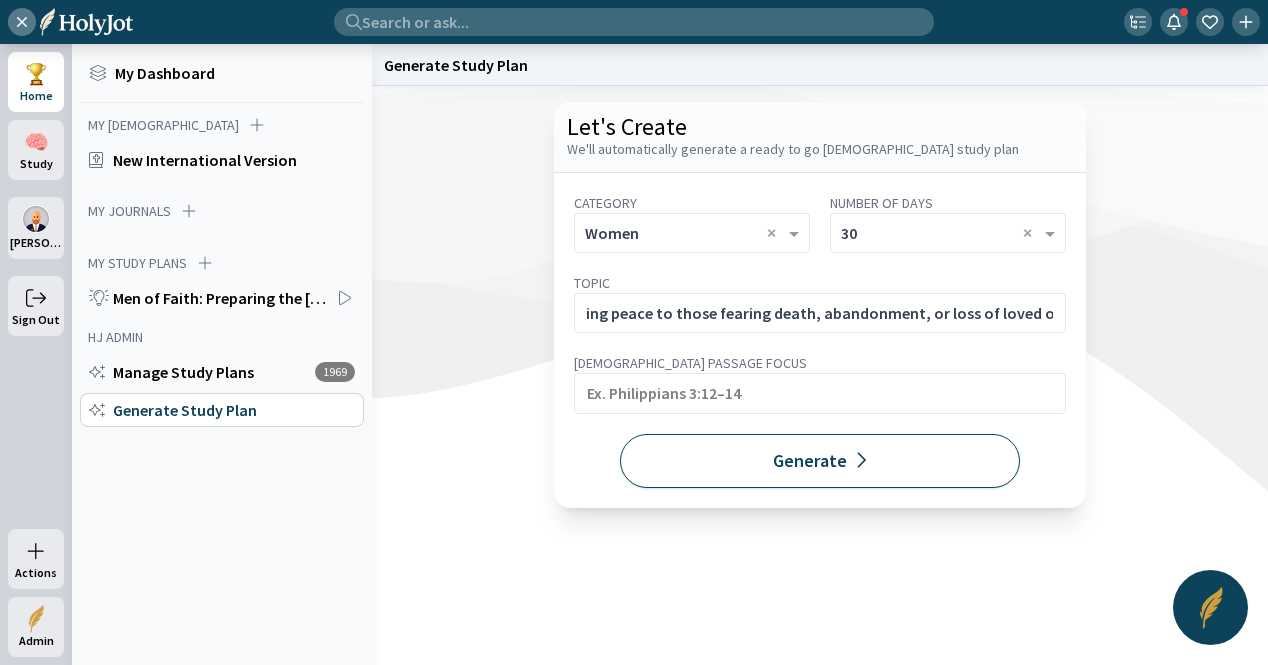 scroll, scrollTop: 0, scrollLeft: 0, axis: both 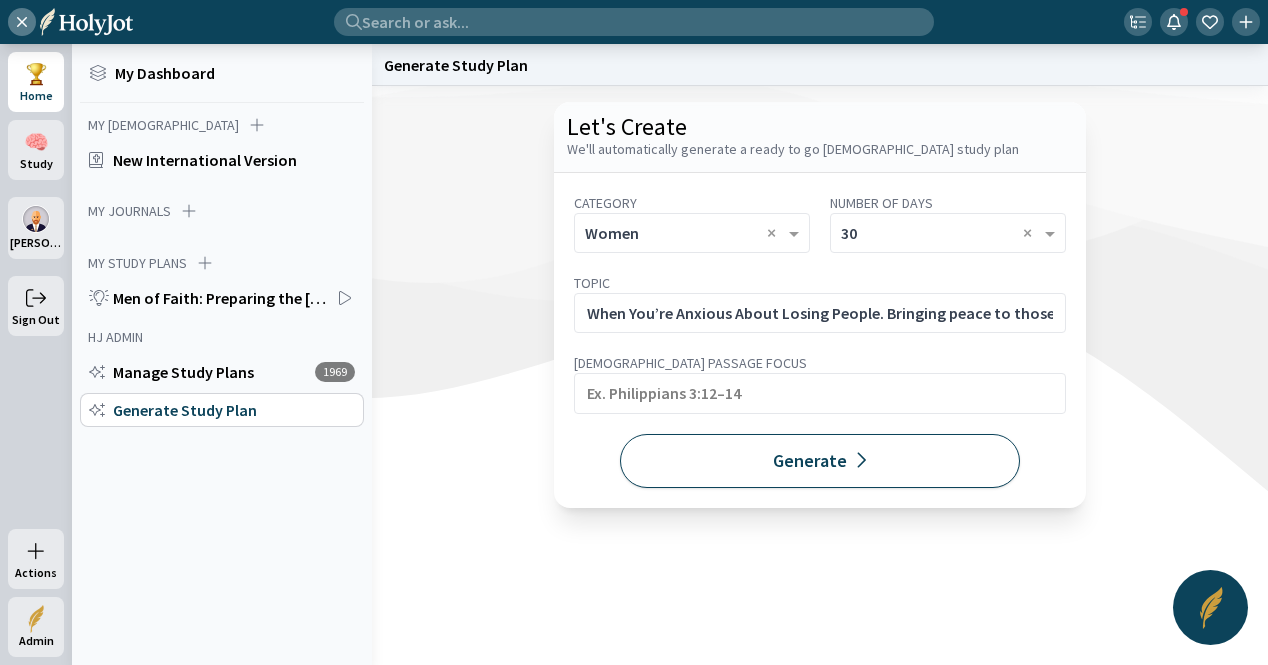 click on "Generate" 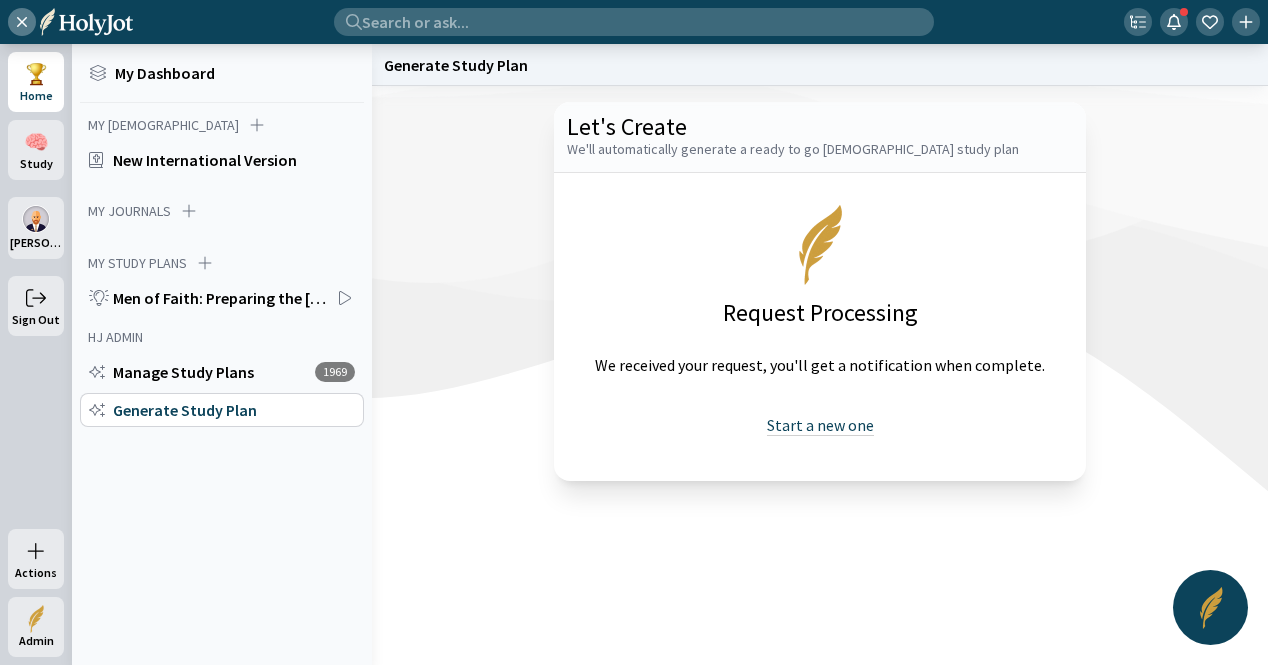click on "Start a new one" 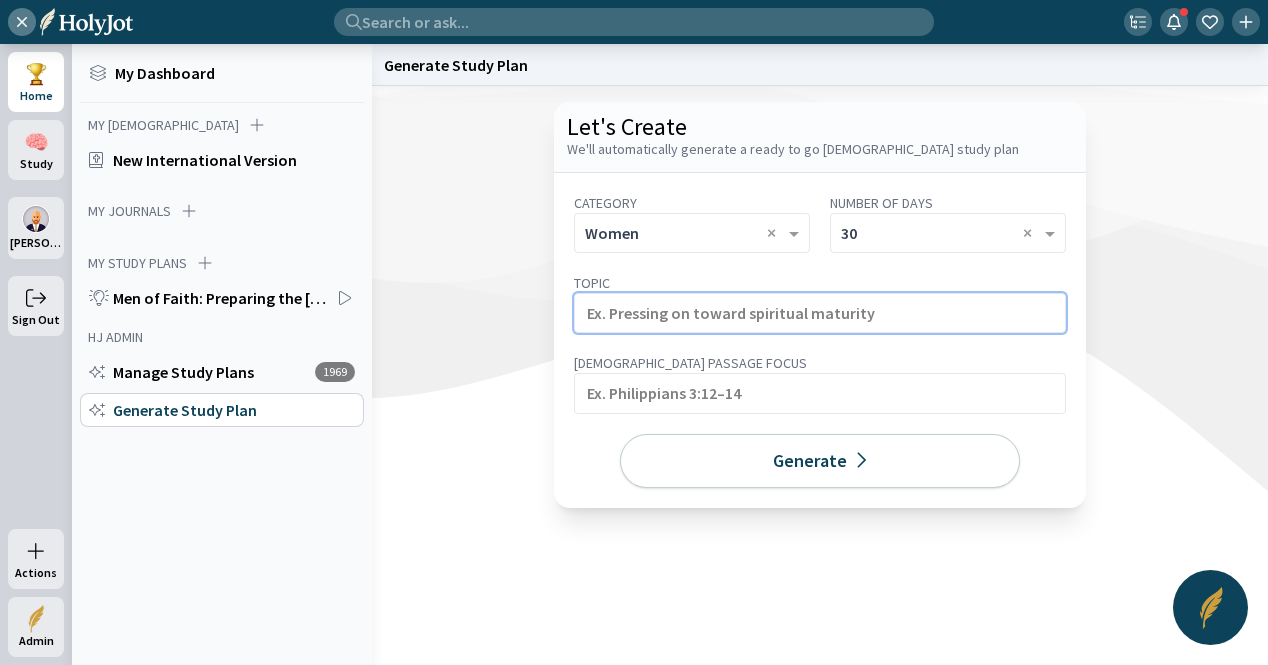click 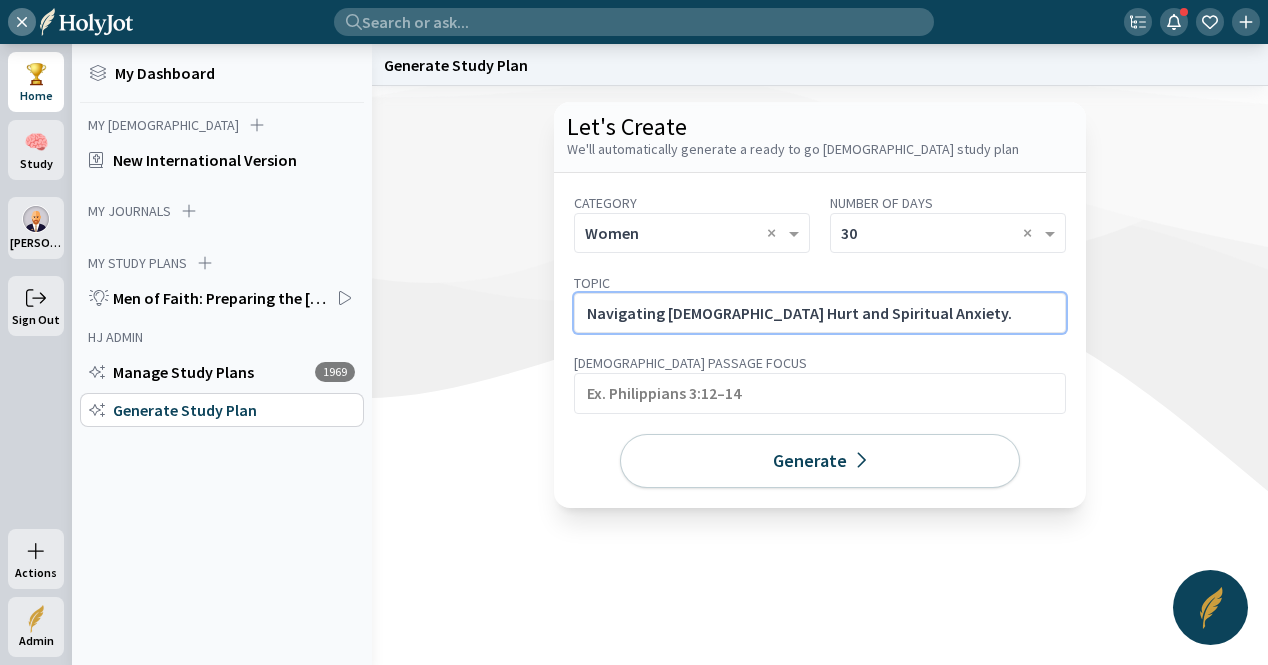 click on "Navigating [DEMOGRAPHIC_DATA] Hurt and Spiritual Anxiety." 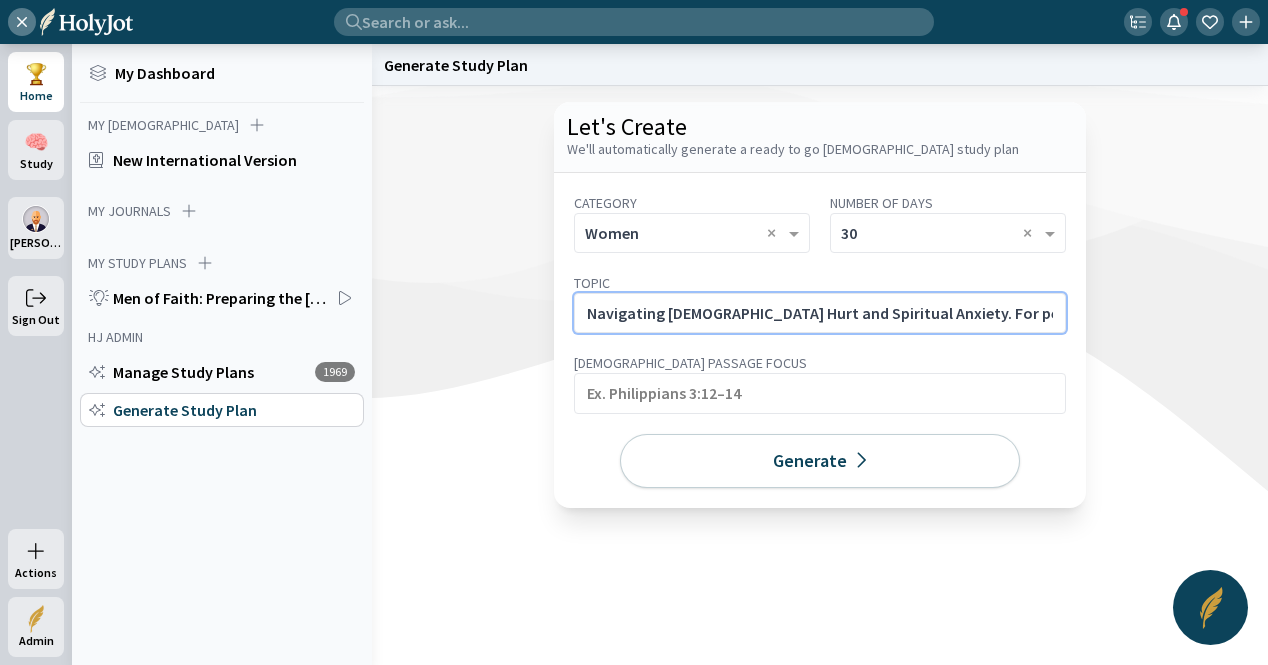 scroll, scrollTop: 0, scrollLeft: 588, axis: horizontal 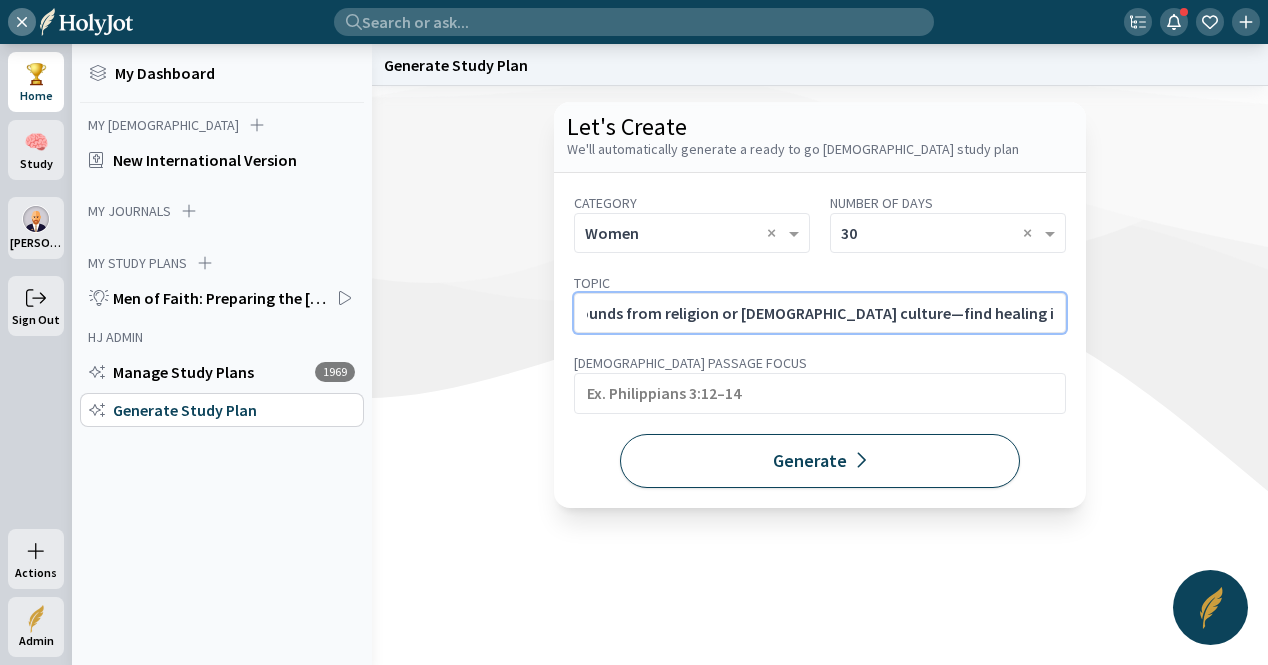 type on "Navigating [DEMOGRAPHIC_DATA] Hurt and Spiritual Anxiety. For people carrying wounds from religion or [DEMOGRAPHIC_DATA] culture—find healing in [DEMOGRAPHIC_DATA][PERSON_NAME] peace, not performance." 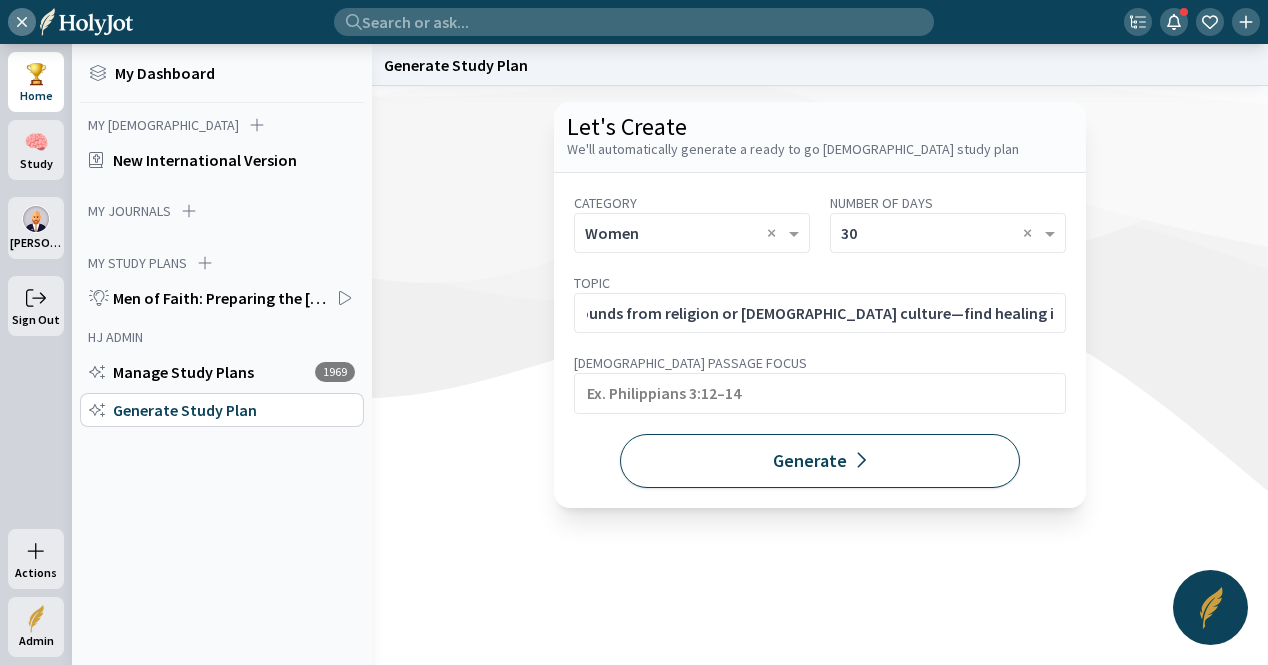 scroll, scrollTop: 0, scrollLeft: 0, axis: both 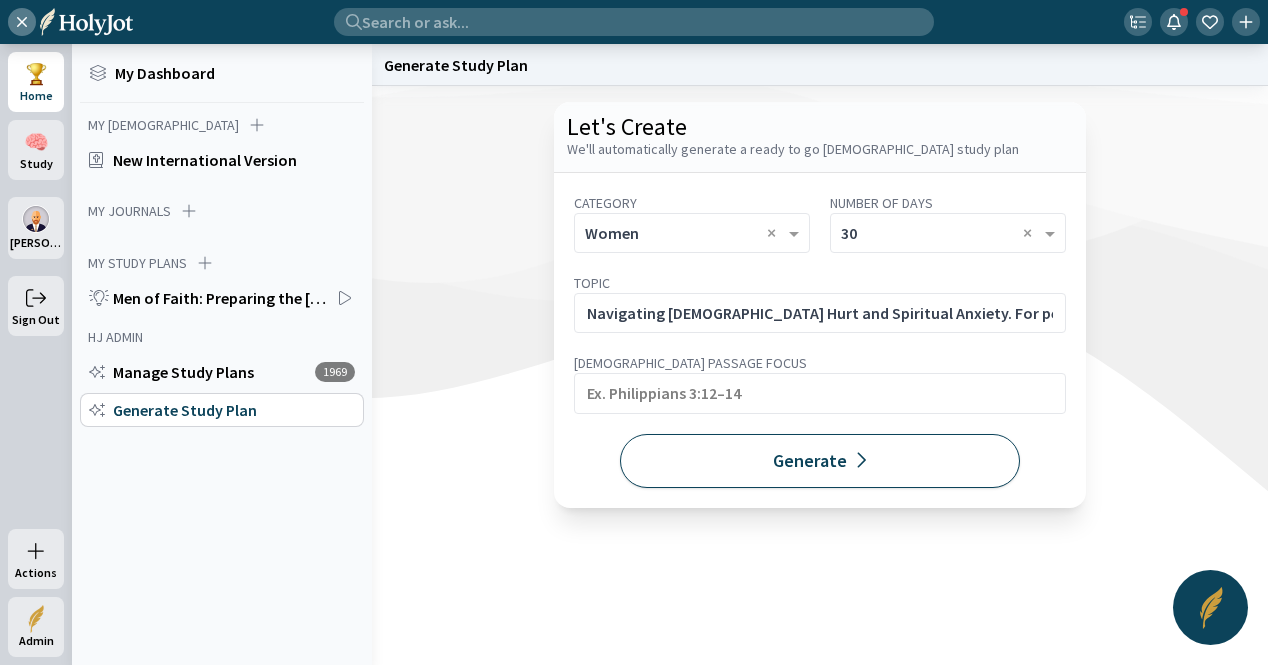 click on "Generate" 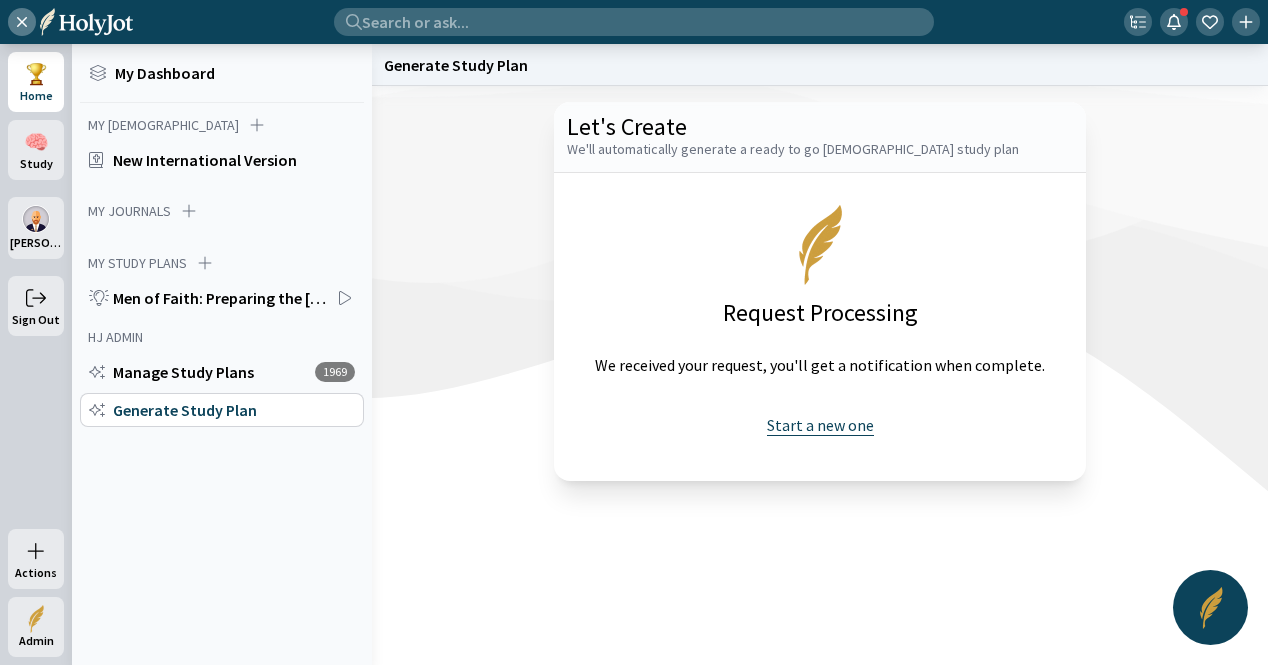 click on "Start a new one" 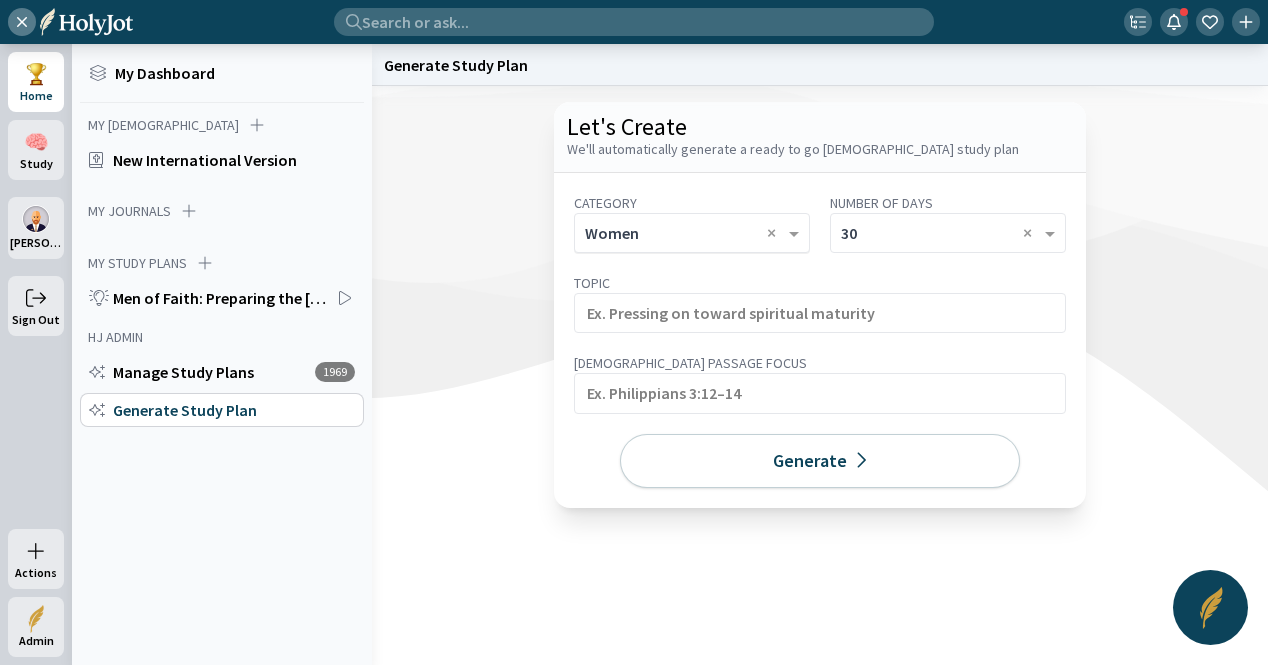 click 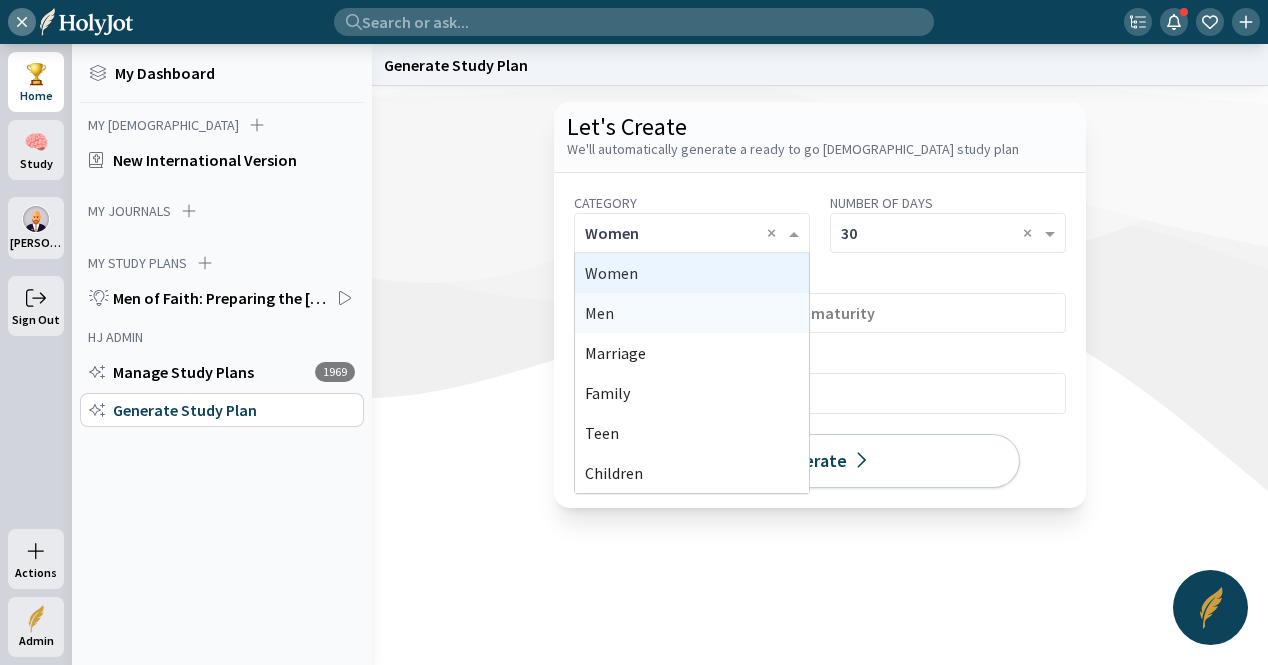 click on "Men" at bounding box center (692, 313) 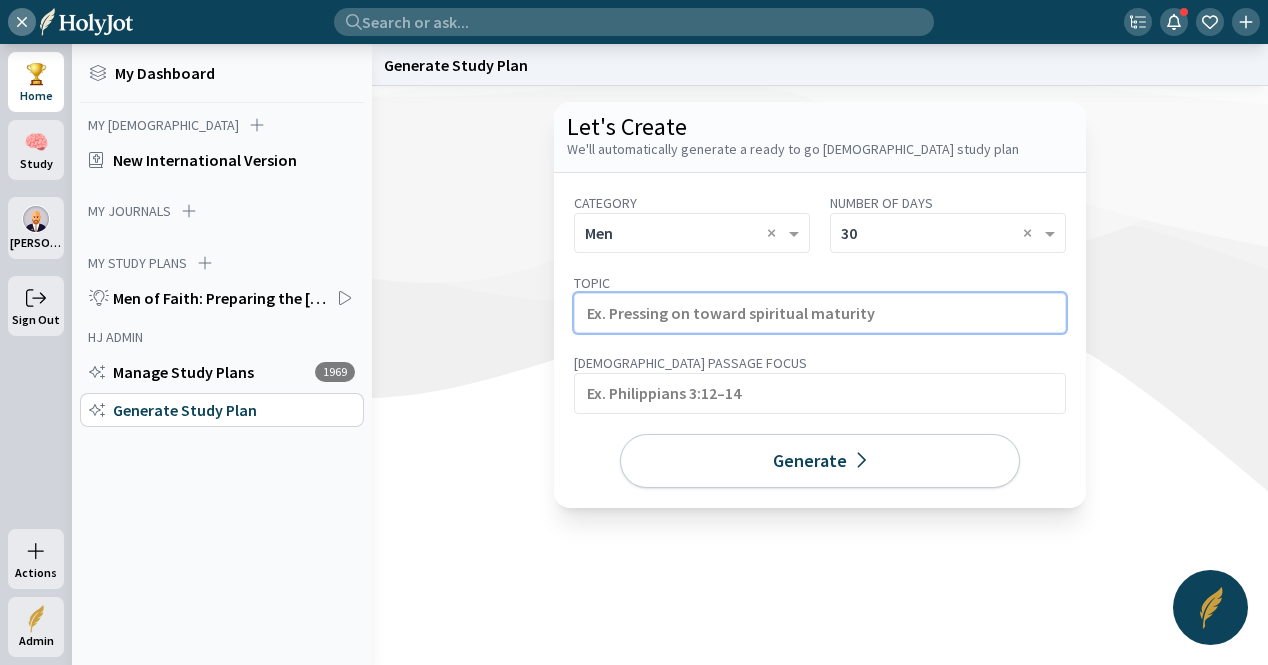 click 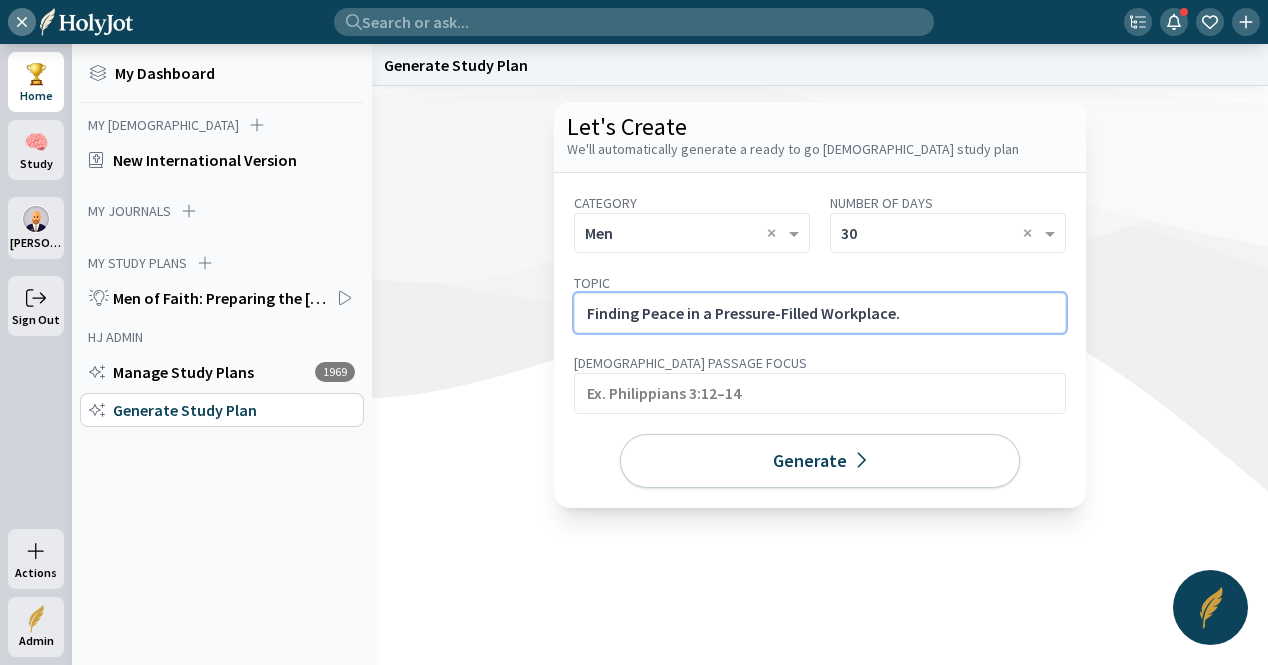click on "Finding Peace in a Pressure-Filled Workplace." 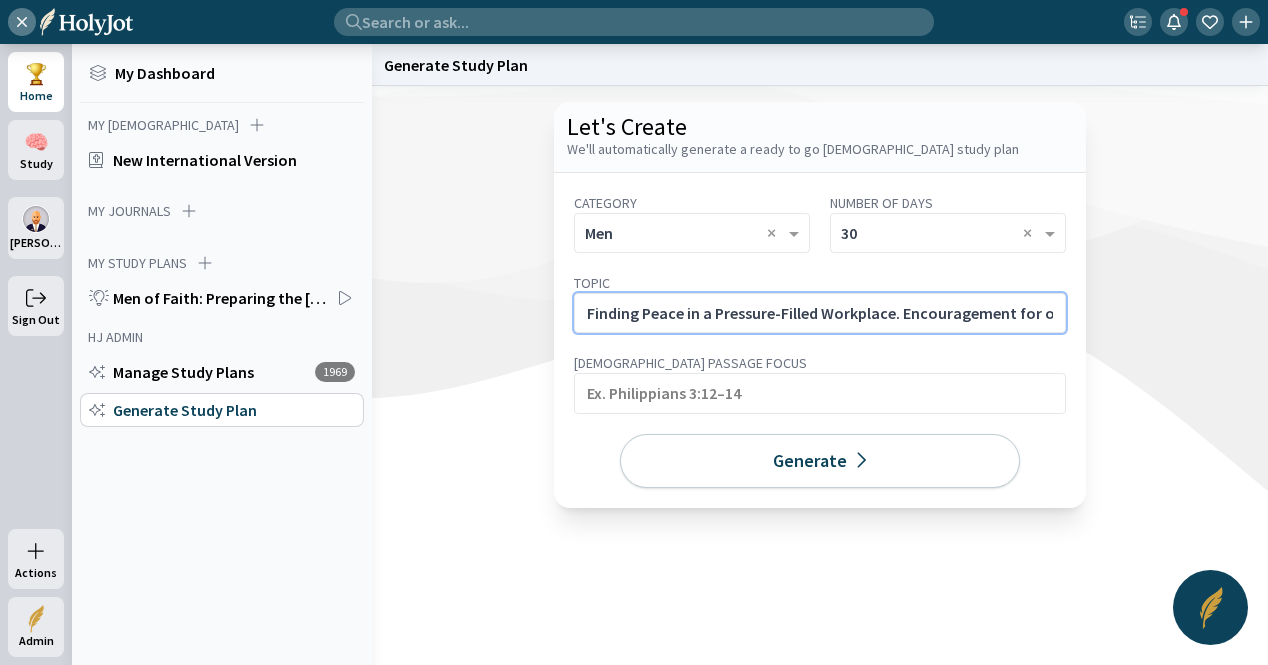 scroll, scrollTop: 0, scrollLeft: 528, axis: horizontal 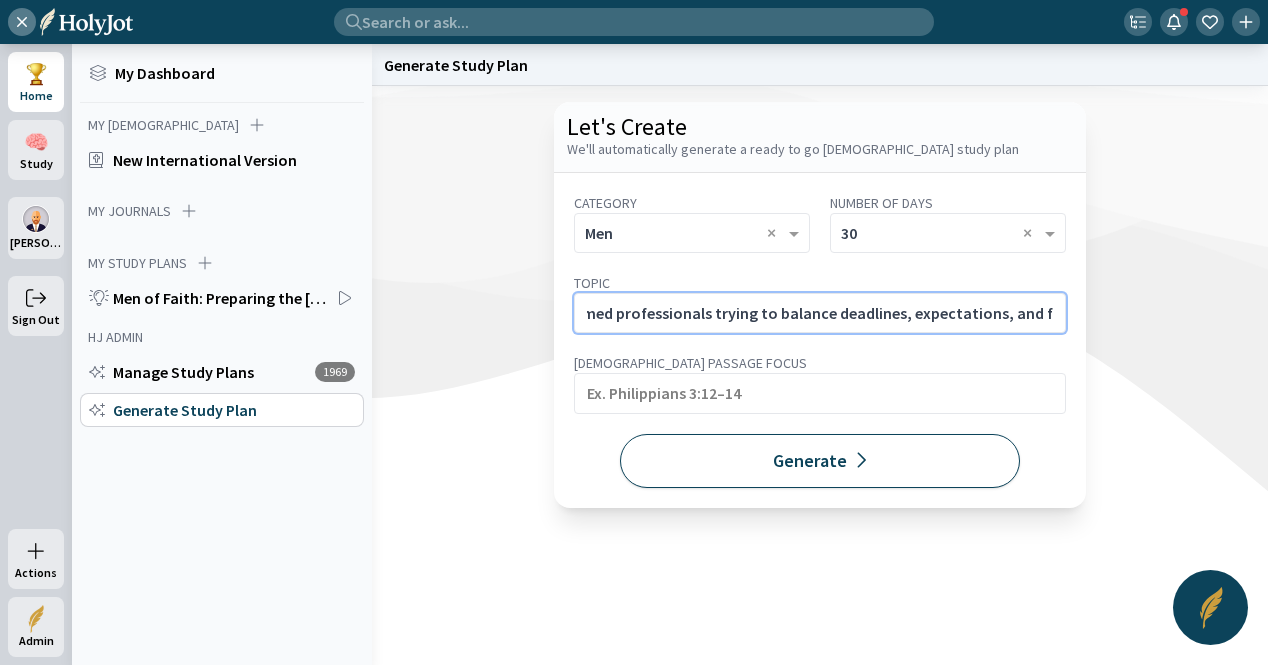 type on "Finding Peace in a Pressure-Filled Workplace. Encouragement for overwhelmed professionals trying to balance deadlines, expectations, and faith." 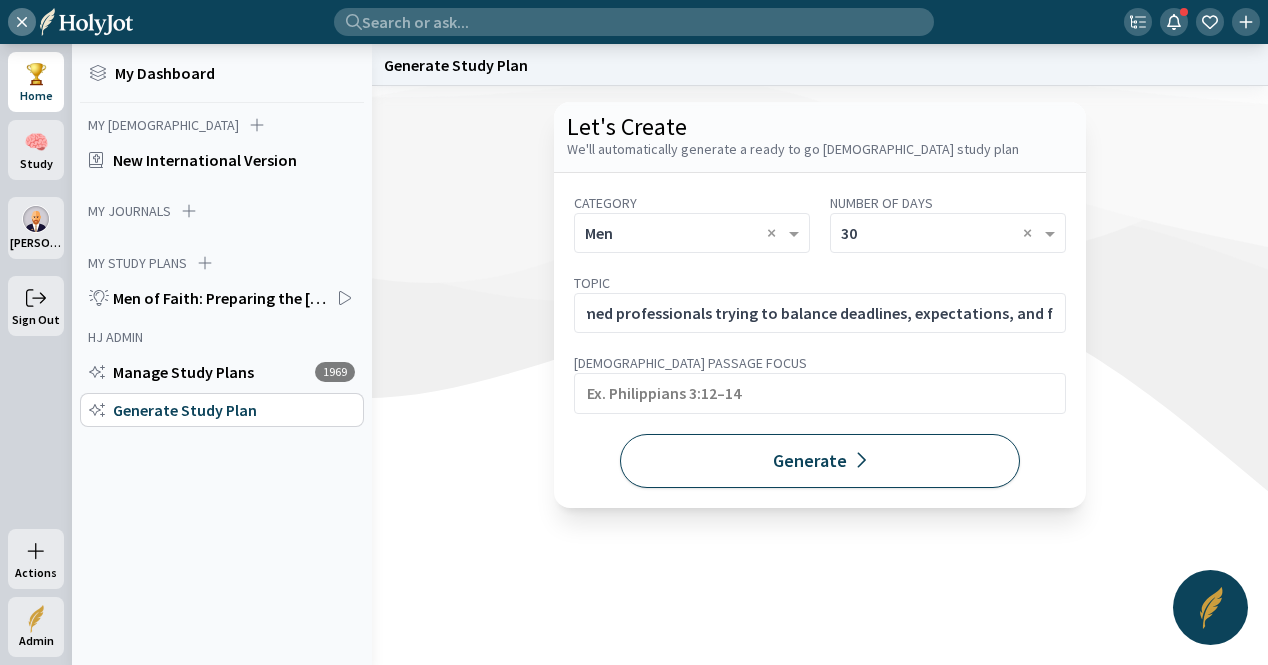 scroll, scrollTop: 0, scrollLeft: 0, axis: both 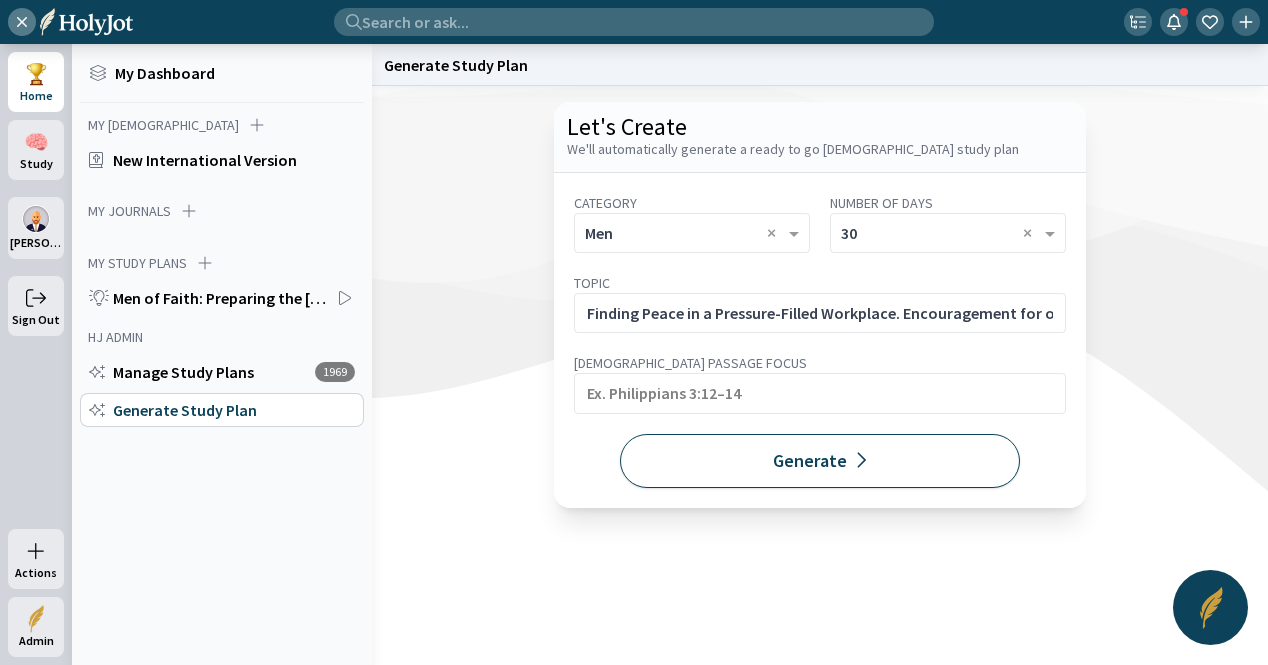 click on "Generate" 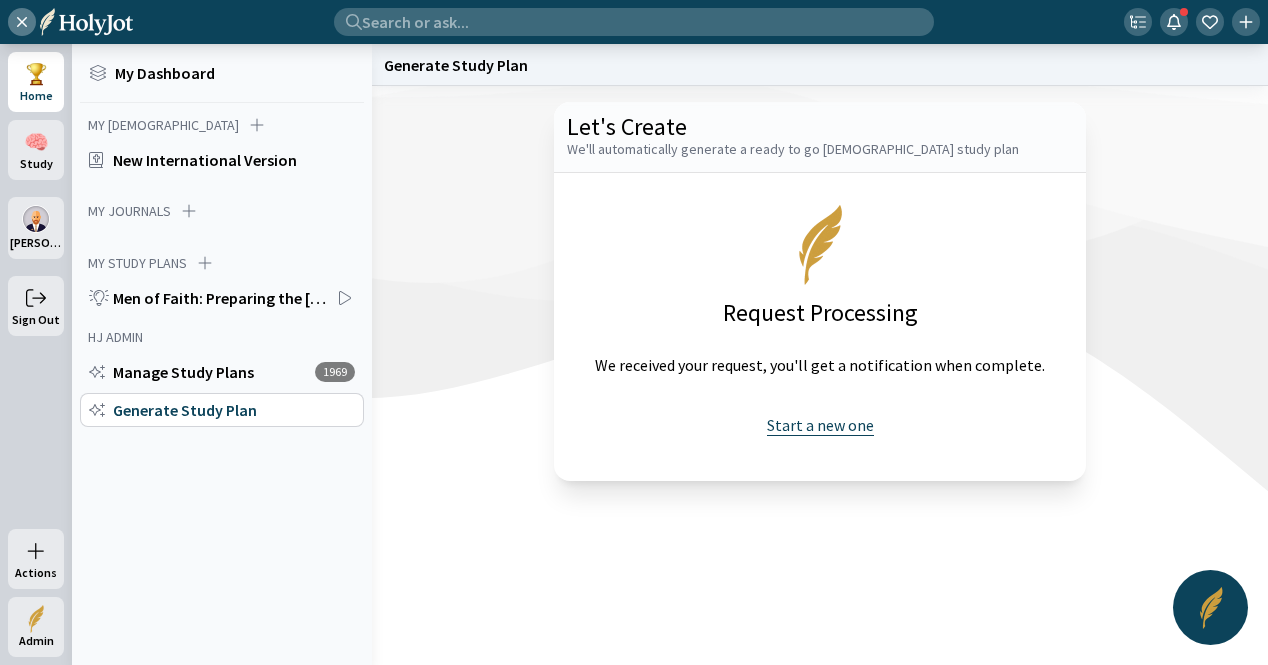 click on "Start a new one" 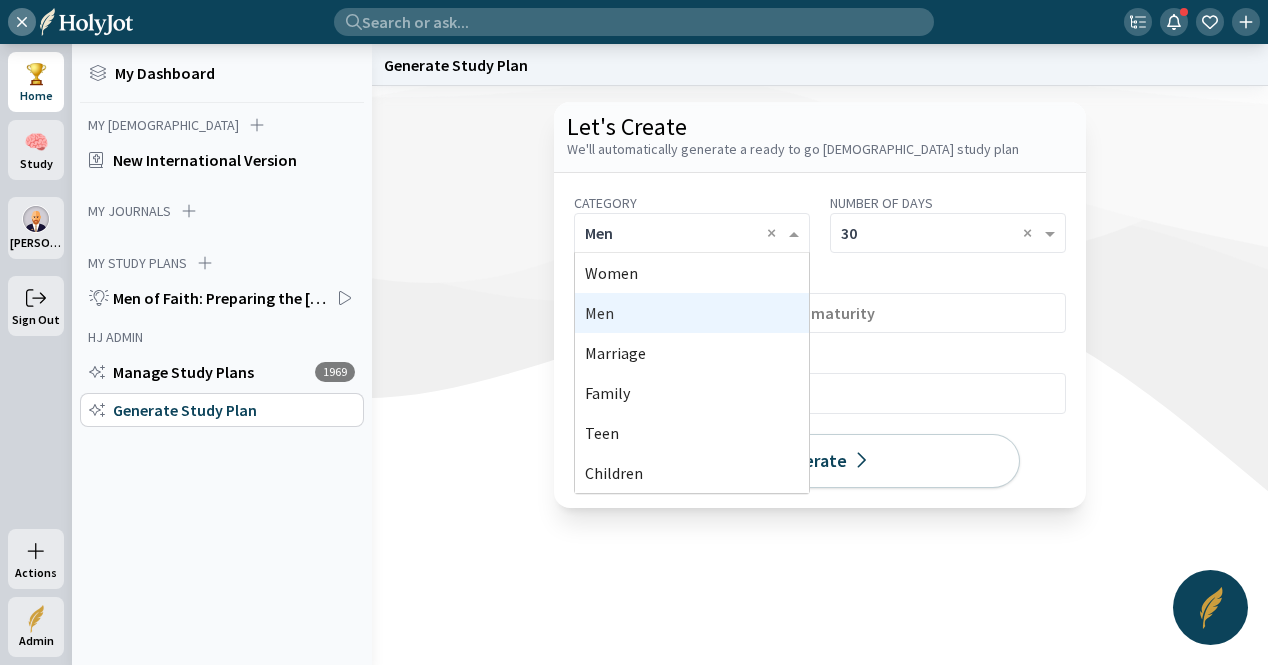 click 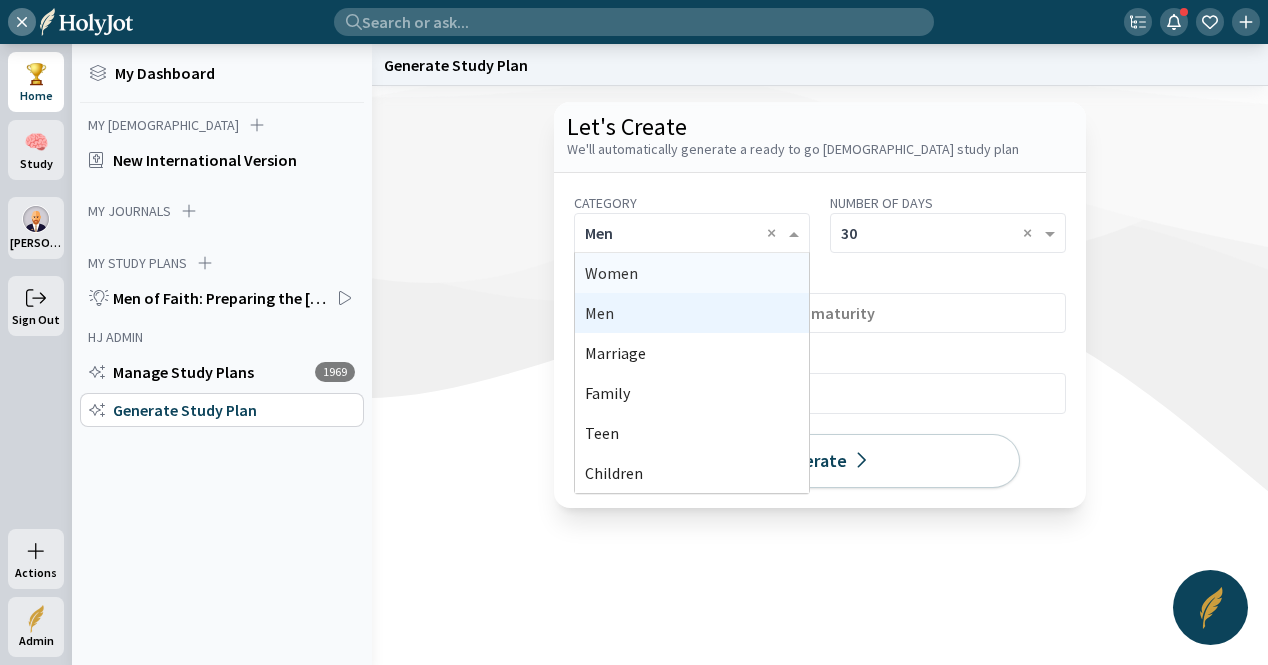 click on "Women" at bounding box center [611, 273] 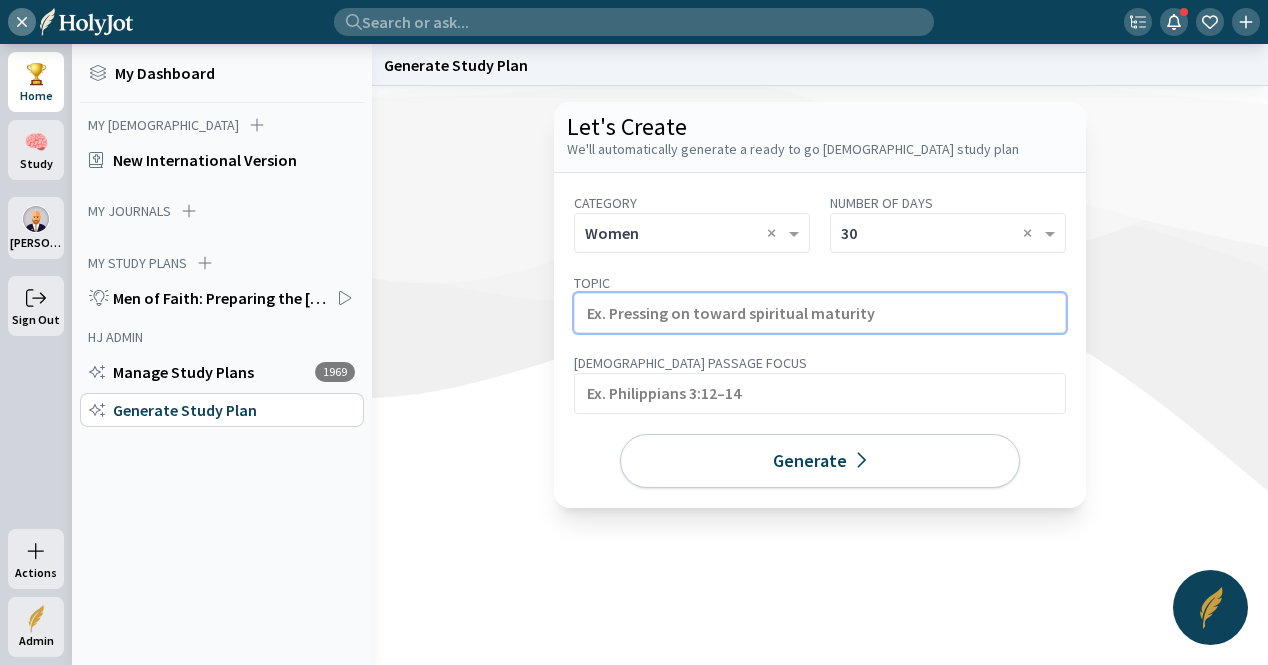 click 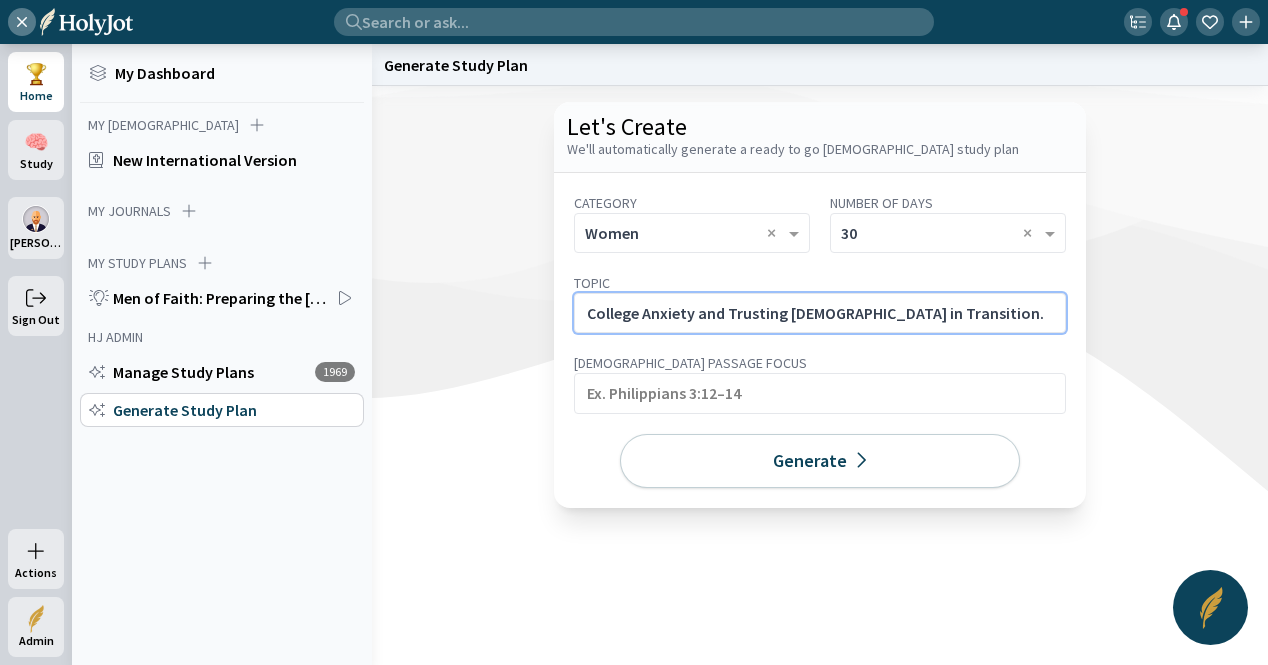 click on "College Anxiety and Trusting [DEMOGRAPHIC_DATA] in Transition." 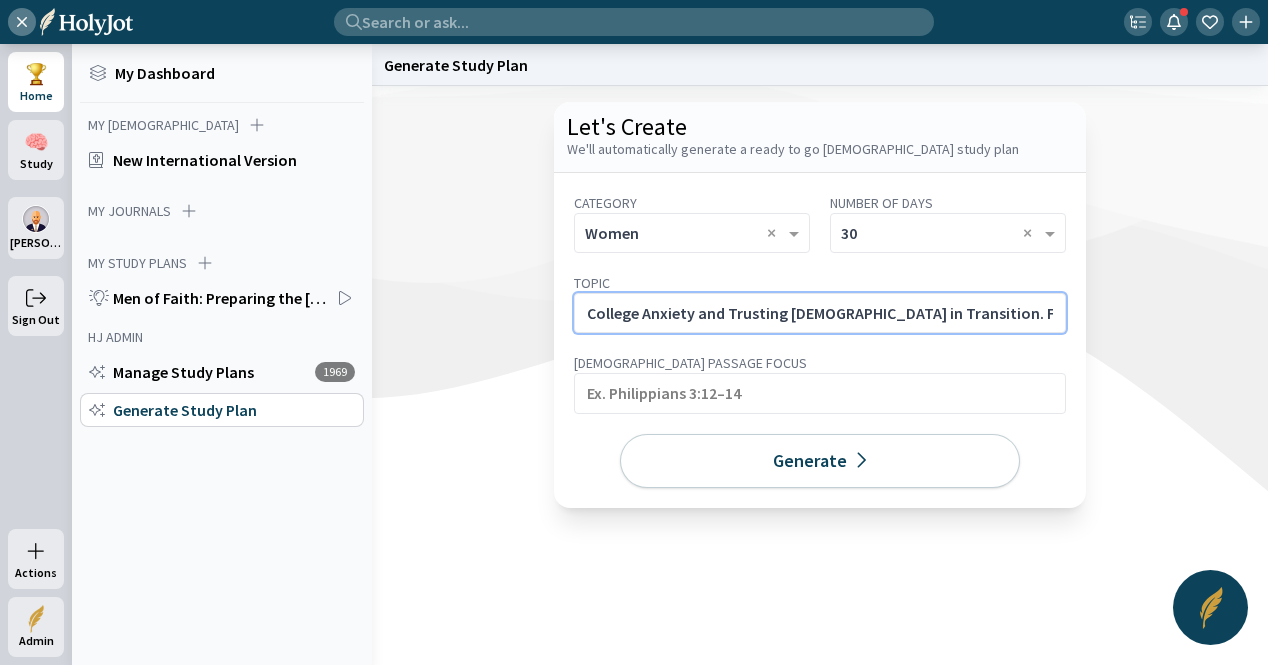scroll, scrollTop: 0, scrollLeft: 317, axis: horizontal 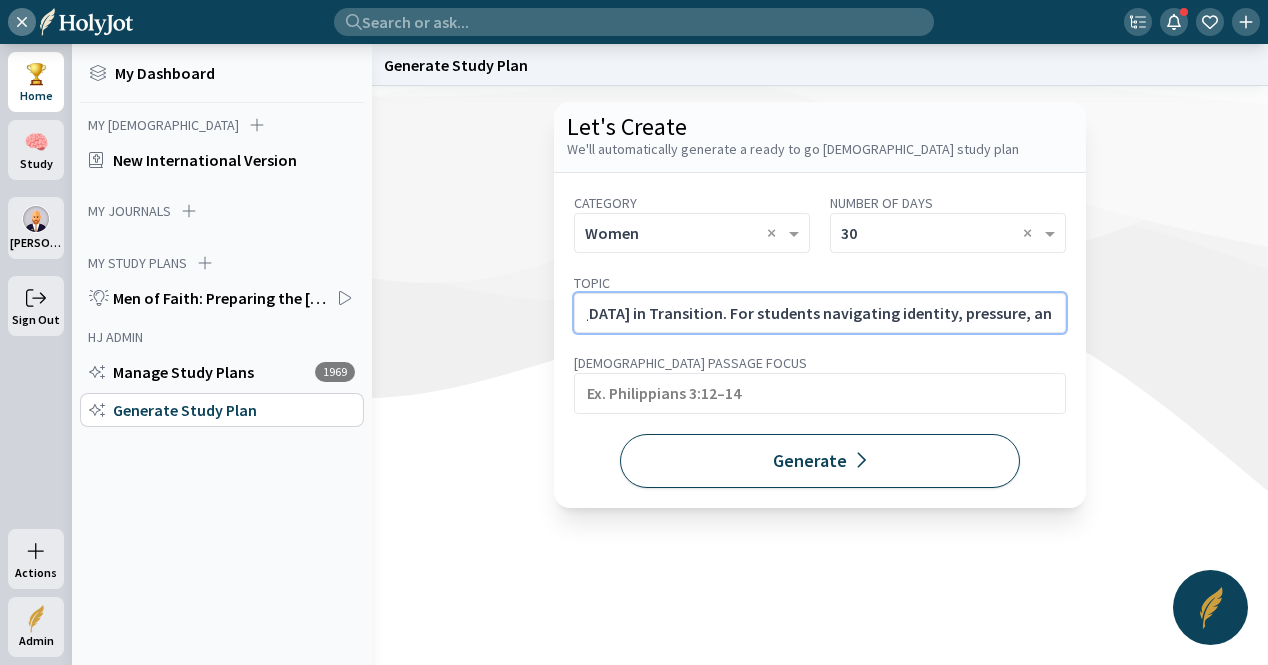 type on "College Anxiety and Trusting [DEMOGRAPHIC_DATA] in Transition. For students navigating identity, pressure, and purpose on campus." 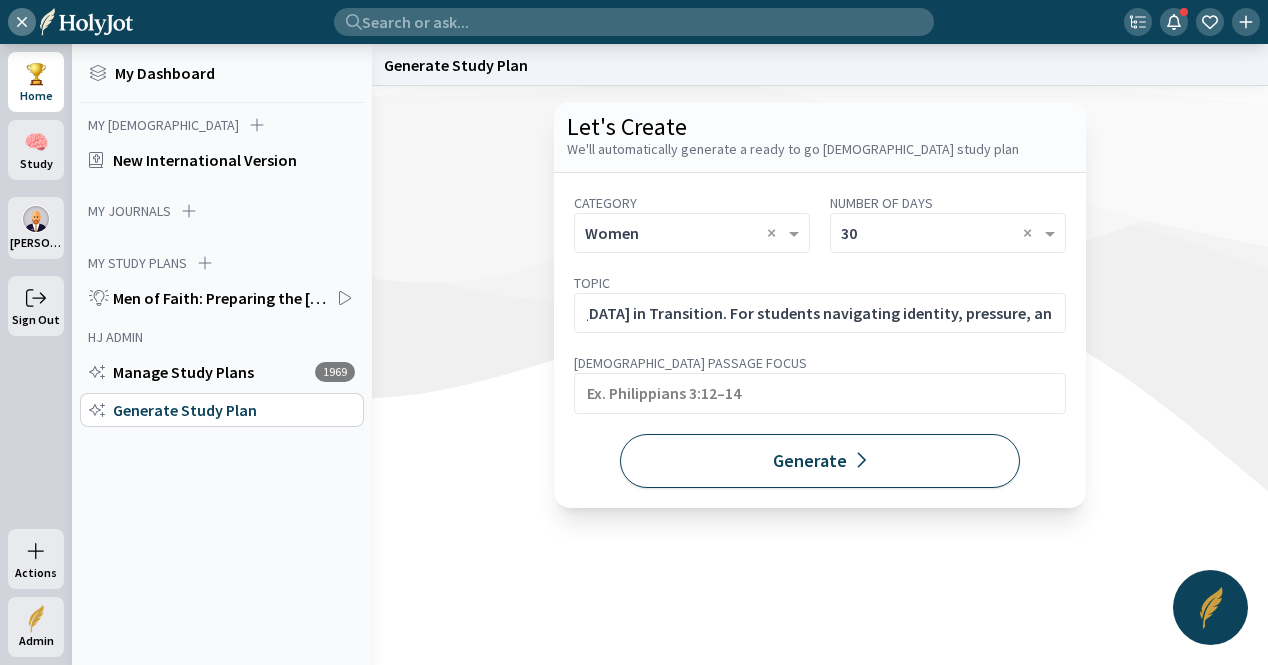 click on "Generate" 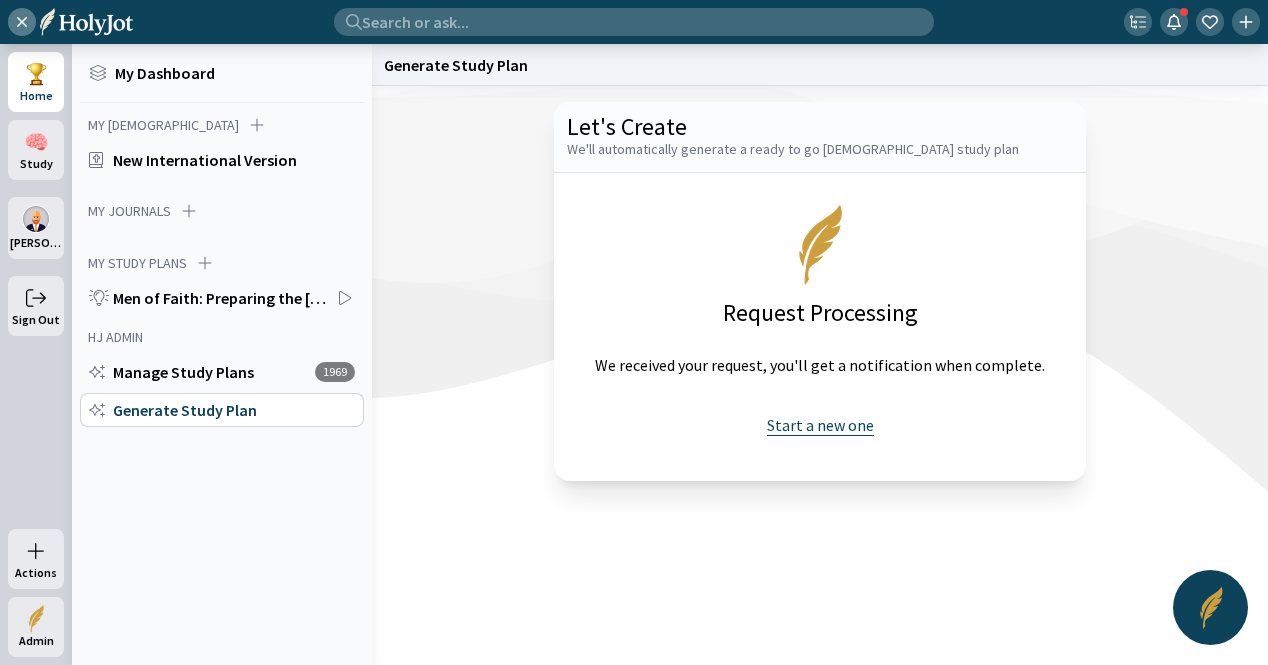 click on "Start a new one" 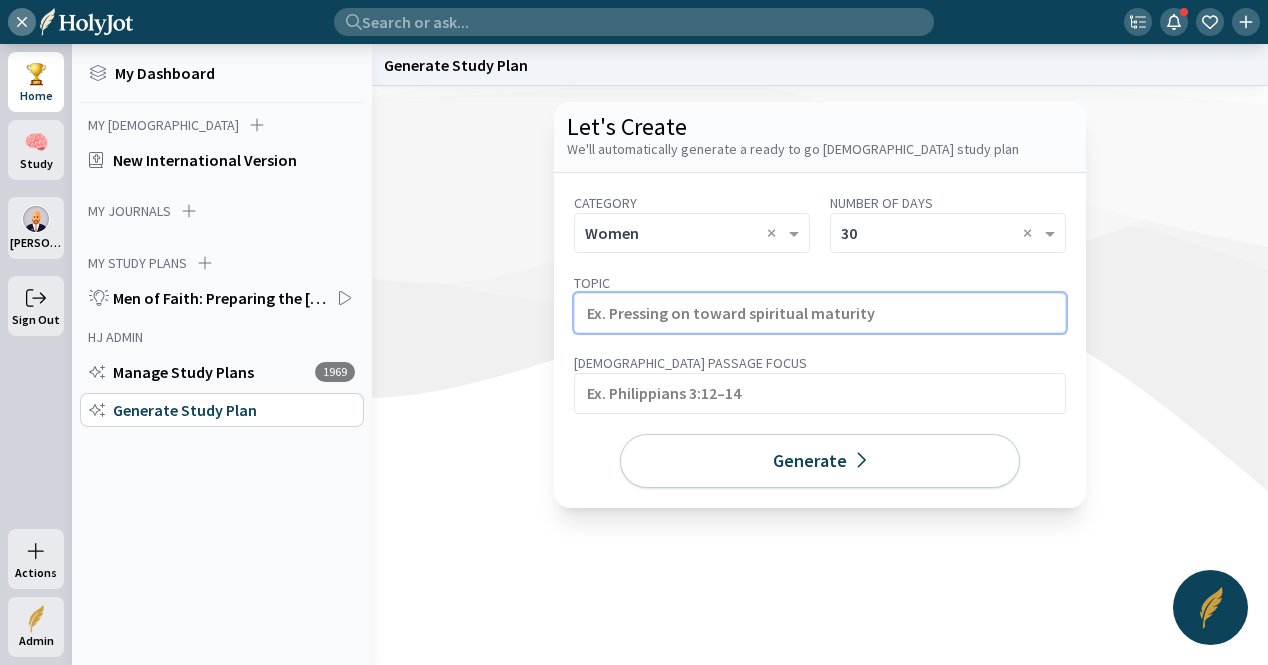 click 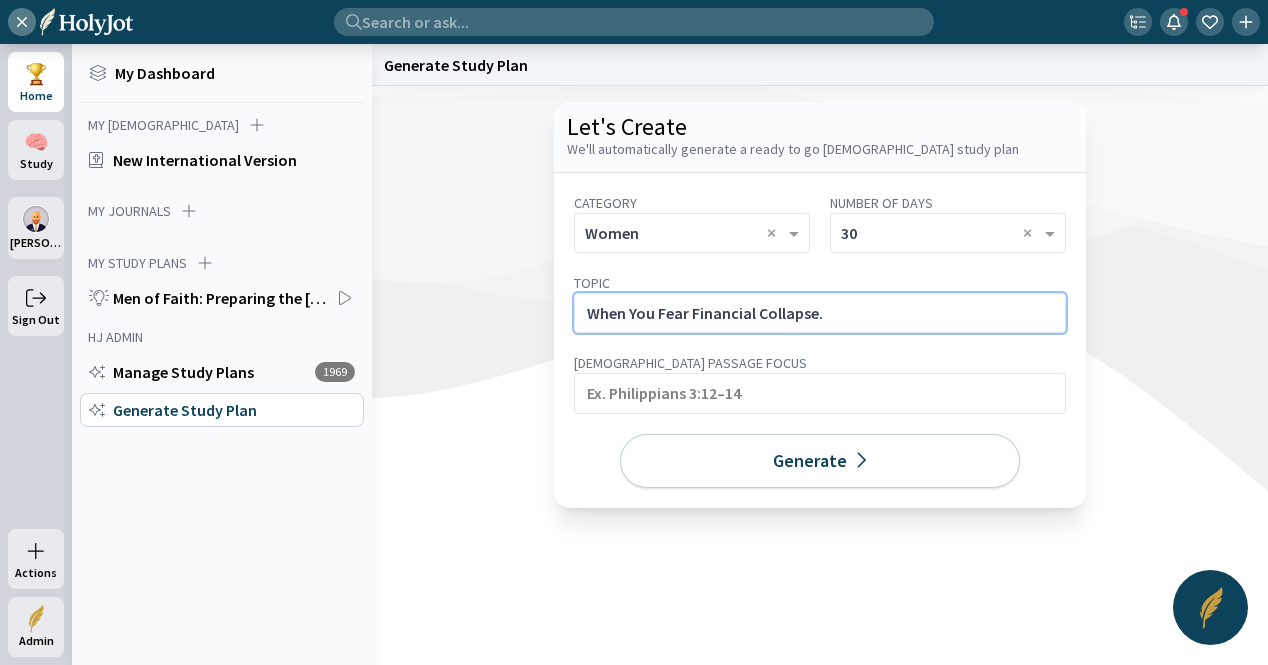 click on "When You Fear Financial Collapse." 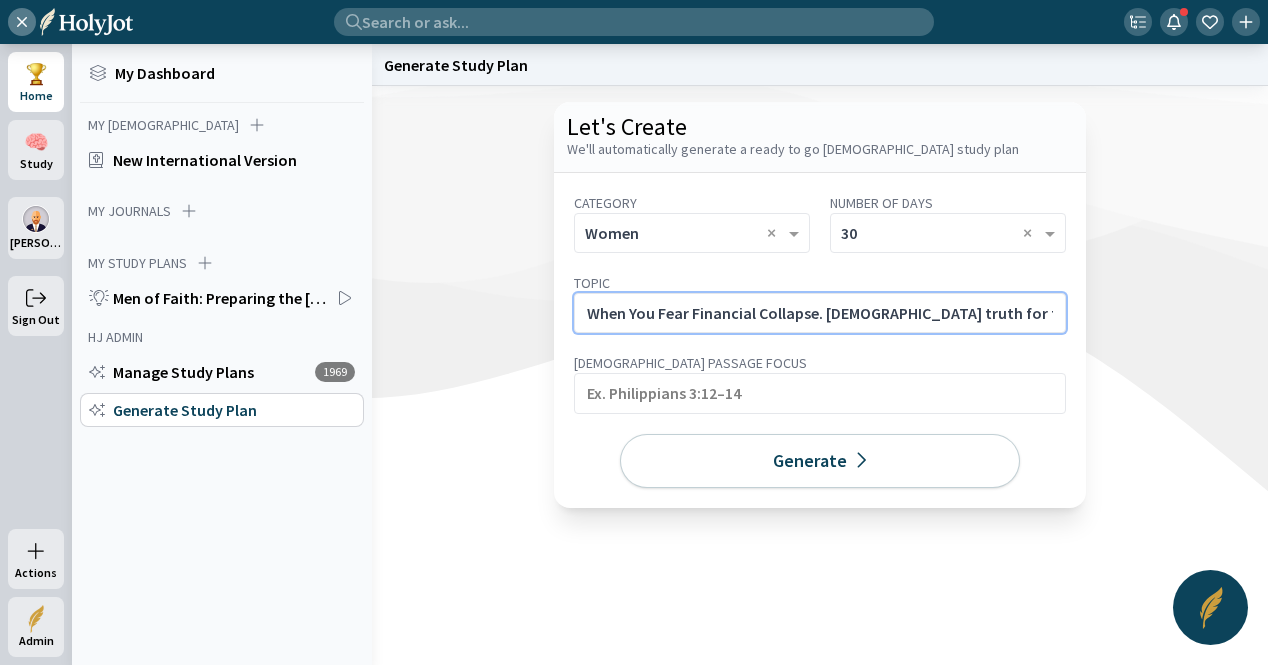 scroll, scrollTop: 0, scrollLeft: 297, axis: horizontal 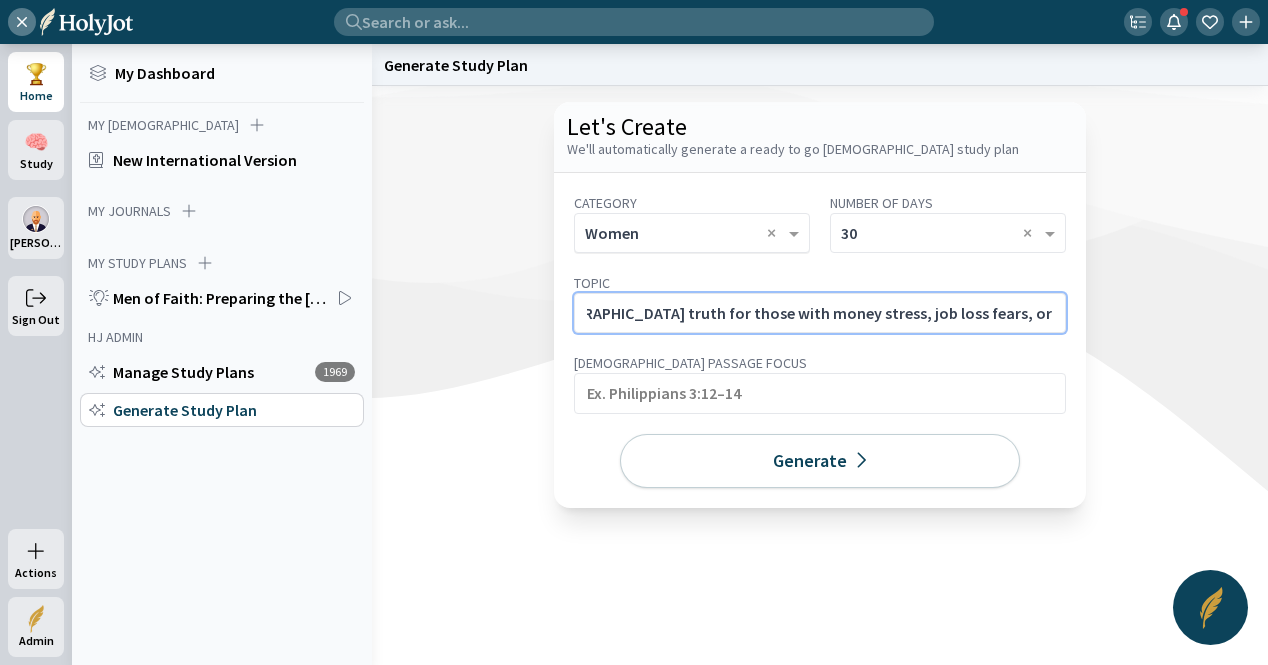 type on "When You Fear Financial Collapse. [DEMOGRAPHIC_DATA] truth for those with money stress, job loss fears, or provision worries." 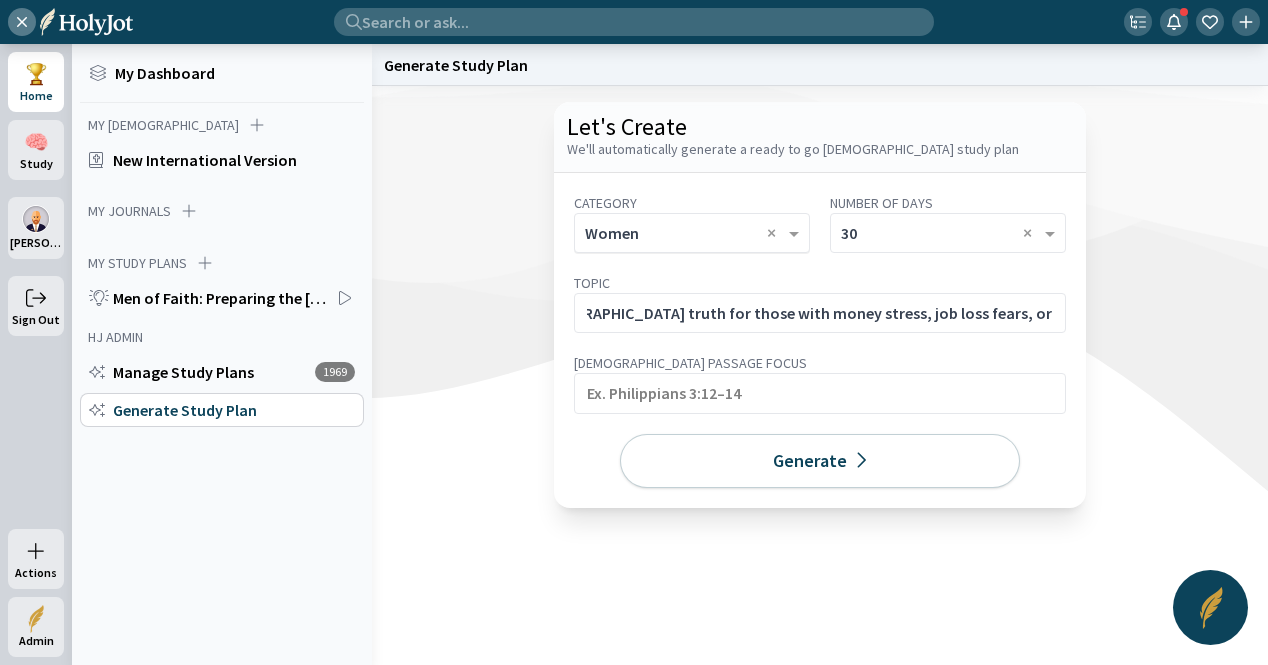 click 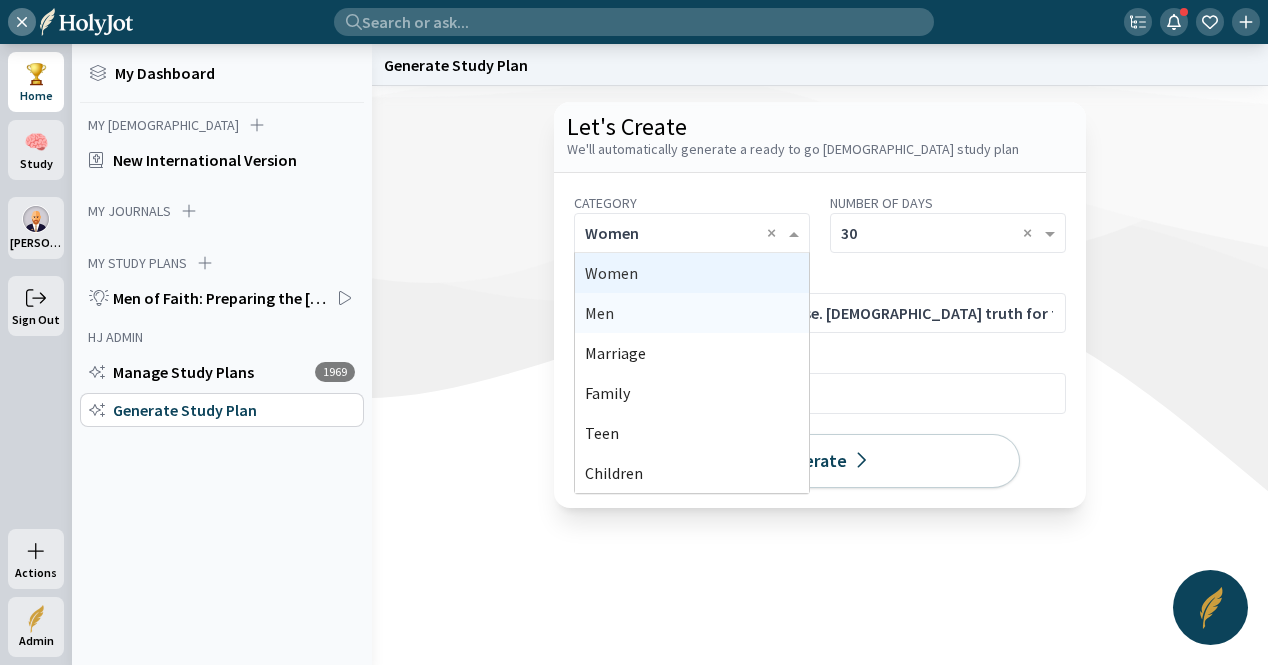 click on "Men" at bounding box center (692, 313) 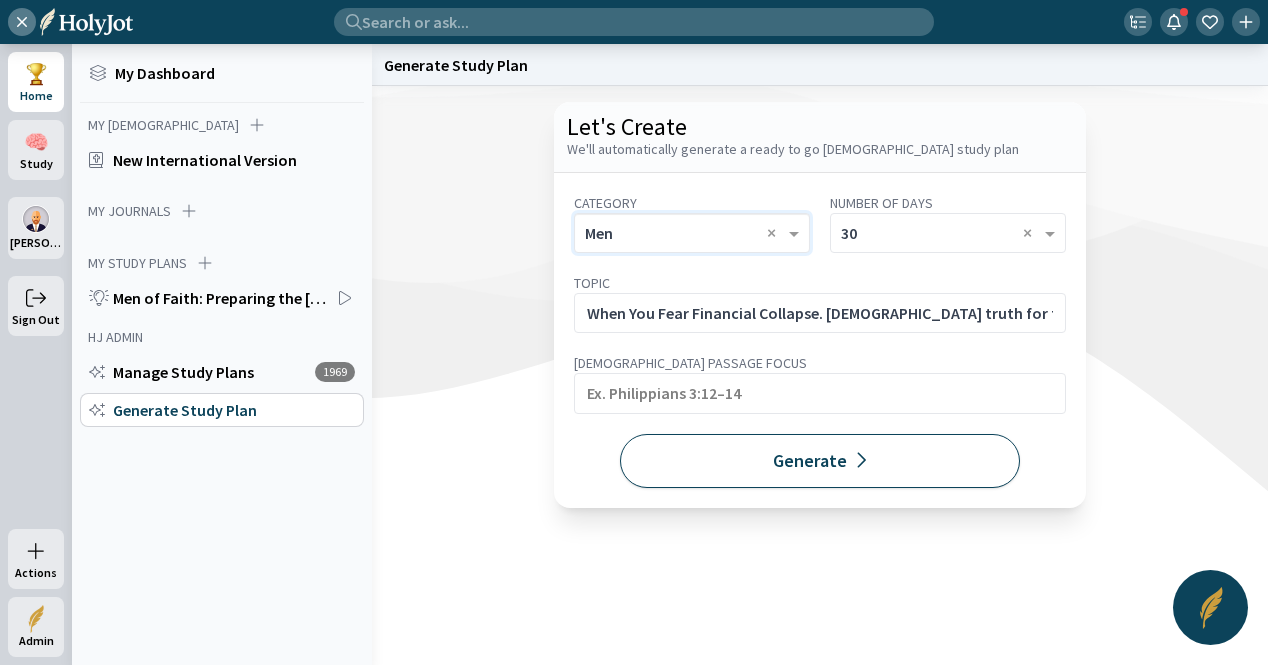 click on "Generate" 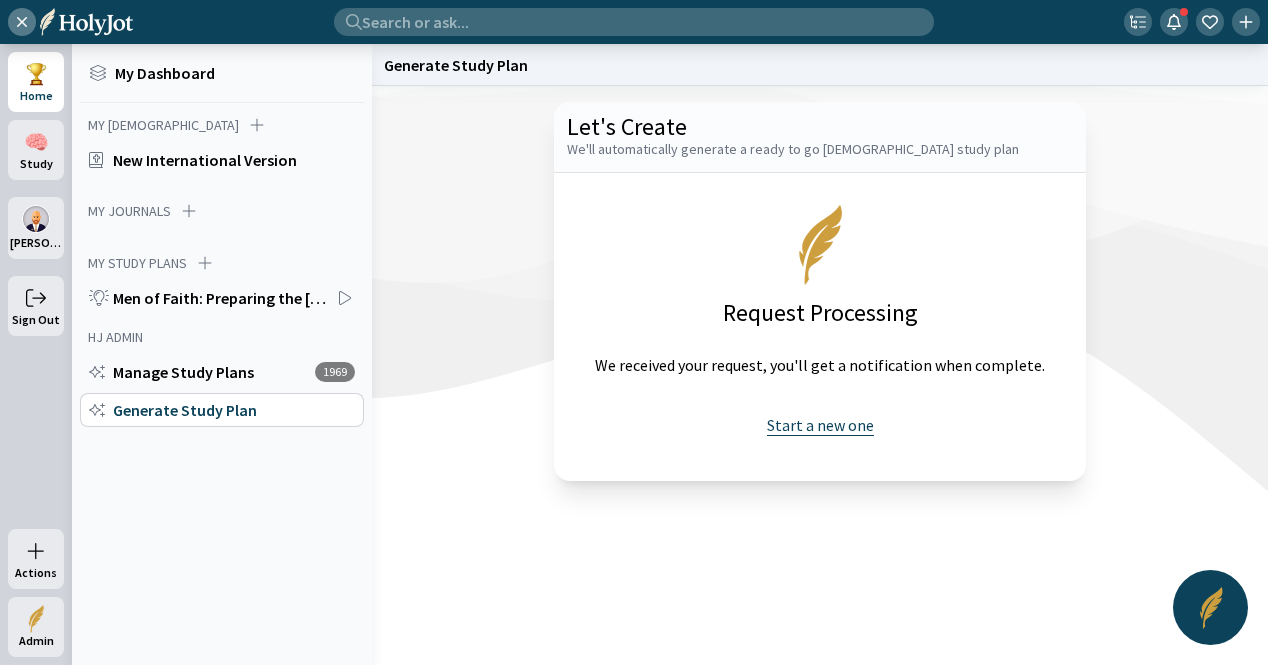 click on "Start a new one" 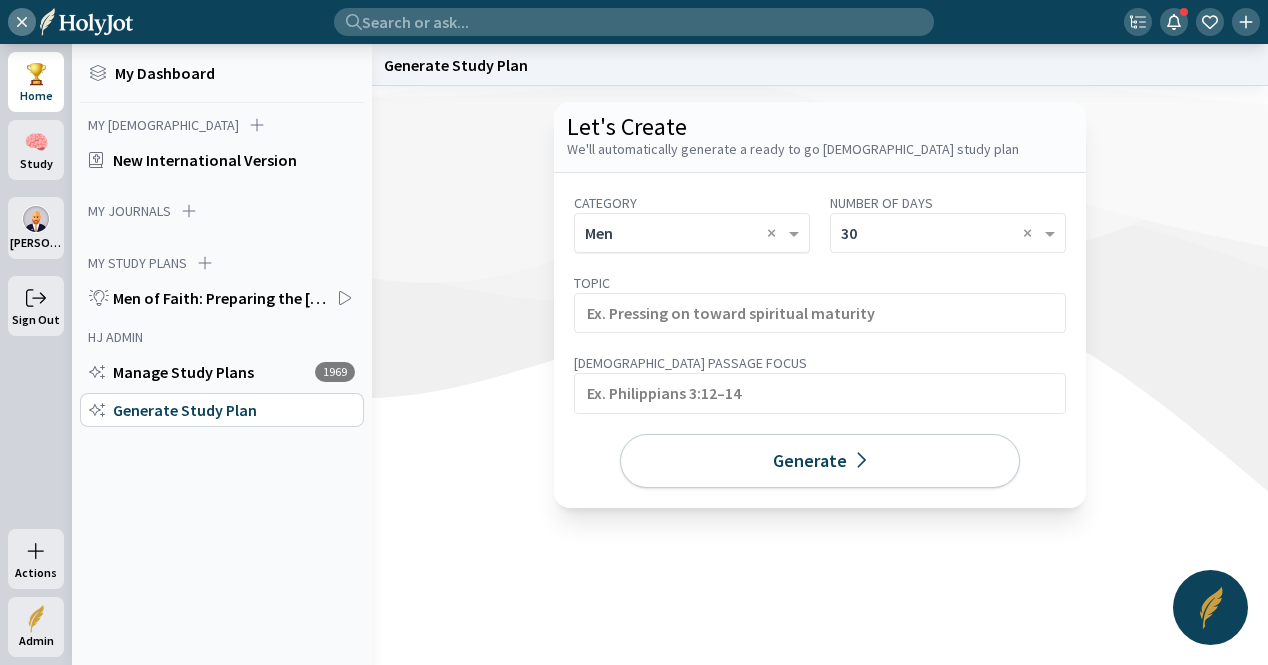 click 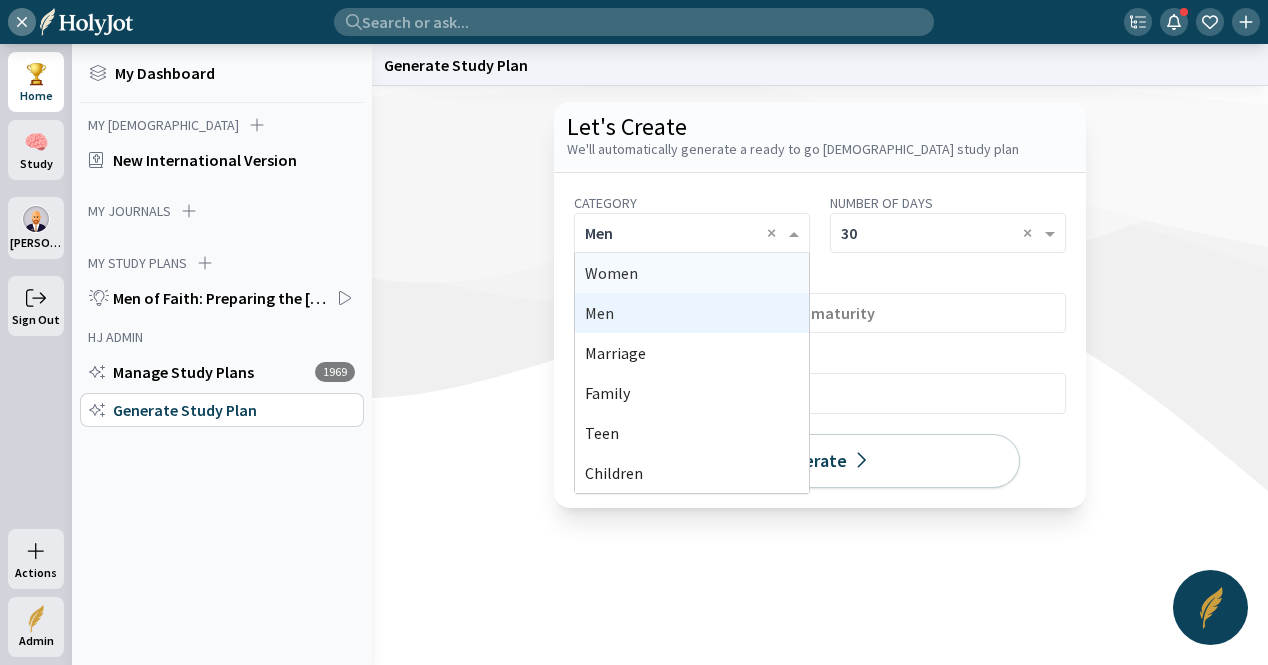 click on "Women" at bounding box center [692, 273] 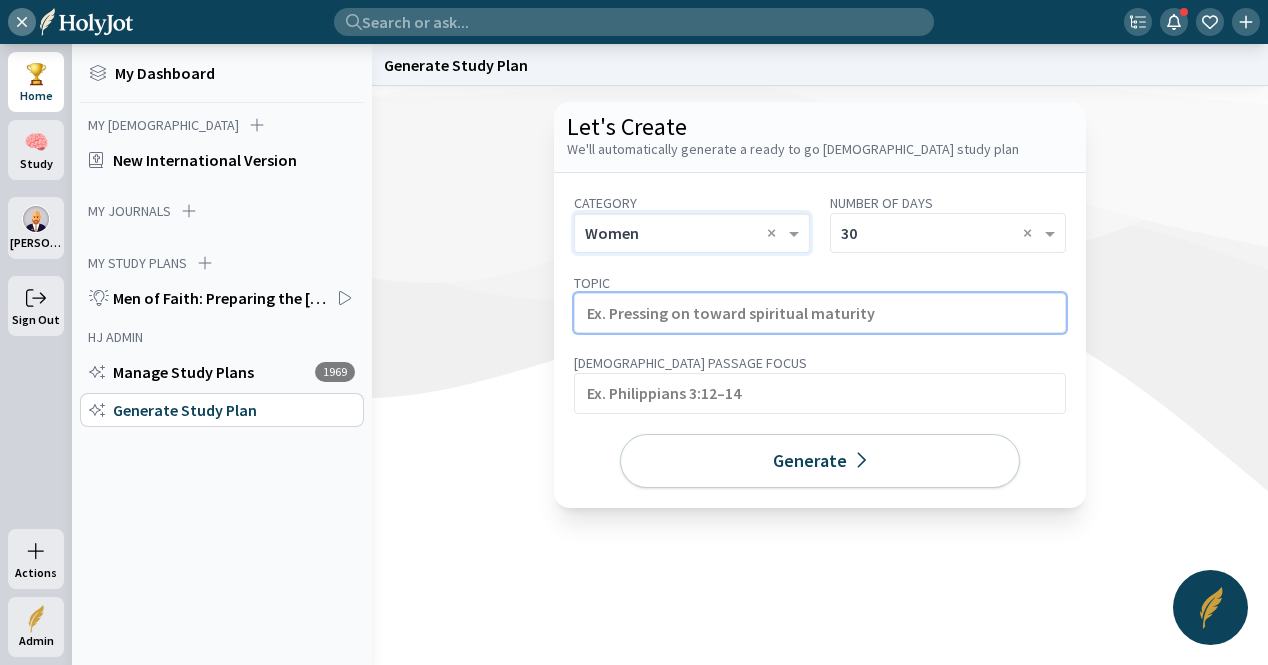 click 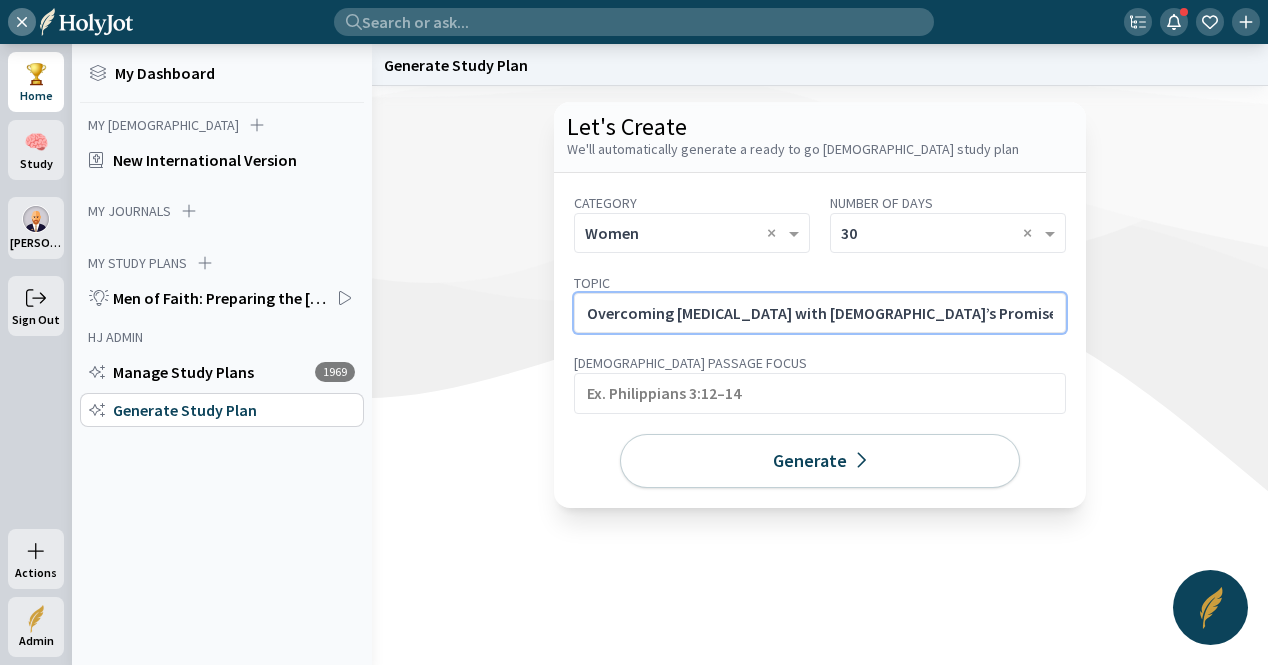 click on "Overcoming [MEDICAL_DATA] with [DEMOGRAPHIC_DATA]’s Promises." 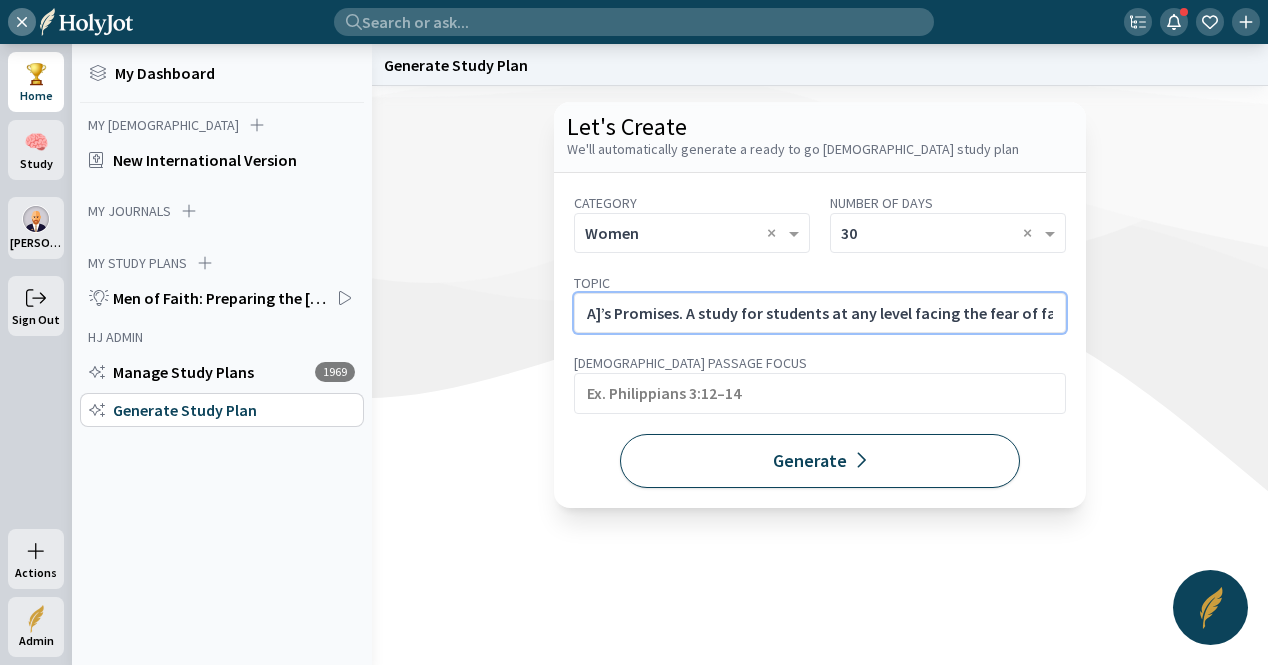 type on "Overcoming [MEDICAL_DATA] with [DEMOGRAPHIC_DATA]’s Promises. A study for students at any level facing the fear of failure and mental overload." 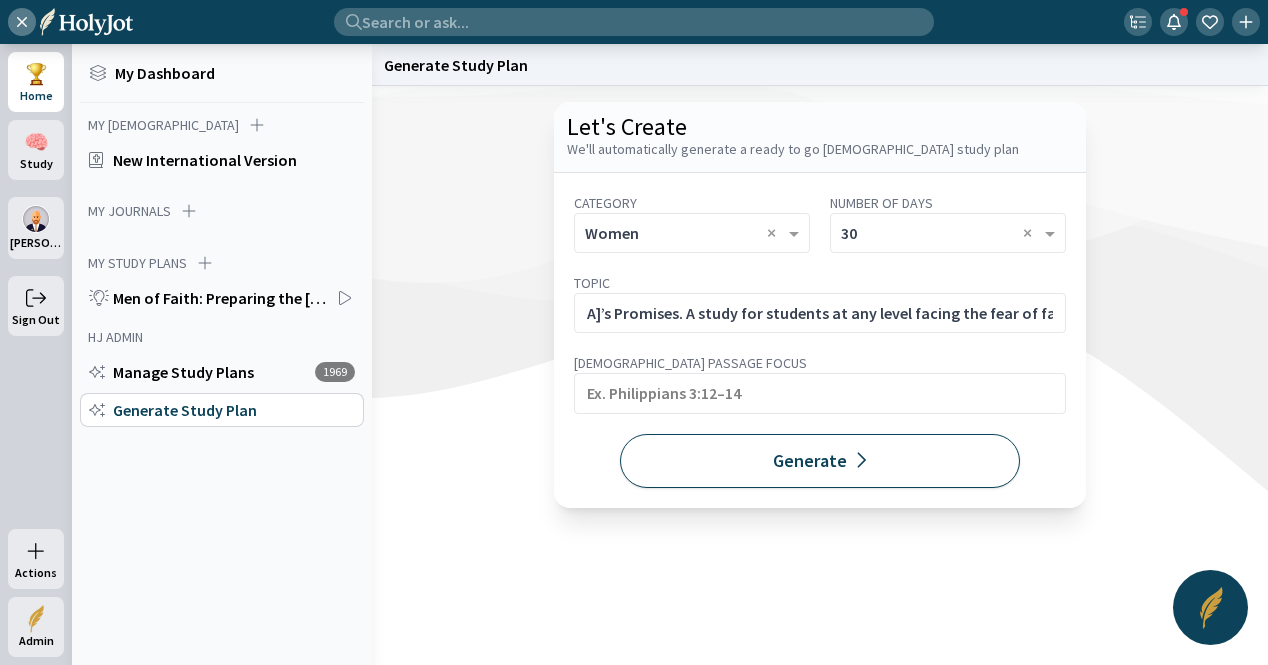 scroll, scrollTop: 0, scrollLeft: 0, axis: both 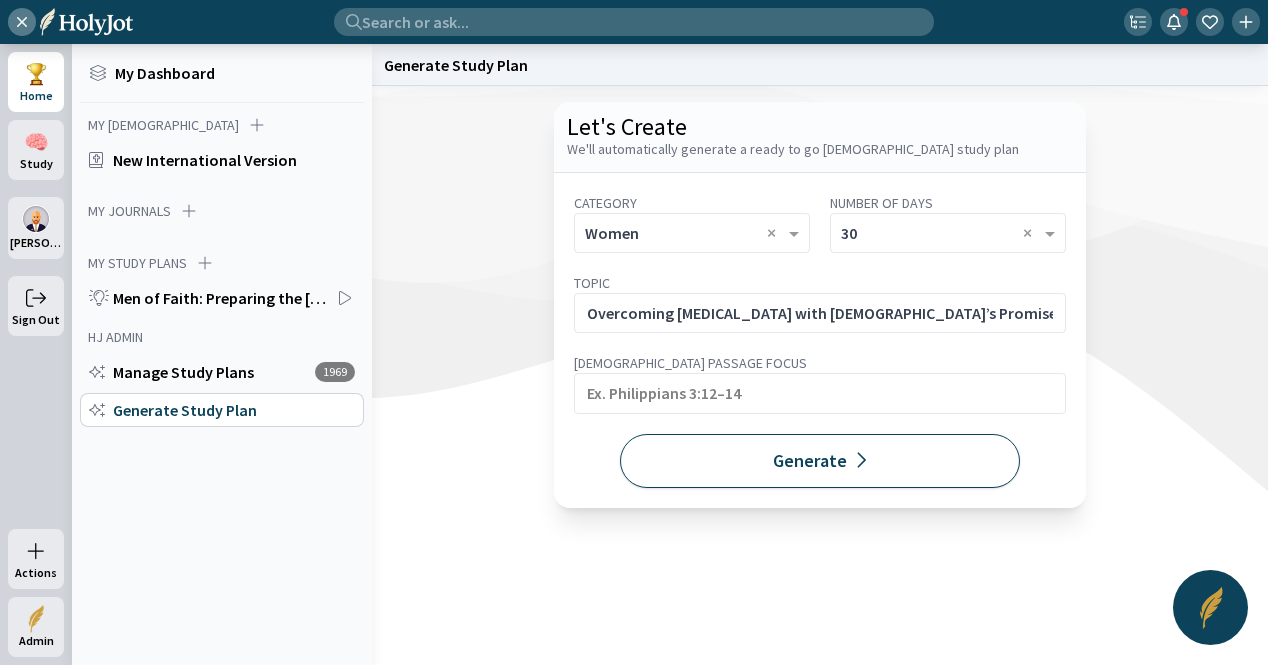 click on "Generate" 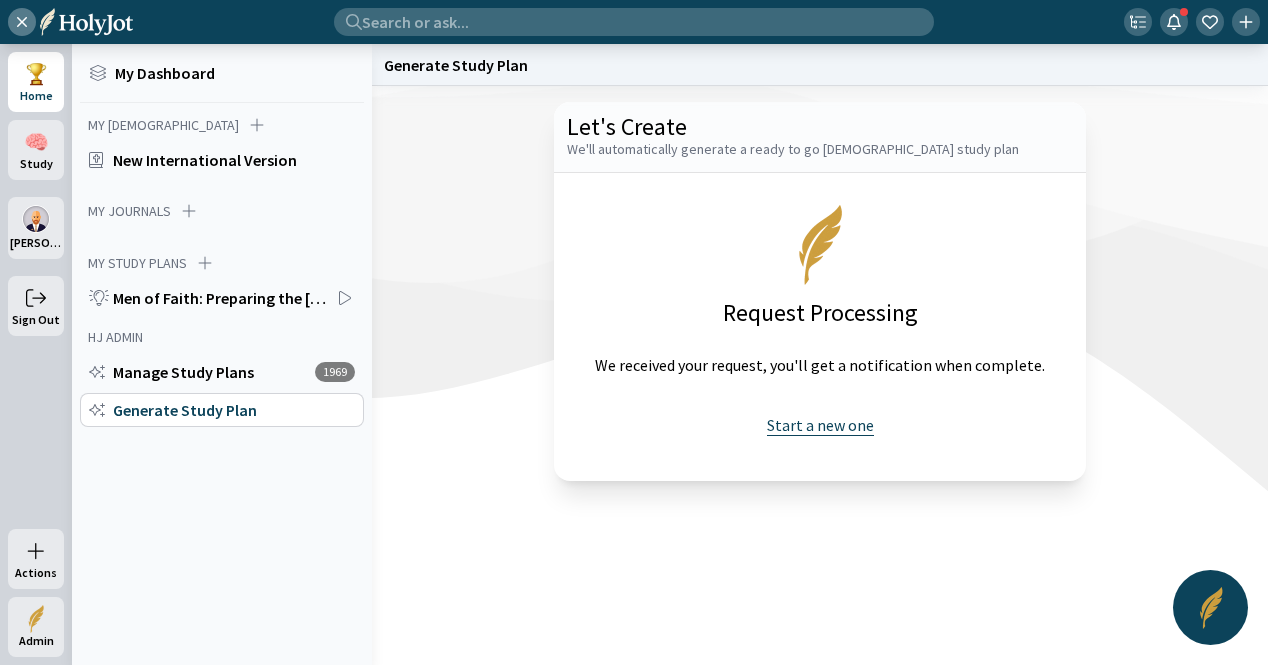 click on "Start a new one" 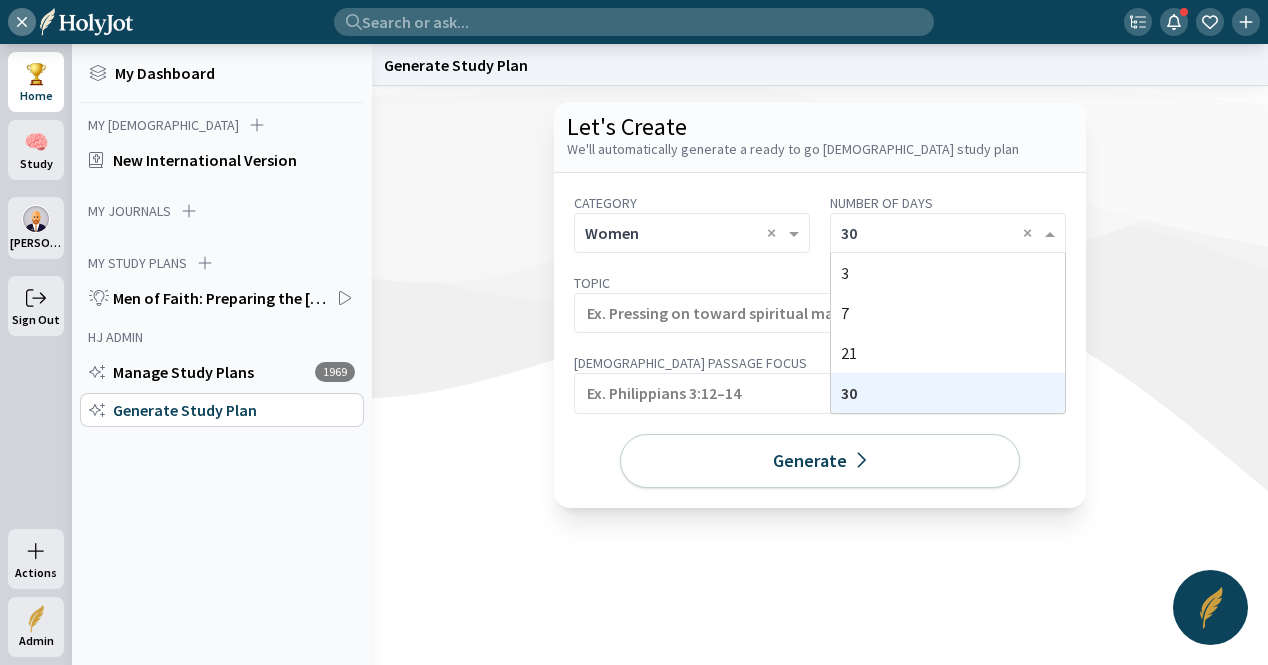 click 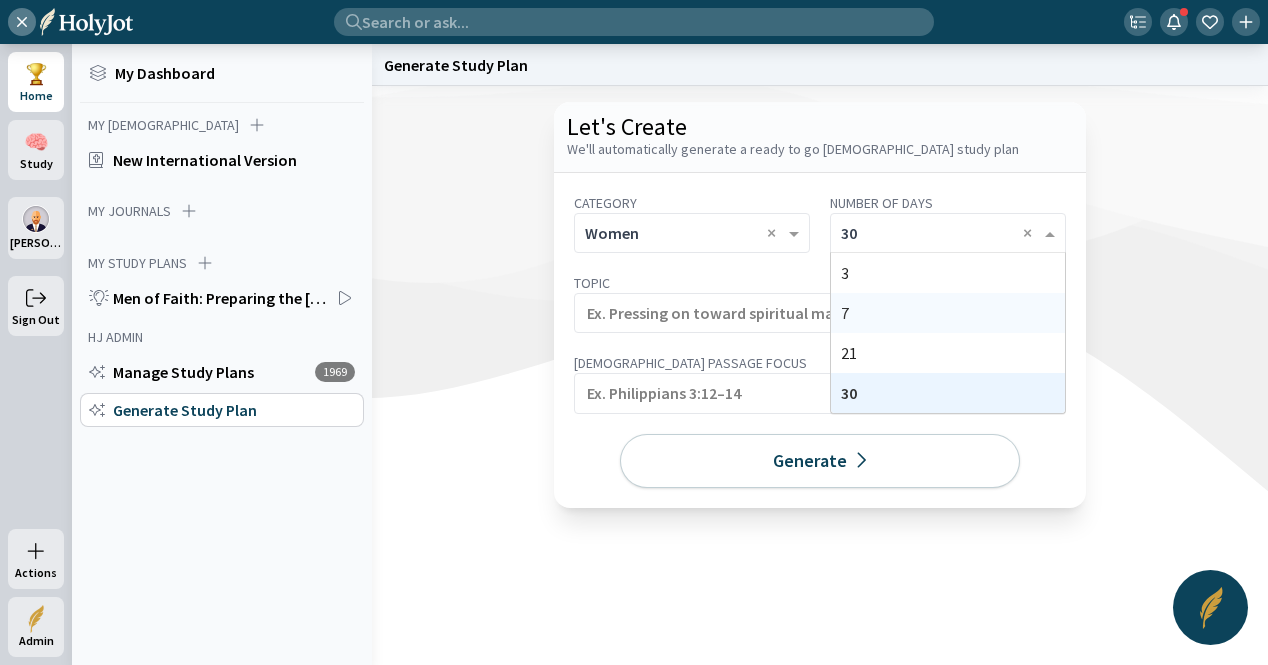 click on "7" at bounding box center [948, 313] 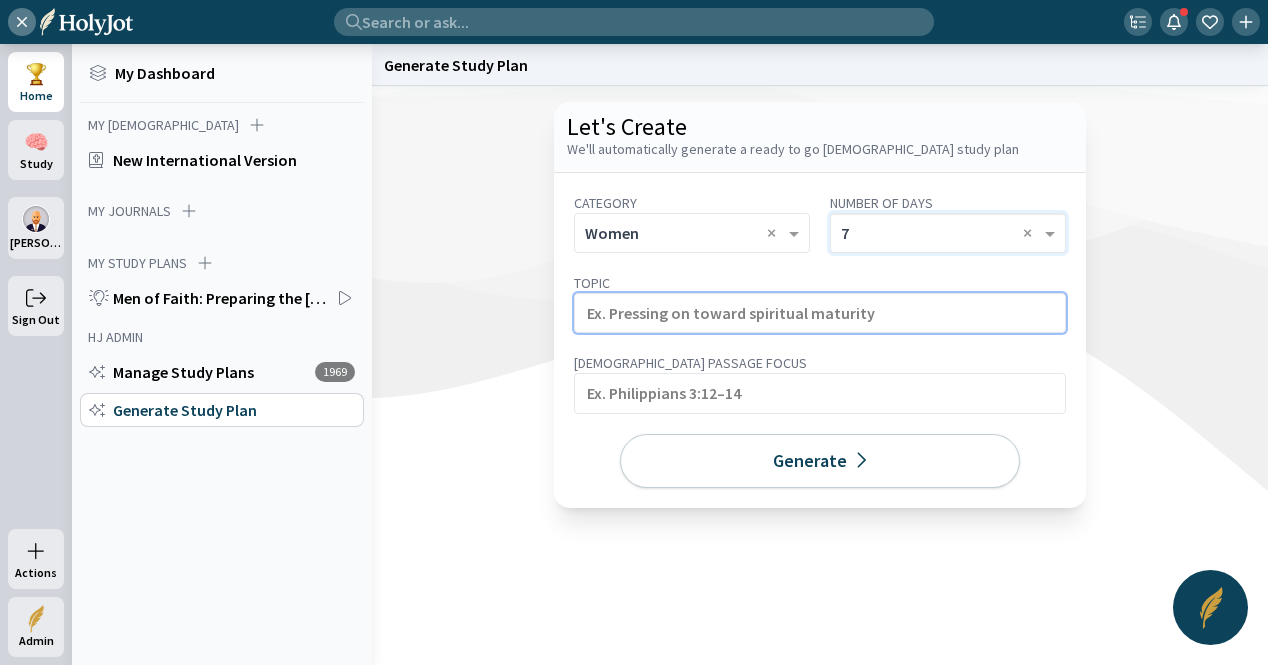 click 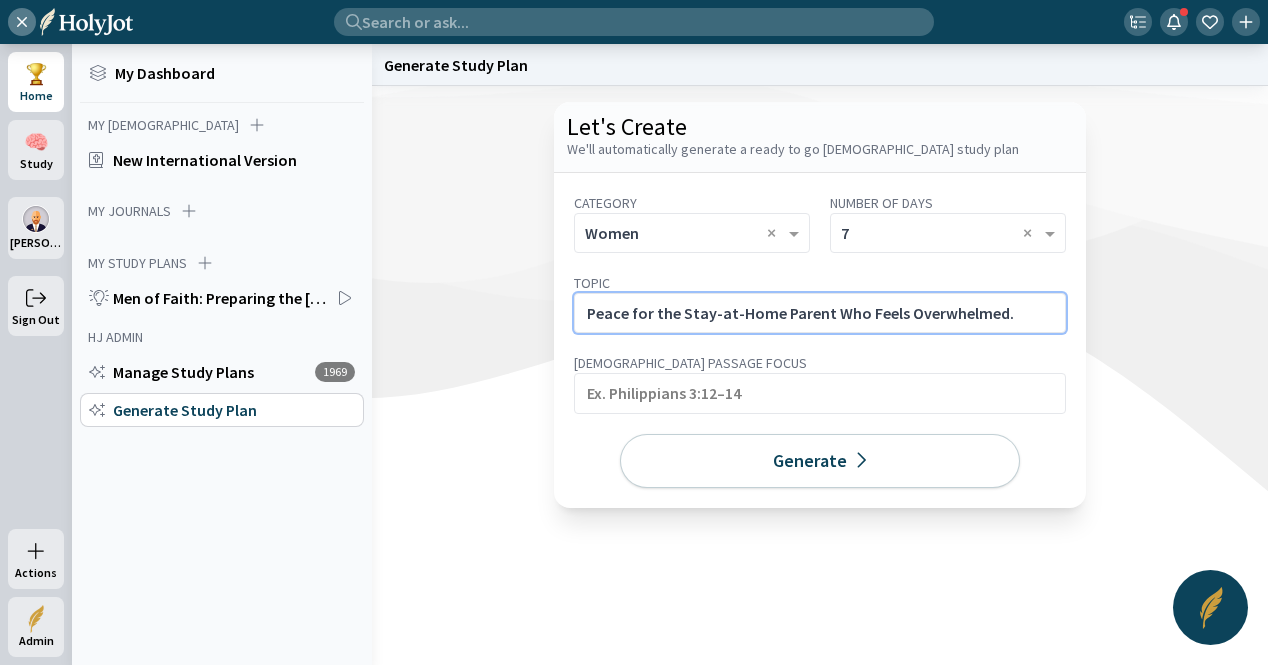 click on "Peace for the Stay-at-Home Parent Who Feels Overwhelmed." 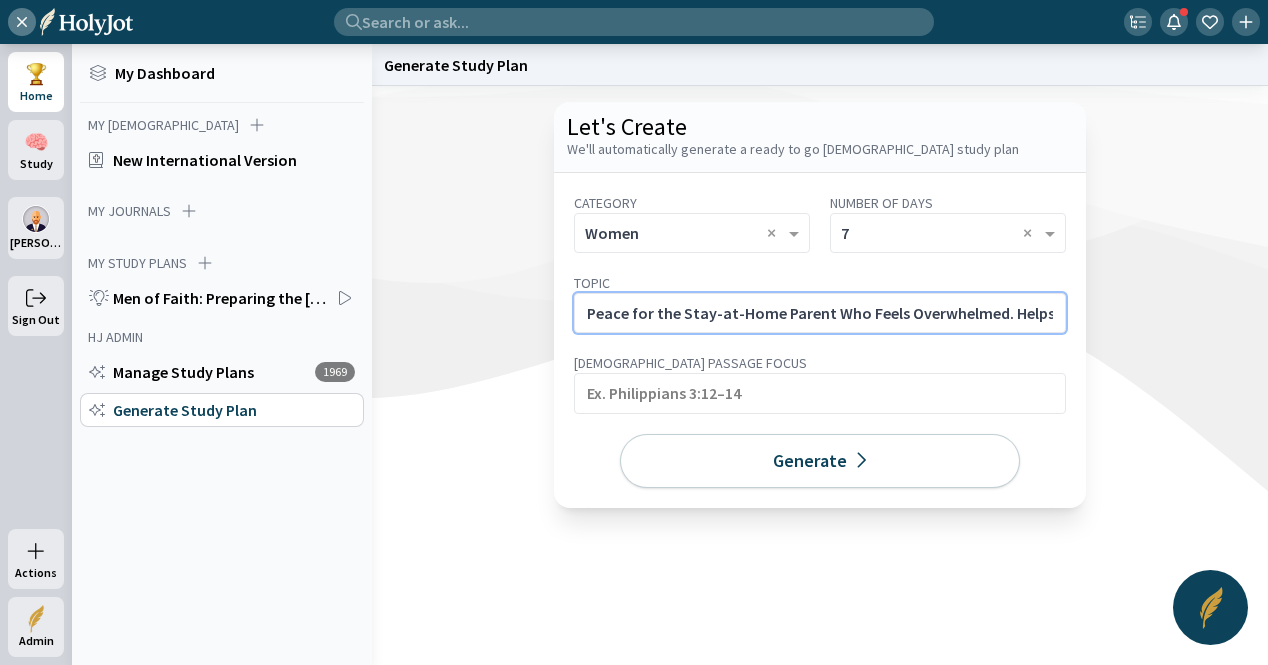 scroll, scrollTop: 0, scrollLeft: 556, axis: horizontal 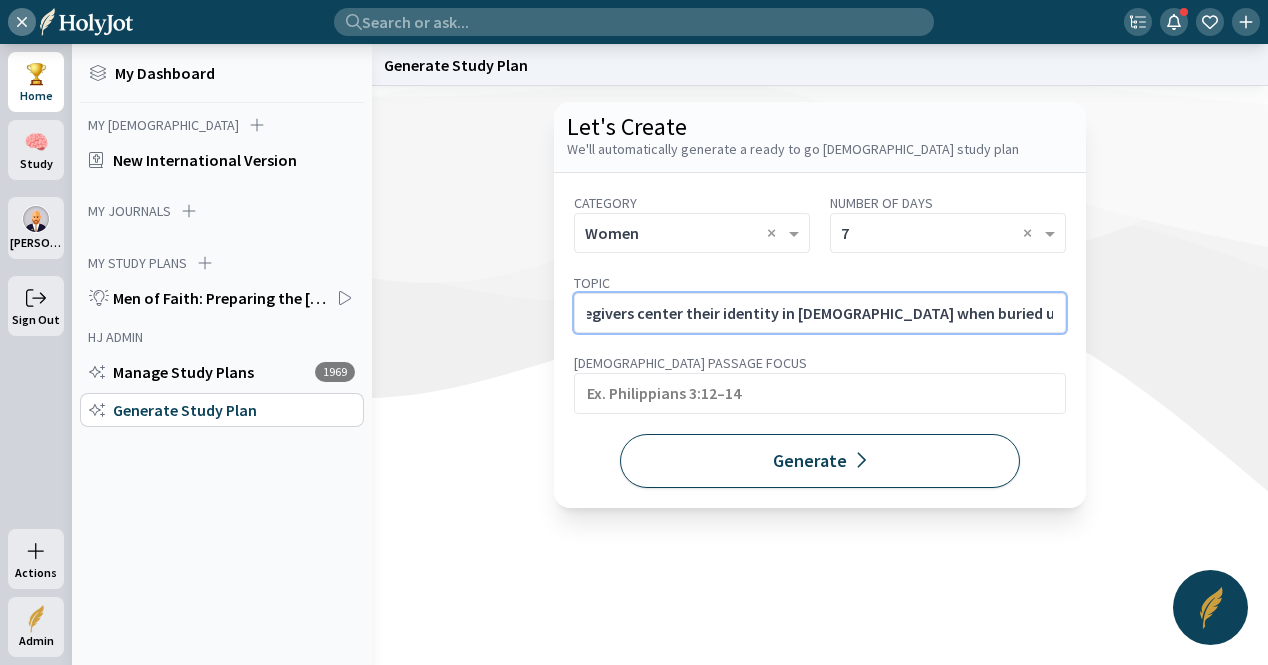 type on "Peace for the Stay-at-Home Parent Who Feels Overwhelmed. Helps anxious caregivers center their identity in [DEMOGRAPHIC_DATA] when buried under invisible labor." 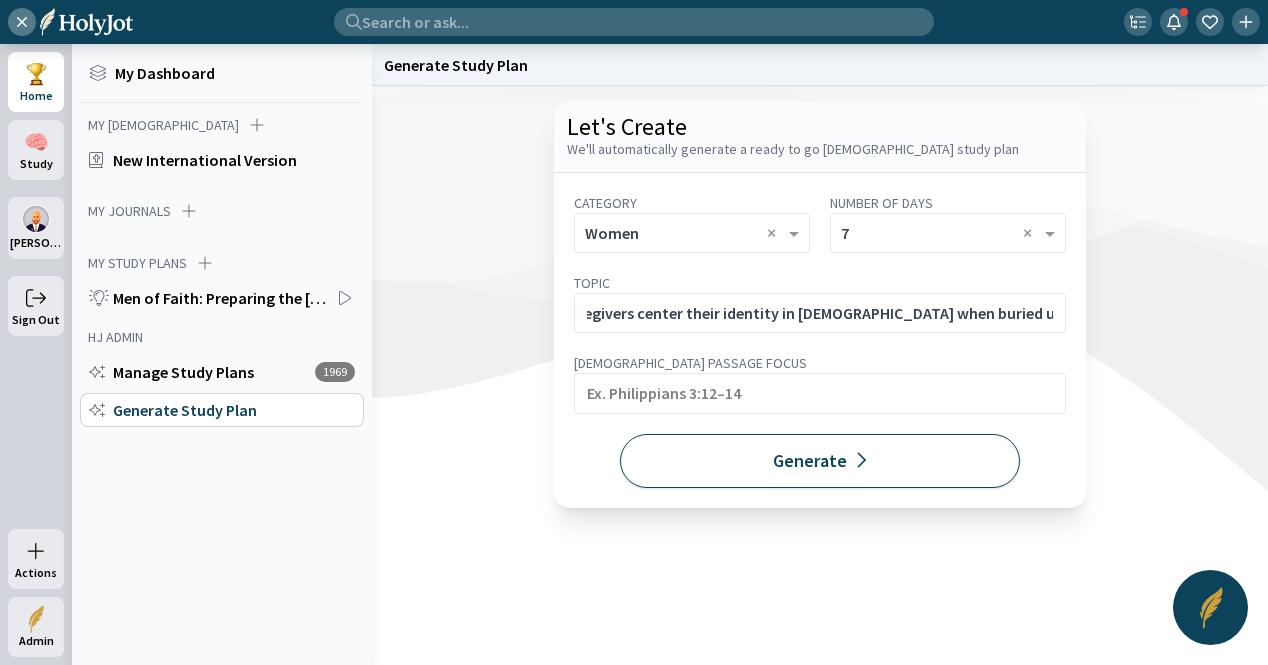 scroll, scrollTop: 0, scrollLeft: 0, axis: both 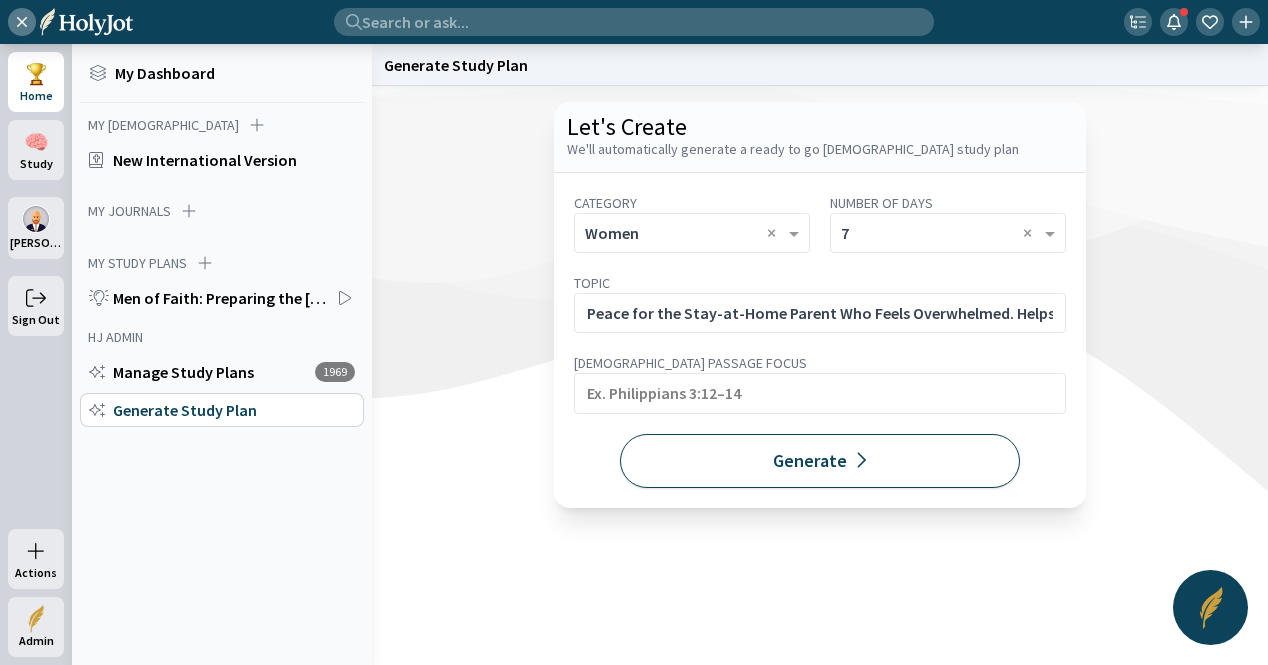 click on "Generate" 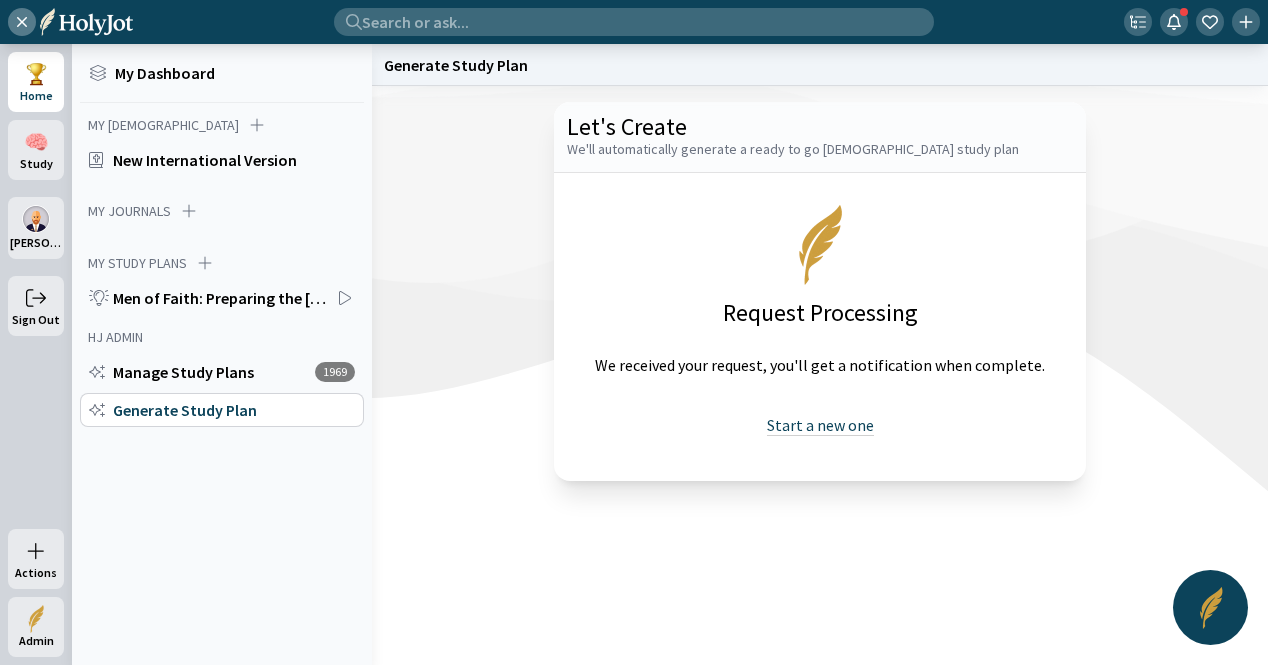click on "Start a new one" 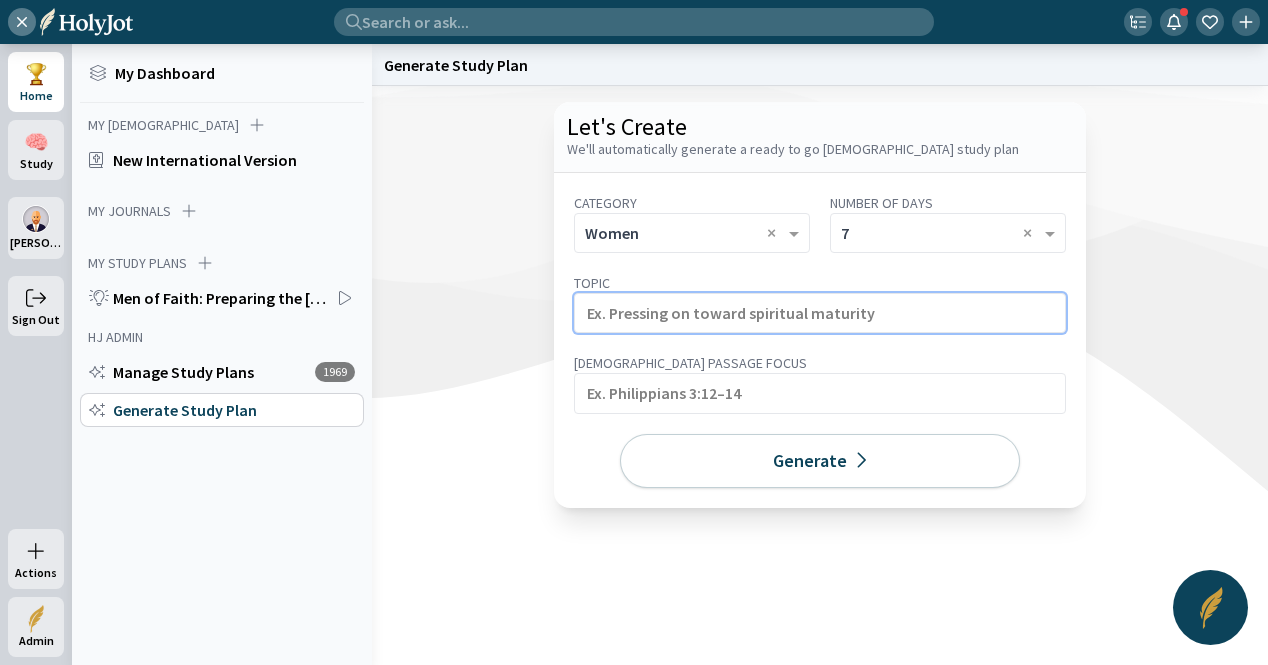 click 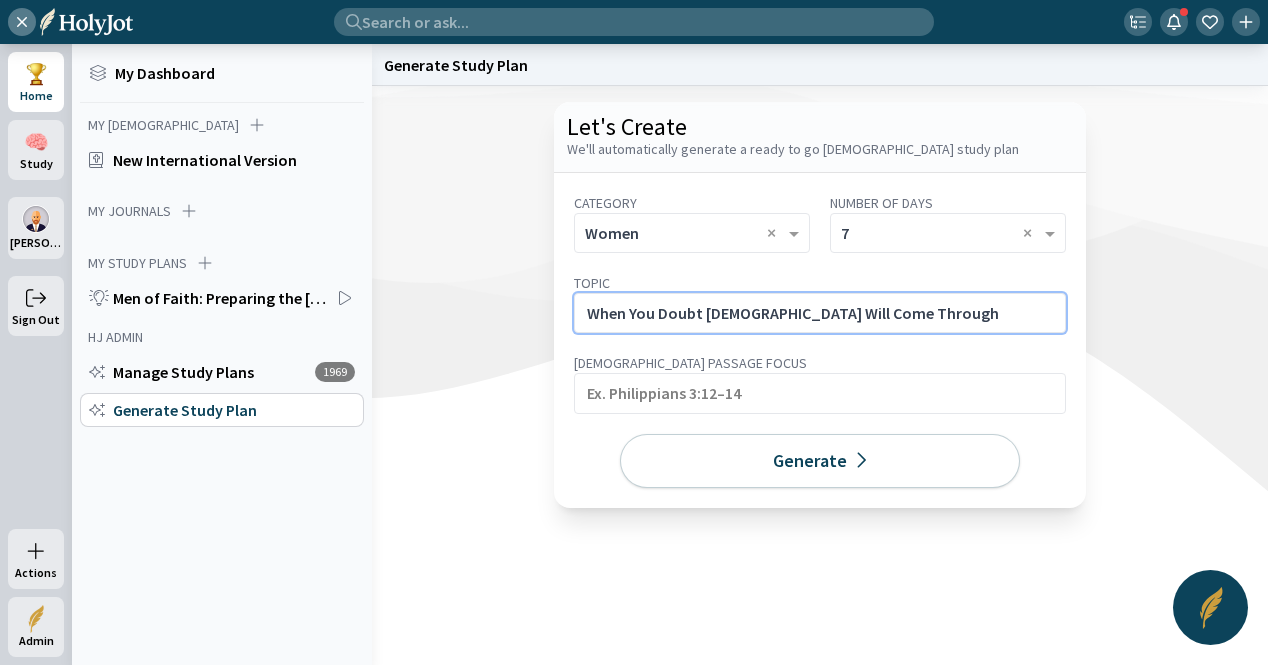 click on "When You Doubt [DEMOGRAPHIC_DATA] Will Come Through" 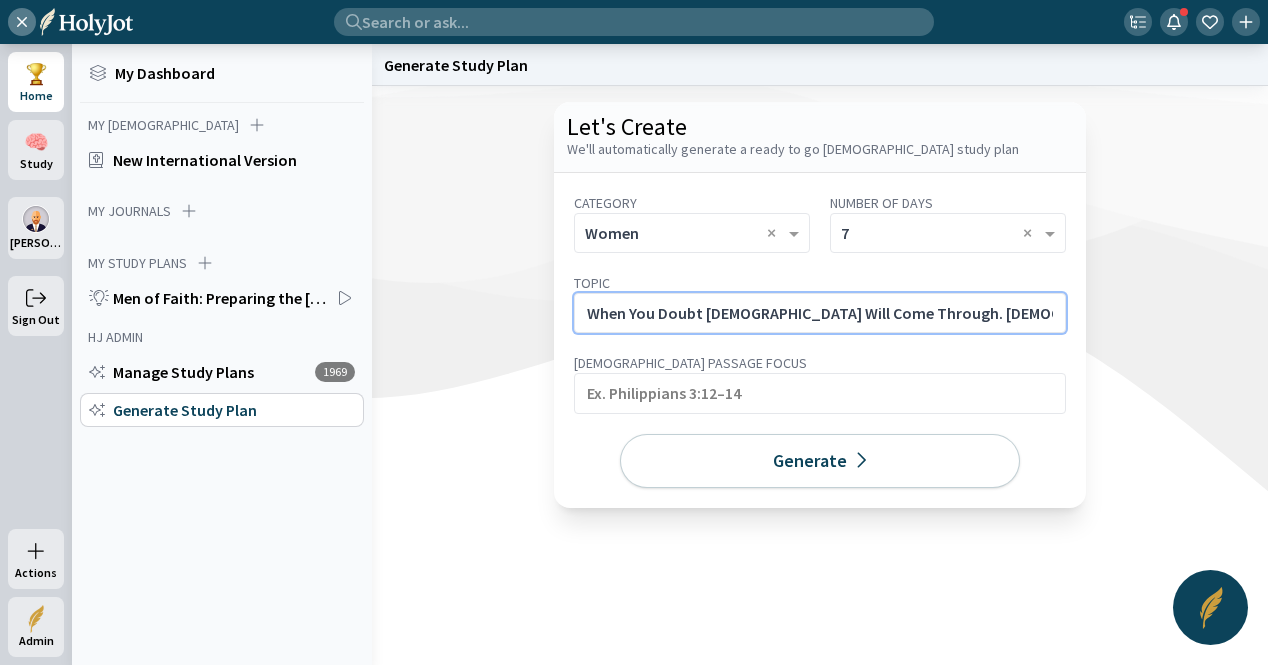 scroll, scrollTop: 0, scrollLeft: 312, axis: horizontal 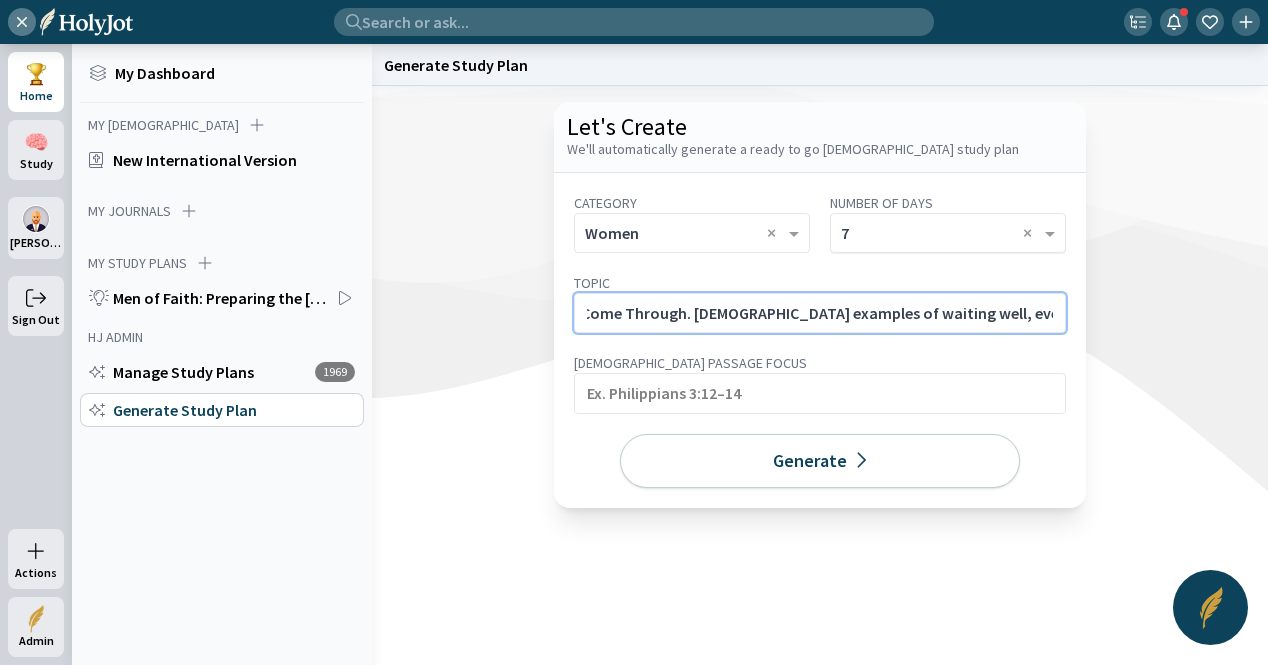 type on "When You Doubt [DEMOGRAPHIC_DATA] Will Come Through. [DEMOGRAPHIC_DATA] examples of waiting well, even when anxiety tells you to give up." 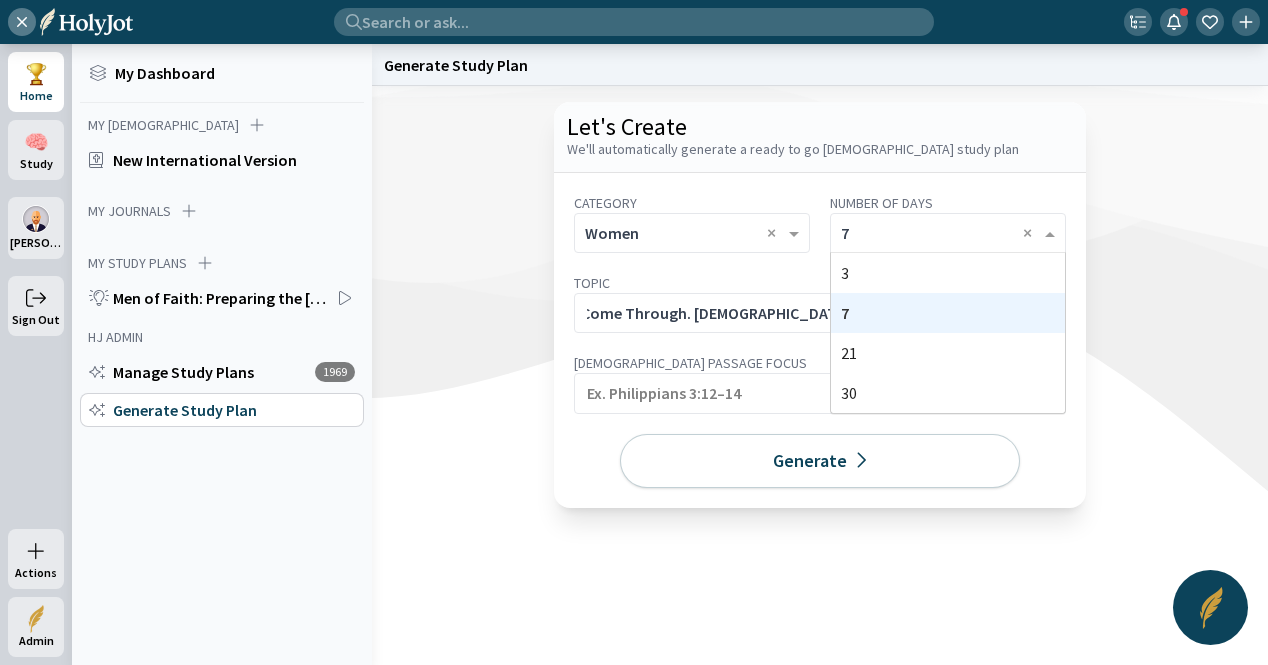 click 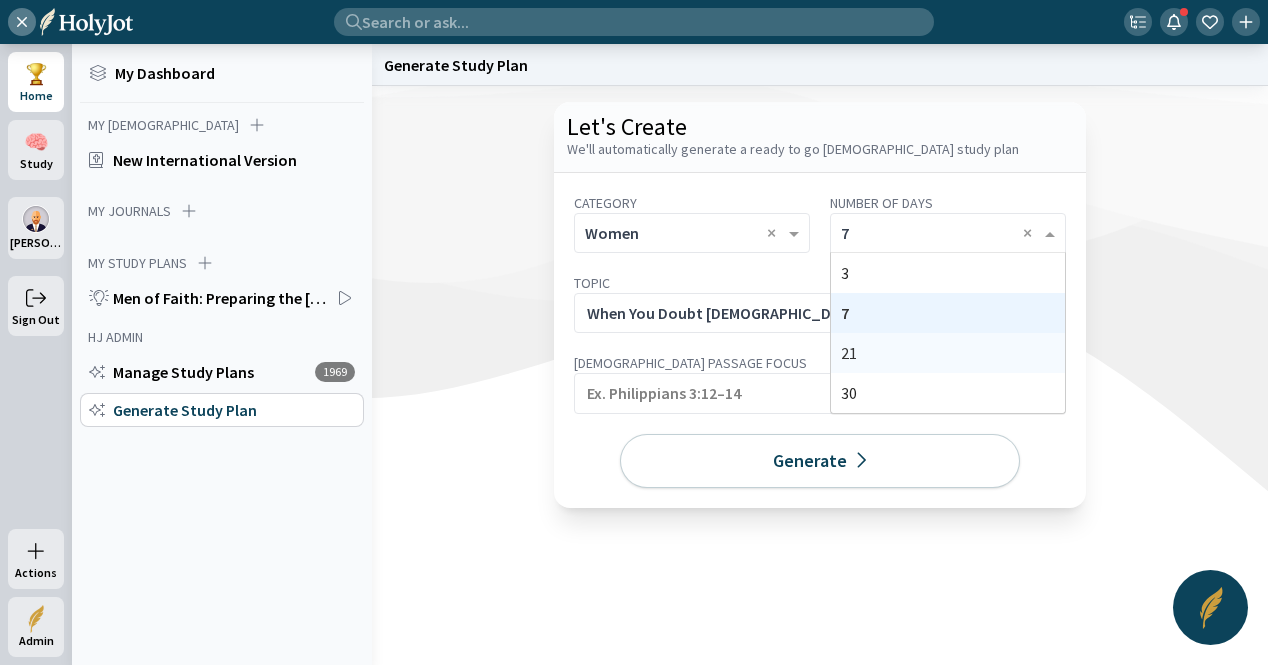 click on "21" at bounding box center (948, 353) 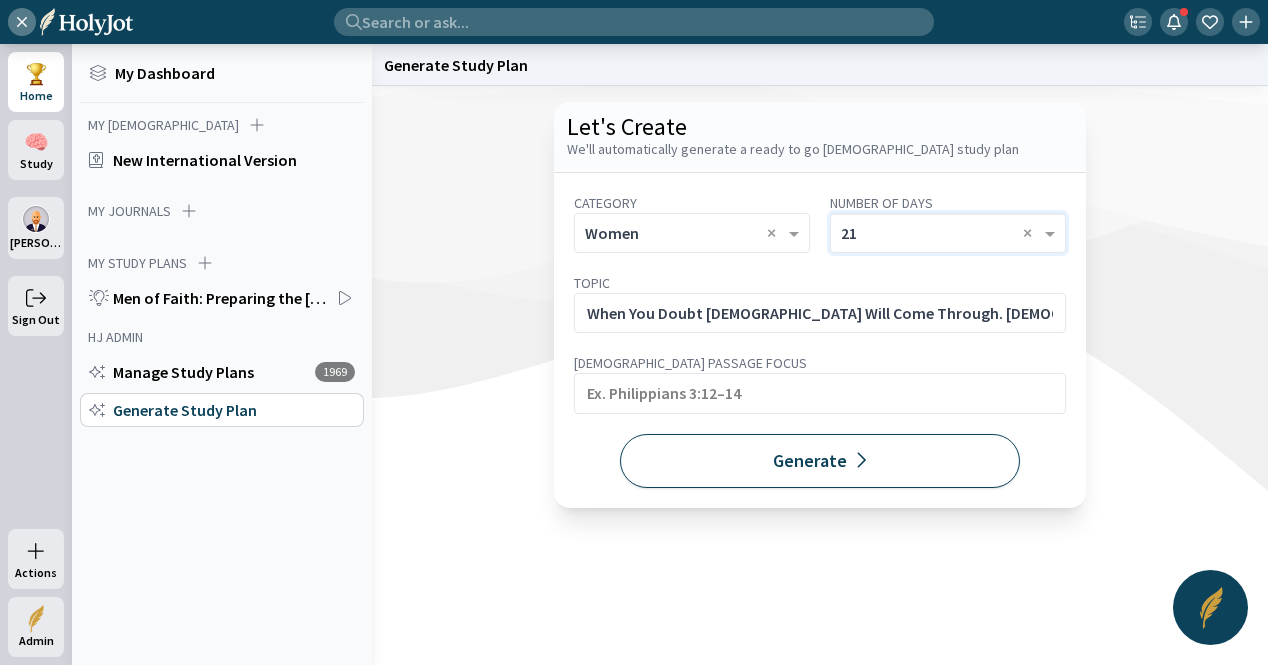 click on "Generate" 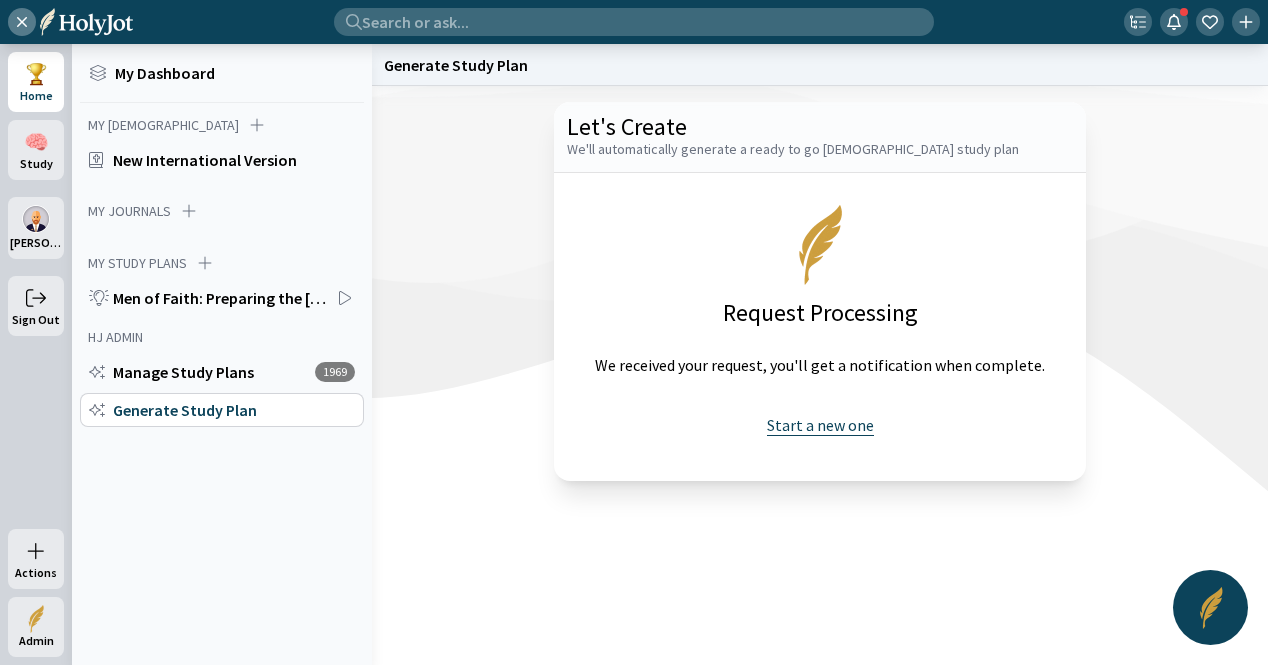 click on "Start a new one" 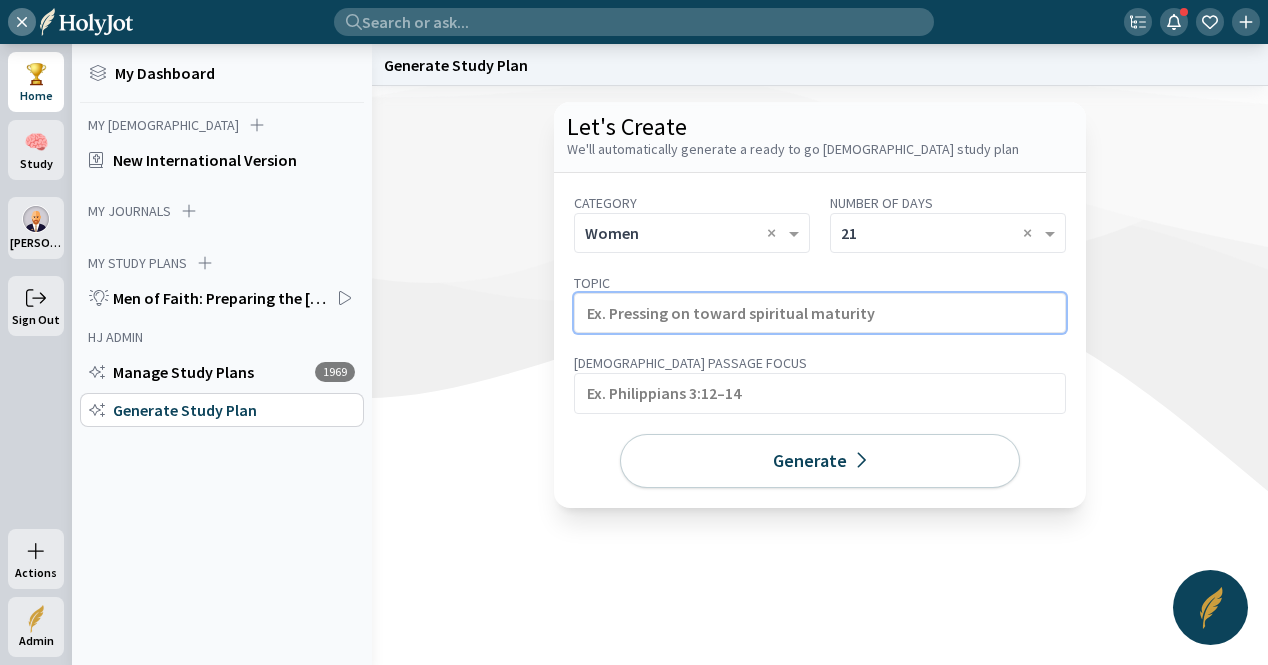click 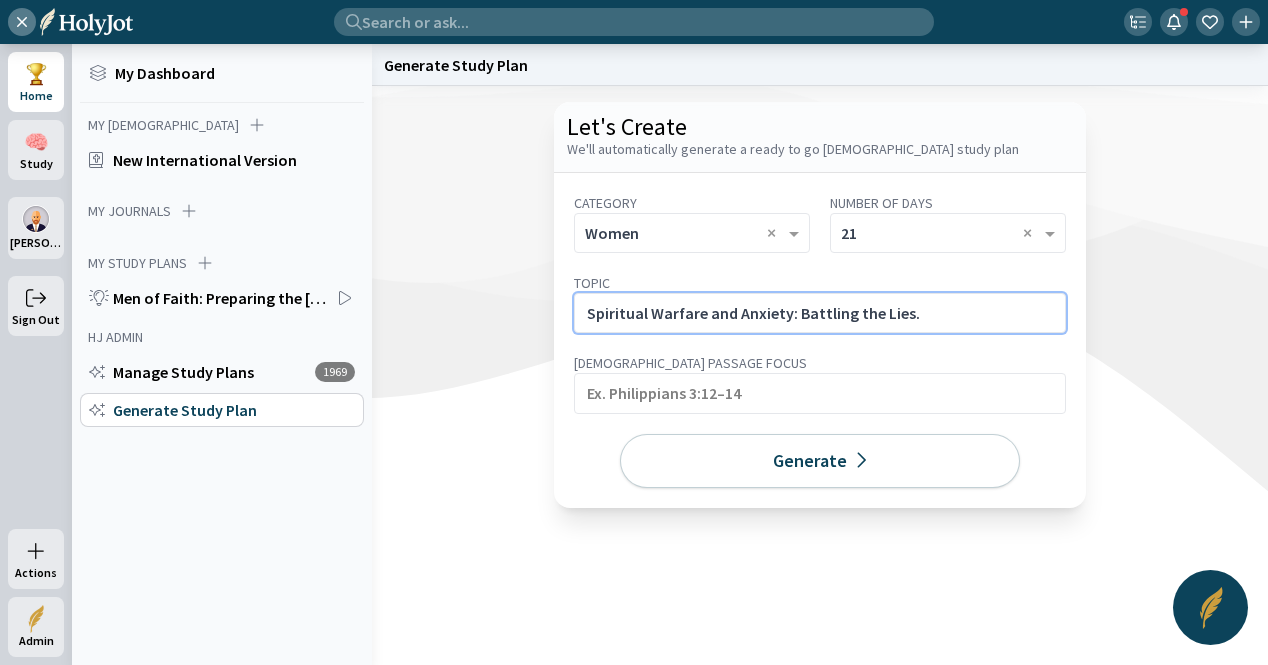 click on "Spiritual Warfare and Anxiety: Battling the Lies." 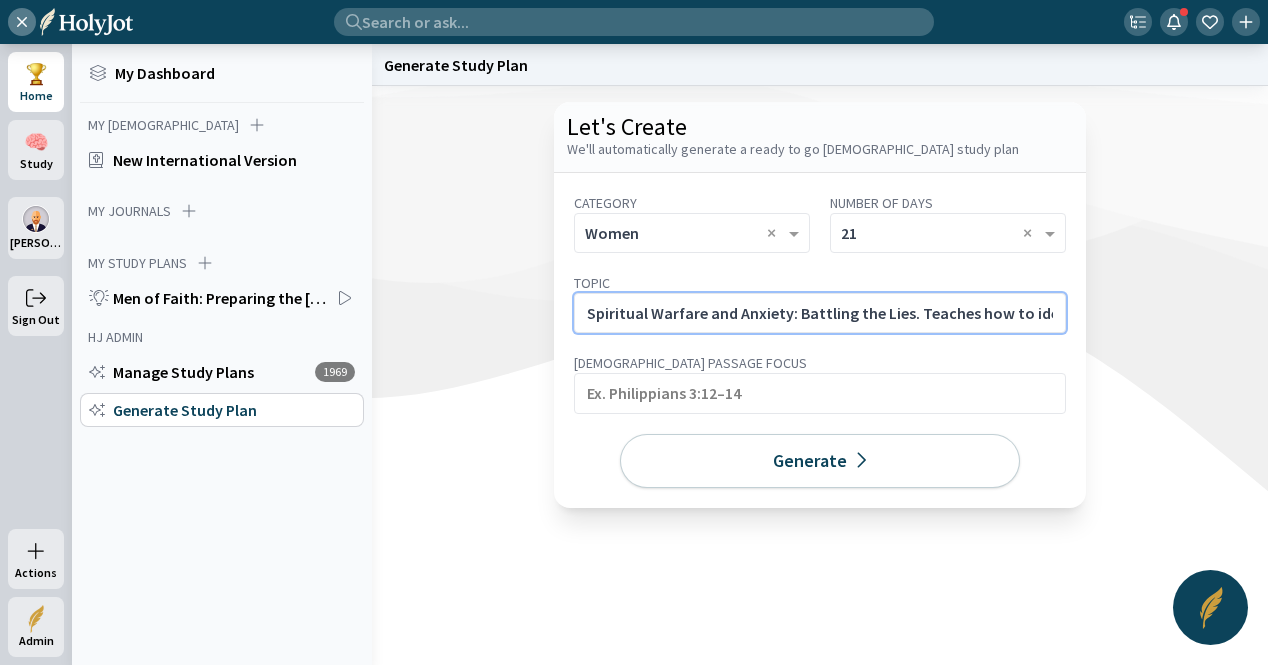 scroll, scrollTop: 0, scrollLeft: 440, axis: horizontal 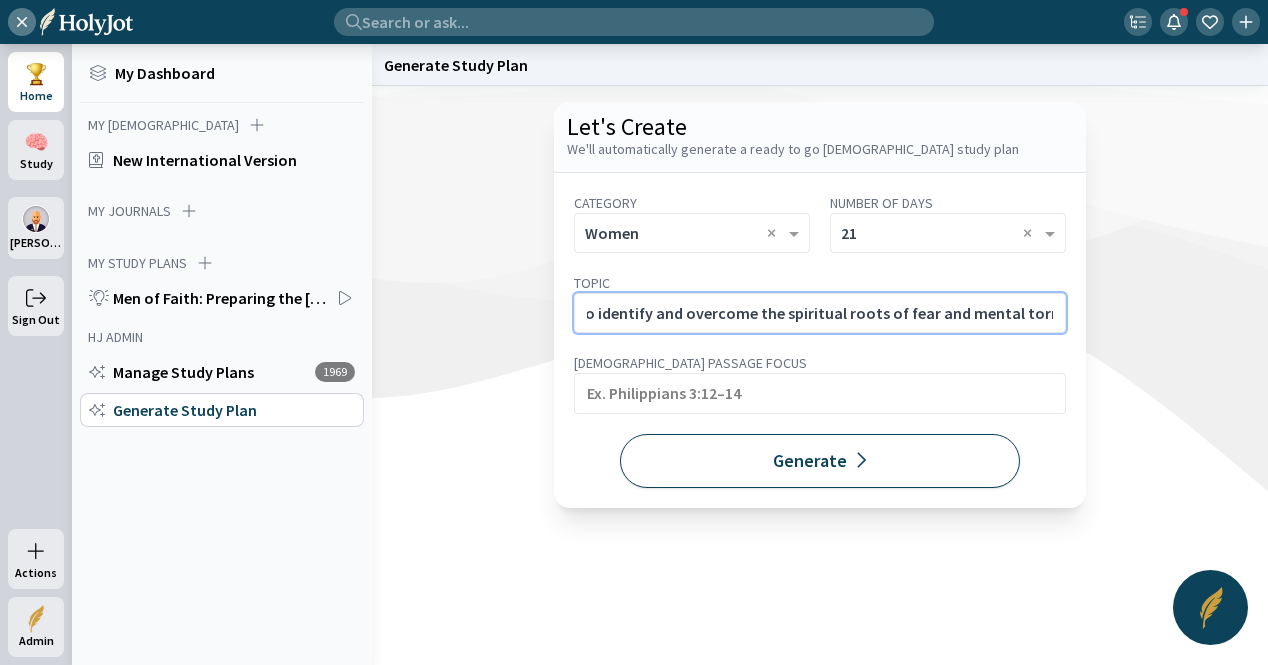 type on "Spiritual Warfare and Anxiety: Battling the Lies. Teaches how to identify and overcome the spiritual roots of fear and mental torment." 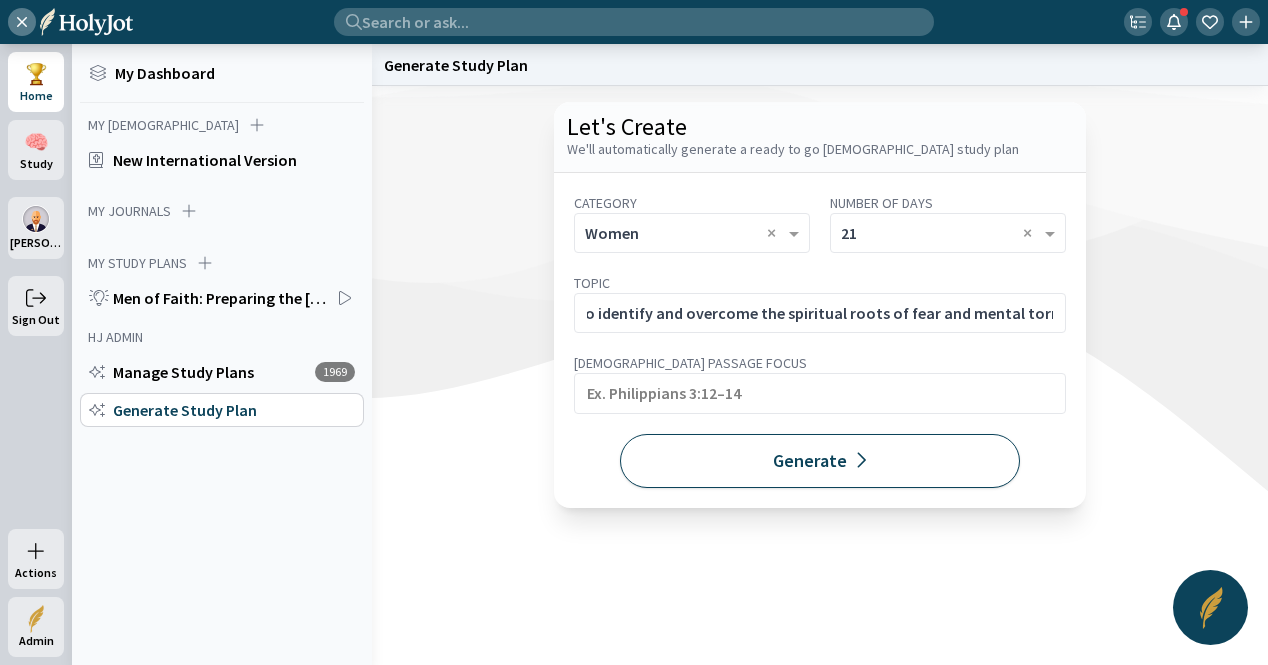click on "Generate" 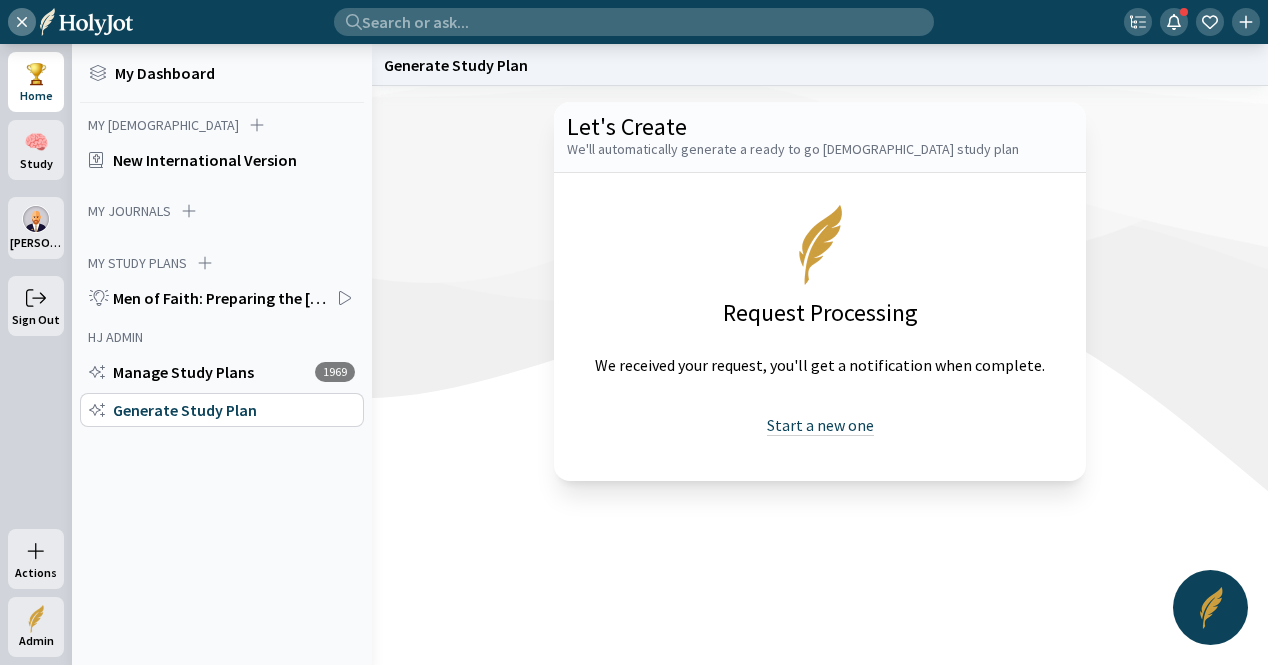 click on "Start a new one" 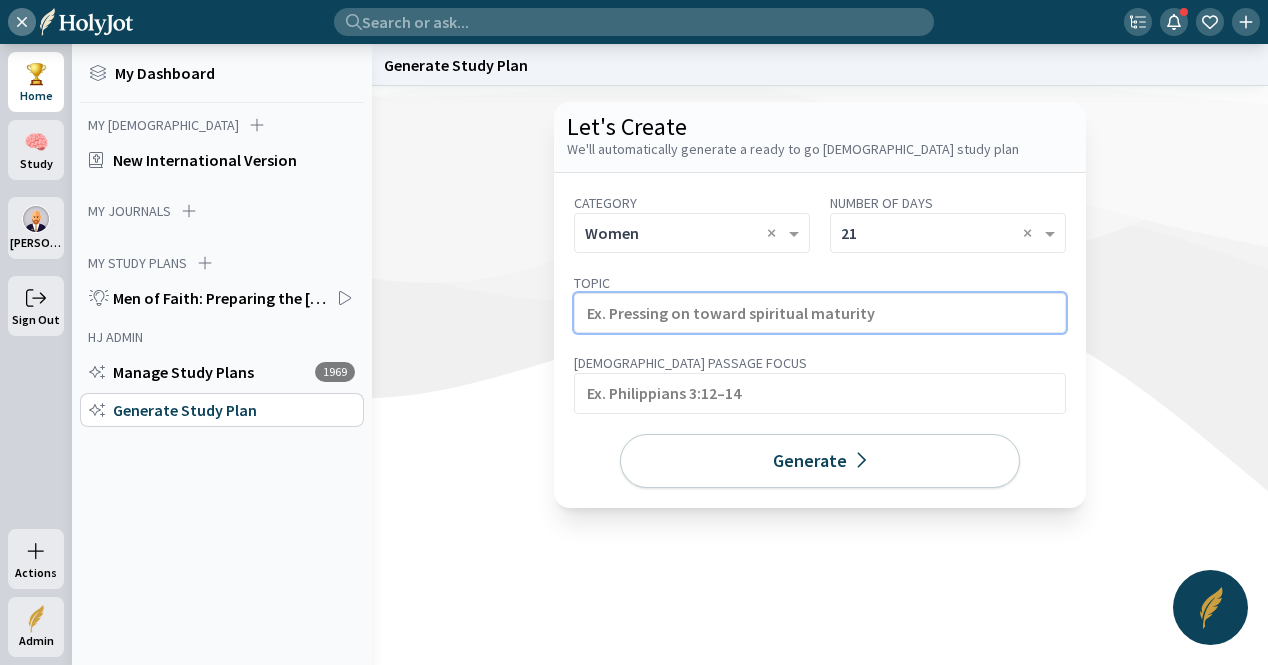 click 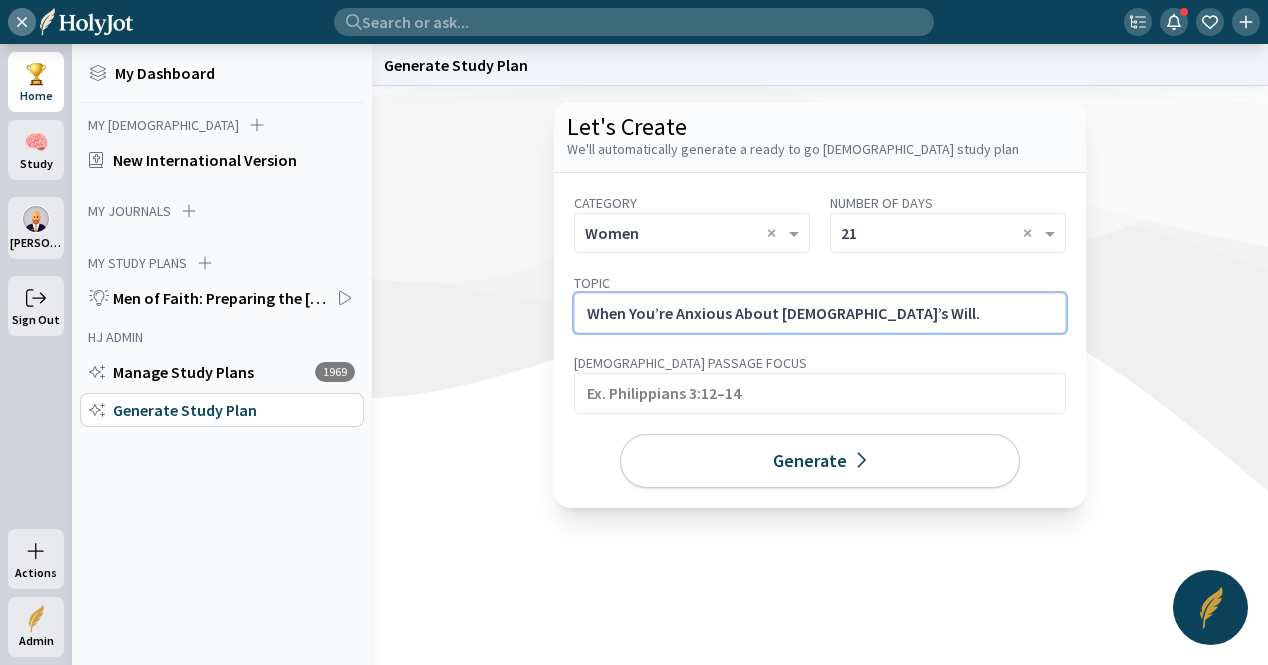 click on "When You’re Anxious About [DEMOGRAPHIC_DATA]’s Will." 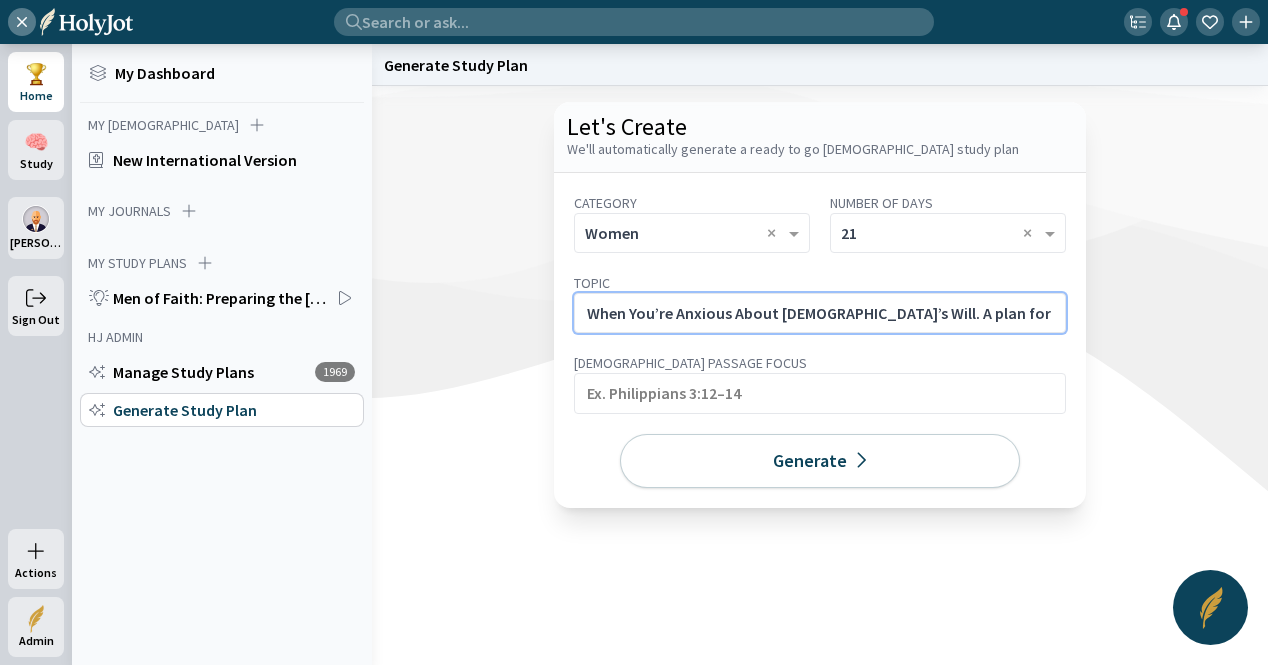 scroll, scrollTop: 0, scrollLeft: 422, axis: horizontal 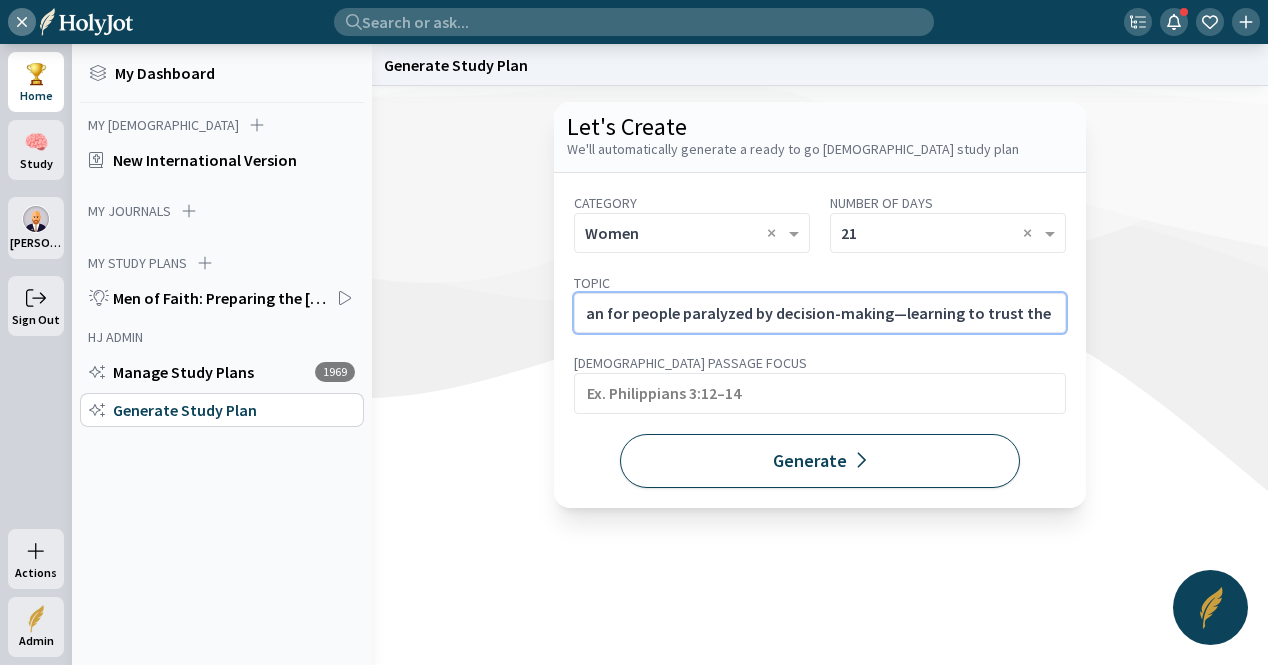 type on "When You’re Anxious About [DEMOGRAPHIC_DATA]’s Will. A plan for people paralyzed by decision-making—learning to trust the Shepherd’s guidance." 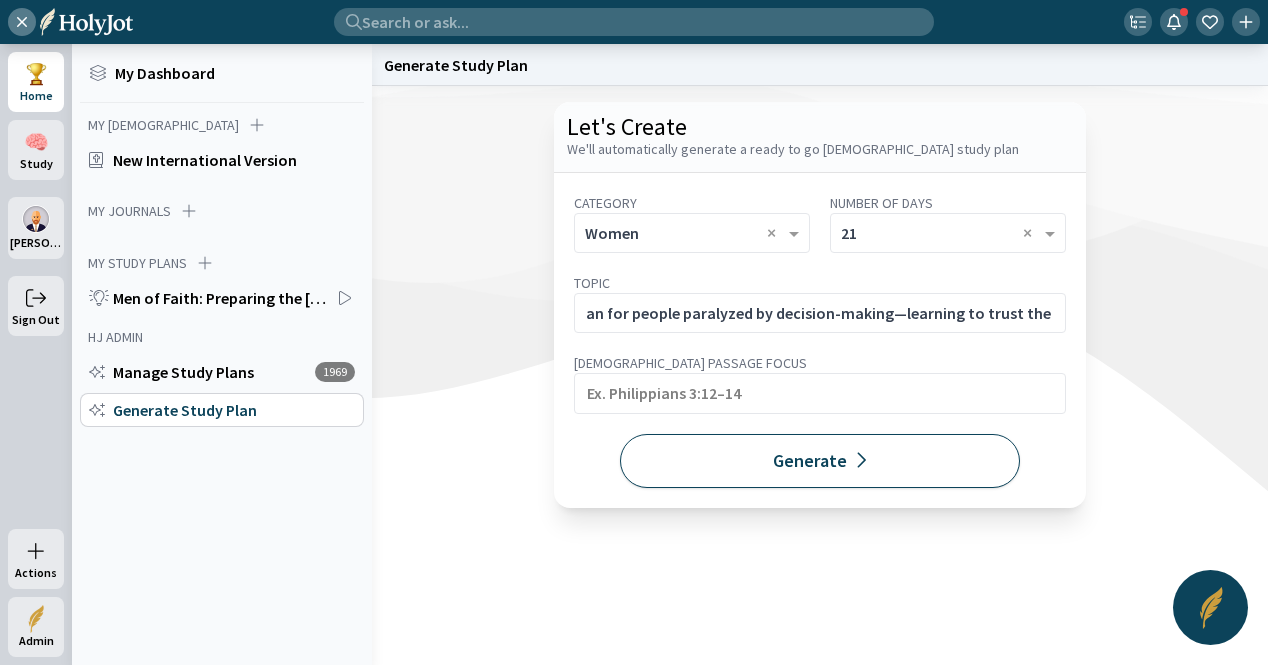 click 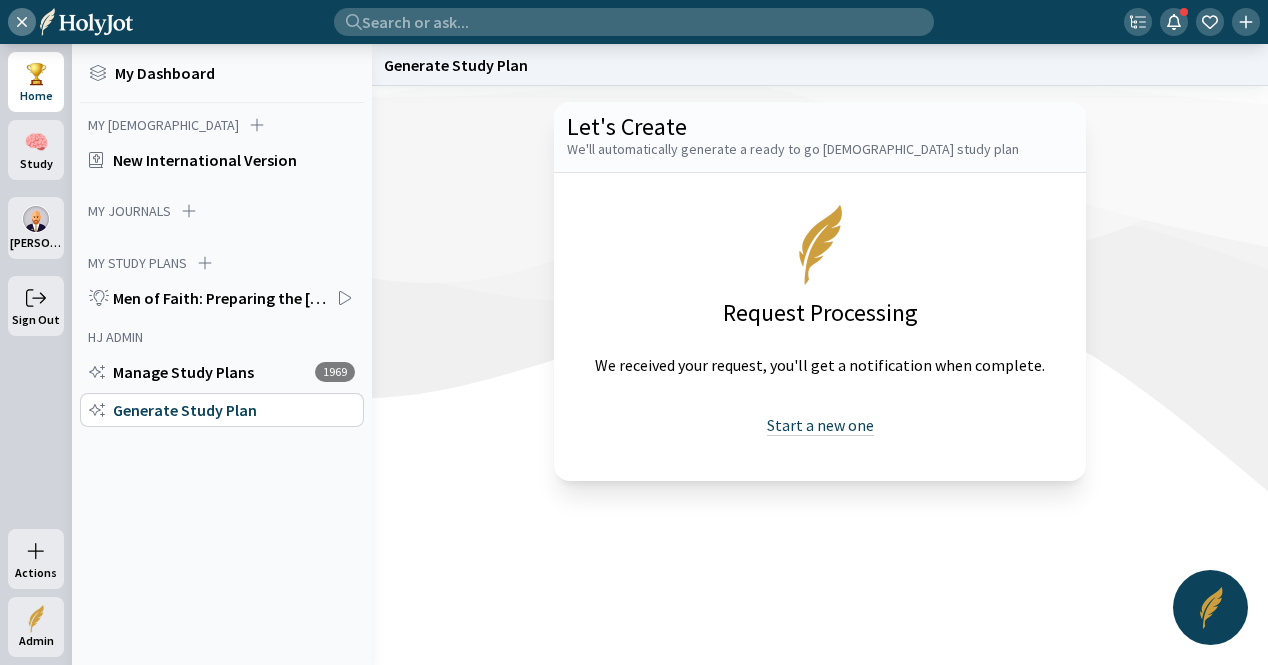 drag, startPoint x: 852, startPoint y: 427, endPoint x: 837, endPoint y: 417, distance: 18.027756 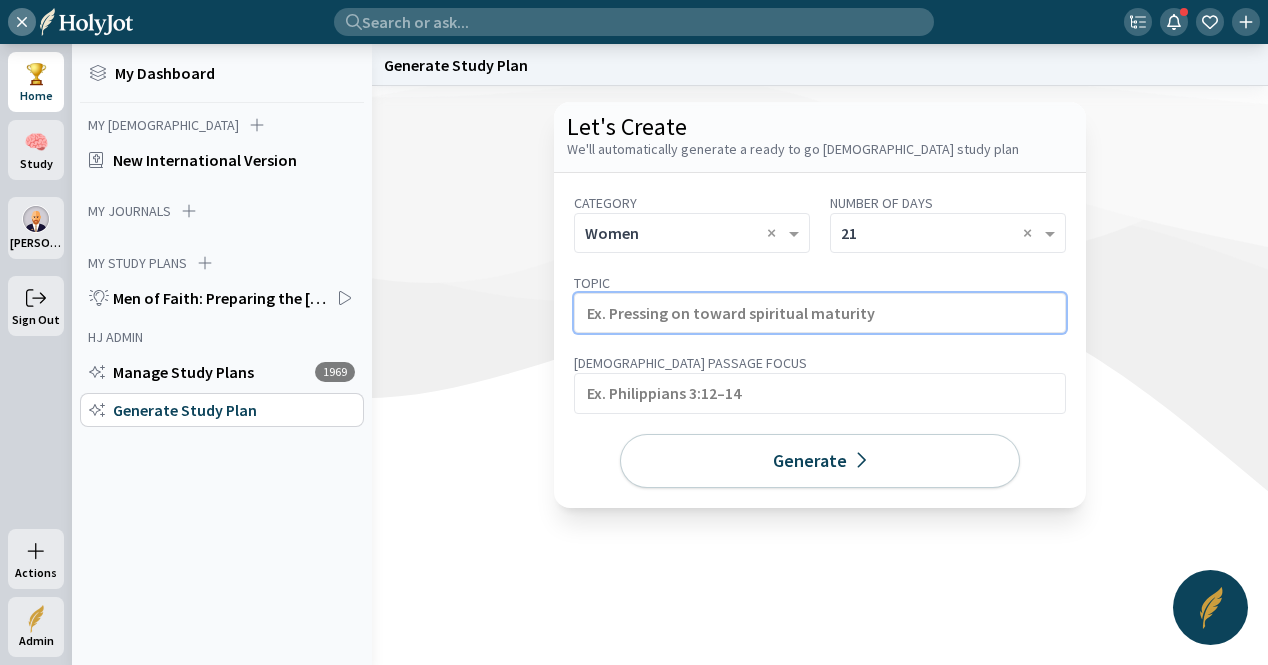 click 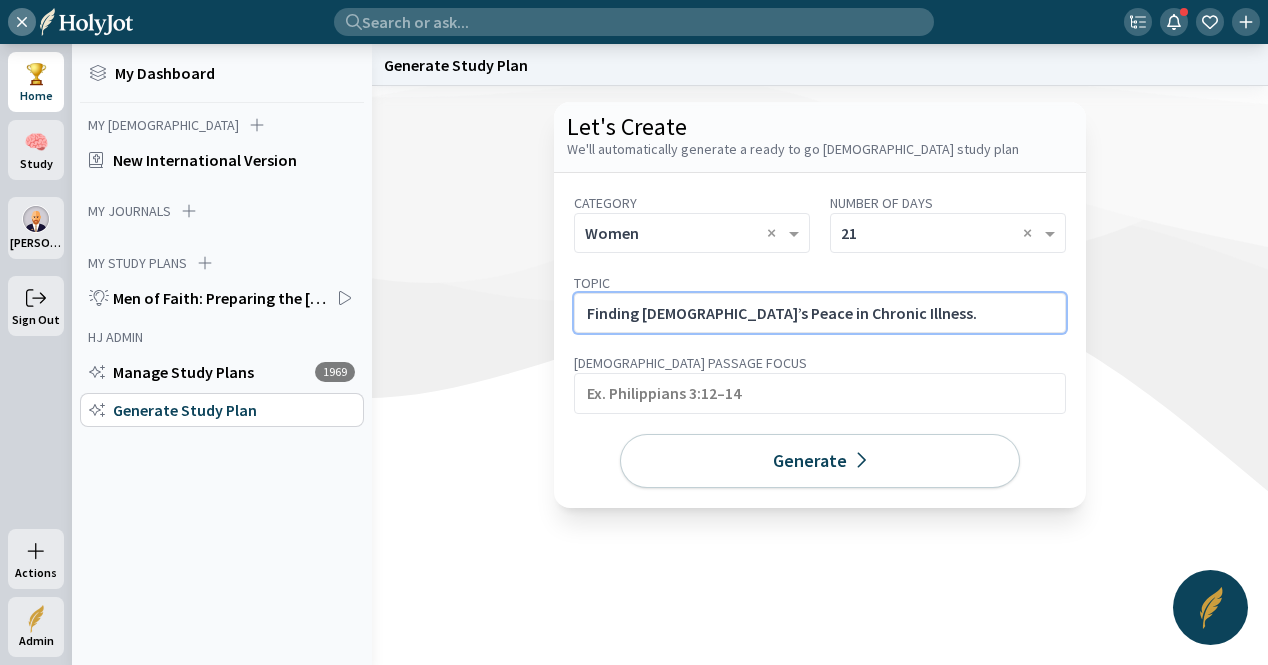 click on "Finding [DEMOGRAPHIC_DATA]’s Peace in Chronic Illness." 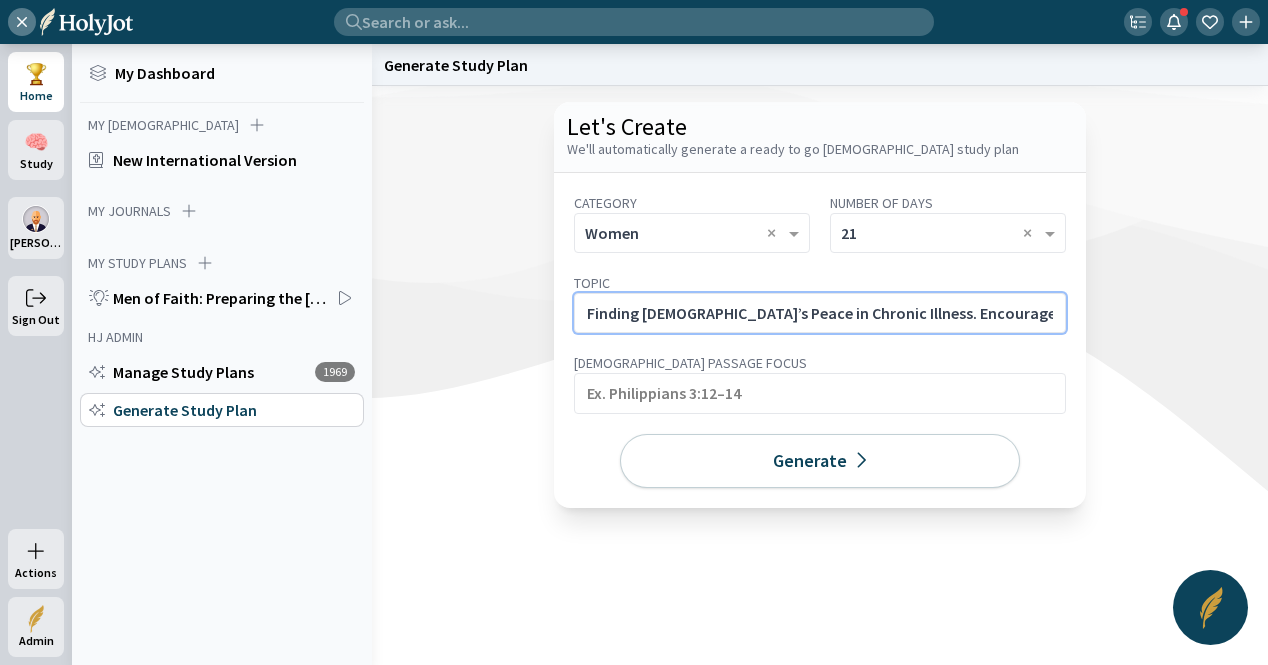 scroll, scrollTop: 0, scrollLeft: 312, axis: horizontal 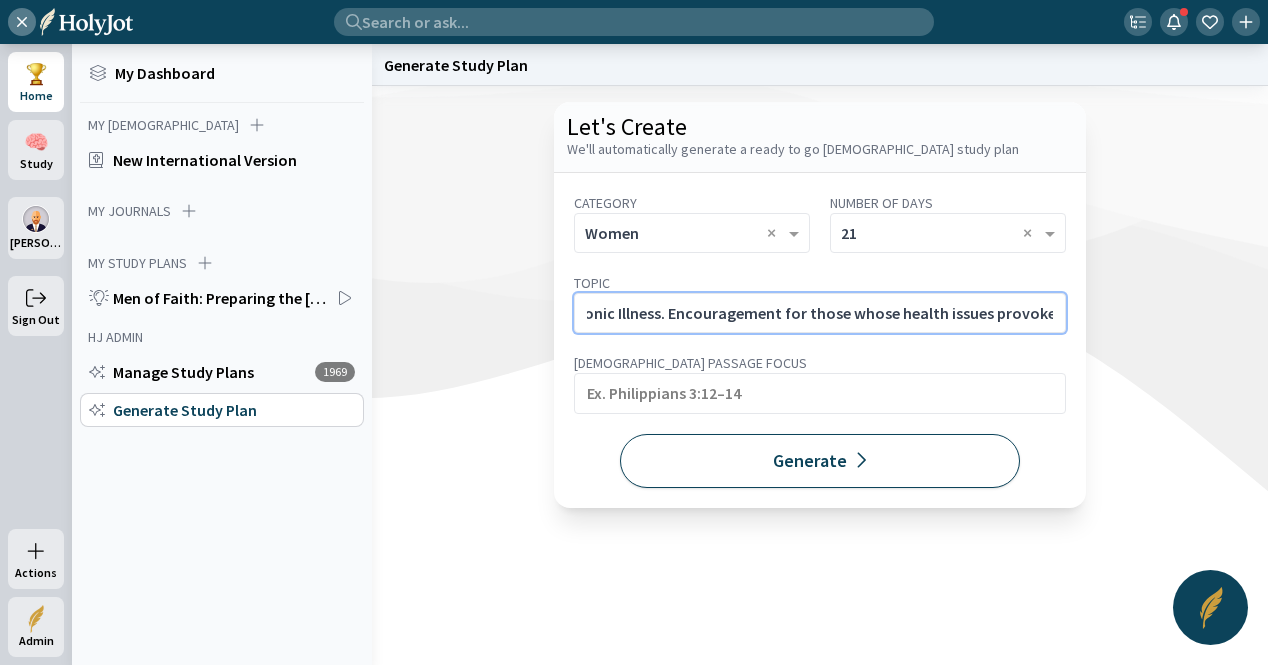 type on "Finding [DEMOGRAPHIC_DATA]’s Peace in Chronic Illness. Encouragement for those whose health issues provoke anxiety and despair." 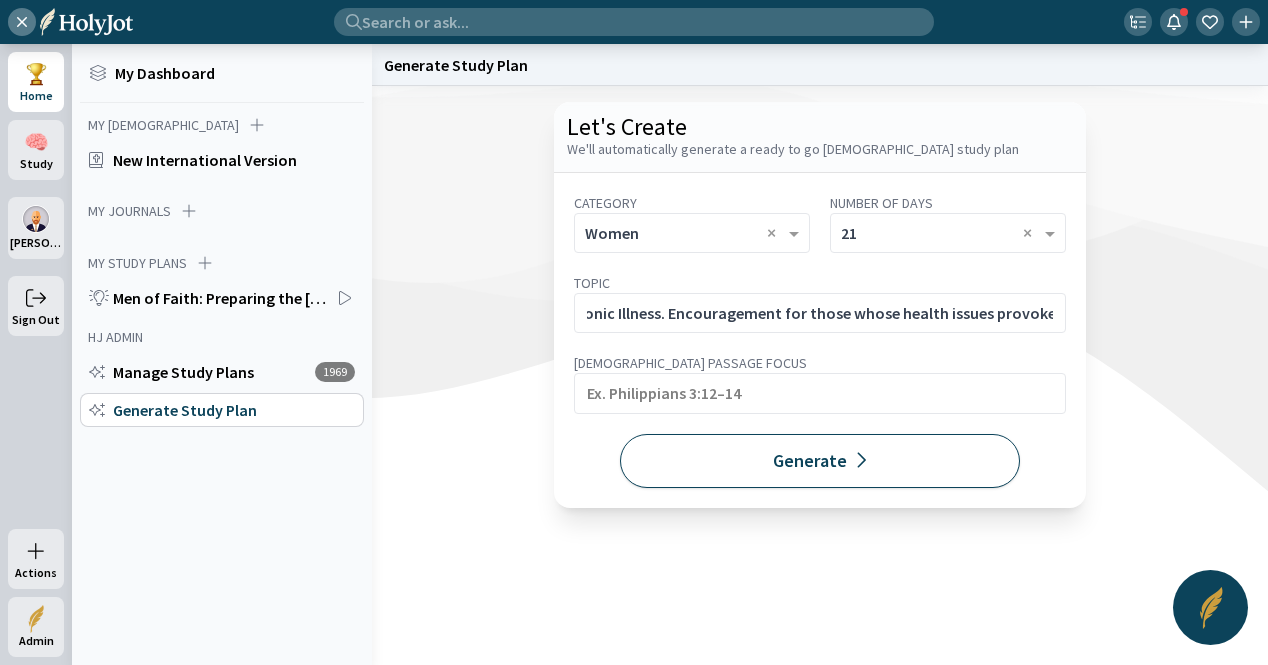 click on "Generate" 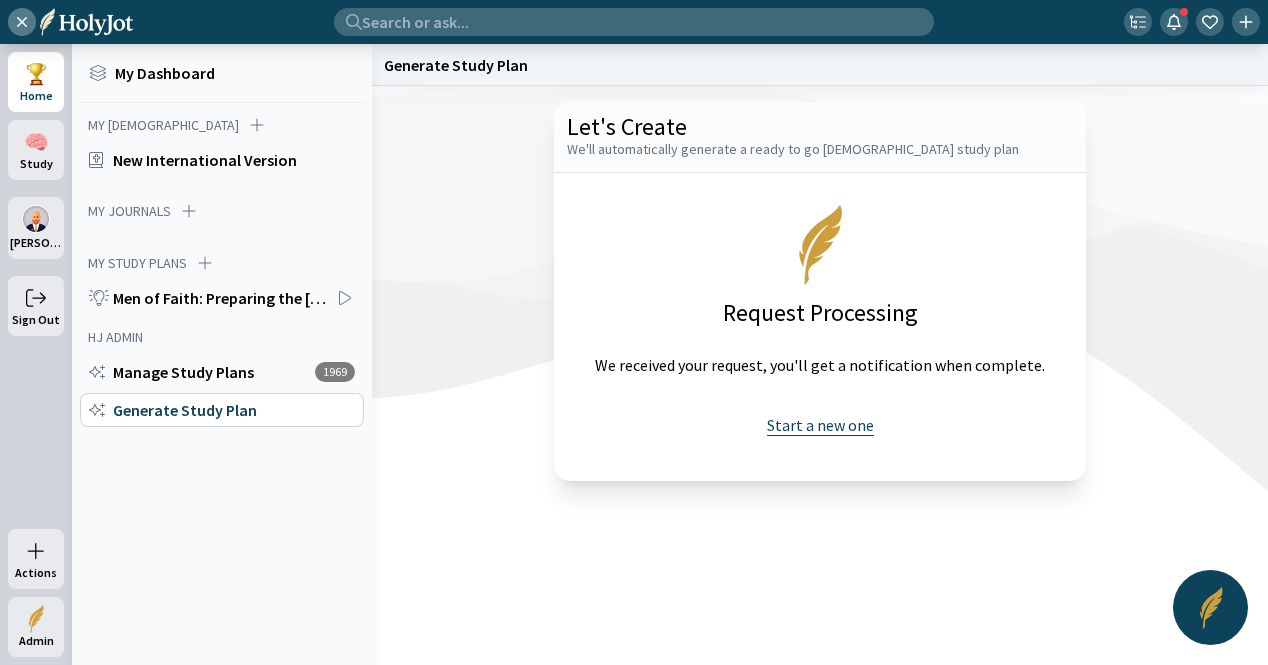 click on "Start a new one" 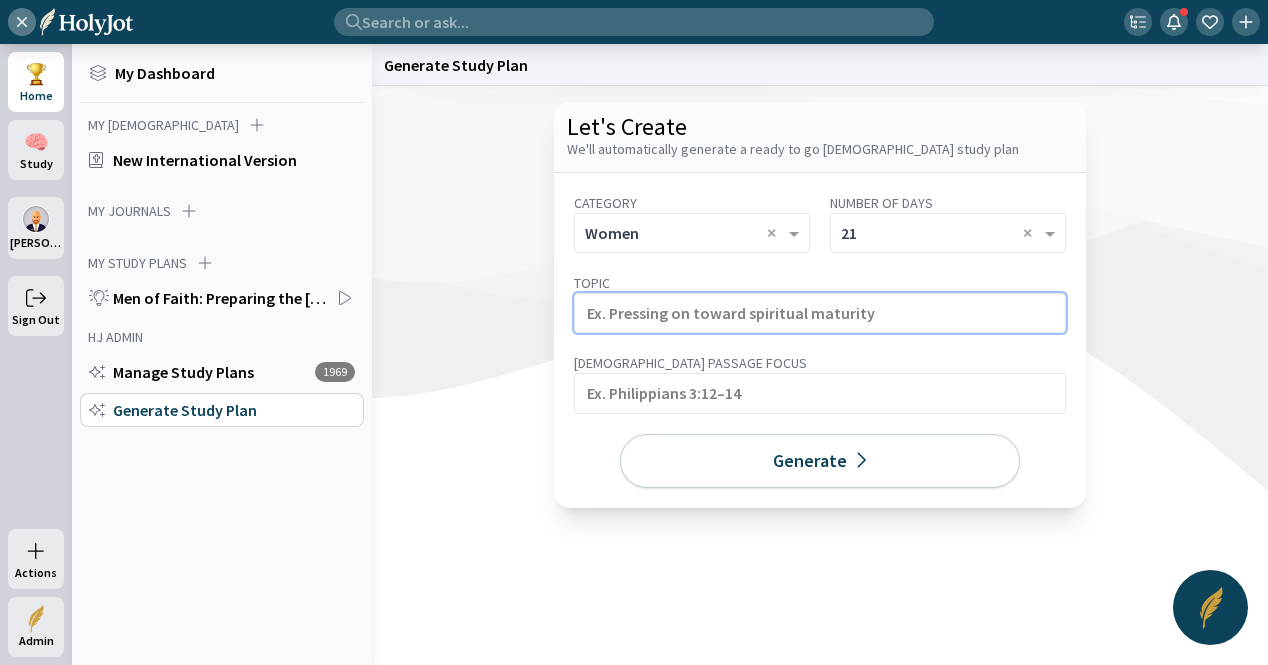 click 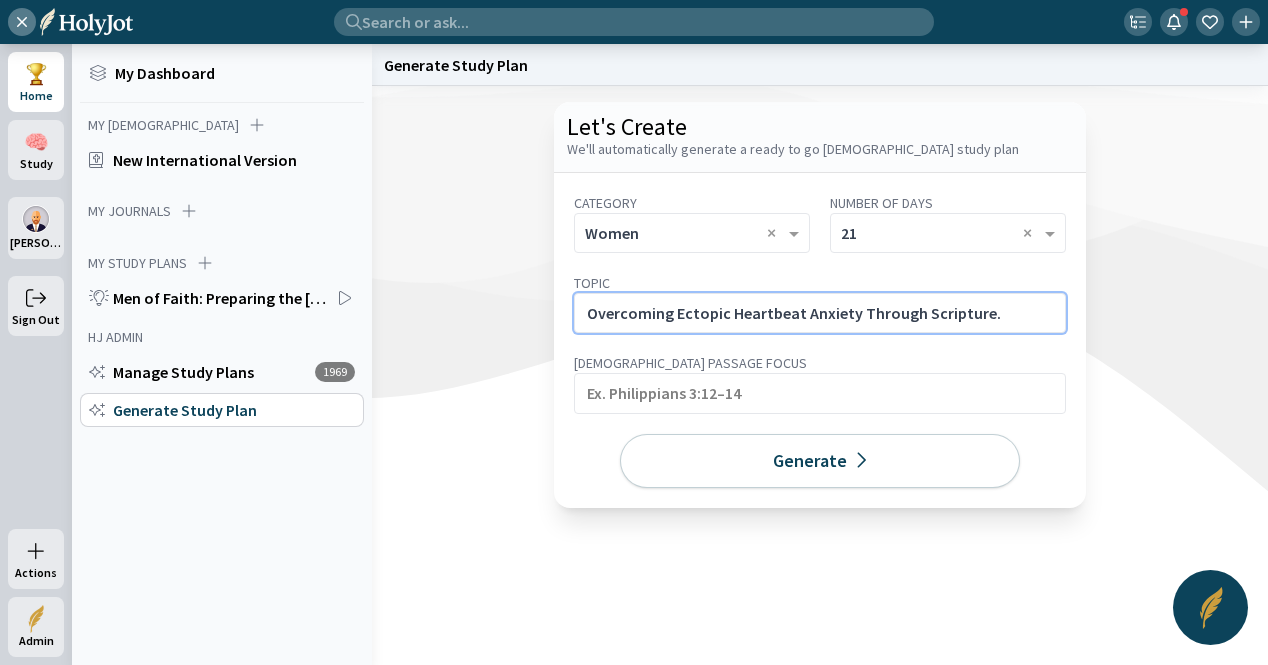click on "Overcoming Ectopic Heartbeat Anxiety Through Scripture." 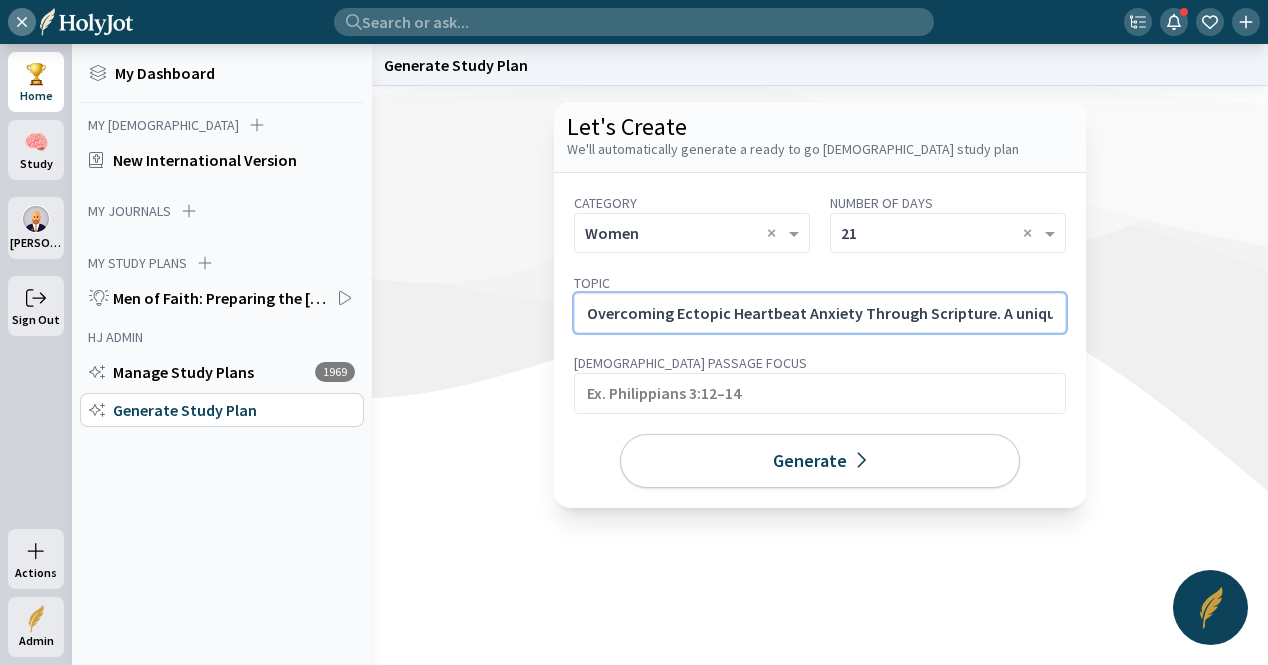scroll, scrollTop: 0, scrollLeft: 582, axis: horizontal 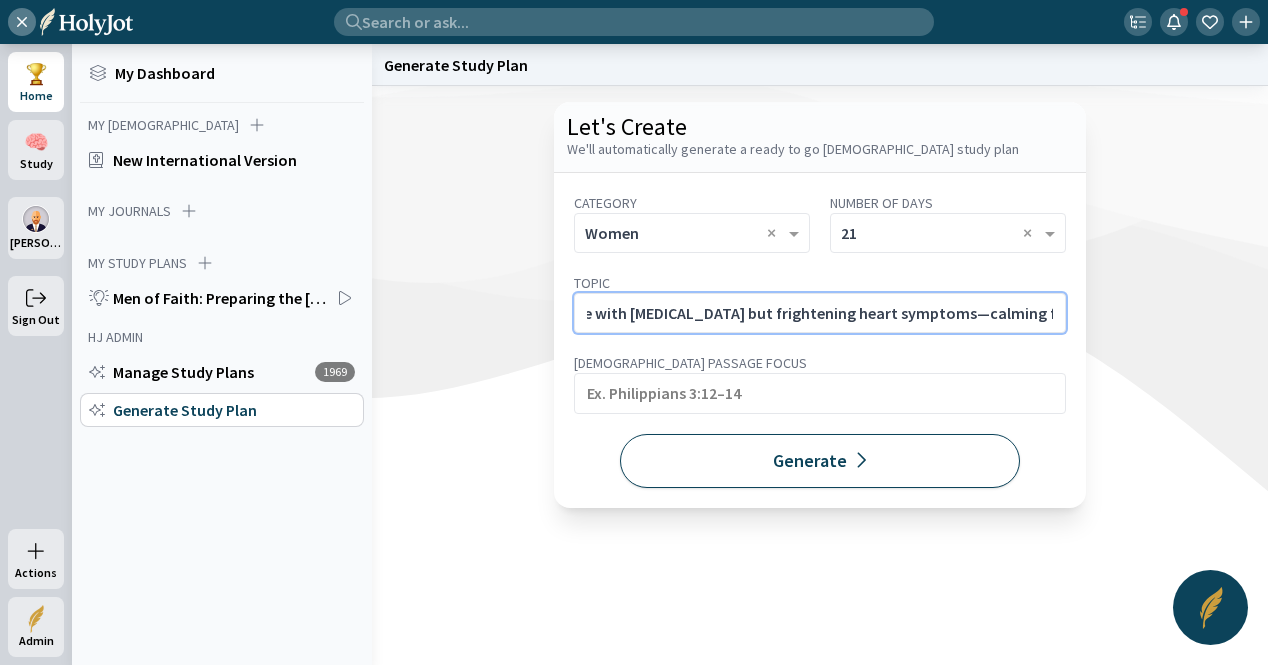 type on "Overcoming Ectopic Heartbeat Anxiety Through Scripture. A unique plan for people with [MEDICAL_DATA] but frightening heart symptoms—calming fear with truth." 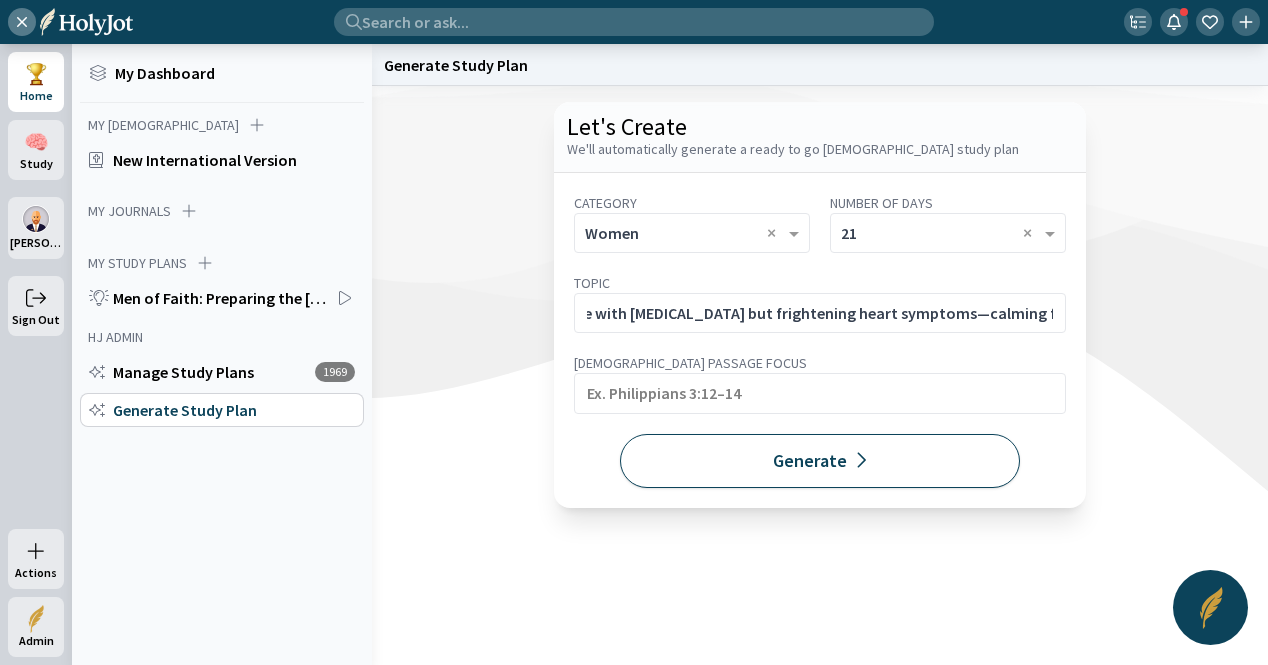 click 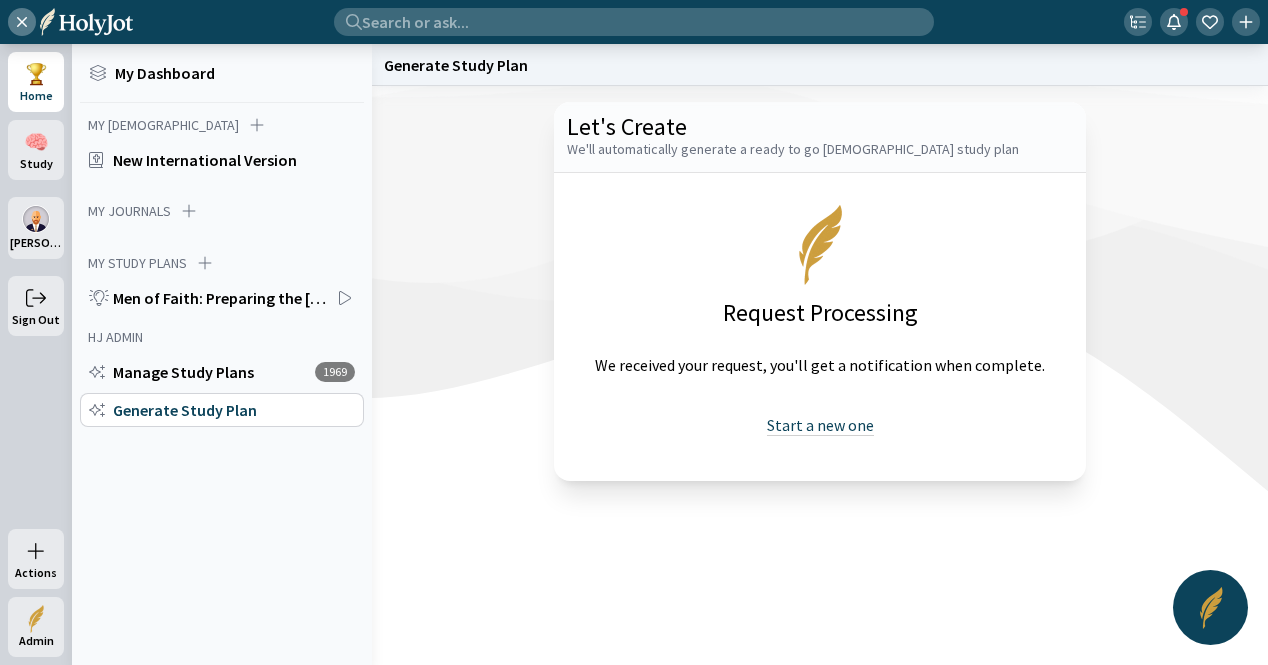 drag, startPoint x: 832, startPoint y: 419, endPoint x: 784, endPoint y: 413, distance: 48.373547 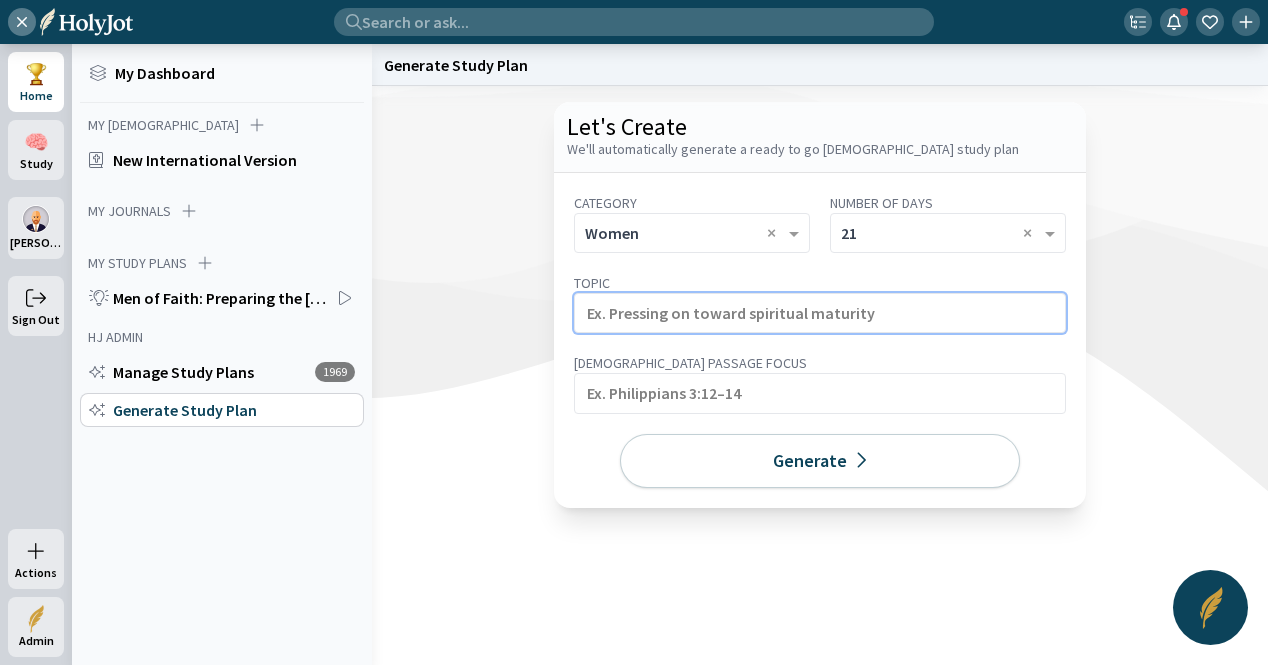 click 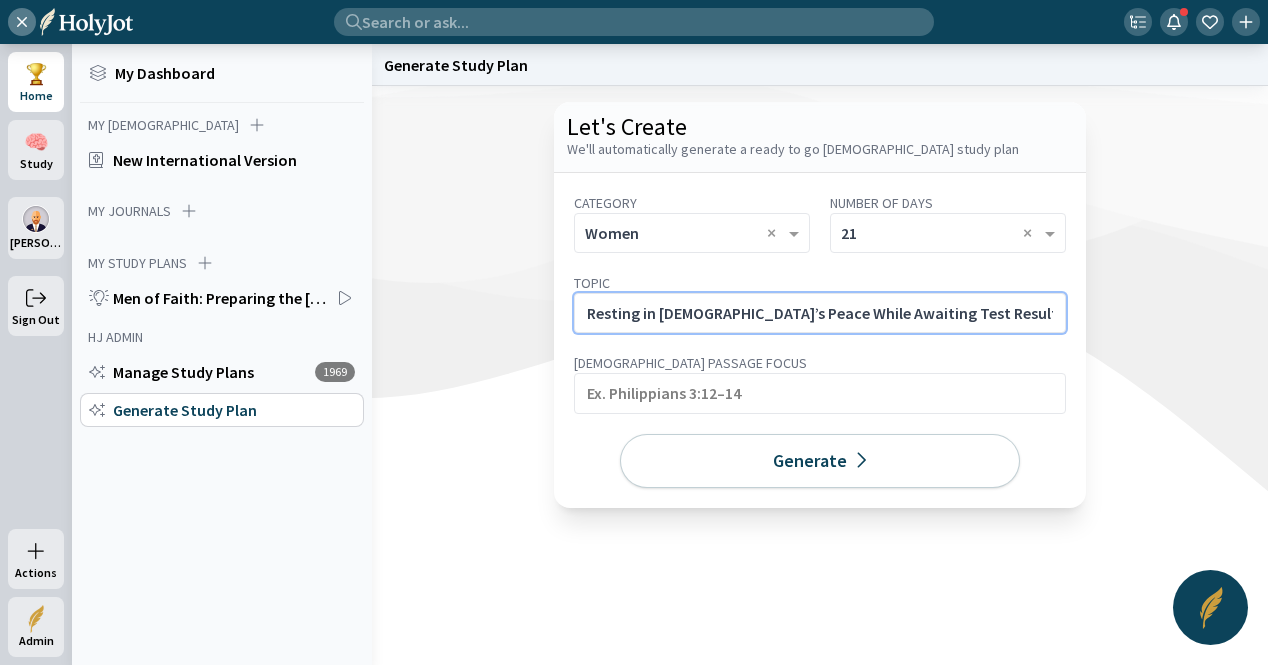 click on "Resting in [DEMOGRAPHIC_DATA]’s Peace While Awaiting Test Results." 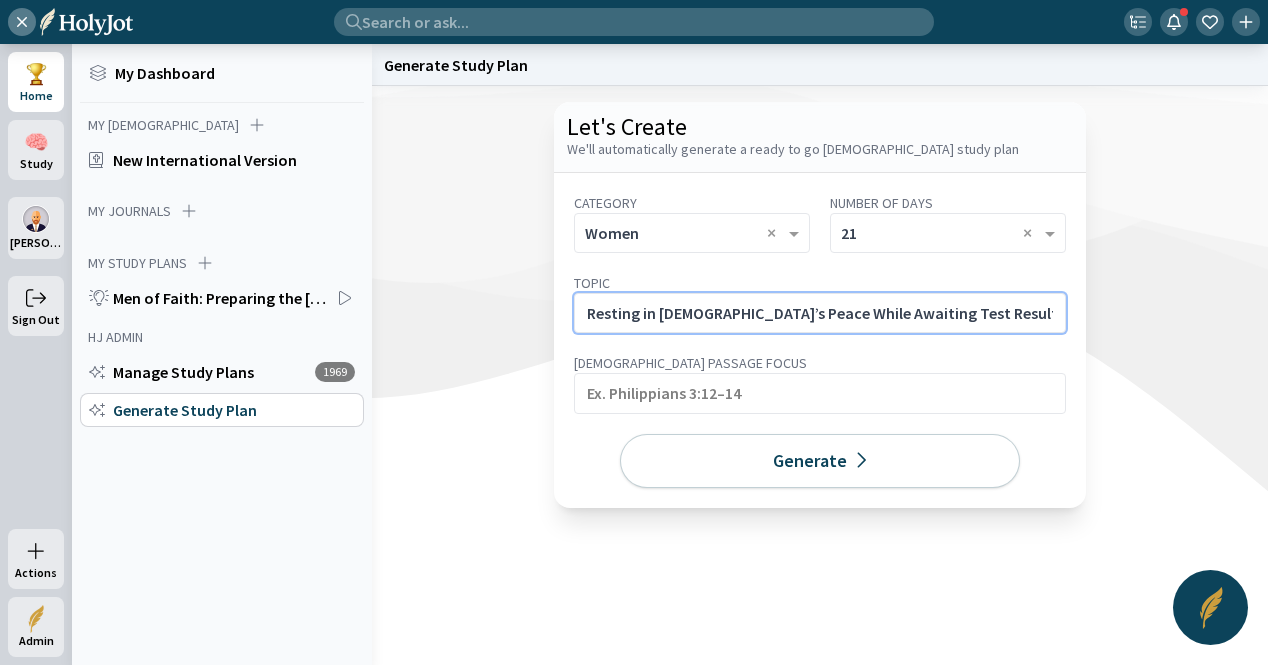 scroll, scrollTop: 0, scrollLeft: 531, axis: horizontal 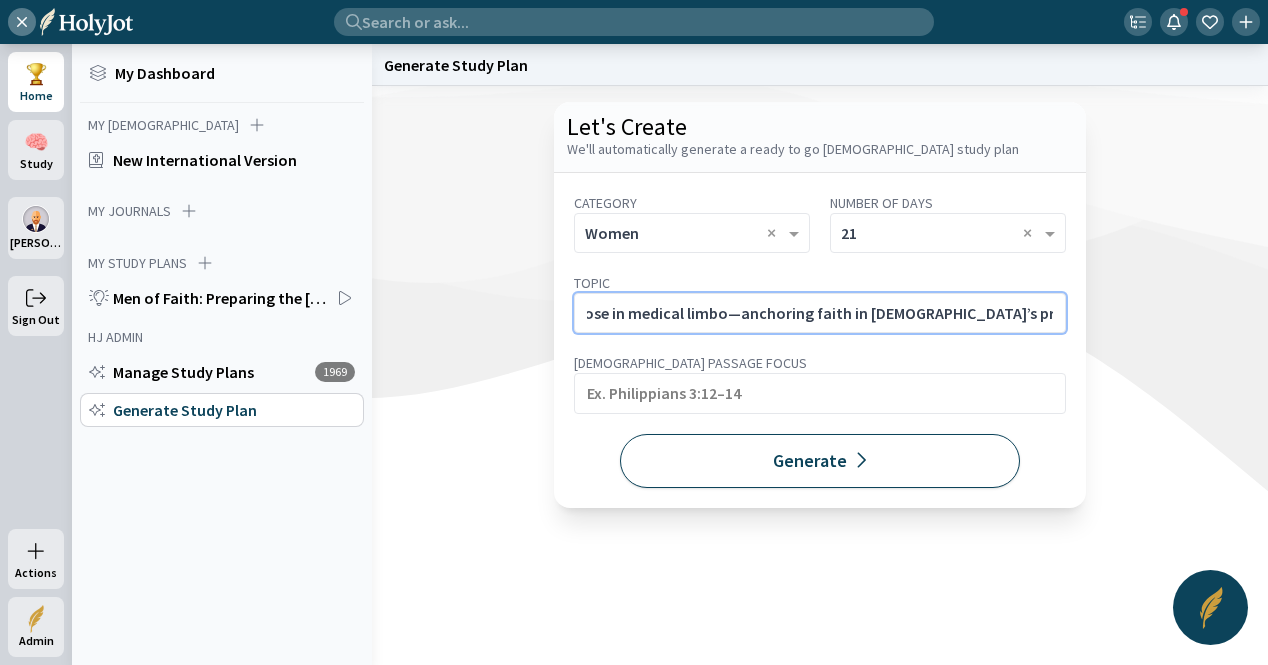 type on "Resting in [DEMOGRAPHIC_DATA]’s Peace While Awaiting Test Results. For those in medical limbo—anchoring faith in [DEMOGRAPHIC_DATA]’s presence during waiting rooms and scans." 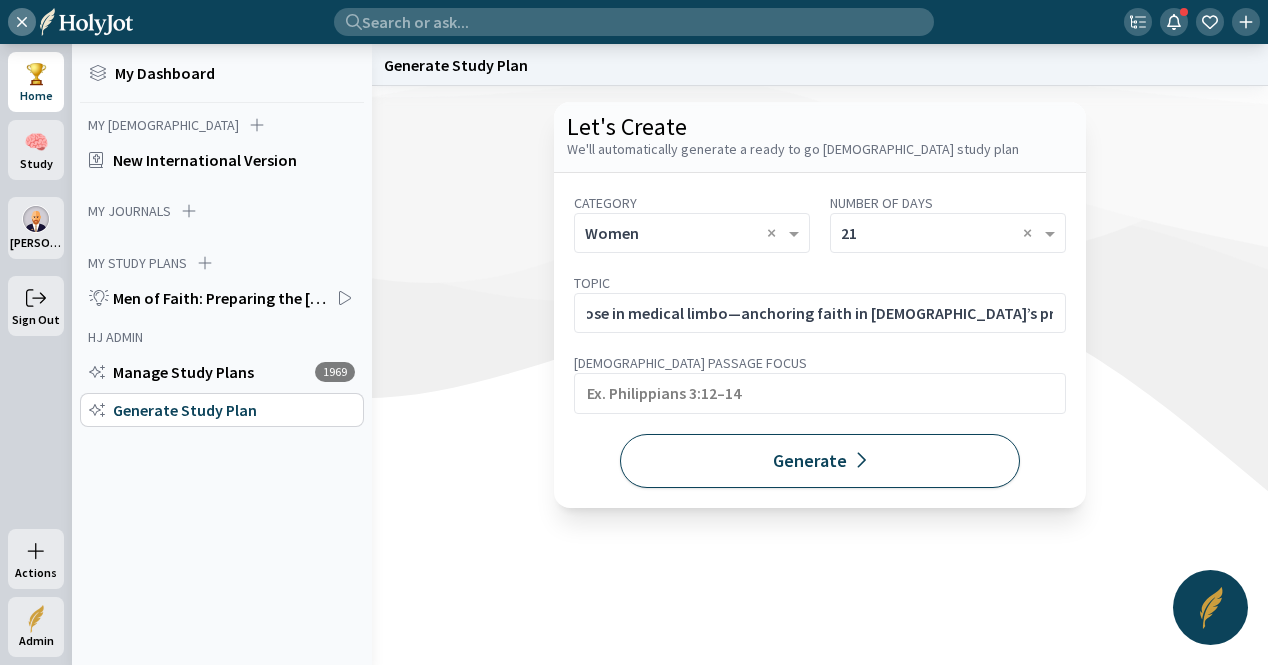 click on "Generate" 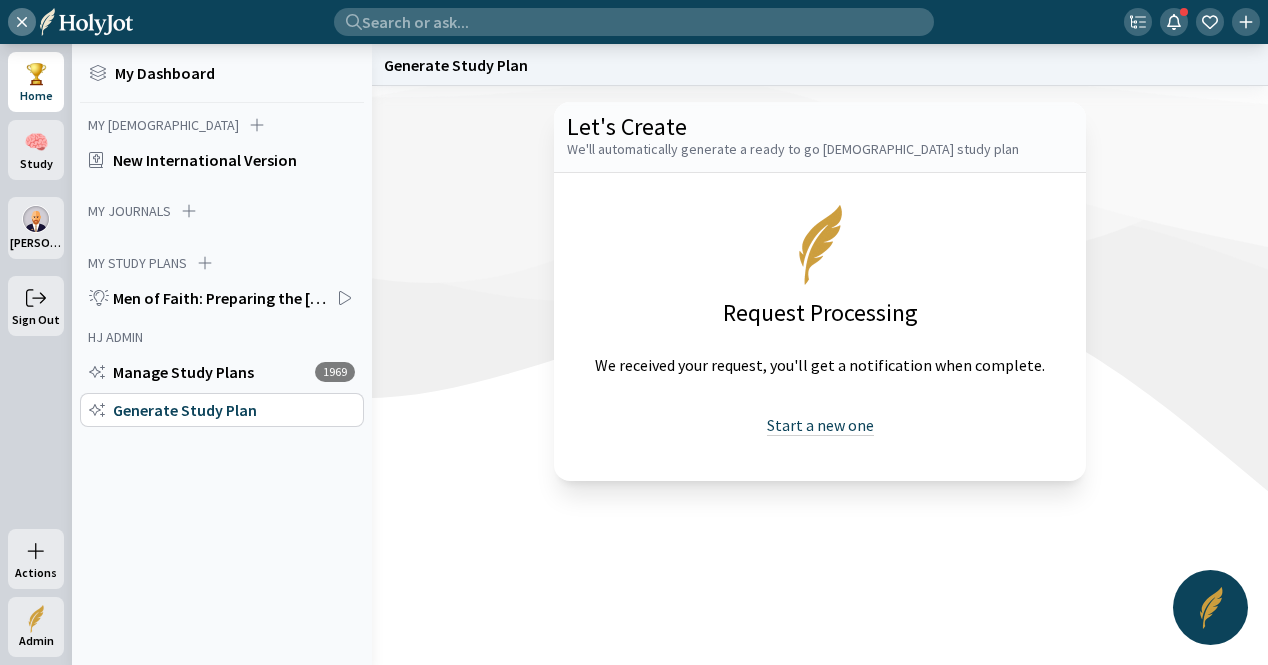 drag, startPoint x: 811, startPoint y: 424, endPoint x: 802, endPoint y: 415, distance: 12.727922 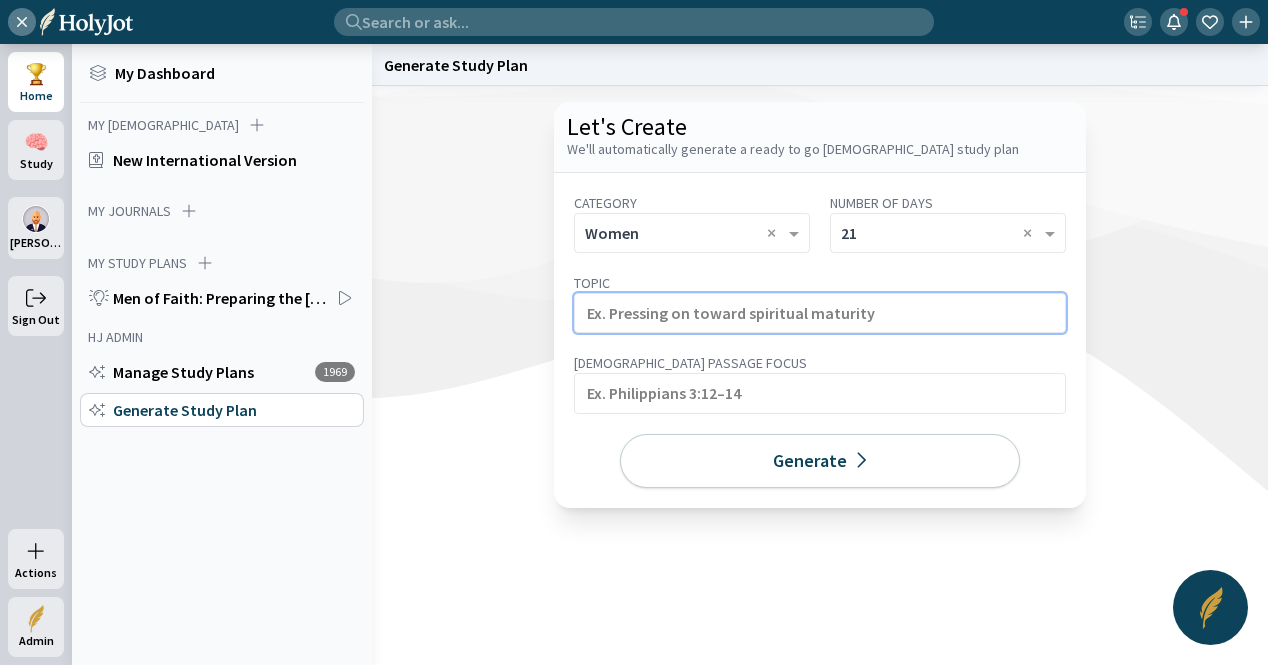 click 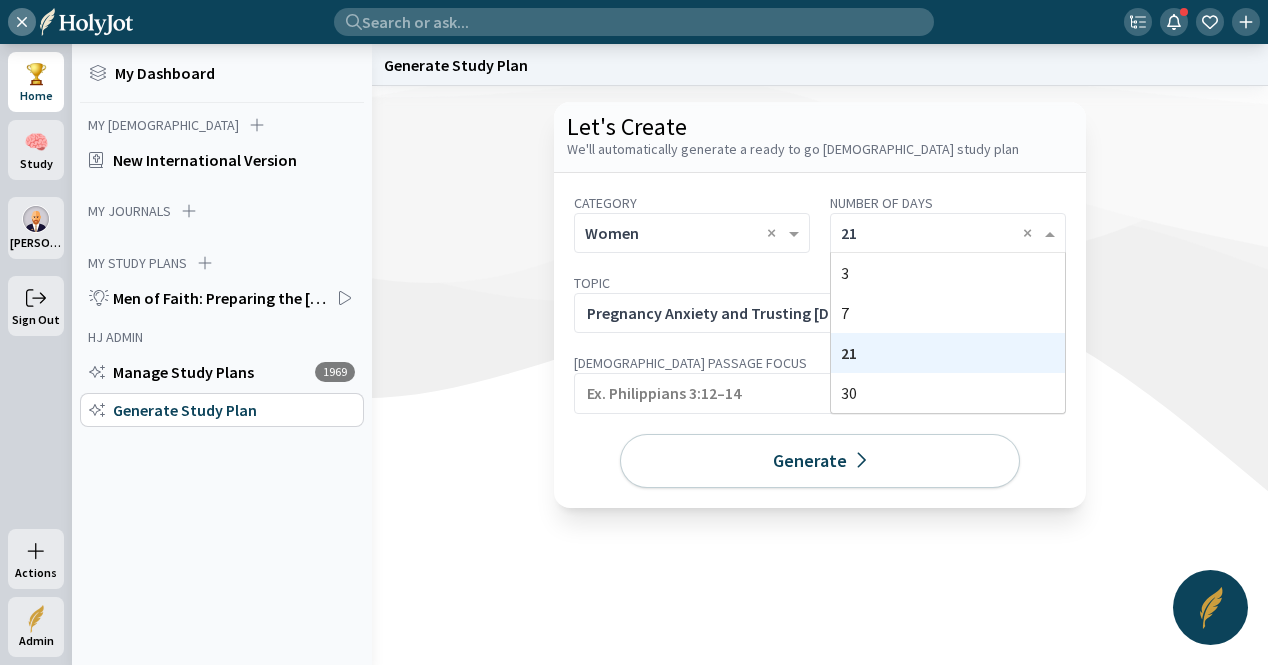 click 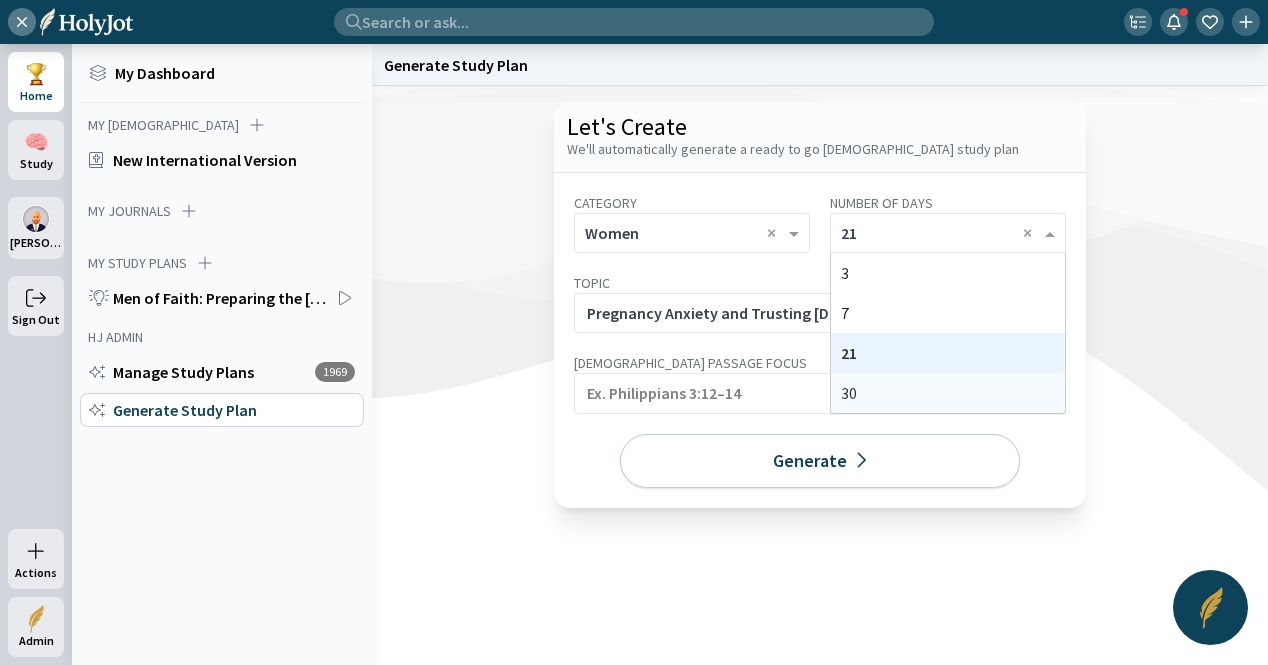 click on "30" at bounding box center [948, 393] 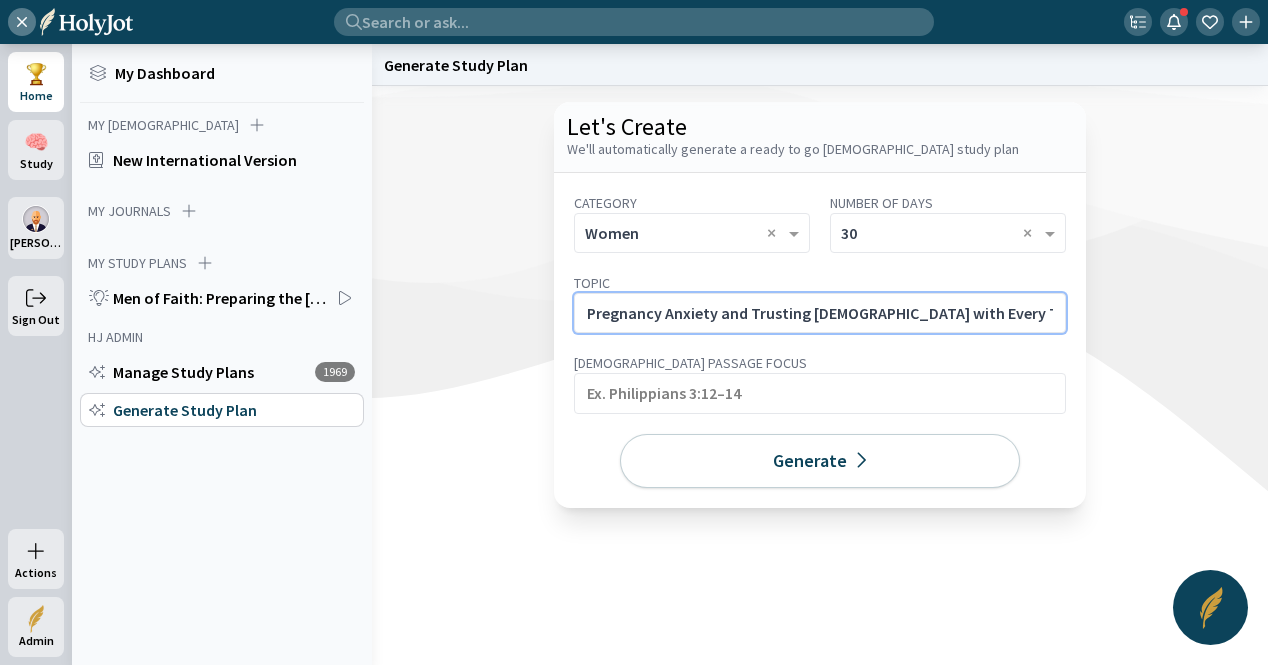 click on "Pregnancy Anxiety and Trusting [DEMOGRAPHIC_DATA] with Every Trimester" 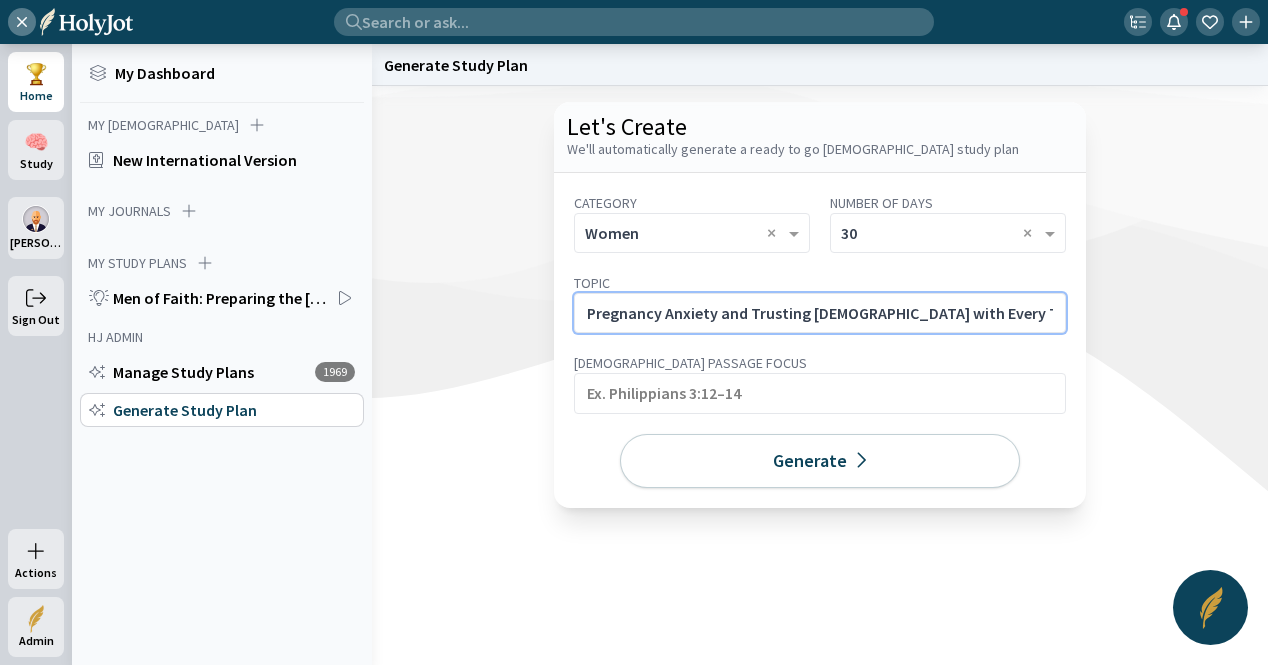 scroll, scrollTop: 0, scrollLeft: 459, axis: horizontal 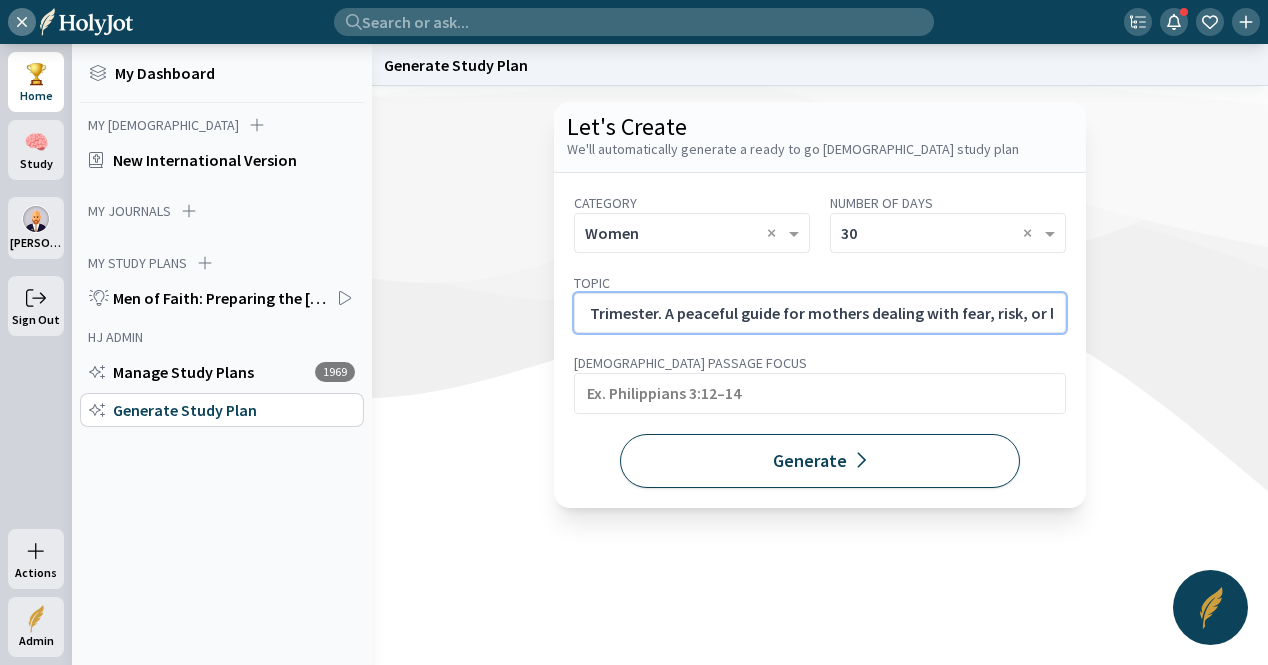 type on "Pregnancy Anxiety and Trusting [DEMOGRAPHIC_DATA] with Every Trimester. A peaceful guide for mothers dealing with fear, risk, or loss during pregnancy." 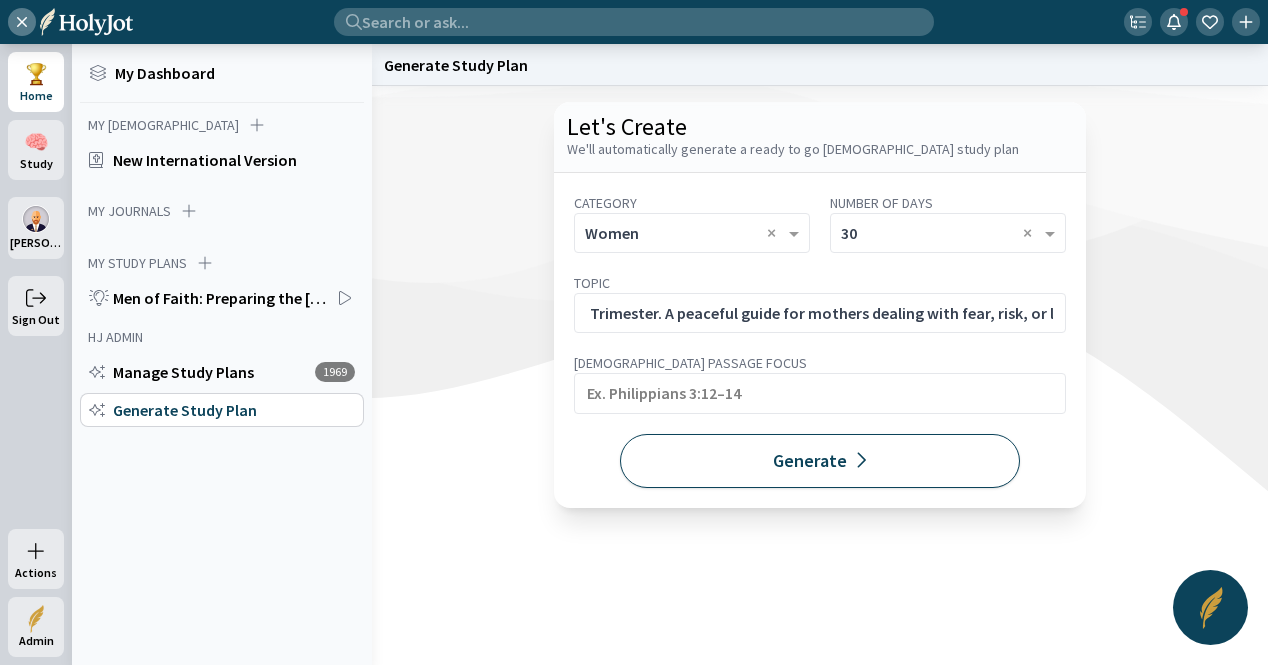 click on "Generate" 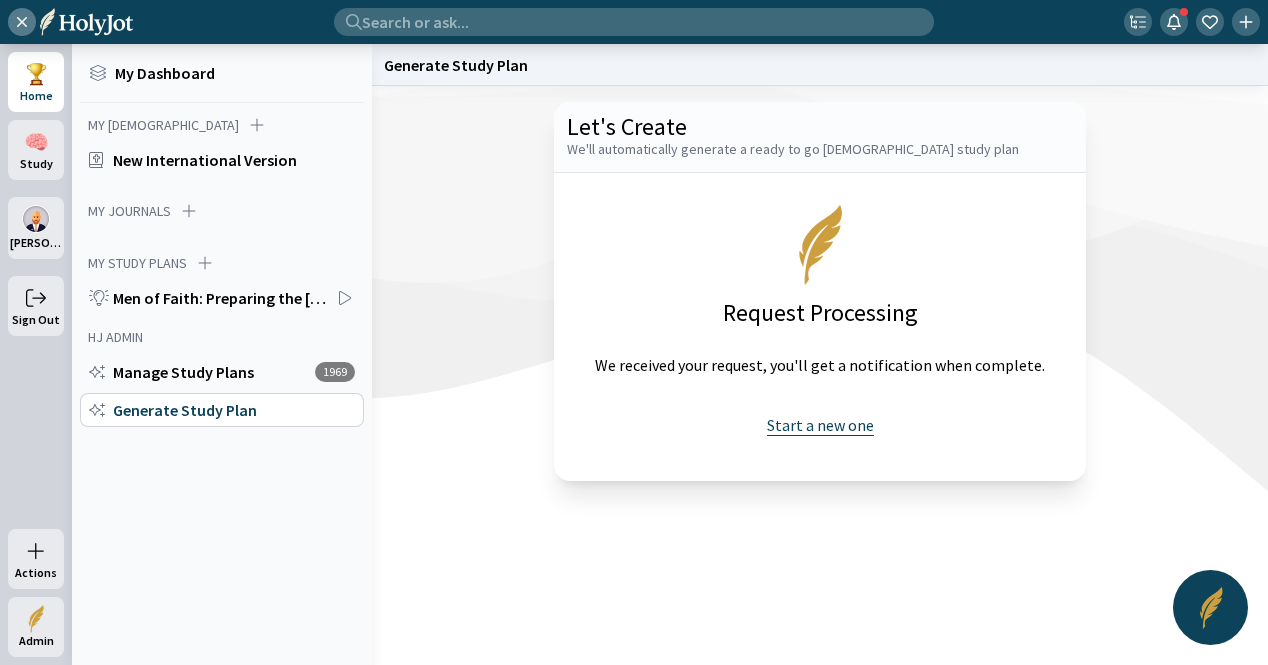click on "Start a new one" 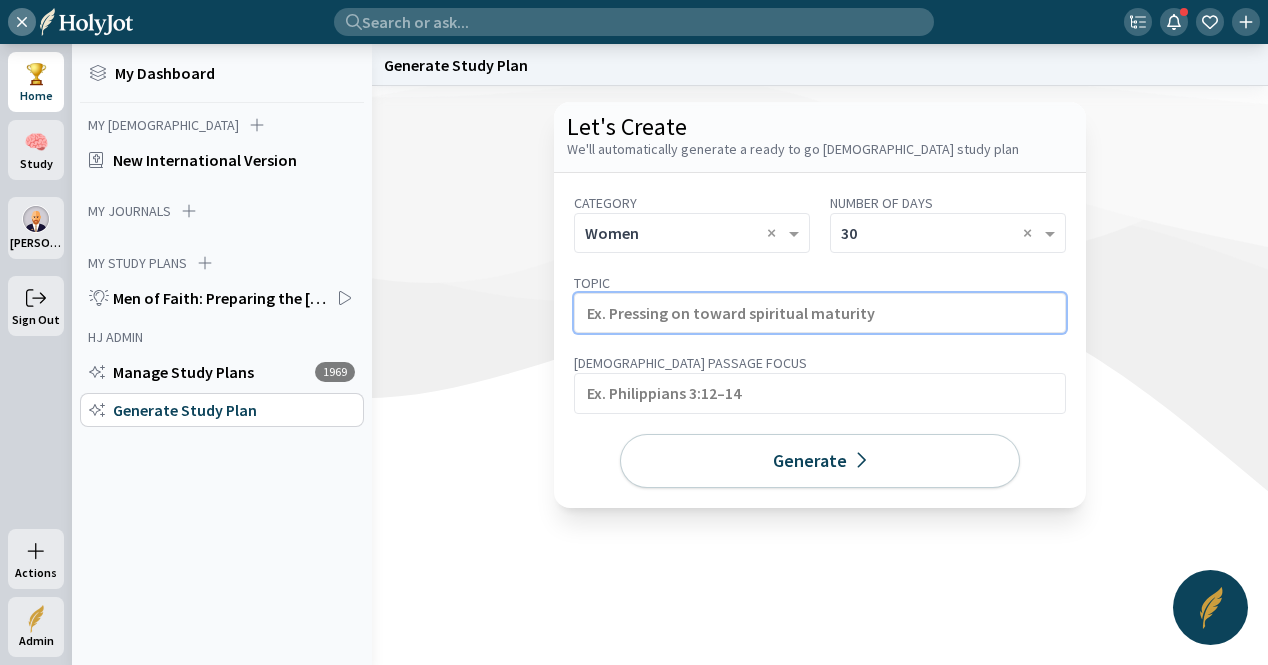 click 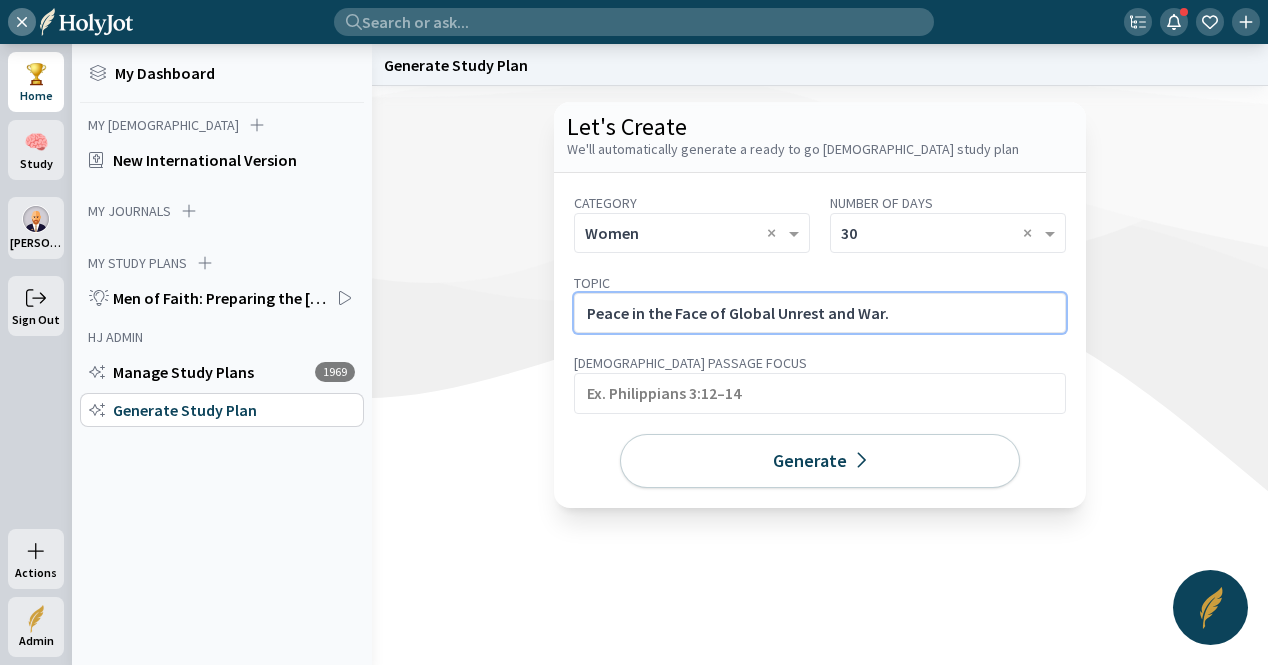 click on "Peace in the Face of Global Unrest and War." 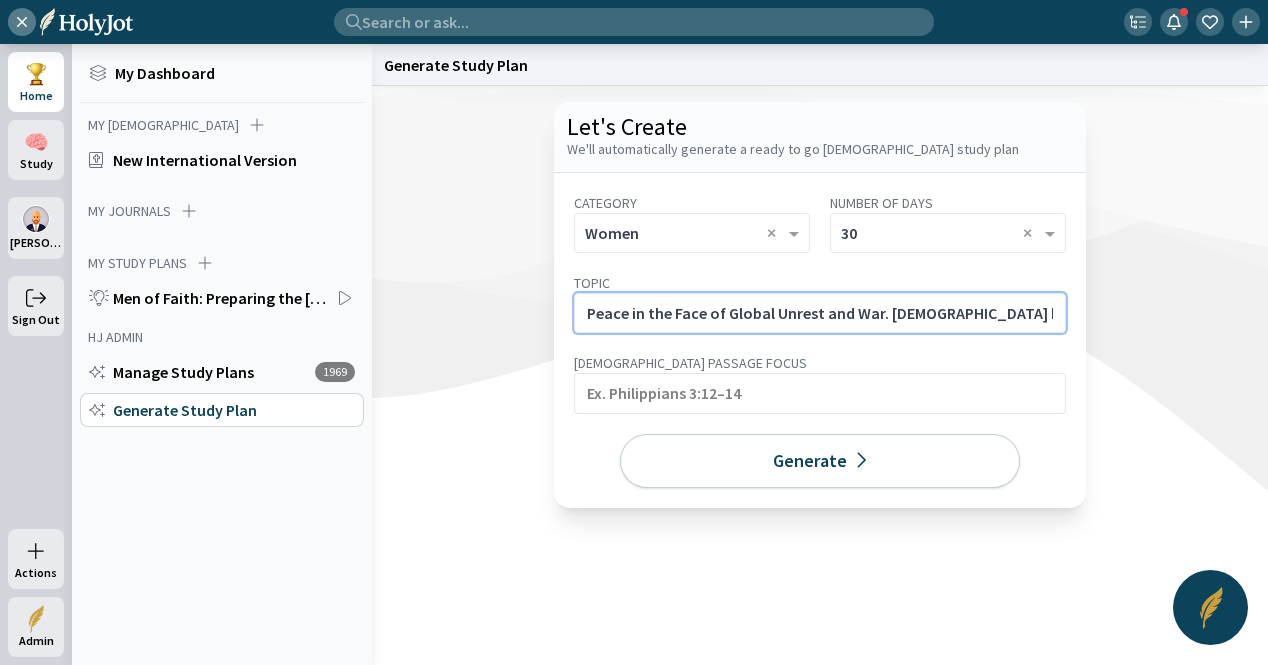 scroll, scrollTop: 0, scrollLeft: 450, axis: horizontal 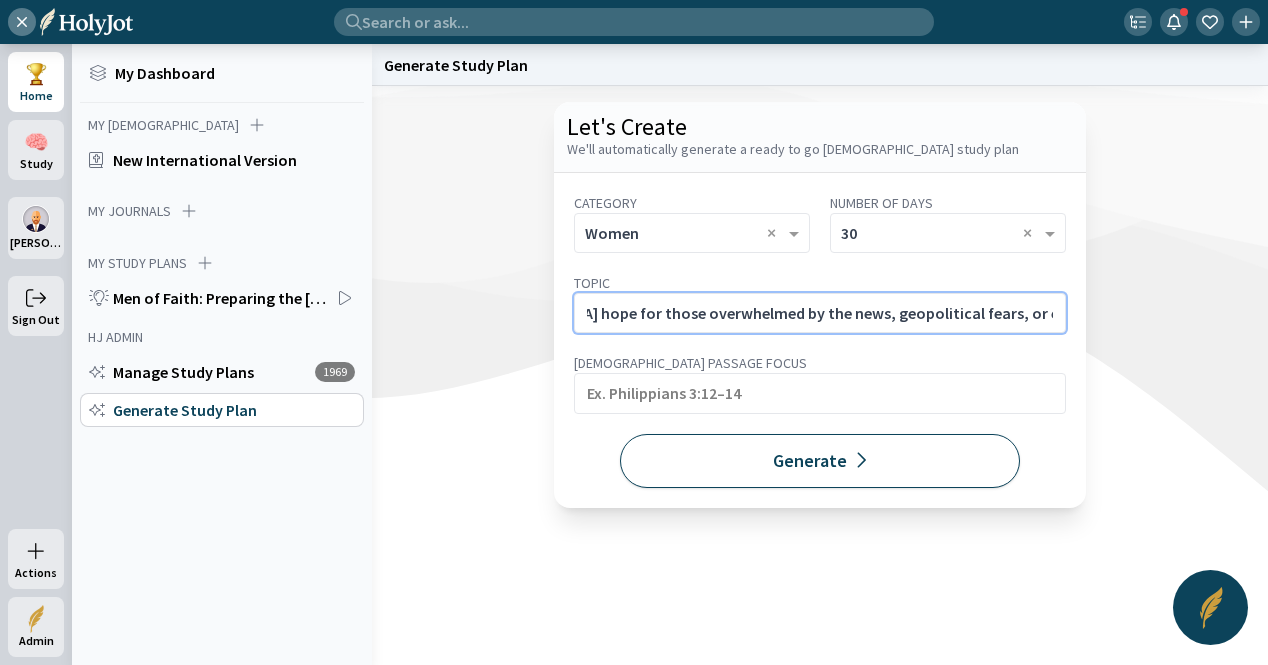 type on "Peace in the Face of Global Unrest and War. [DEMOGRAPHIC_DATA] hope for those overwhelmed by the news, geopolitical fears, or end-time anxieties." 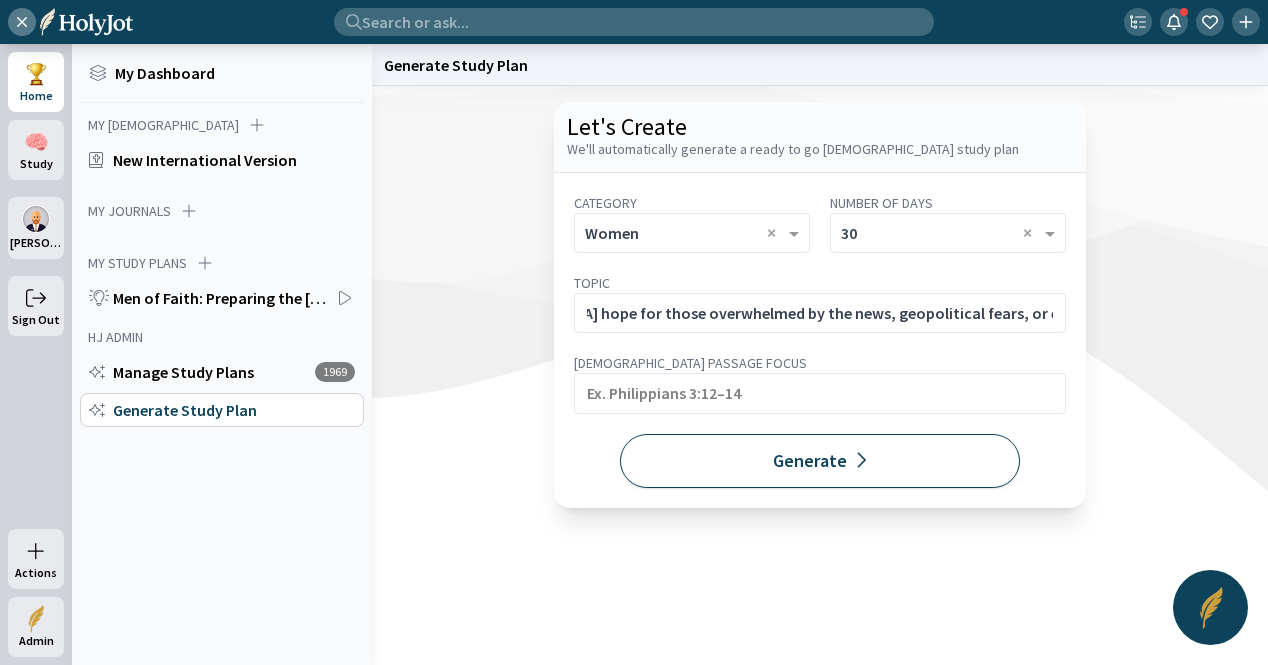 scroll, scrollTop: 0, scrollLeft: 0, axis: both 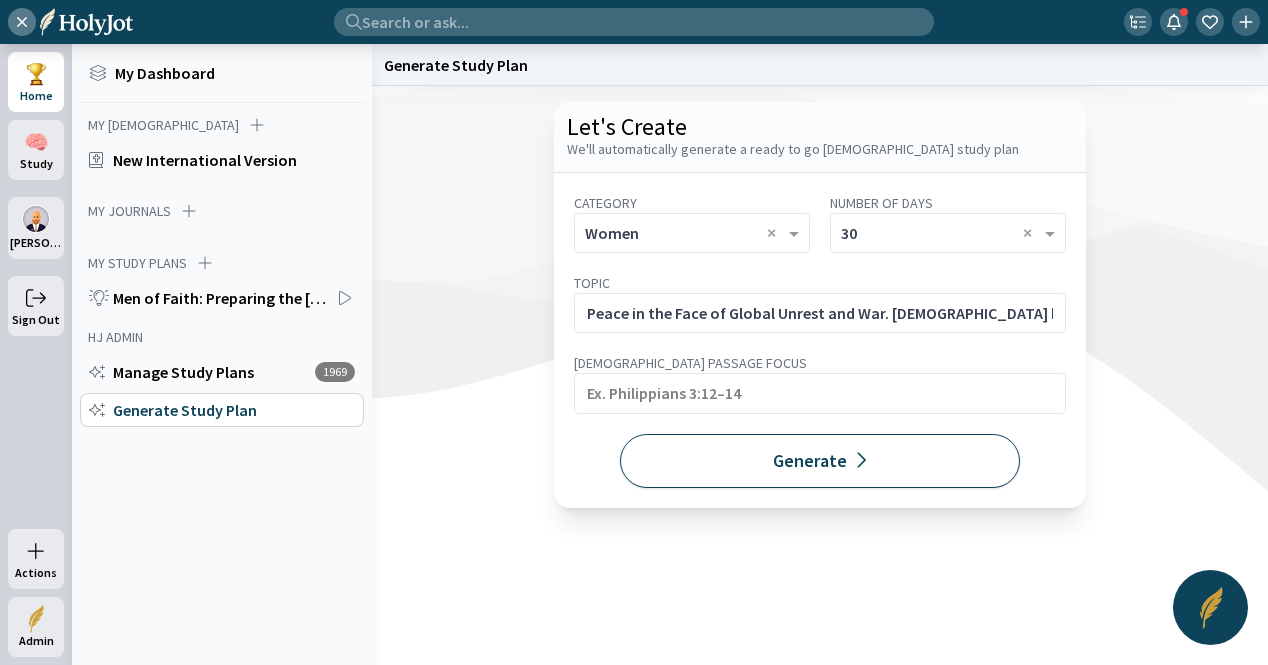 click on "Generate" 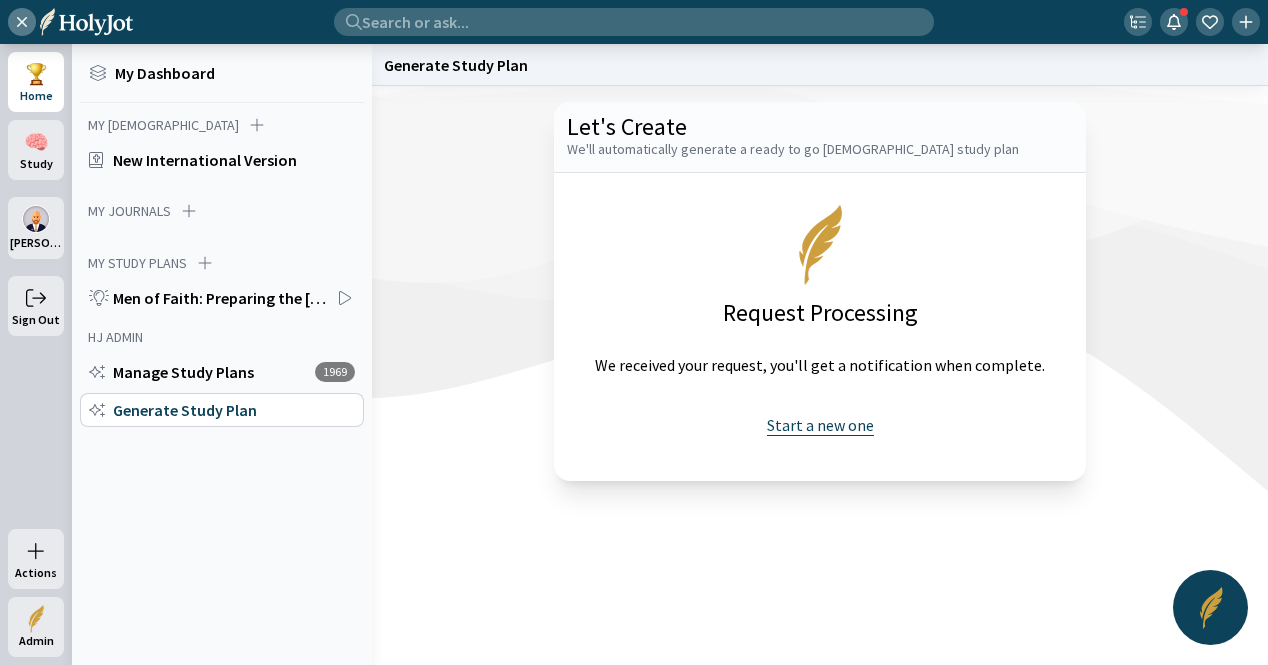 click on "Start a new one" 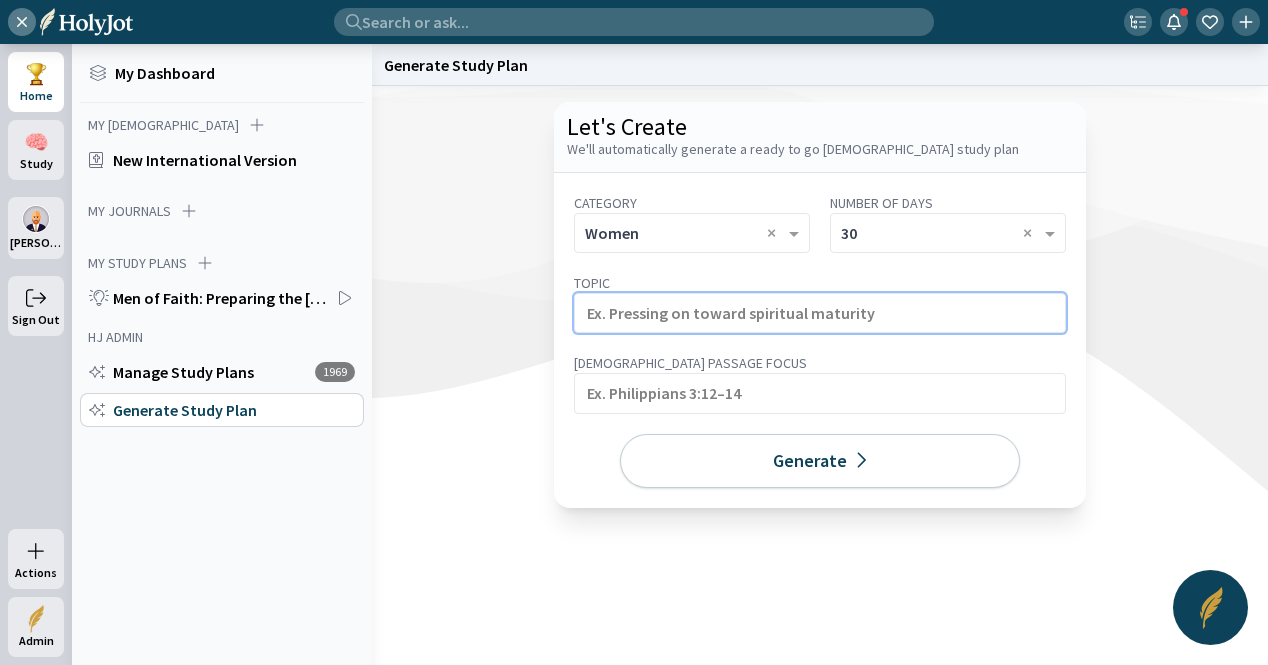 click 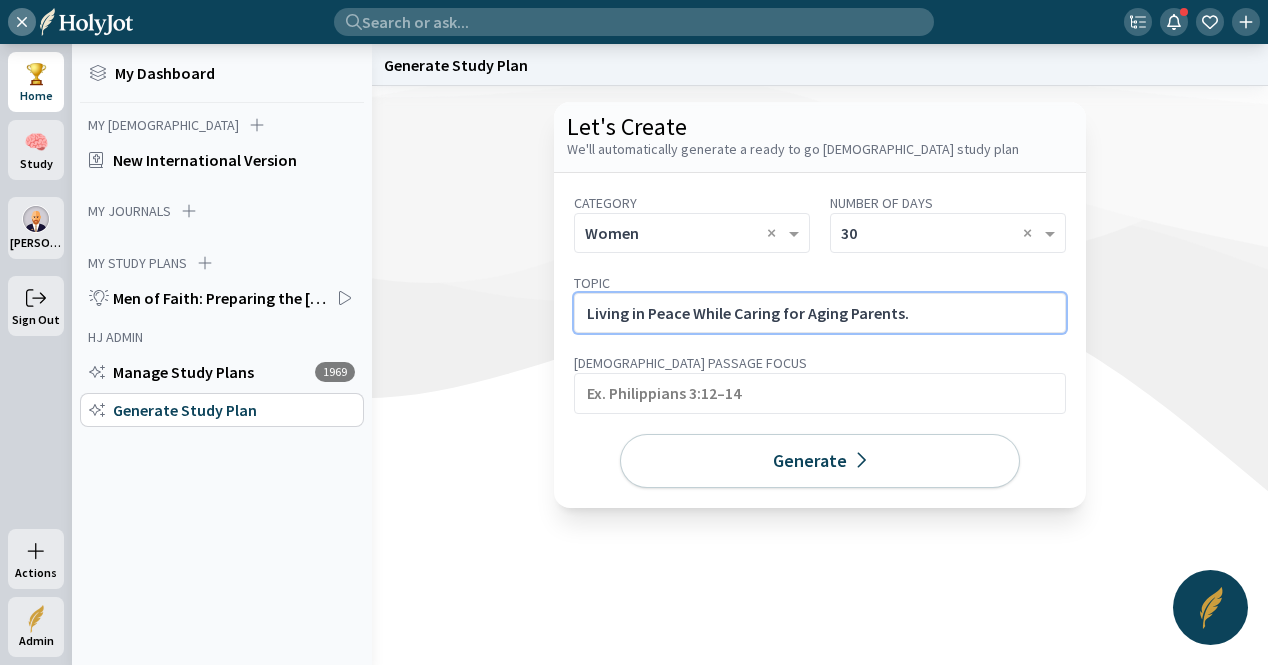 click on "Living in Peace While Caring for Aging Parents." 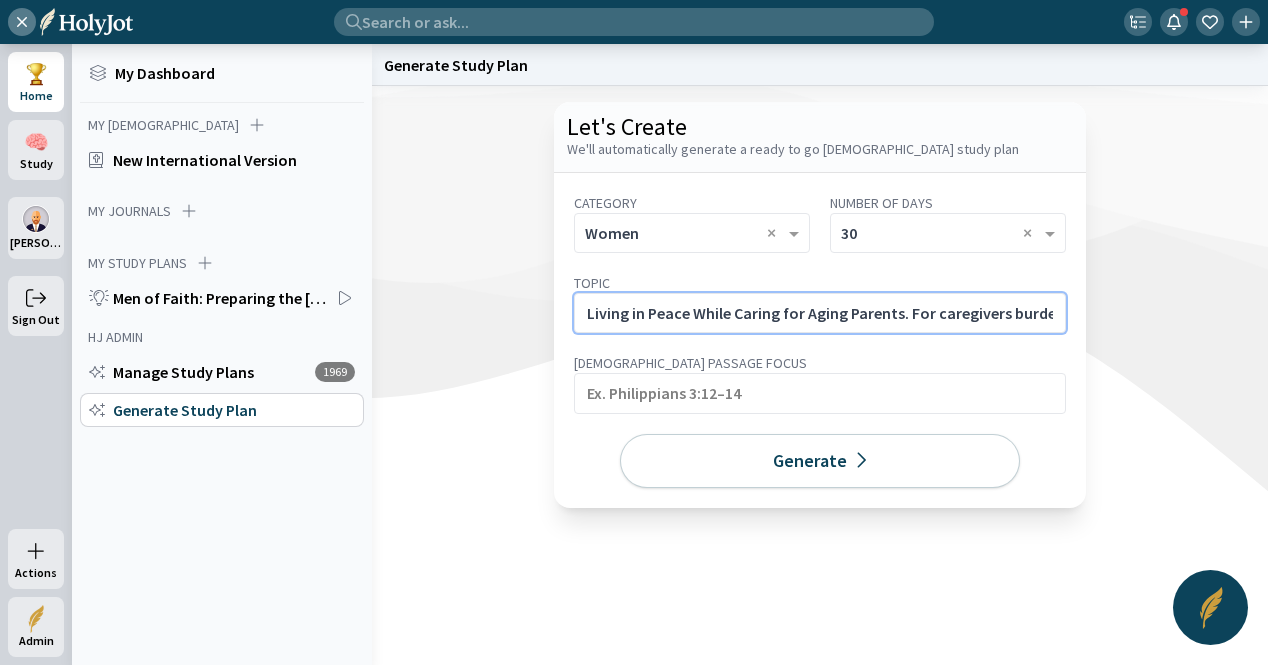 scroll, scrollTop: 0, scrollLeft: 567, axis: horizontal 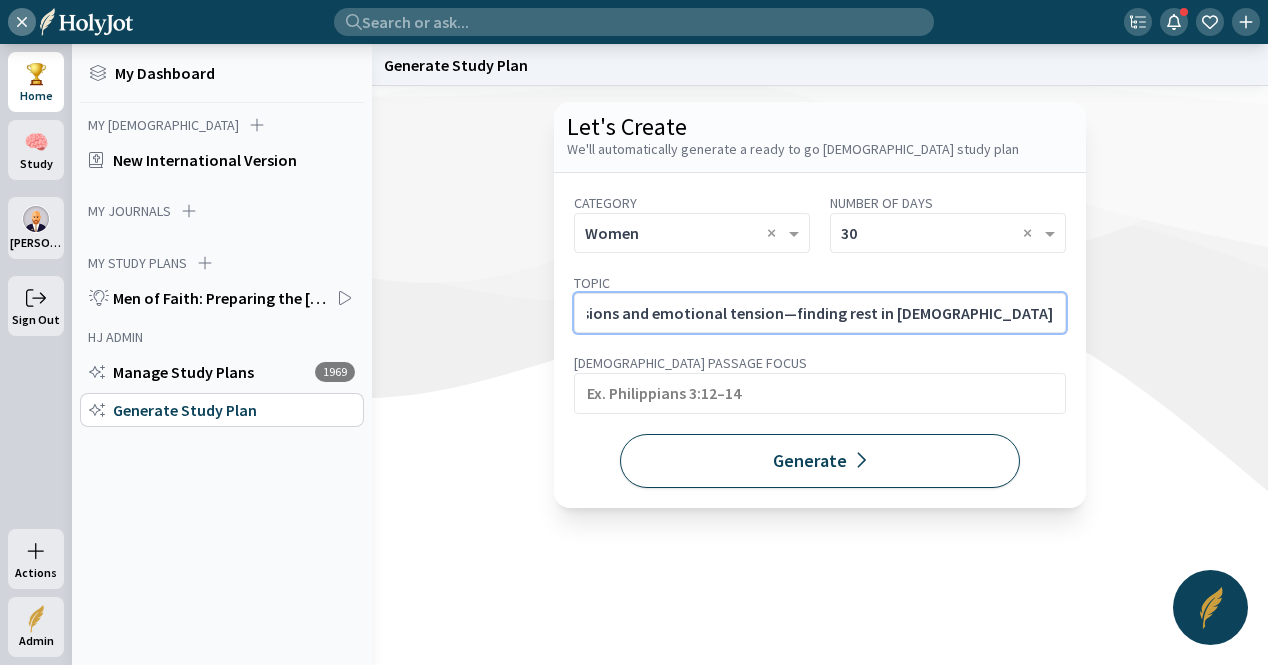 type on "Living in Peace While Caring for Aging Parents. For caregivers burdened with decisions and emotional tension—finding rest in [DEMOGRAPHIC_DATA]’s guidance and grace." 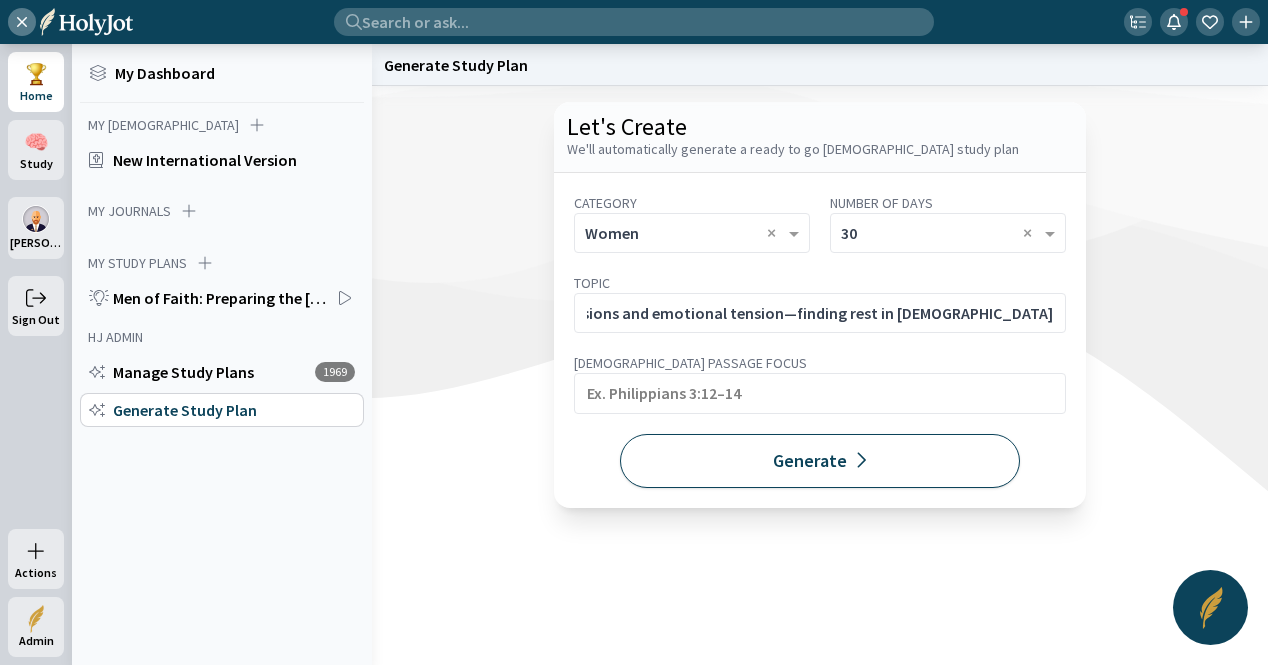scroll, scrollTop: 0, scrollLeft: 0, axis: both 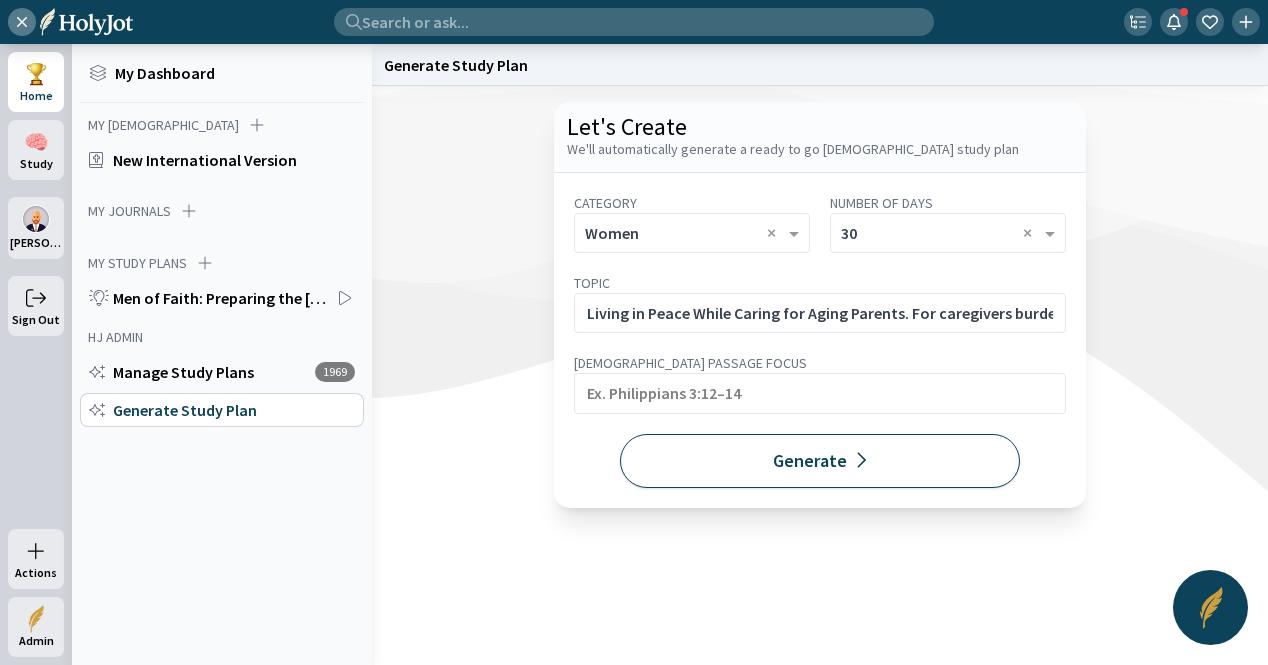 click on "Generate" 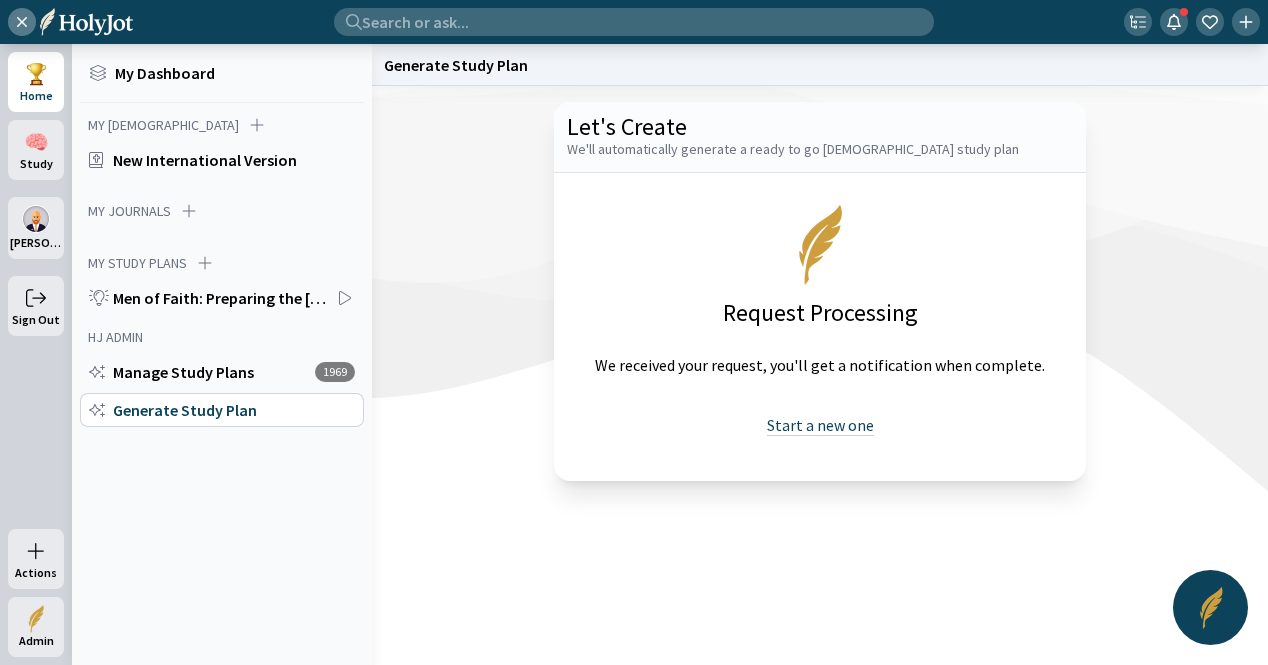 drag, startPoint x: 806, startPoint y: 423, endPoint x: 789, endPoint y: 412, distance: 20.248457 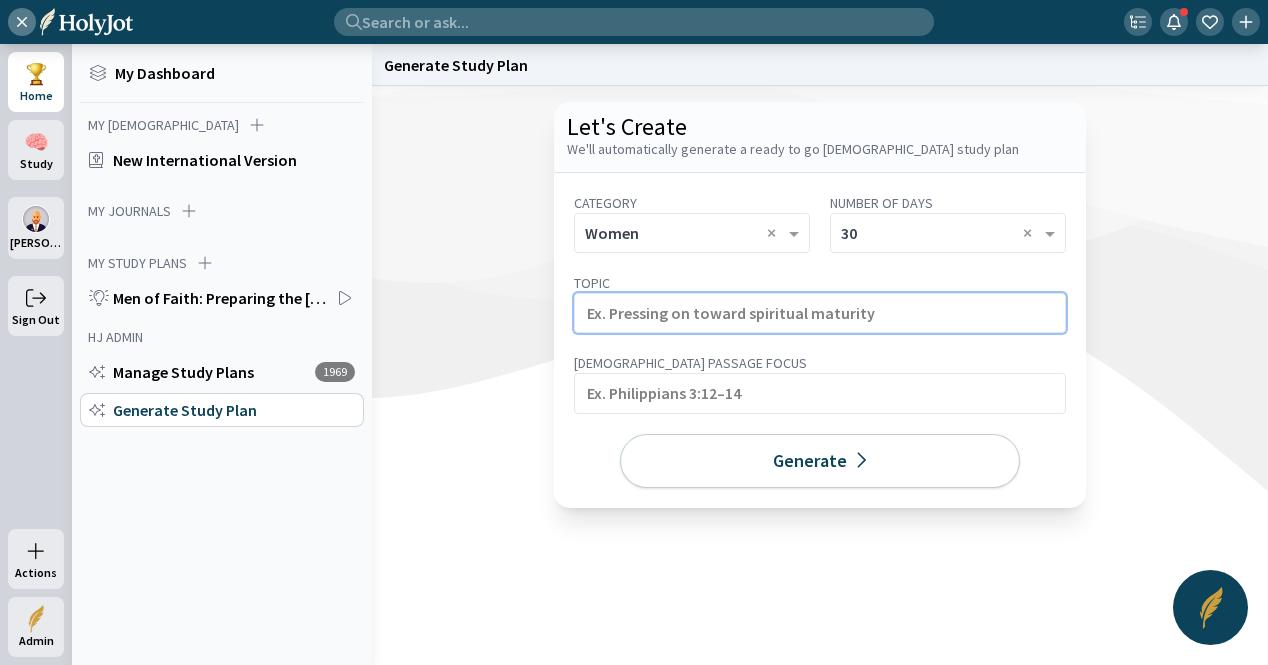 click 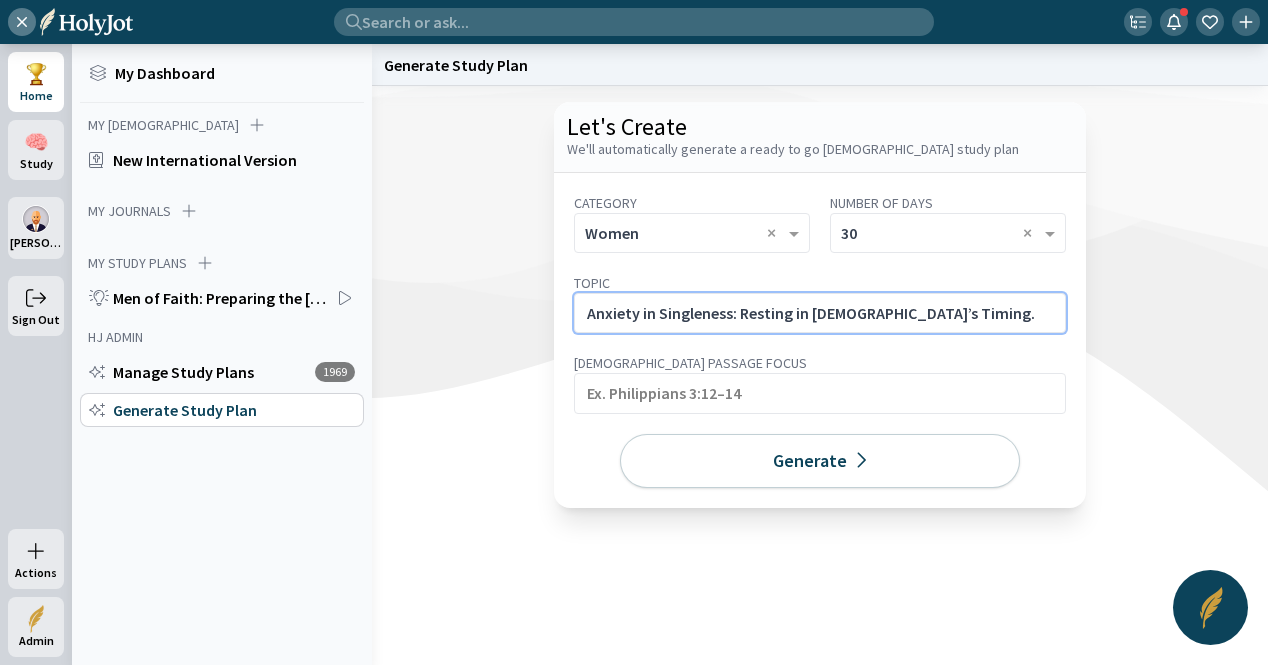 click on "Anxiety in Singleness: Resting in [DEMOGRAPHIC_DATA]’s Timing." 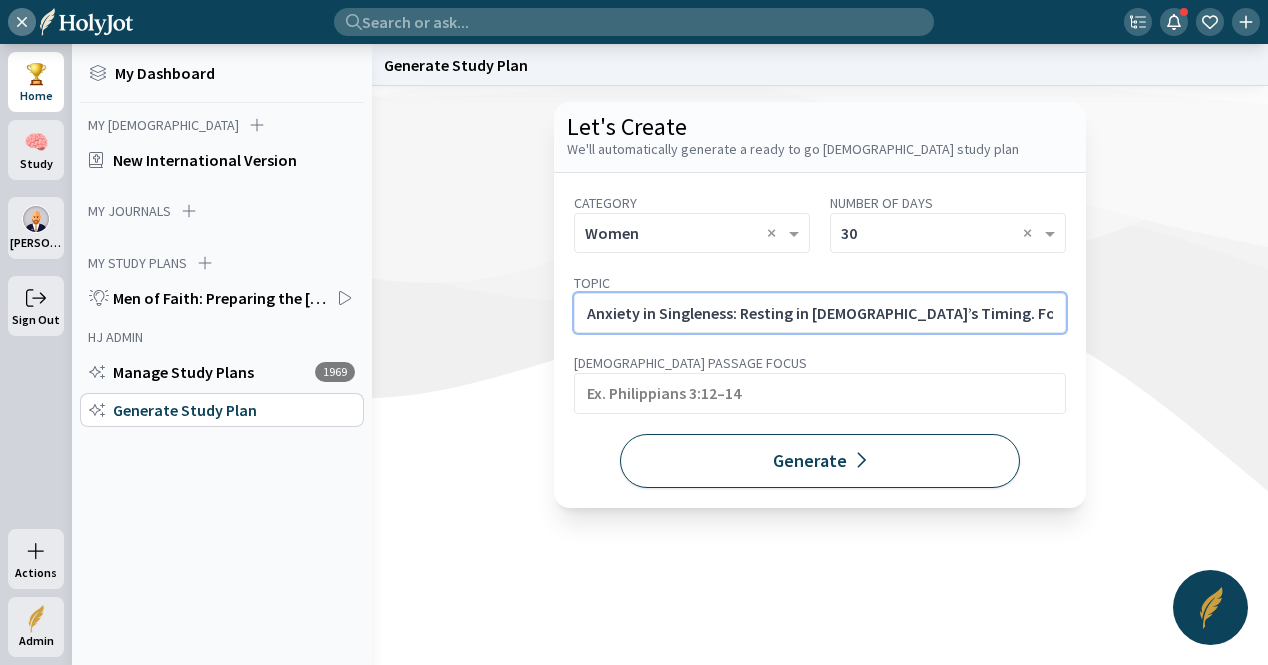 scroll, scrollTop: 0, scrollLeft: 479, axis: horizontal 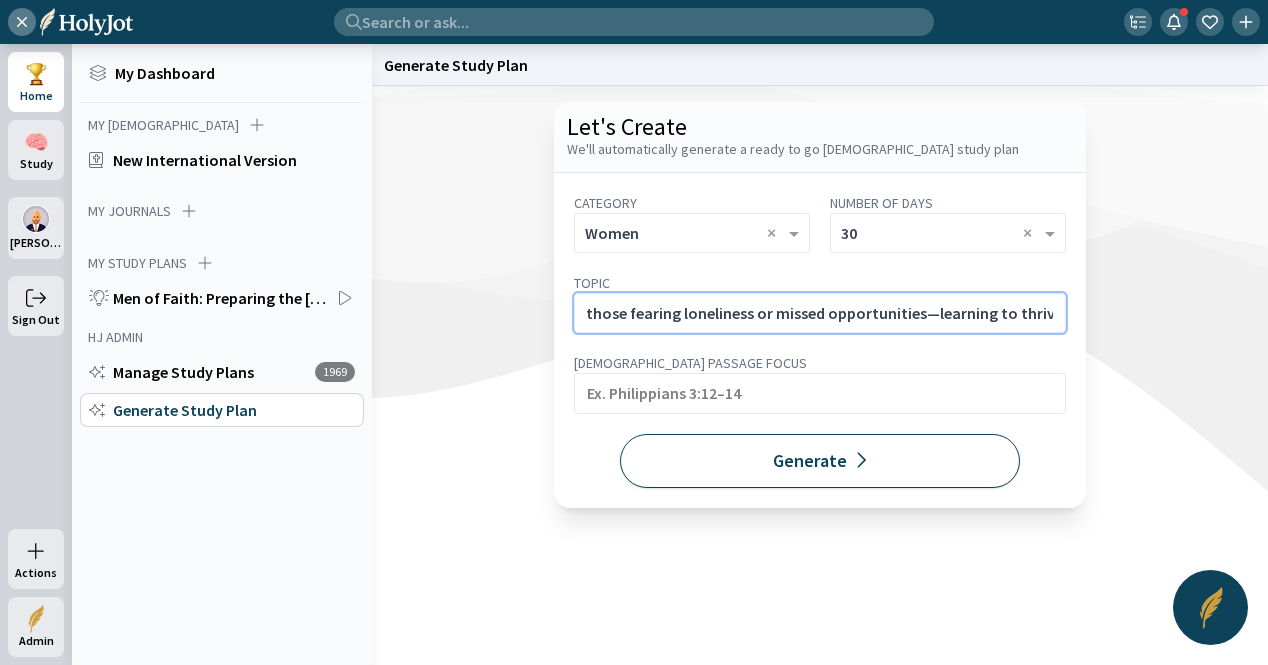 type on "Anxiety in Singleness: Resting in [DEMOGRAPHIC_DATA]’s Timing. For those fearing loneliness or missed opportunities—learning to thrive in [DEMOGRAPHIC_DATA]’s plan [DATE]." 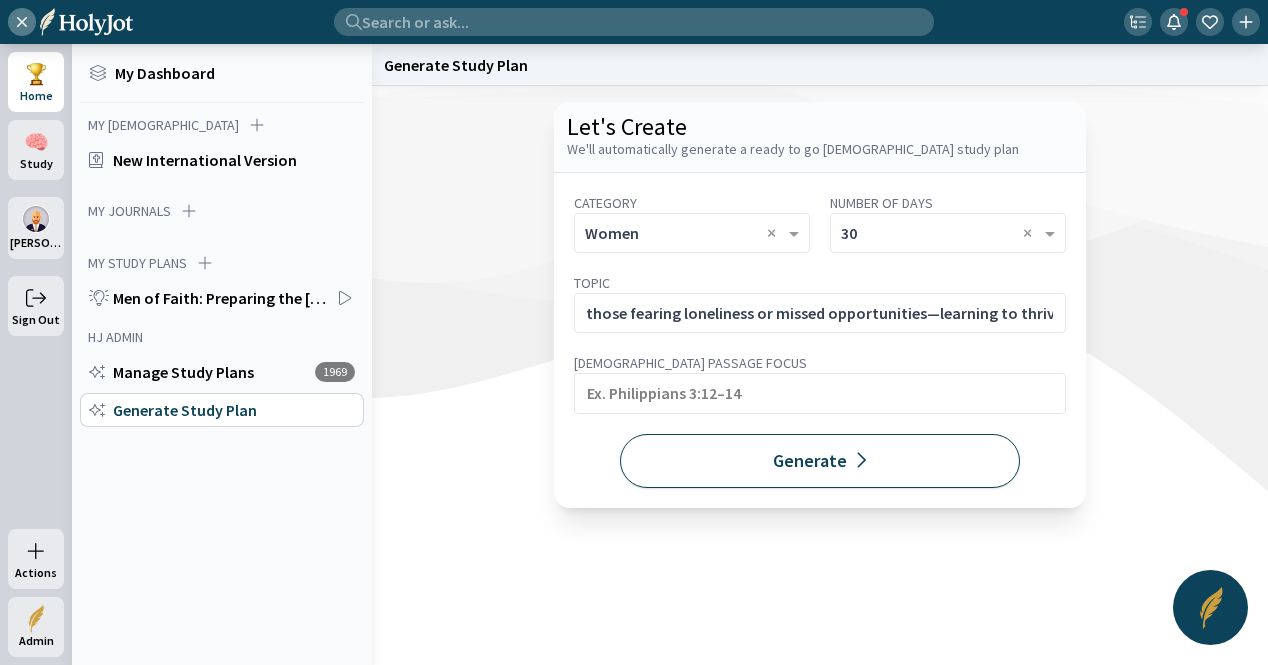 click on "Generate" 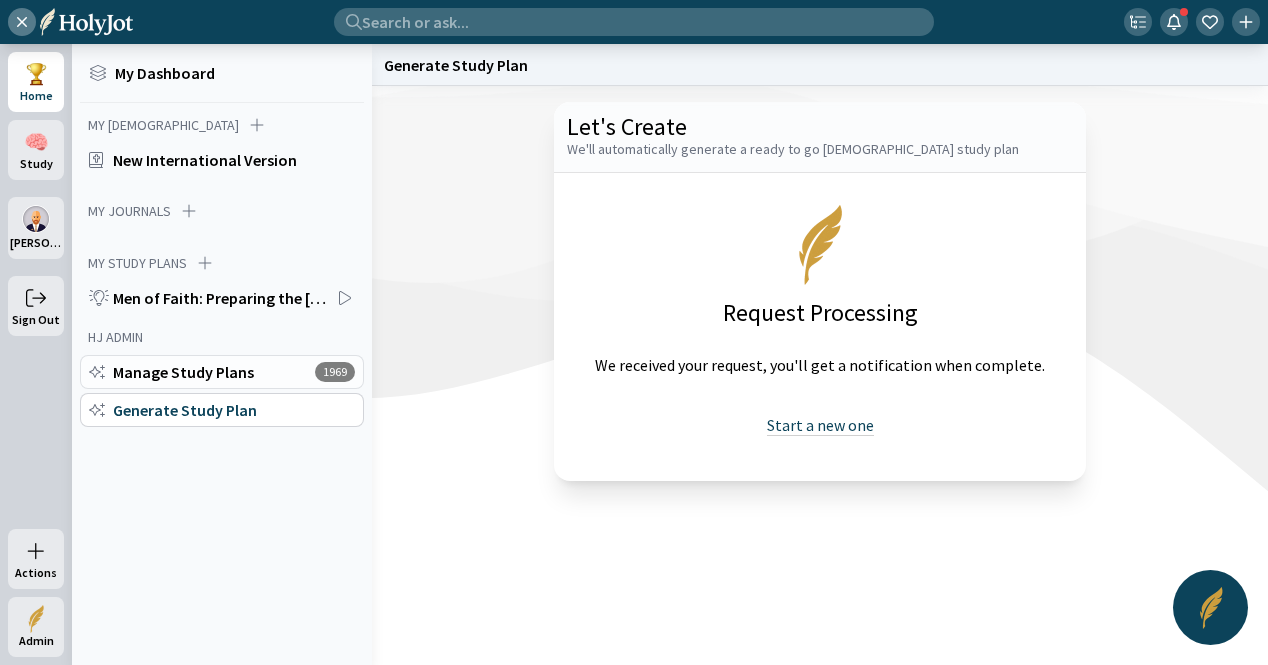 click on "Manage Study Plans" 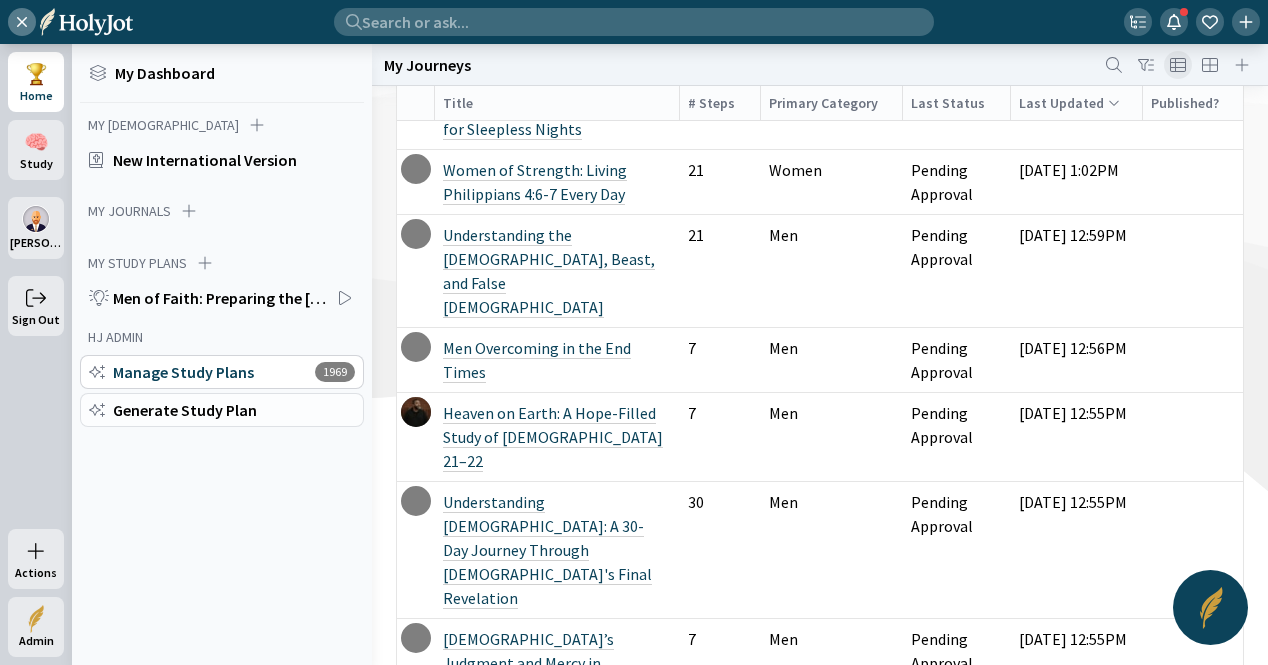 scroll, scrollTop: 900, scrollLeft: 0, axis: vertical 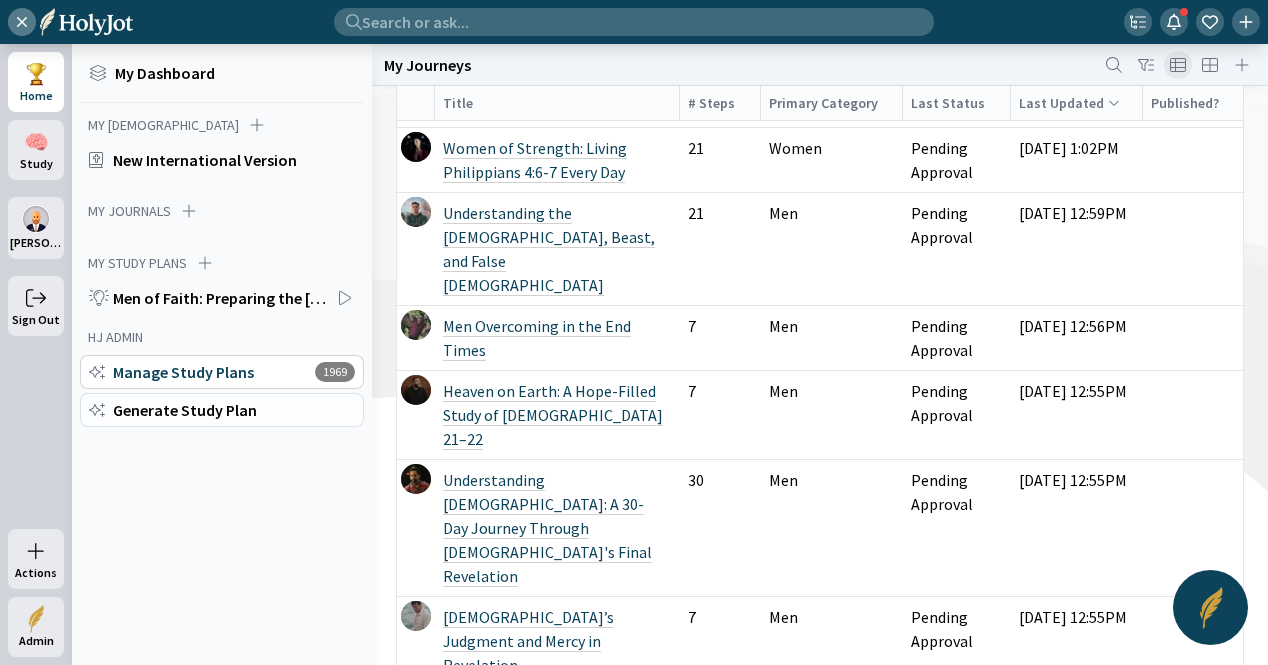click on "Generate Study Plan" 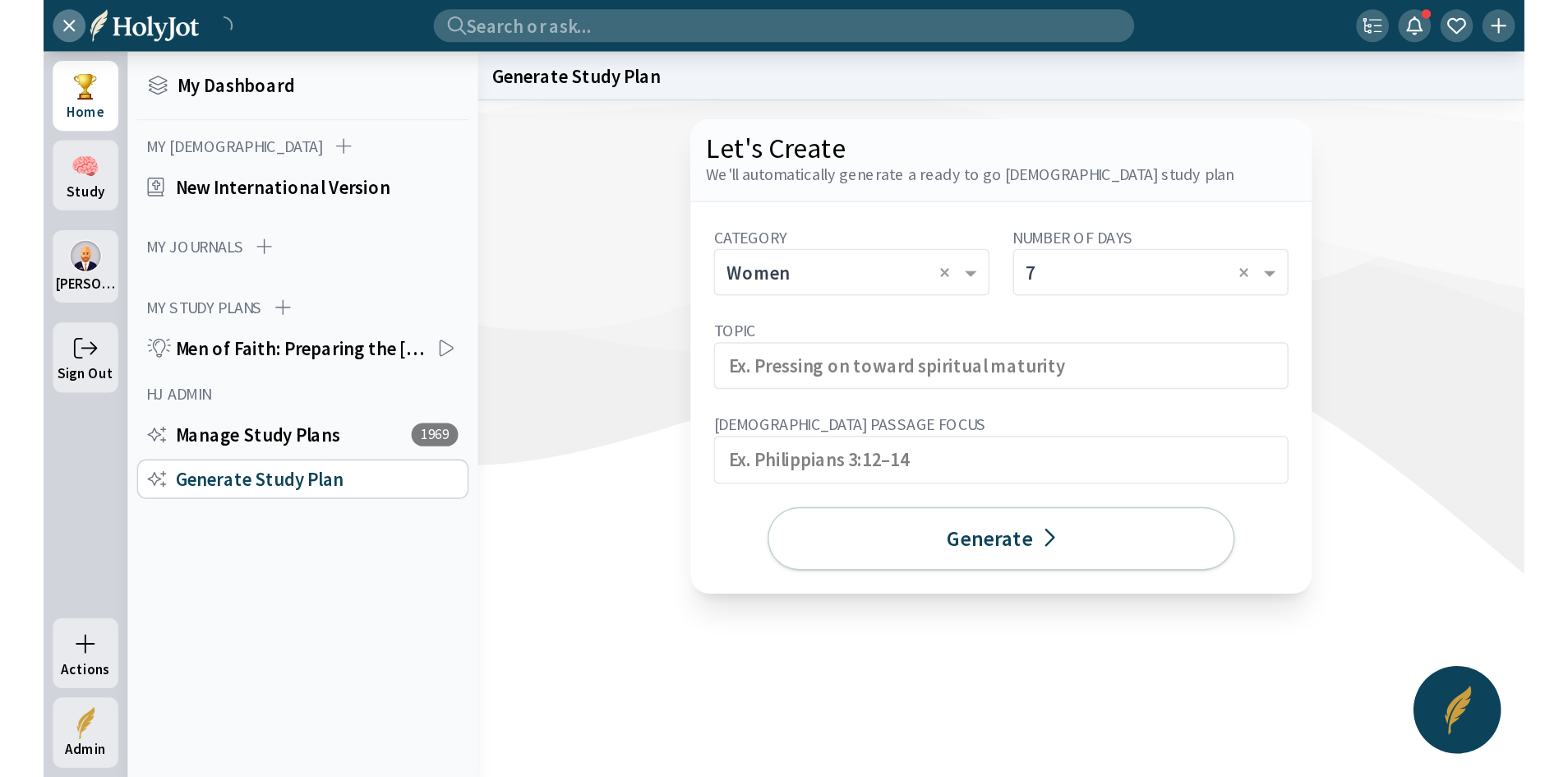 scroll, scrollTop: 0, scrollLeft: 0, axis: both 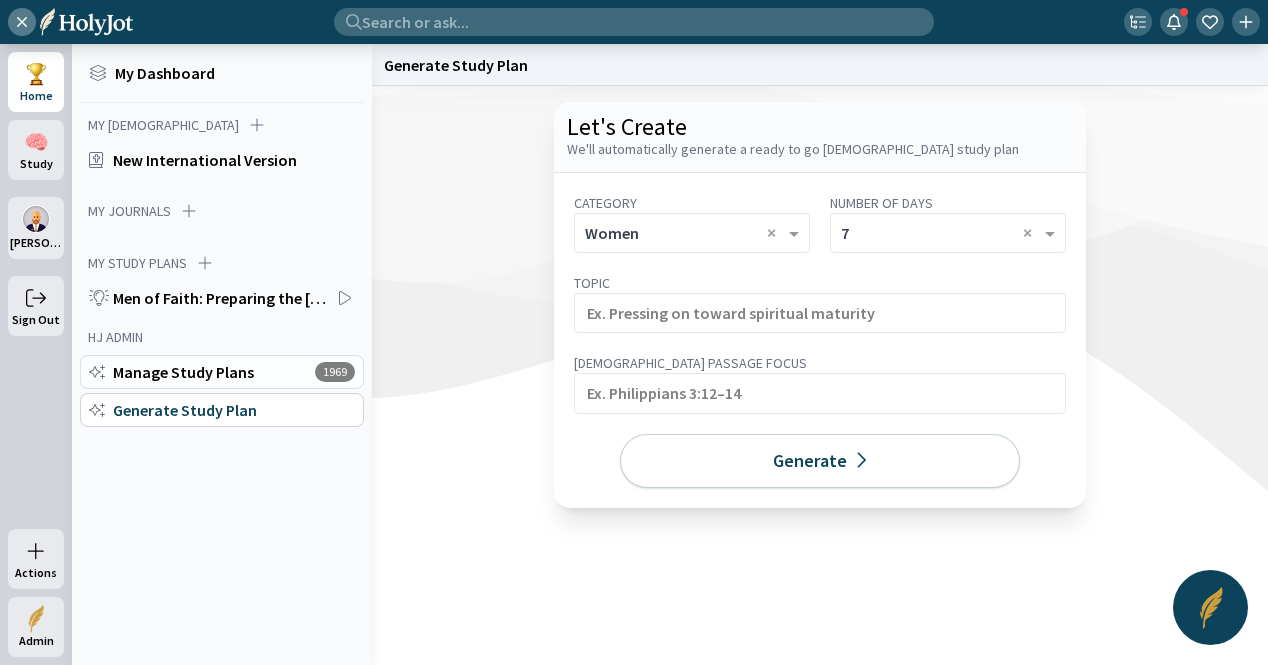 click on "Manage Study Plans" 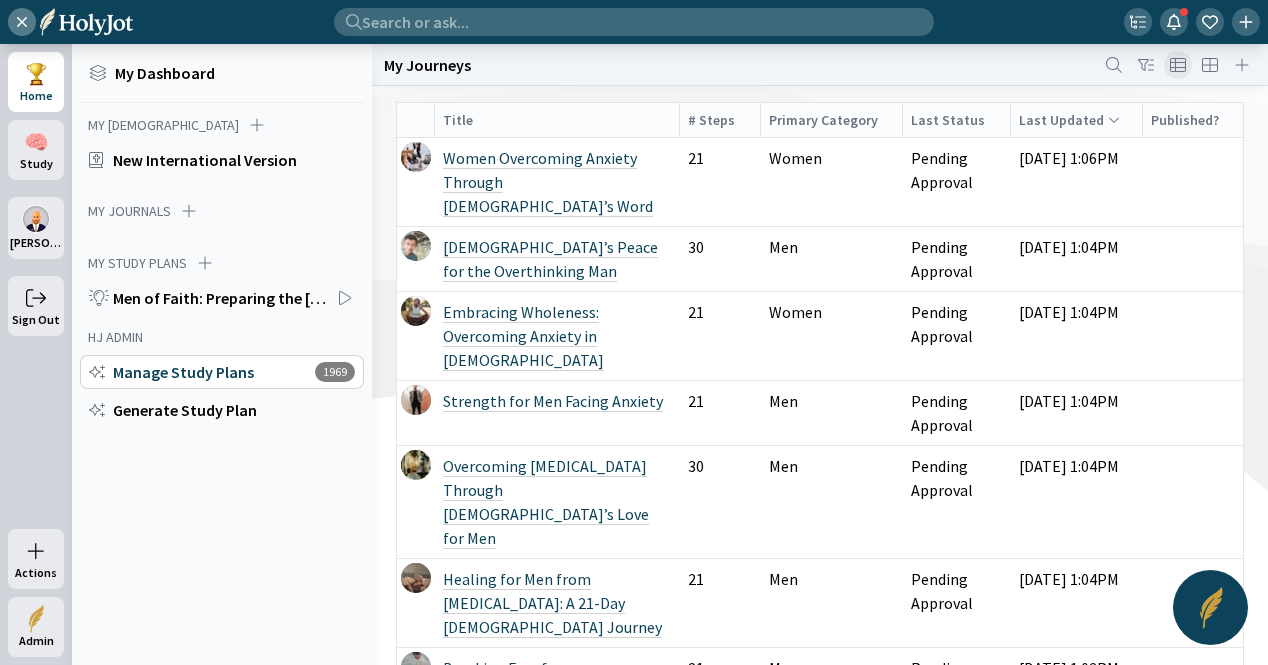 click on "Manage Study Plans" 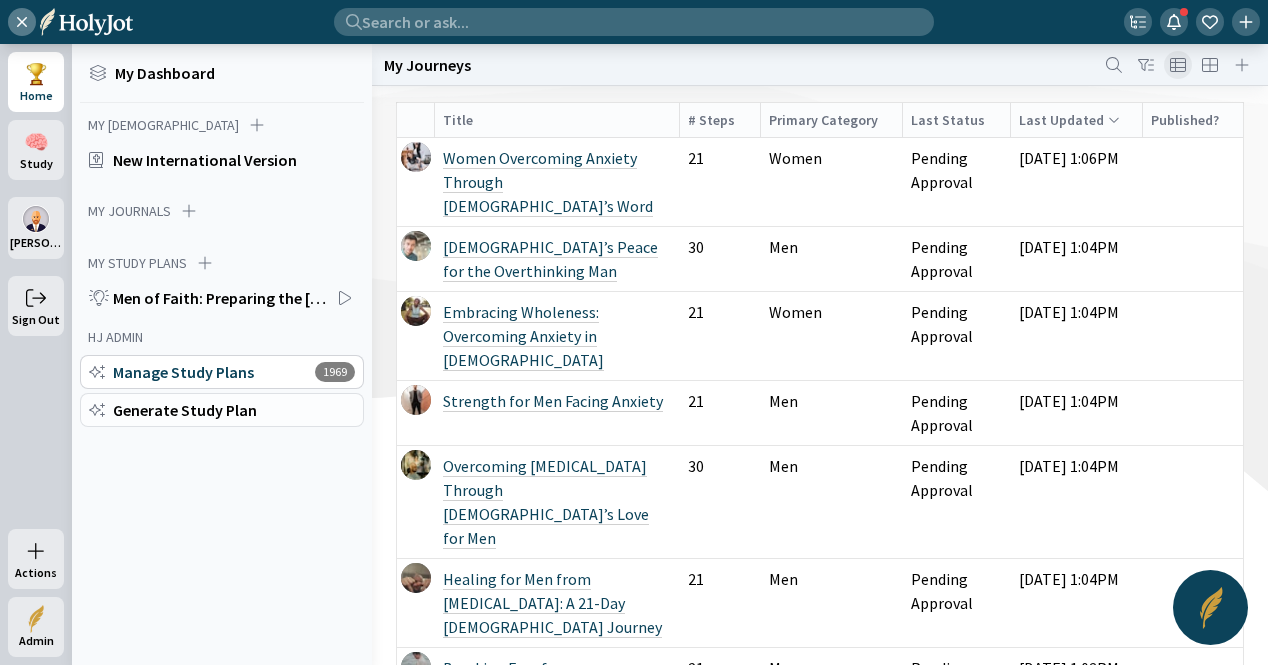 click on "Generate Study Plan" 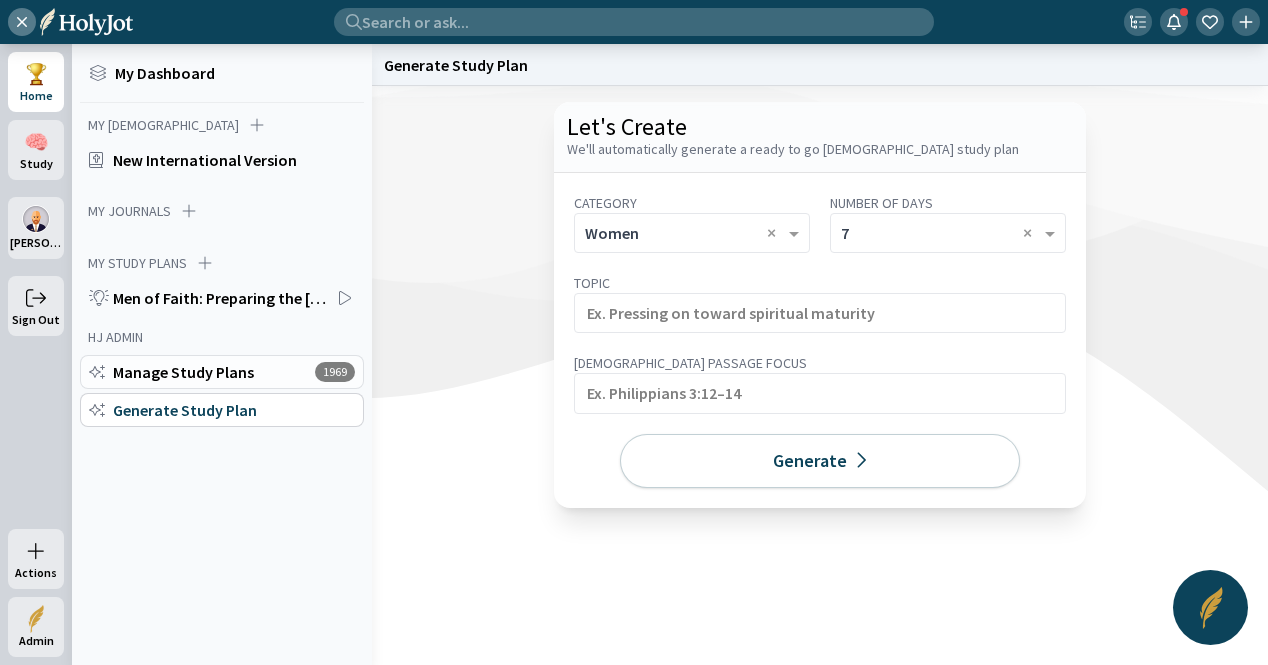 click on "Manage Study Plans" 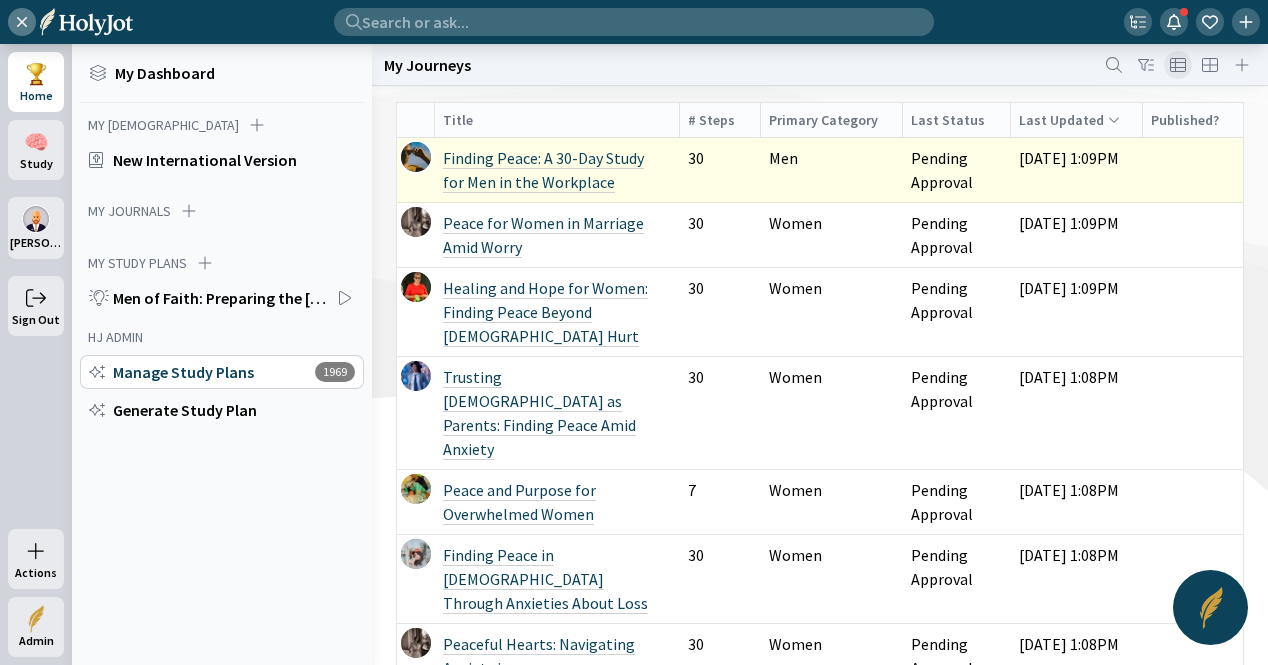 click on "Finding Peace: A 30-Day Study for Men in the Workplace" 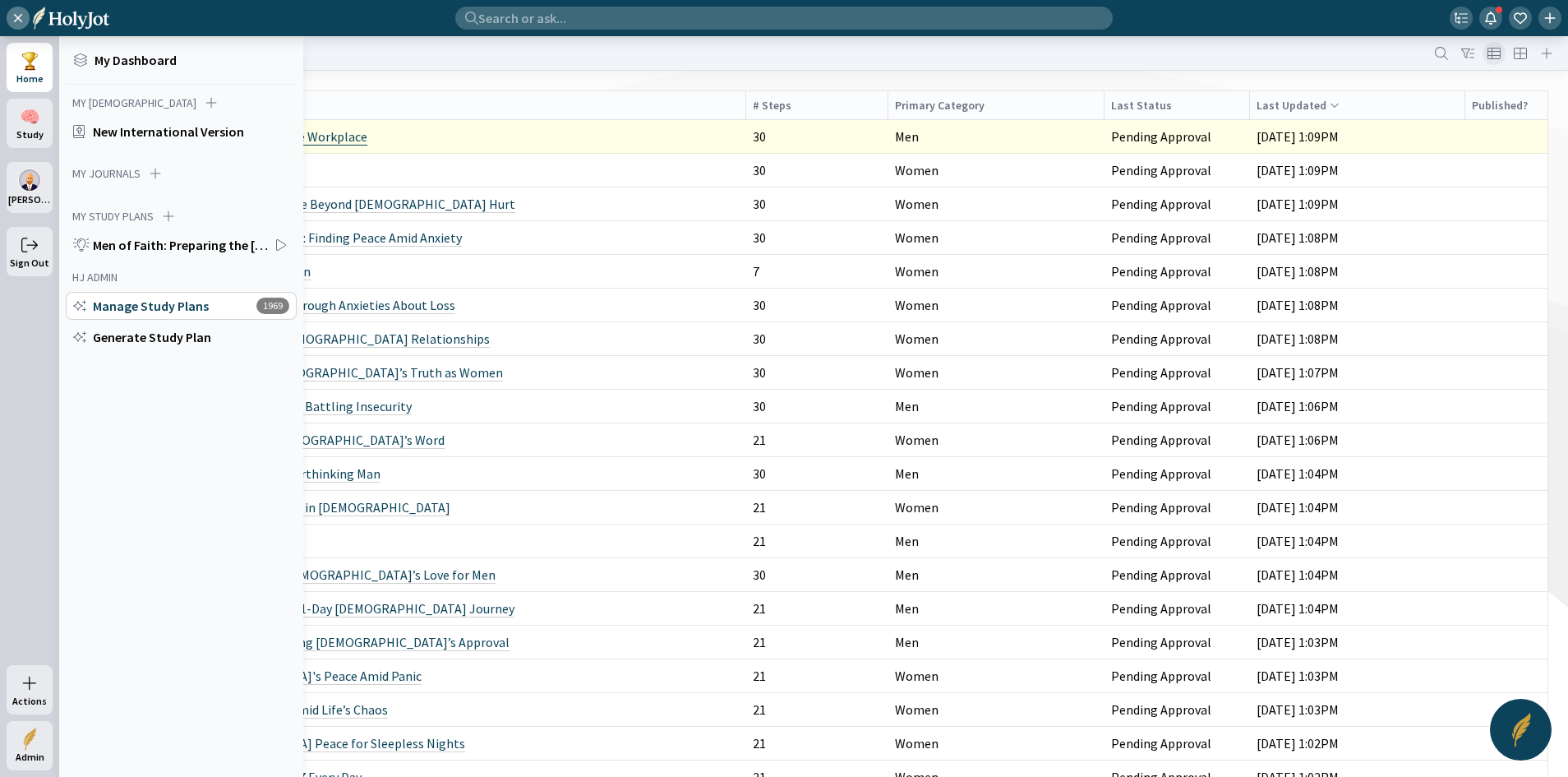 click on "Finding Peace: A 30-Day Study for Men in the Workplace" 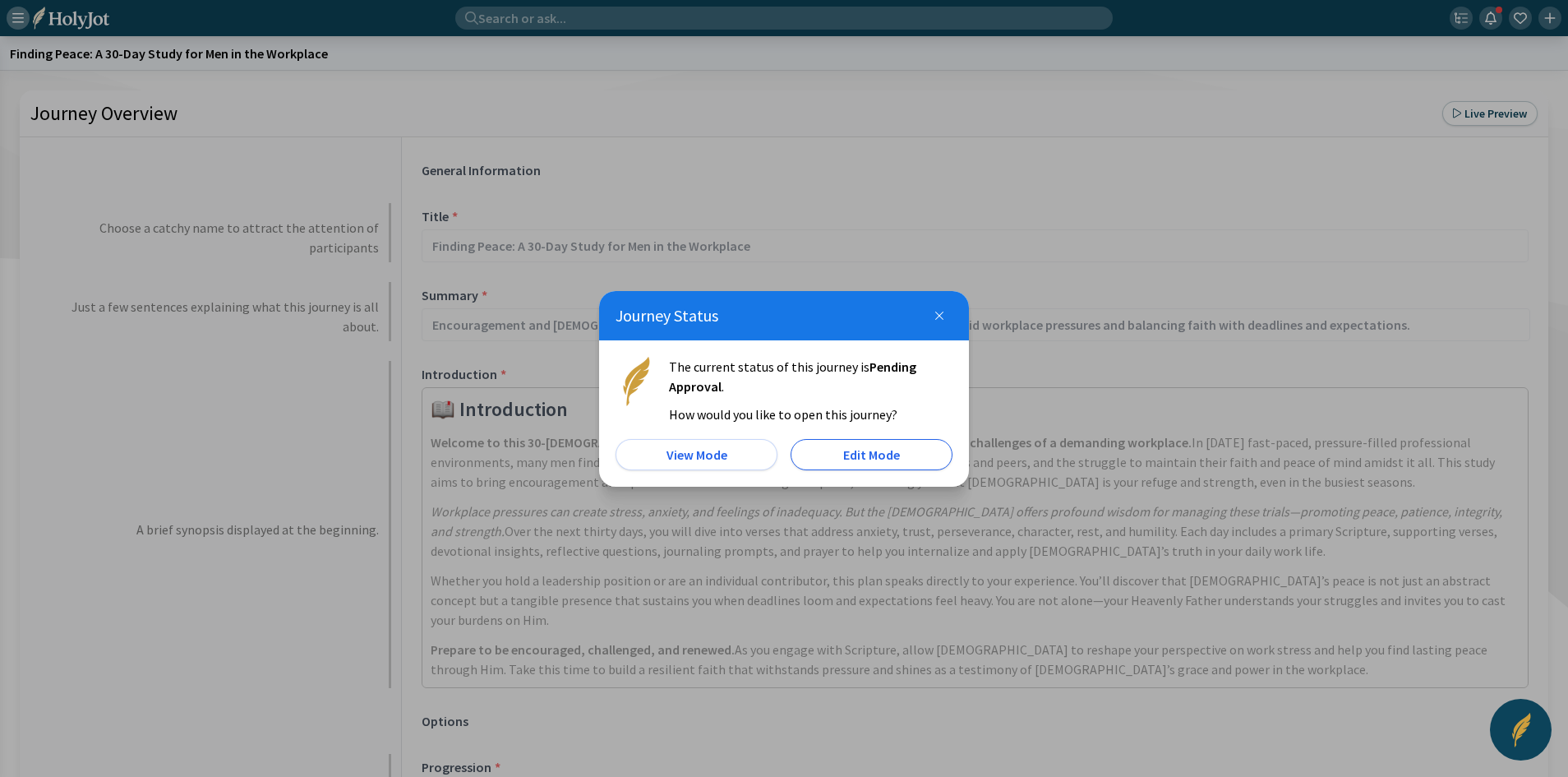 click on "Edit Mode" at bounding box center [871, 455] 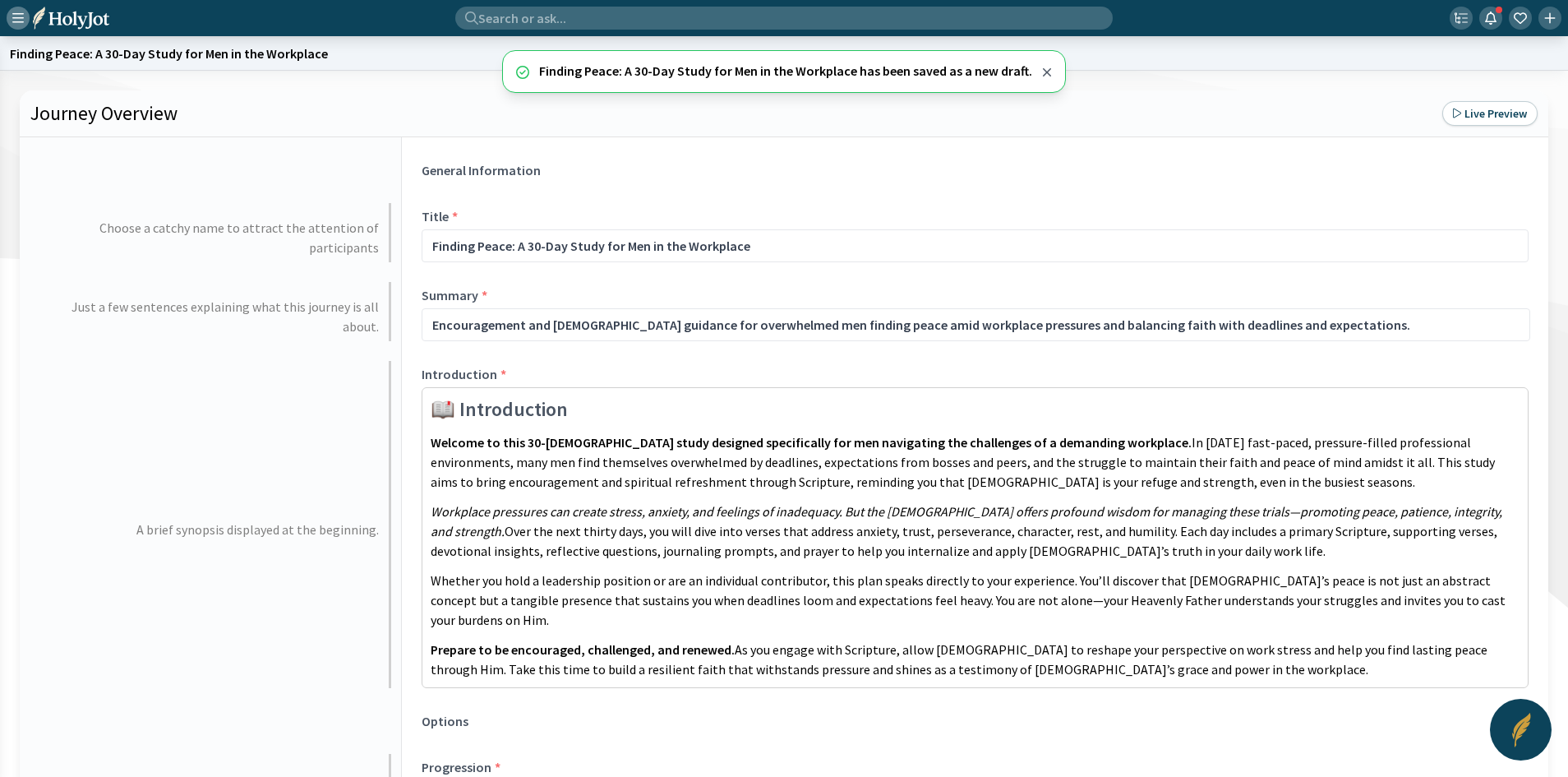 click 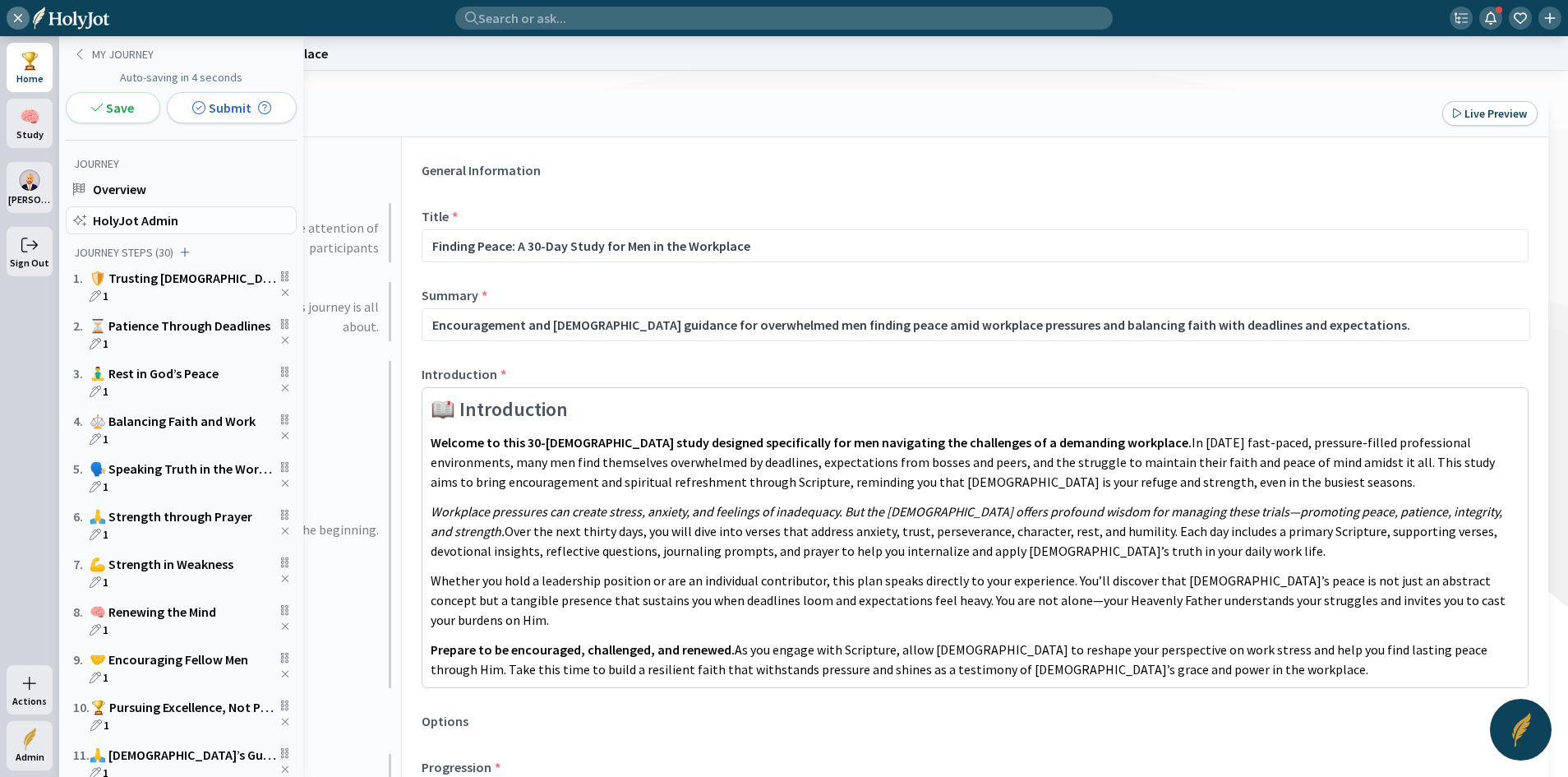 click on "HolyJot Admin" 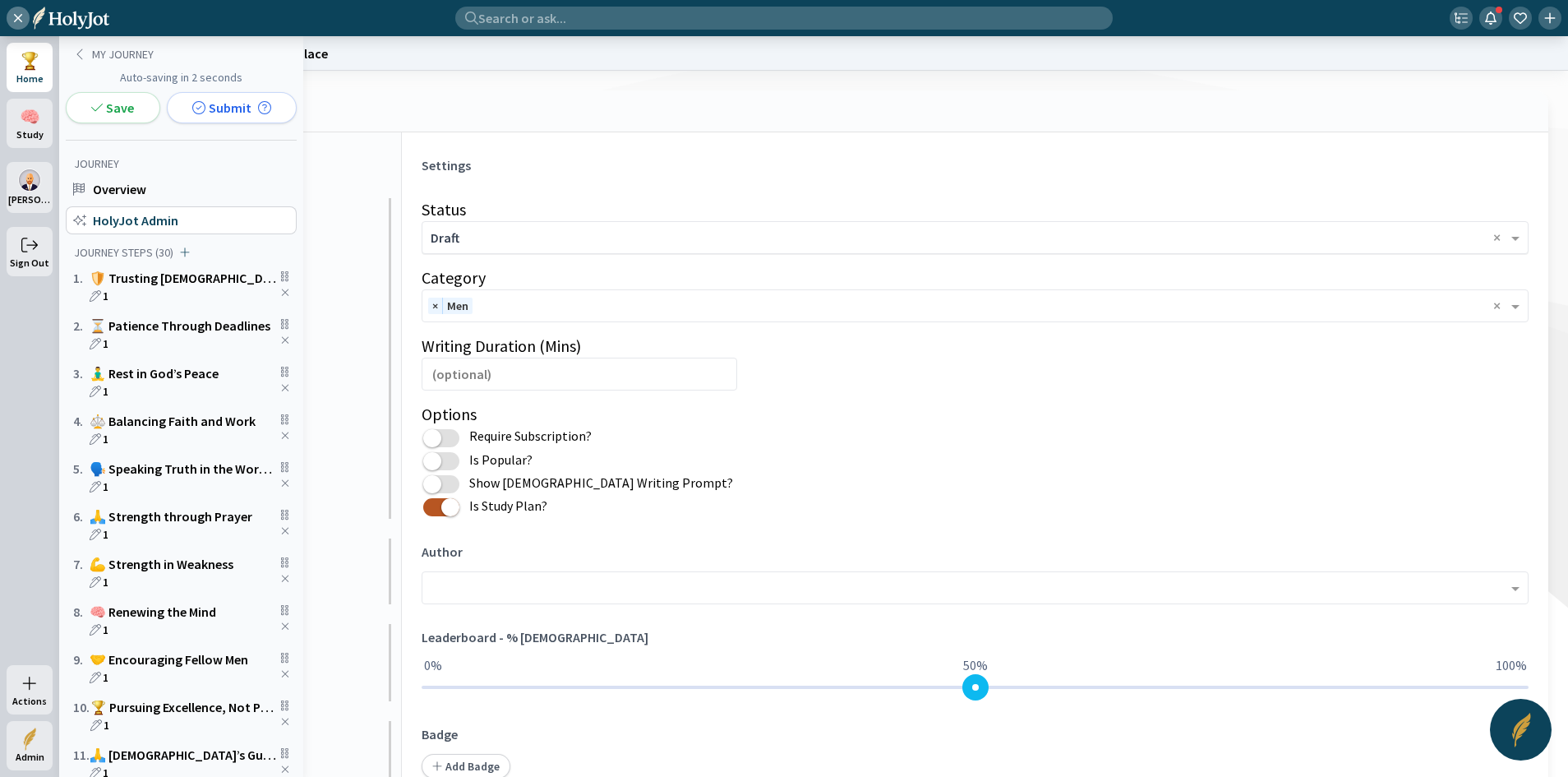 click 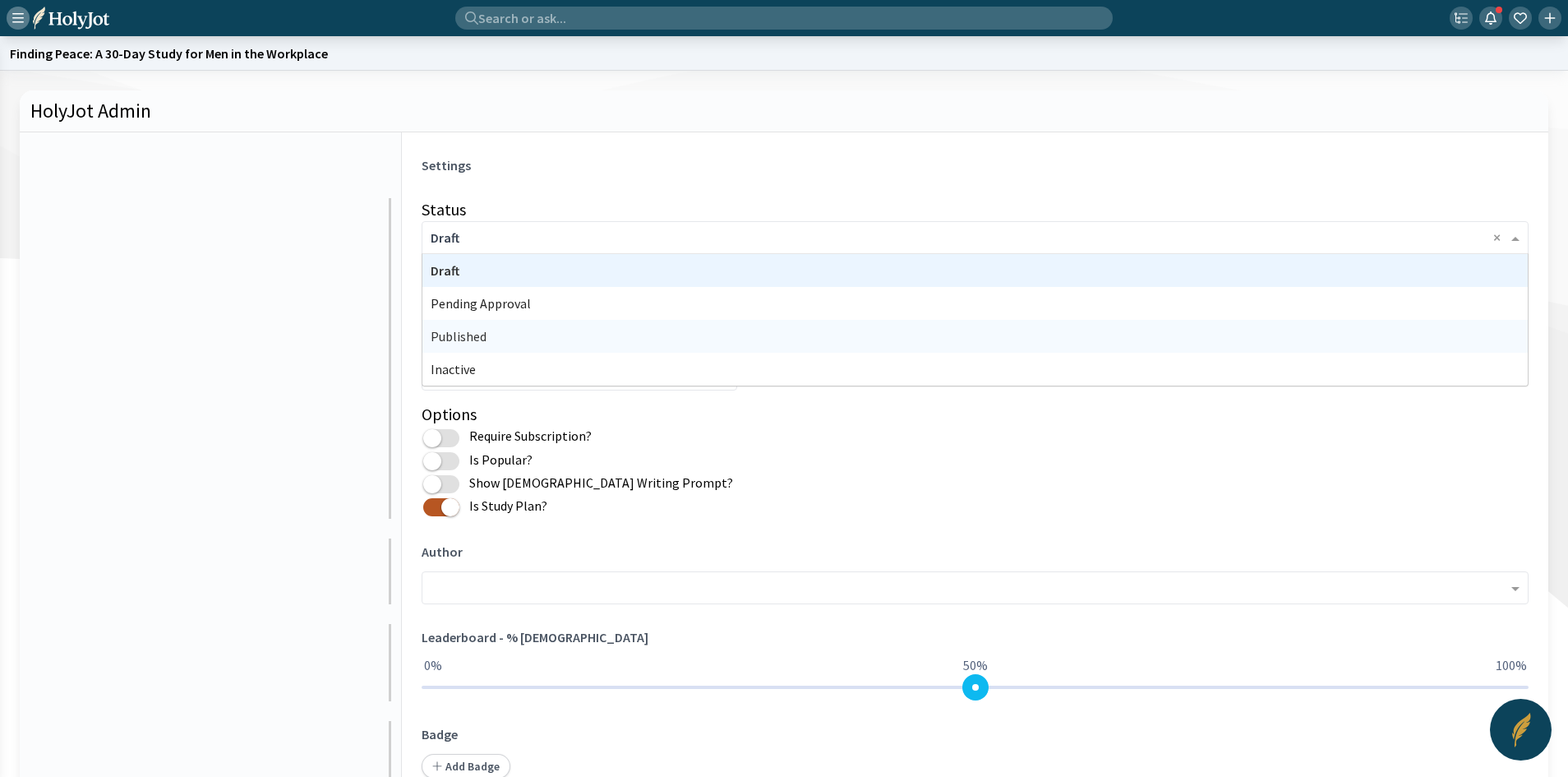 click on "Published" at bounding box center (459, 336) 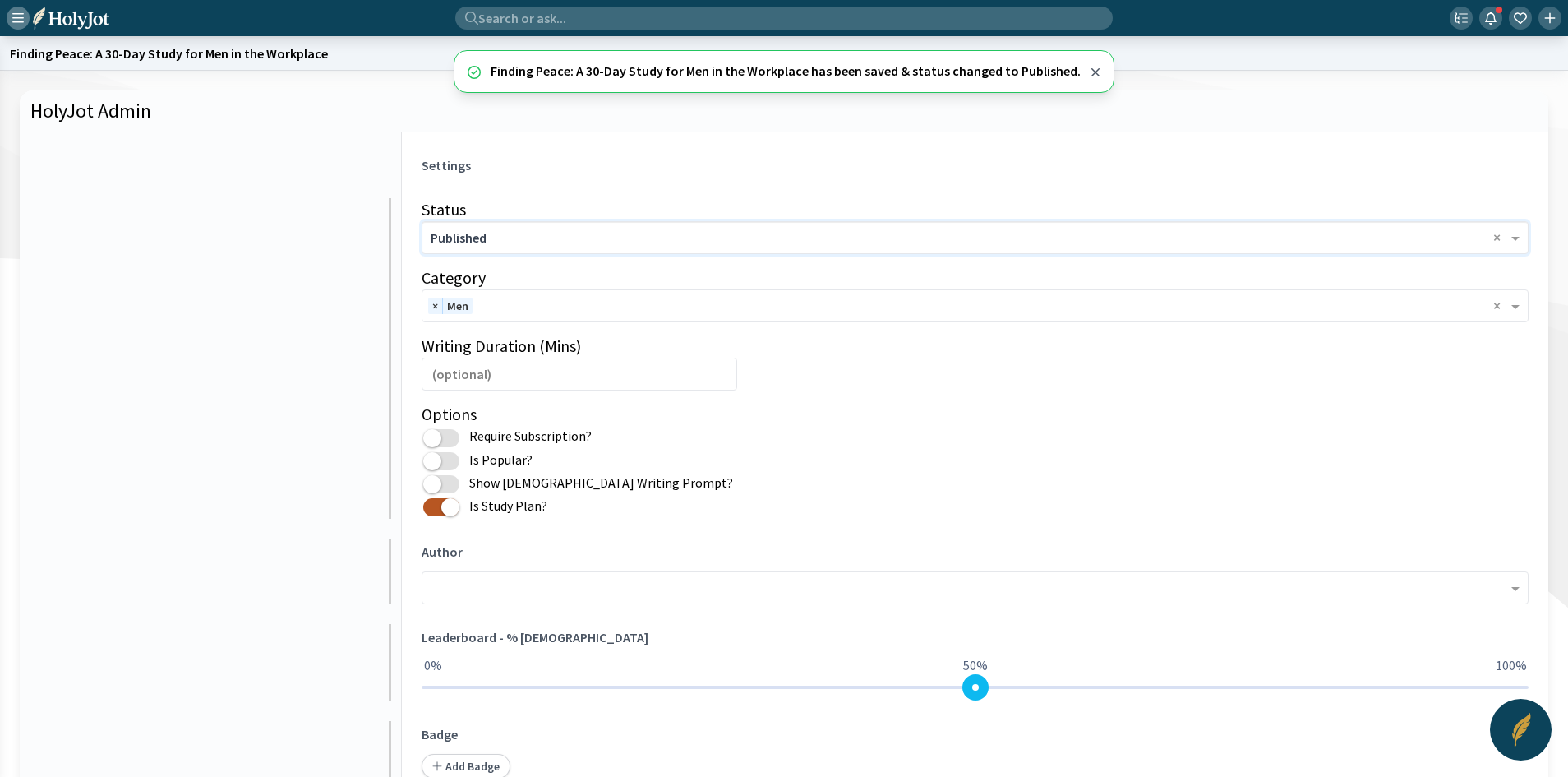 click 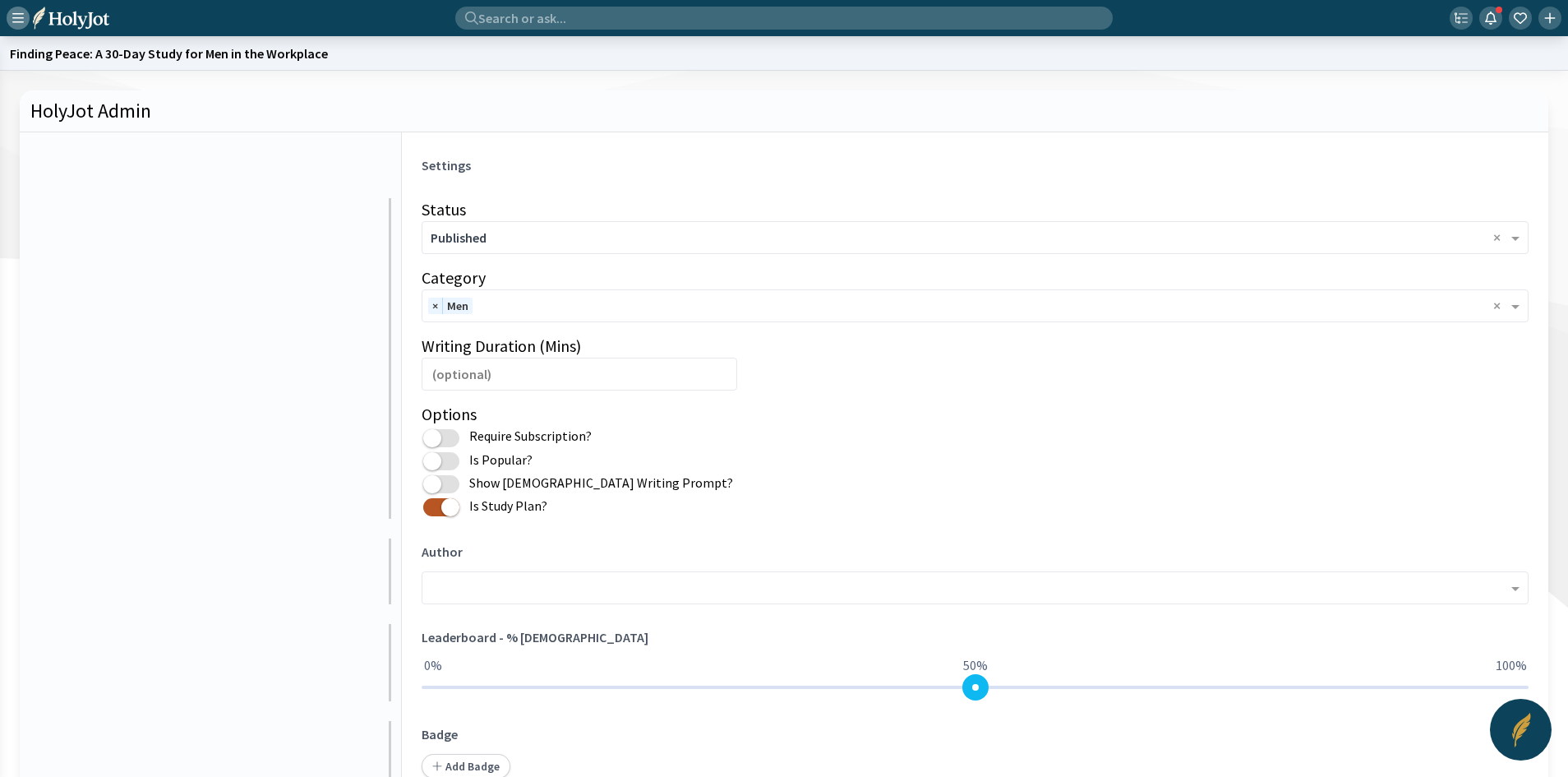 click 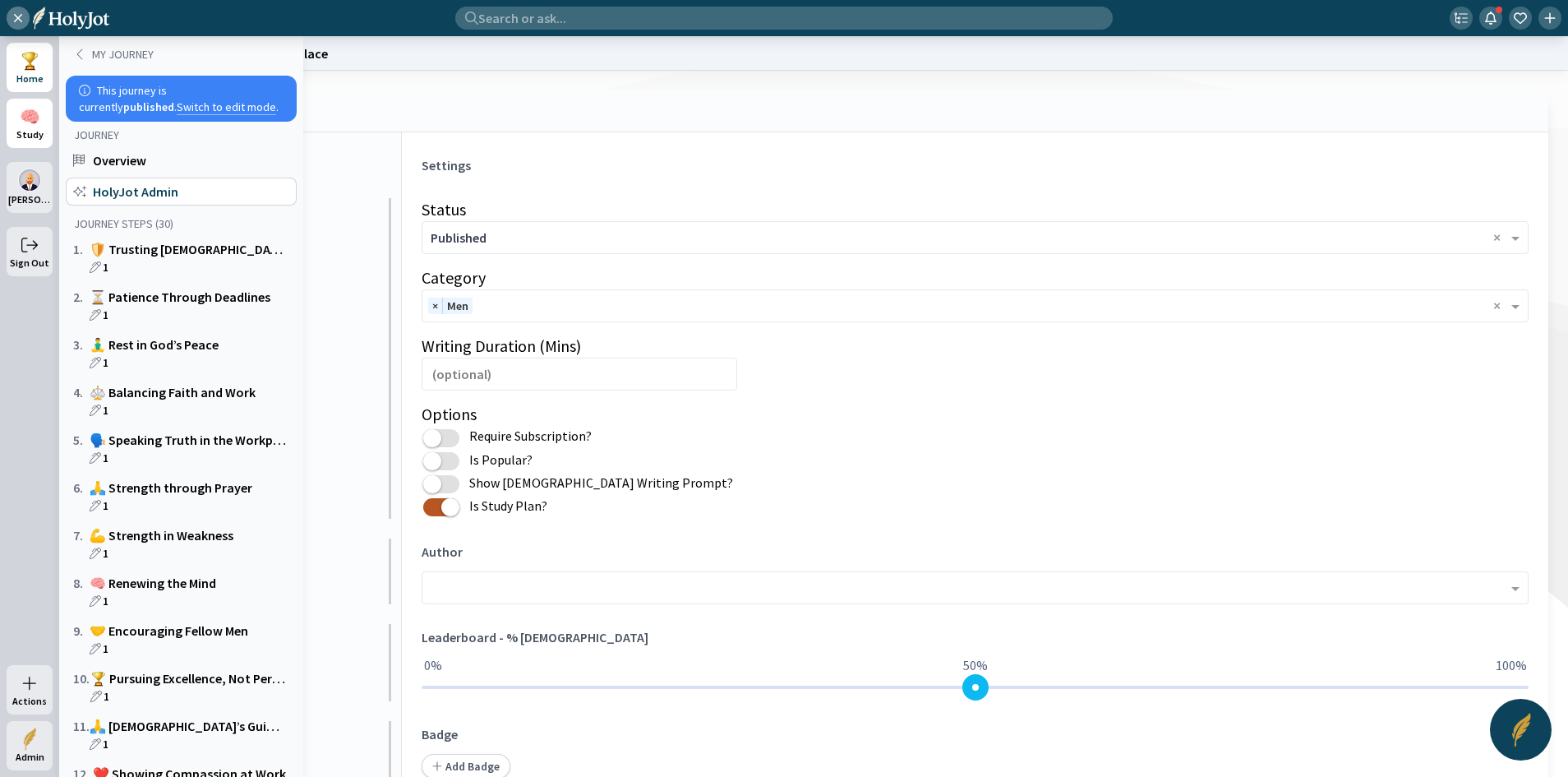 click on "Study" 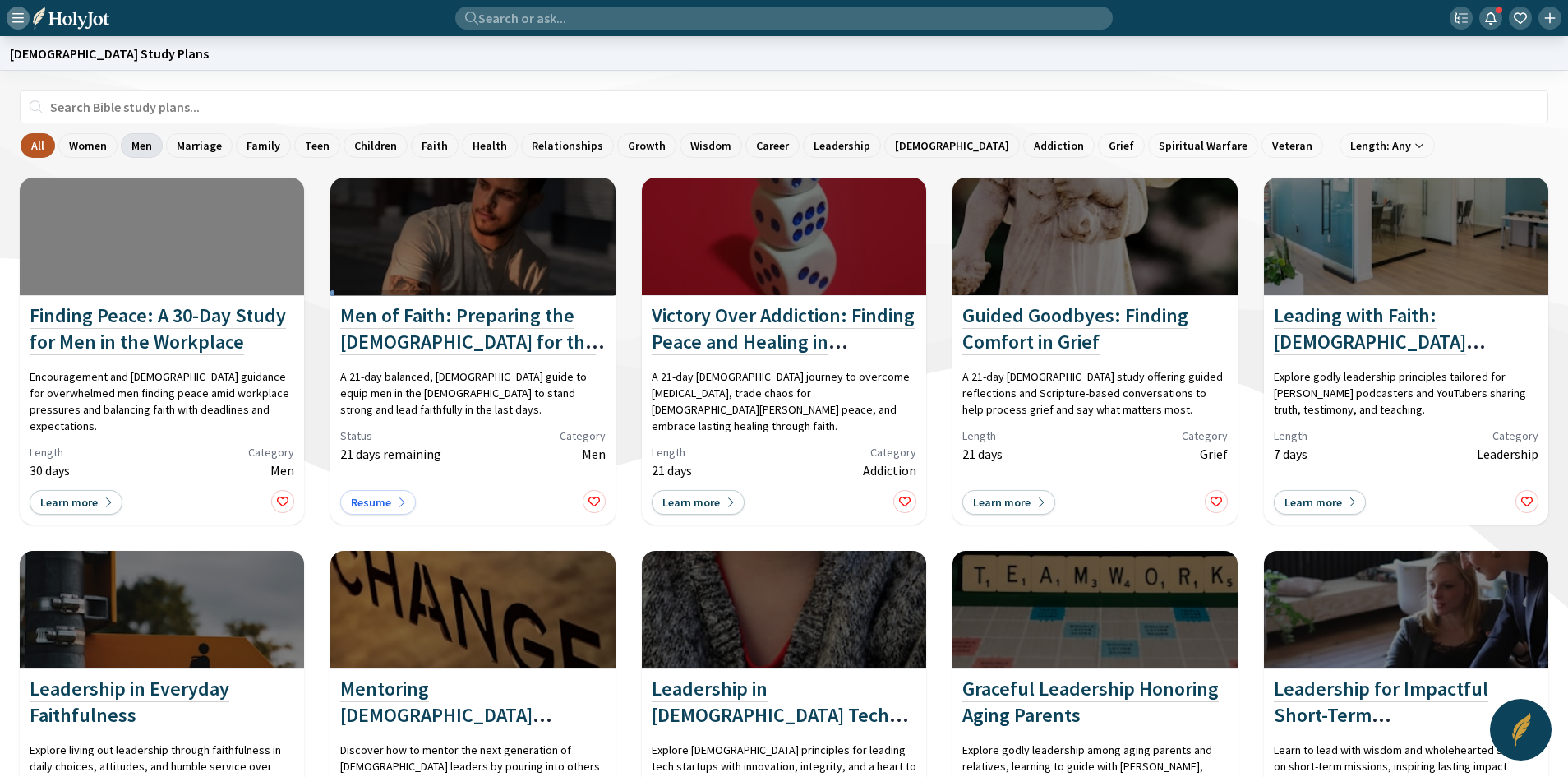 click on "Men" 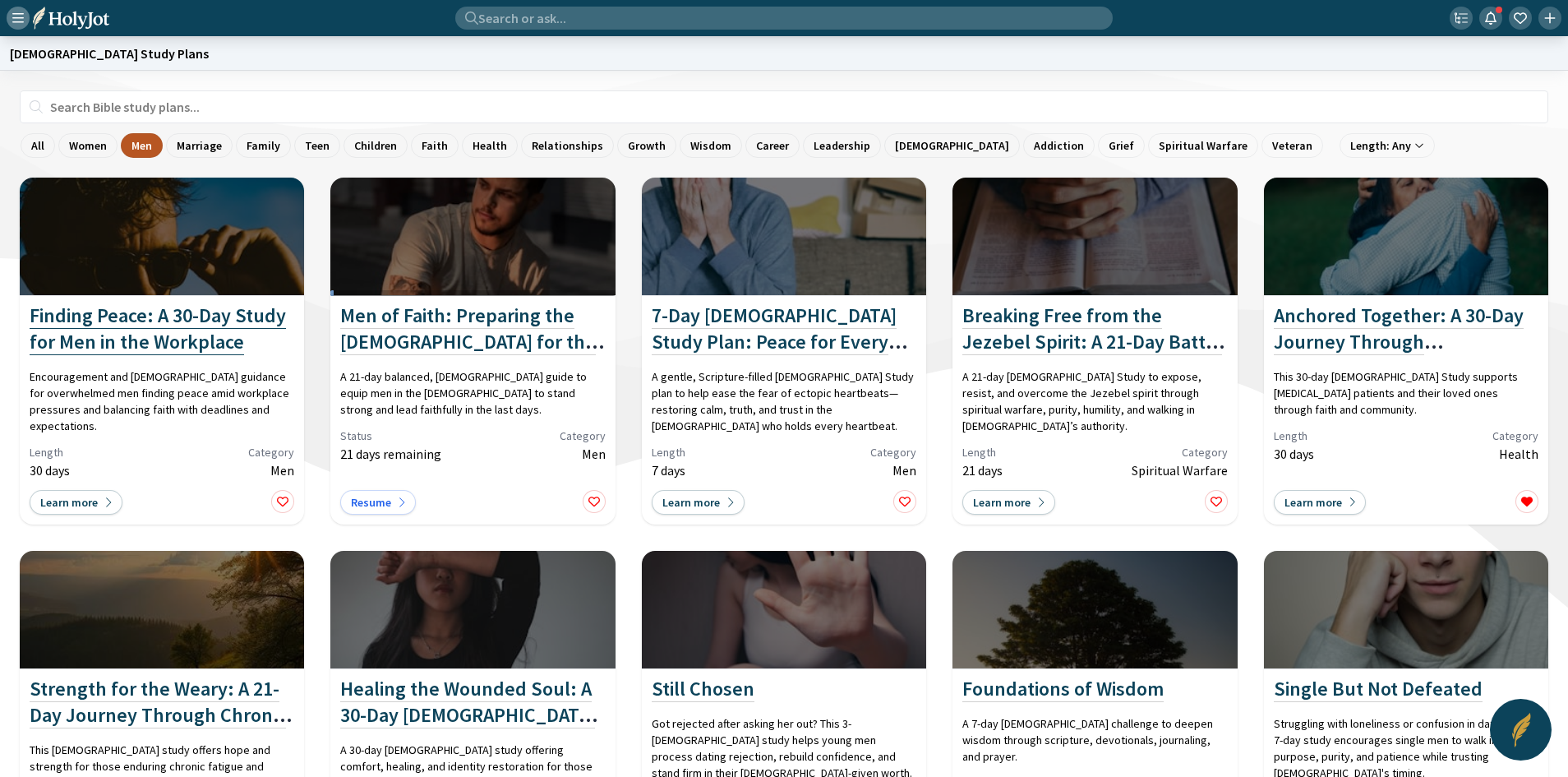 click on "Finding Peace: A 30-Day Study for Men in the Workplace" 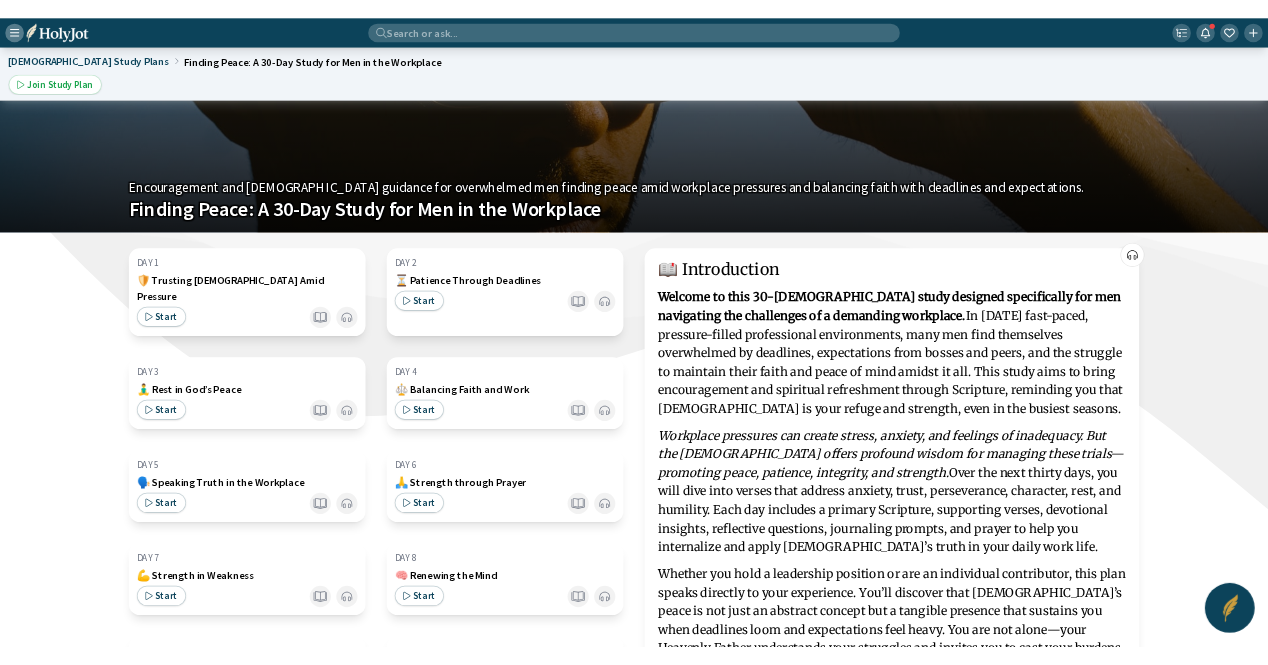 scroll, scrollTop: 0, scrollLeft: 0, axis: both 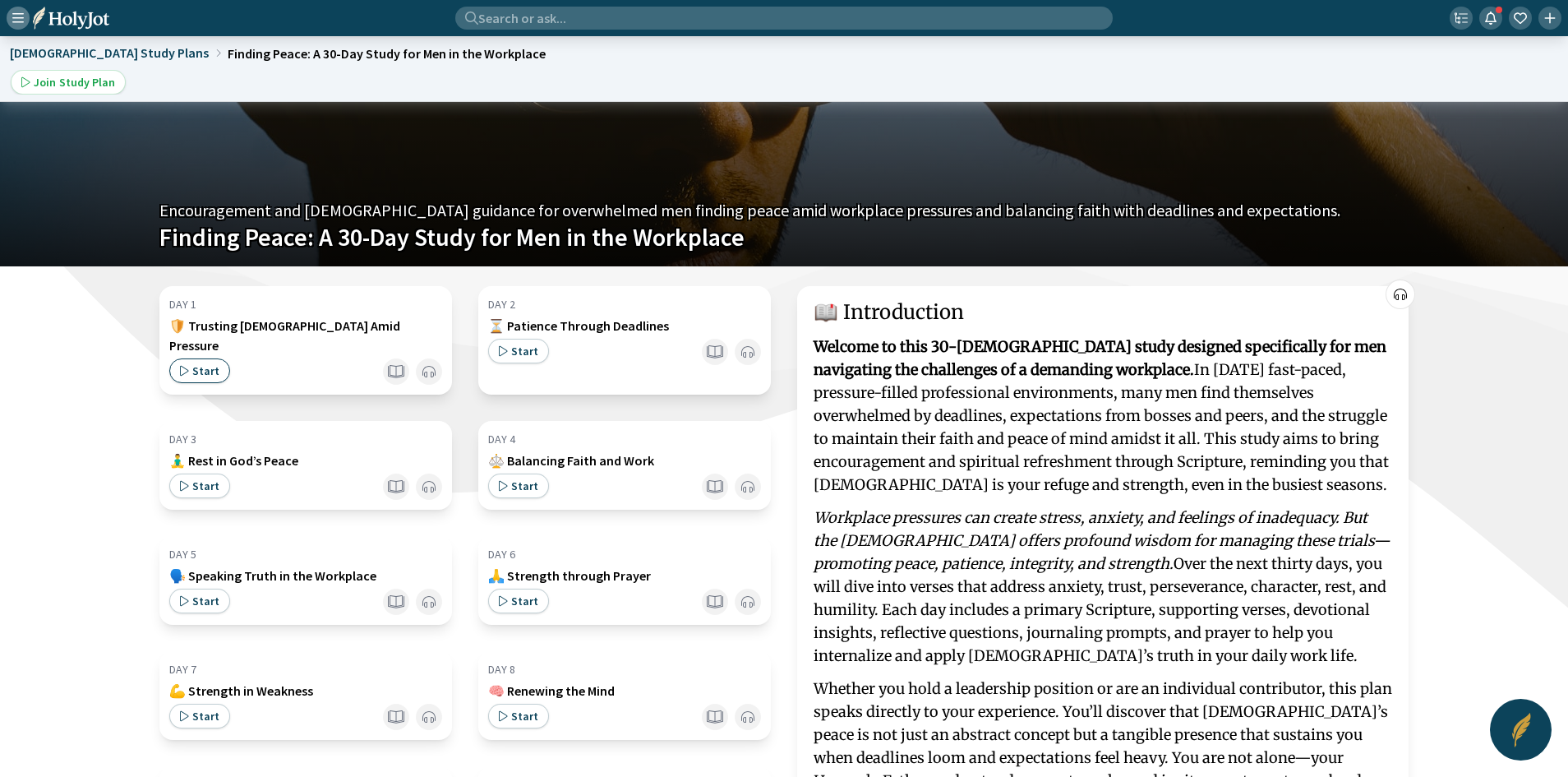 click on "Start" 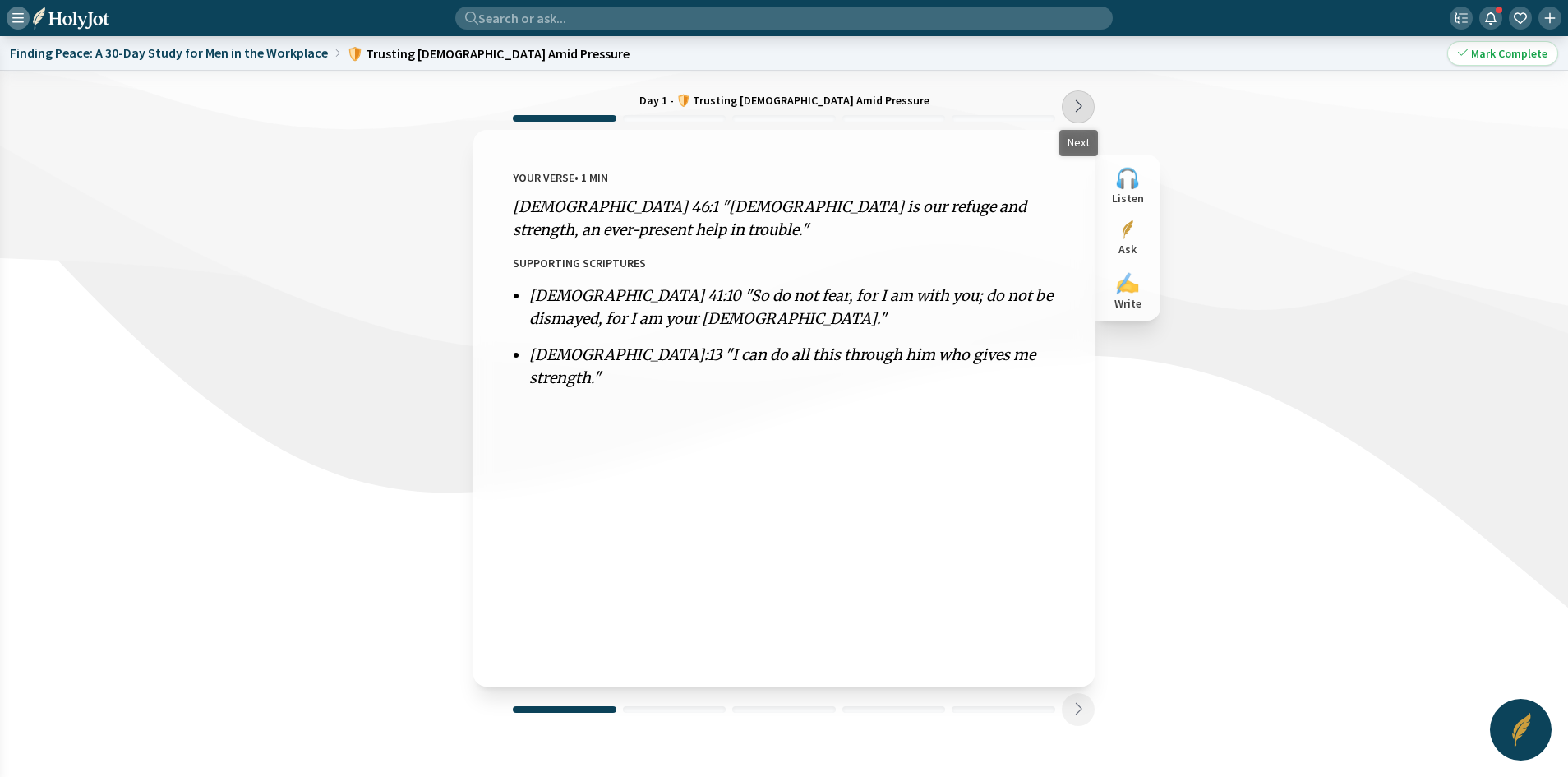 click 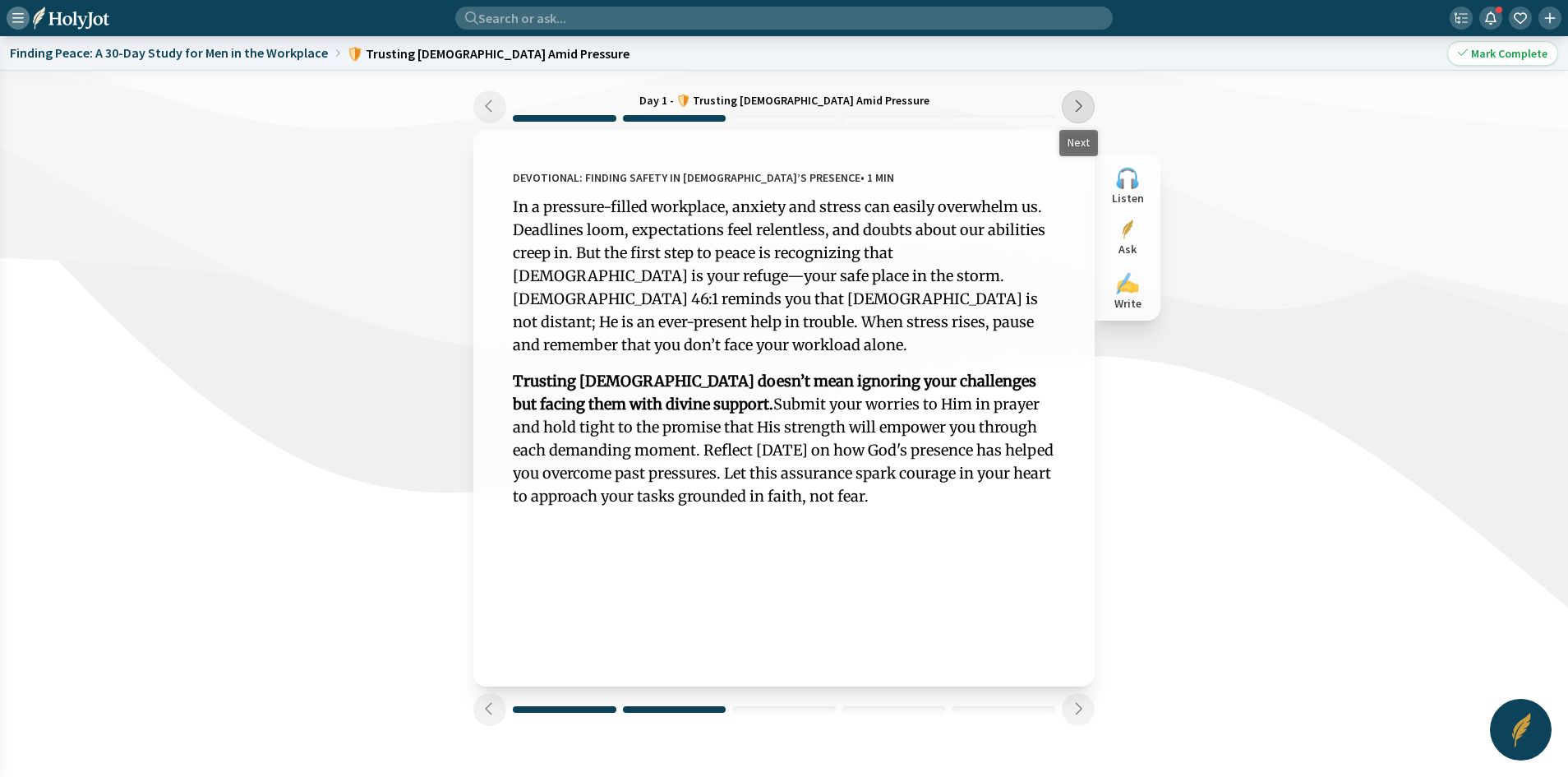 click 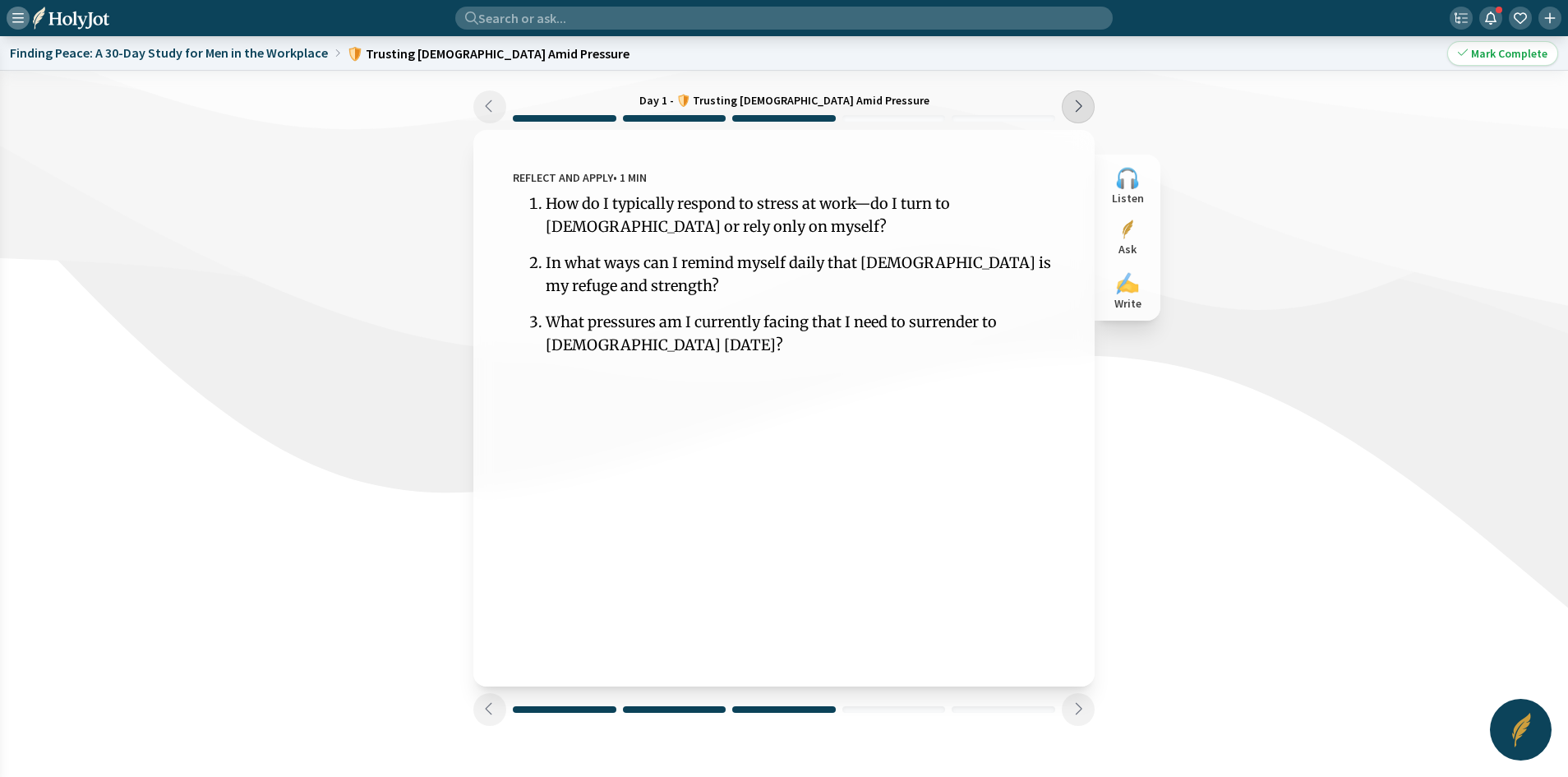 click 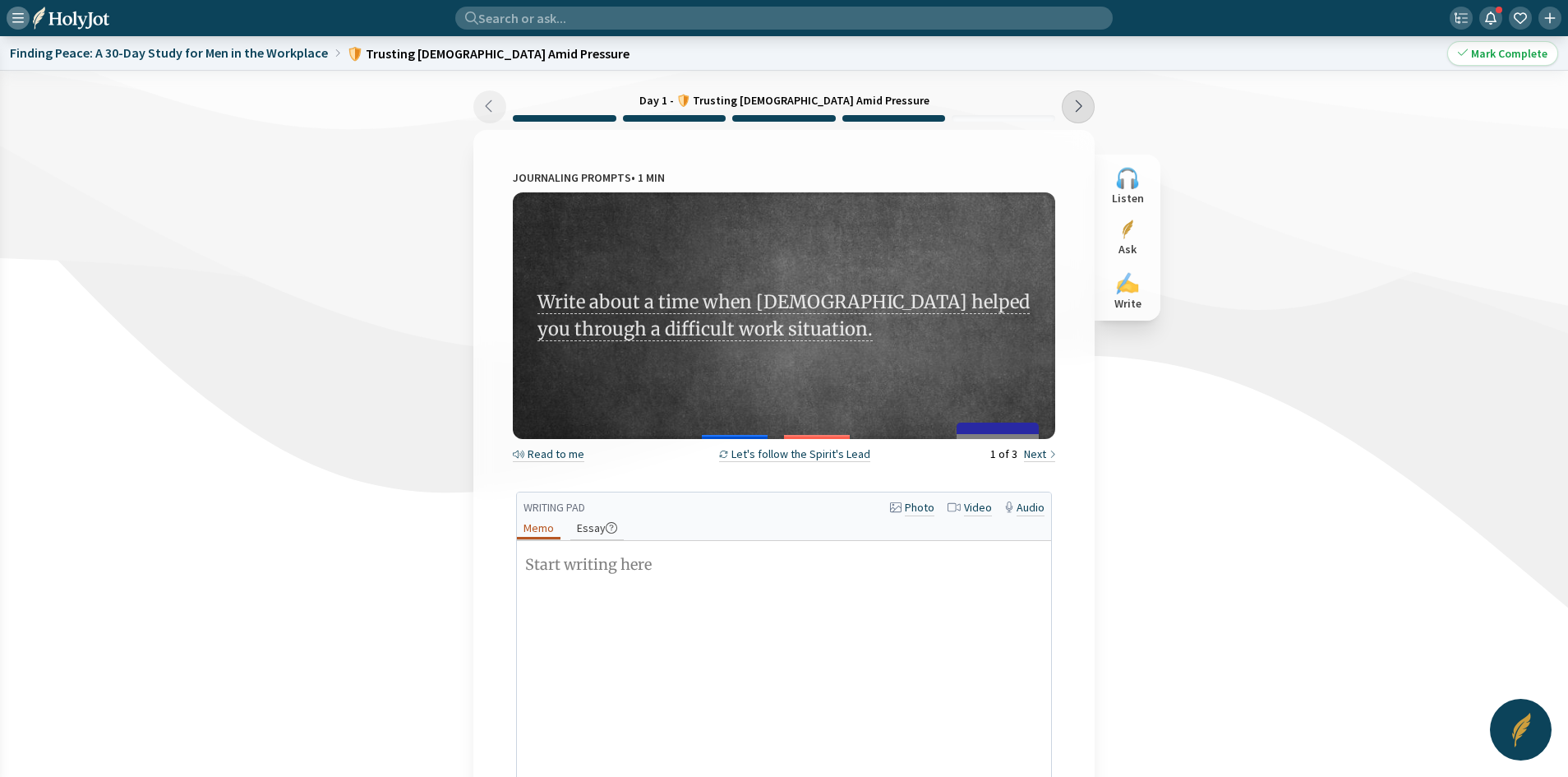 click 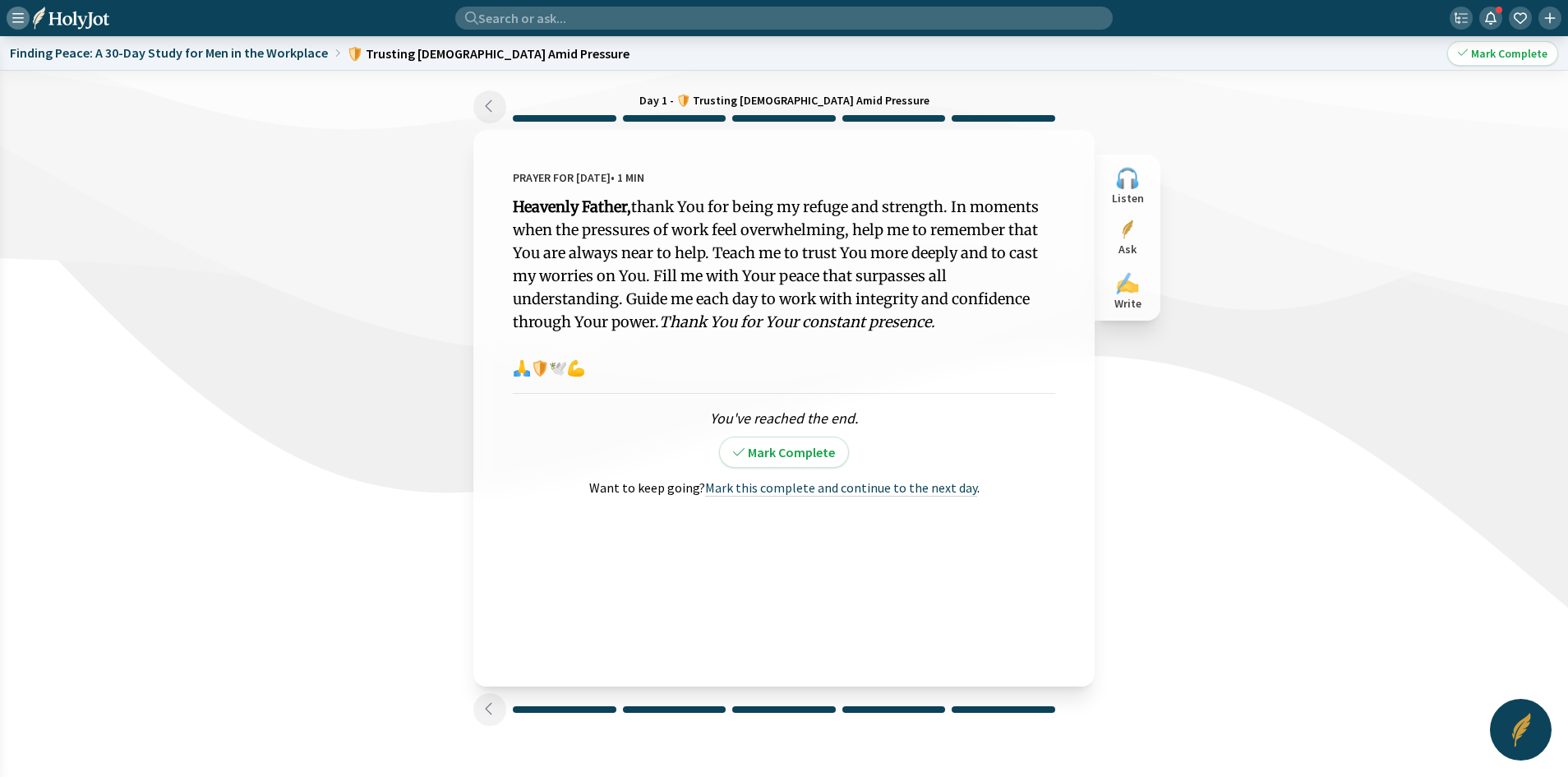 click at bounding box center (71, 18) 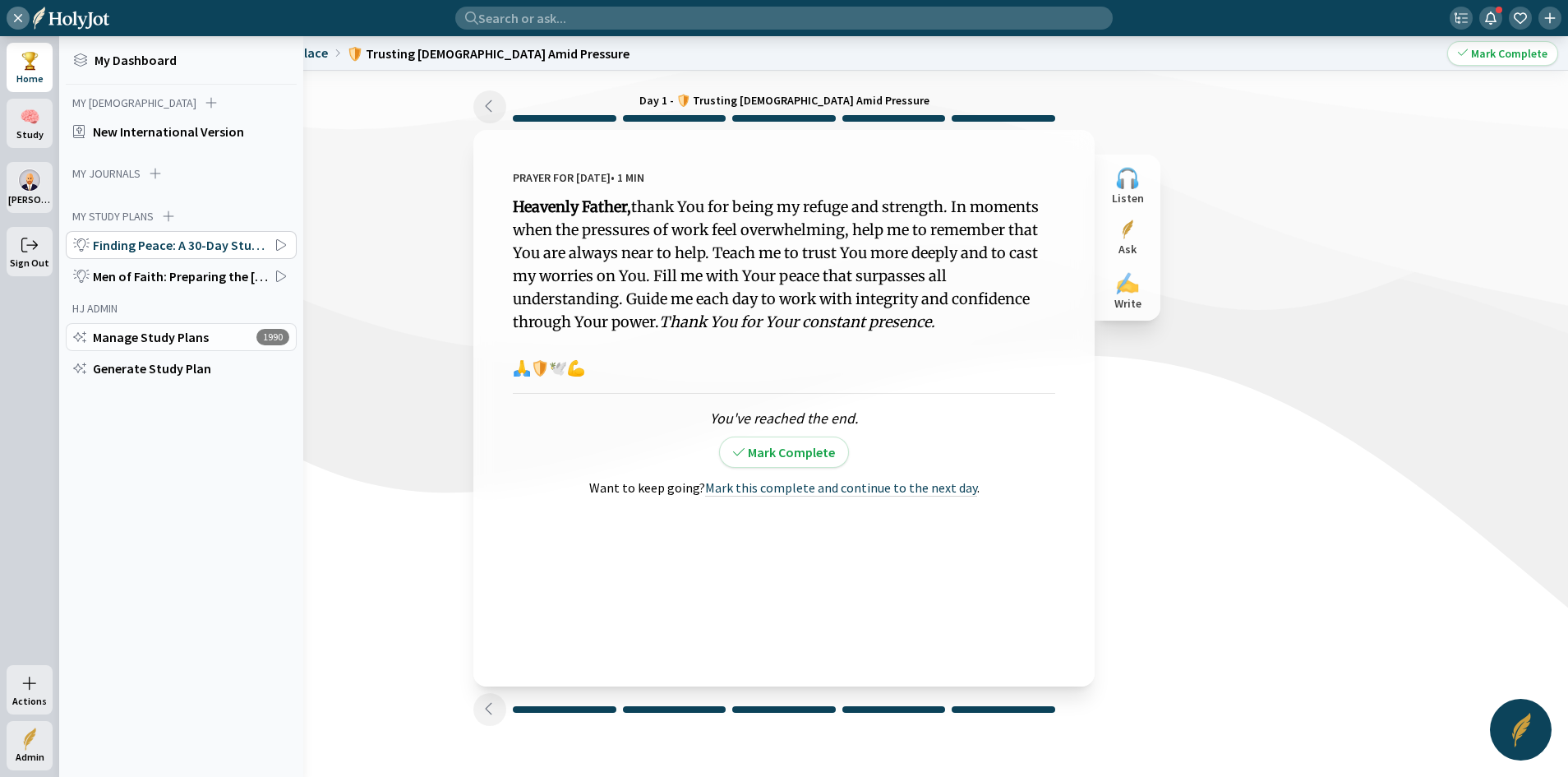 click on "Manage Study Plans" 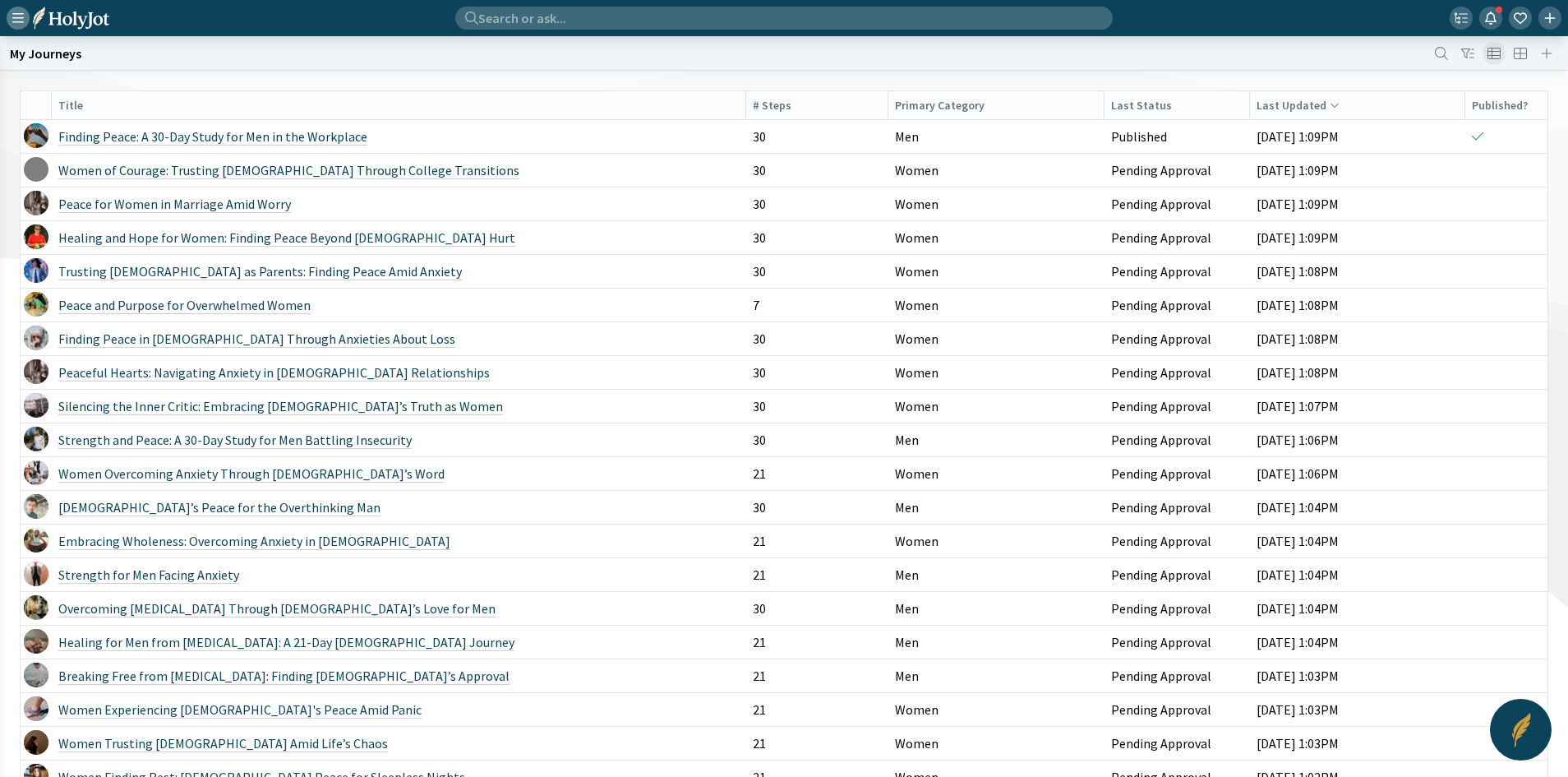 click on "Search or ask..." at bounding box center [784, 18] 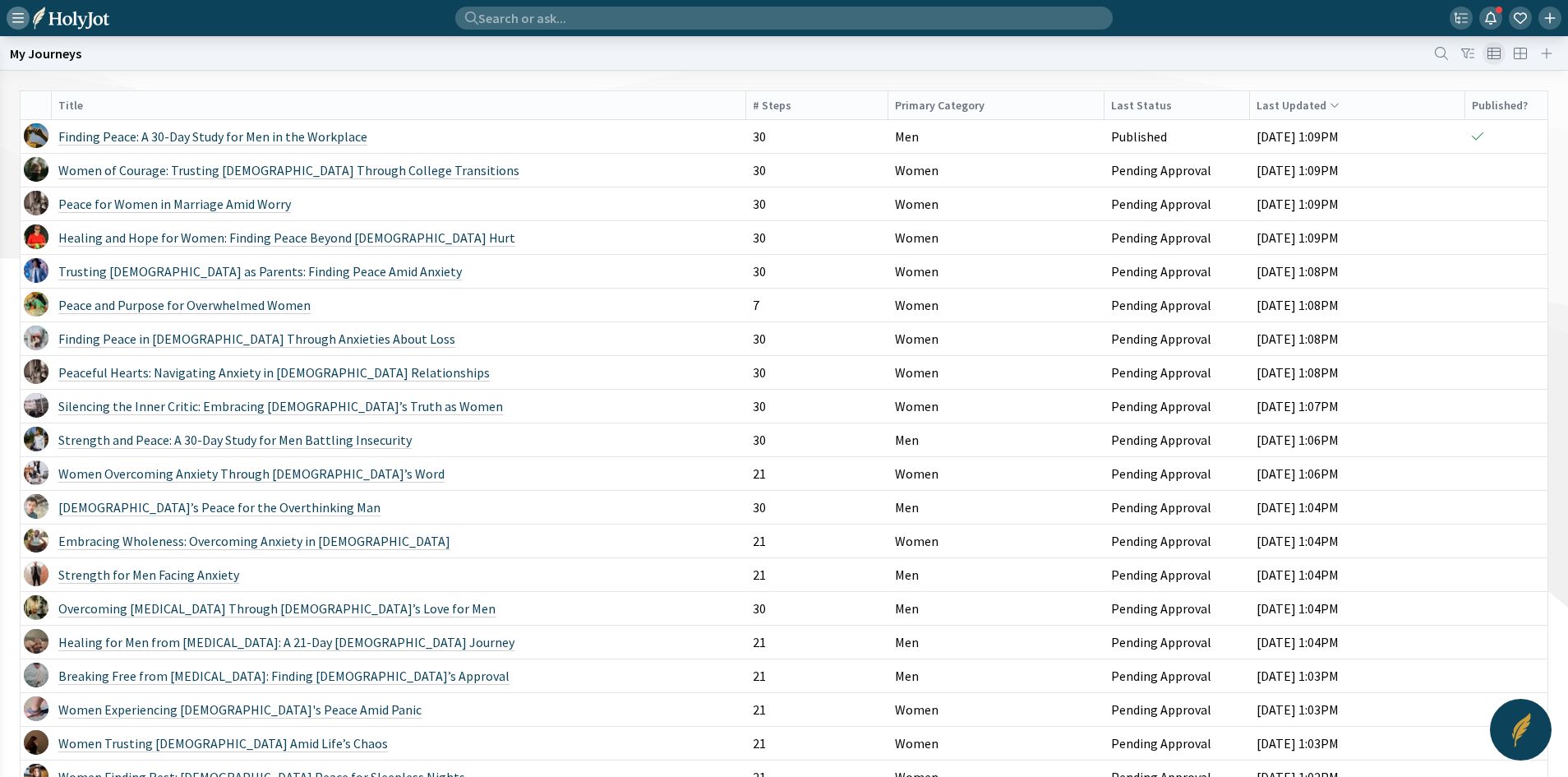 click 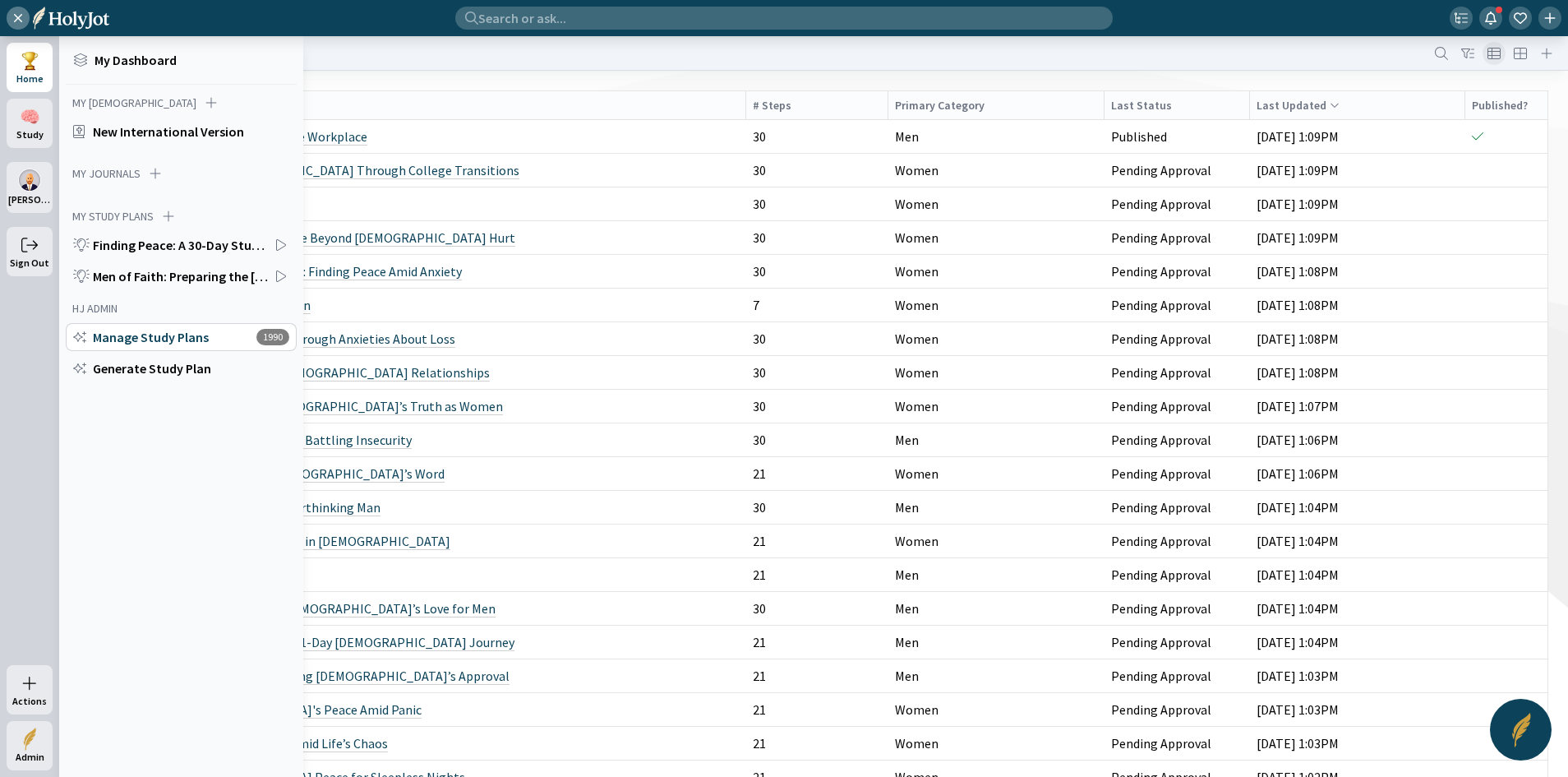 click on "Manage Study Plans" 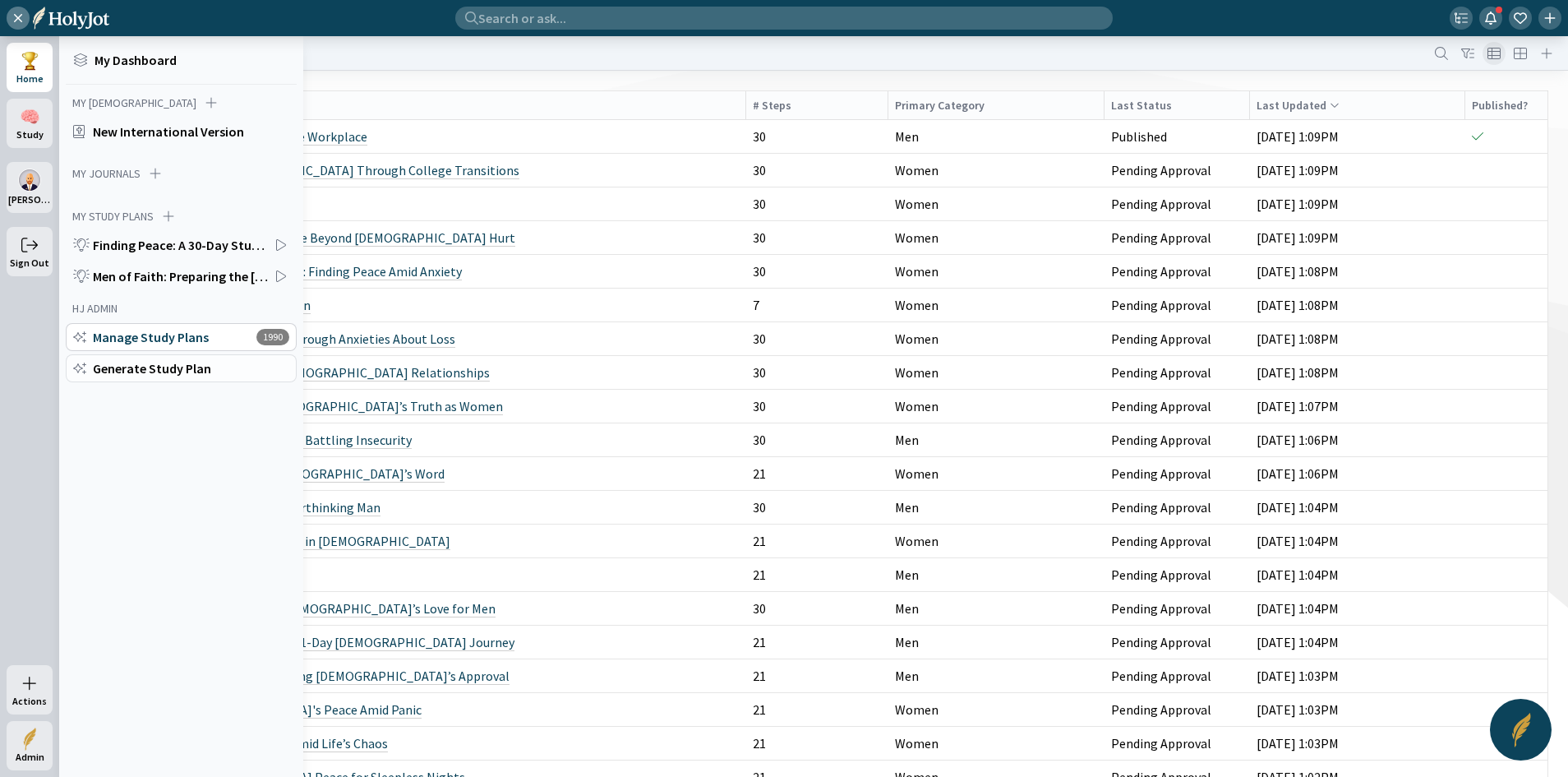 click on "Generate Study Plan" 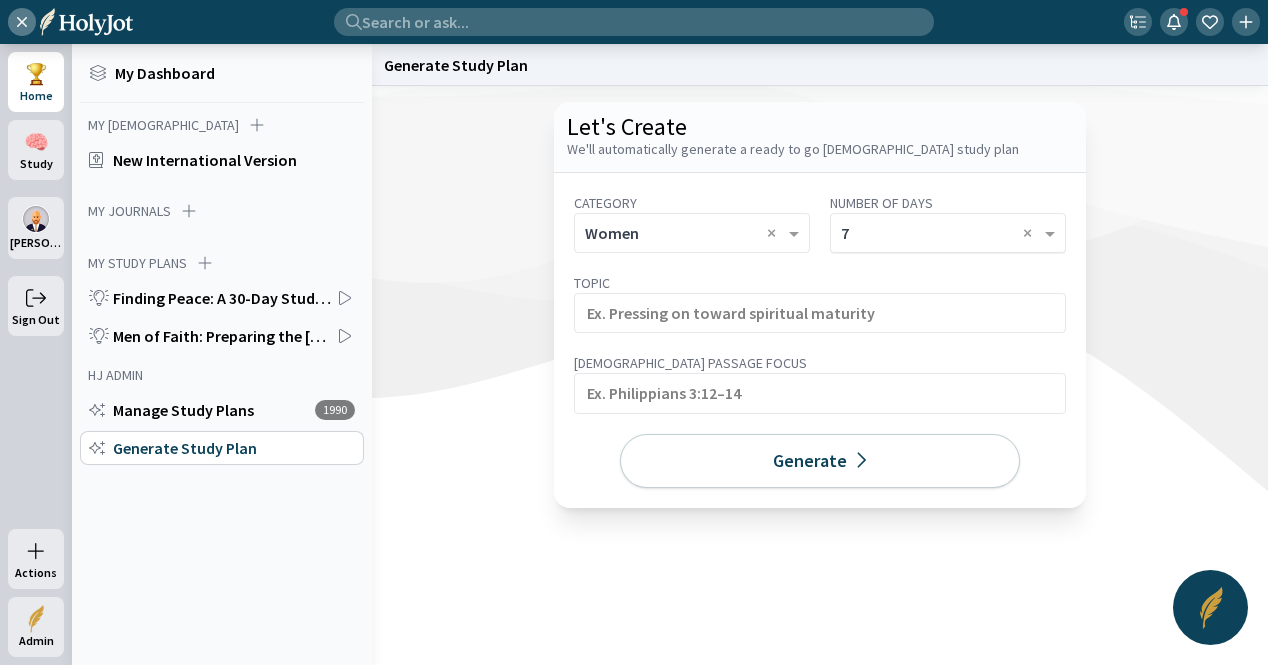 click 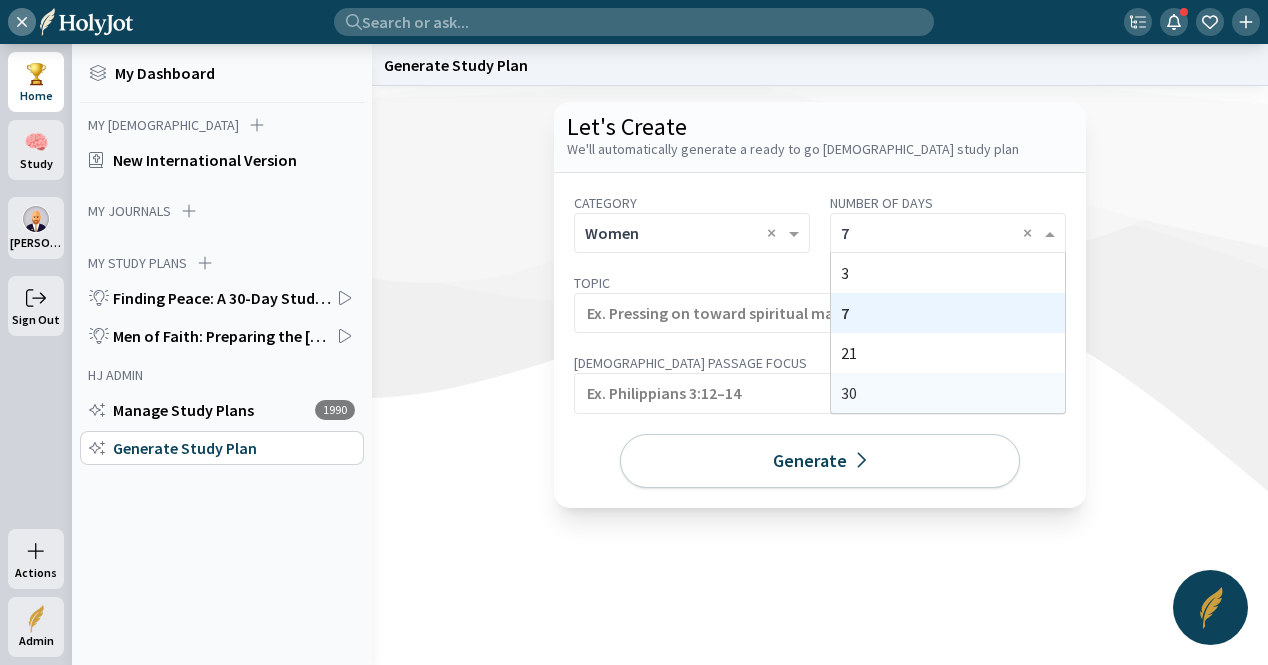 click on "30" at bounding box center [948, 393] 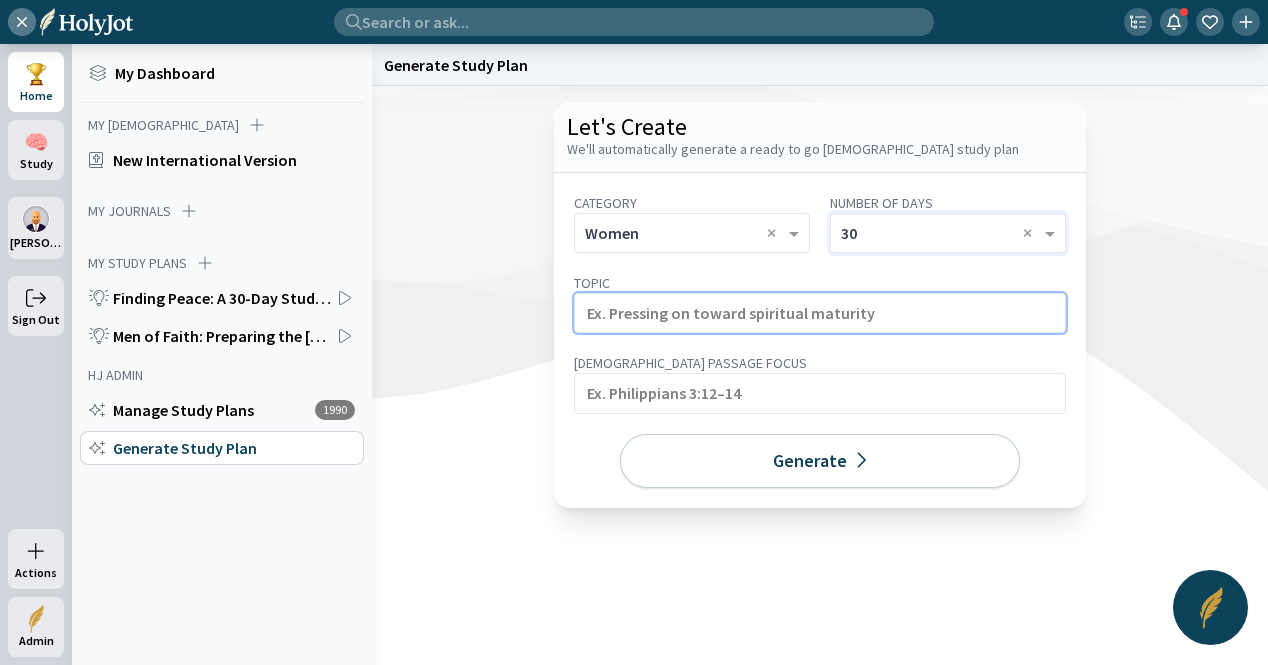 click 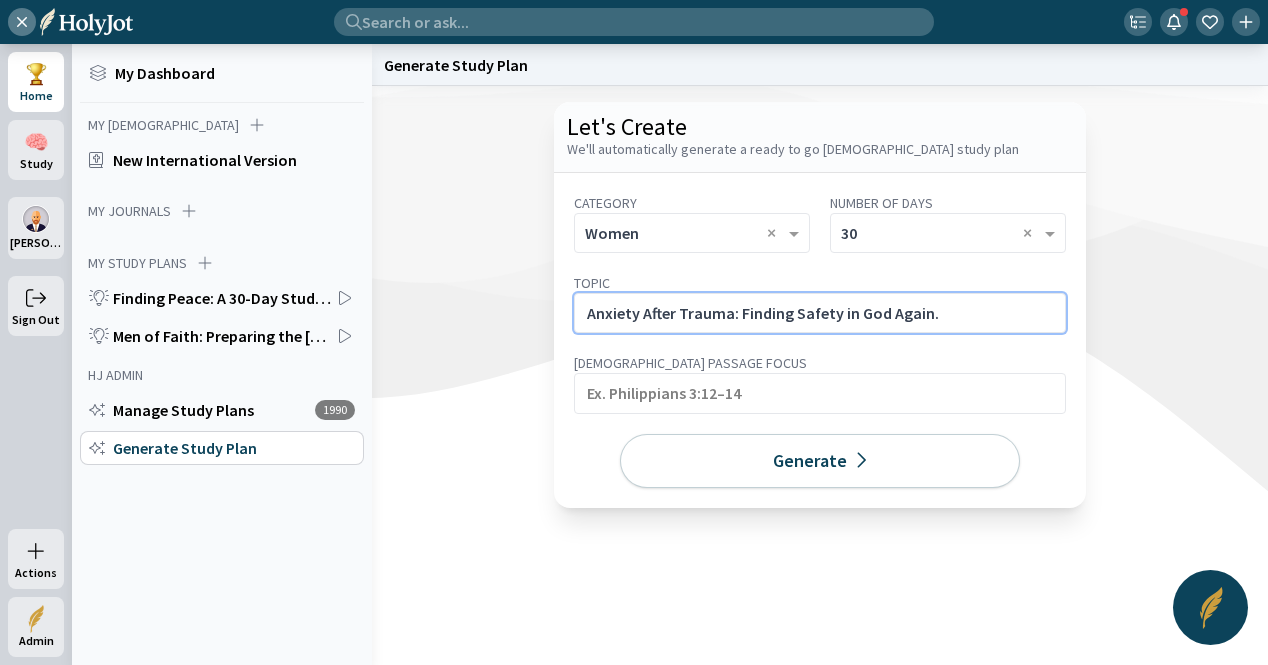 click on "Anxiety After Trauma: Finding Safety in God Again." 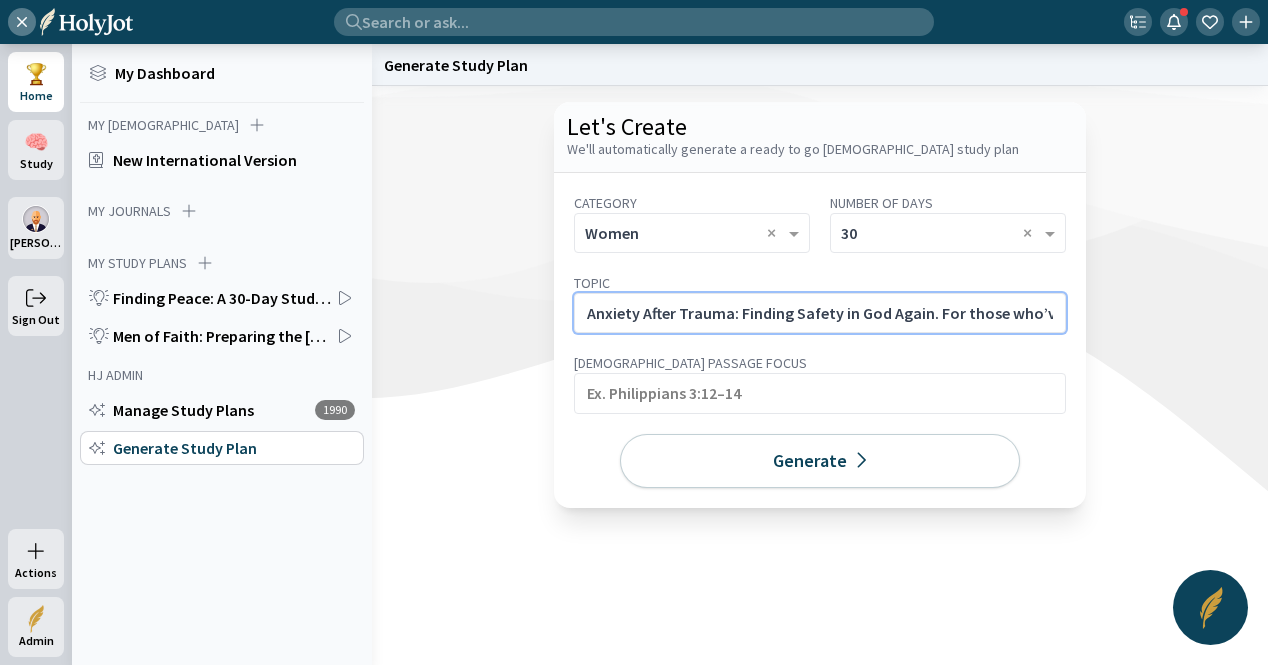 scroll, scrollTop: 0, scrollLeft: 910, axis: horizontal 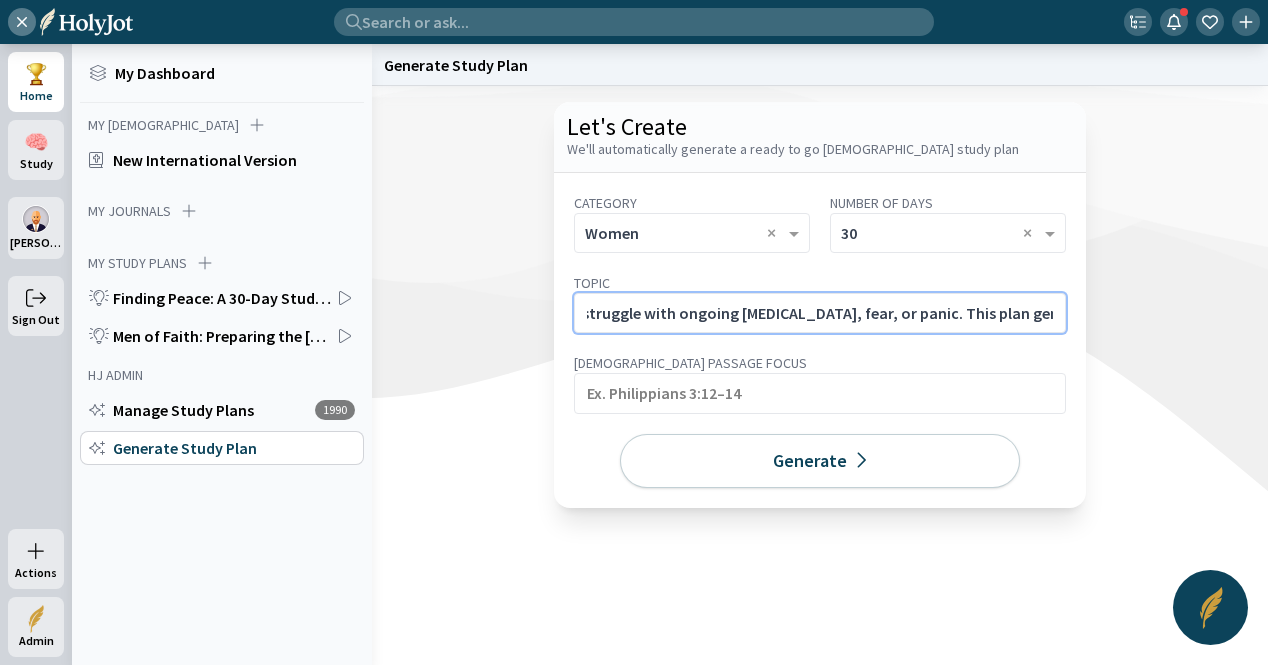 drag, startPoint x: 914, startPoint y: 311, endPoint x: 1172, endPoint y: 311, distance: 258 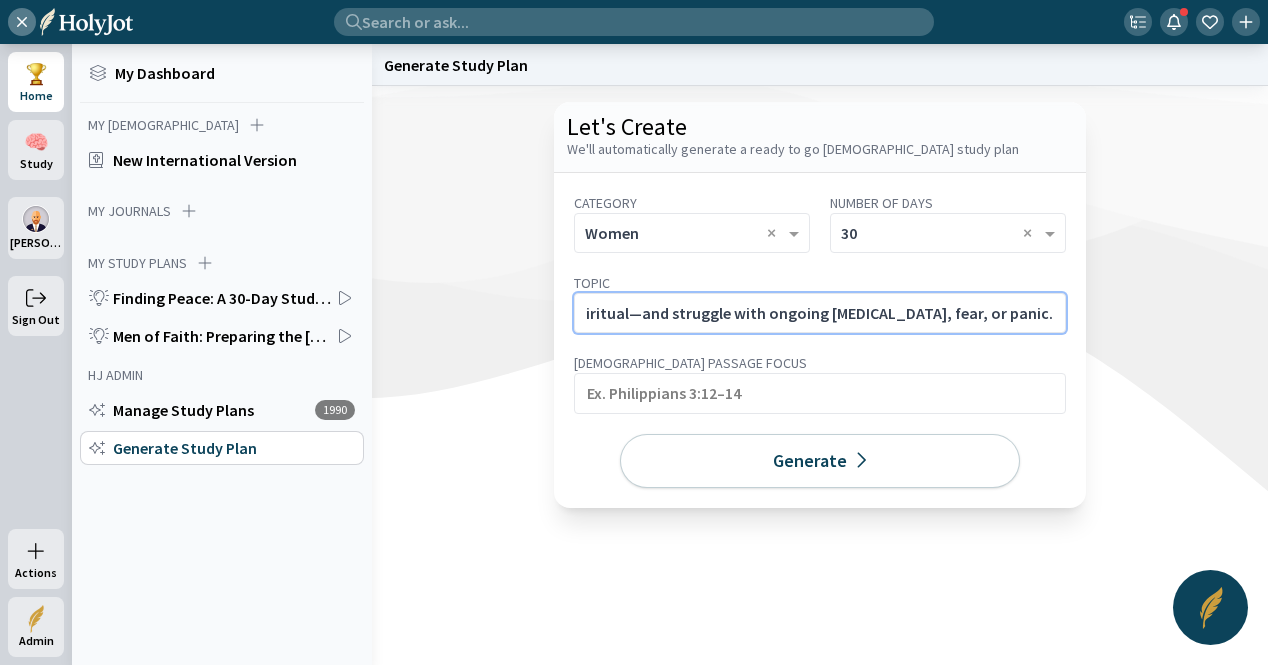 scroll, scrollTop: 0, scrollLeft: 768, axis: horizontal 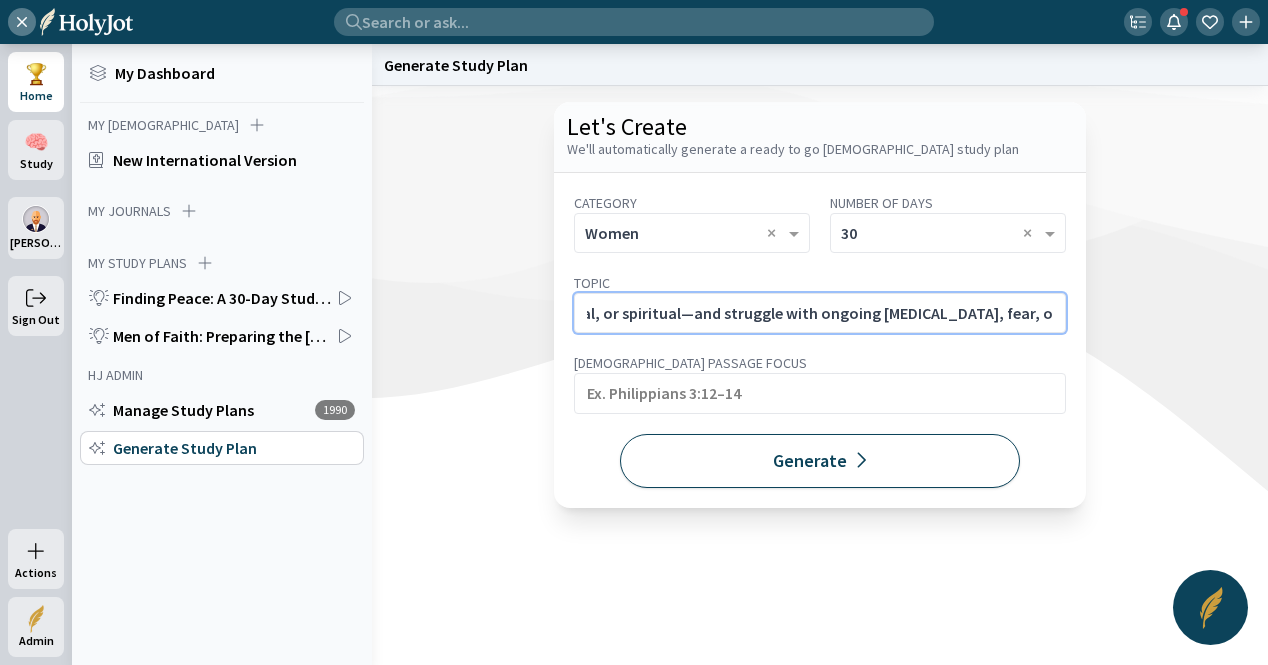 type on "Anxiety After Trauma: Finding Safety in God Again. For those who’ve experienced trauma—physical, emotional, or spiritual—and struggle with ongoing [MEDICAL_DATA], fear, or panic." 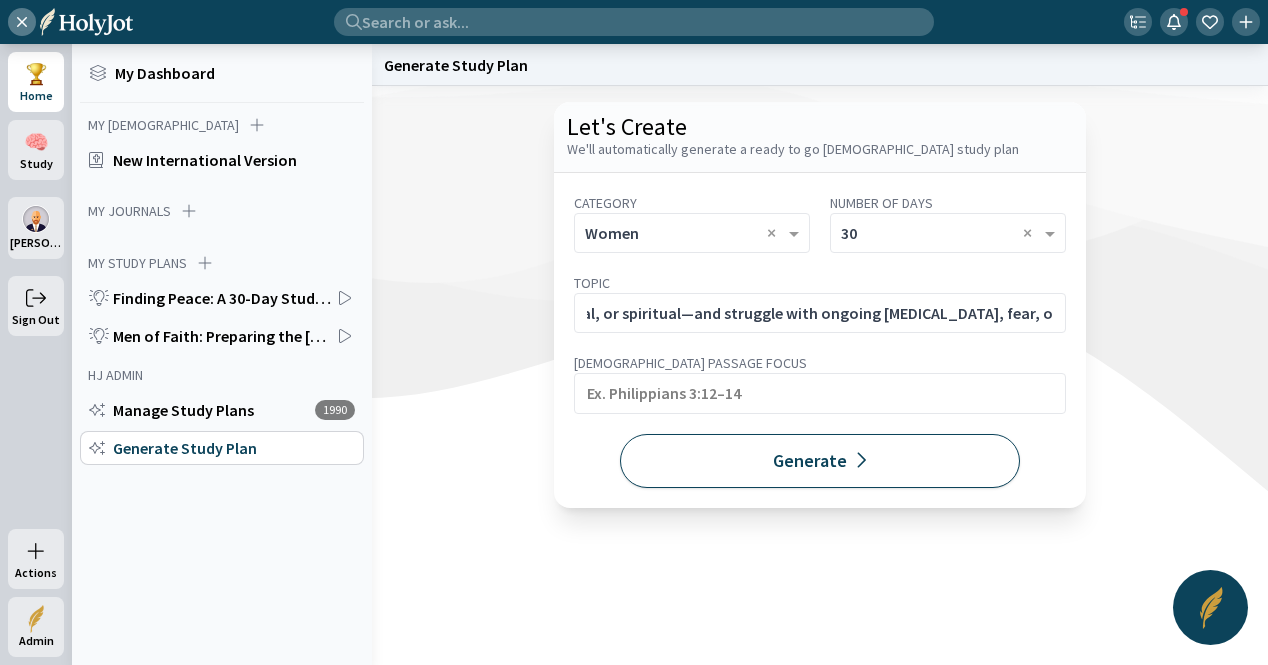 click on "Generate" 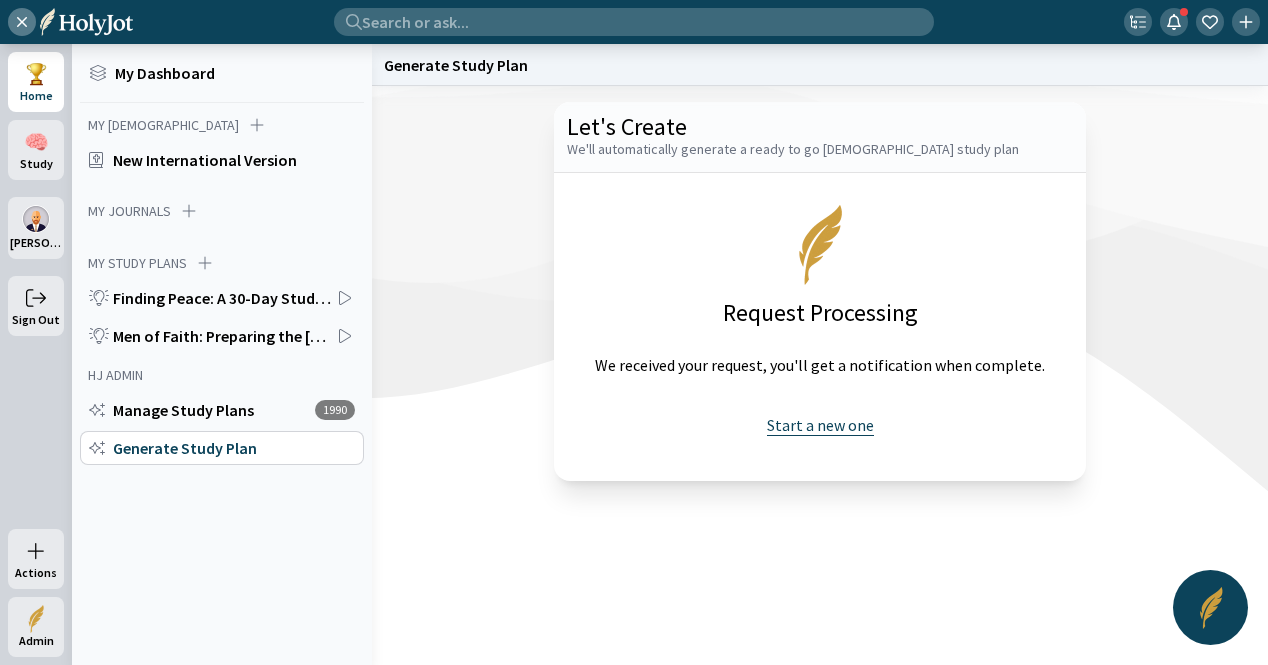 click on "Start a new one" 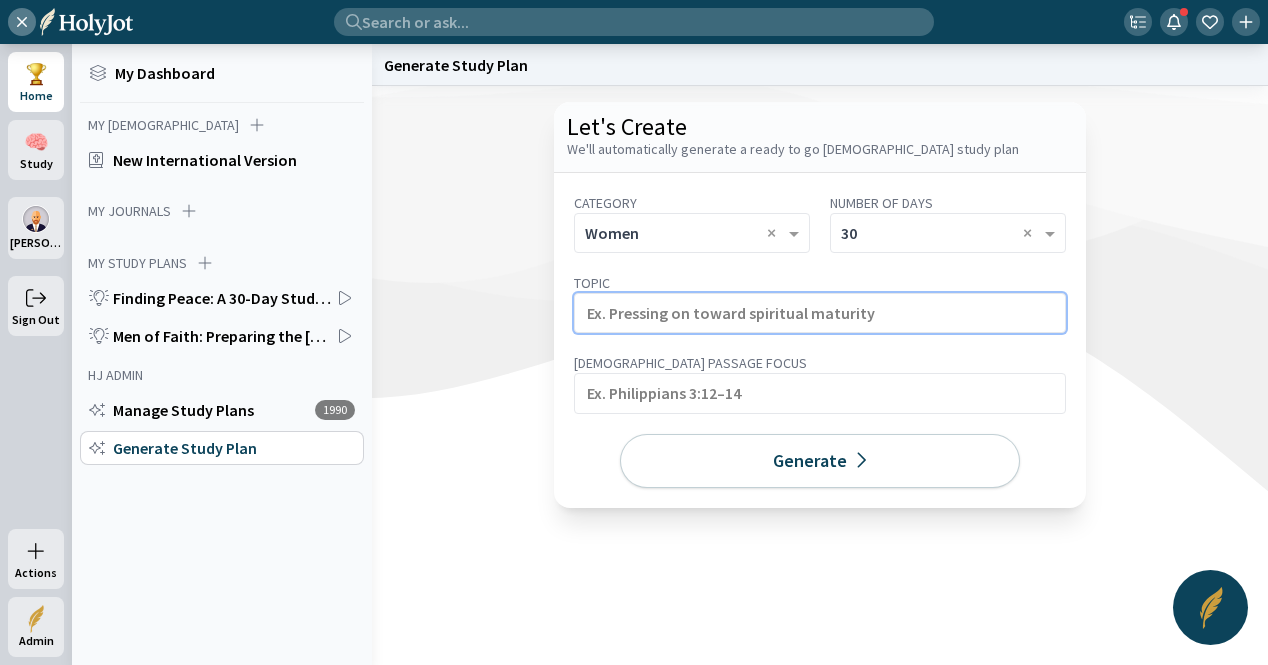 click 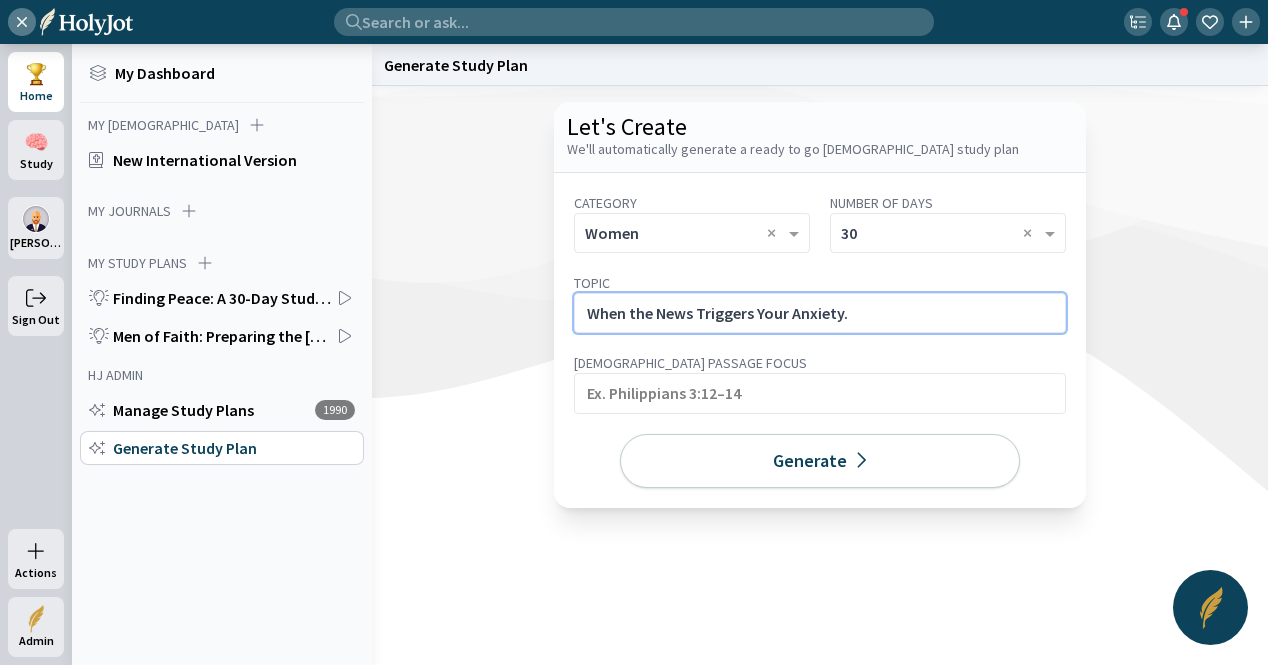 click on "When the News Triggers Your Anxiety." 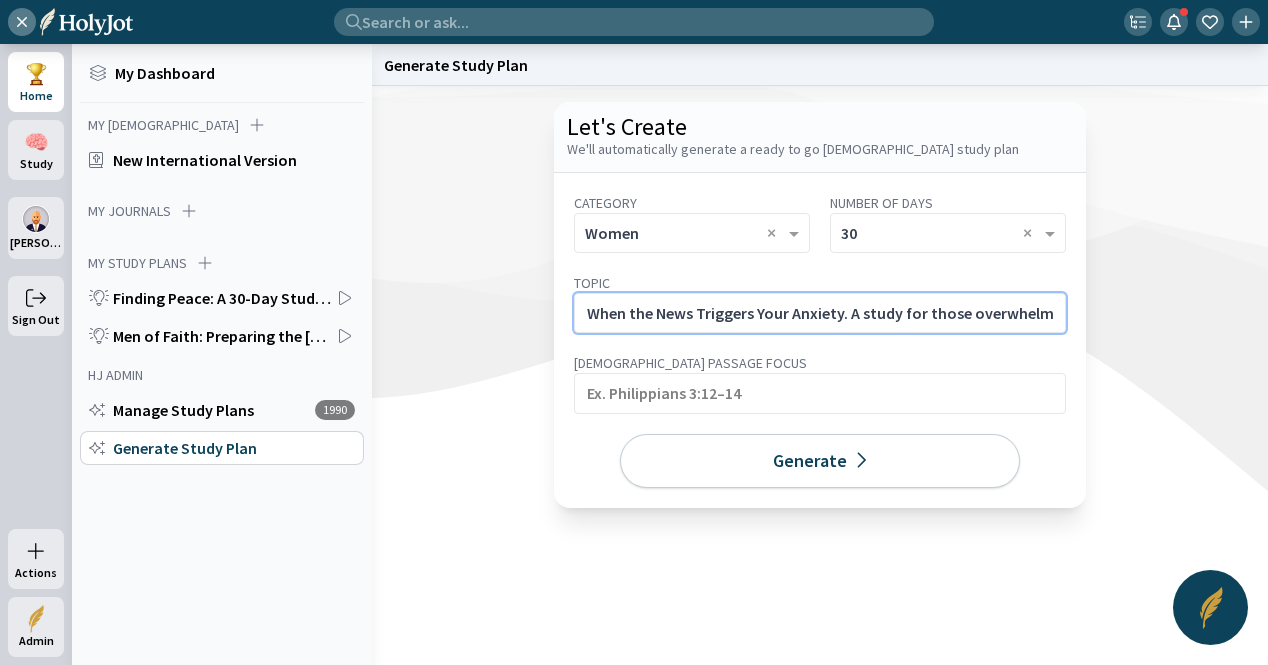 scroll, scrollTop: 0, scrollLeft: 704, axis: horizontal 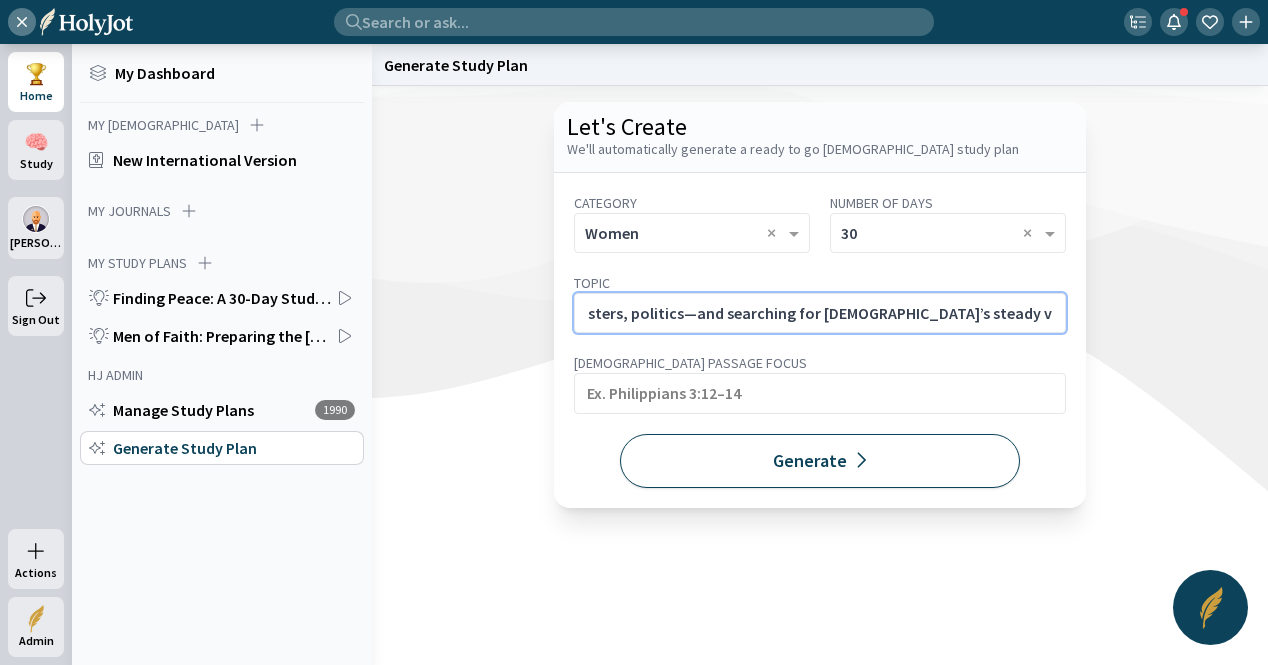 type on "When the News Triggers Your Anxiety. A study for those overwhelmed by media headlines—wars, disasters, politics—and searching for [DEMOGRAPHIC_DATA]’s steady voice amid global noise." 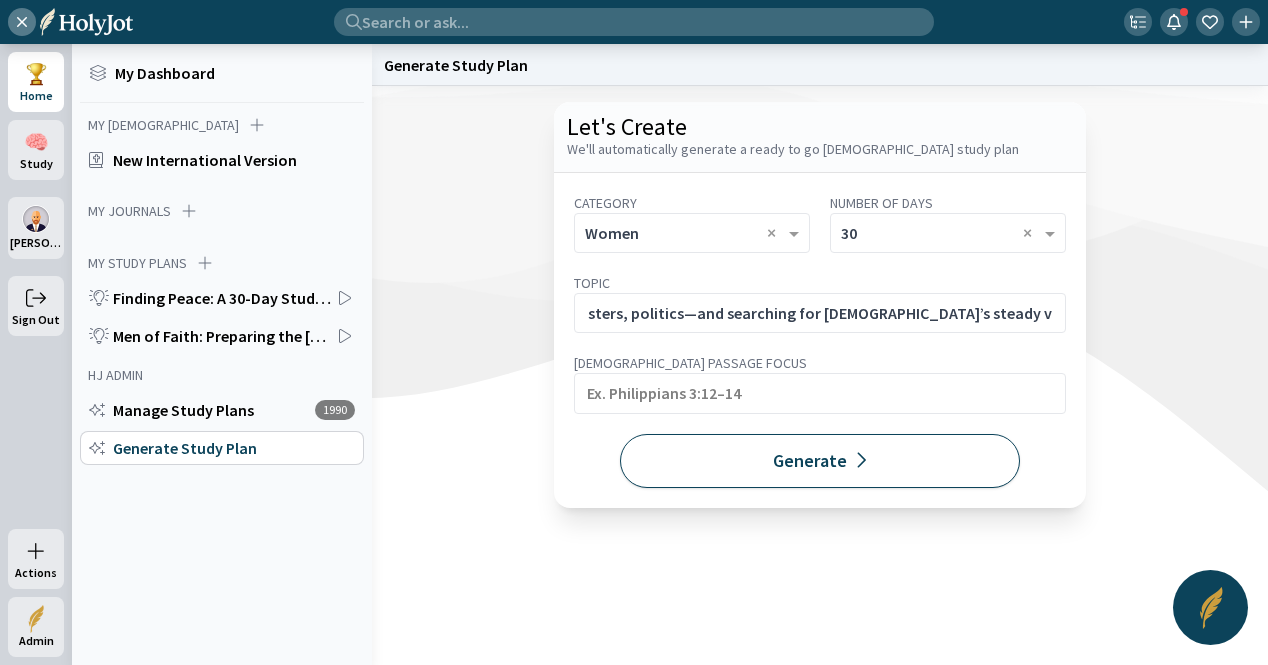 click on "Generate" 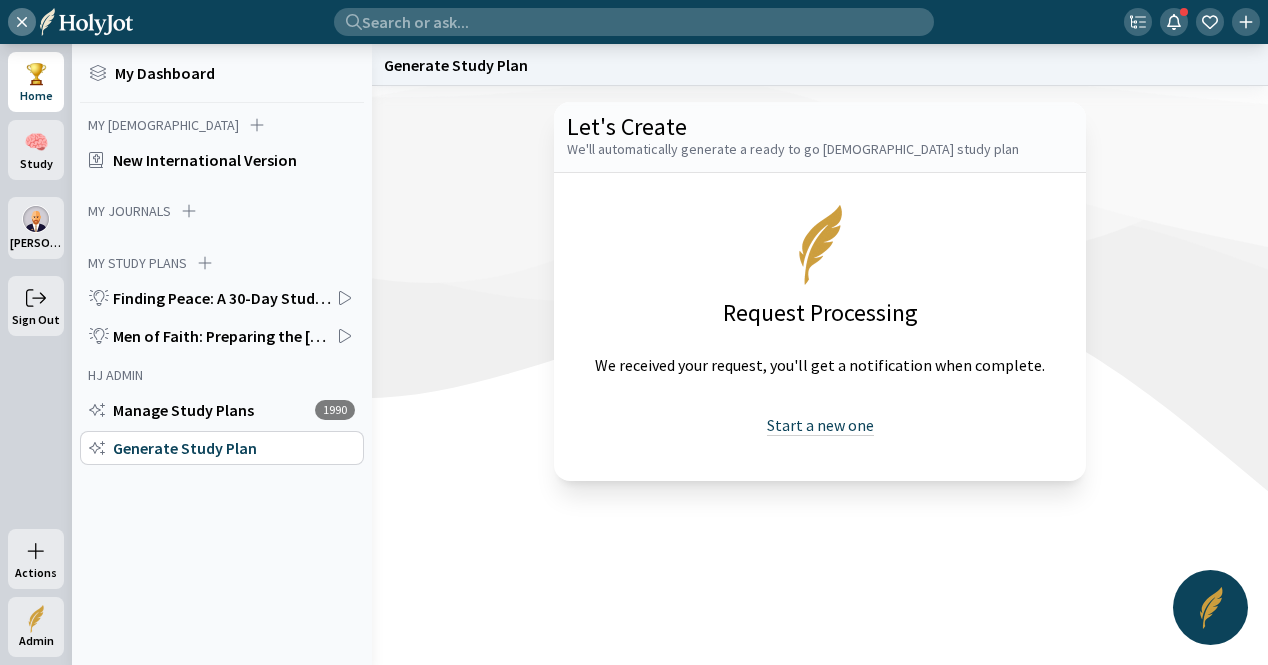 drag, startPoint x: 794, startPoint y: 429, endPoint x: 789, endPoint y: 419, distance: 11.18034 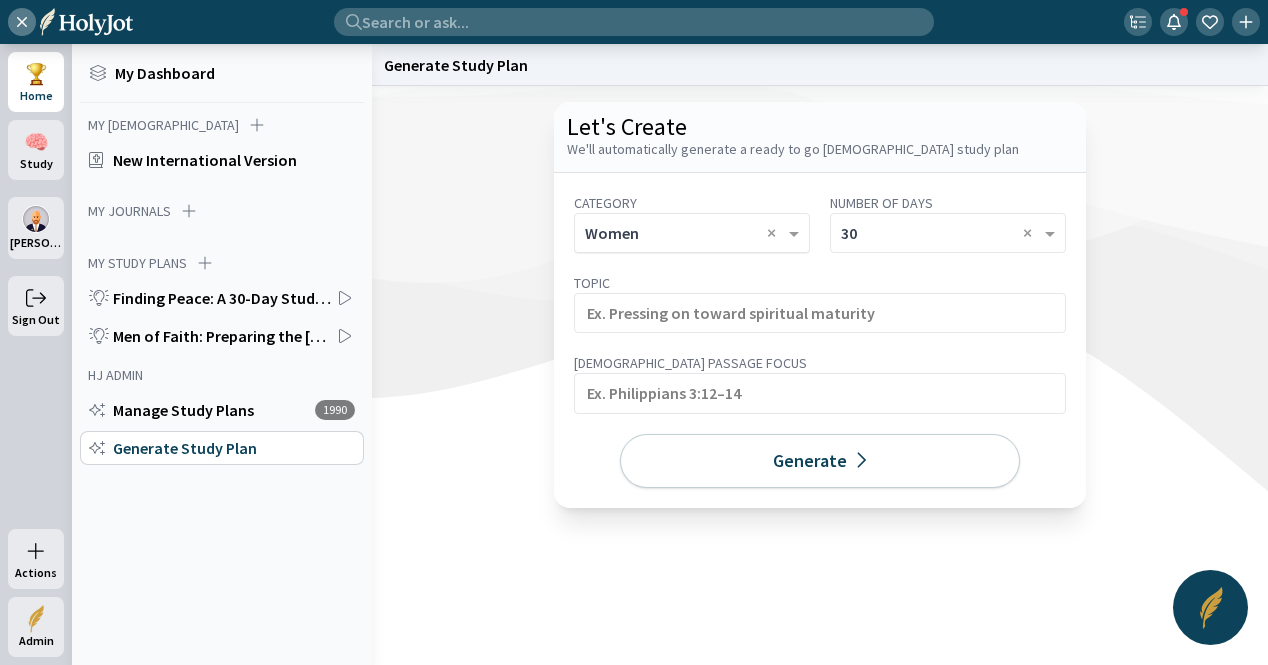click 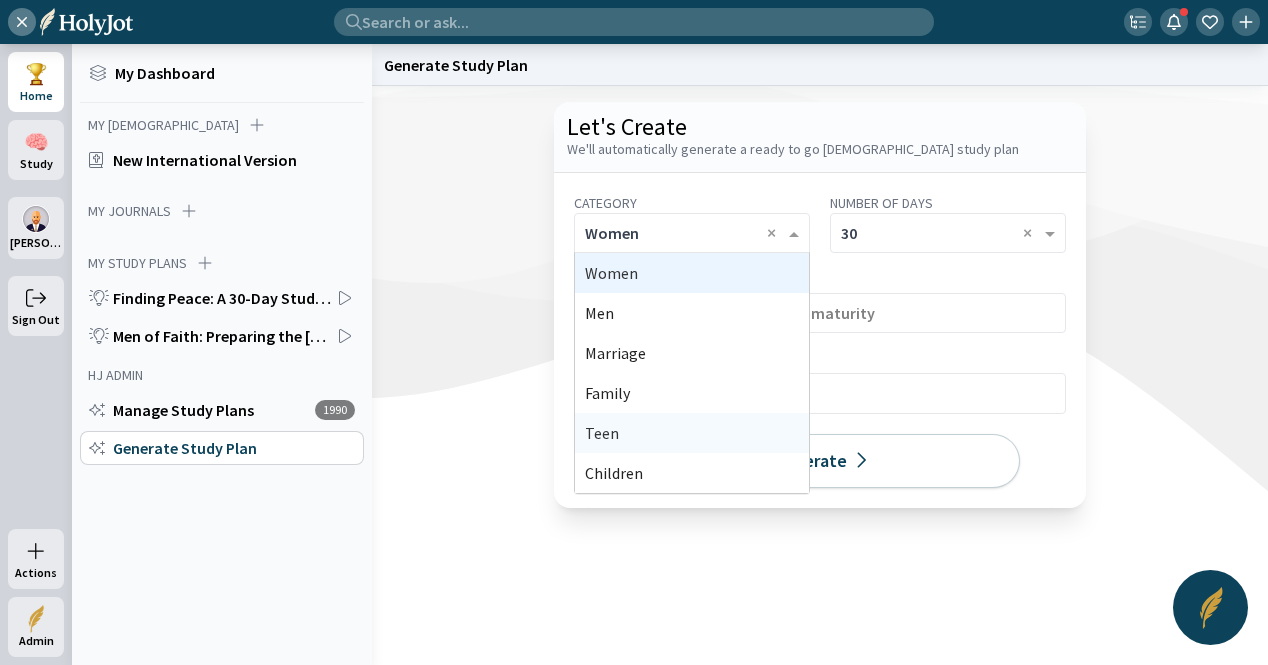 click on "Teen" at bounding box center (692, 433) 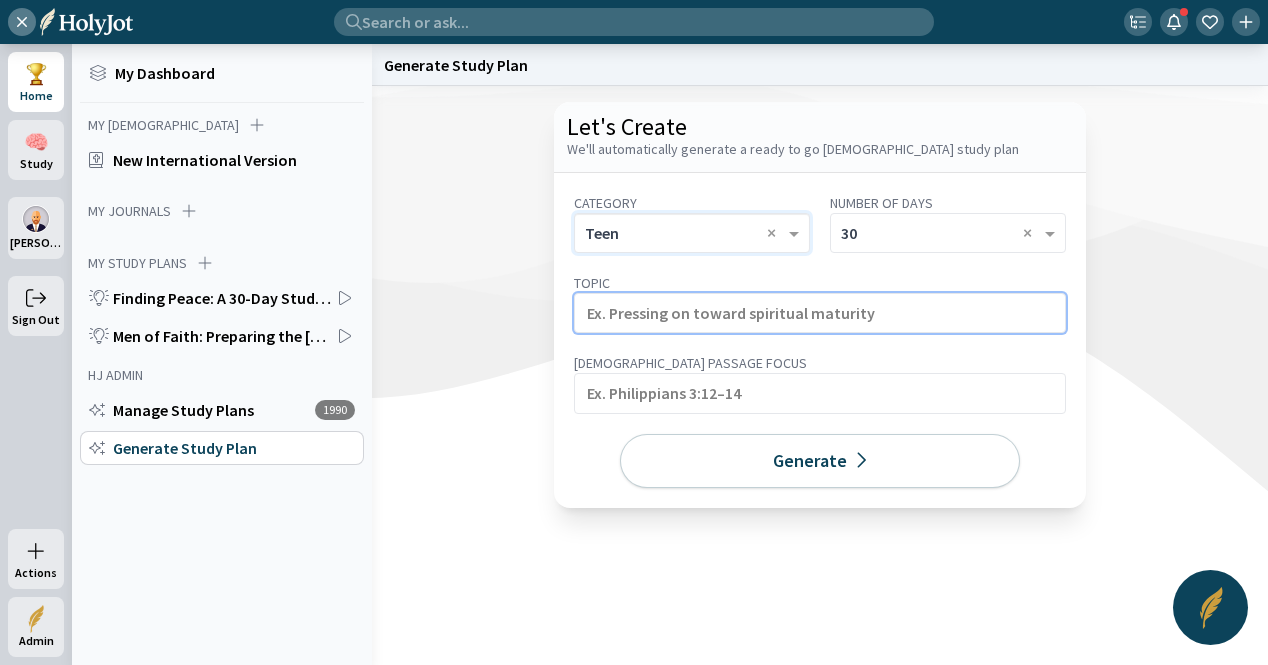 click 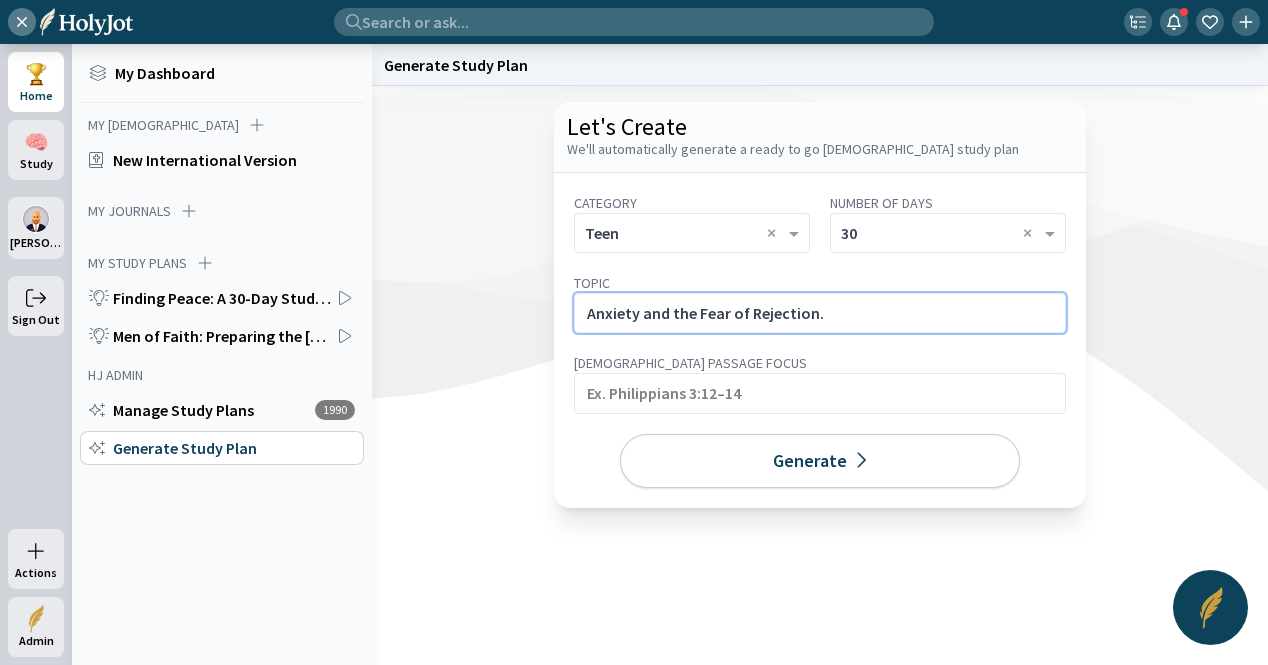 click on "Anxiety and the Fear of Rejection." 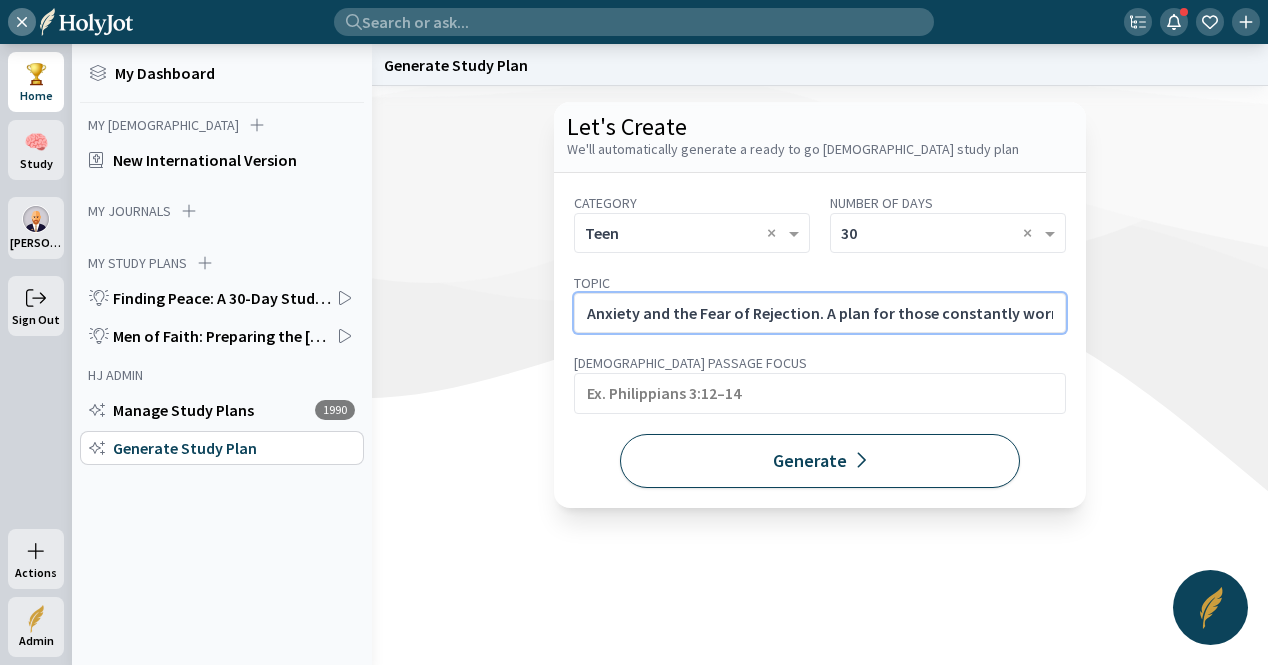 scroll, scrollTop: 0, scrollLeft: 815, axis: horizontal 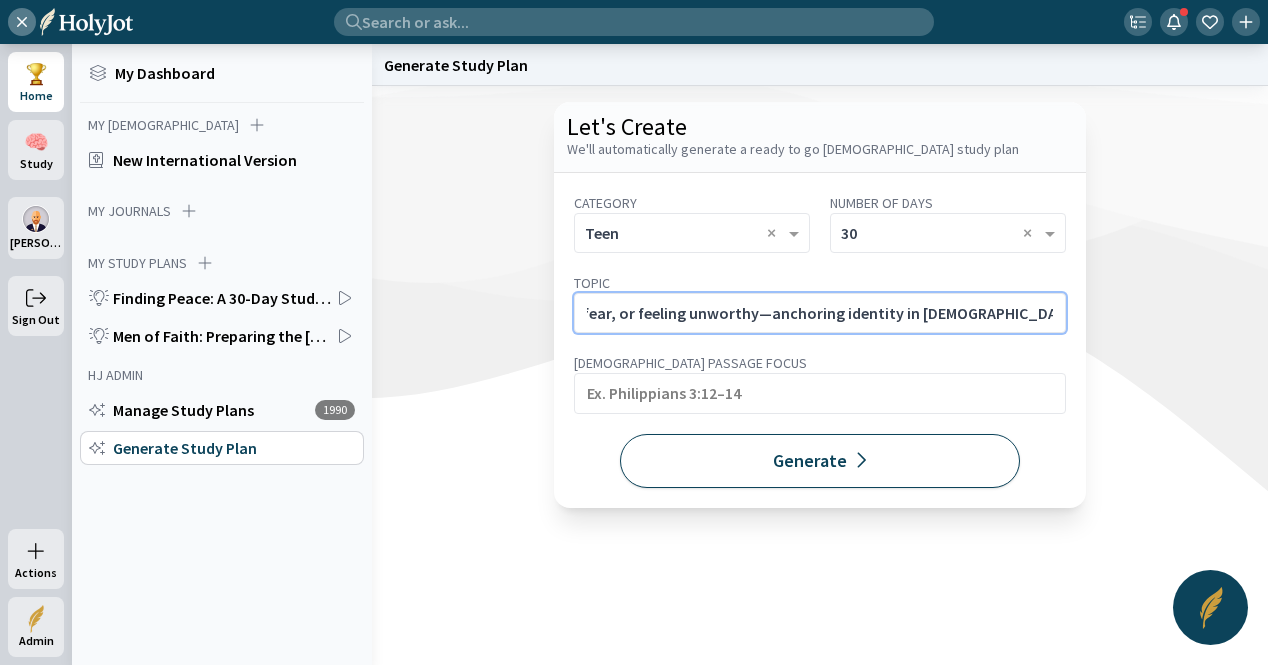 type on "Anxiety and the Fear of Rejection. A plan for those constantly worried about what others think, dealing with social fear, or feeling unworthy—anchoring identity in [DEMOGRAPHIC_DATA]'s unconditional love." 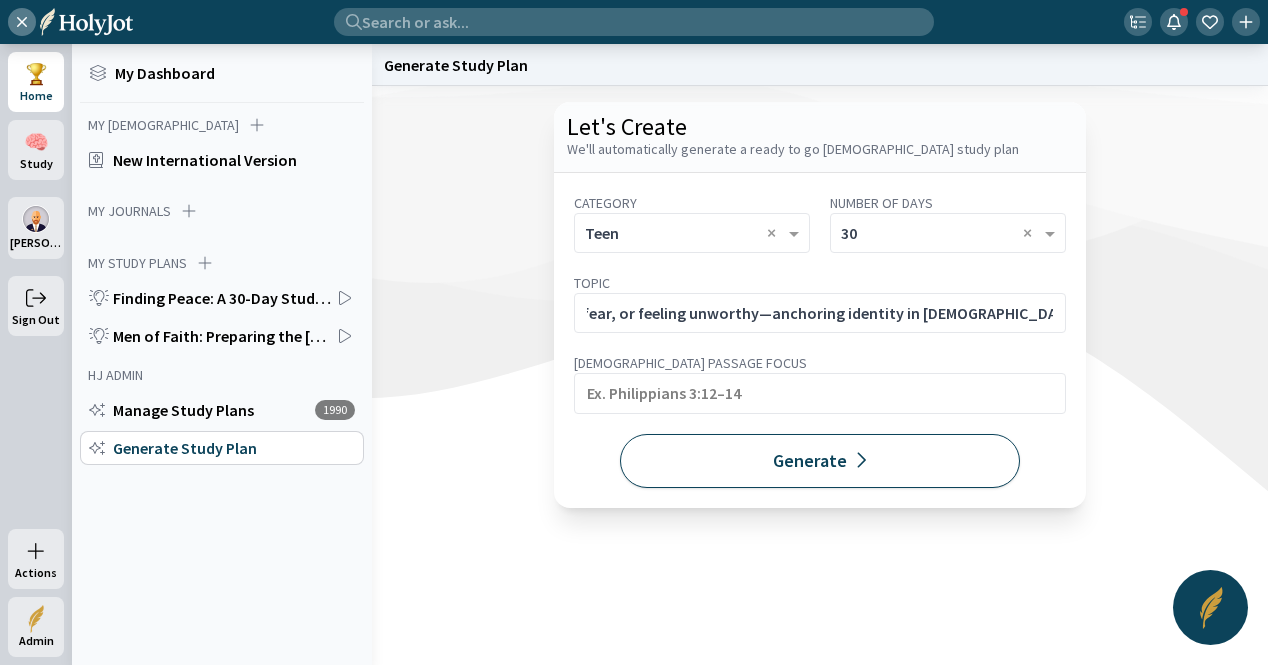 scroll, scrollTop: 0, scrollLeft: 0, axis: both 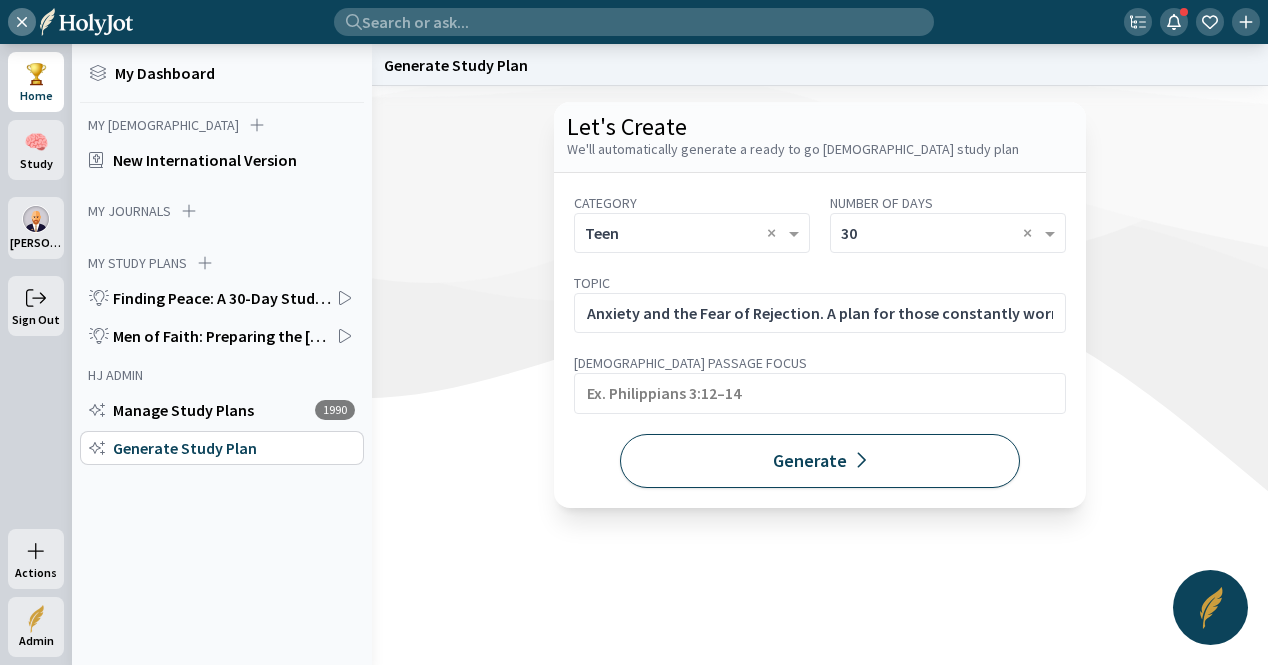 click on "Generate" 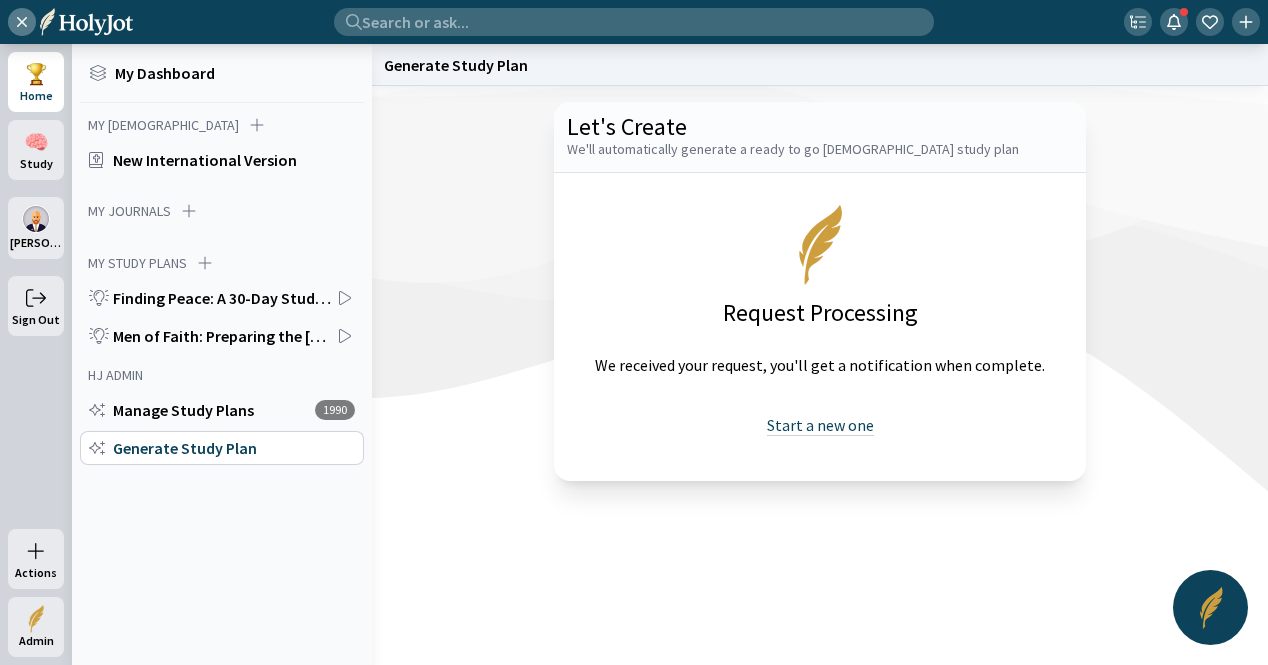 click on "Start a new one" 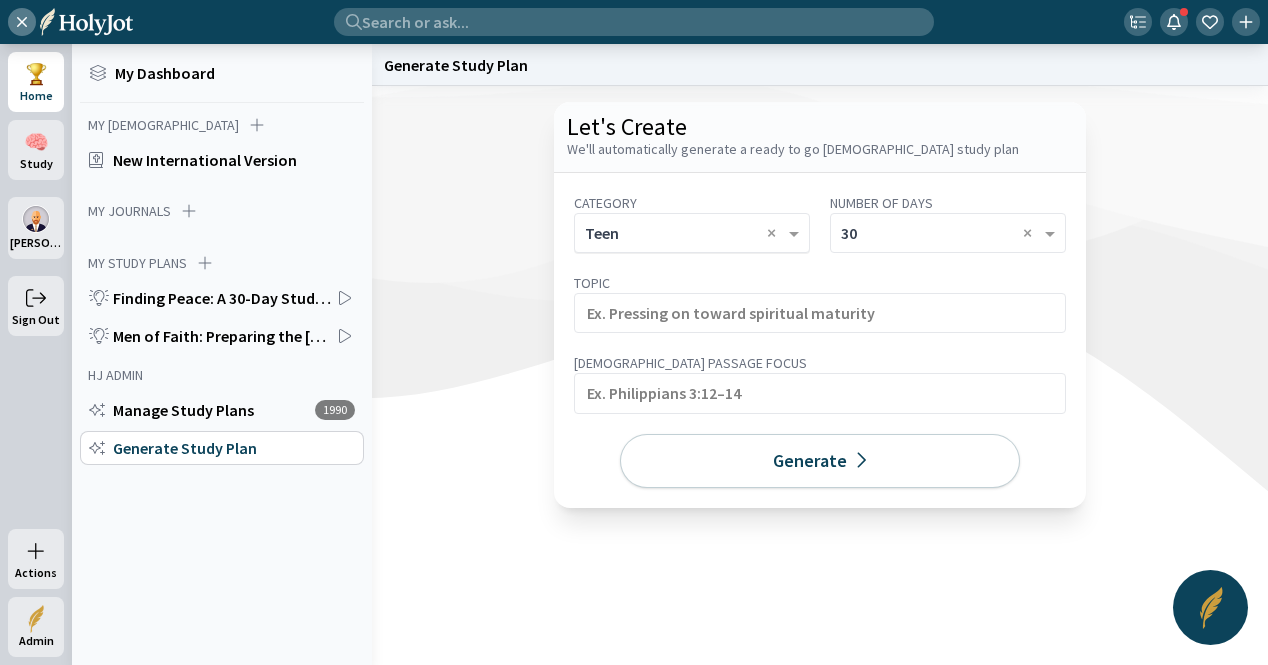 click 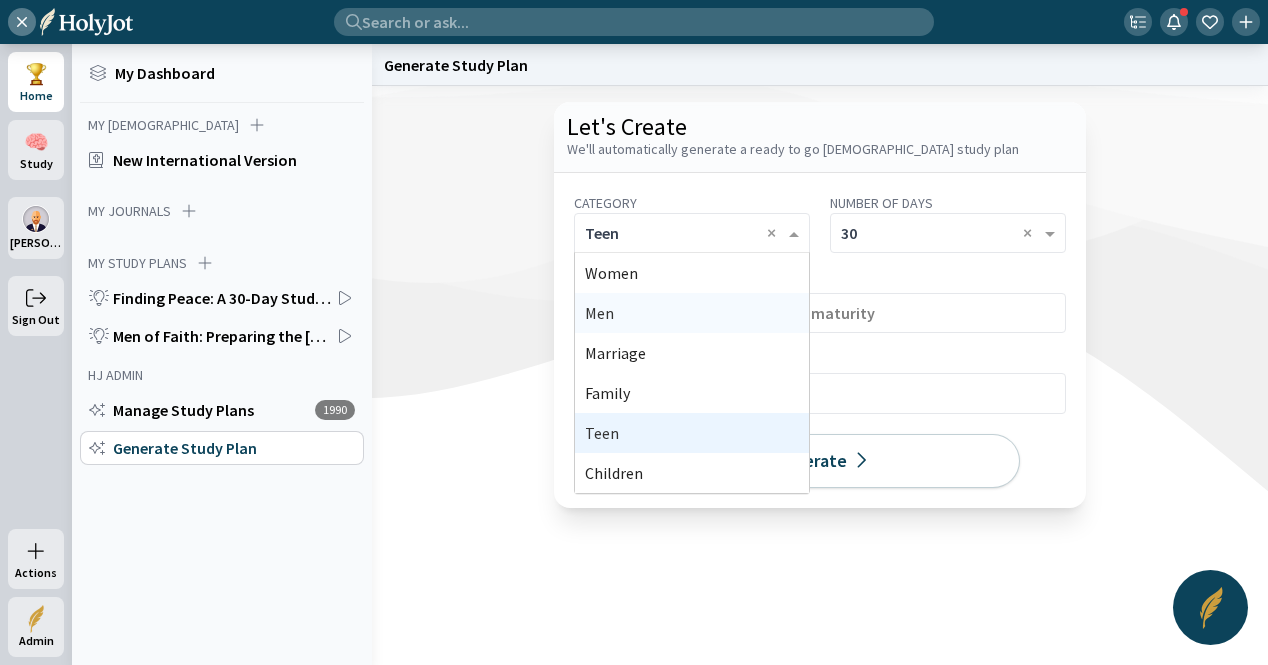 click on "Men" at bounding box center (692, 313) 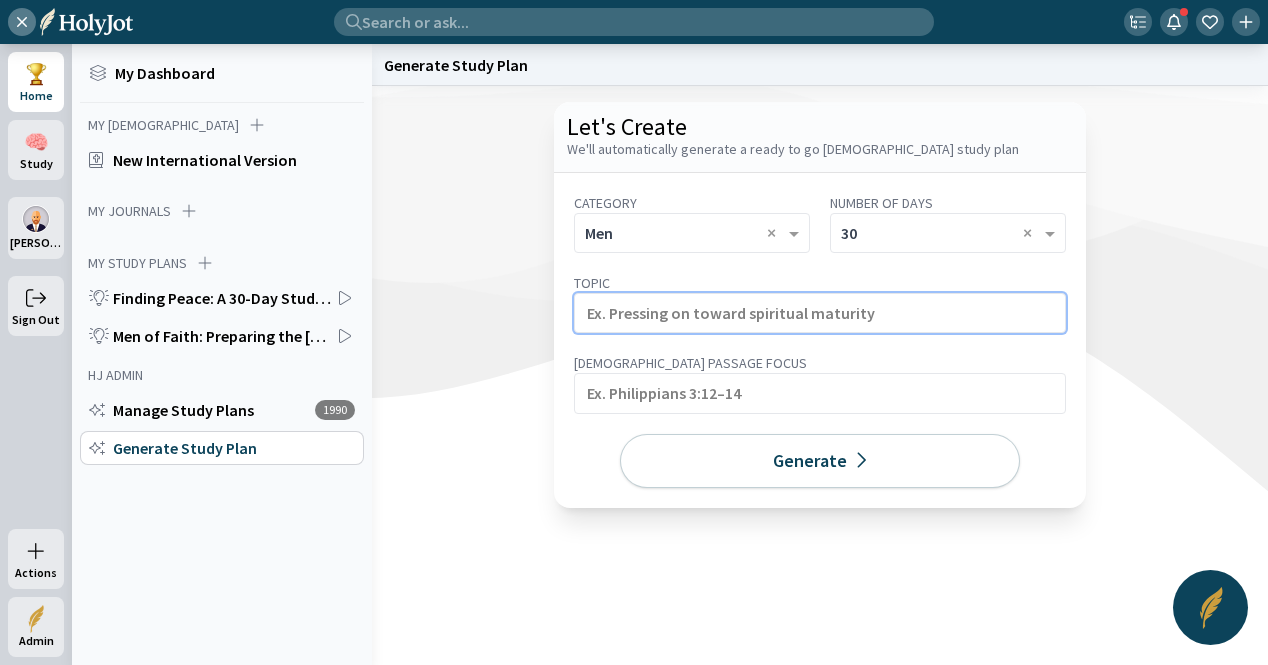 click 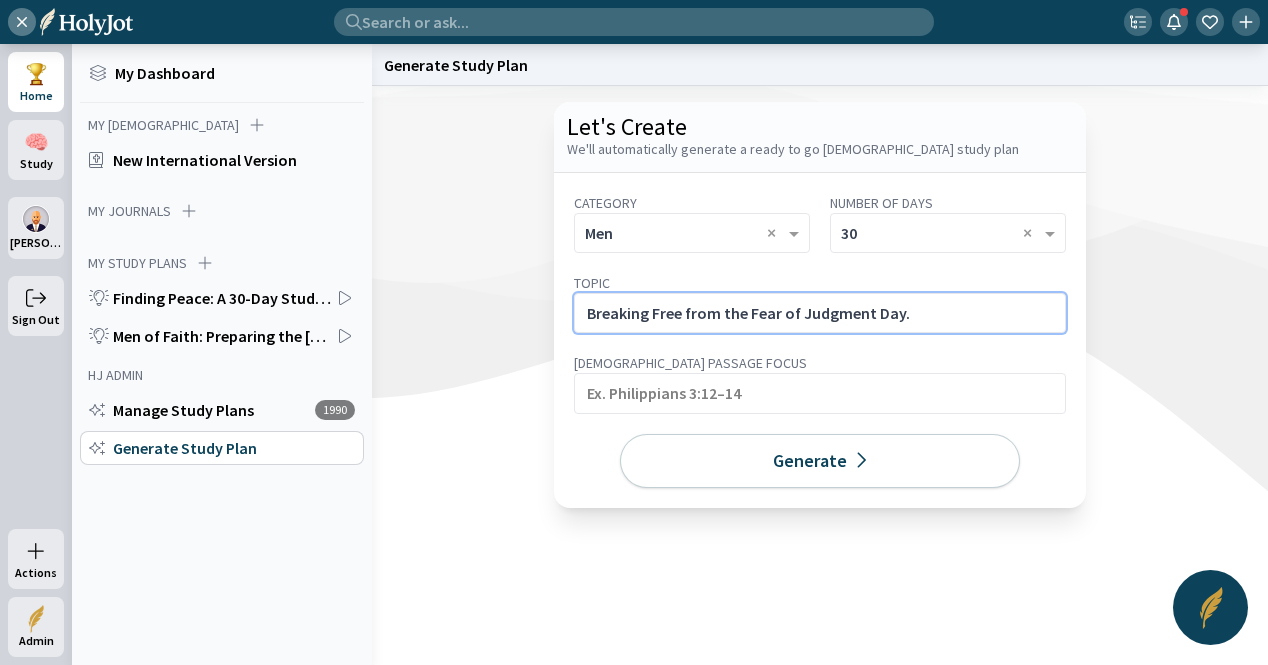 click on "Breaking Free from the Fear of Judgment Day." 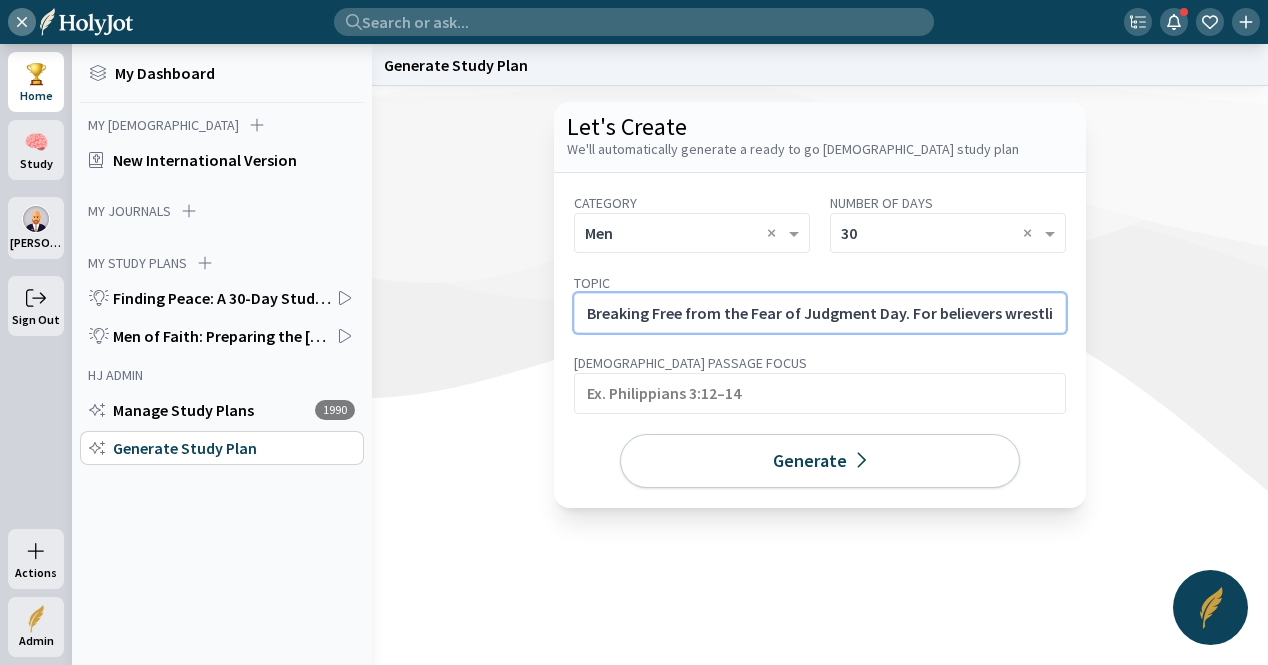 scroll, scrollTop: 0, scrollLeft: 911, axis: horizontal 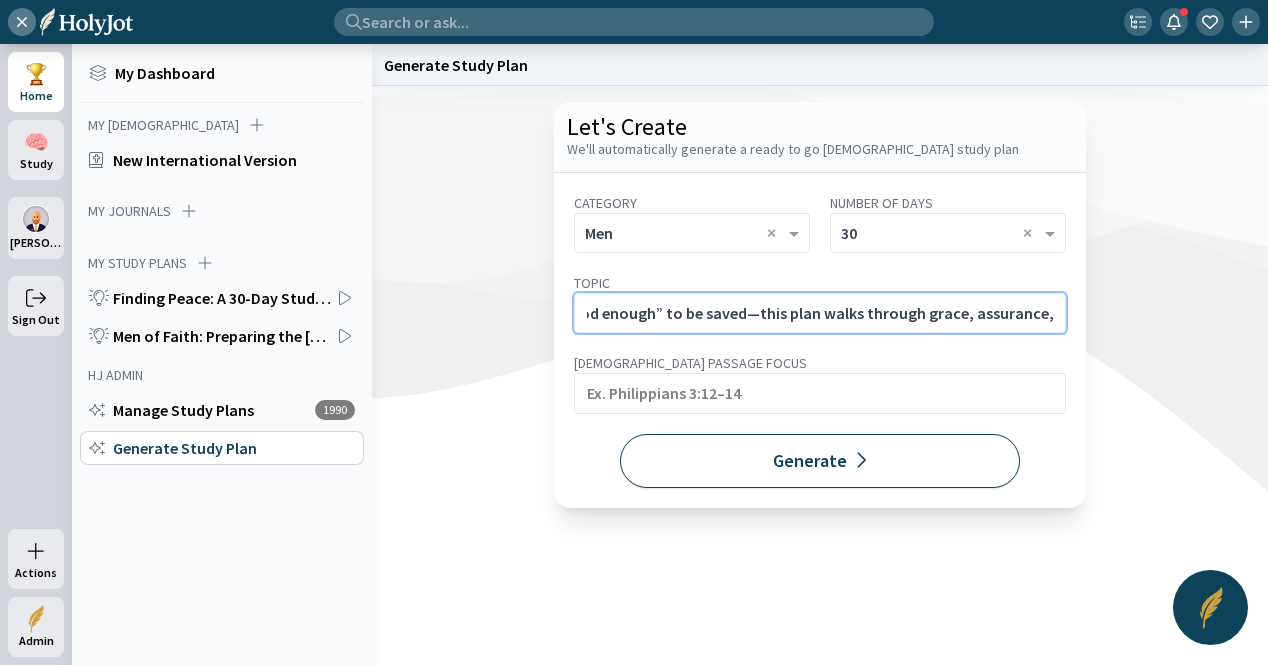 type on "Breaking Free from the Fear of Judgment Day. For believers wrestling with fear of [DEMOGRAPHIC_DATA]’s wrath or not being “good enough” to be saved—this plan walks through grace, assurance, and perfect love casting" 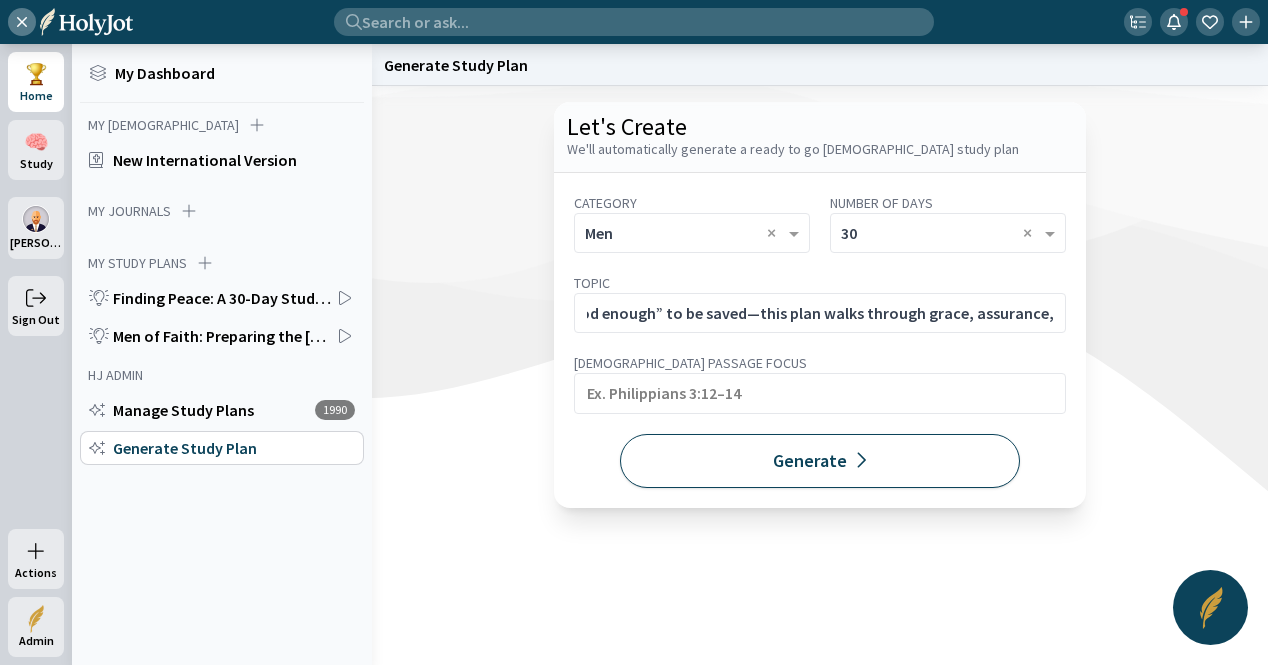 click on "Generate" 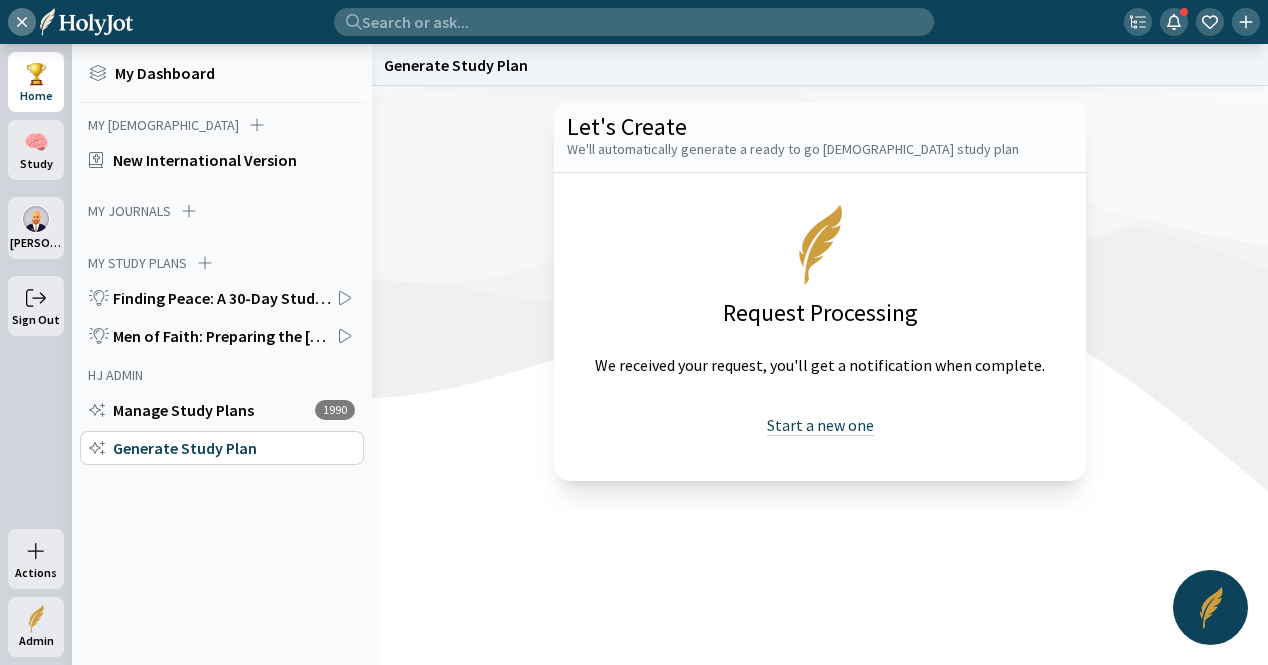 drag, startPoint x: 798, startPoint y: 420, endPoint x: 786, endPoint y: 412, distance: 14.422205 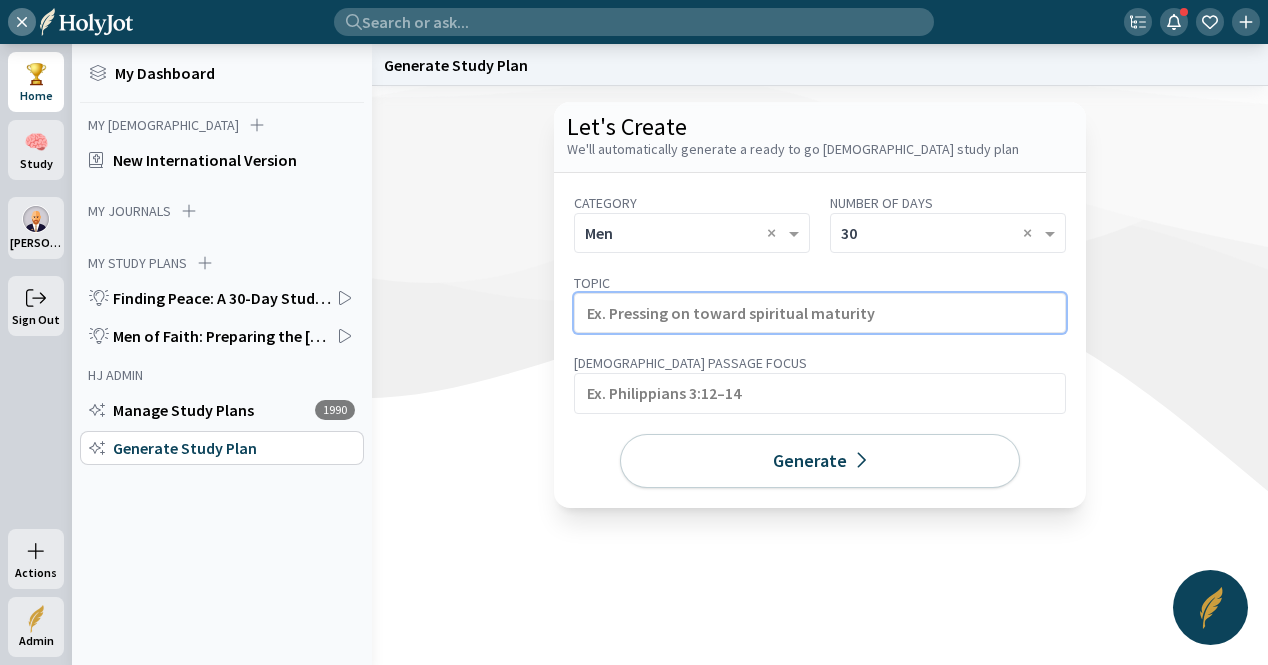 click 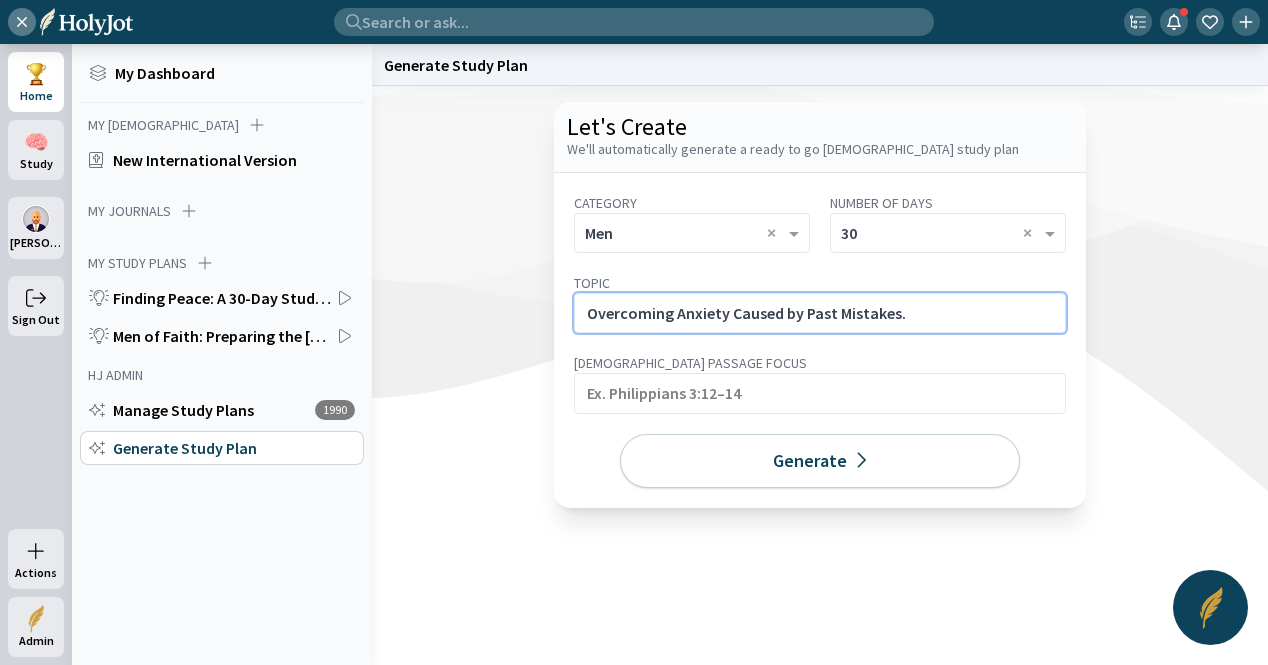 click on "Overcoming Anxiety Caused by Past Mistakes." 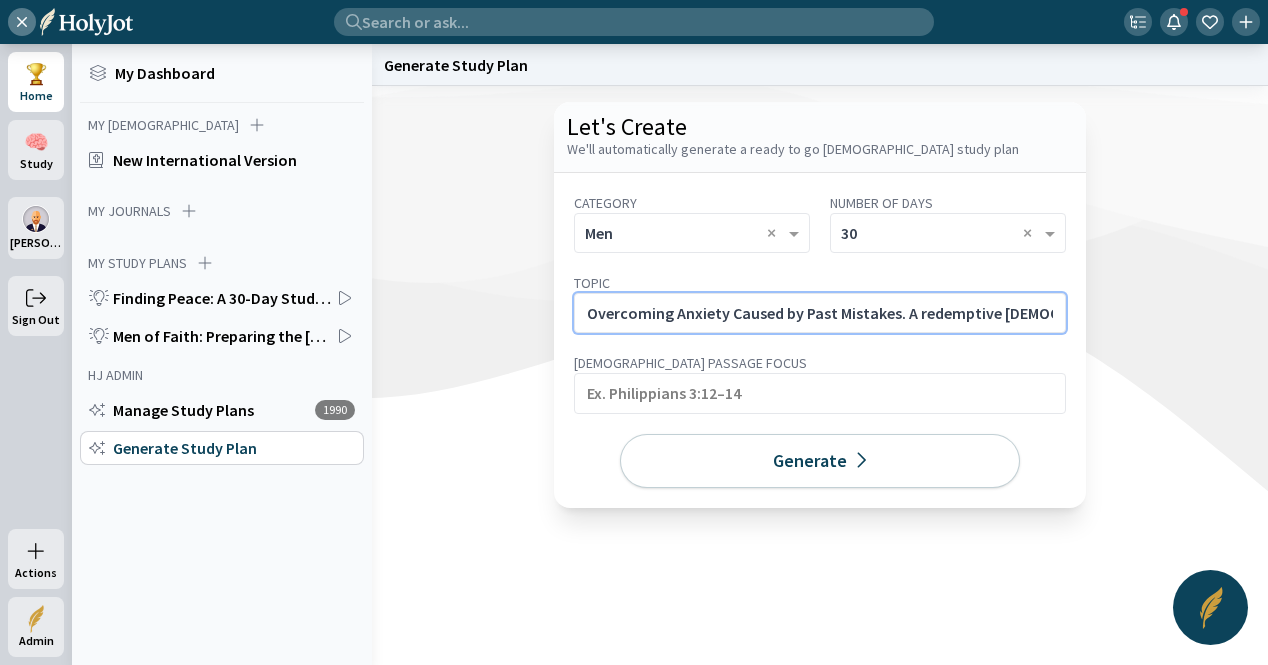 scroll, scrollTop: 0, scrollLeft: 673, axis: horizontal 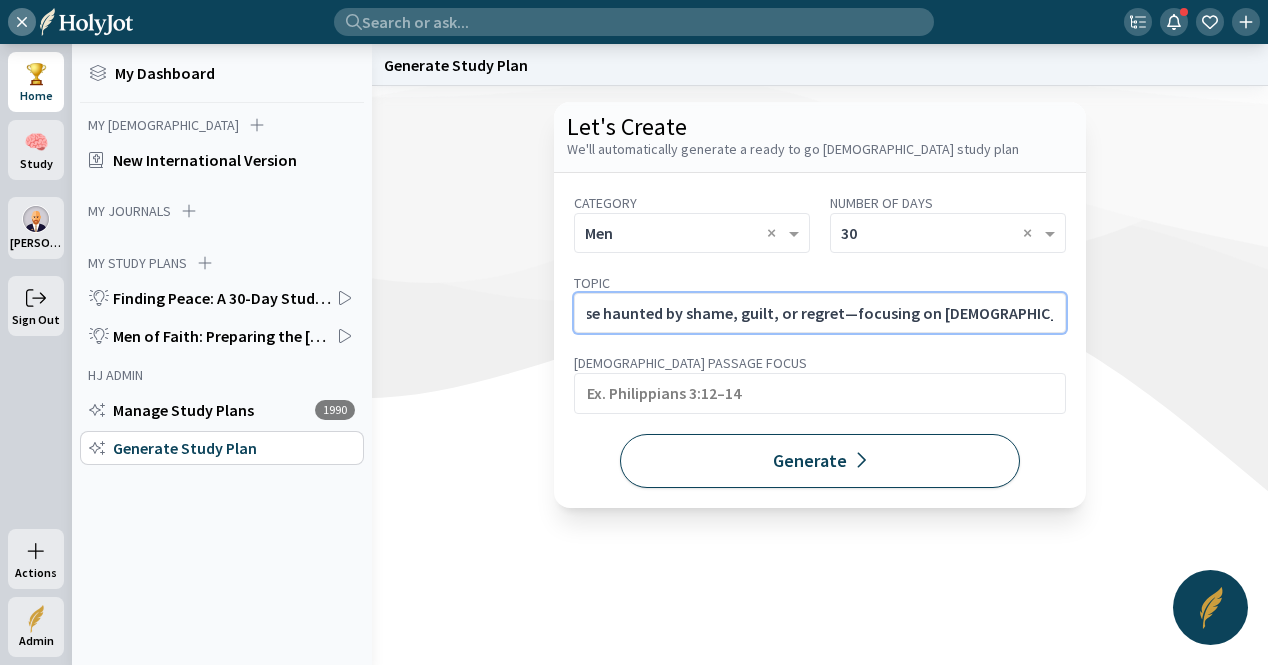 type on "Overcoming Anxiety Caused by Past Mistakes. A redemptive [DEMOGRAPHIC_DATA] study for those haunted by shame, guilt, or regret—focusing on [DEMOGRAPHIC_DATA]’s forgiveness and full restoration." 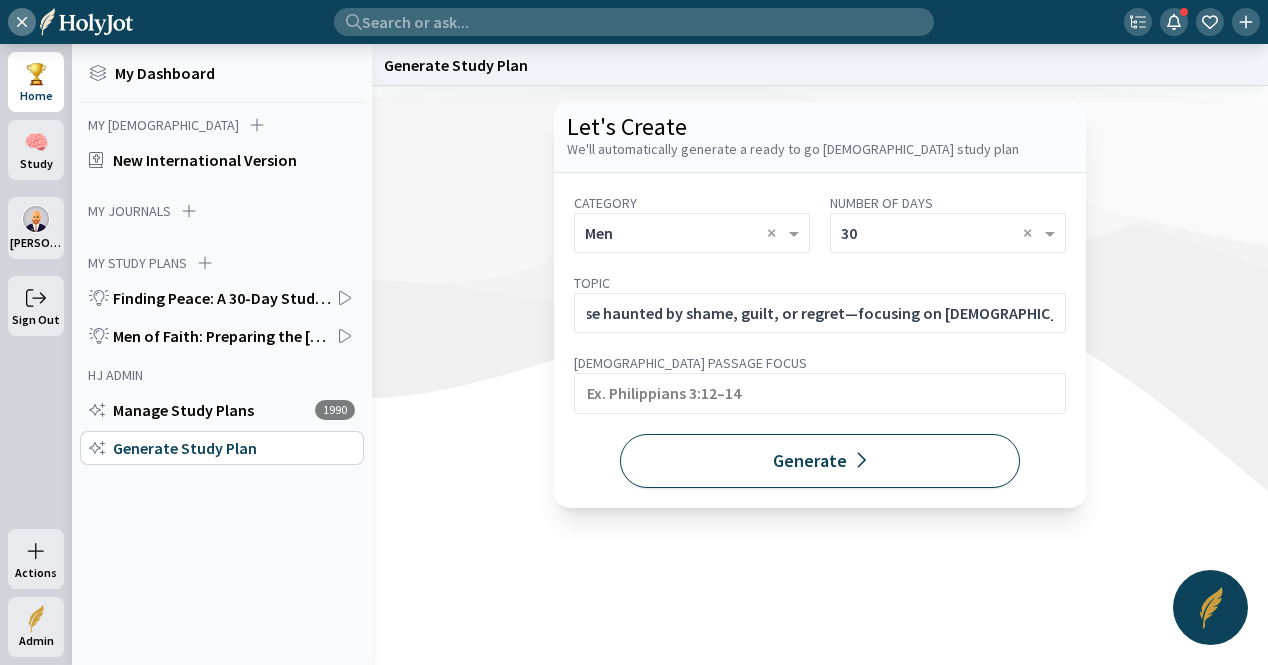 click 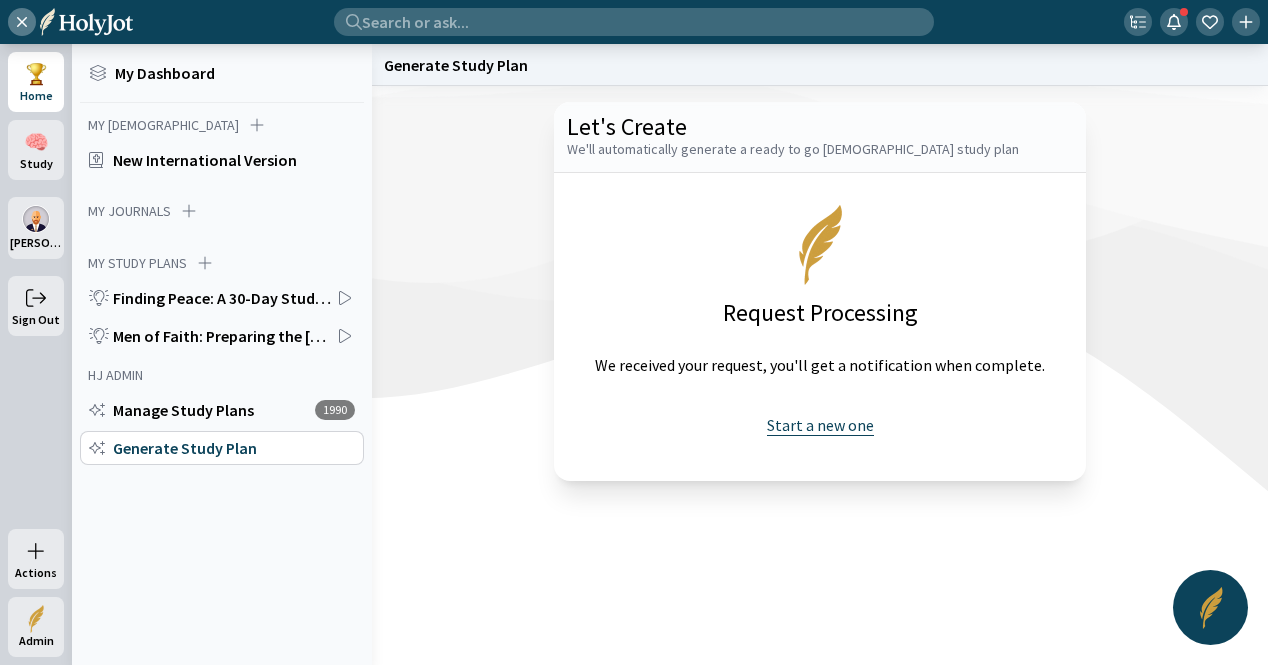 click on "Start a new one" 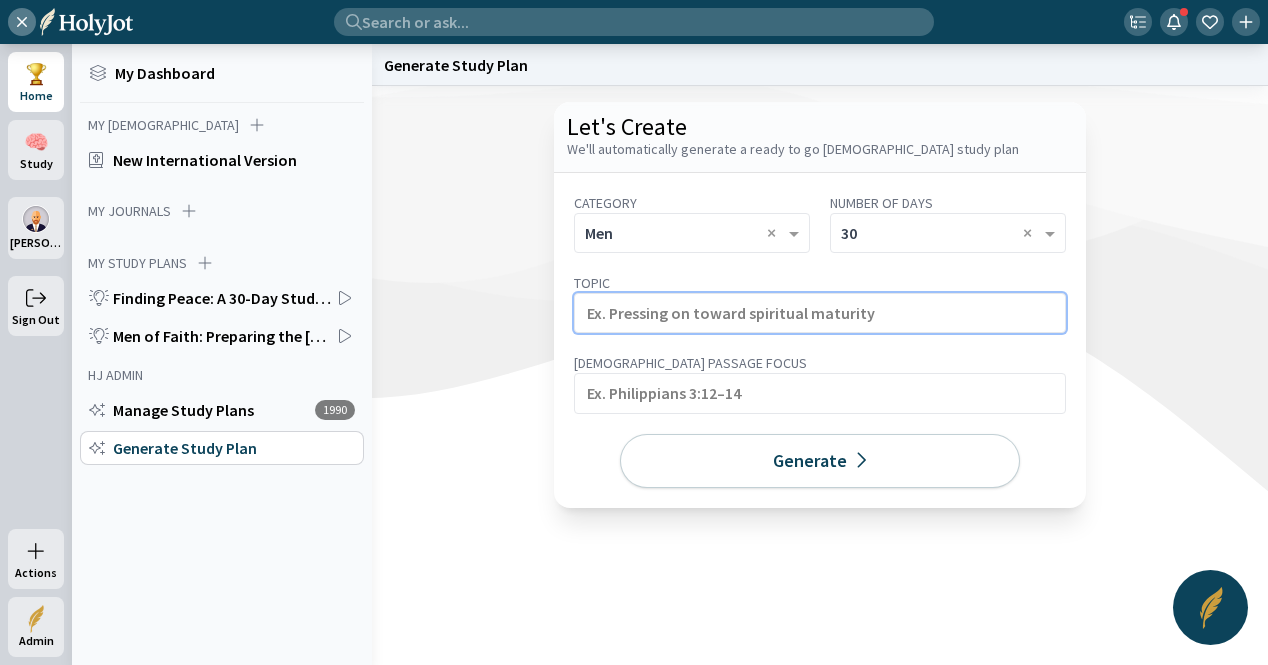 click 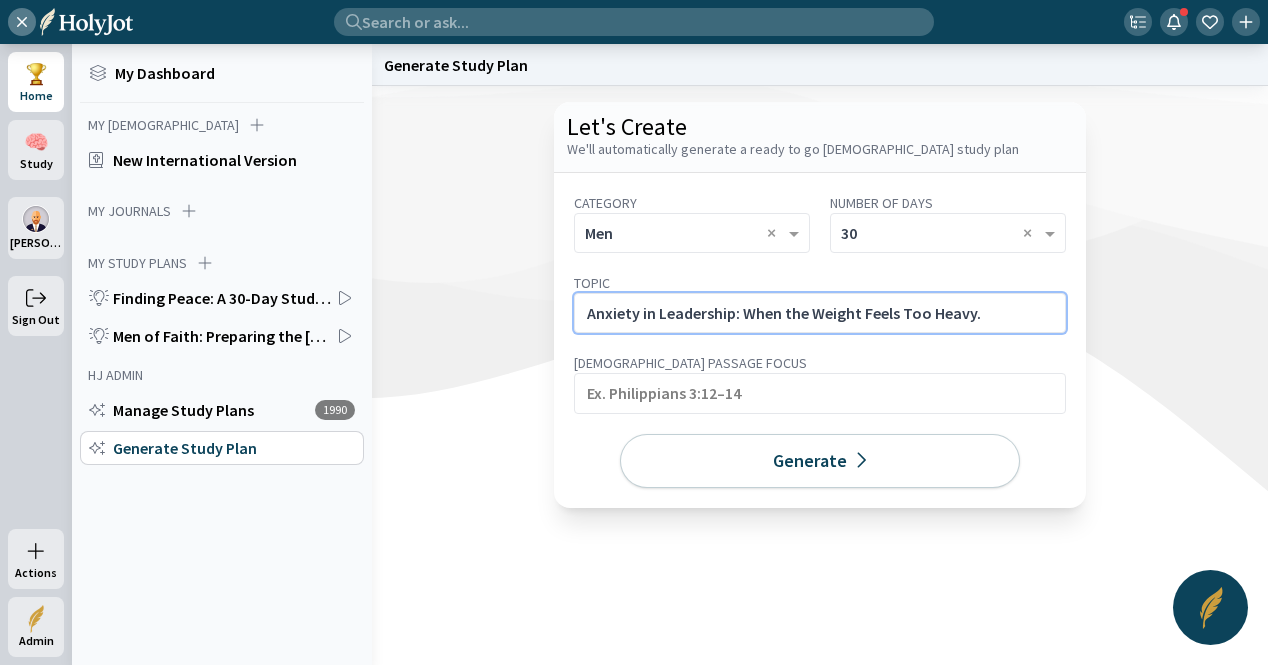 click on "Anxiety in Leadership: When the Weight Feels Too Heavy." 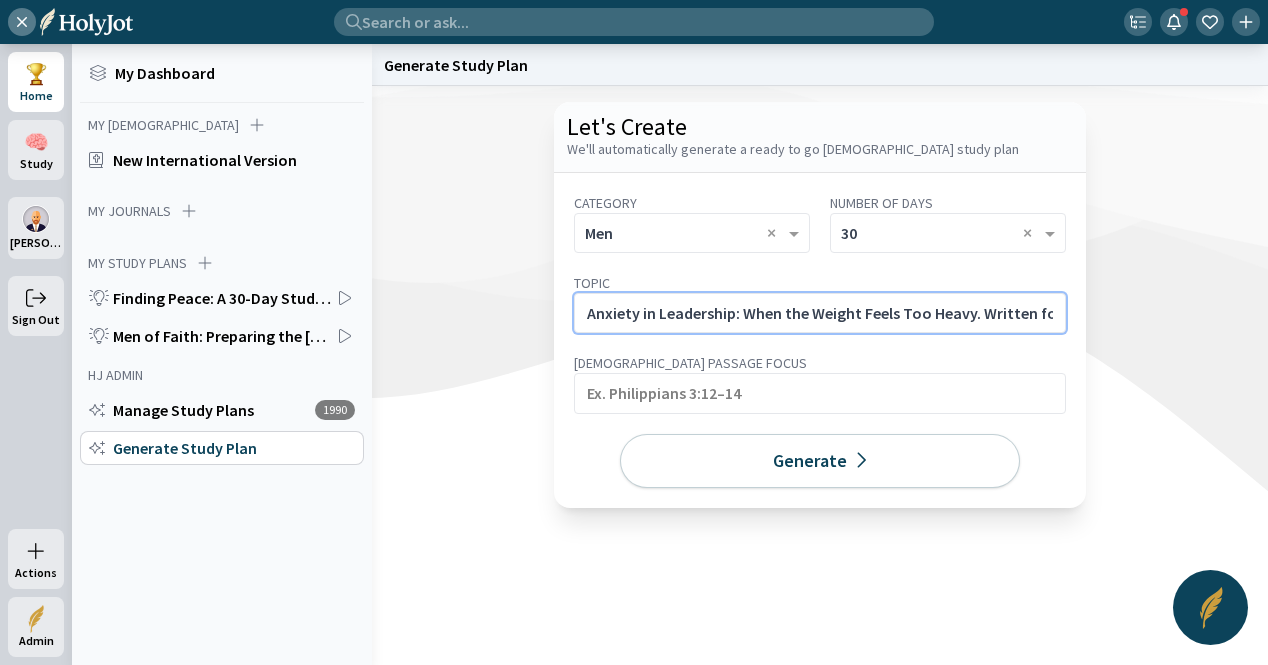scroll, scrollTop: 0, scrollLeft: 922, axis: horizontal 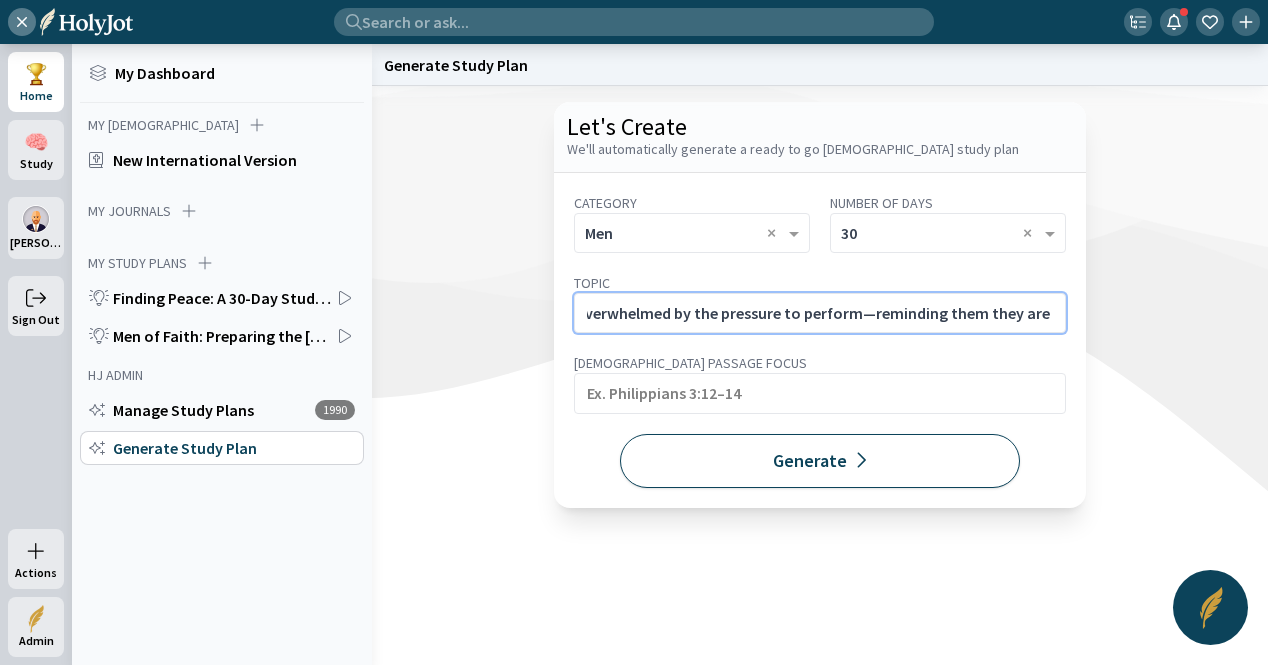 type on "Anxiety in Leadership: When the Weight Feels Too Heavy. Written for [DEMOGRAPHIC_DATA], teachers, and ministry leaders feeling overwhelmed by the pressure to perform—reminding them they are held by [DEMOGRAPHIC_DATA]’s grace." 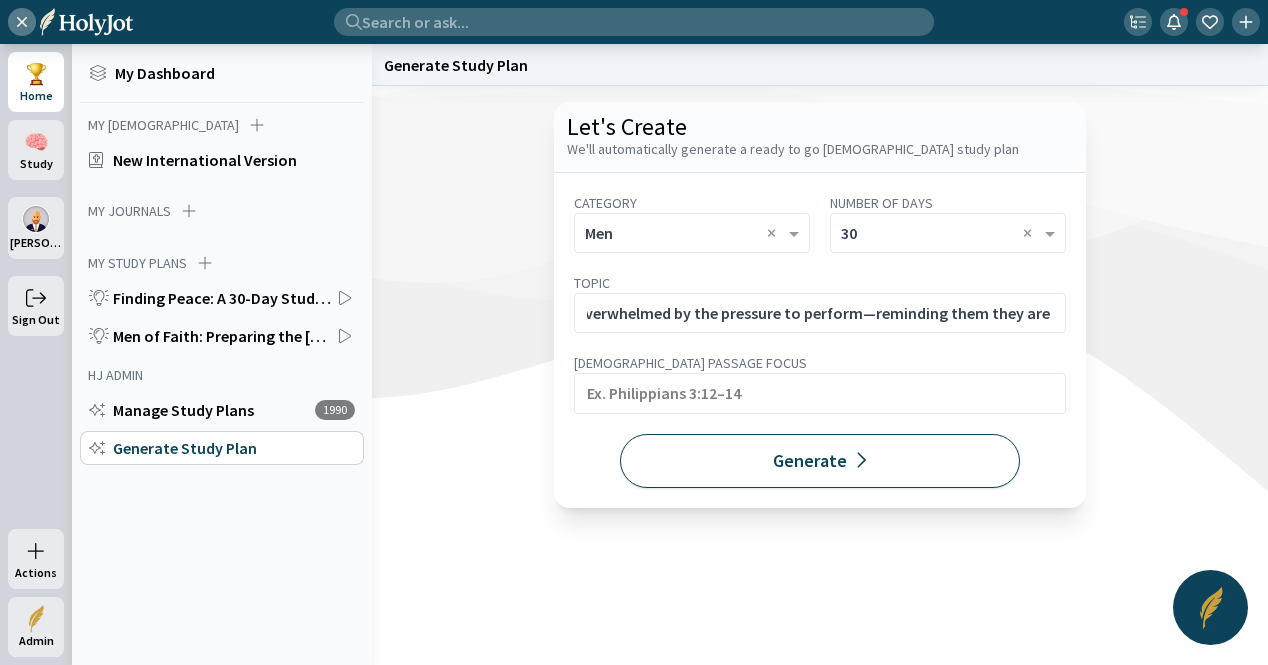 click on "Generate" 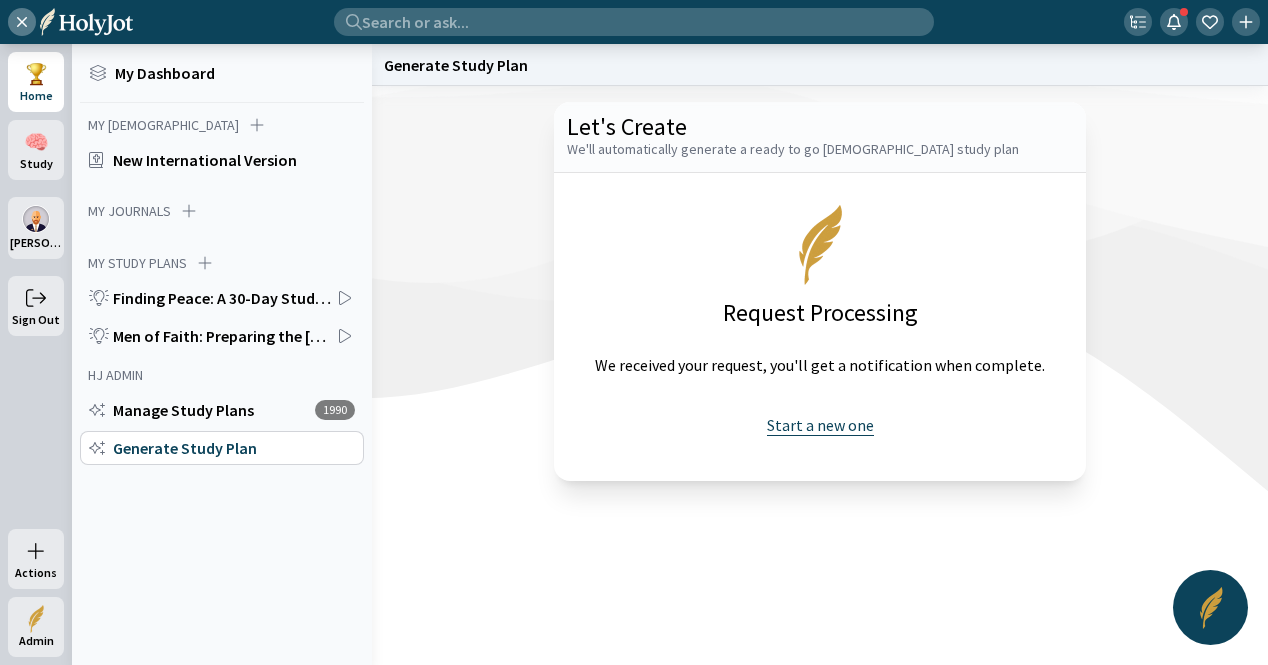 click on "Start a new one" 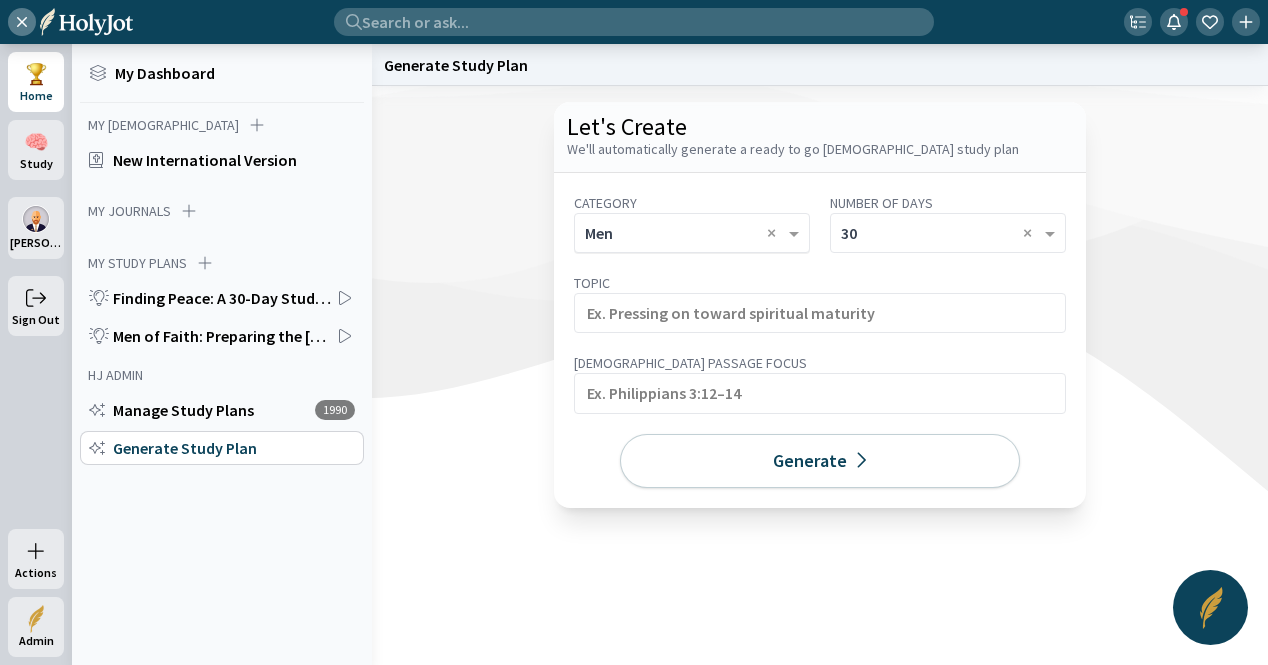 click 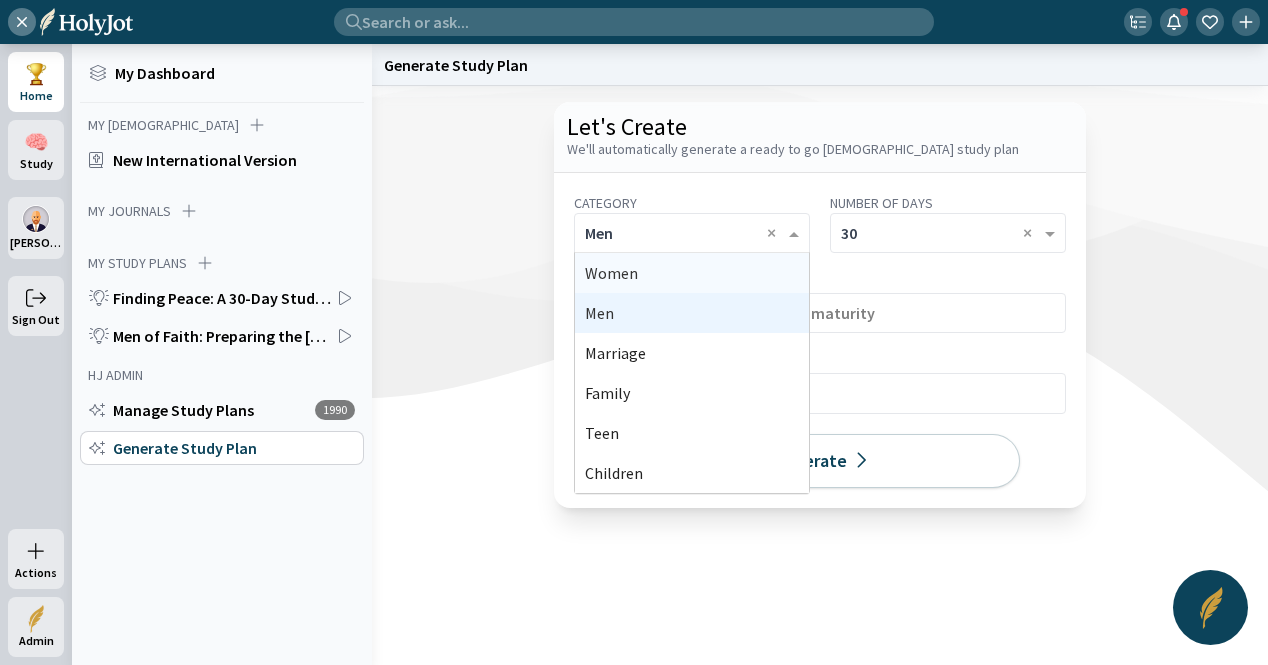 click on "Women" at bounding box center [611, 273] 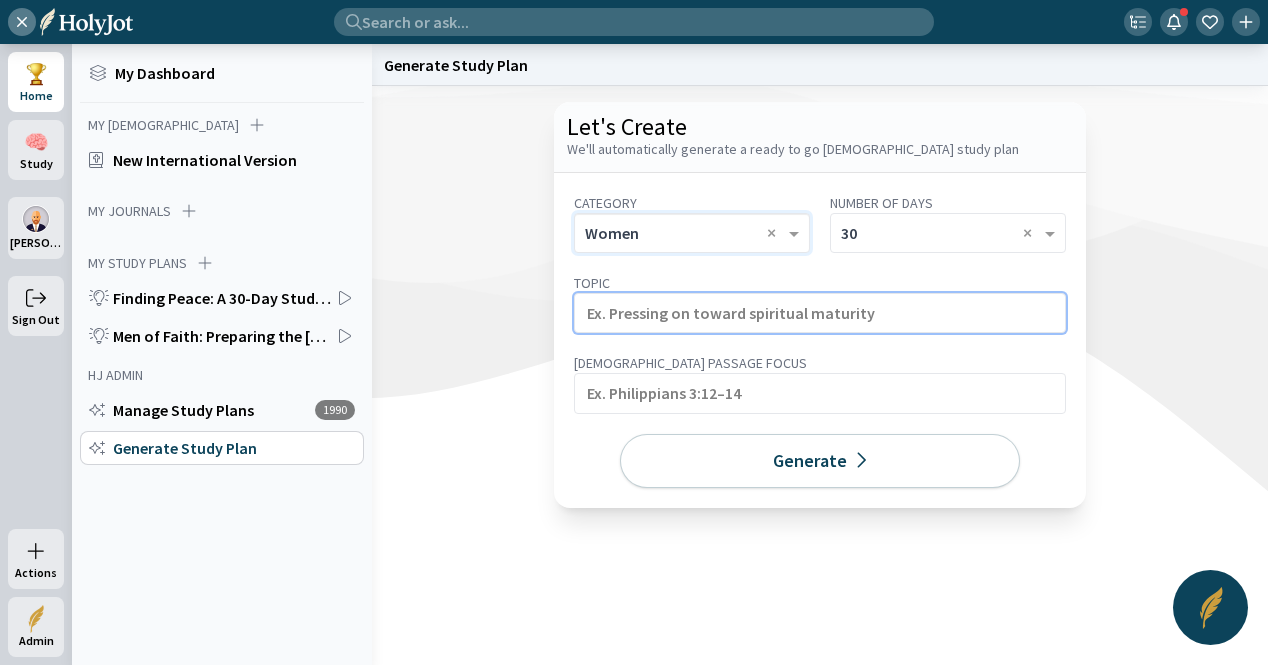 click 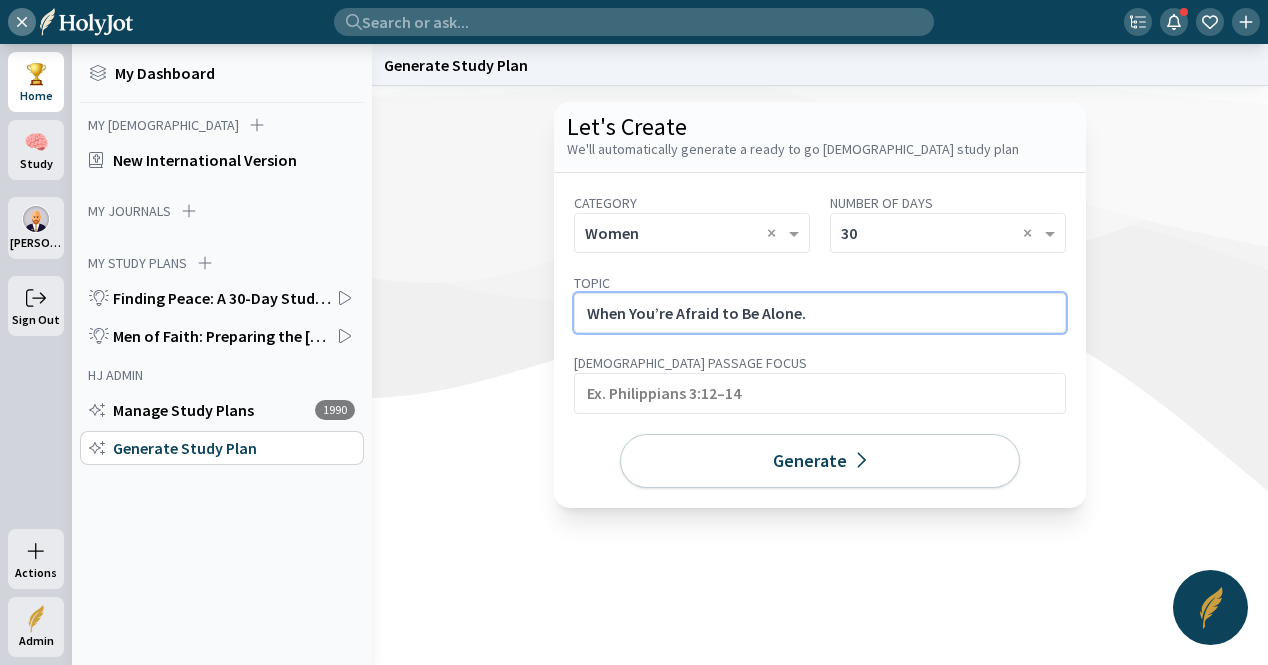 click on "When You’re Afraid to Be Alone." 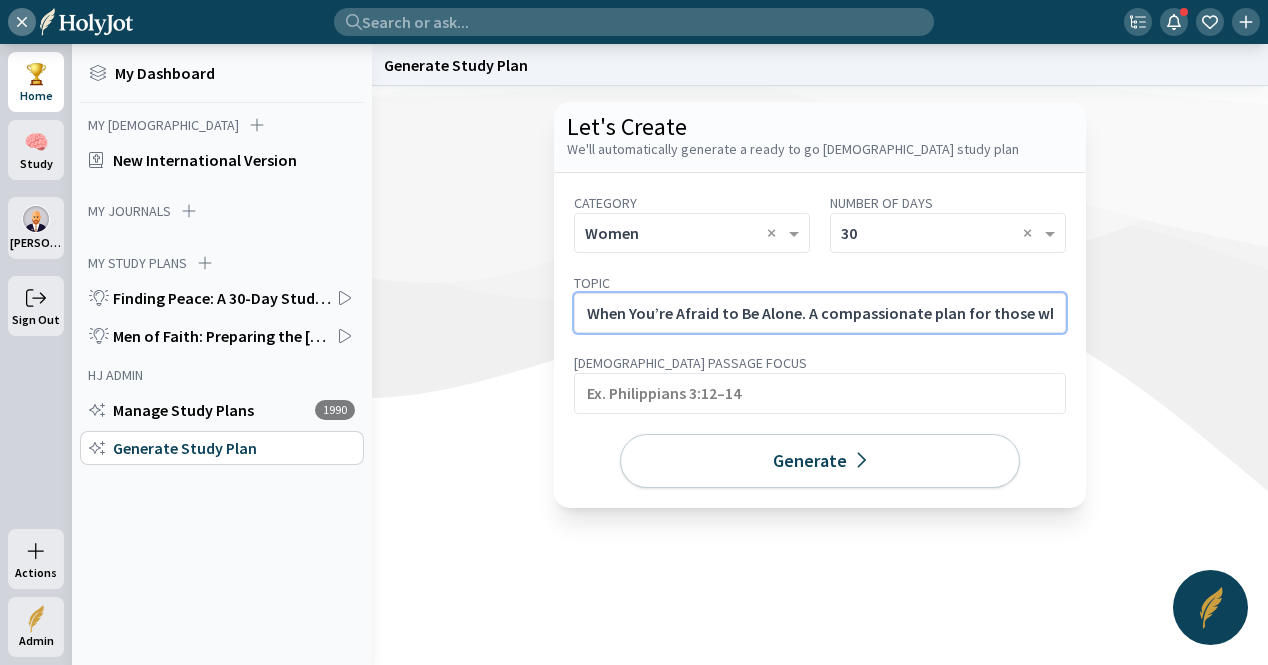 scroll, scrollTop: 0, scrollLeft: 675, axis: horizontal 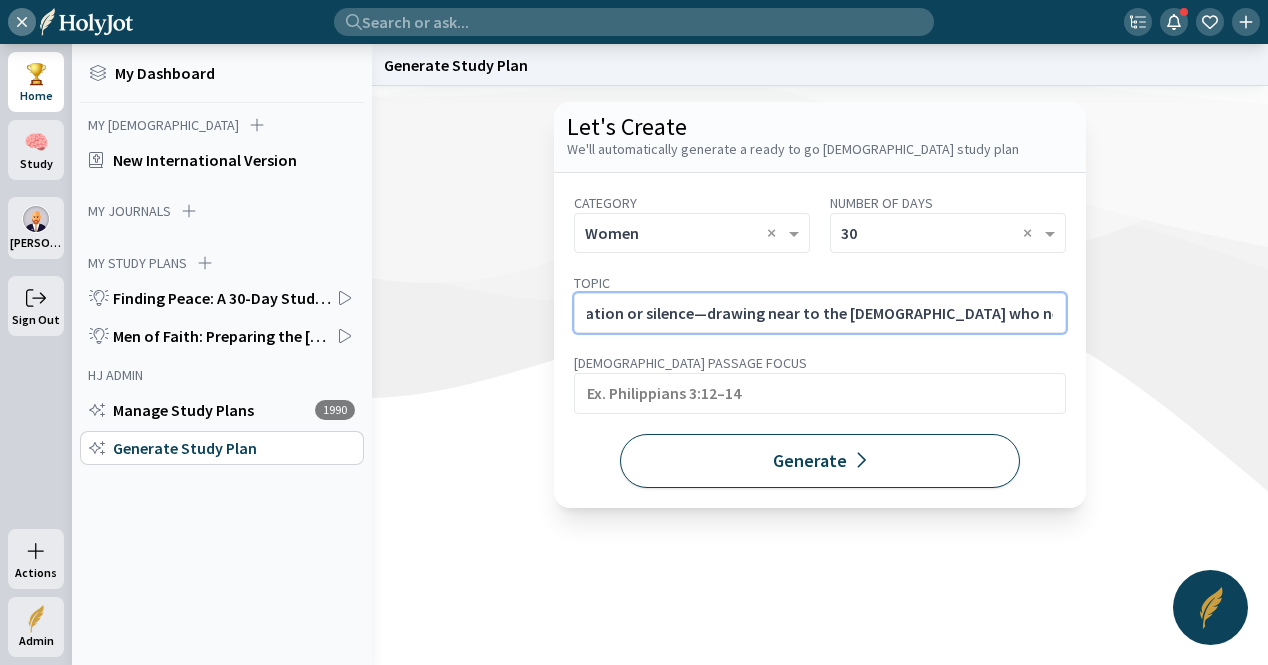 type on "When You’re Afraid to Be Alone. A compassionate plan for those whose anxiety intensifies in isolation or silence—drawing near to the [DEMOGRAPHIC_DATA] who never leaves or forsakes." 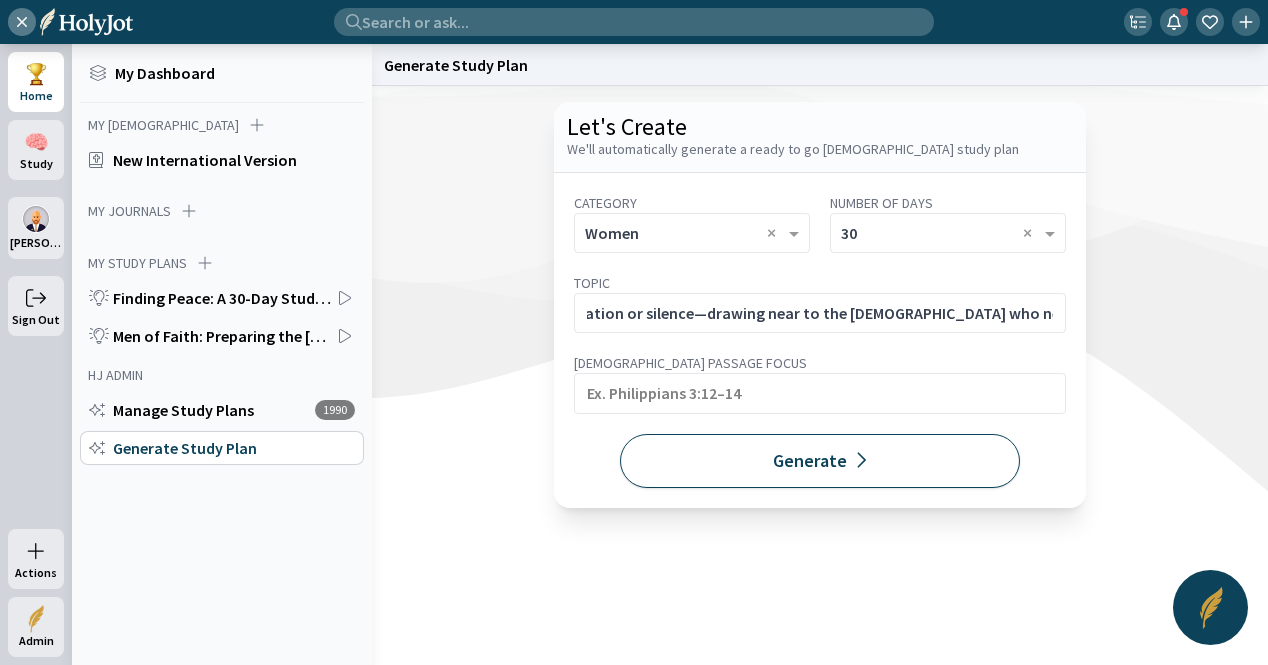 click on "Generate" 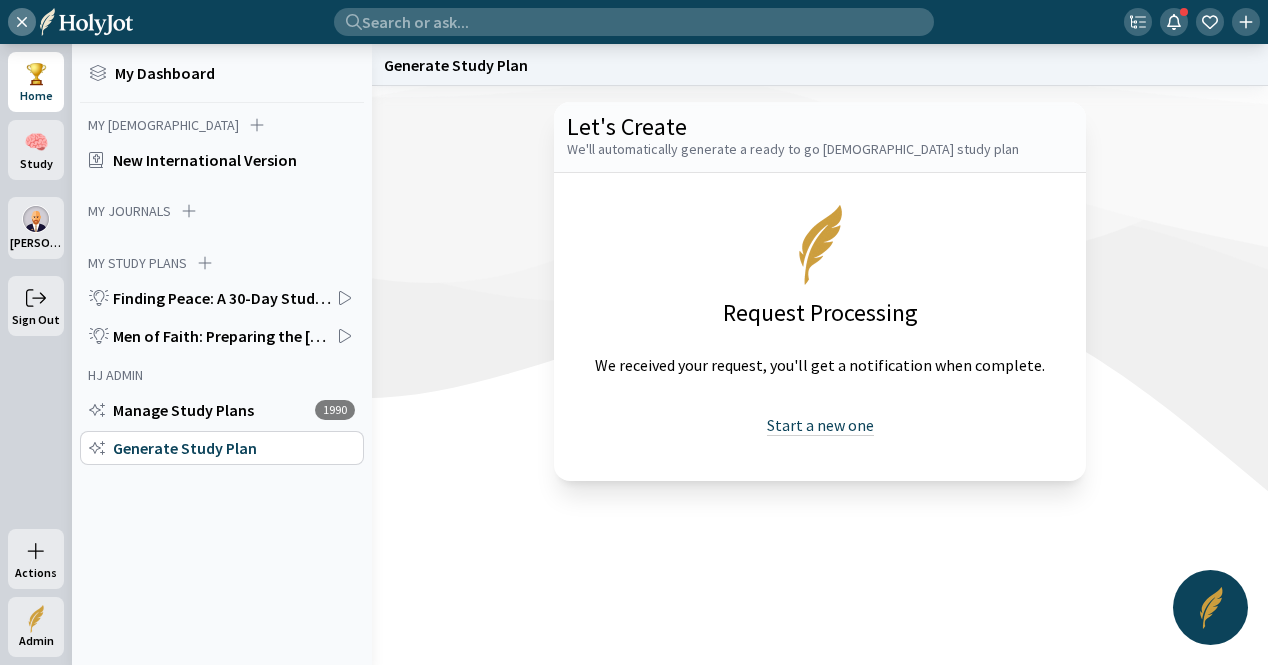 click on "Start a new one" 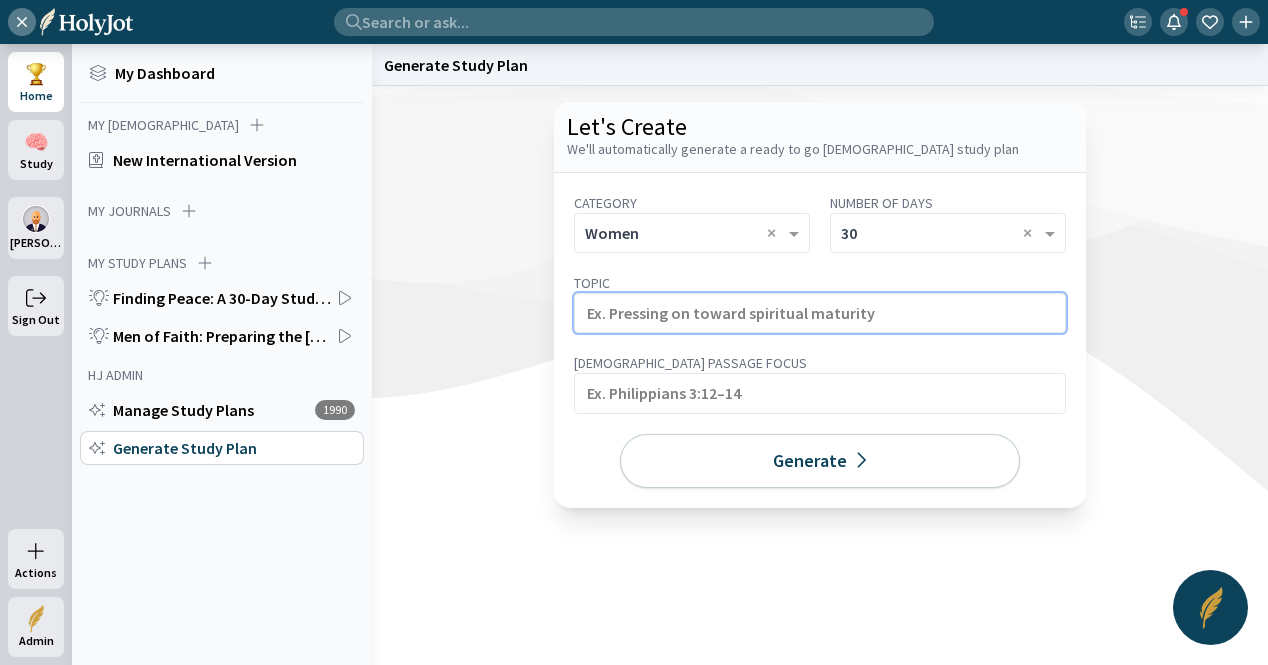click 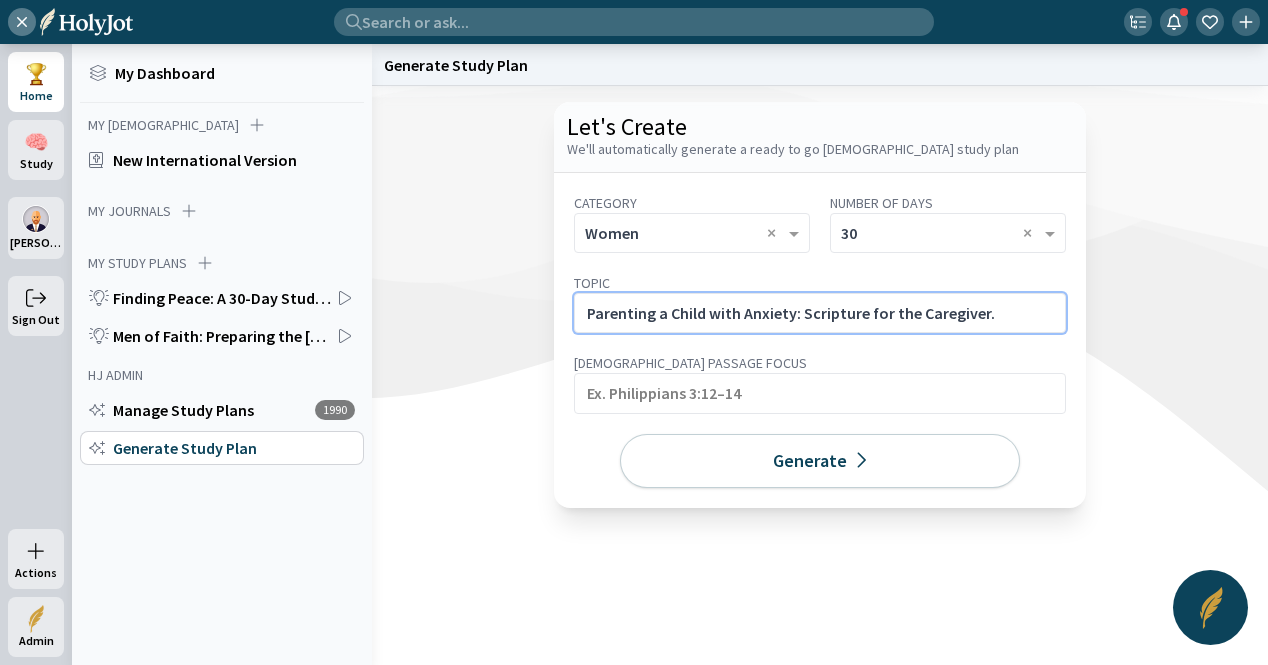 click on "Parenting a Child with Anxiety: Scripture for the Caregiver." 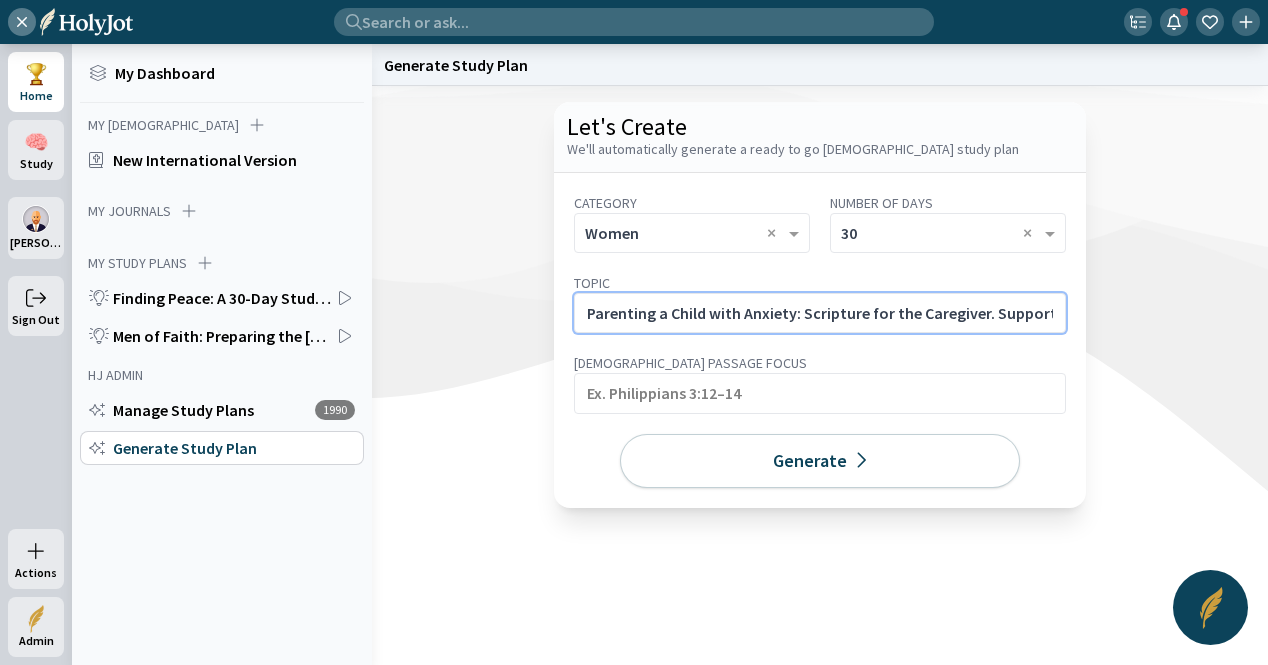 scroll, scrollTop: 0, scrollLeft: 877, axis: horizontal 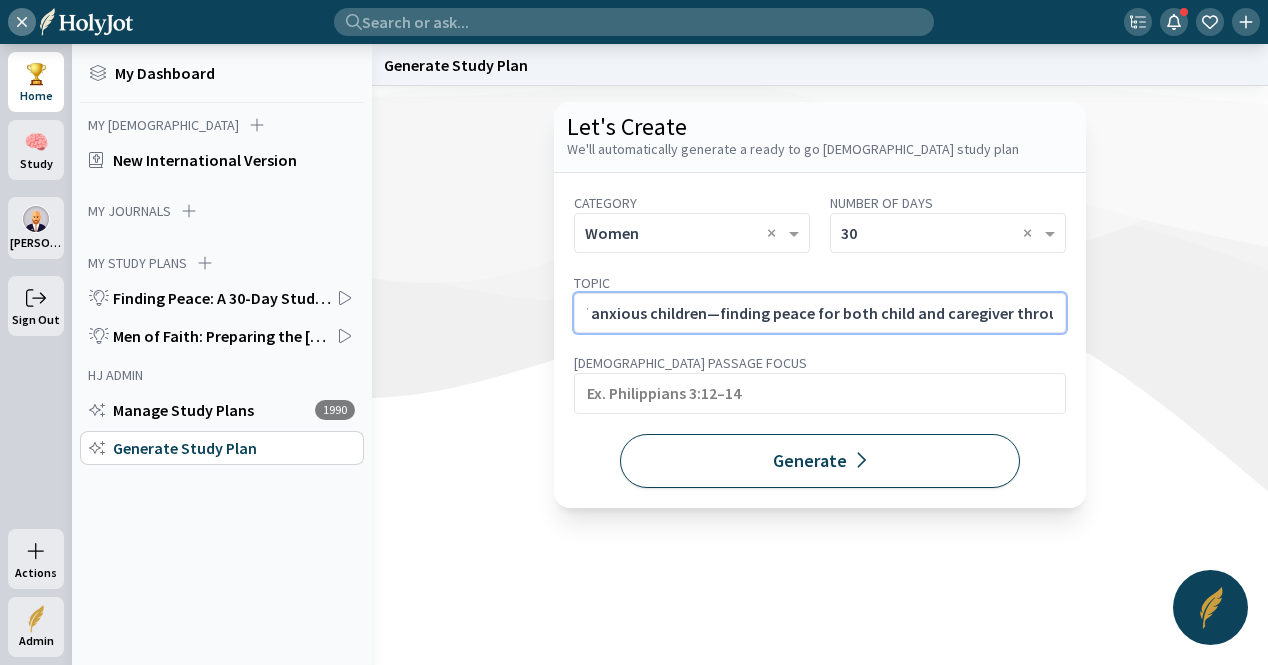 type on "Parenting a Child with Anxiety: Scripture for the Caregiver. Support and encouragement for [DEMOGRAPHIC_DATA] parents of anxious children—finding peace for both child and caregiver through [DEMOGRAPHIC_DATA]’s promises." 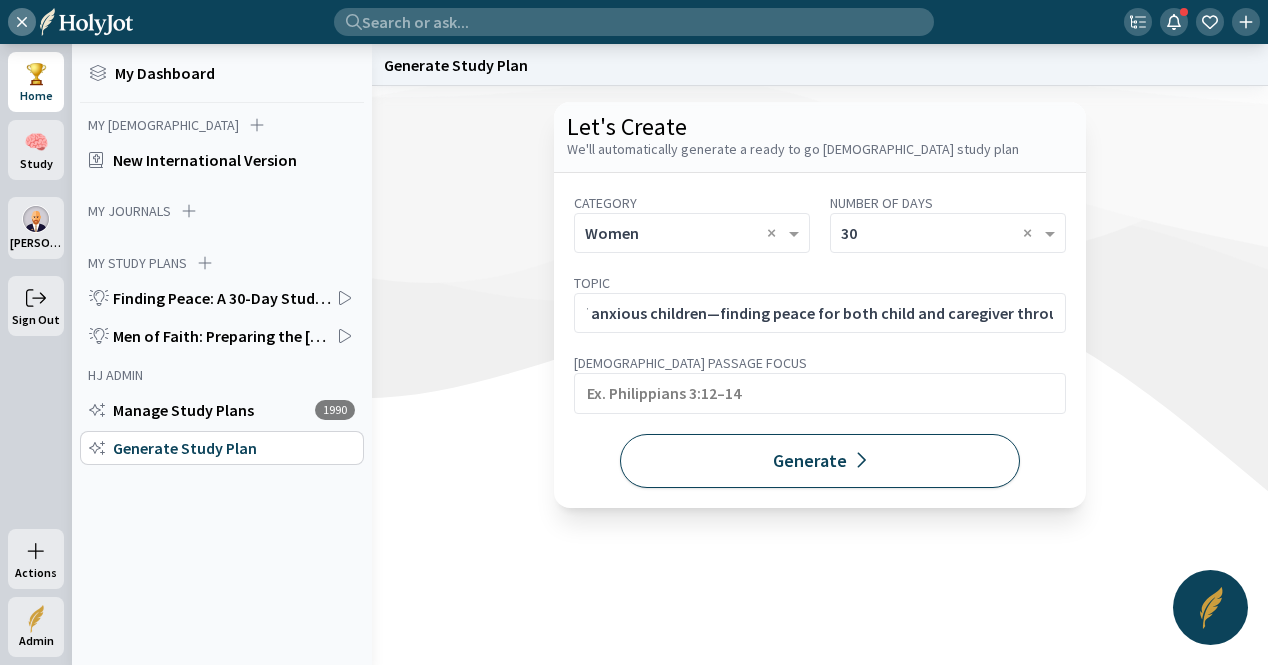 click on "Generate" 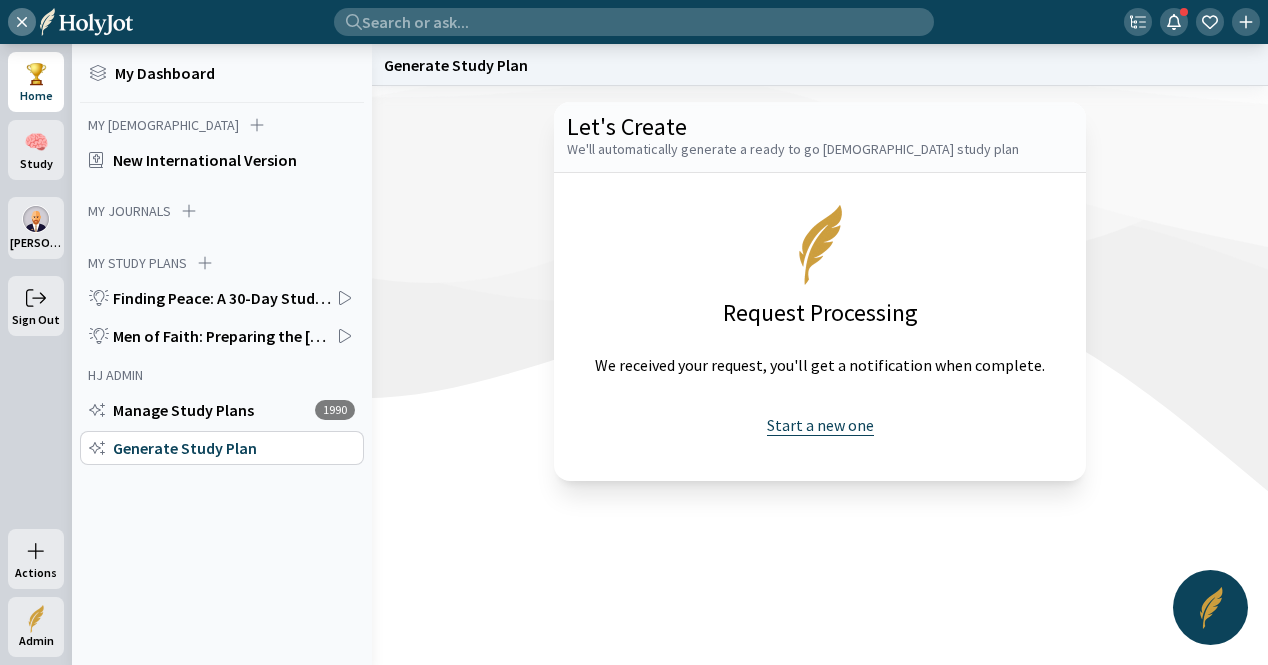 click on "Start a new one" 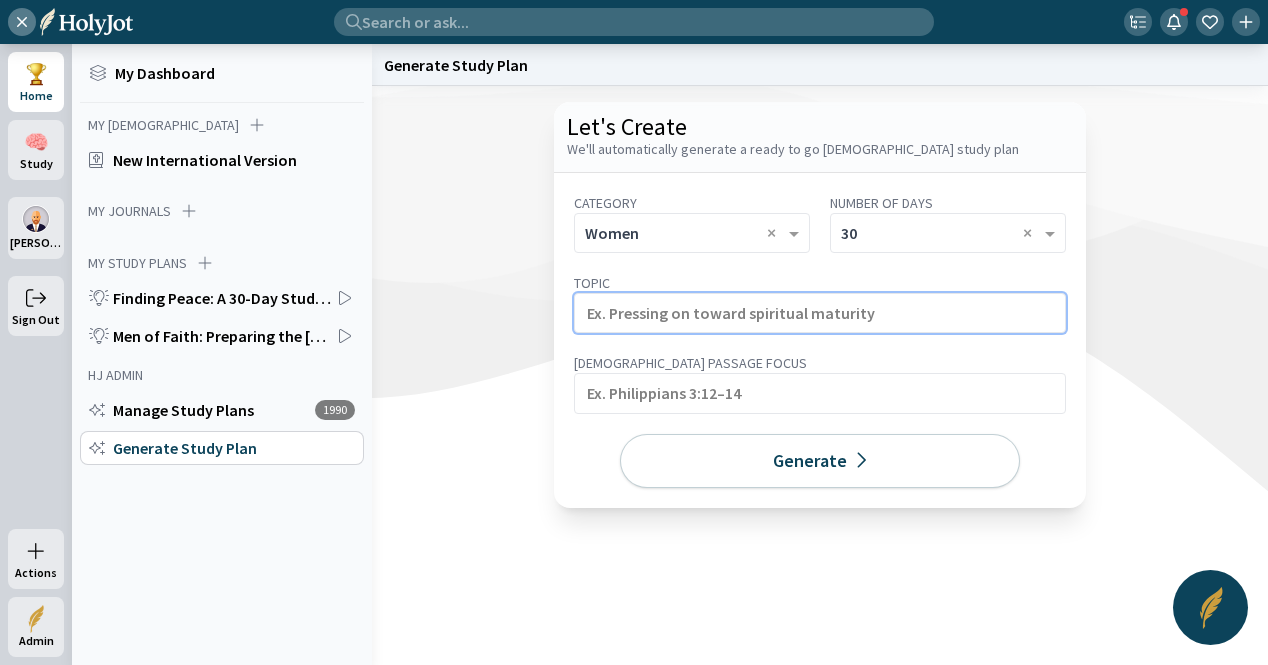 click 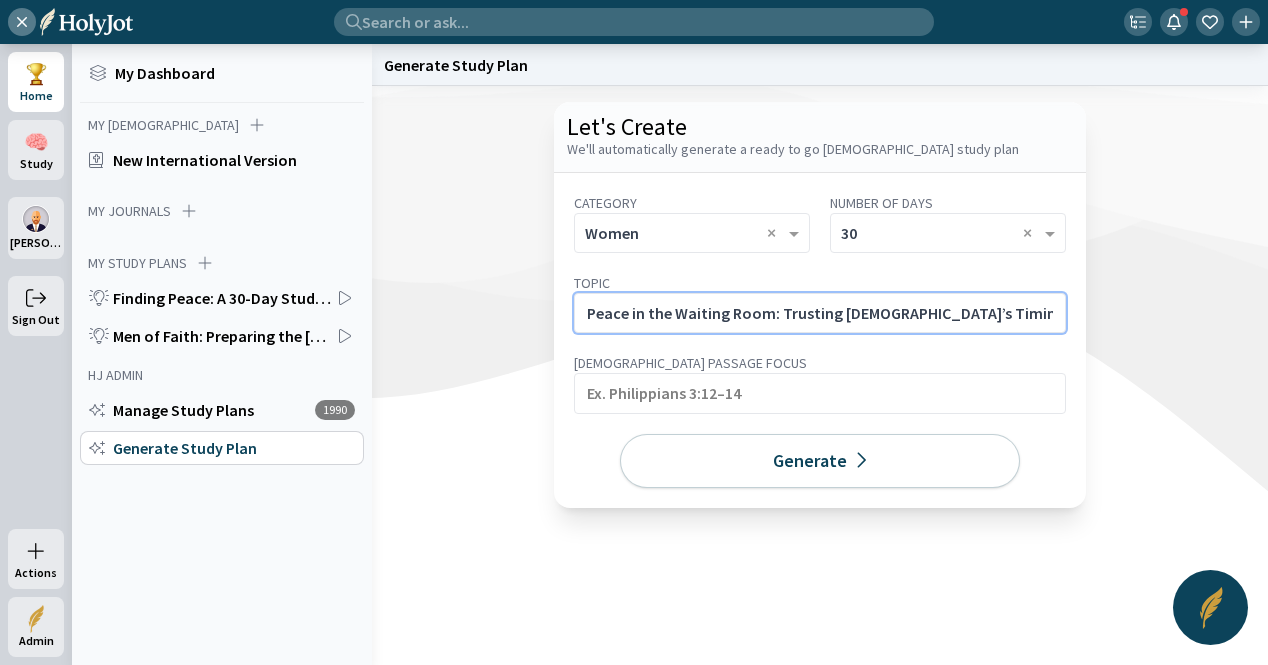 click on "Peace in the Waiting Room: Trusting [DEMOGRAPHIC_DATA]’s Timing." 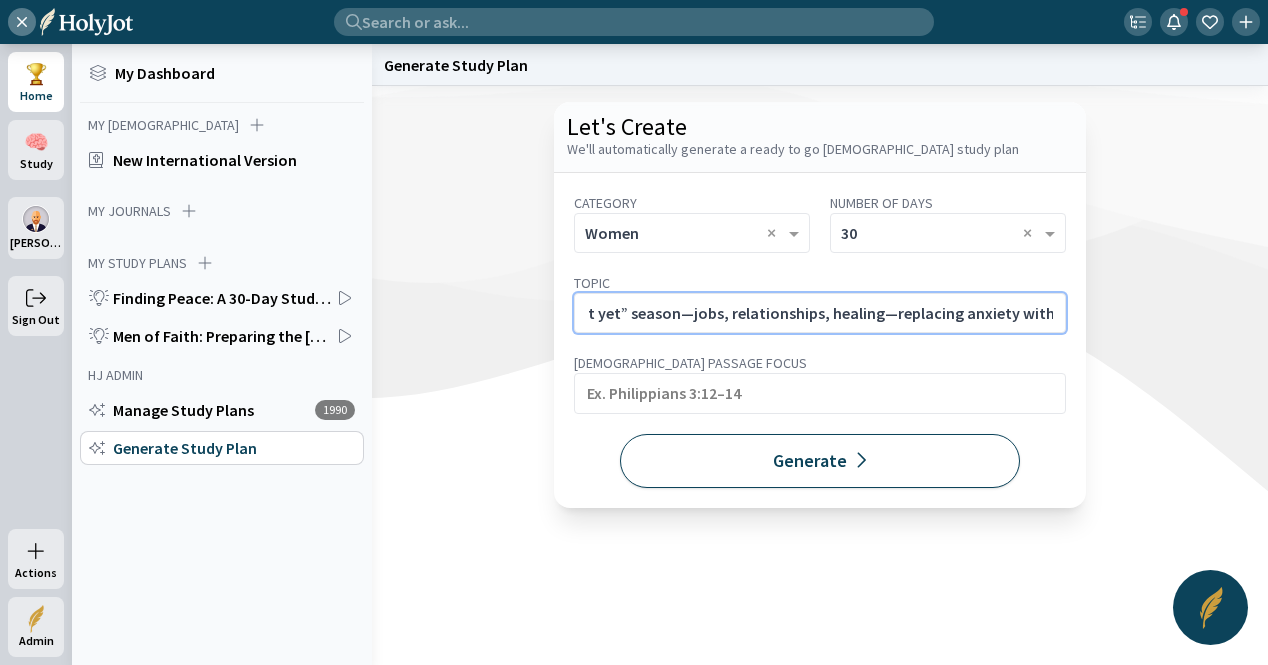 type on "Peace in the Waiting Room: Trusting [DEMOGRAPHIC_DATA]’s Timing. A [DEMOGRAPHIC_DATA] plan for anyone stuck in a “not yet” season—jobs, relationships, healing—replacing anxiety with expectation rooted in [DEMOGRAPHIC_DATA]’s faithfulness." 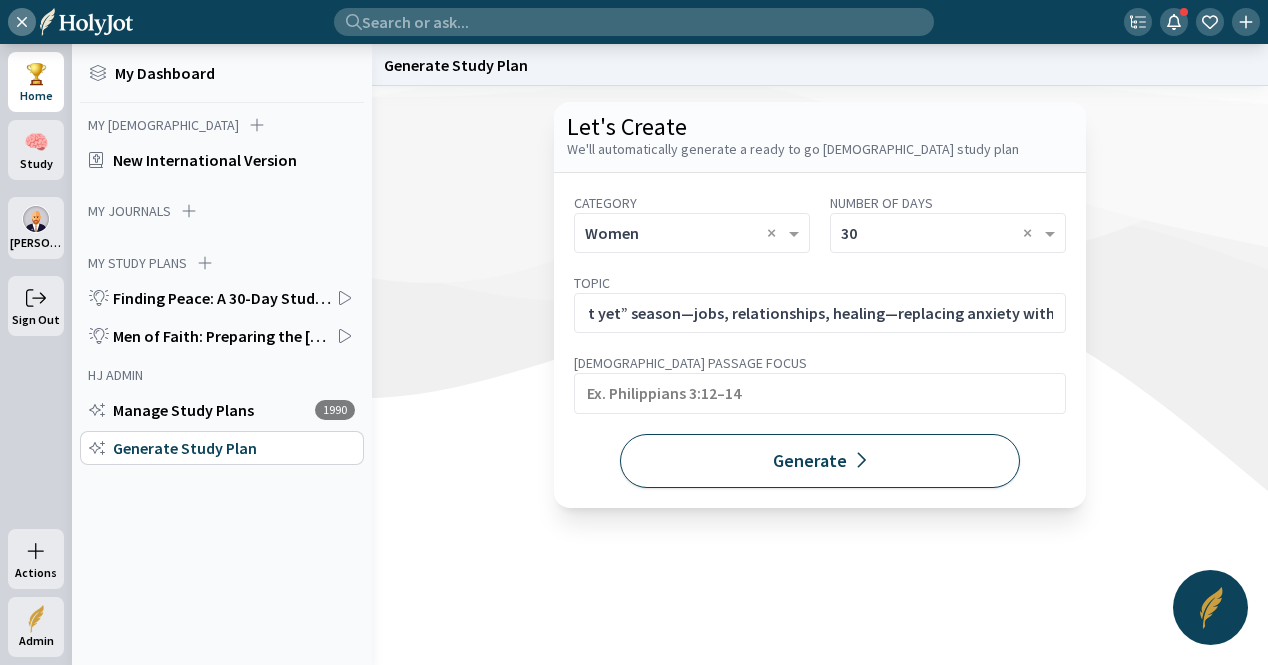 click on "Generate" 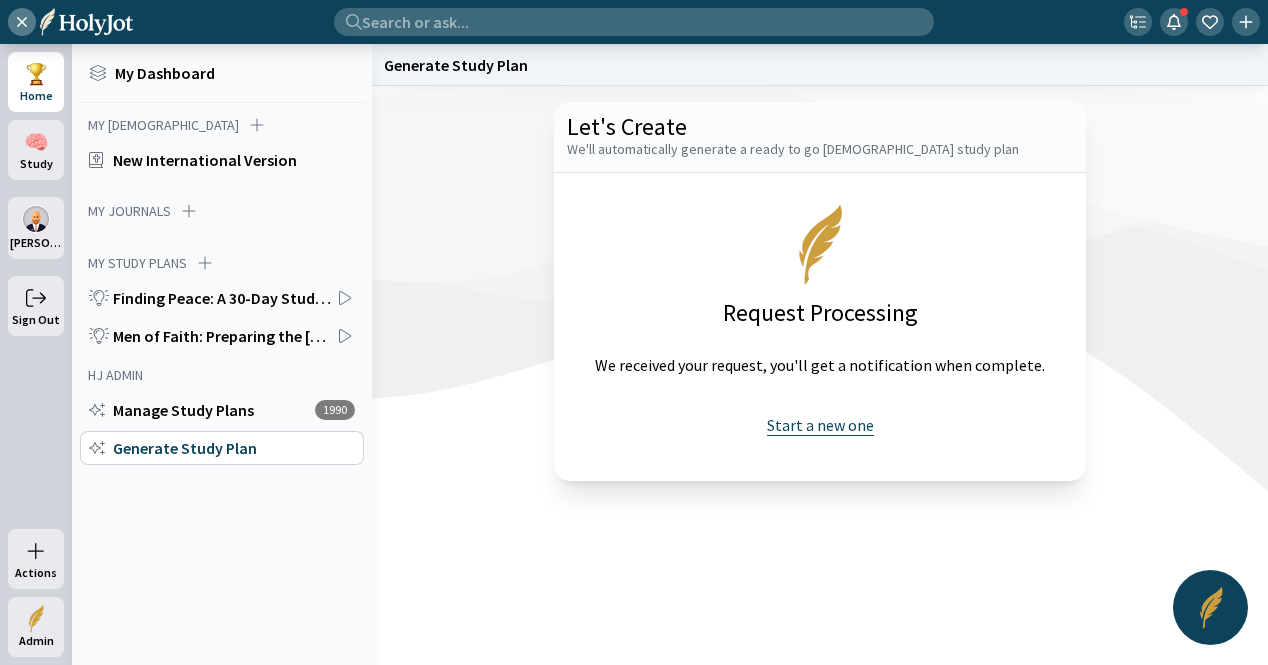 click on "Start a new one" 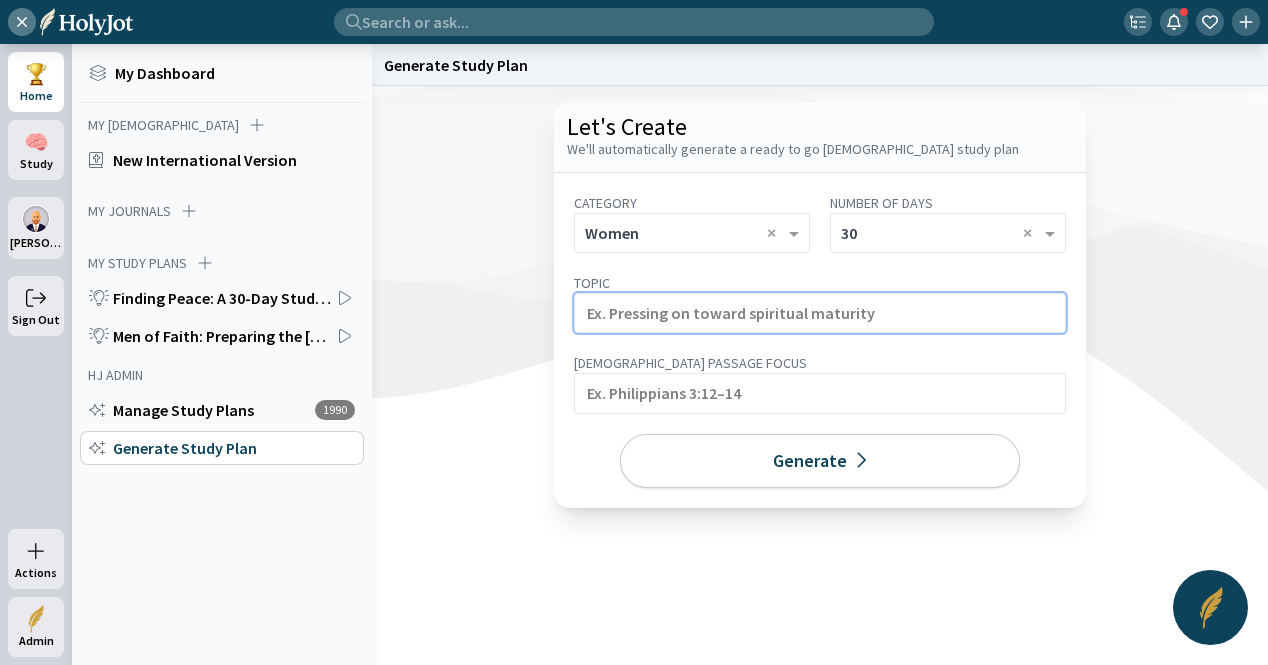 click 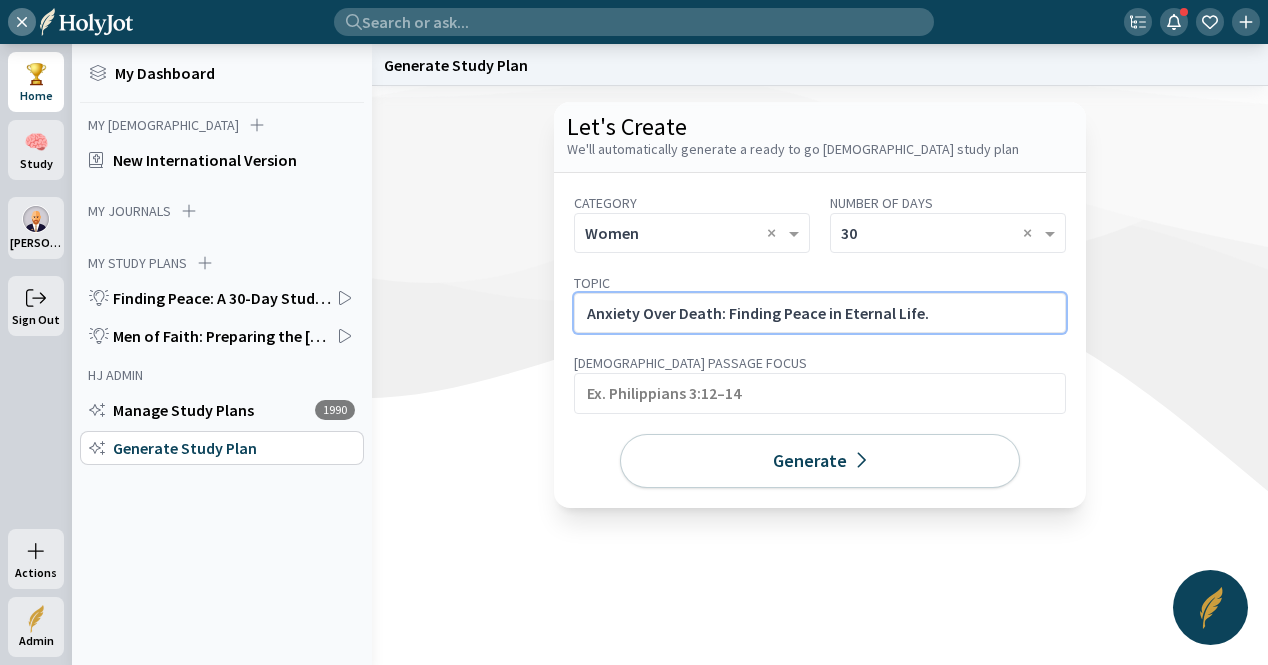 click on "Anxiety Over Death: Finding Peace in Eternal Life." 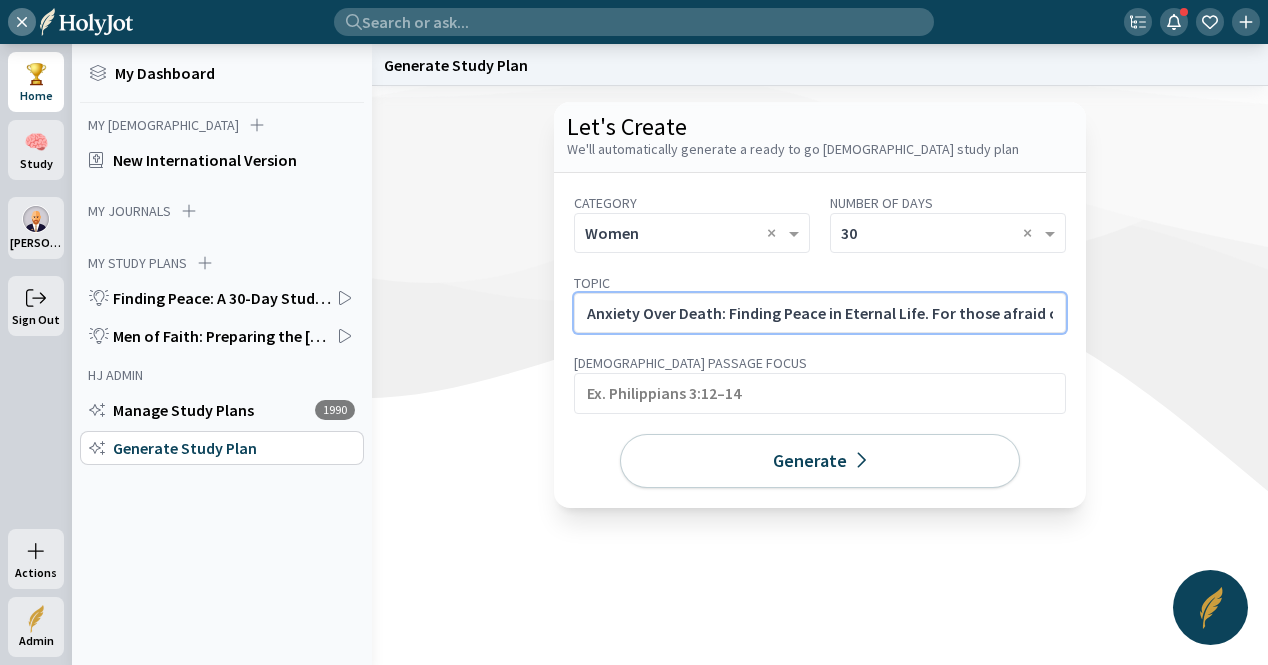 scroll, scrollTop: 0, scrollLeft: 876, axis: horizontal 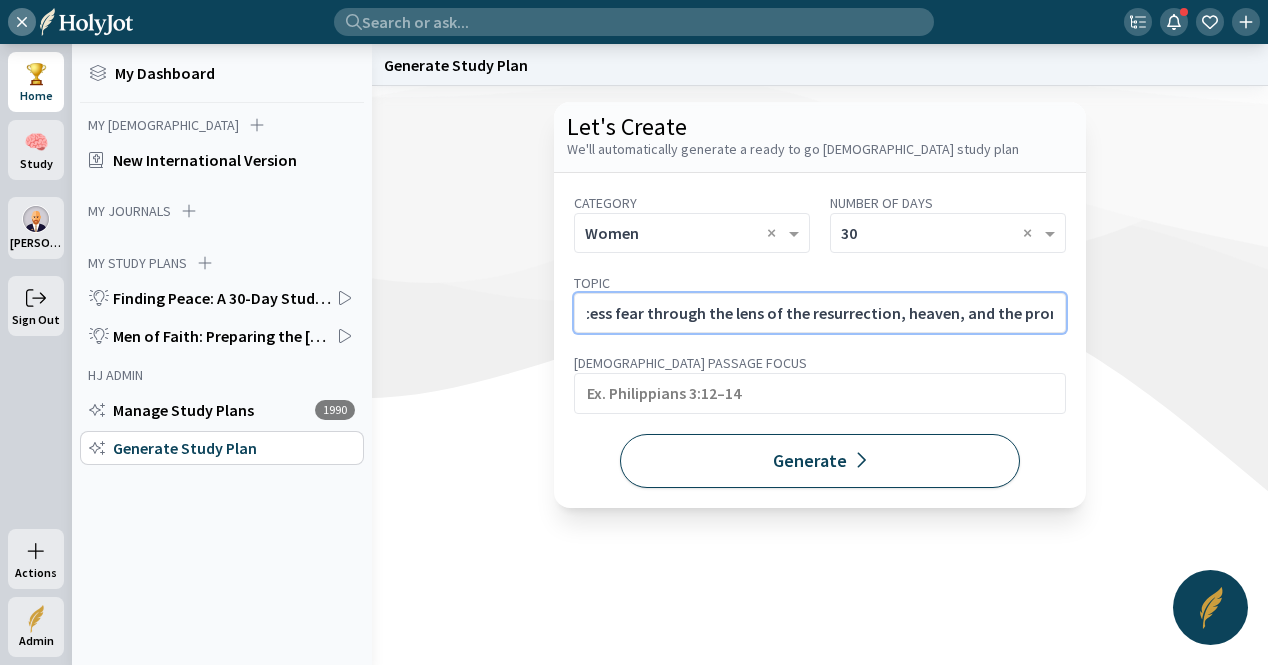 type on "Anxiety Over Death: Finding Peace in Eternal Life. For those afraid of dying or losing loved ones—this plan helps believers process fear through the lens of the resurrection, heaven, and the promises" 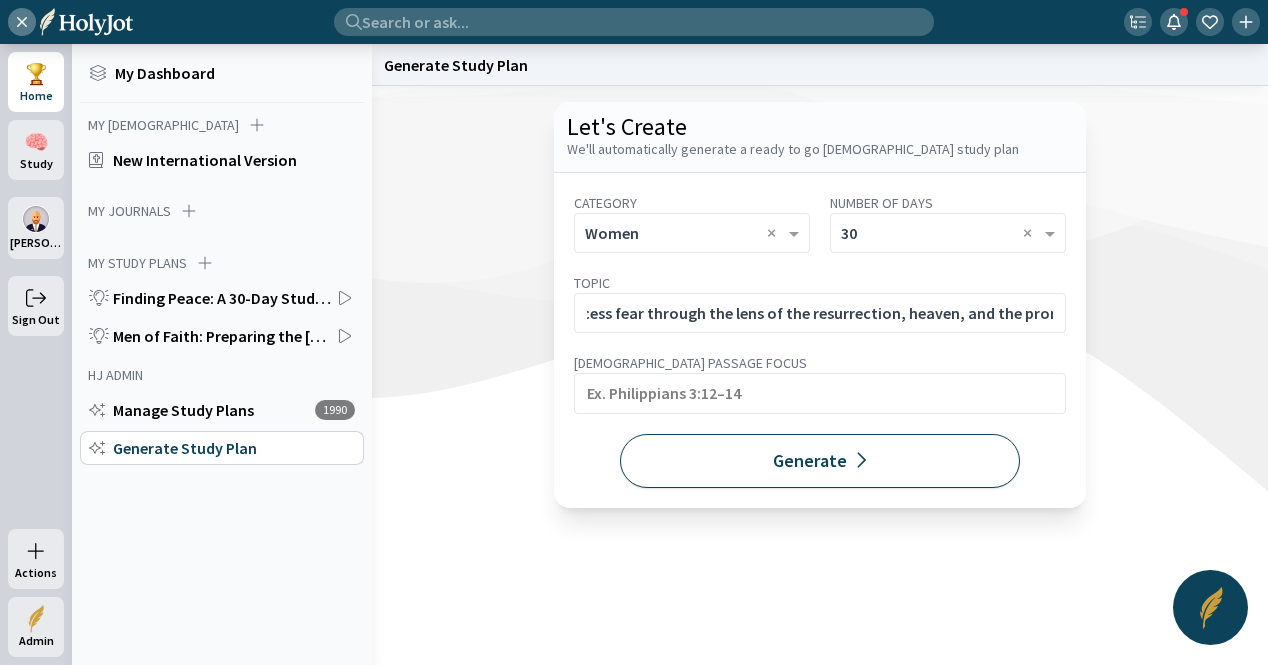 click 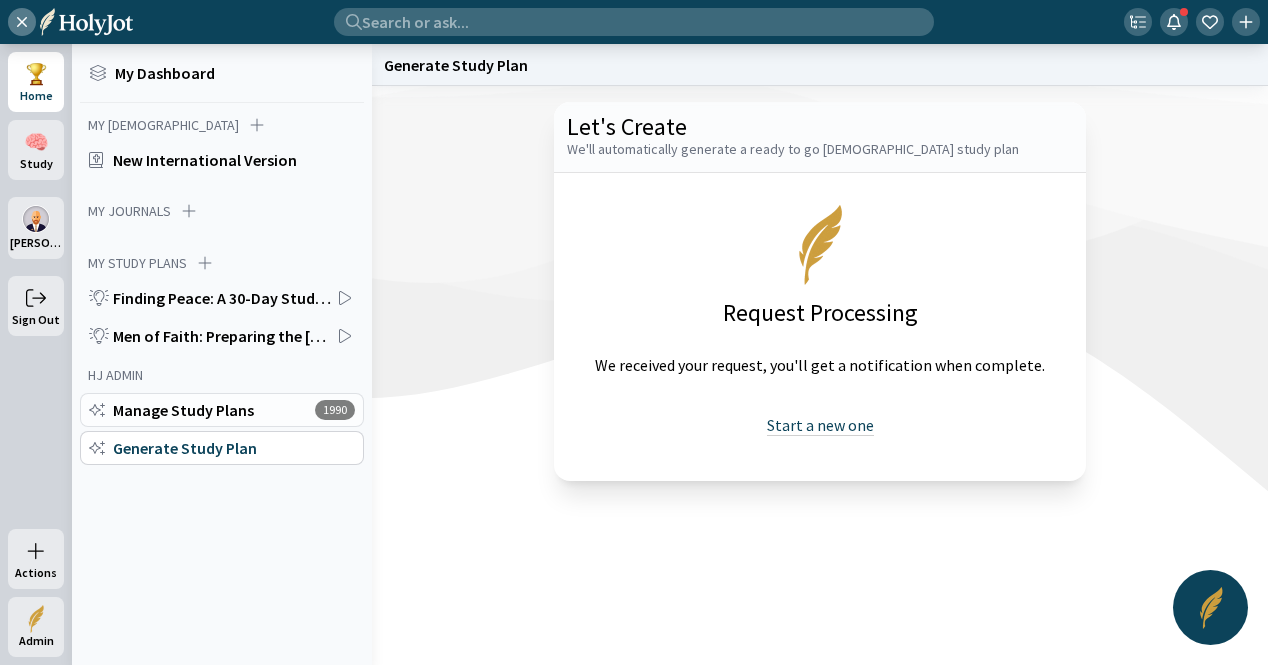 click on "Manage Study Plans" 